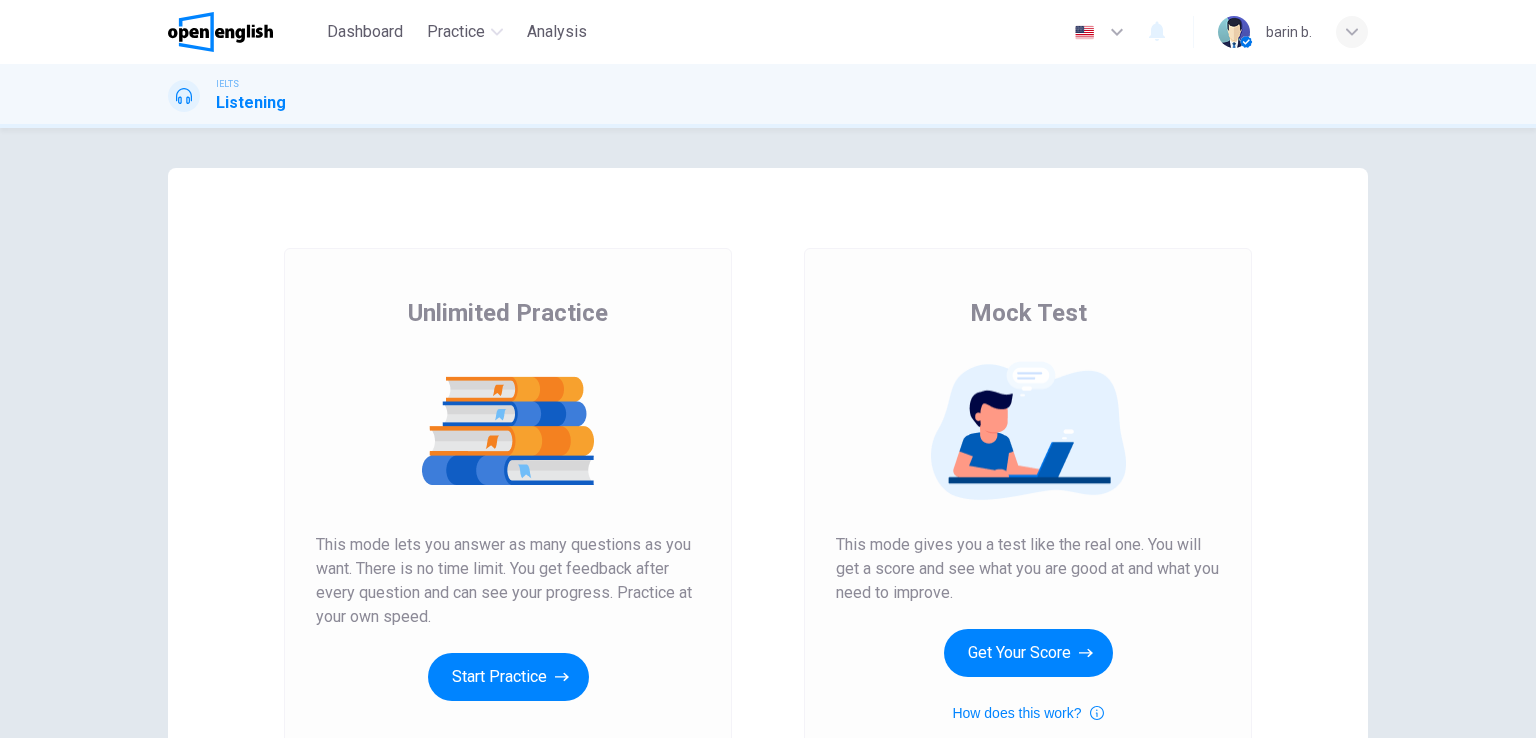 scroll, scrollTop: 0, scrollLeft: 0, axis: both 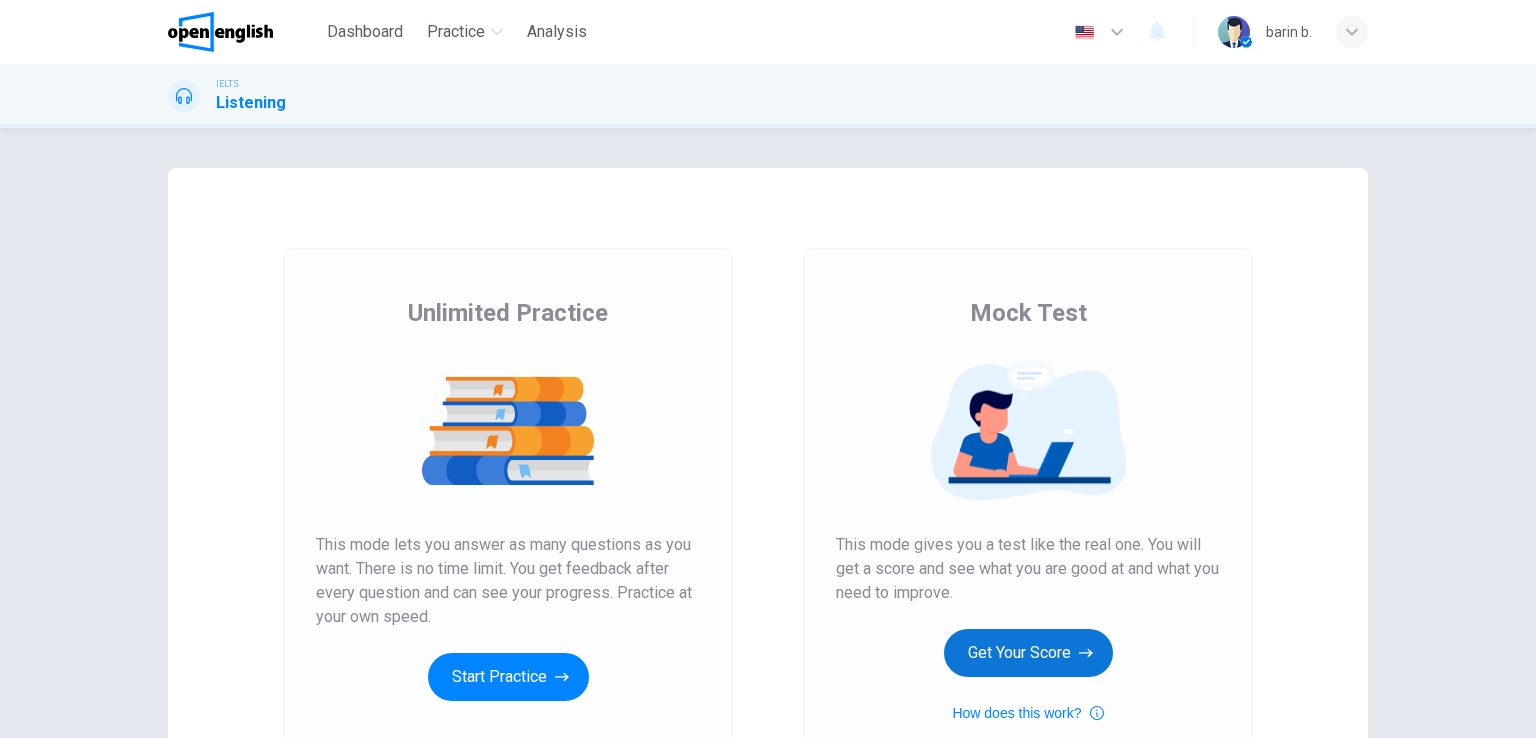 click on "Get Your Score" 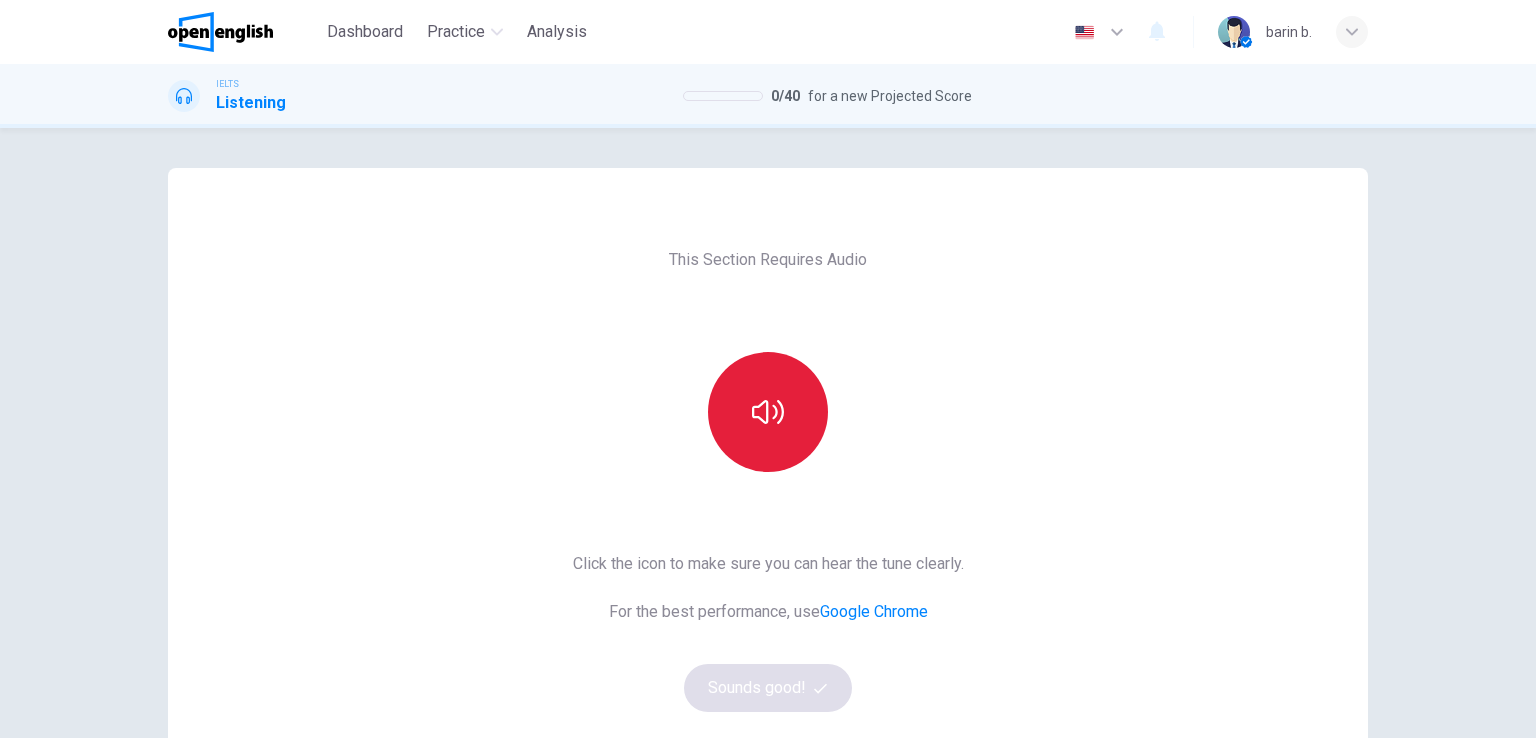 click 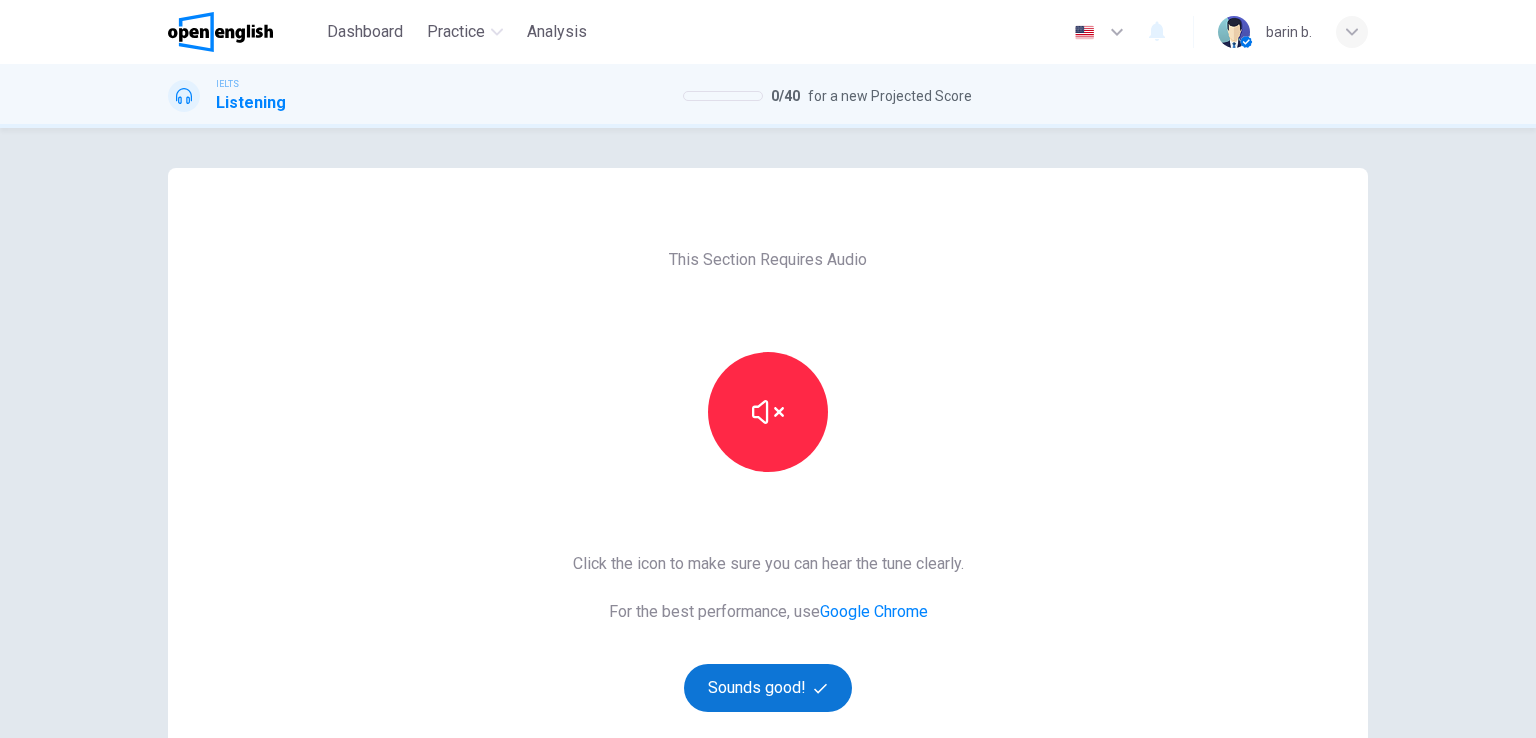 click on "Sounds good!" 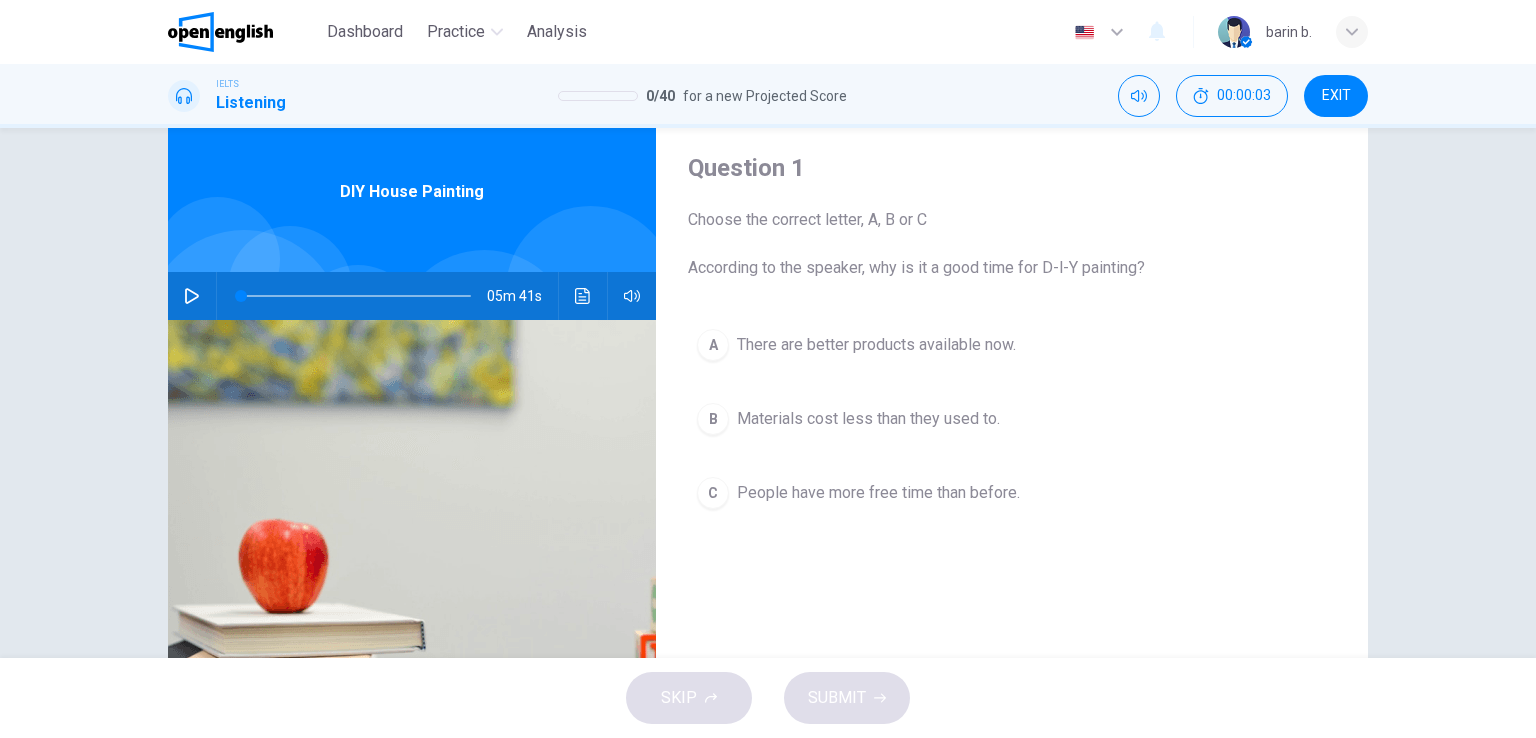 scroll, scrollTop: 100, scrollLeft: 0, axis: vertical 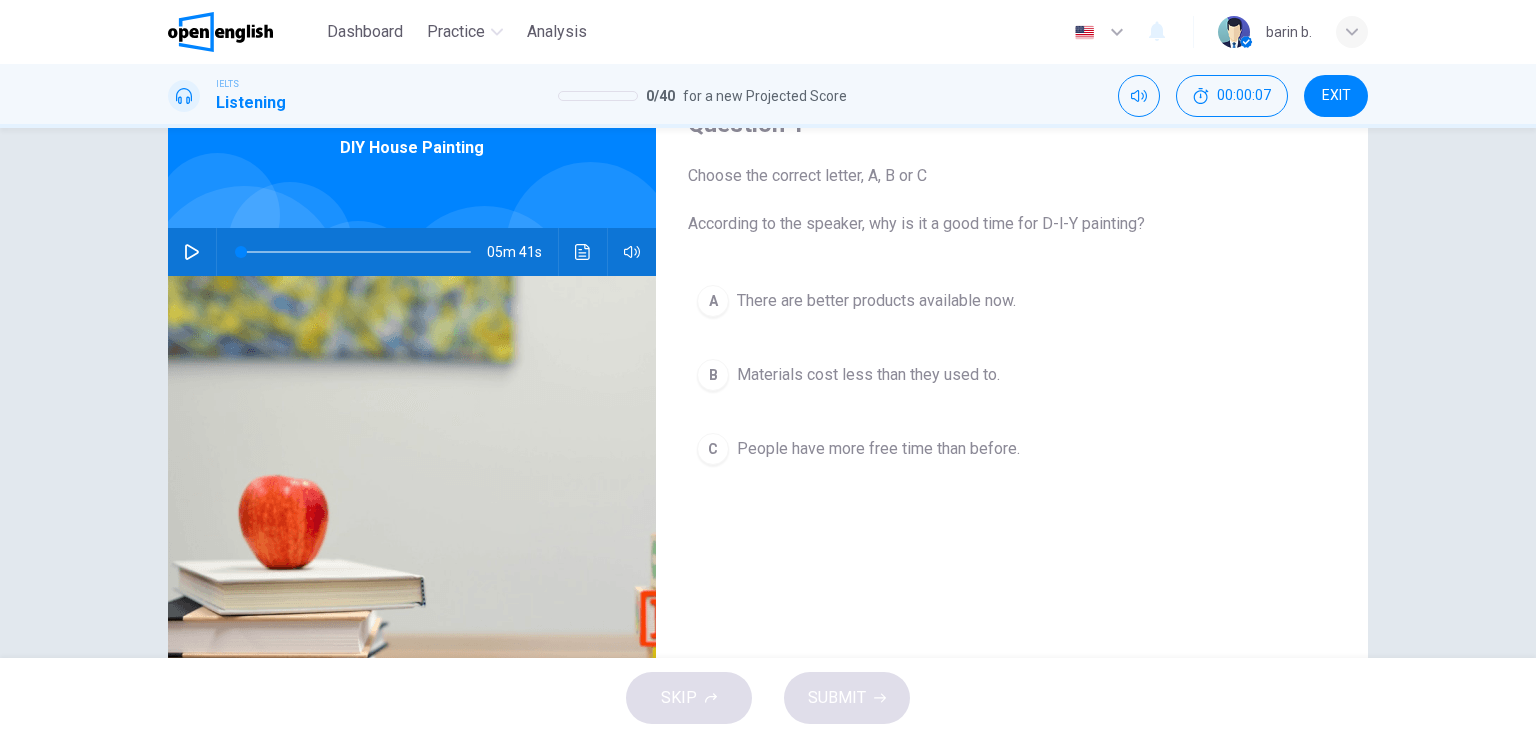 click 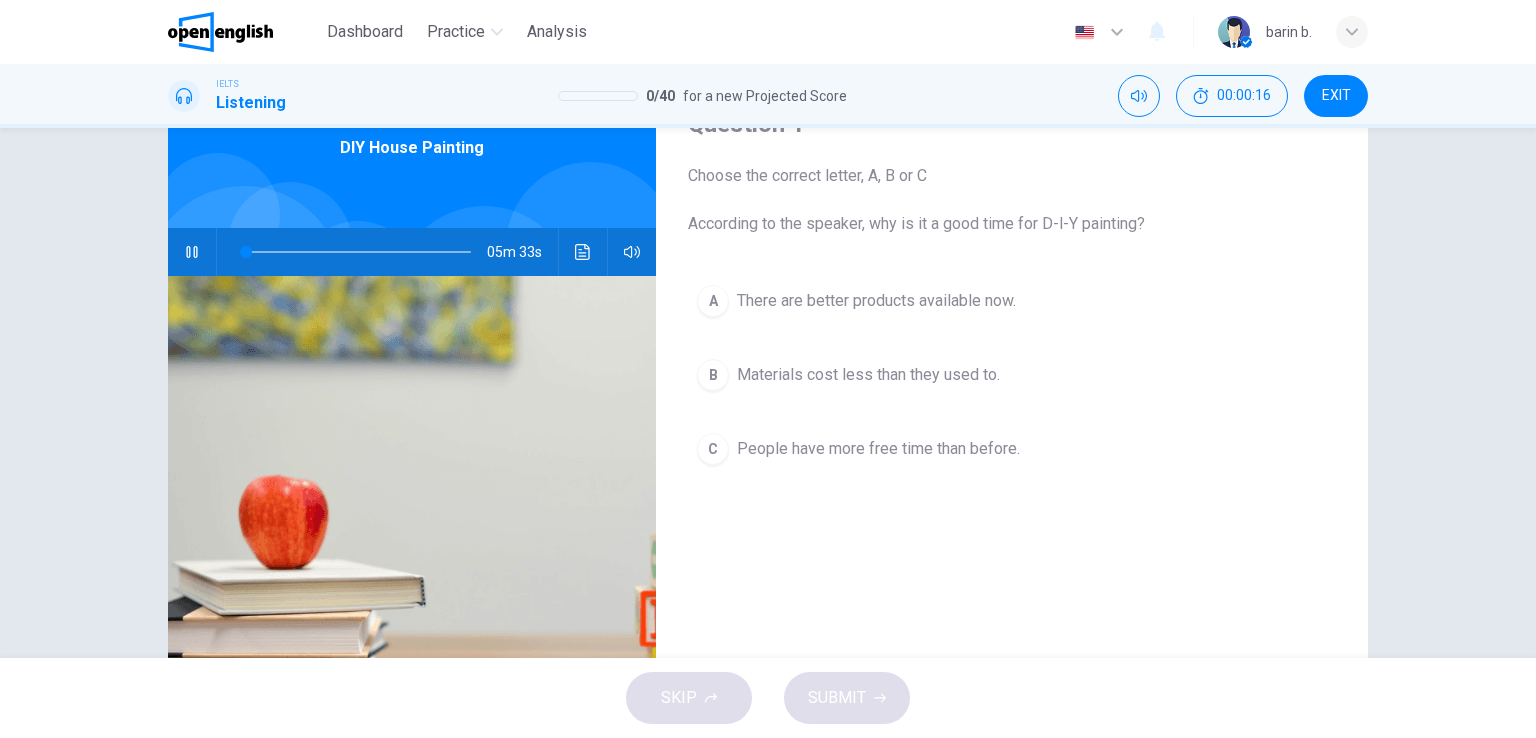 click 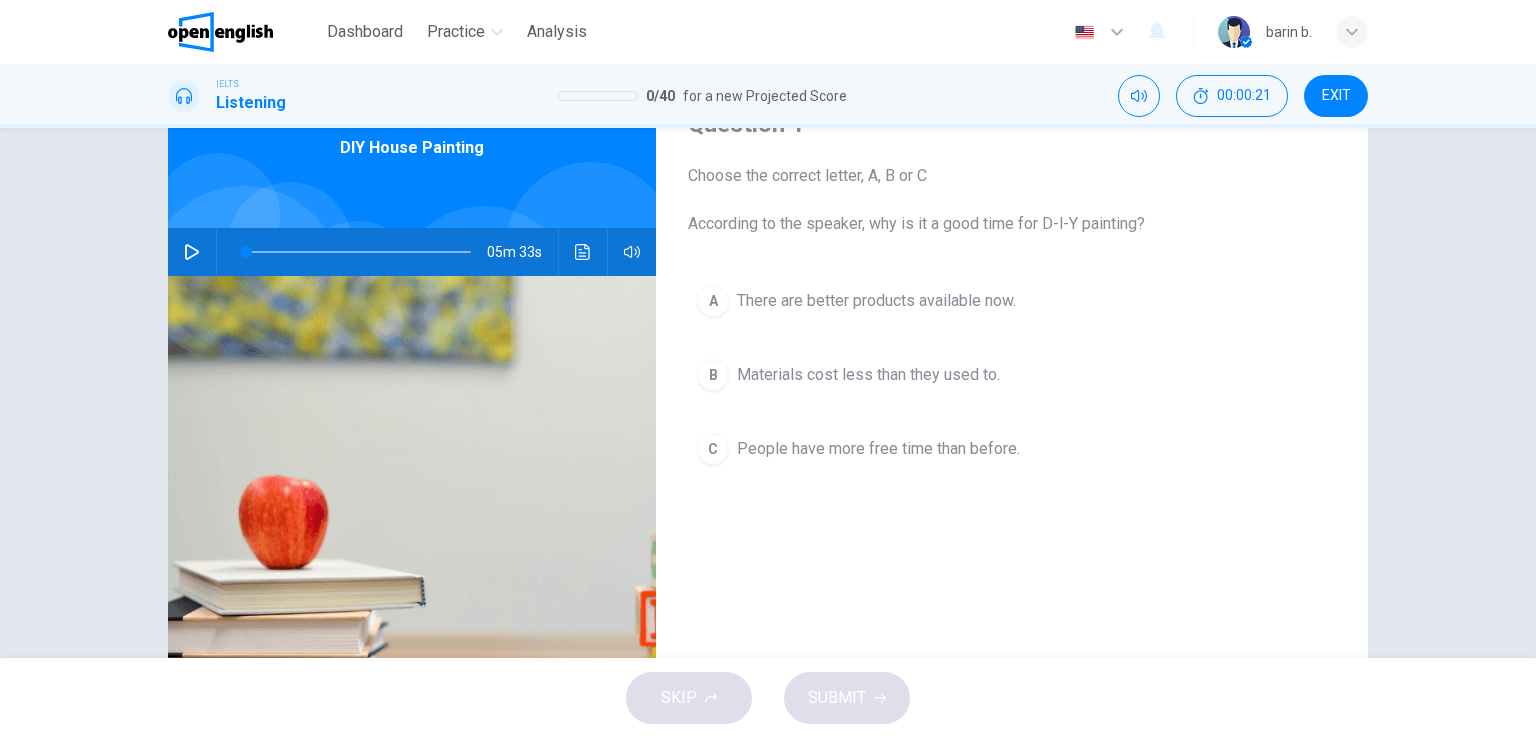 click 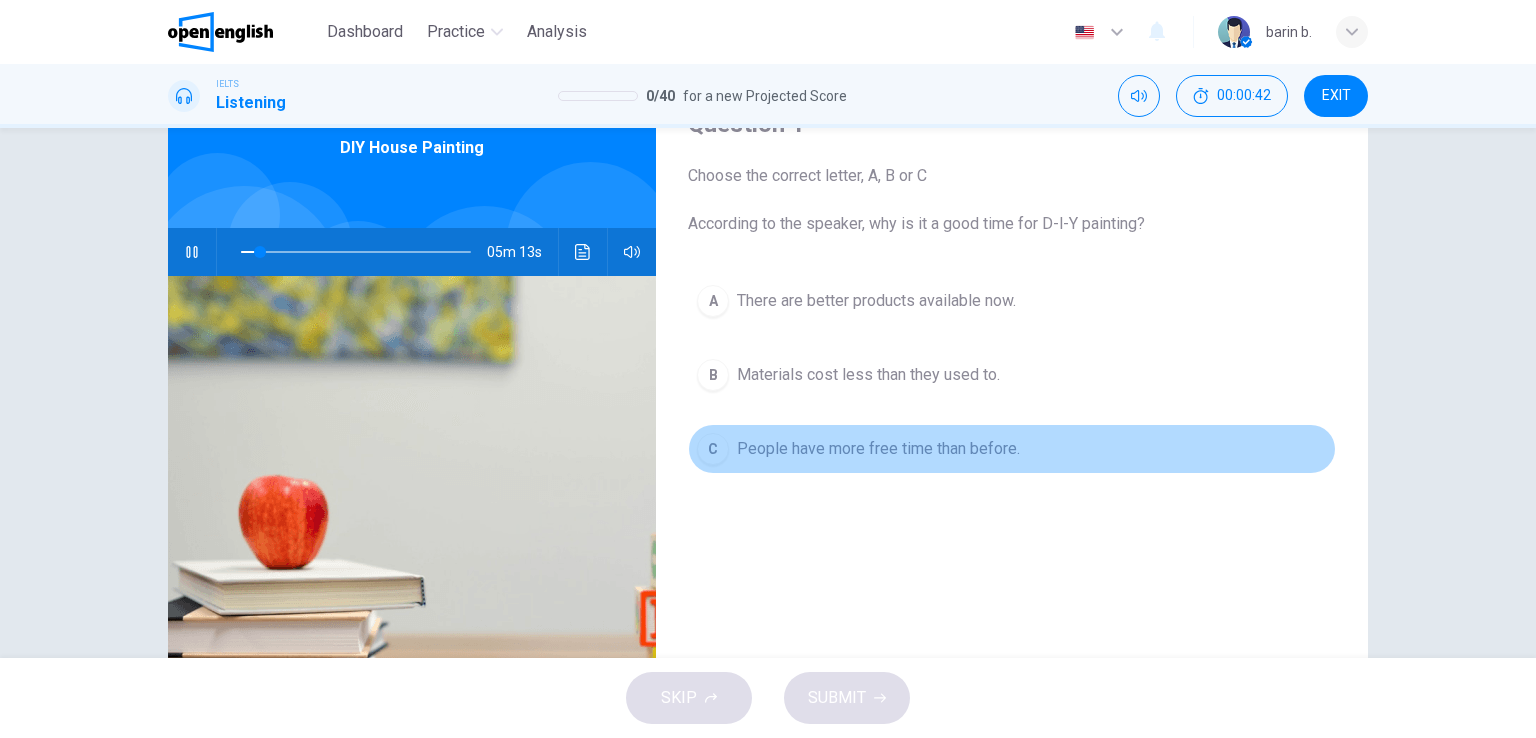 click on "C People have more free time than before." 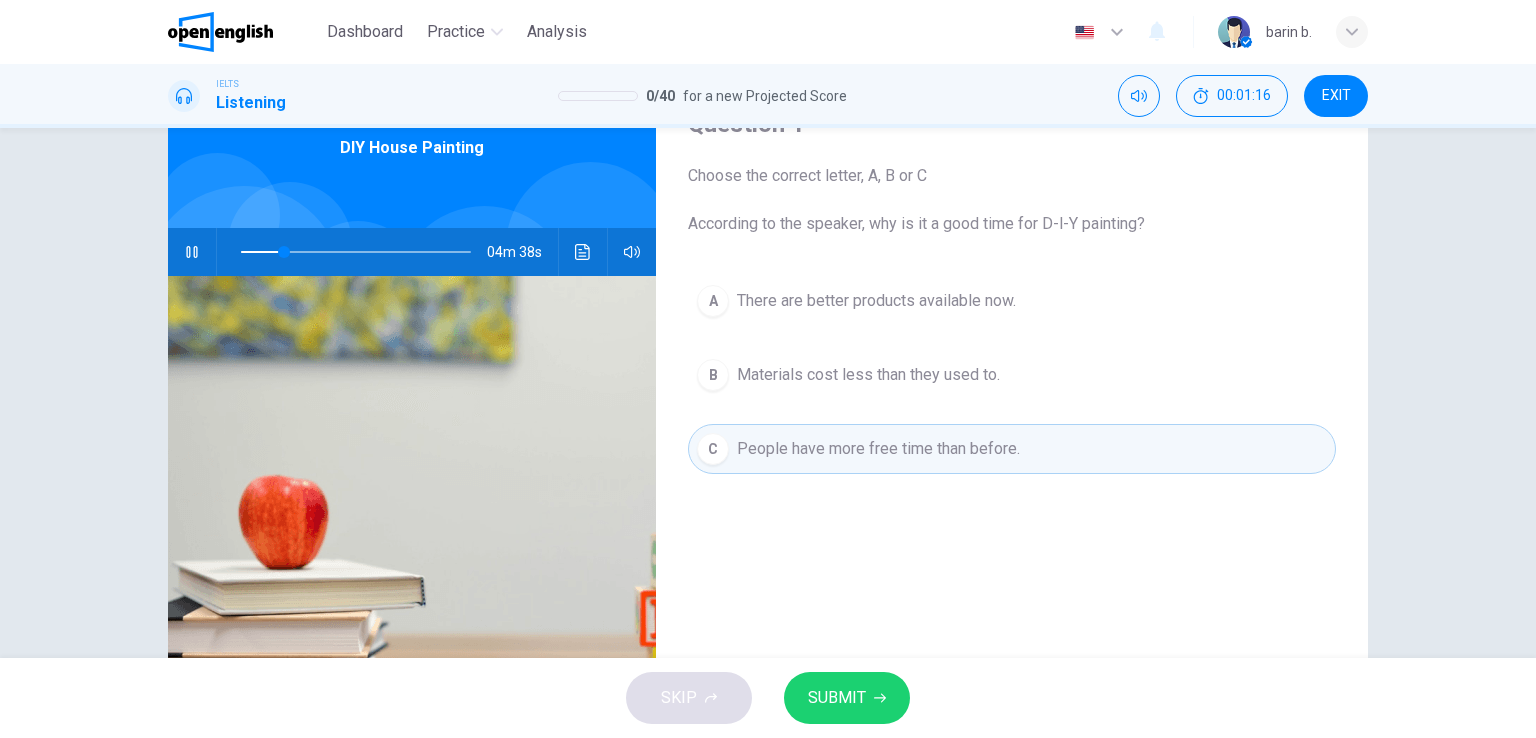 click on "SKIP SUBMIT" 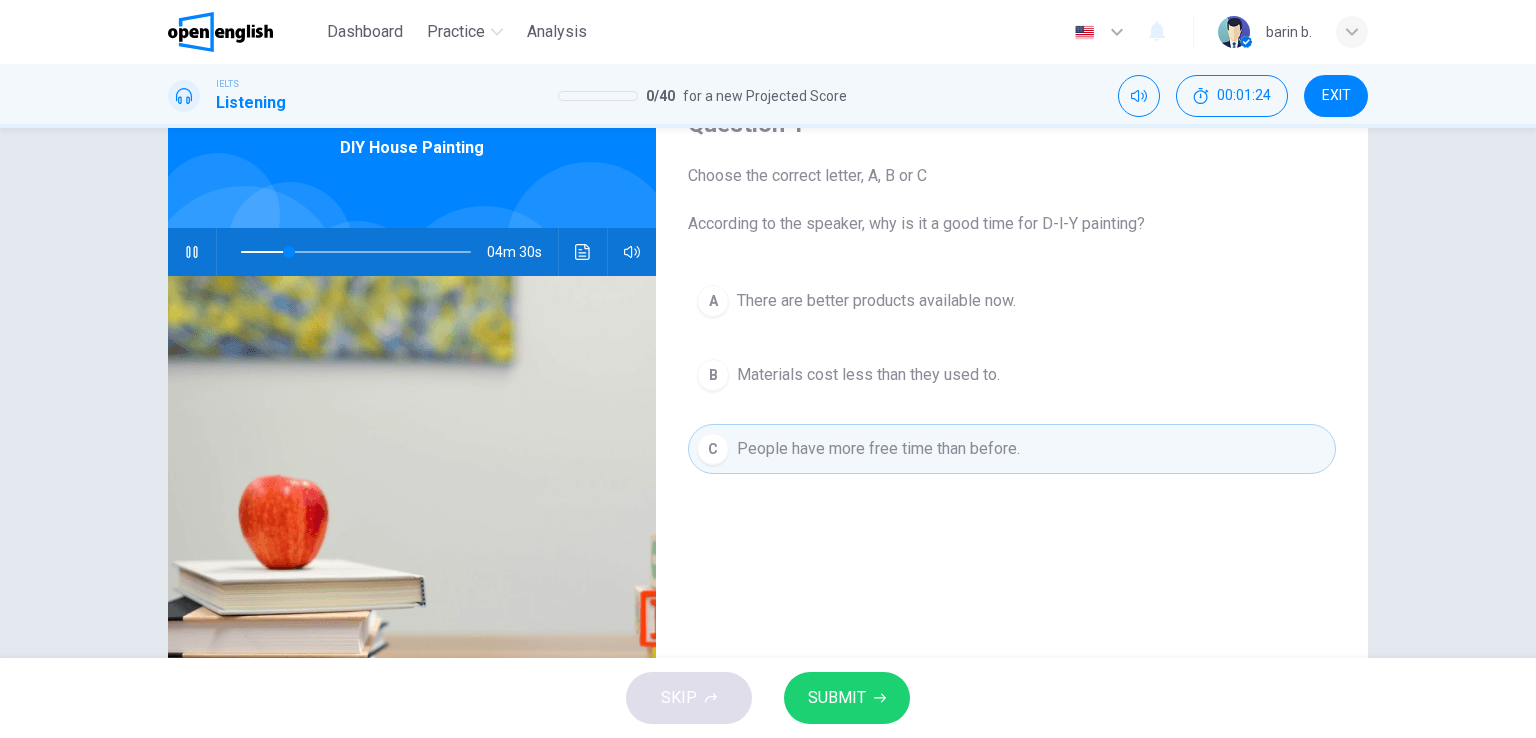 click on "A There are better products available now." 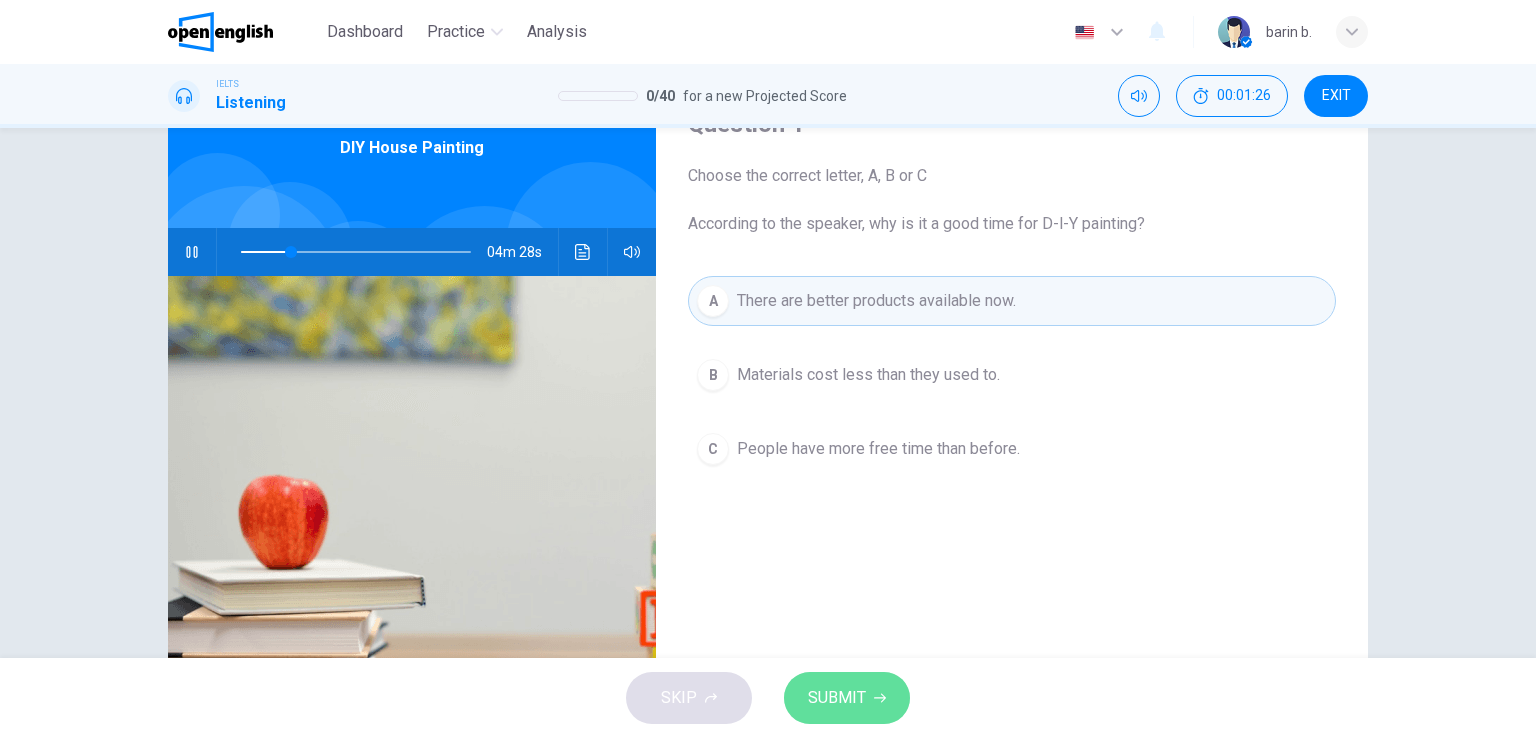 click on "SUBMIT" 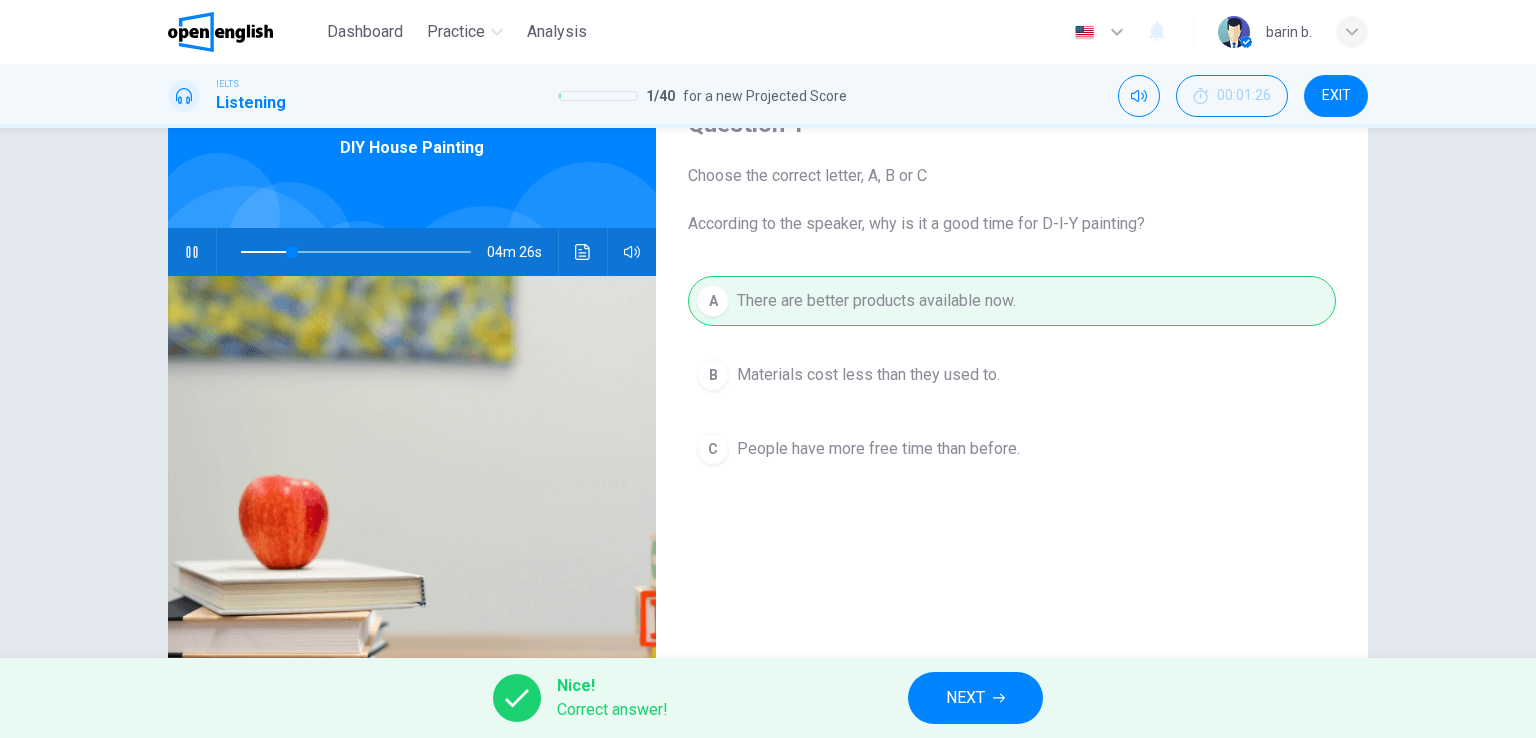 click on "NEXT" 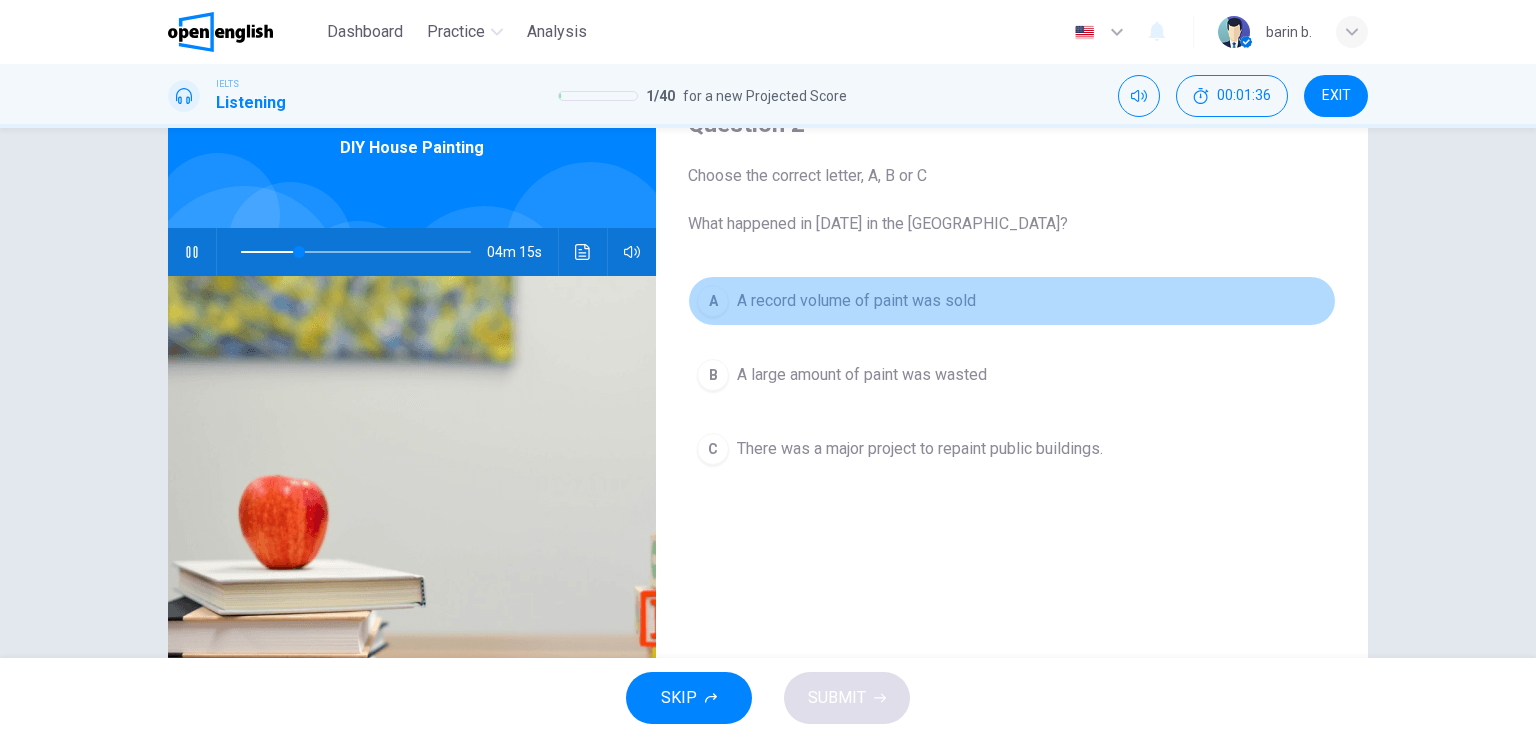 click on "A A record volume of paint was sold" 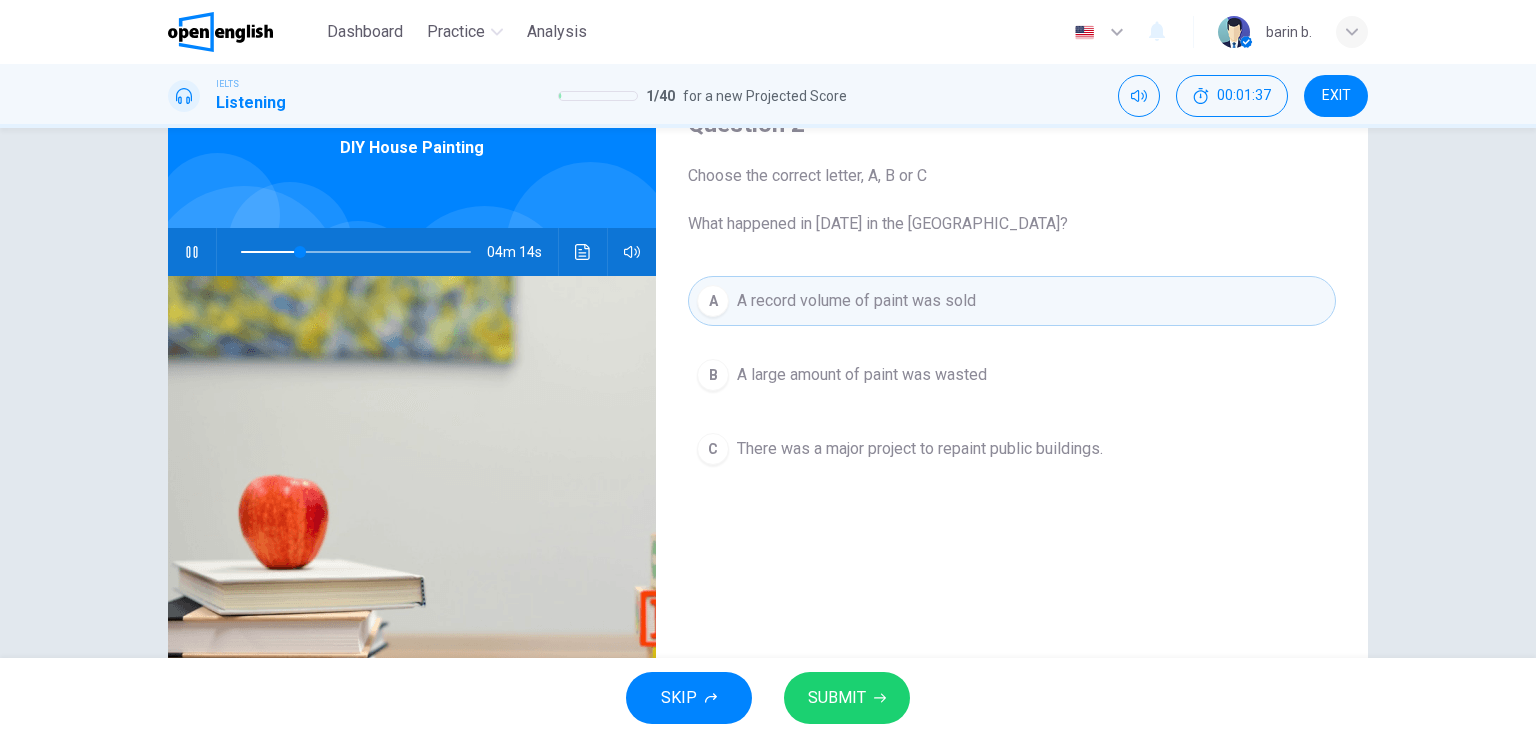 click on "SUBMIT" 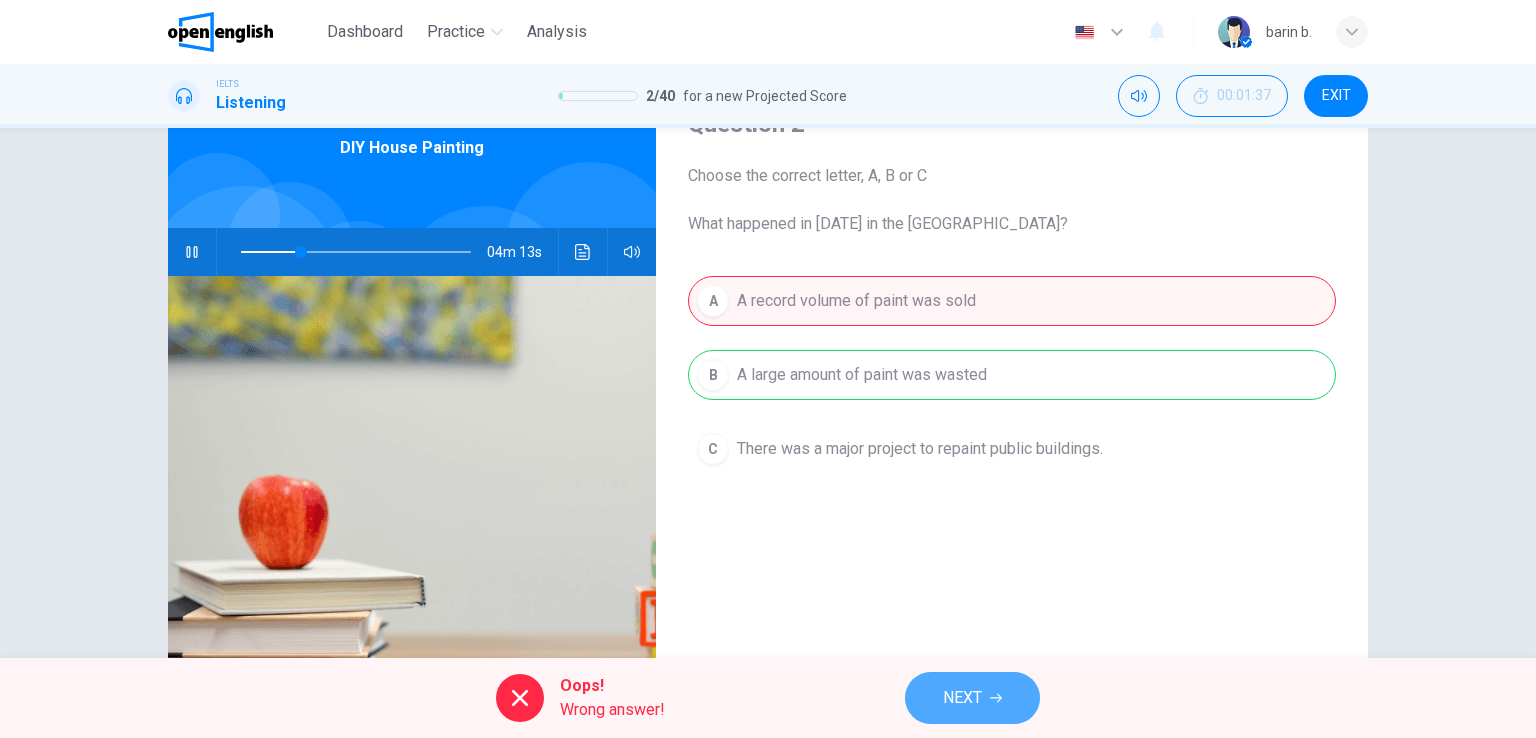 click on "NEXT" 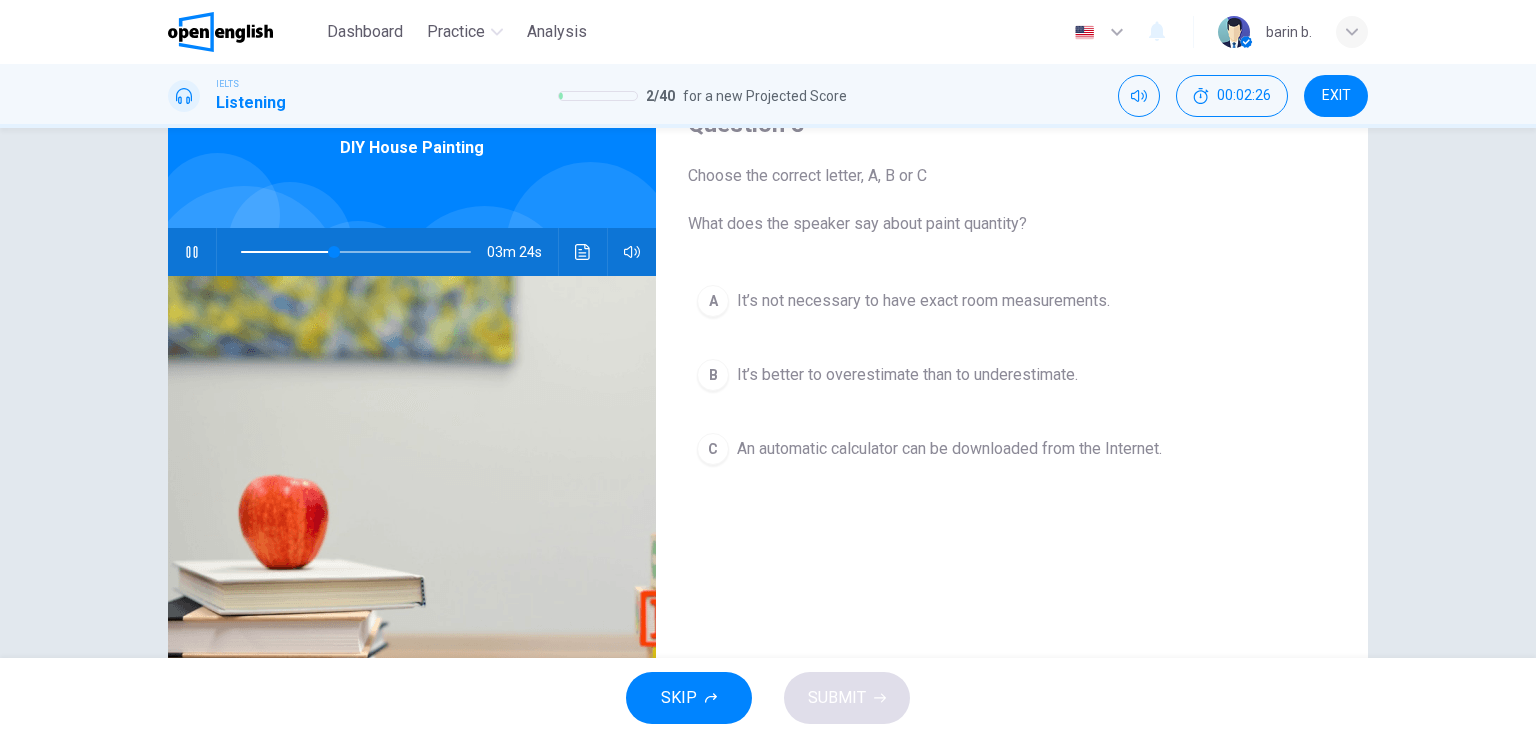 type on "**" 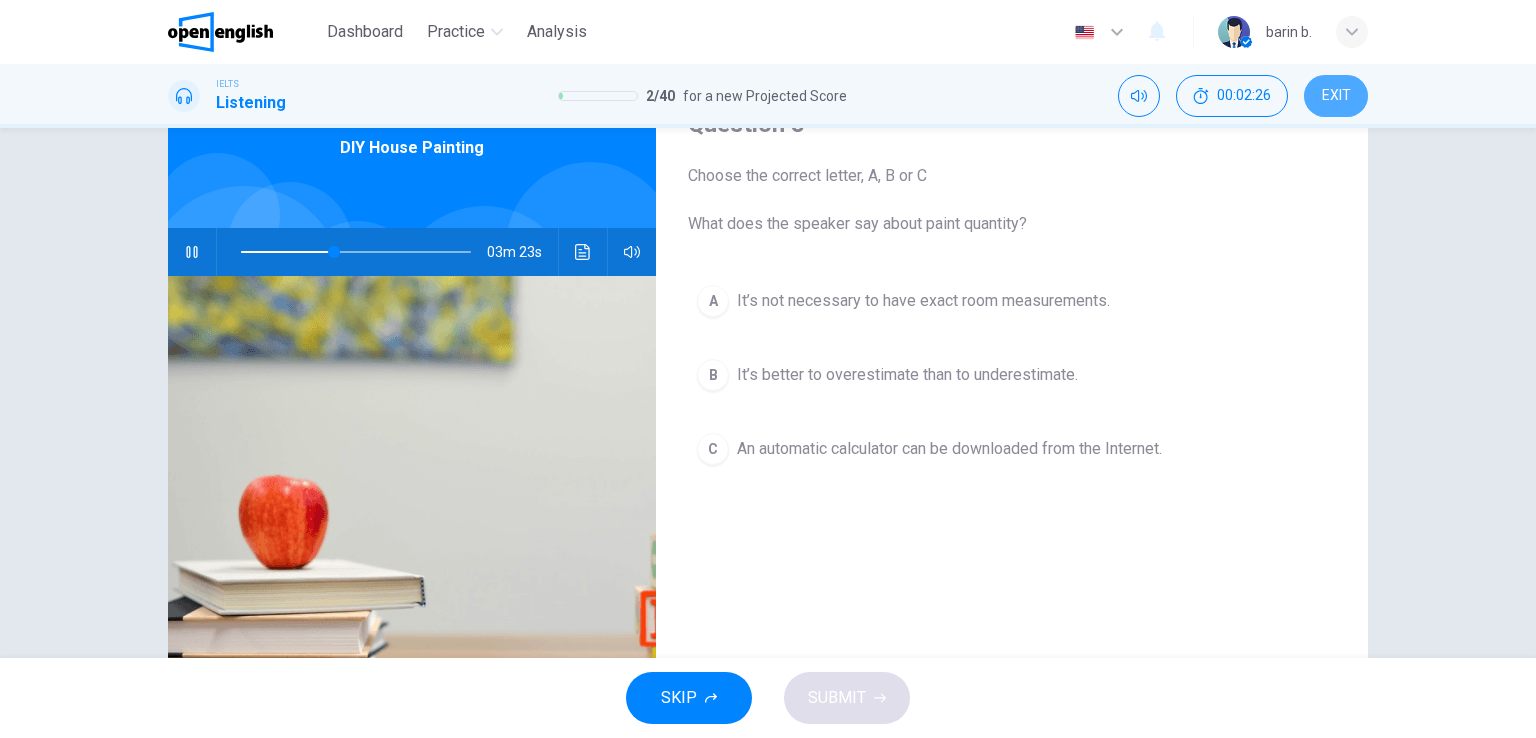 click on "EXIT" 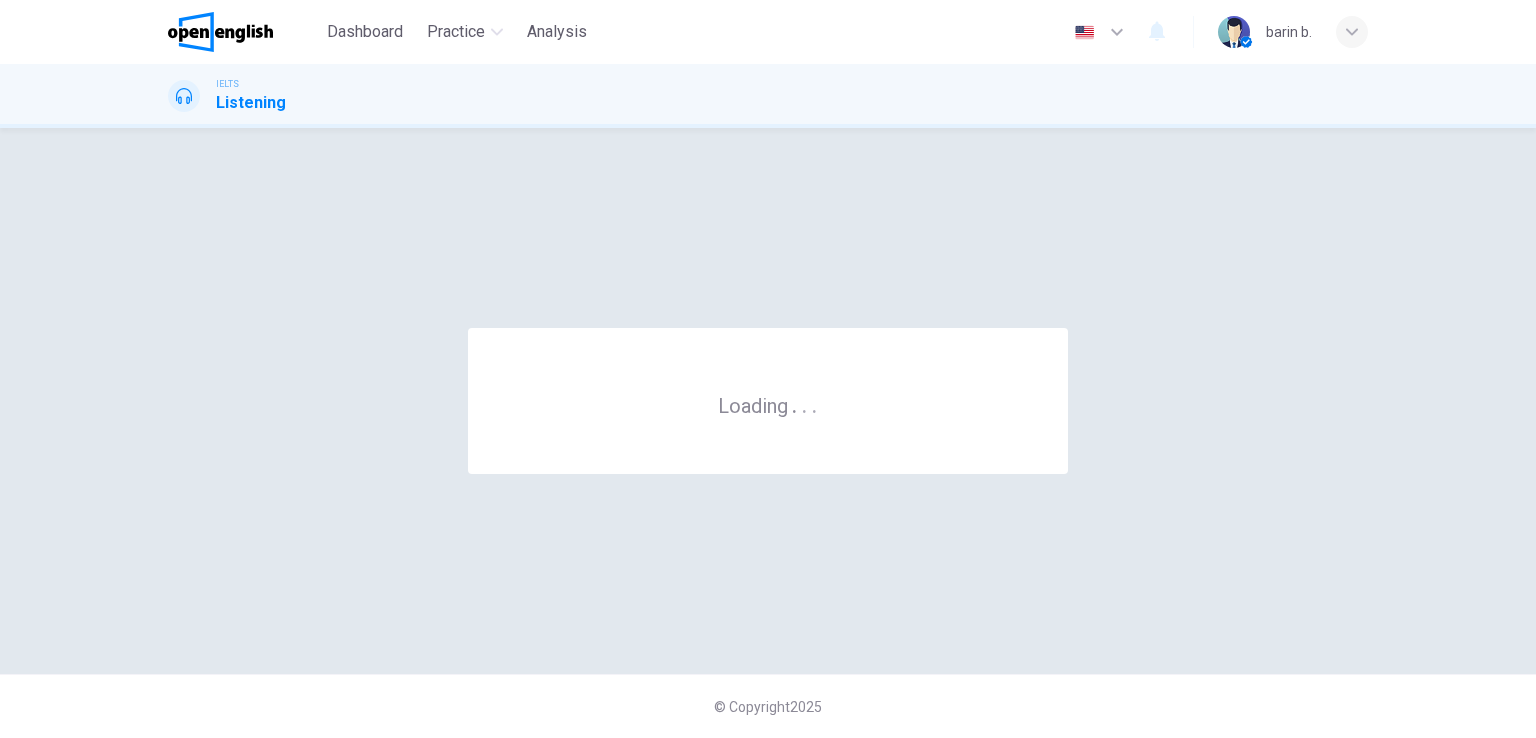 scroll, scrollTop: 0, scrollLeft: 0, axis: both 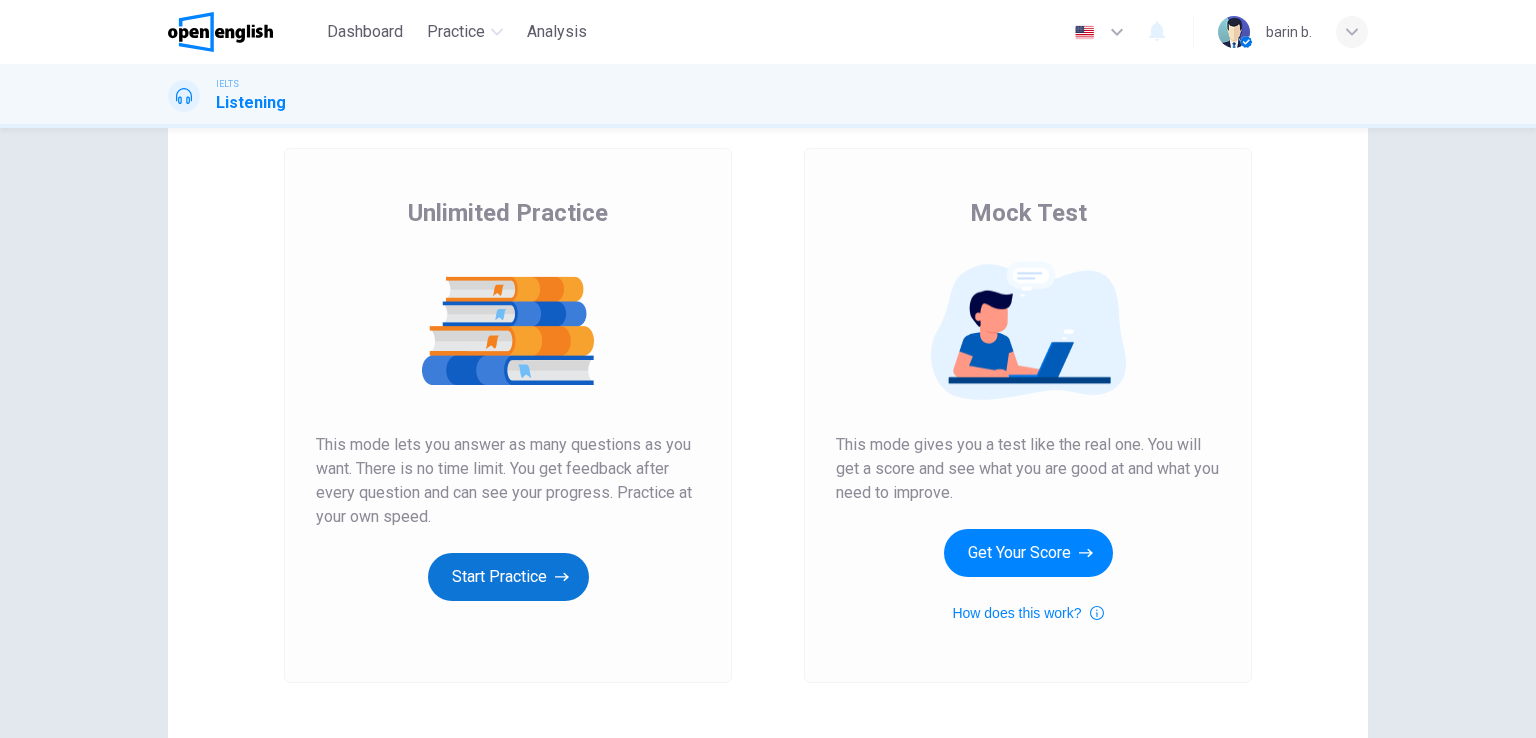 click on "Start Practice" at bounding box center [508, 577] 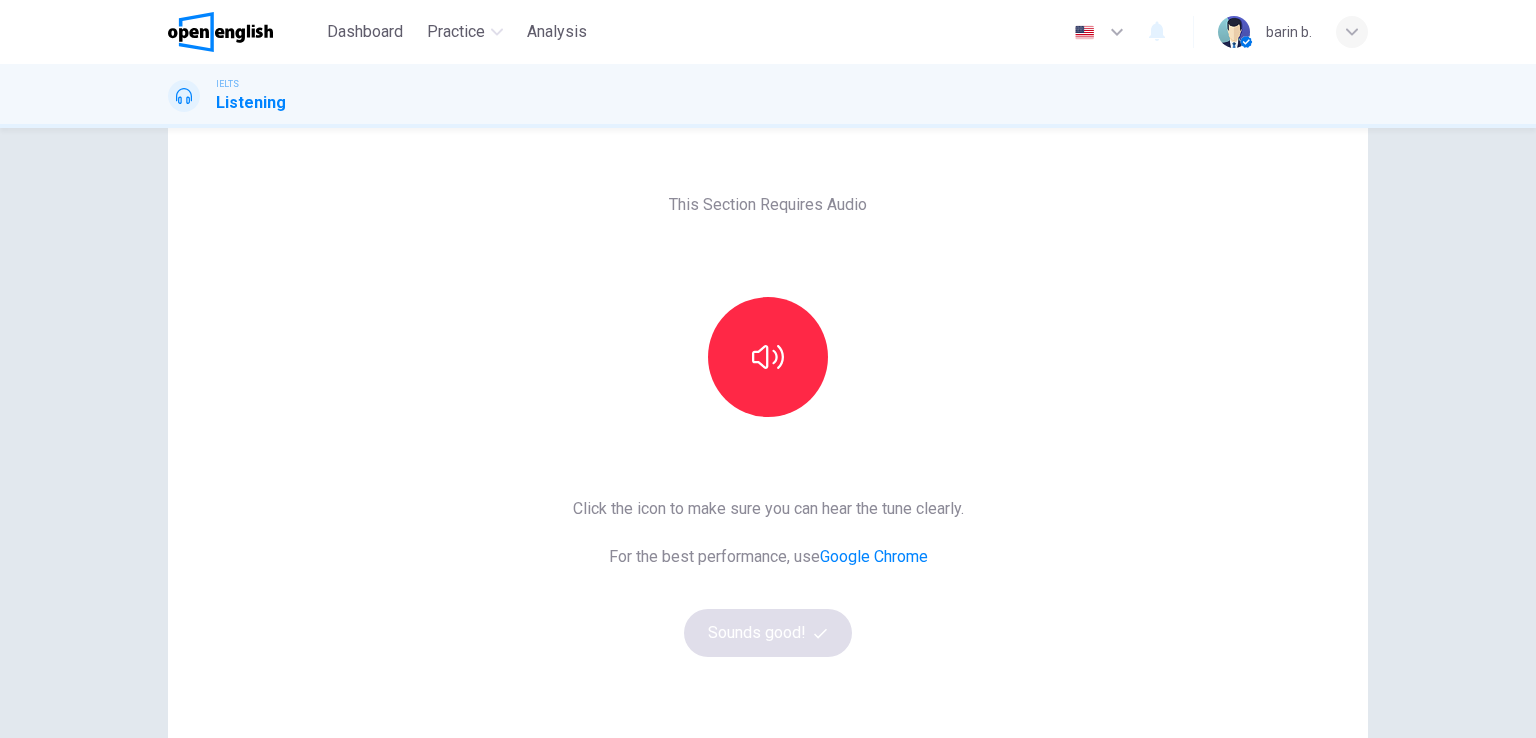 scroll, scrollTop: 100, scrollLeft: 0, axis: vertical 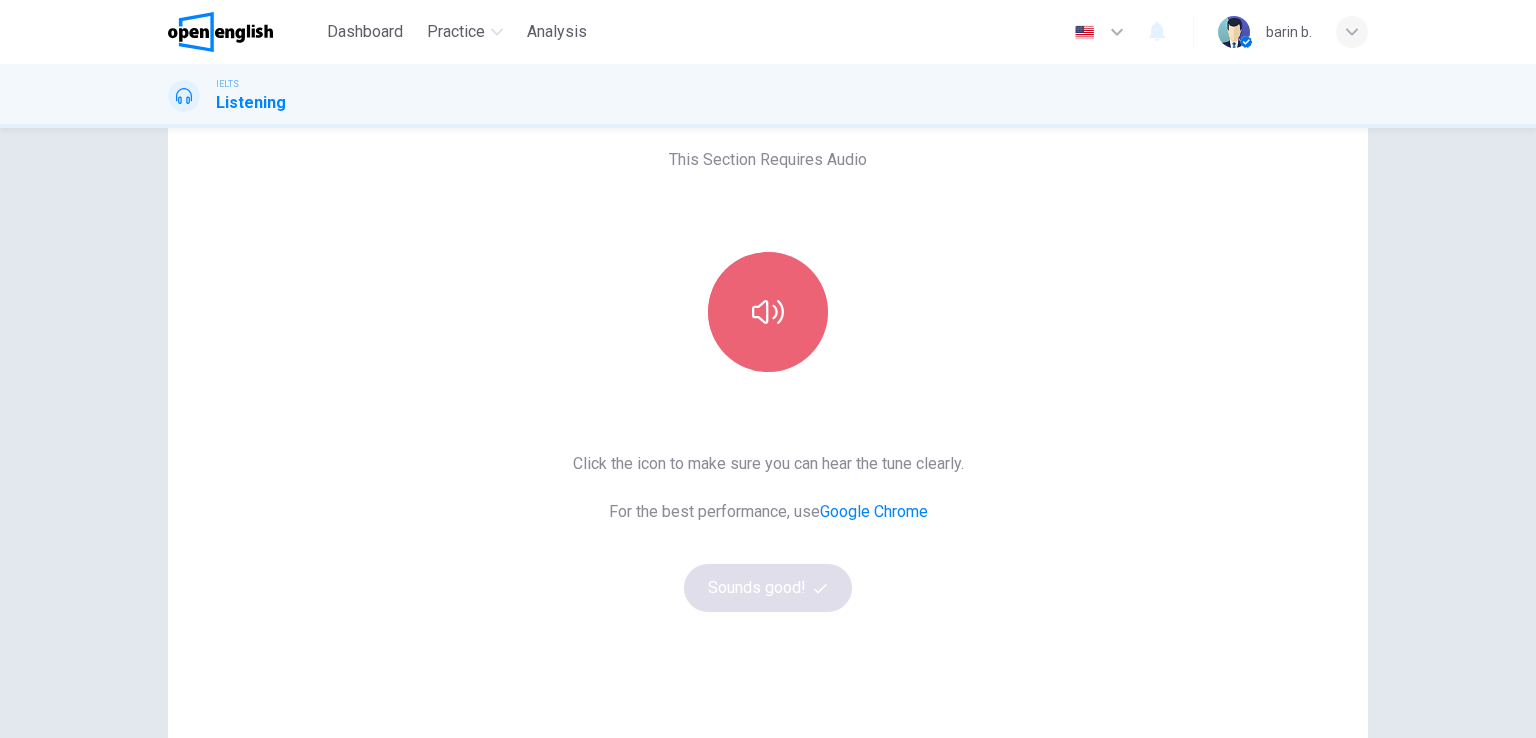 click at bounding box center (768, 312) 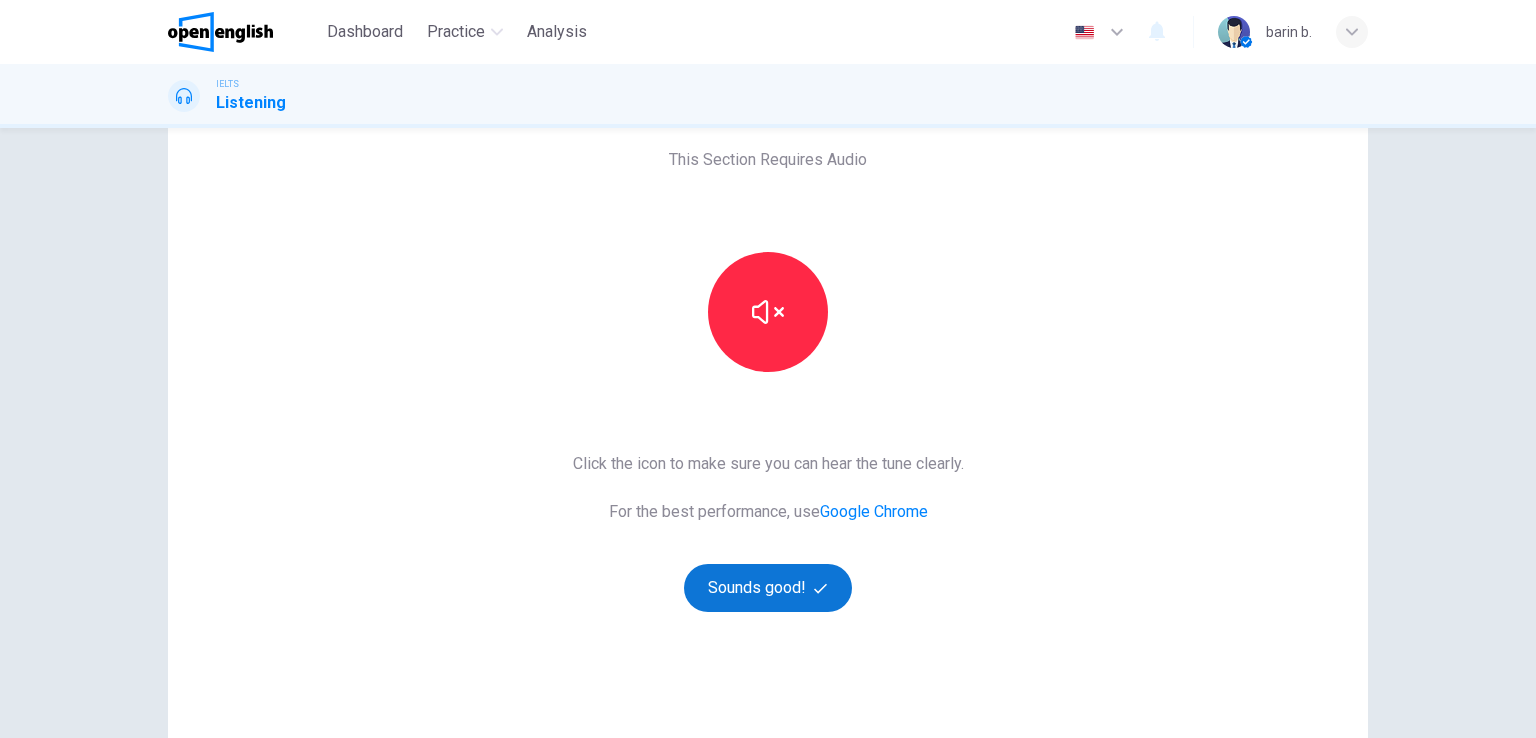 click on "Sounds good!" at bounding box center (768, 588) 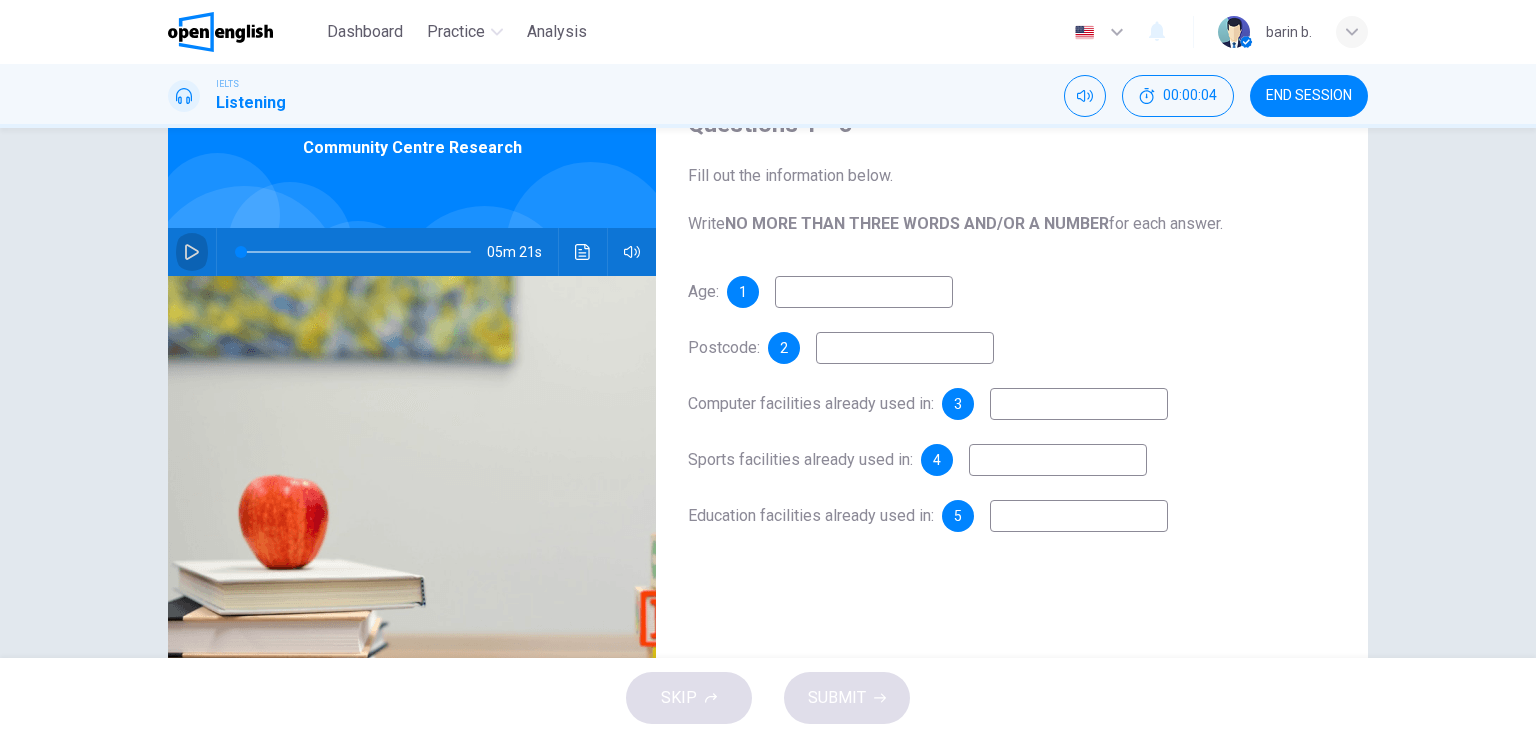 click 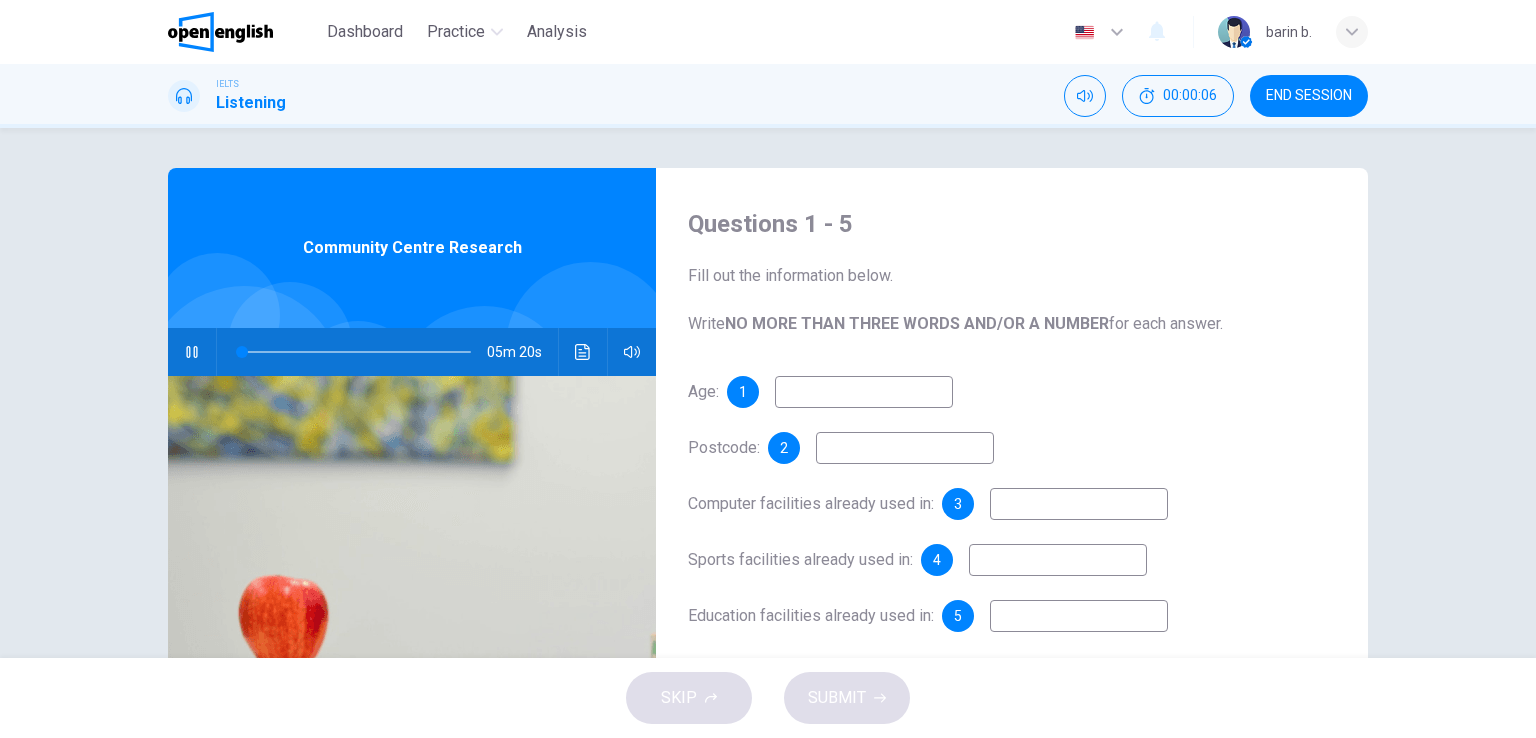 scroll, scrollTop: 100, scrollLeft: 0, axis: vertical 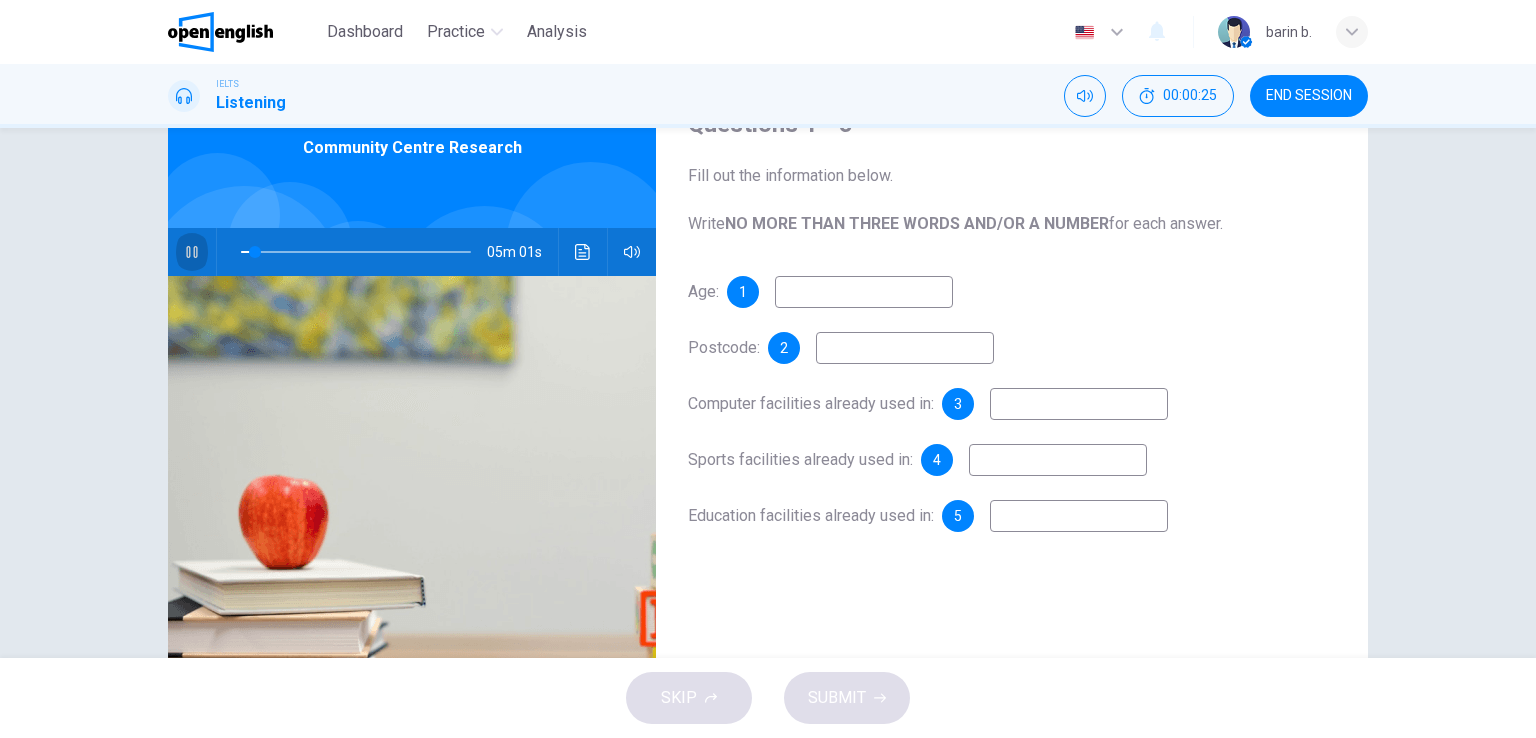 click 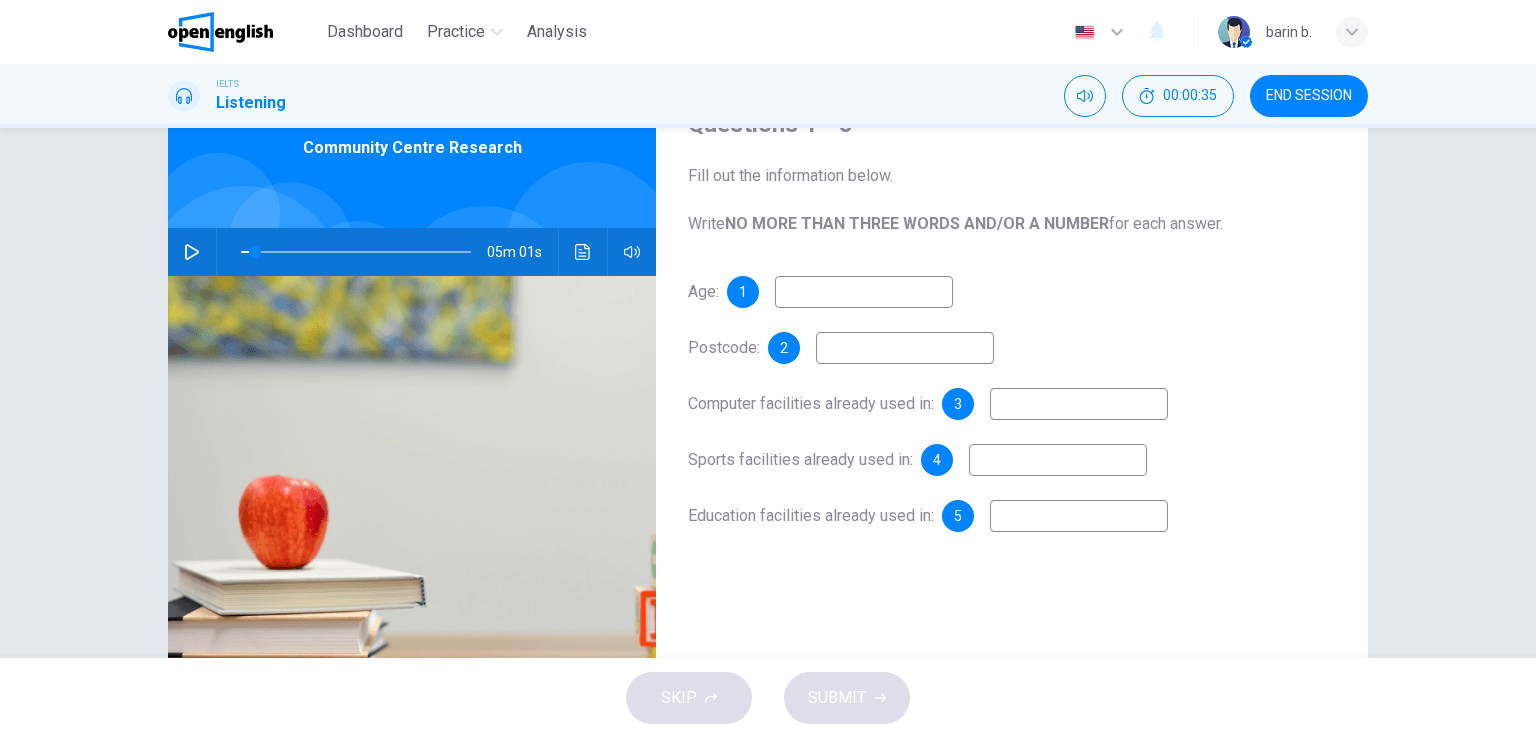 click 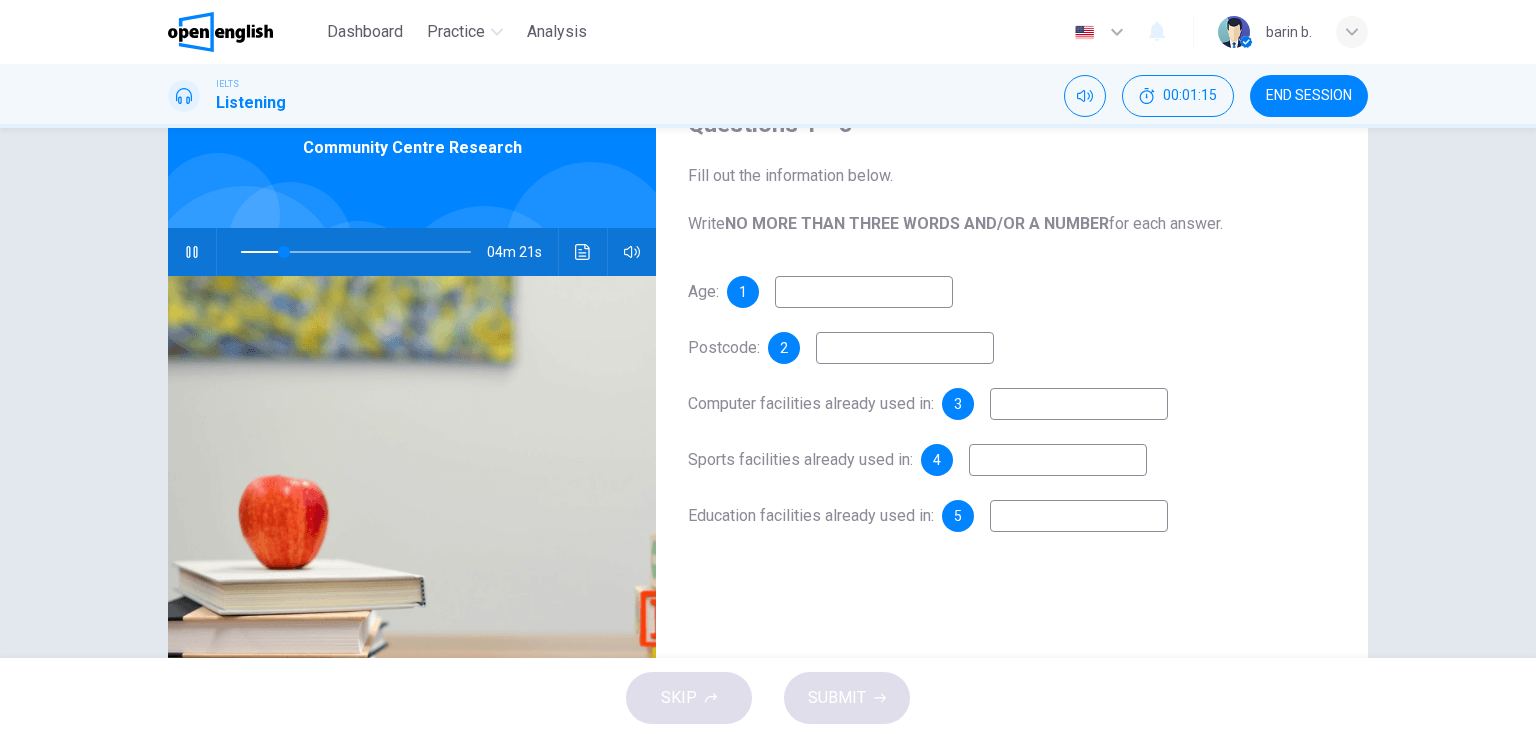 click at bounding box center (864, 292) 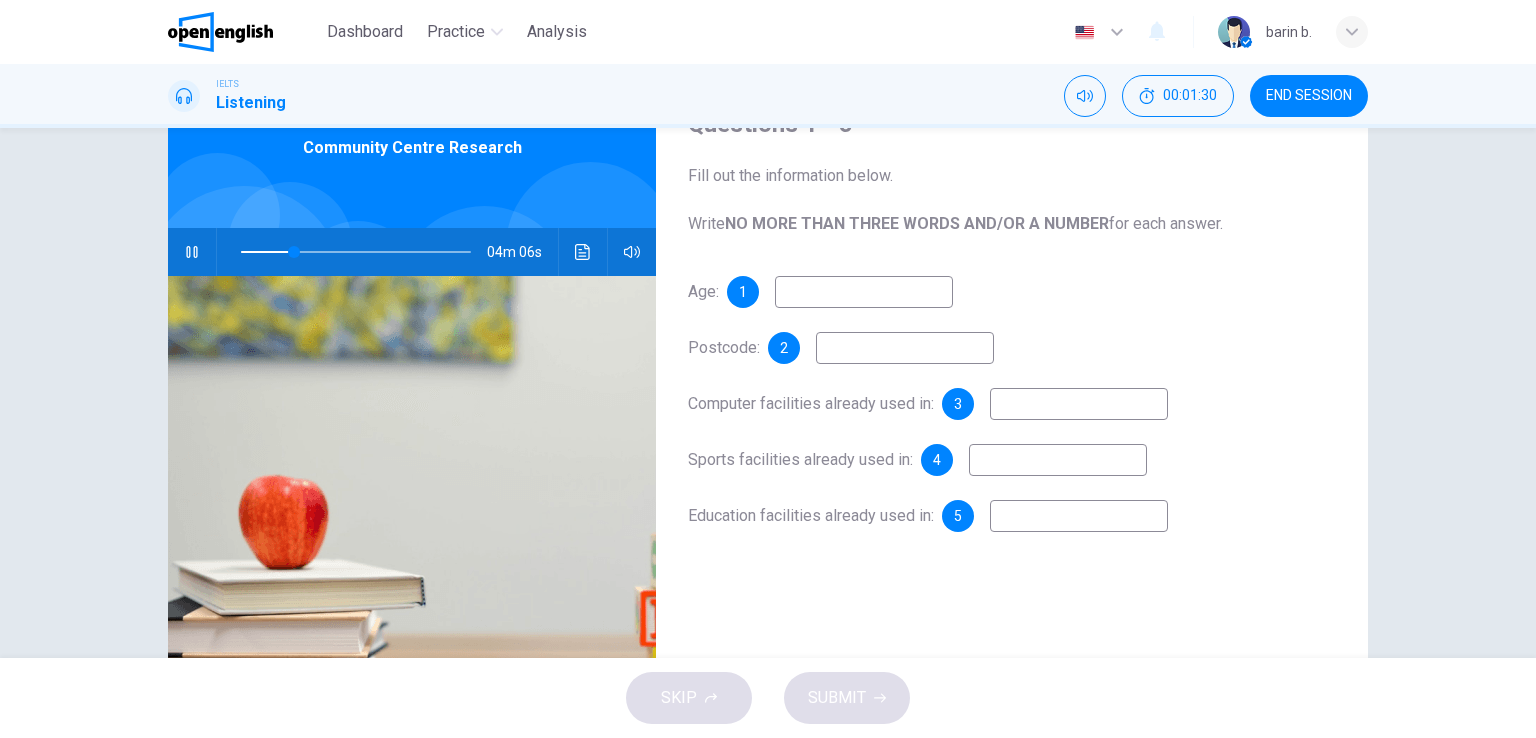 type on "**" 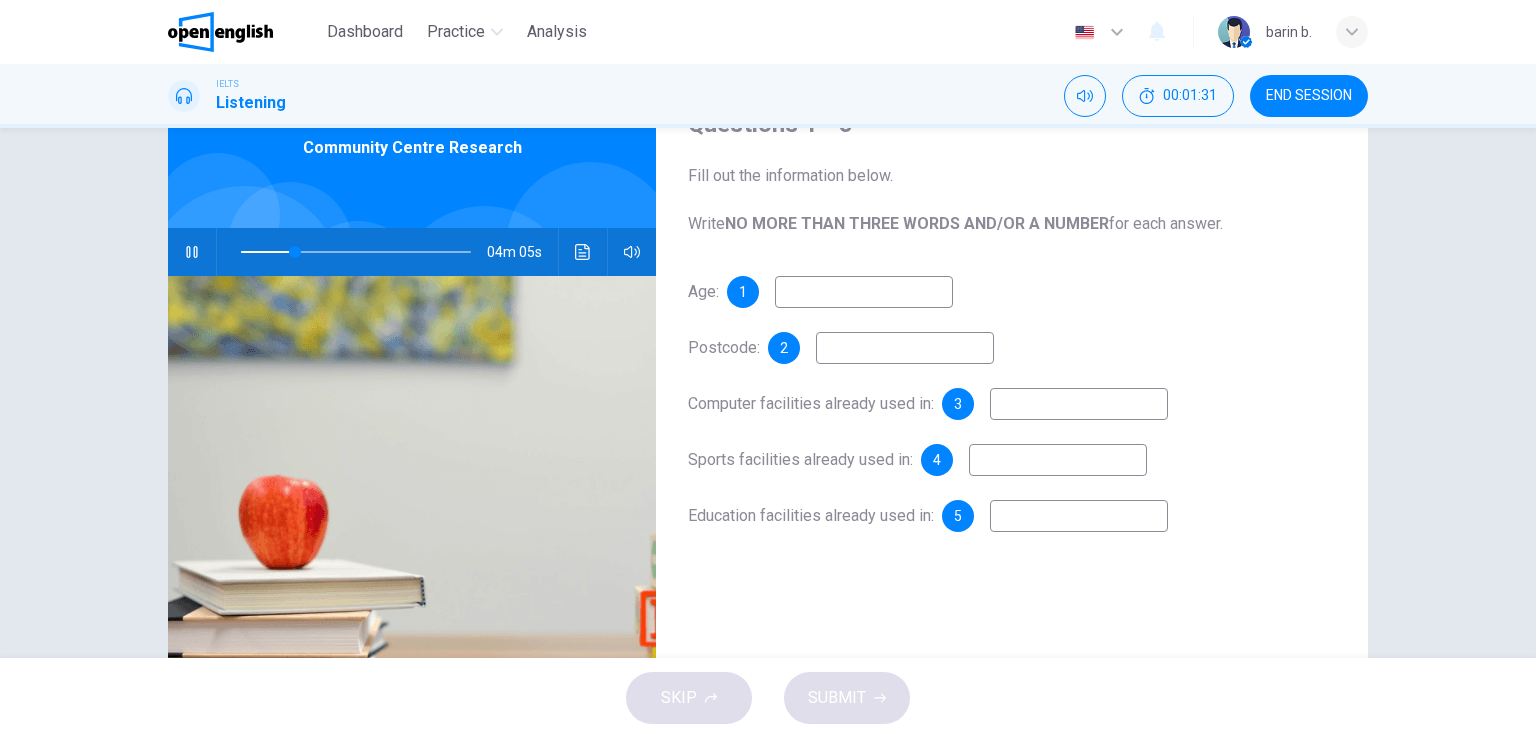 type on "*" 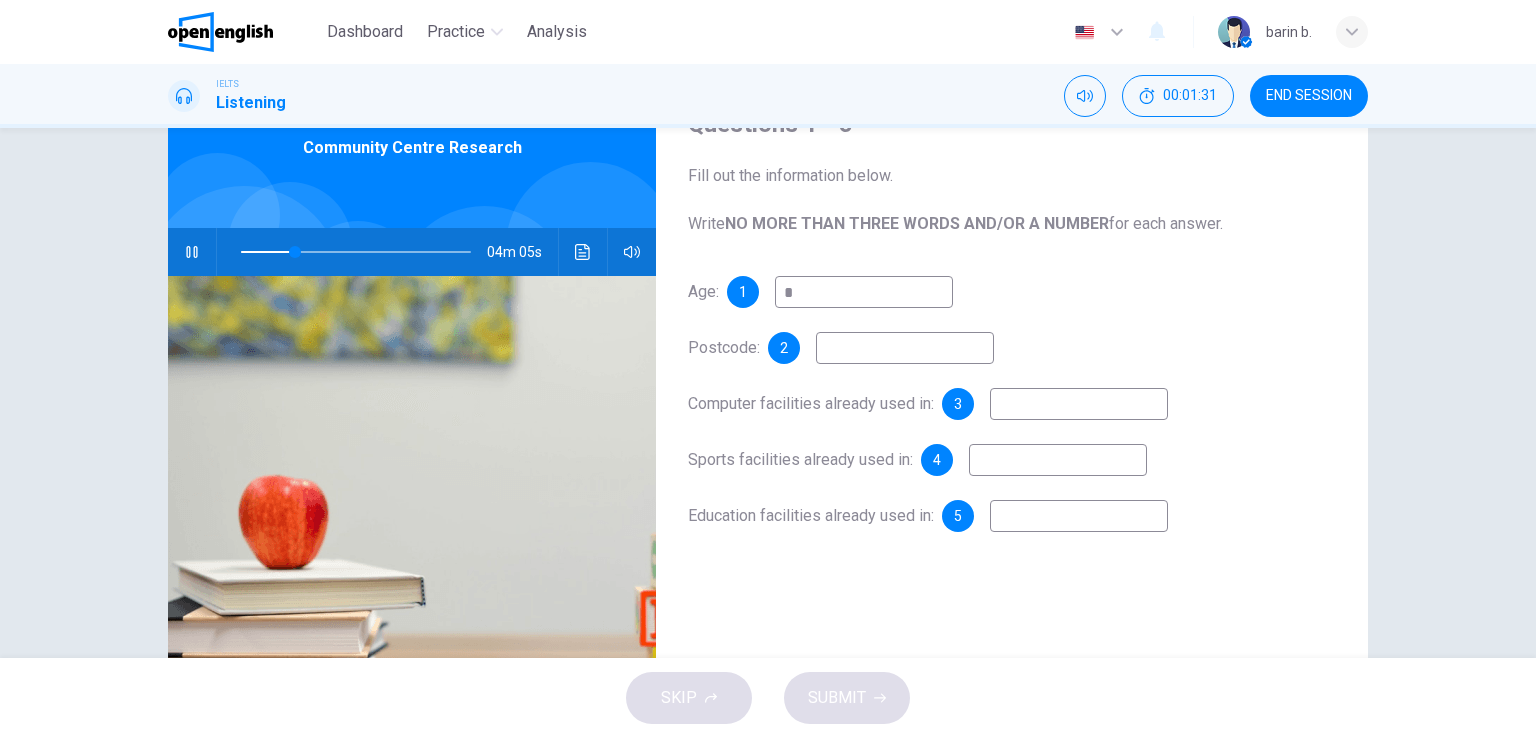 type on "**" 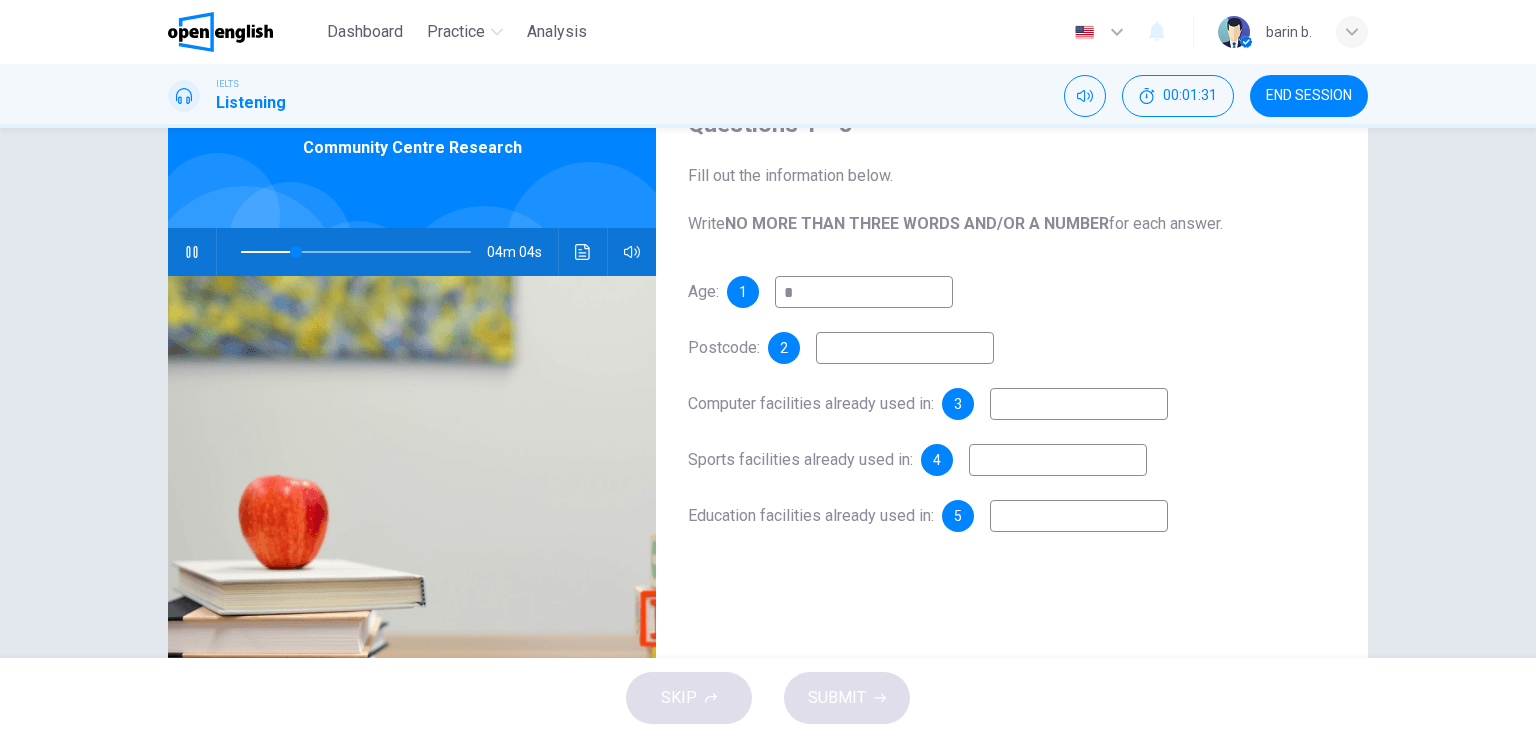 type on "**" 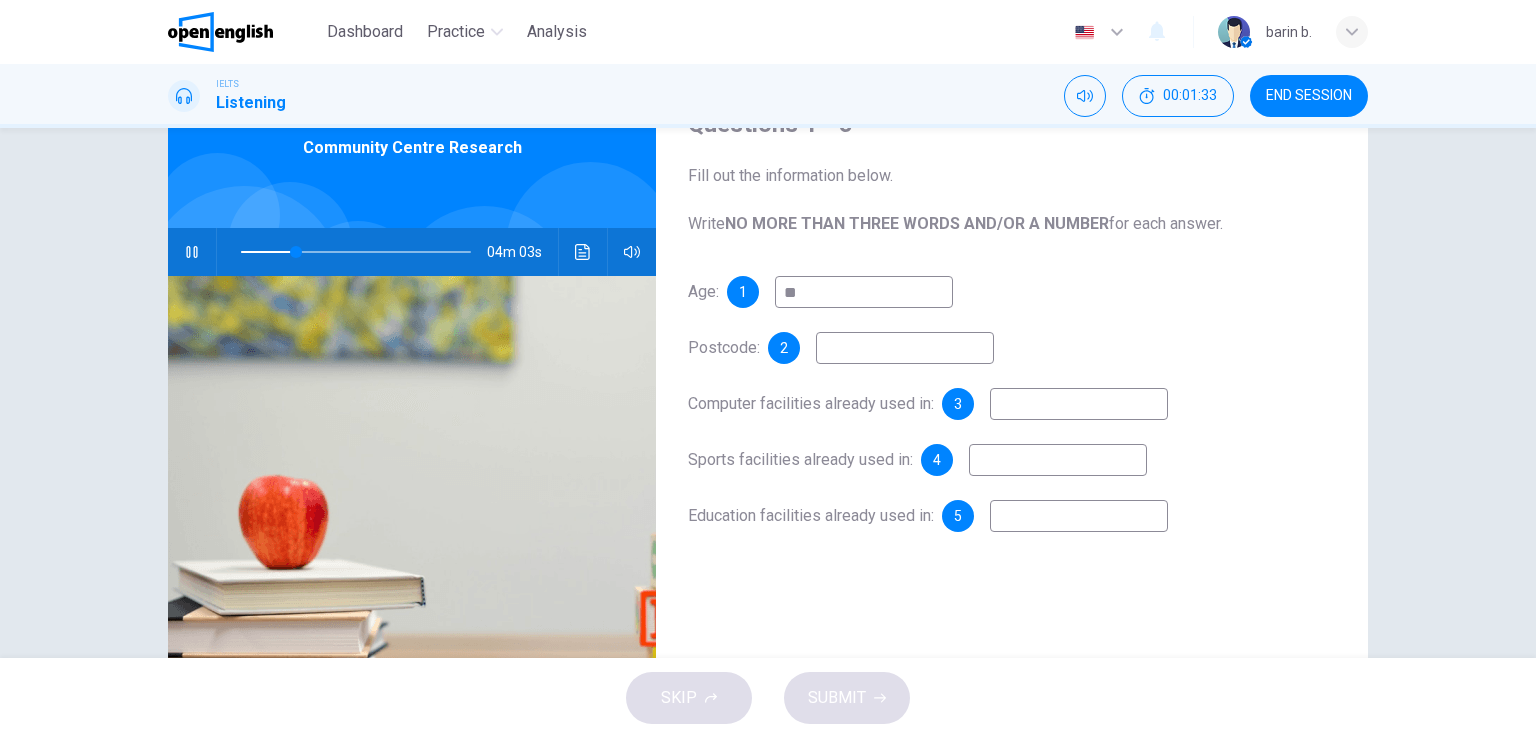 type on "**" 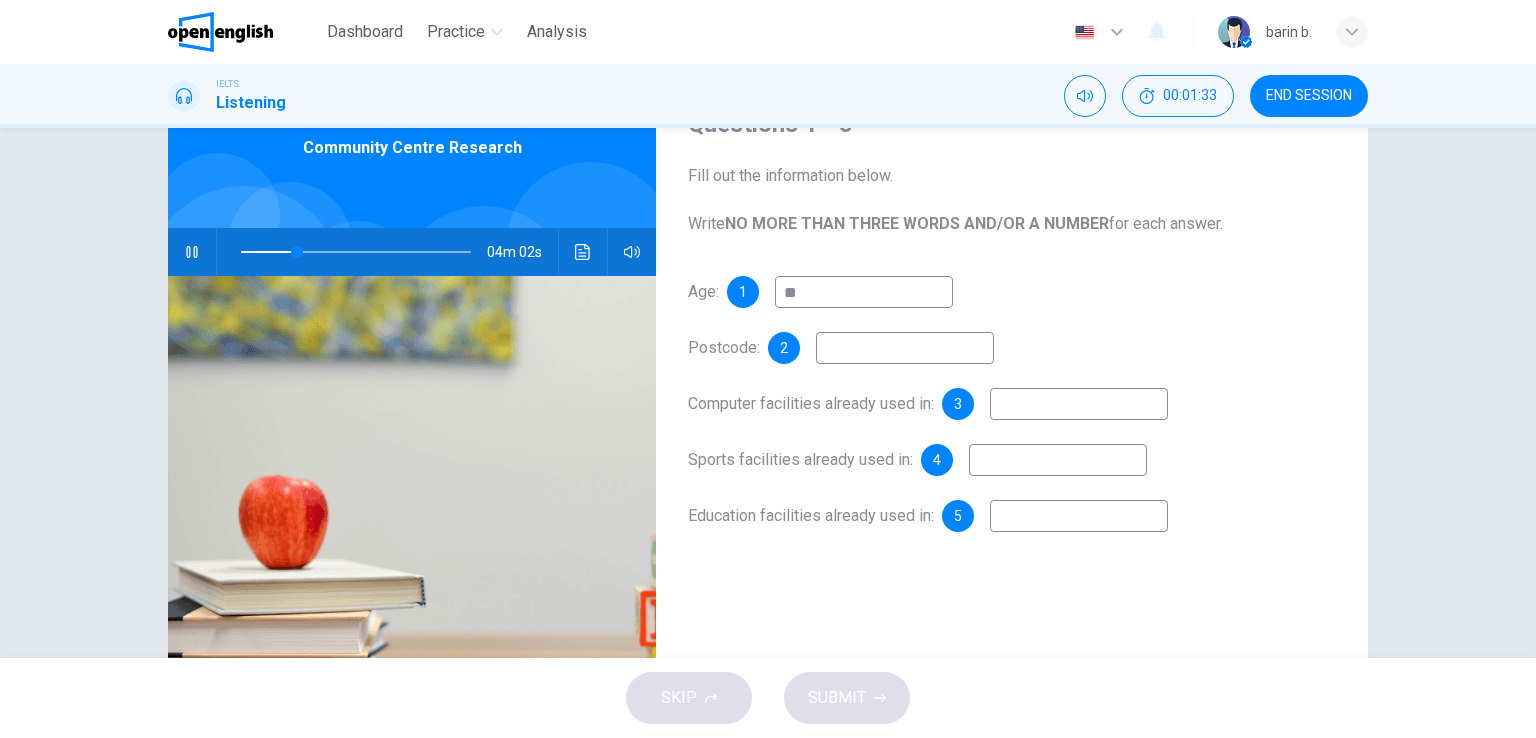 type on "**" 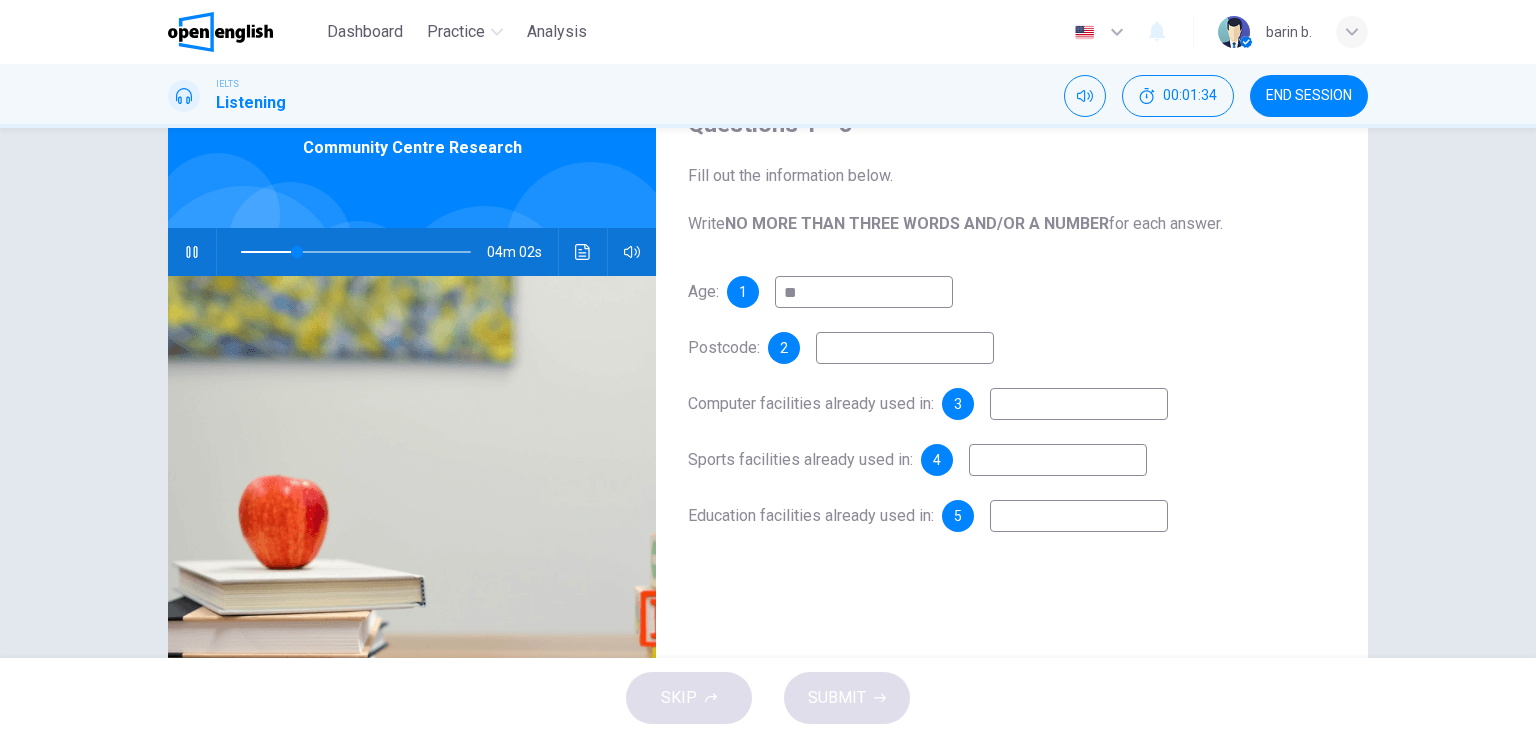 click at bounding box center [905, 348] 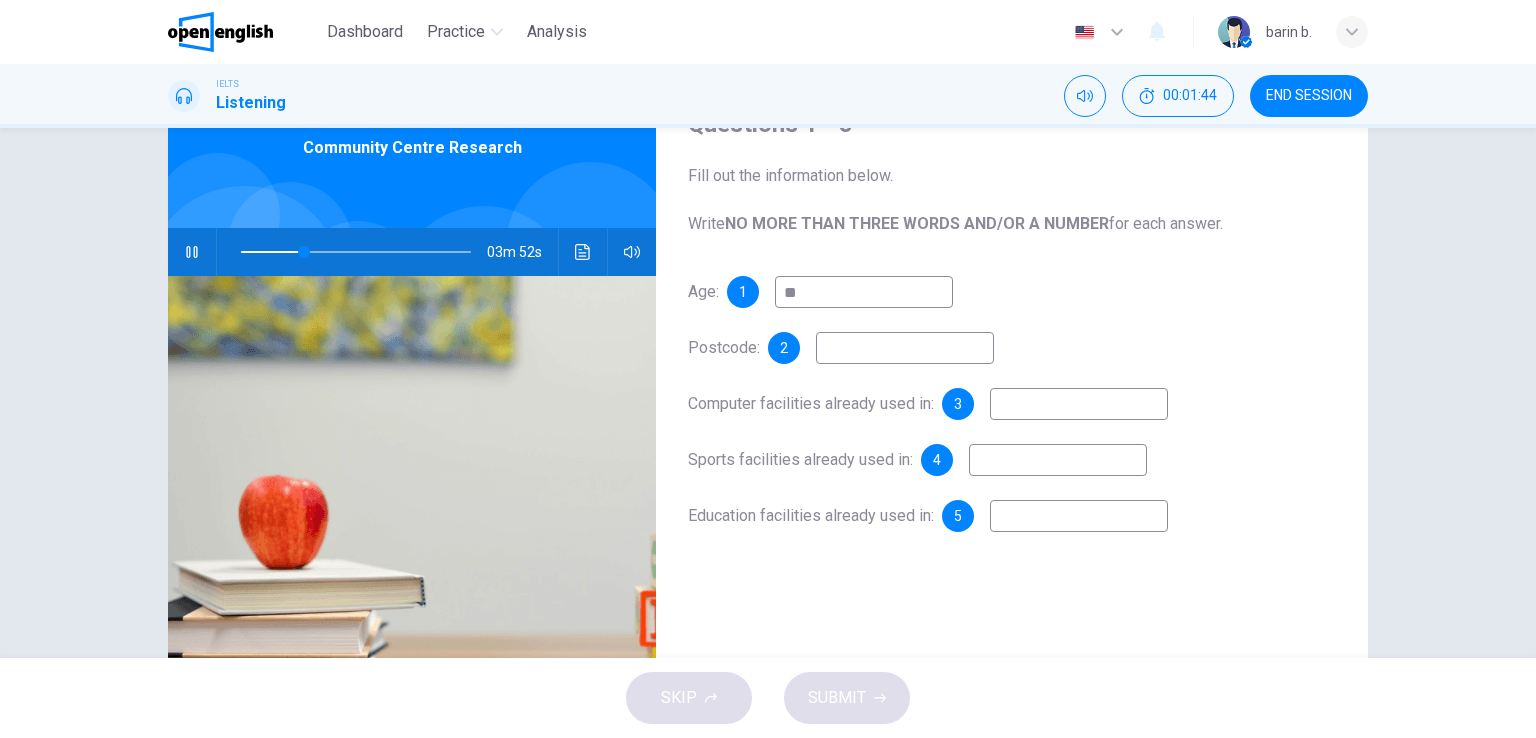 type on "**" 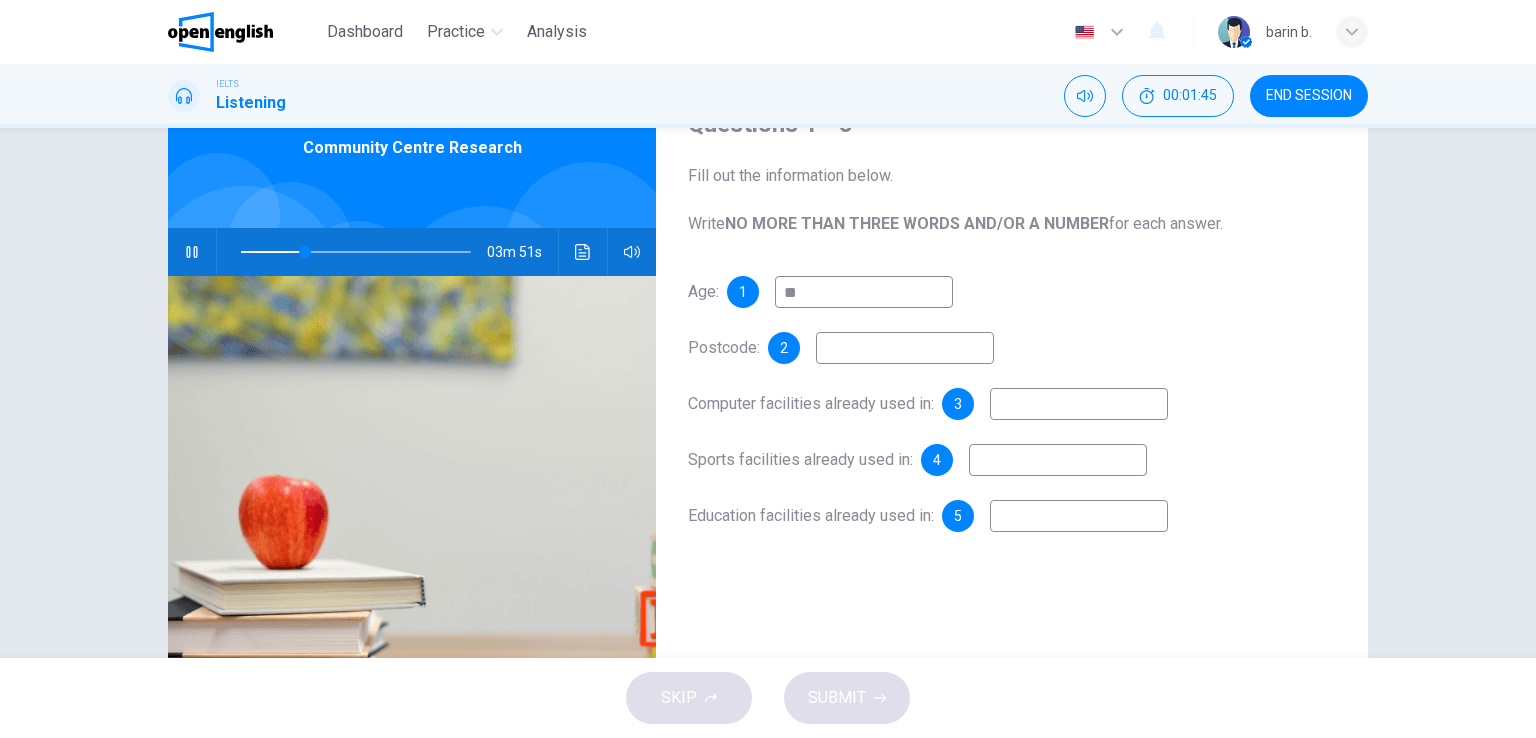 type on "*" 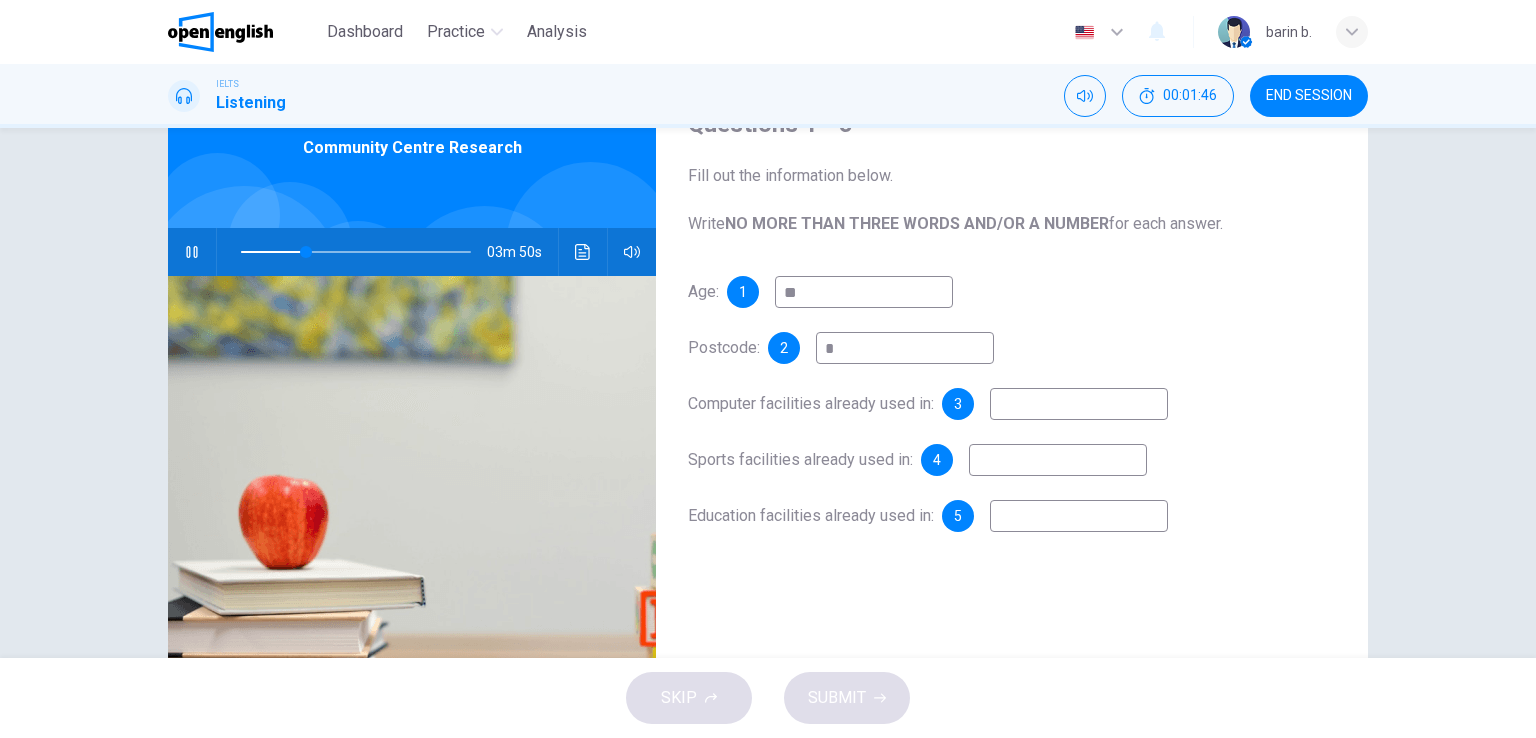 type on "**" 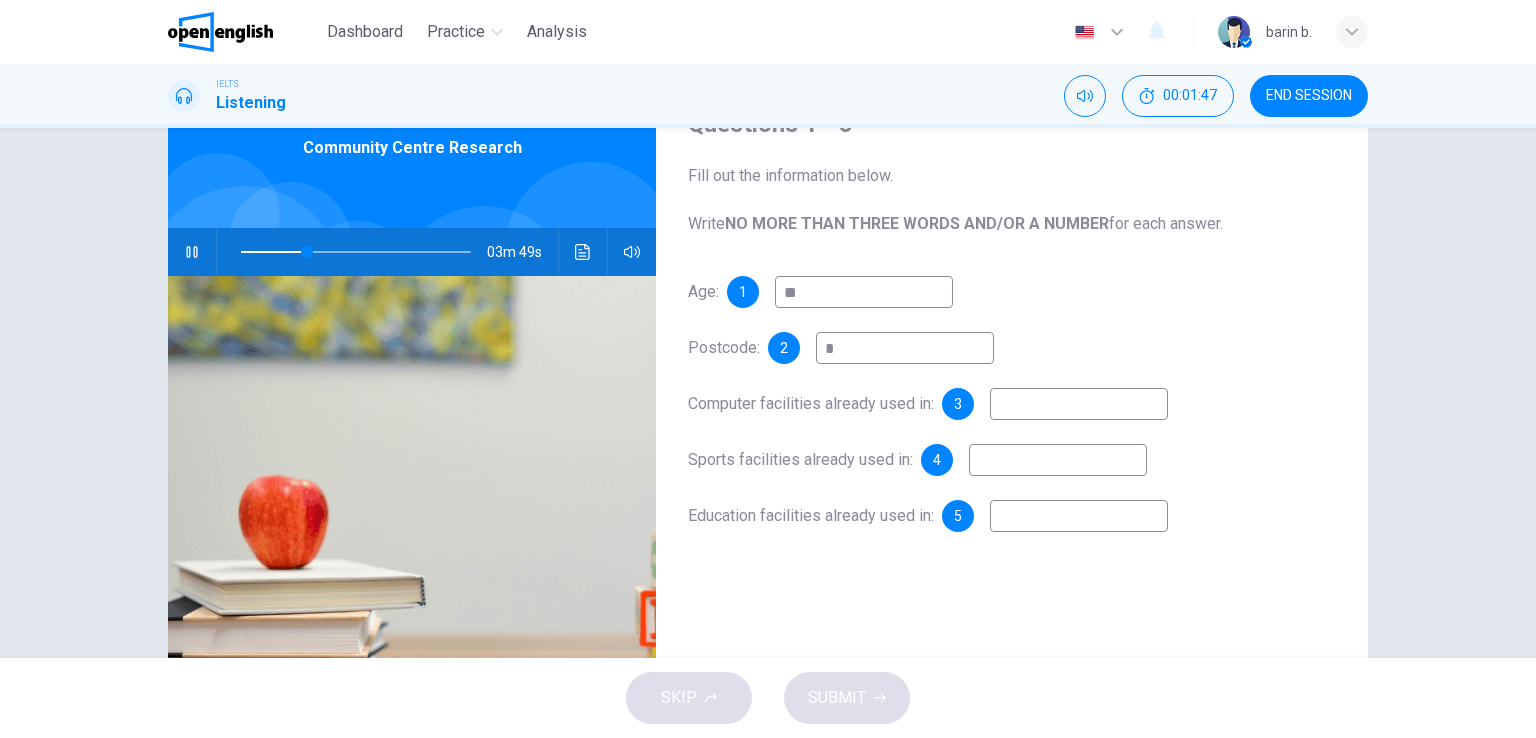 type on "**" 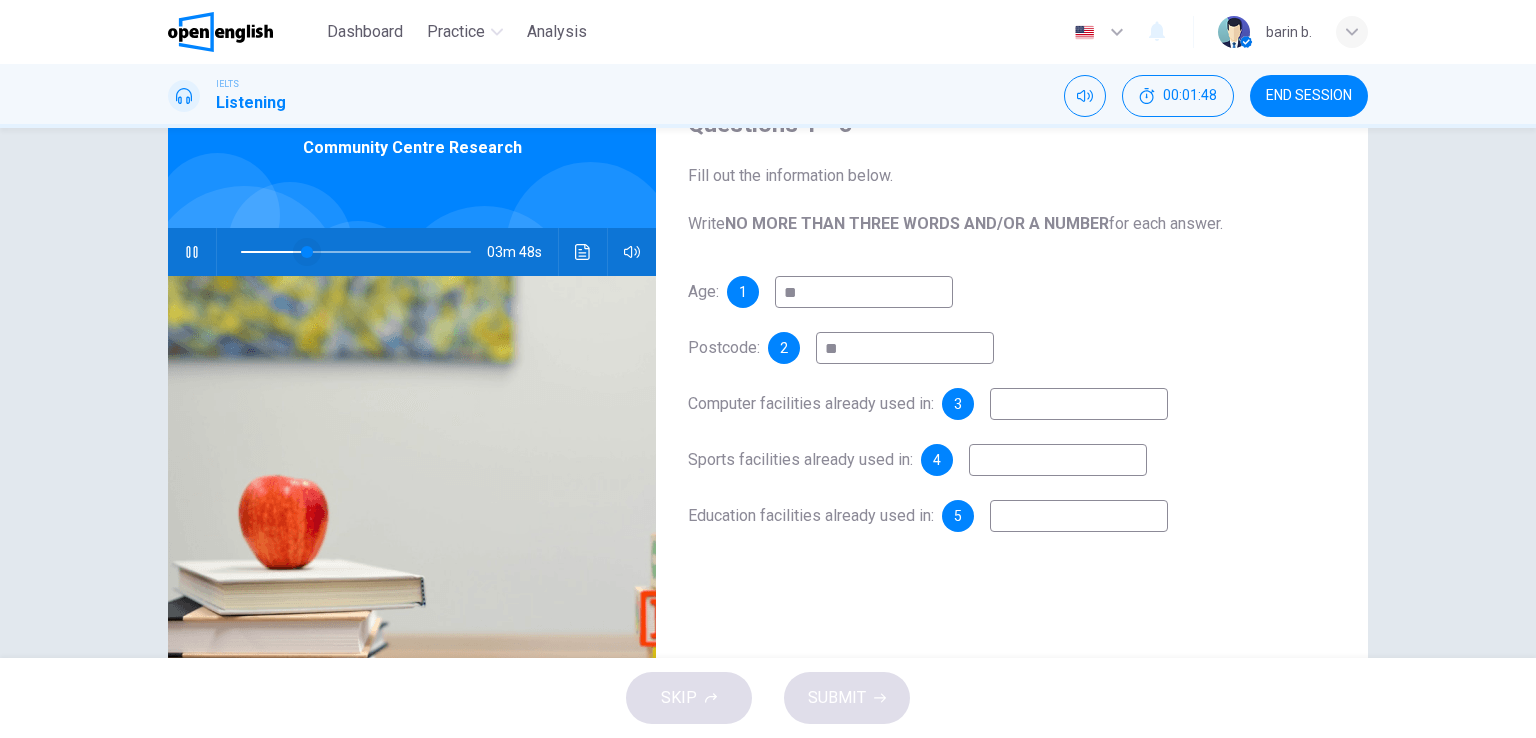 type on "**" 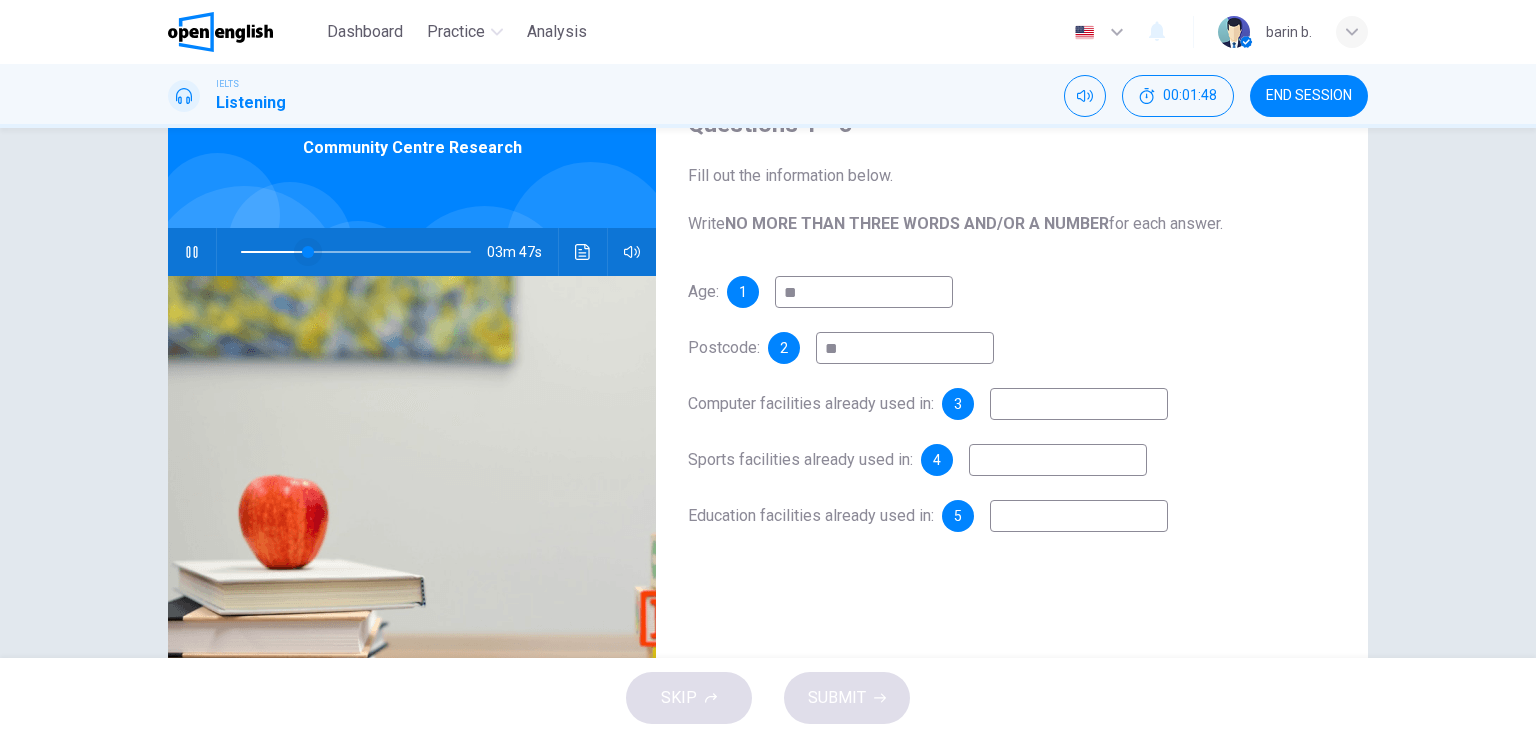 type on "**" 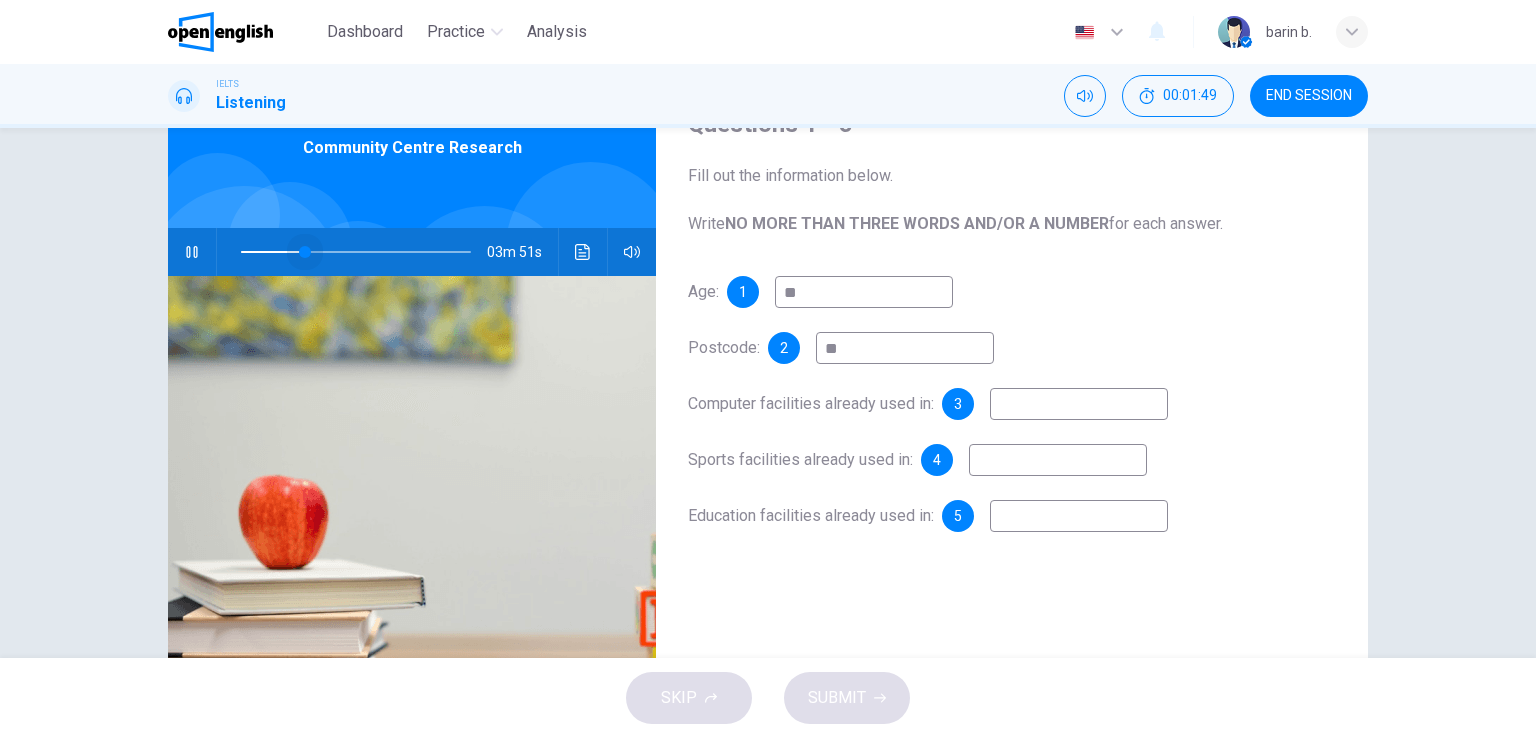 click at bounding box center [305, 252] 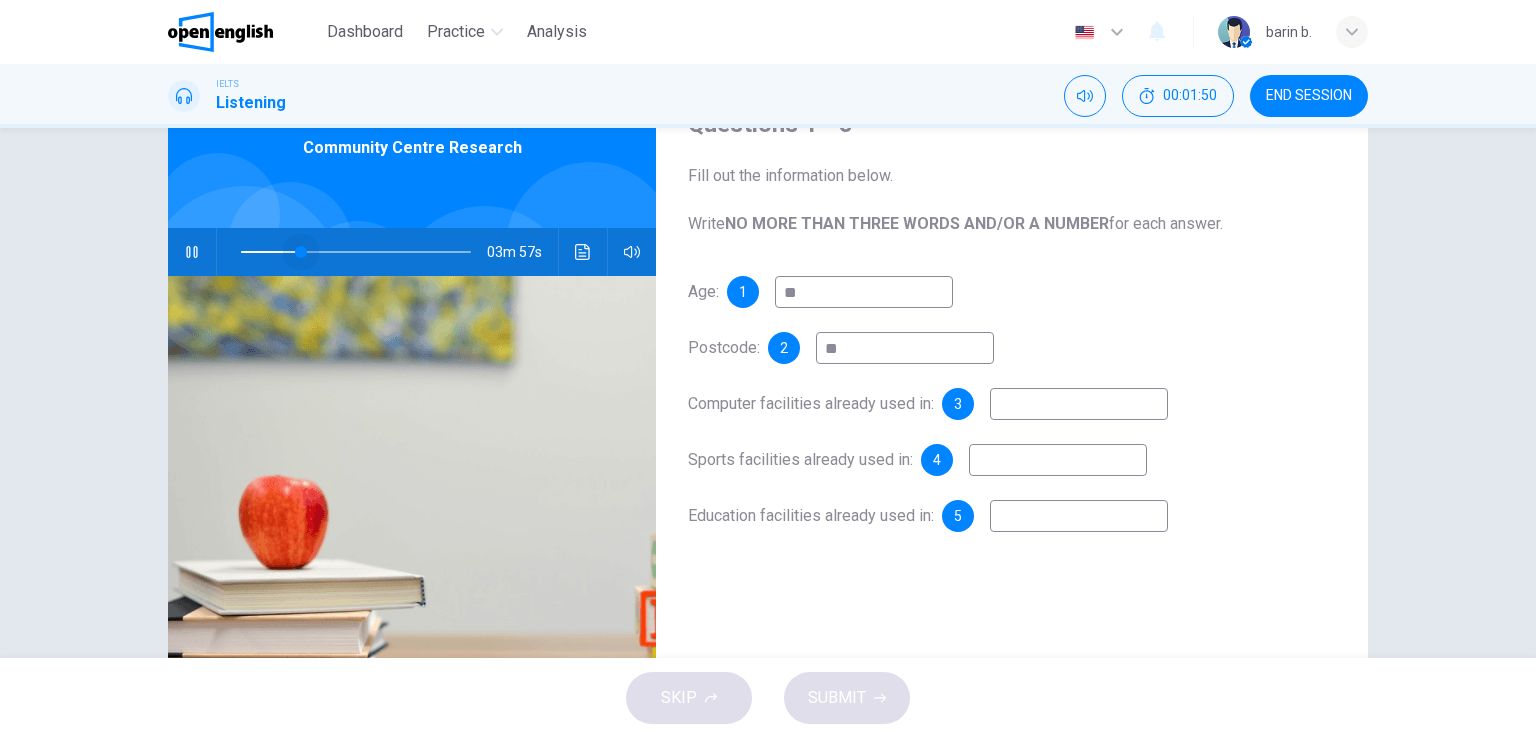 click at bounding box center (301, 252) 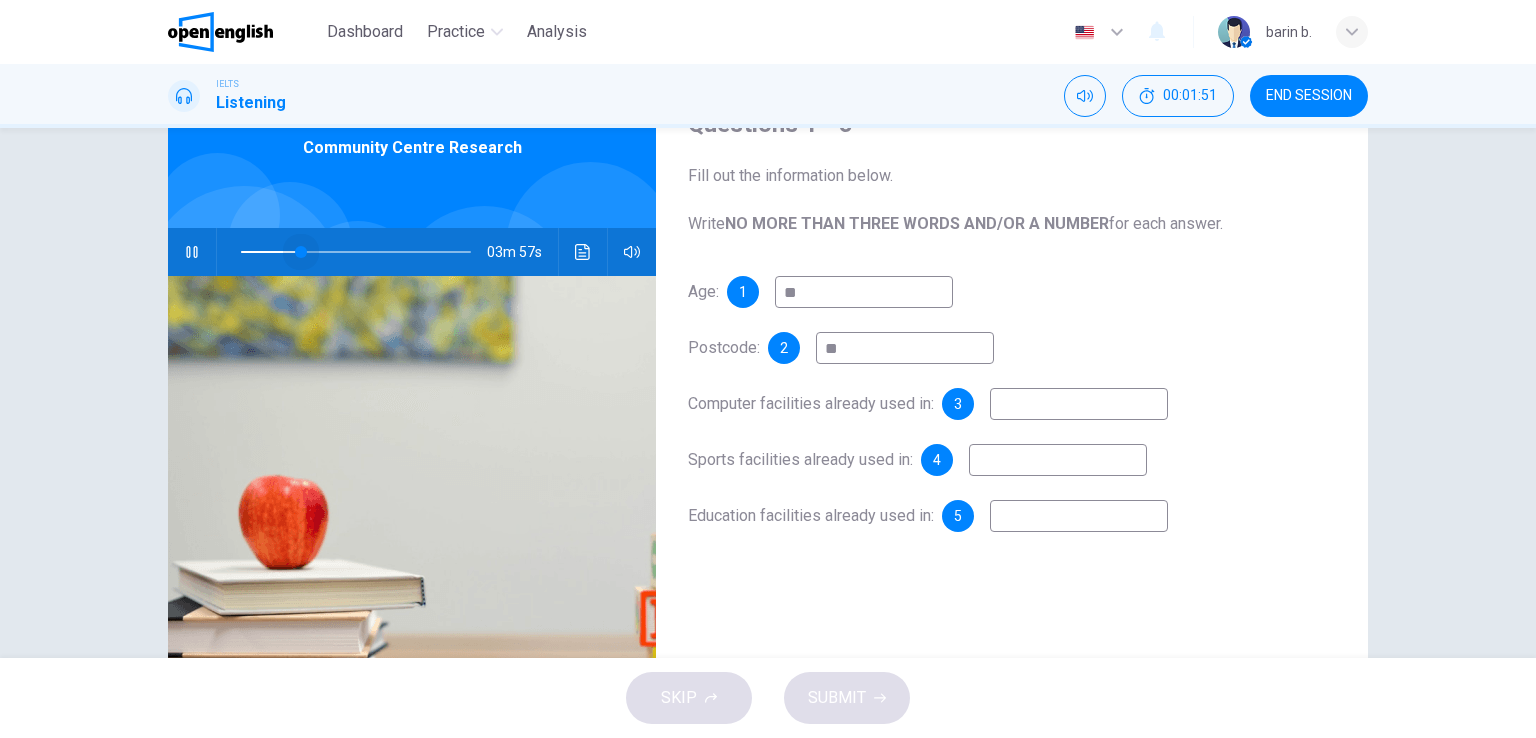 click at bounding box center (301, 252) 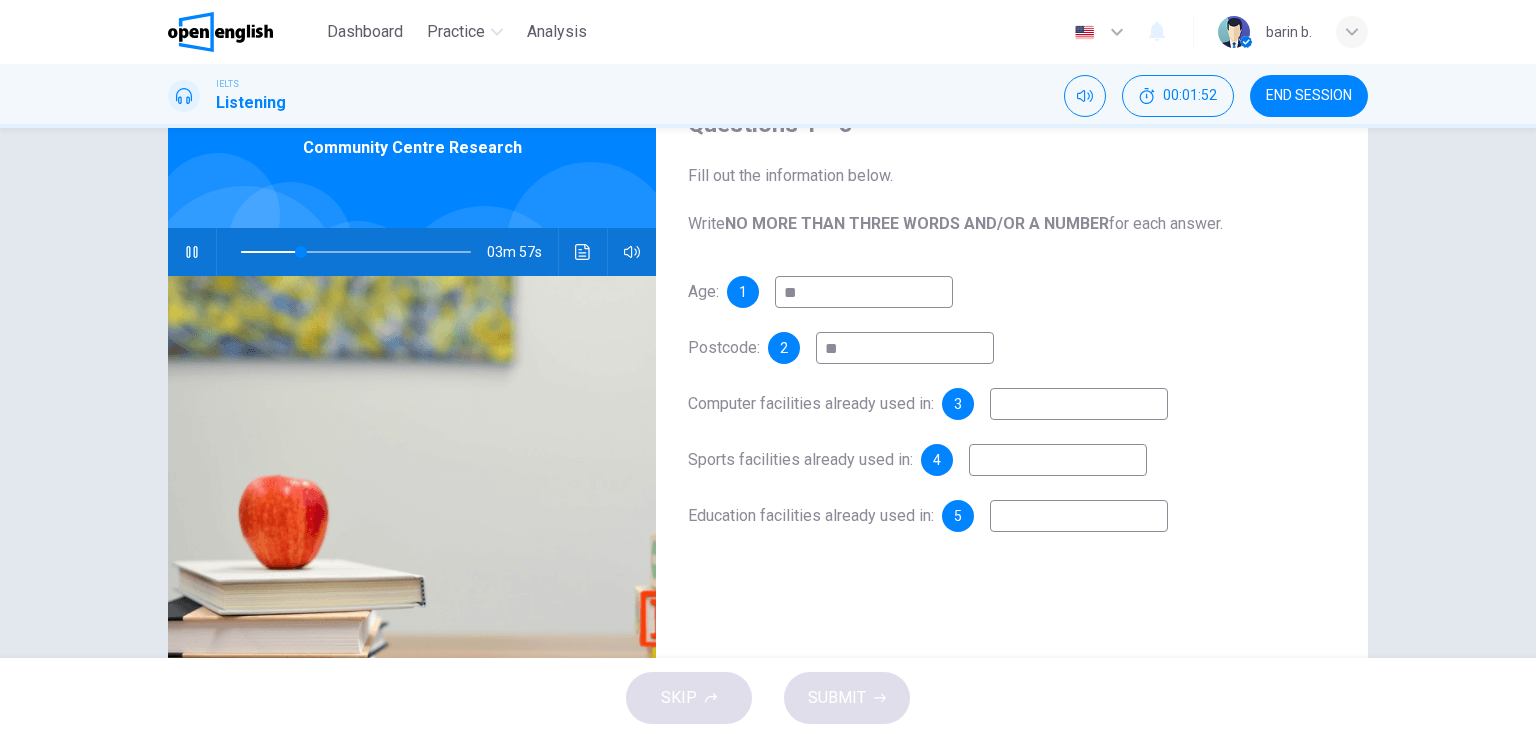 click on "**" at bounding box center [905, 348] 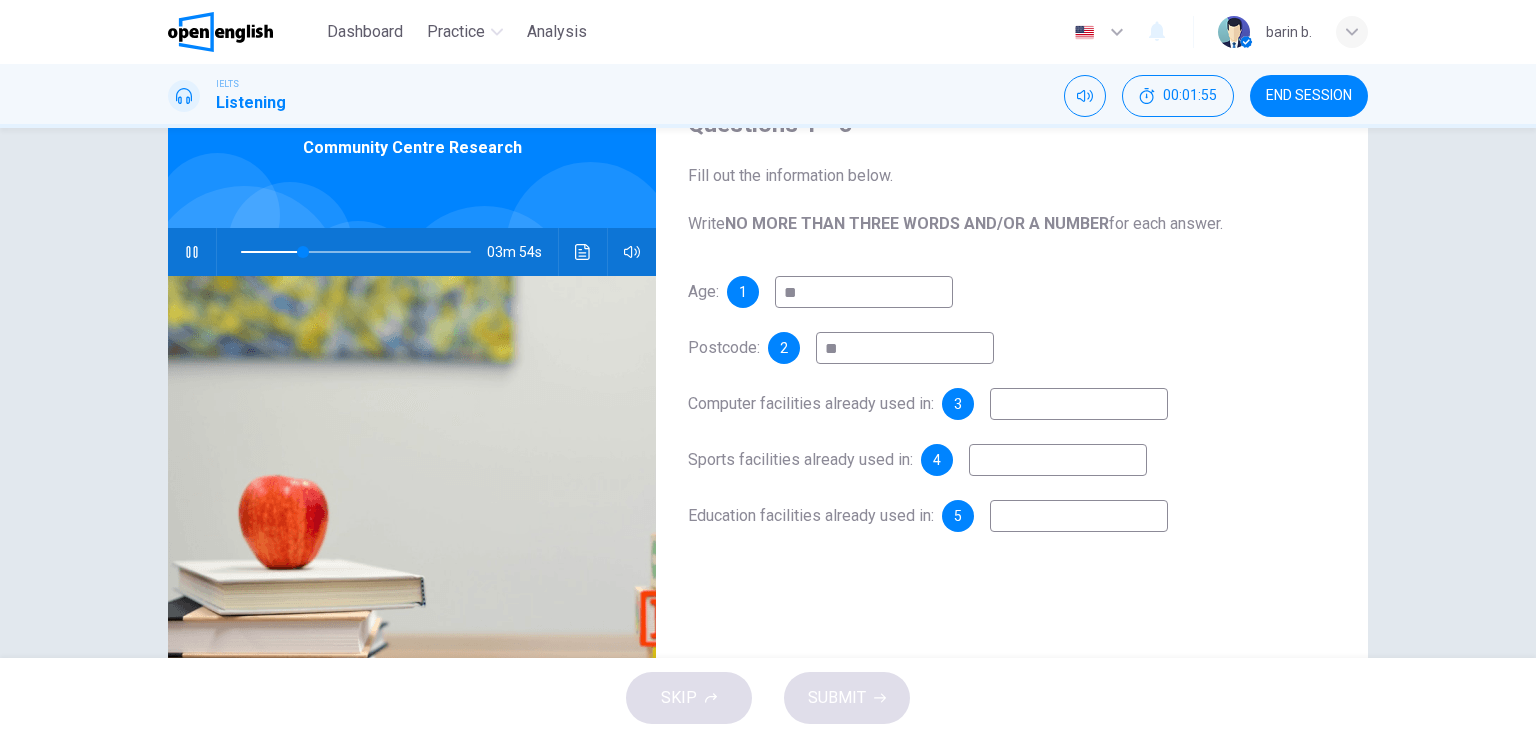 type on "**" 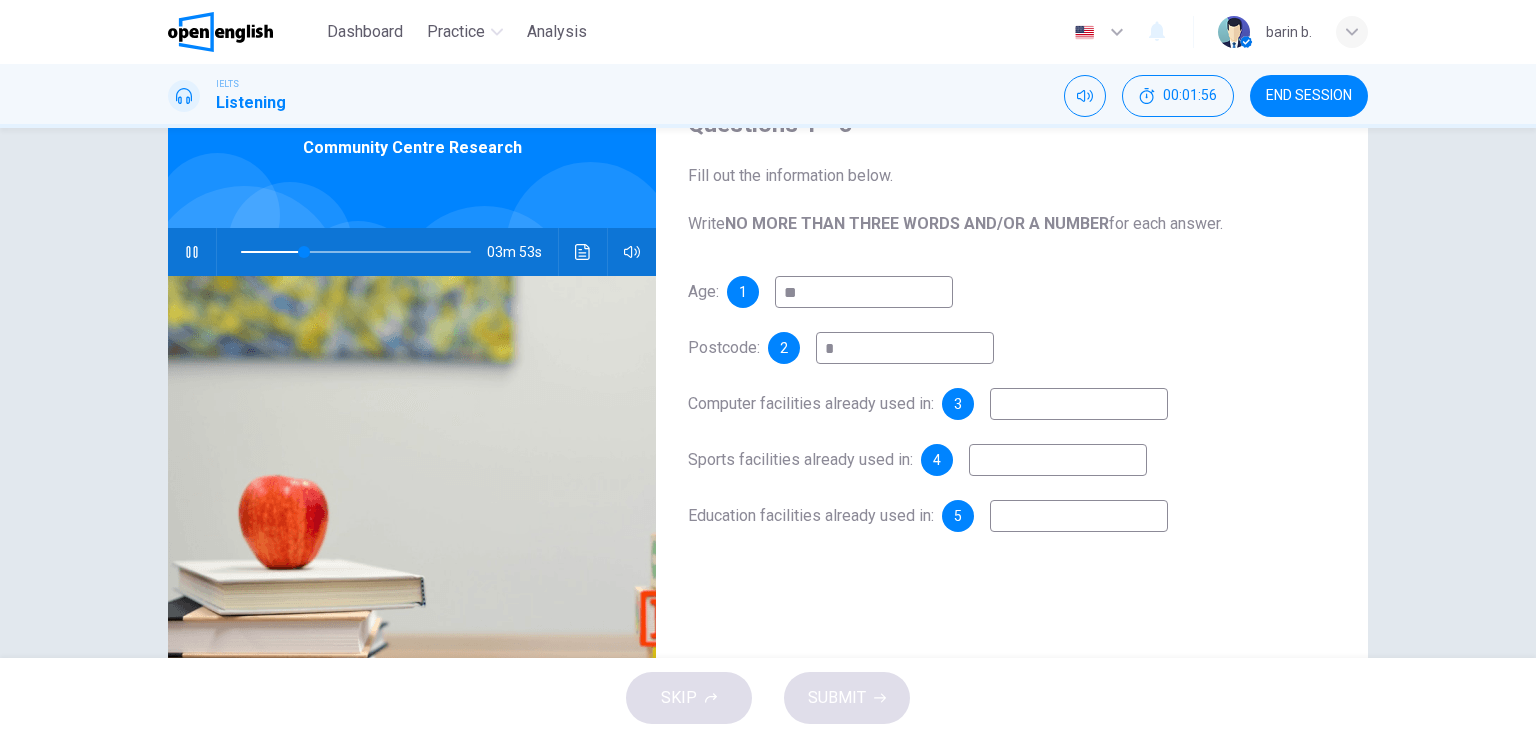 type on "**" 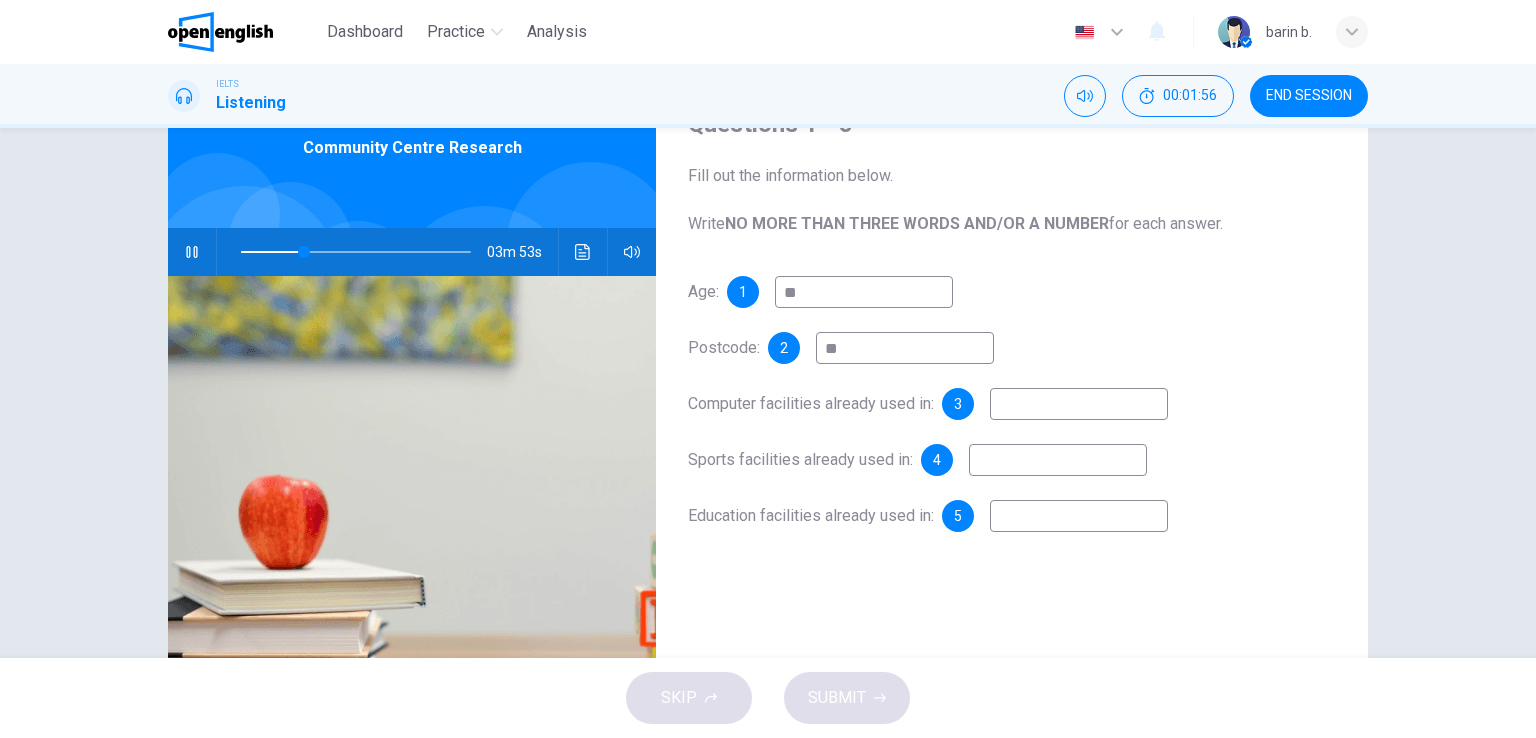 type on "**" 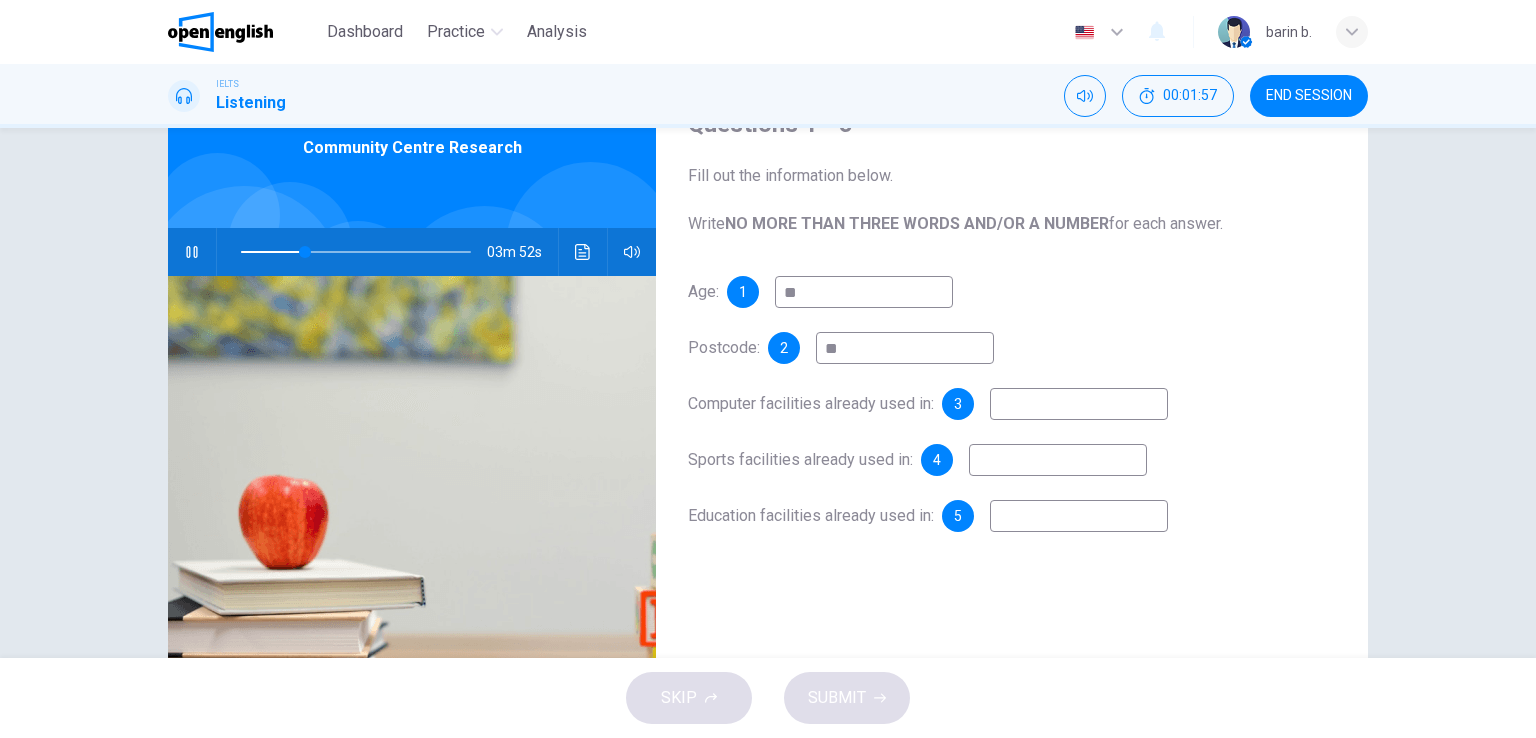 type on "***" 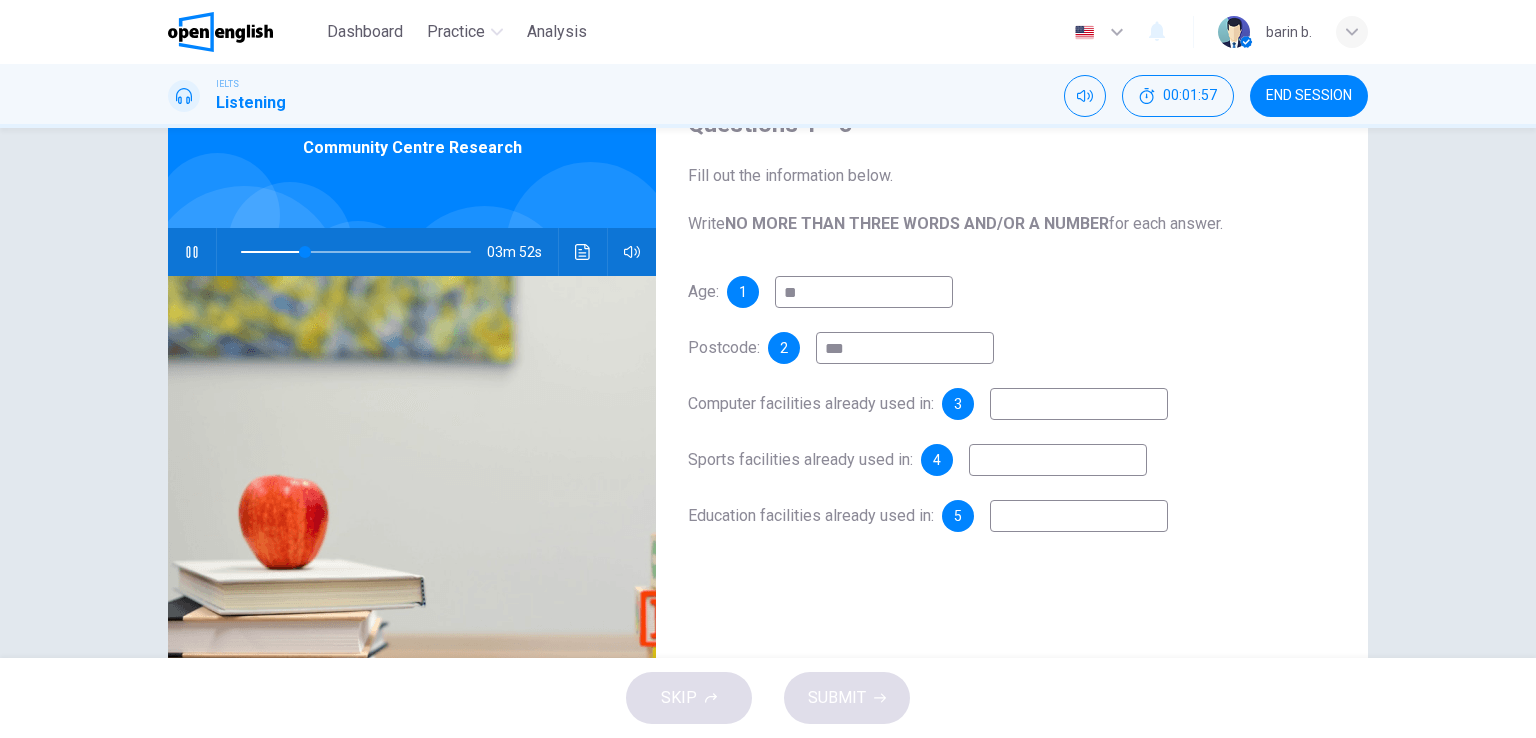 type on "**" 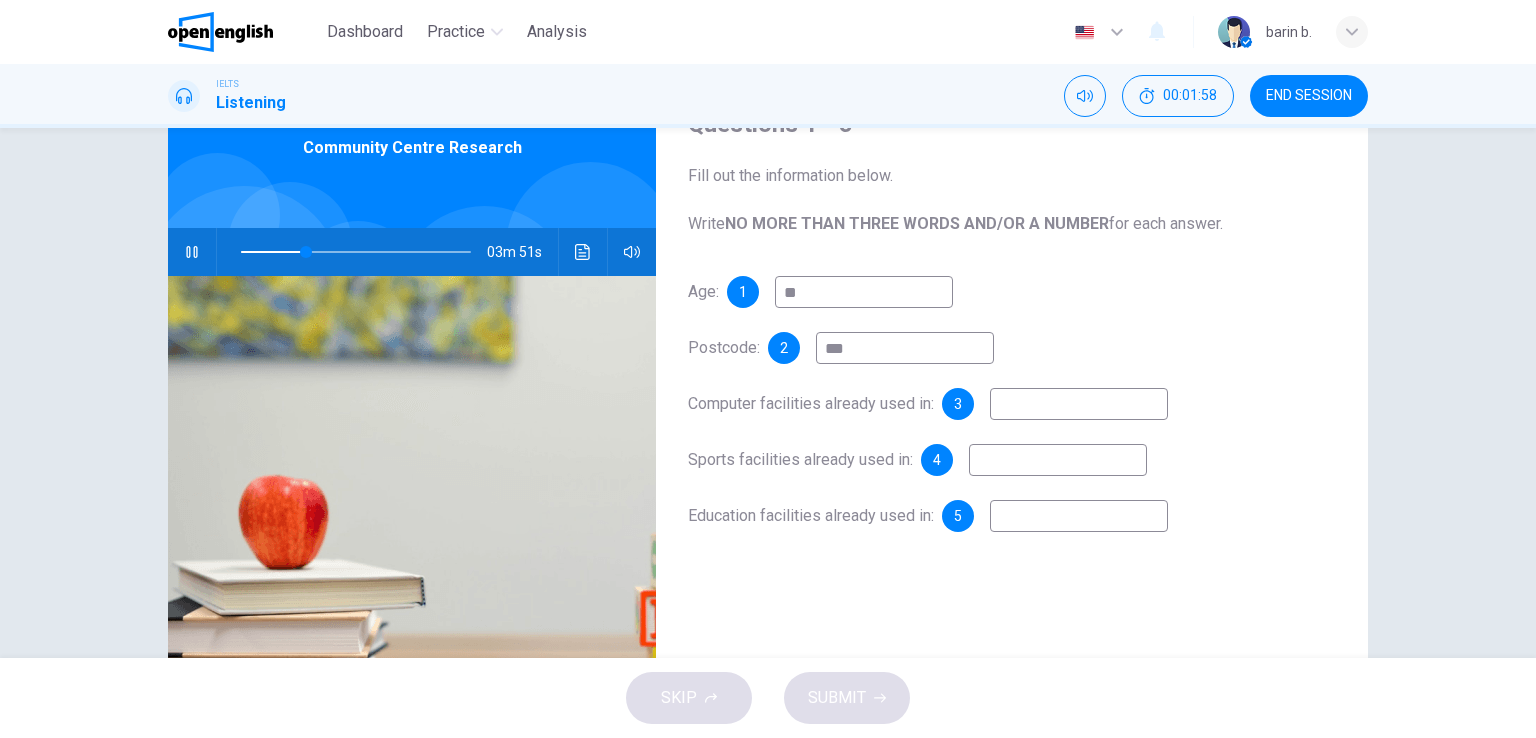 type on "****" 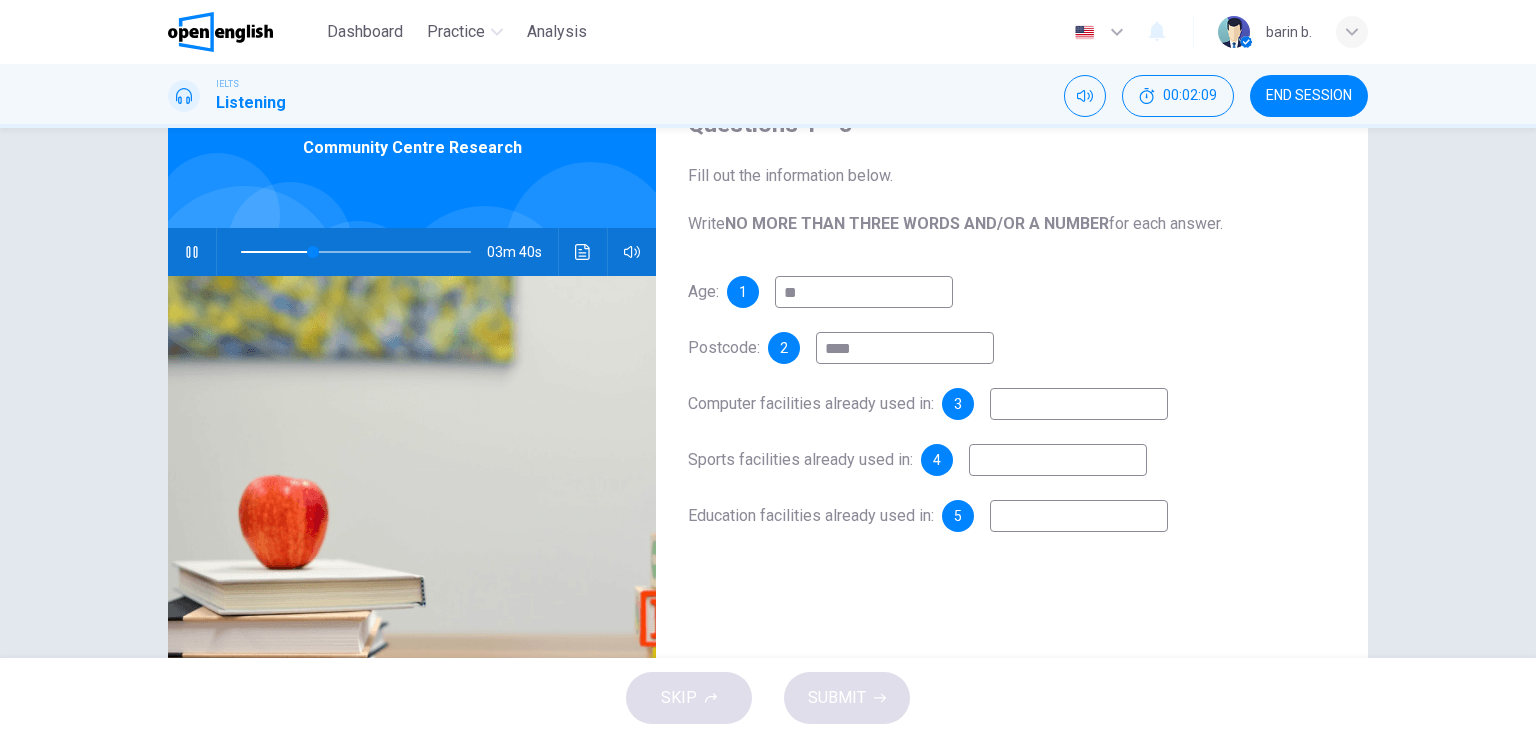 type on "**" 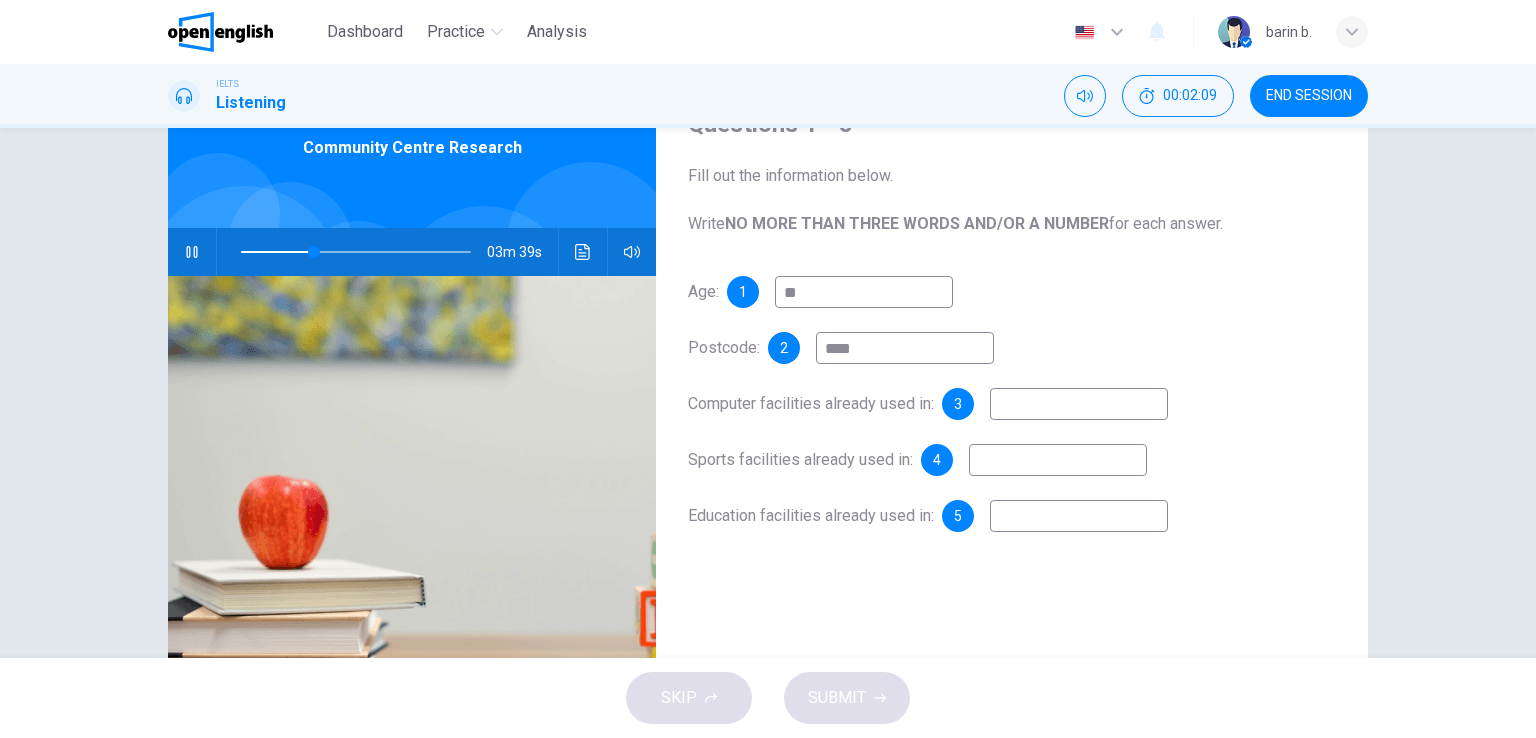 type on "*****" 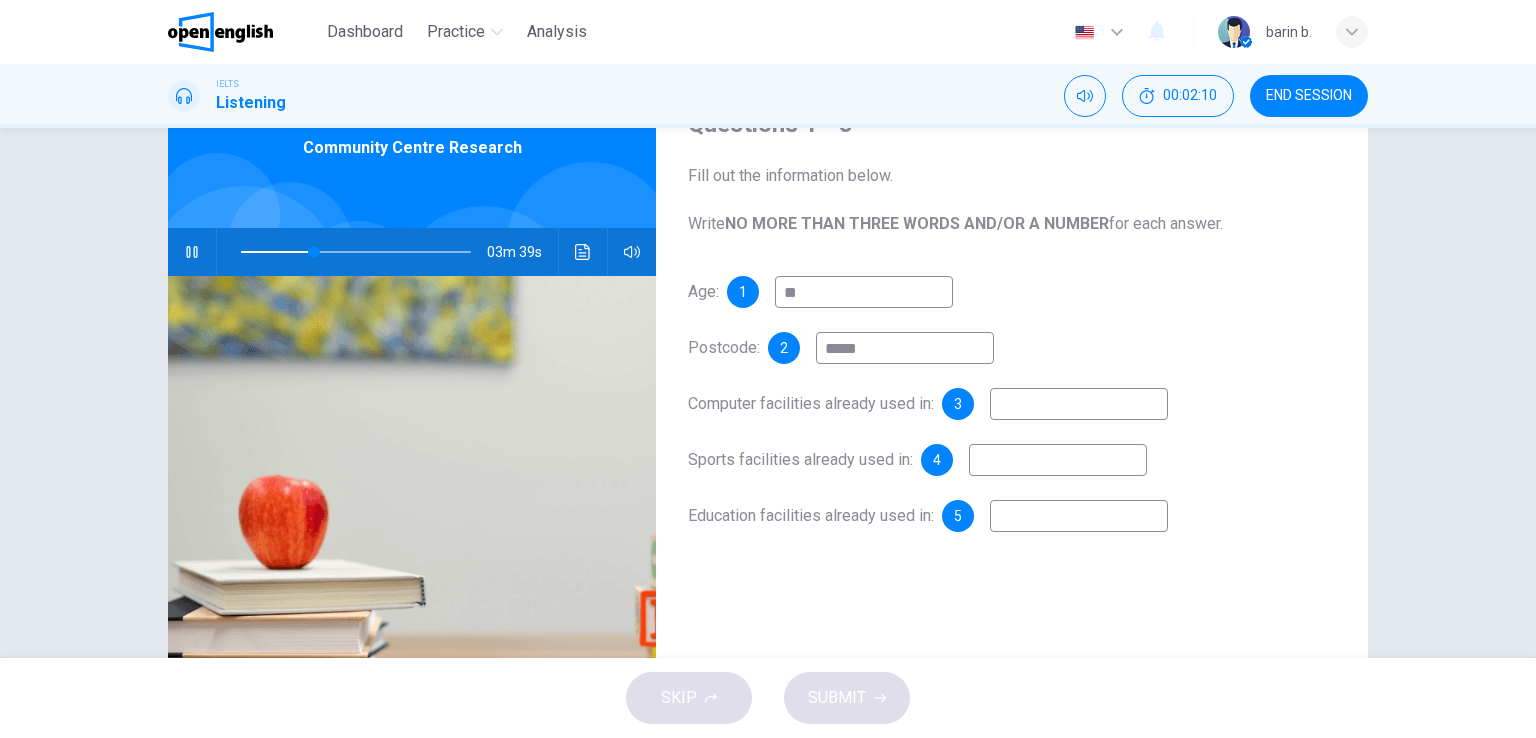 type on "**" 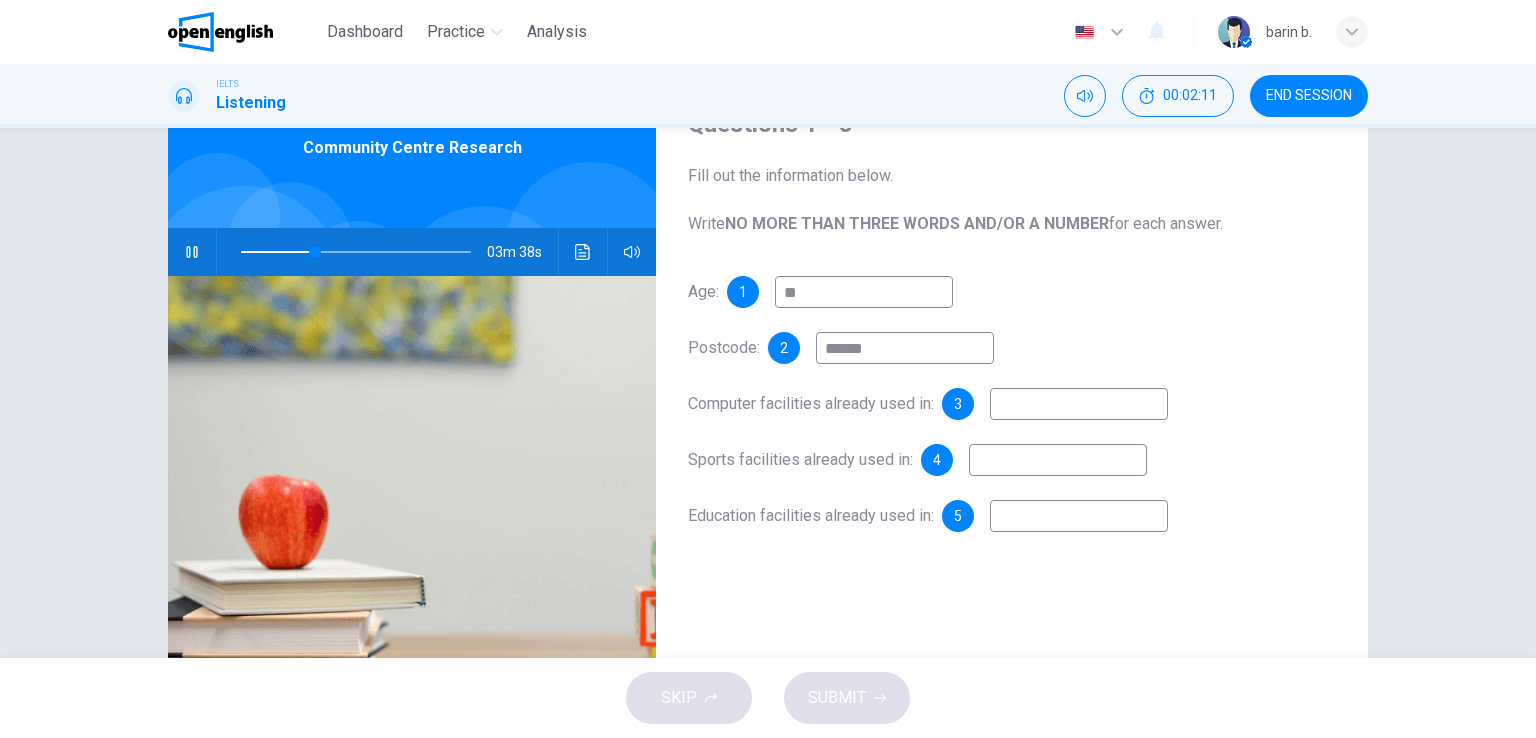 type on "**" 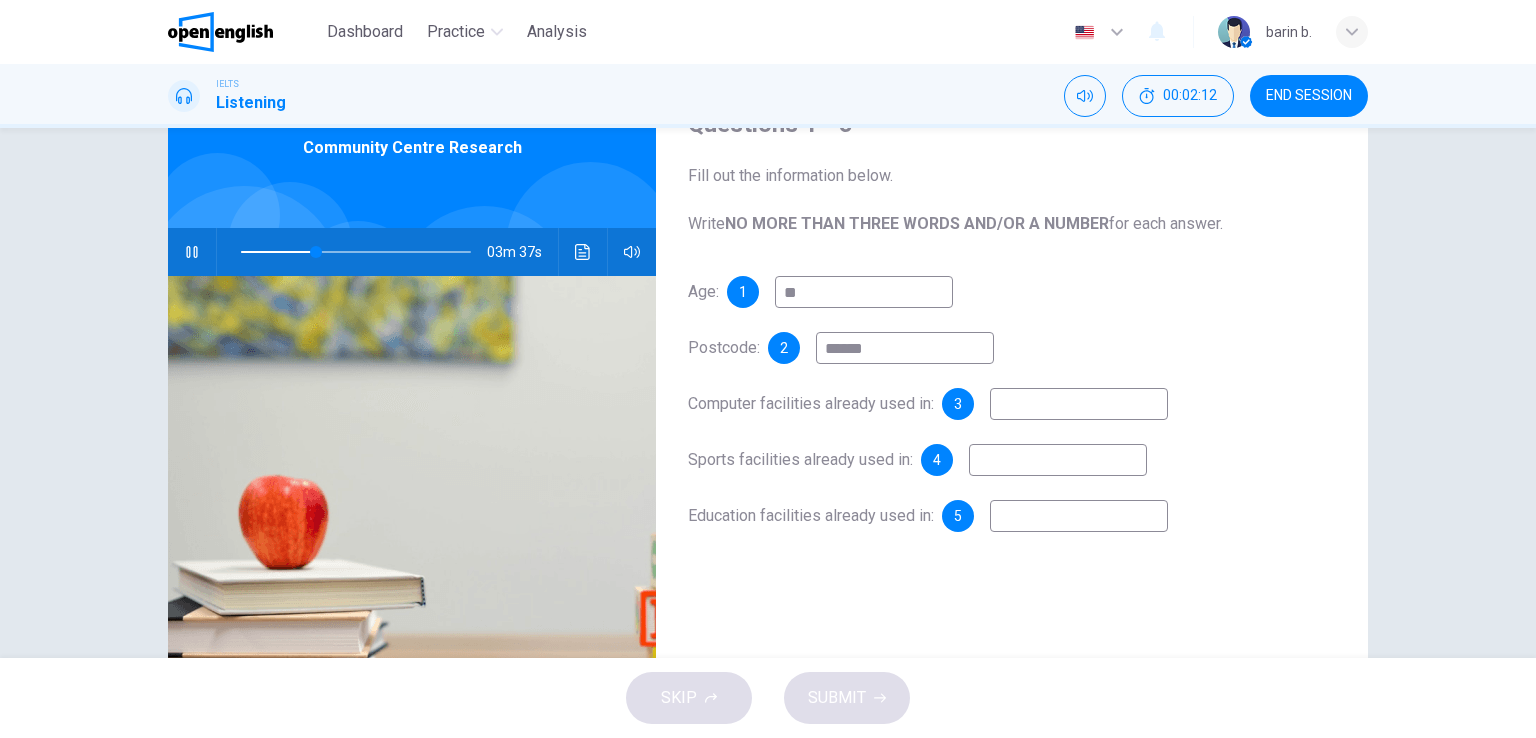 type on "******" 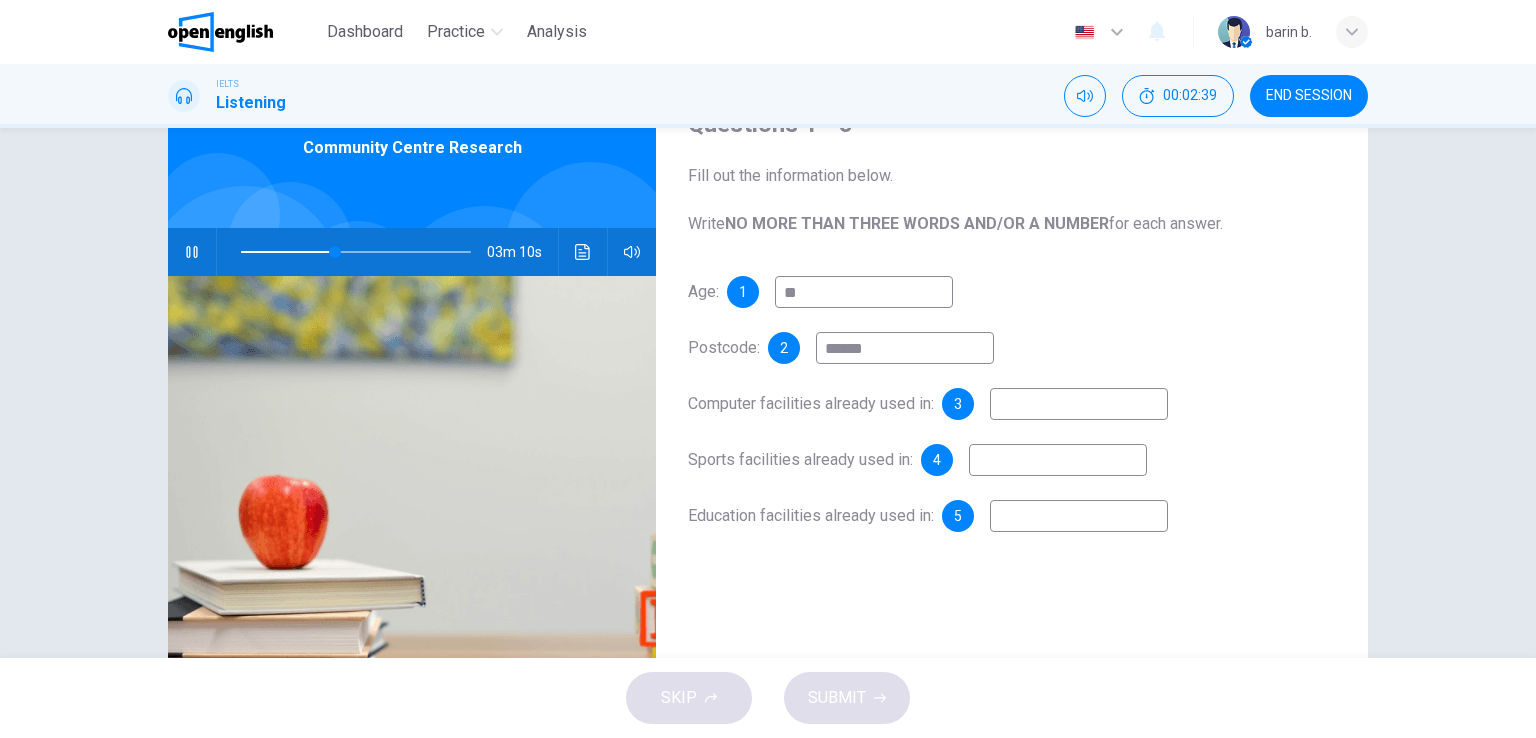 type on "**" 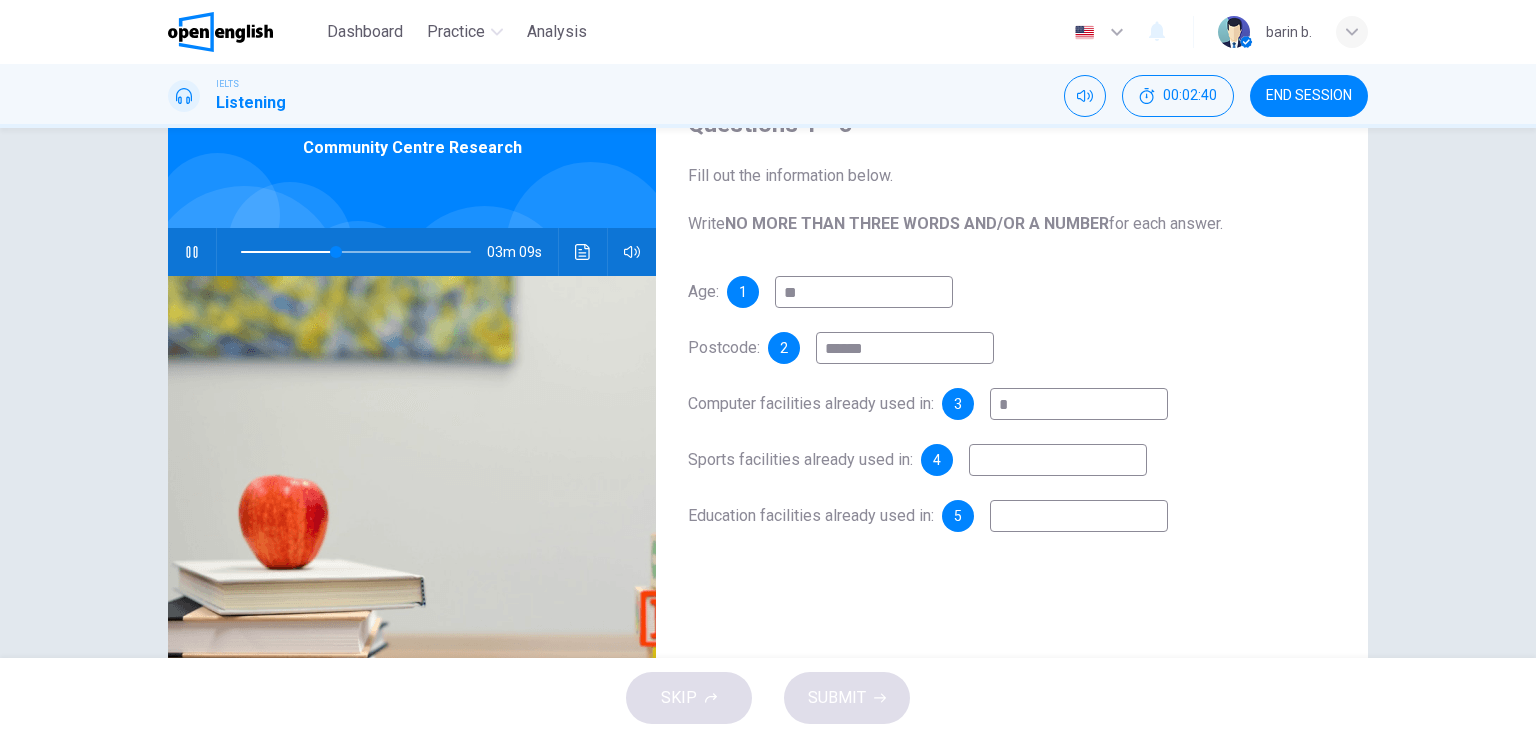 type on "**" 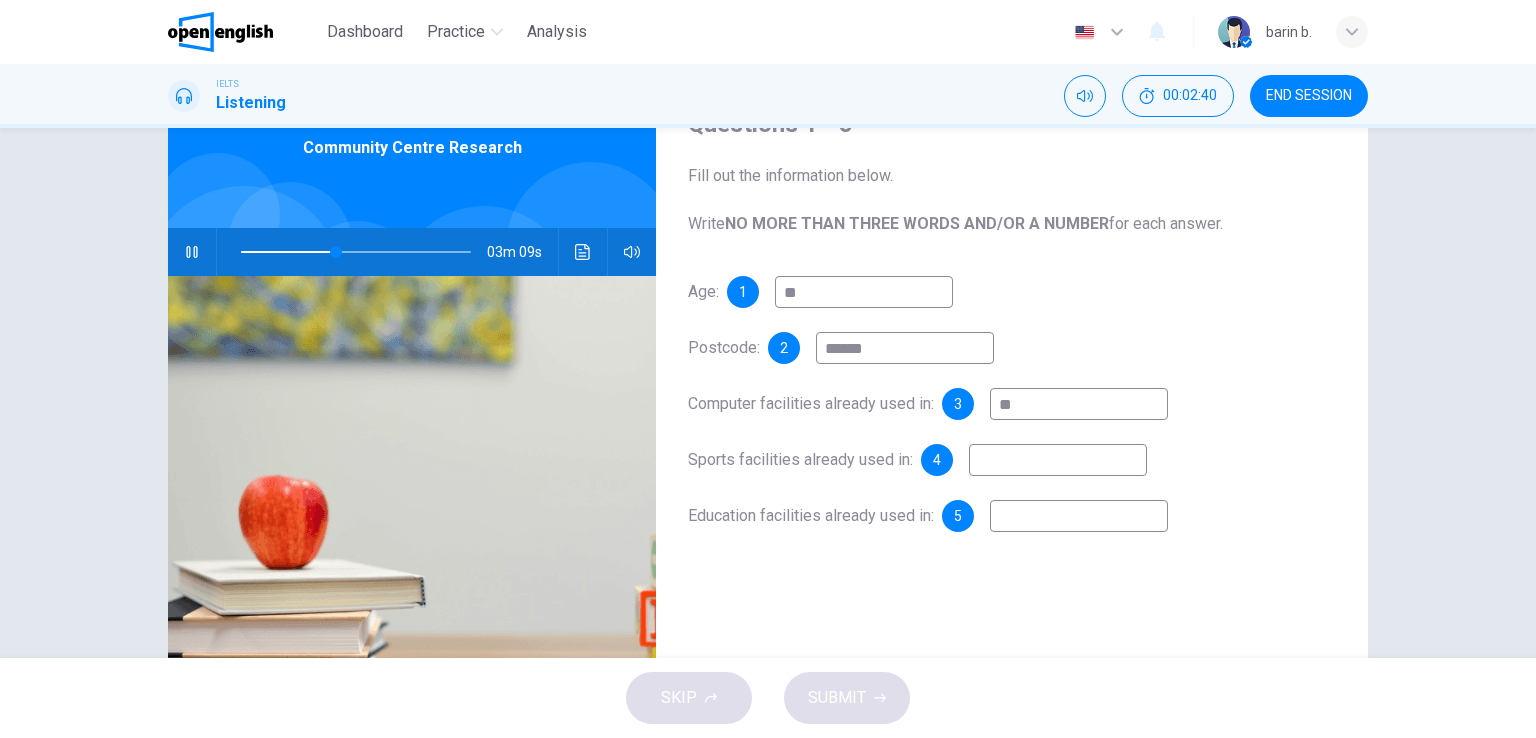 type on "**" 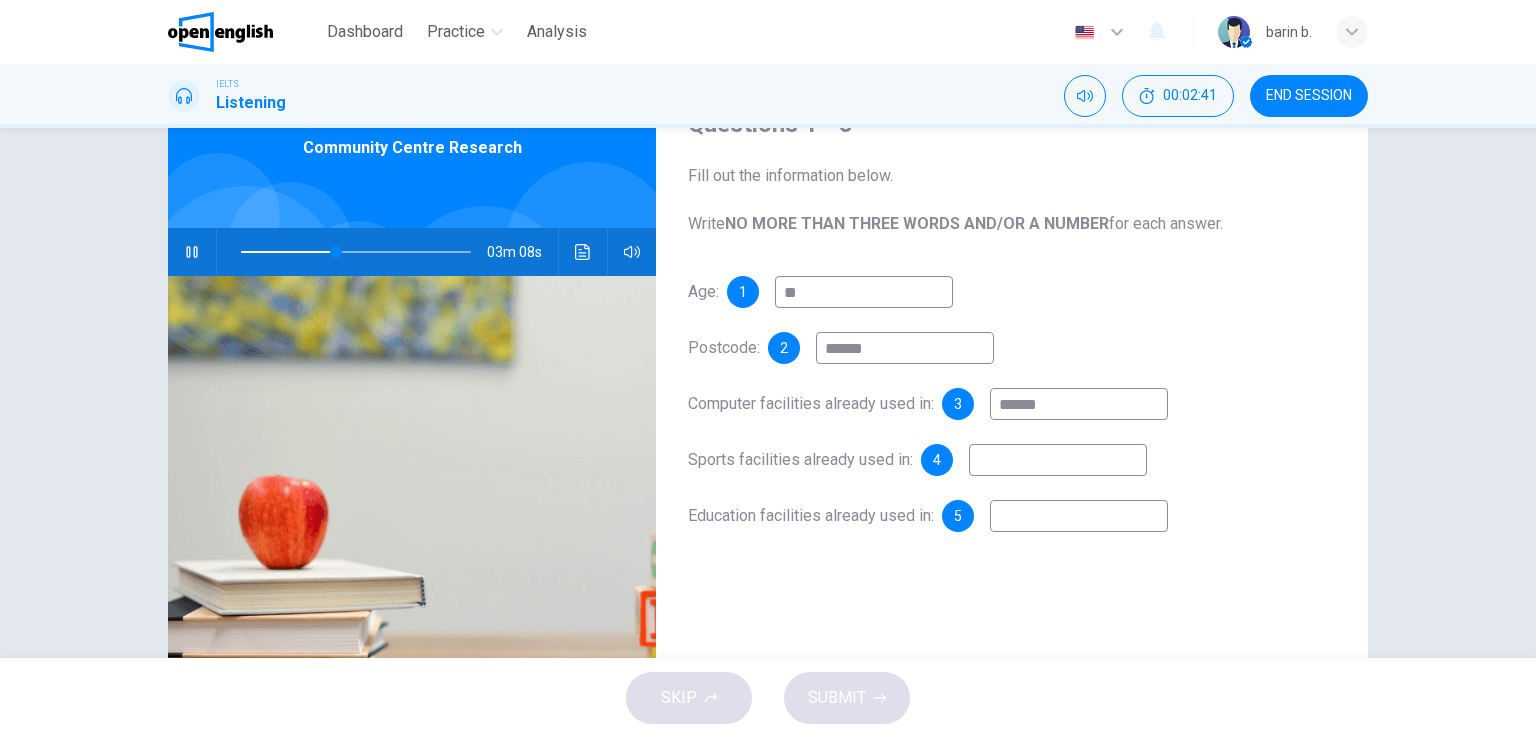 type on "*******" 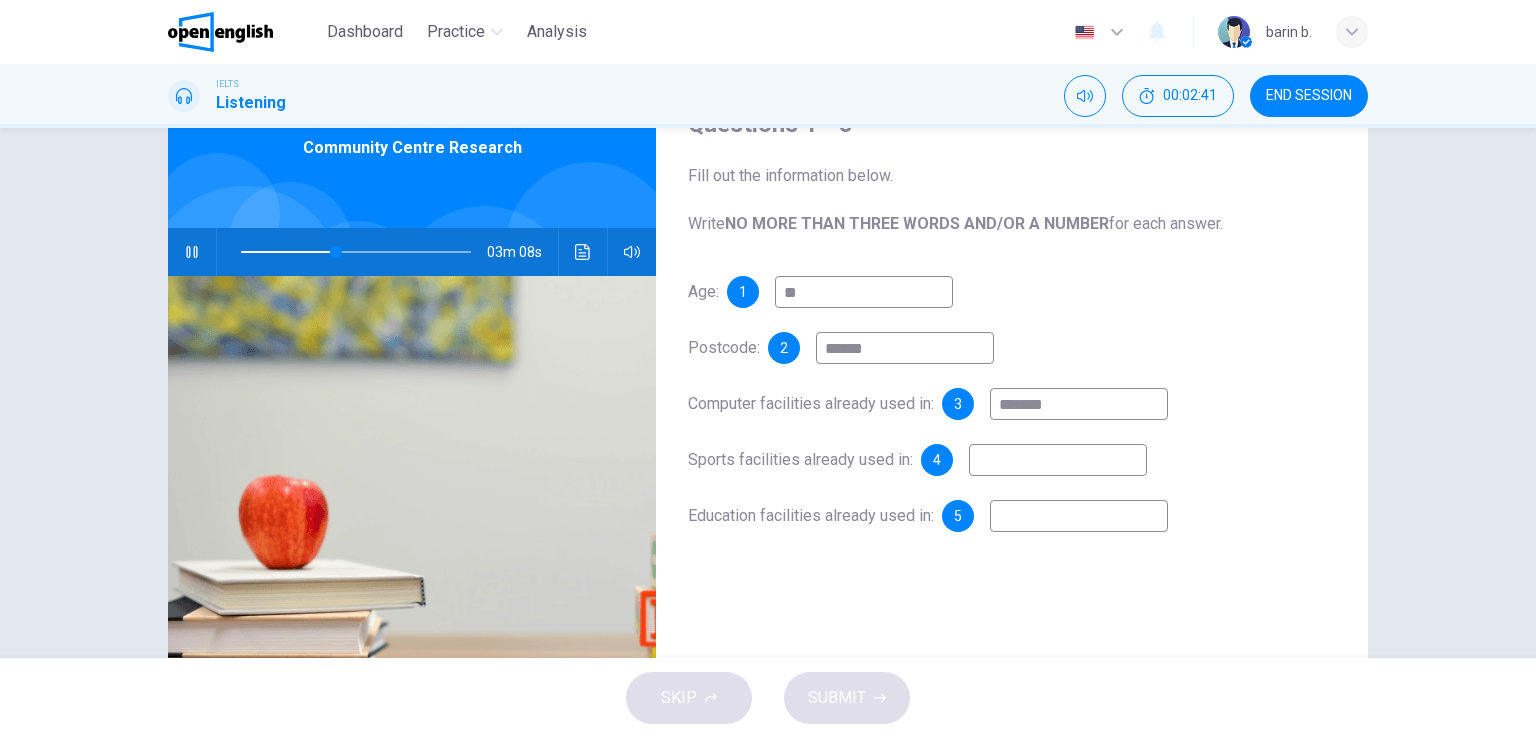 type on "**" 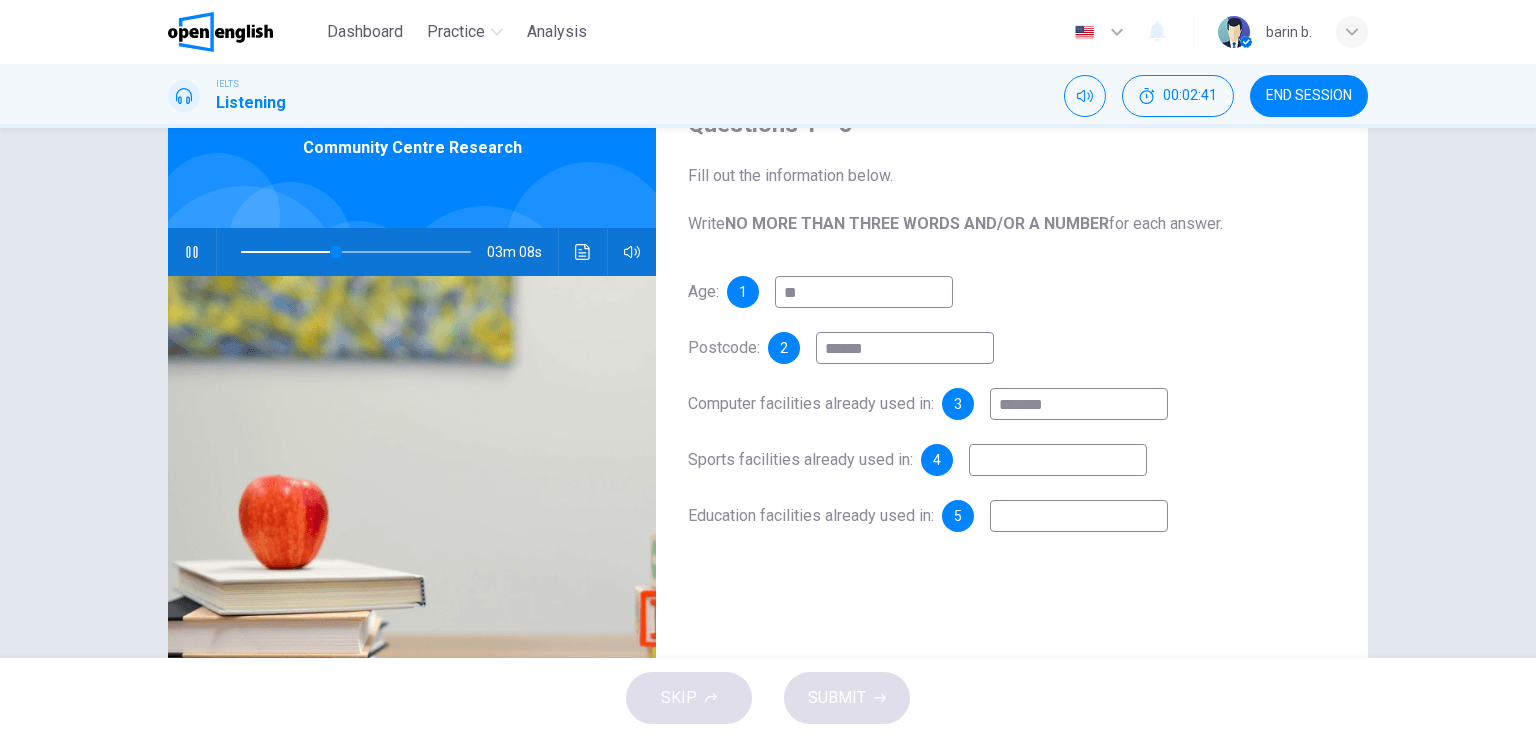 type on "********" 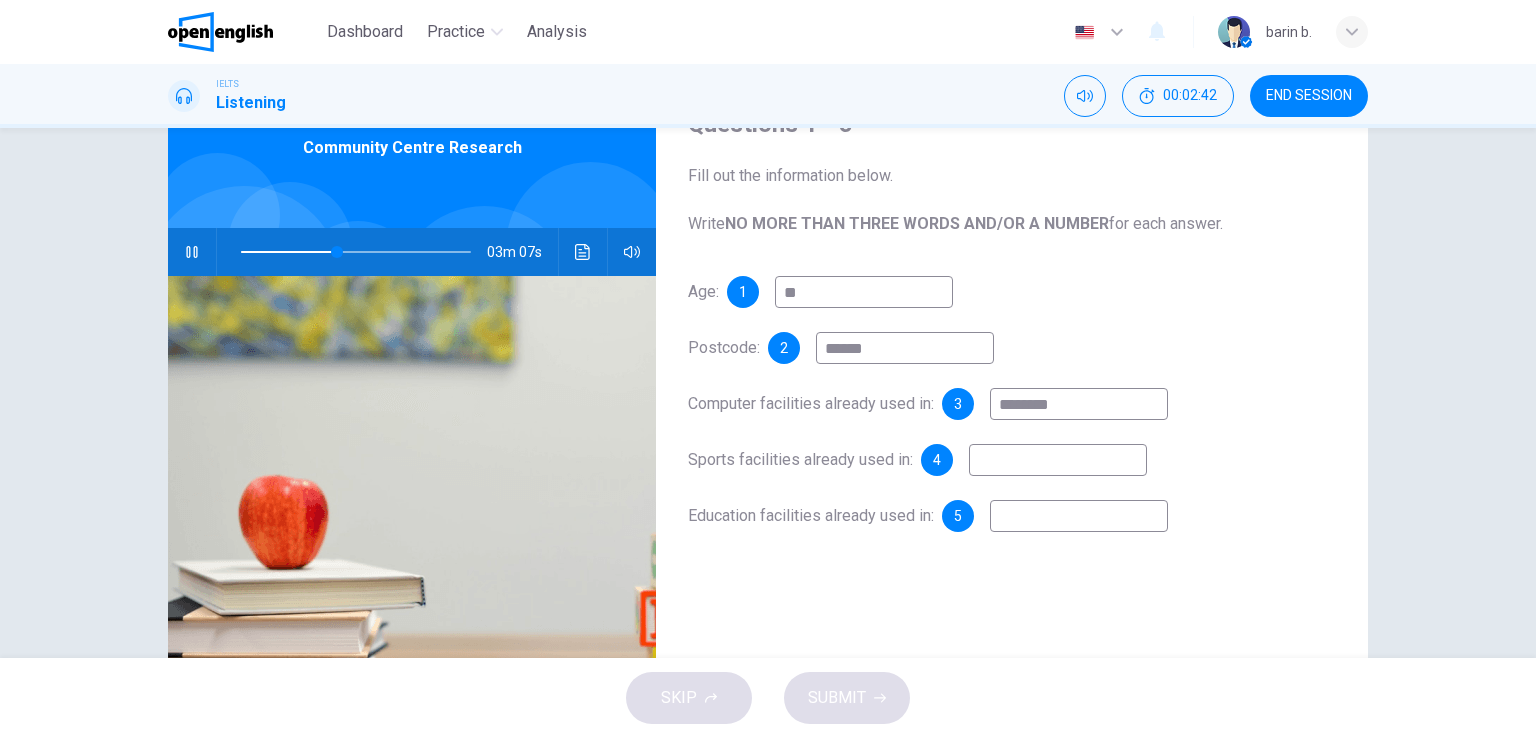type on "**" 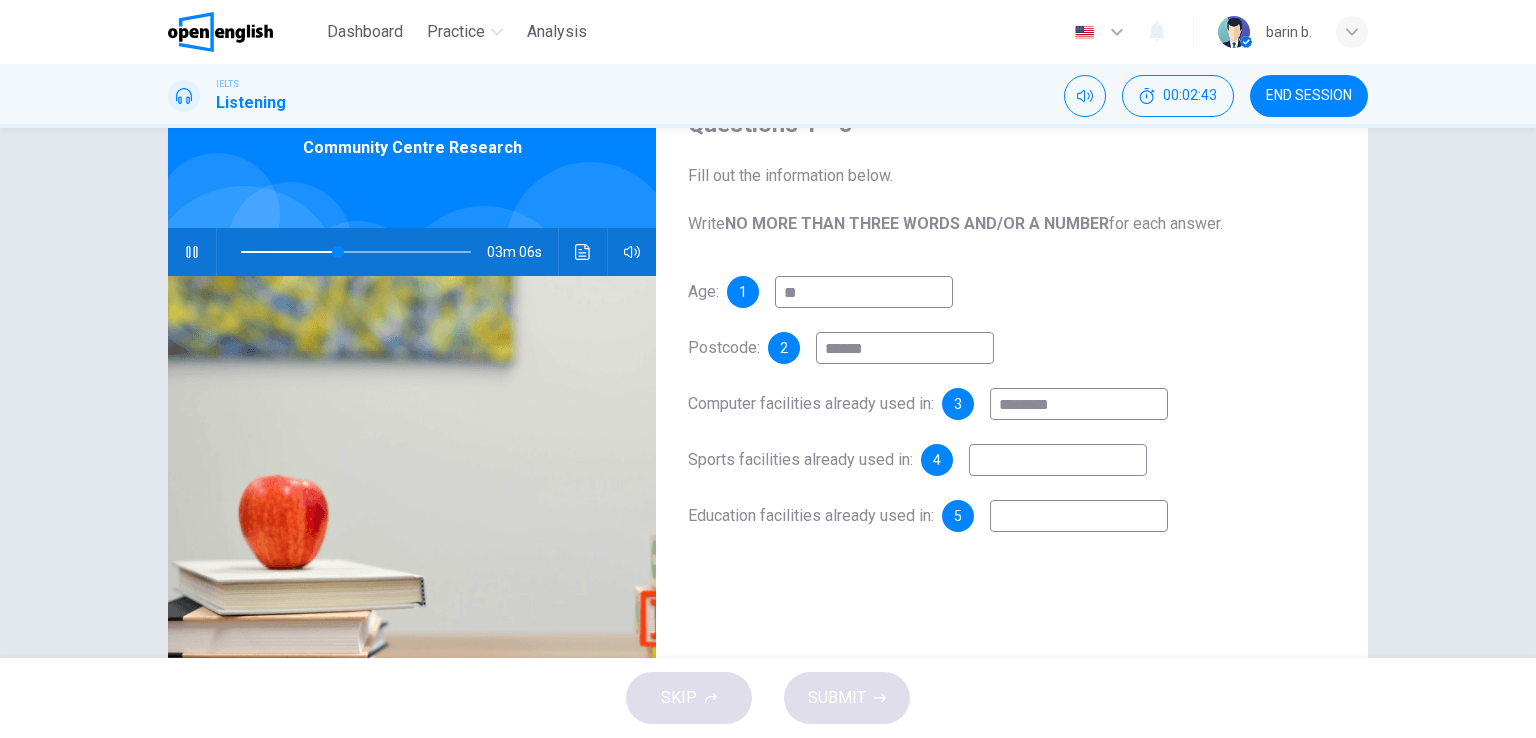 type on "*********" 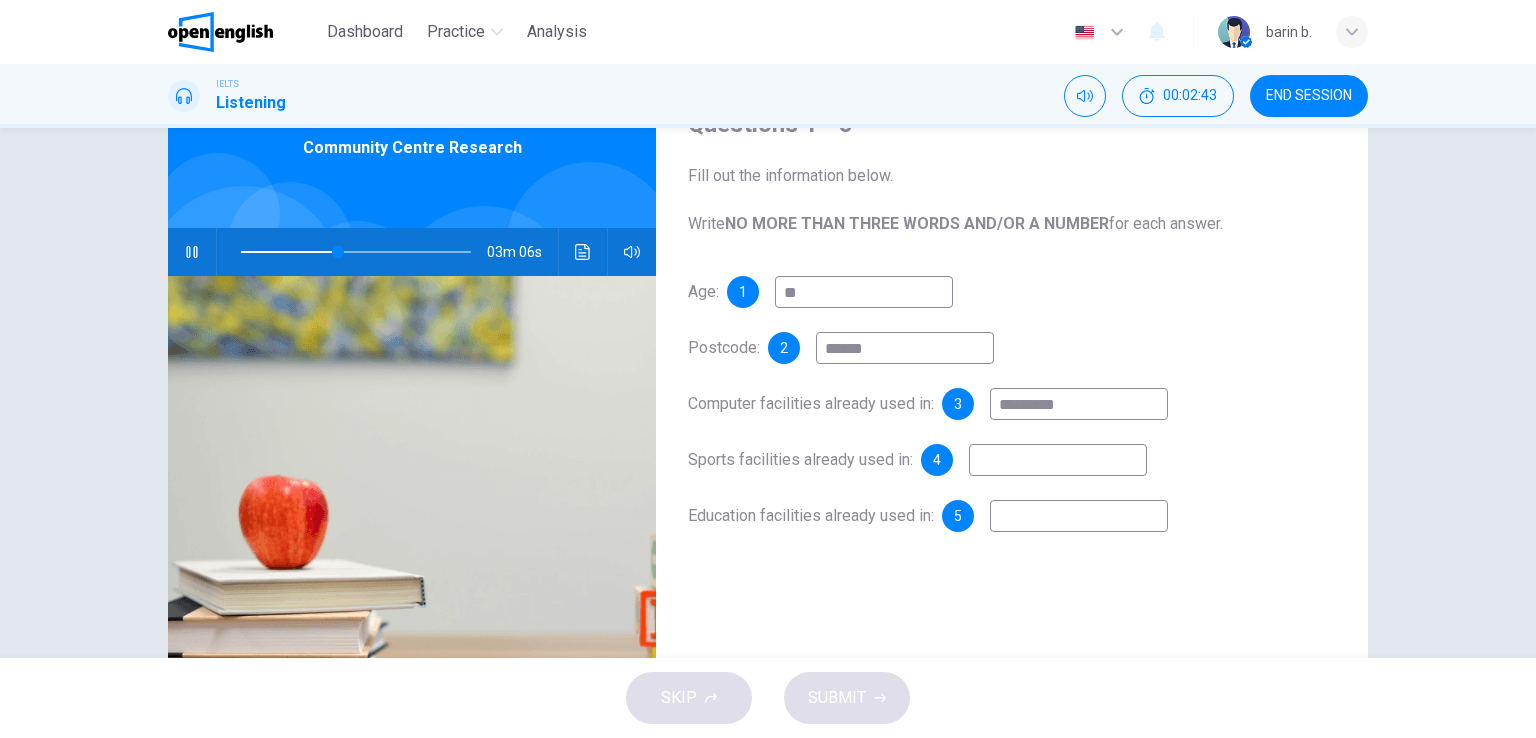 type on "**" 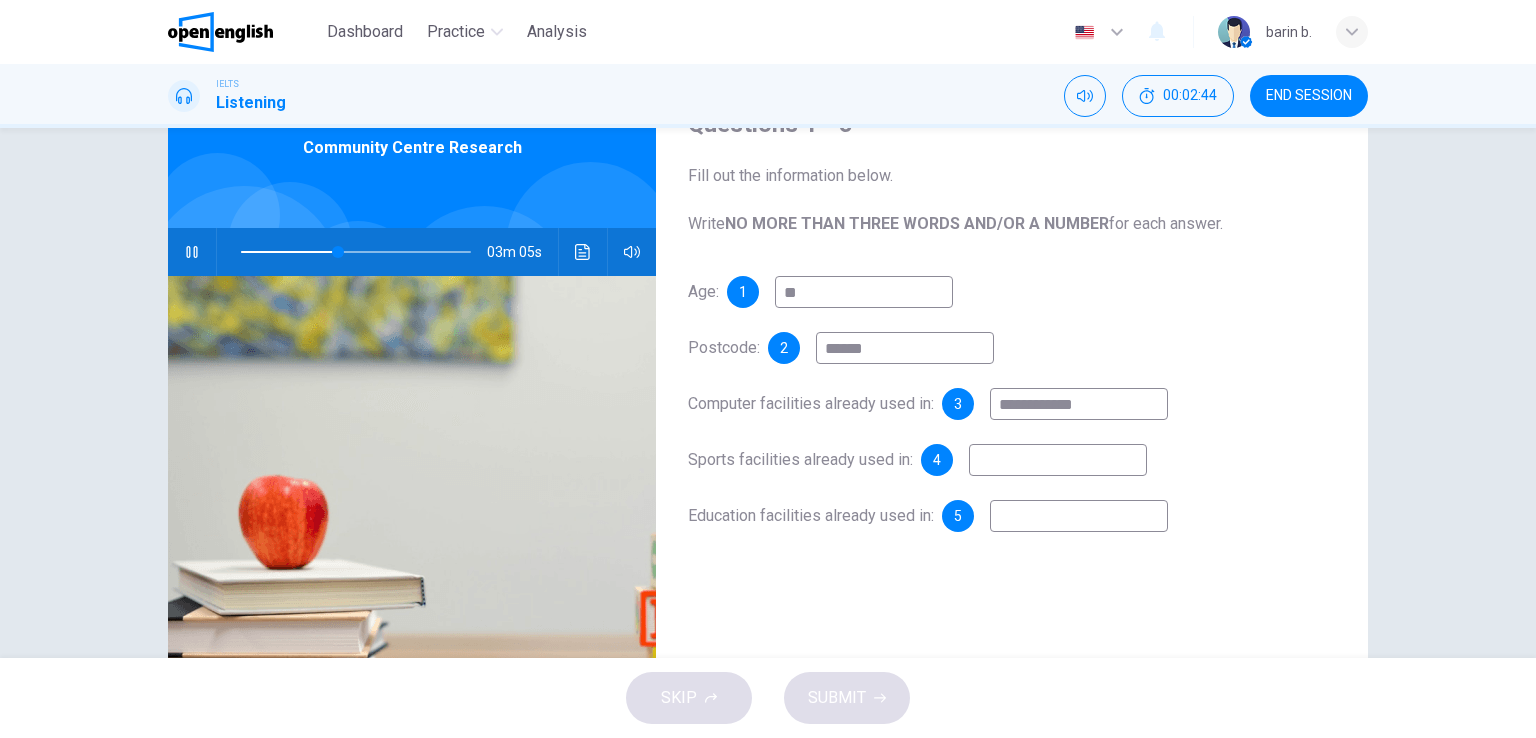 type on "**********" 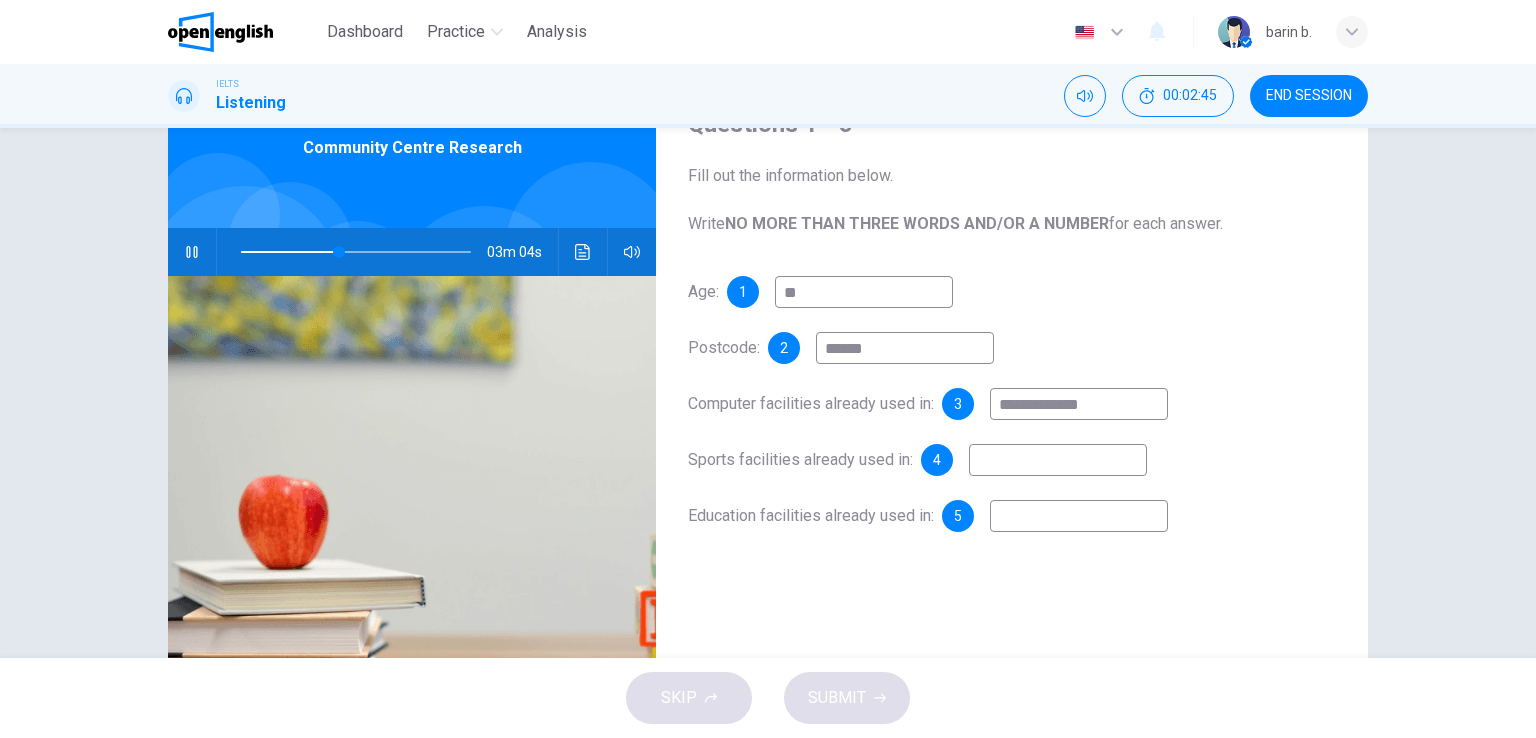 type on "**" 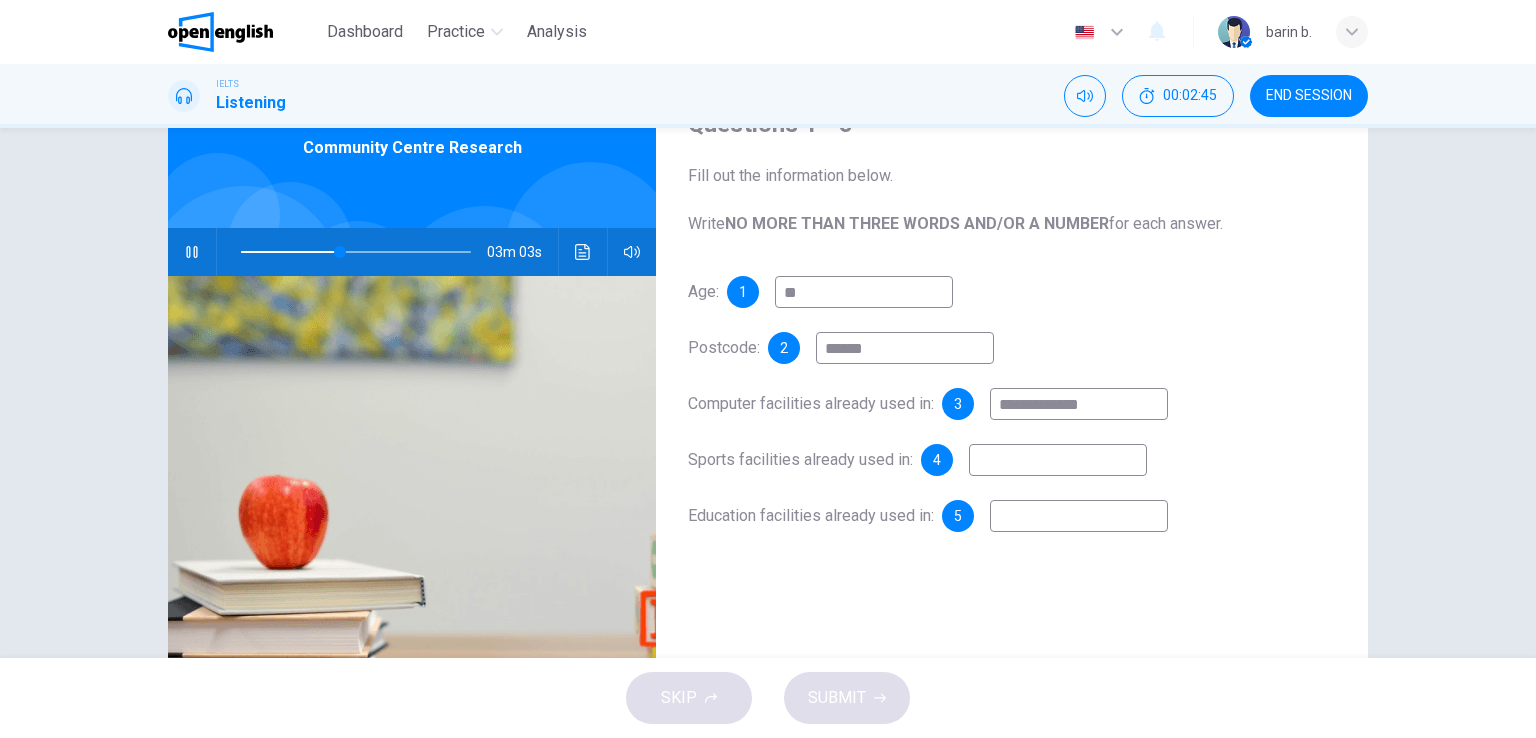 type on "**********" 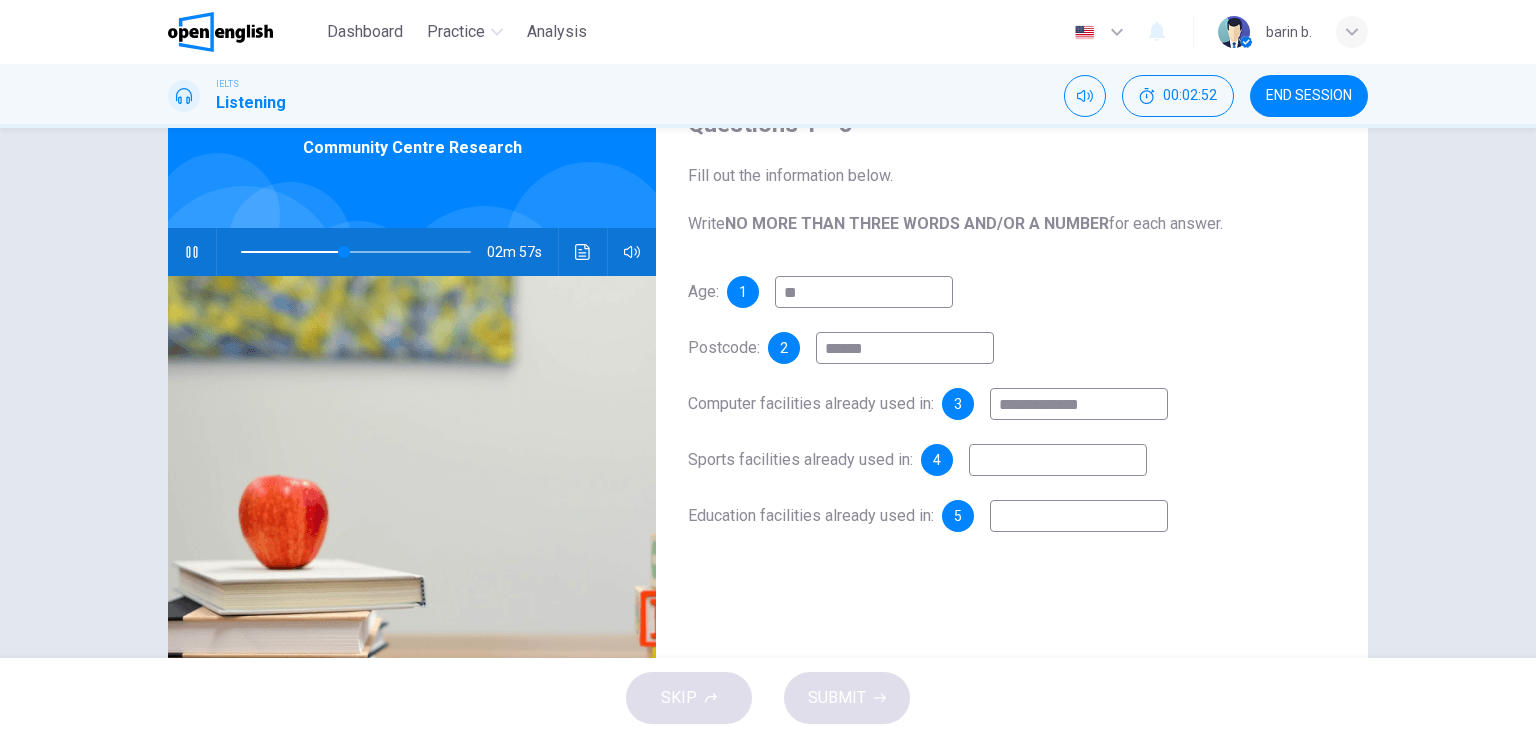 type on "**" 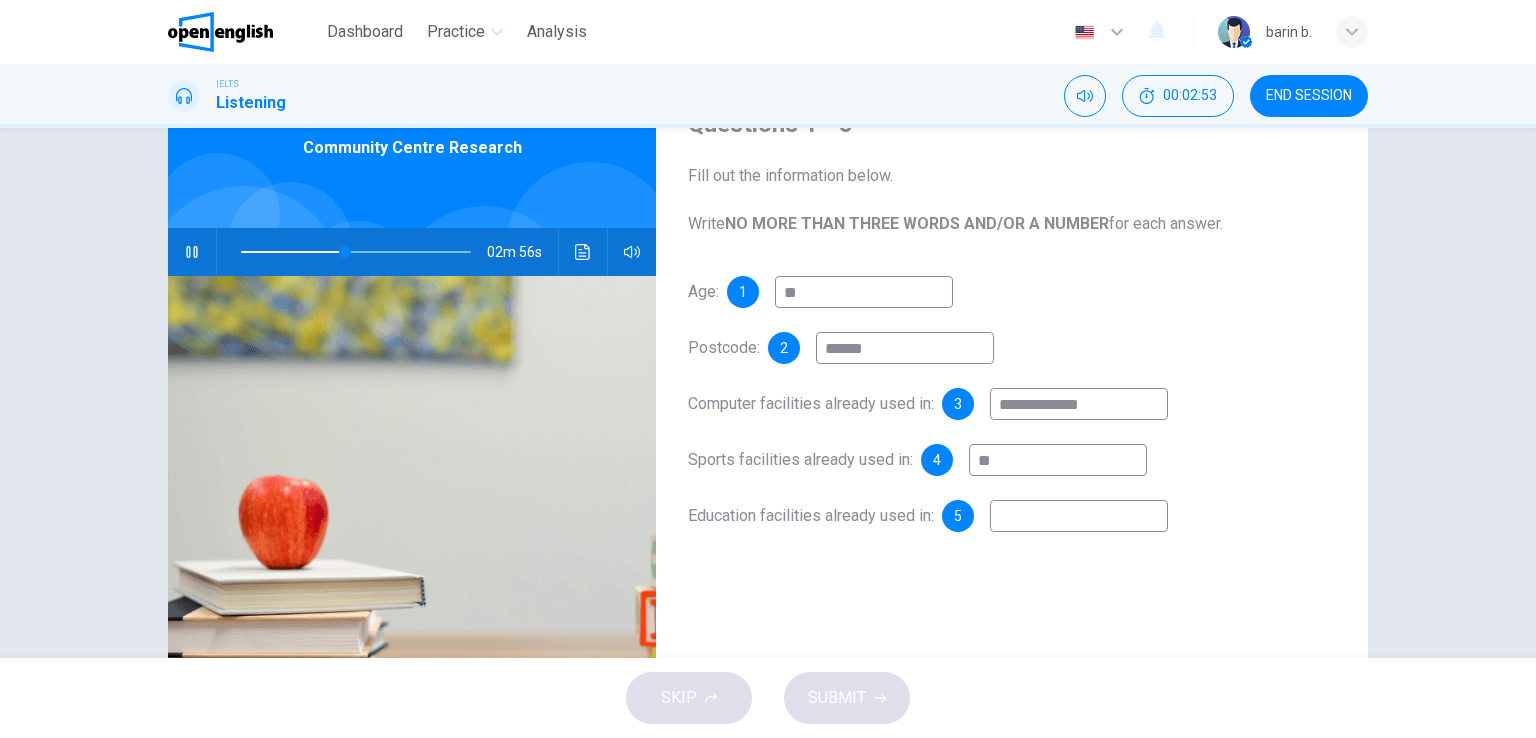 type on "***" 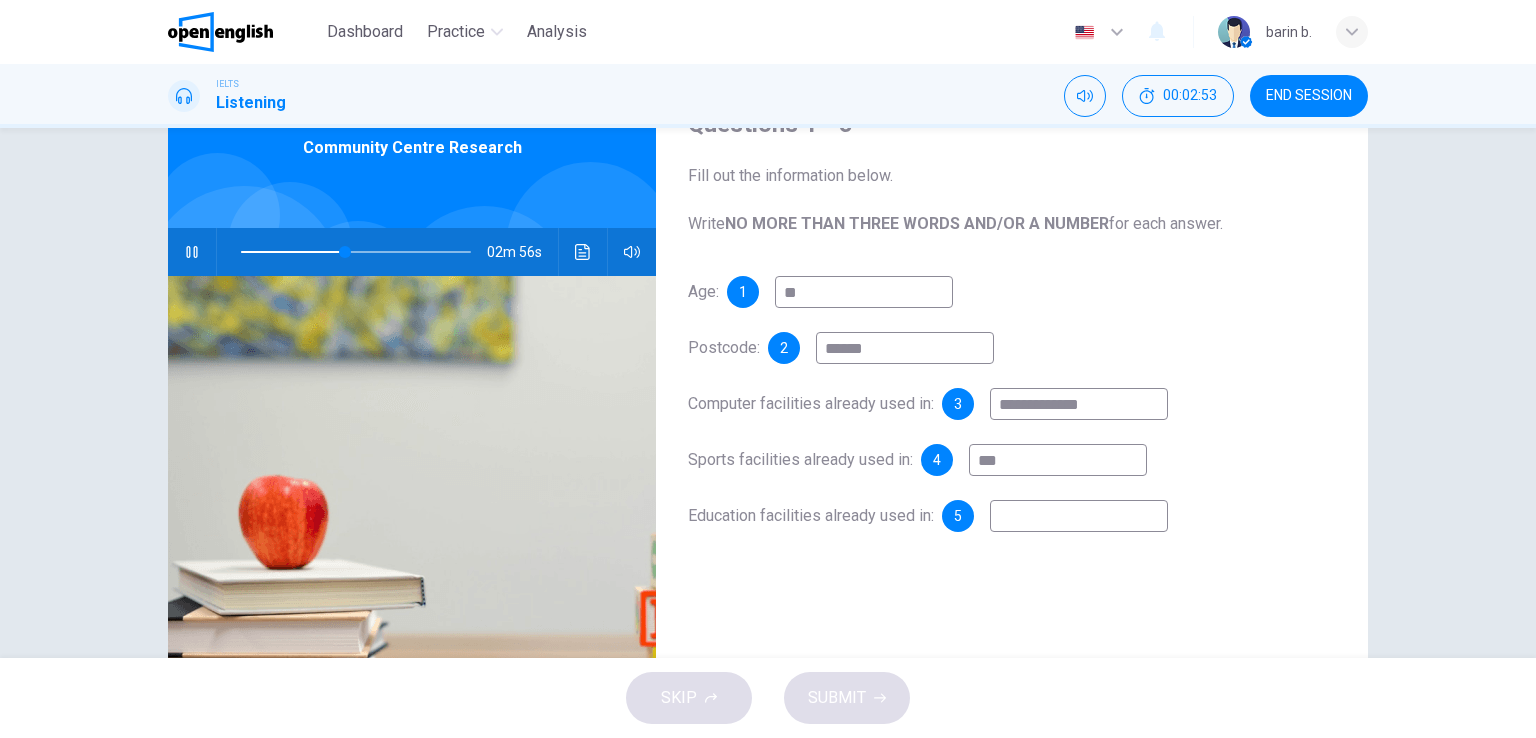 type on "**" 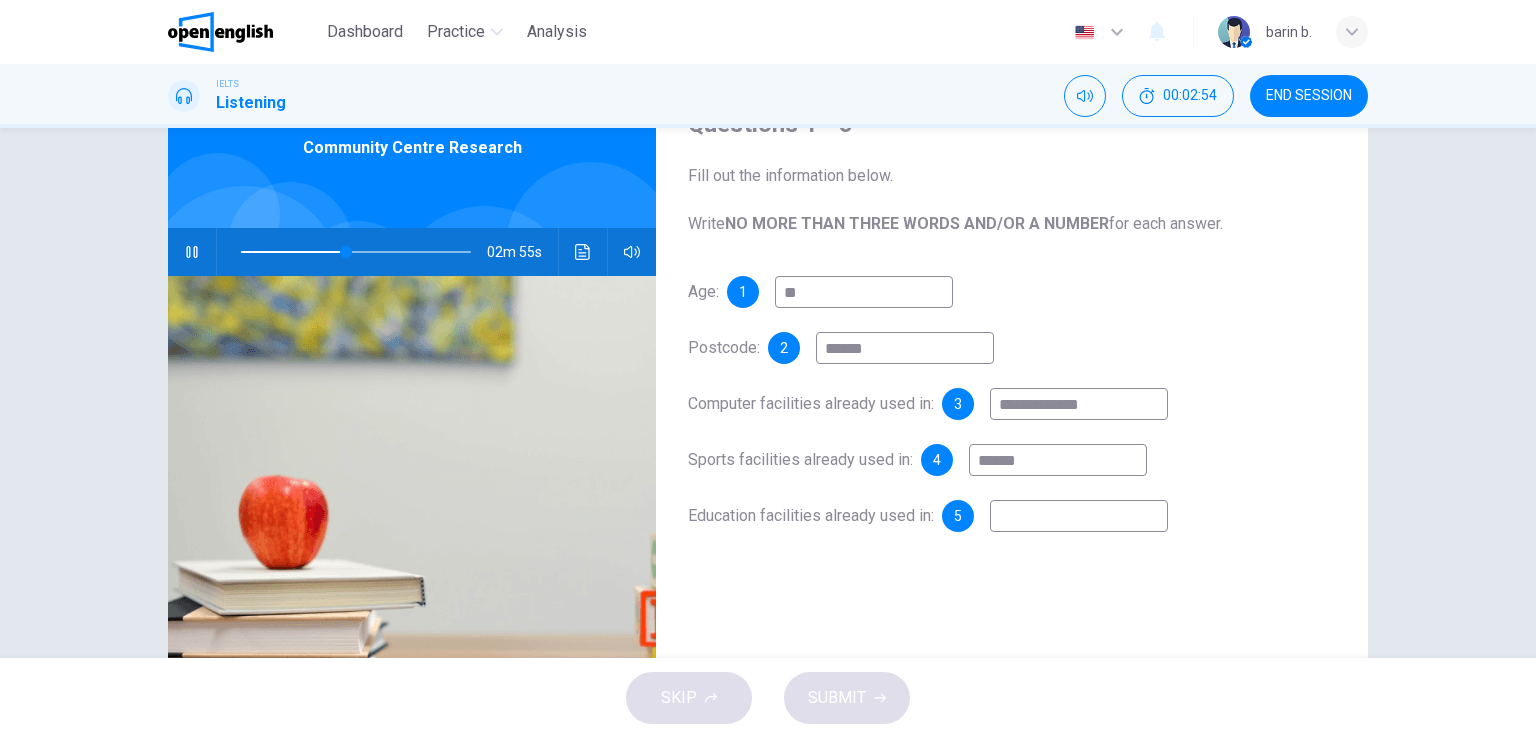 type on "*******" 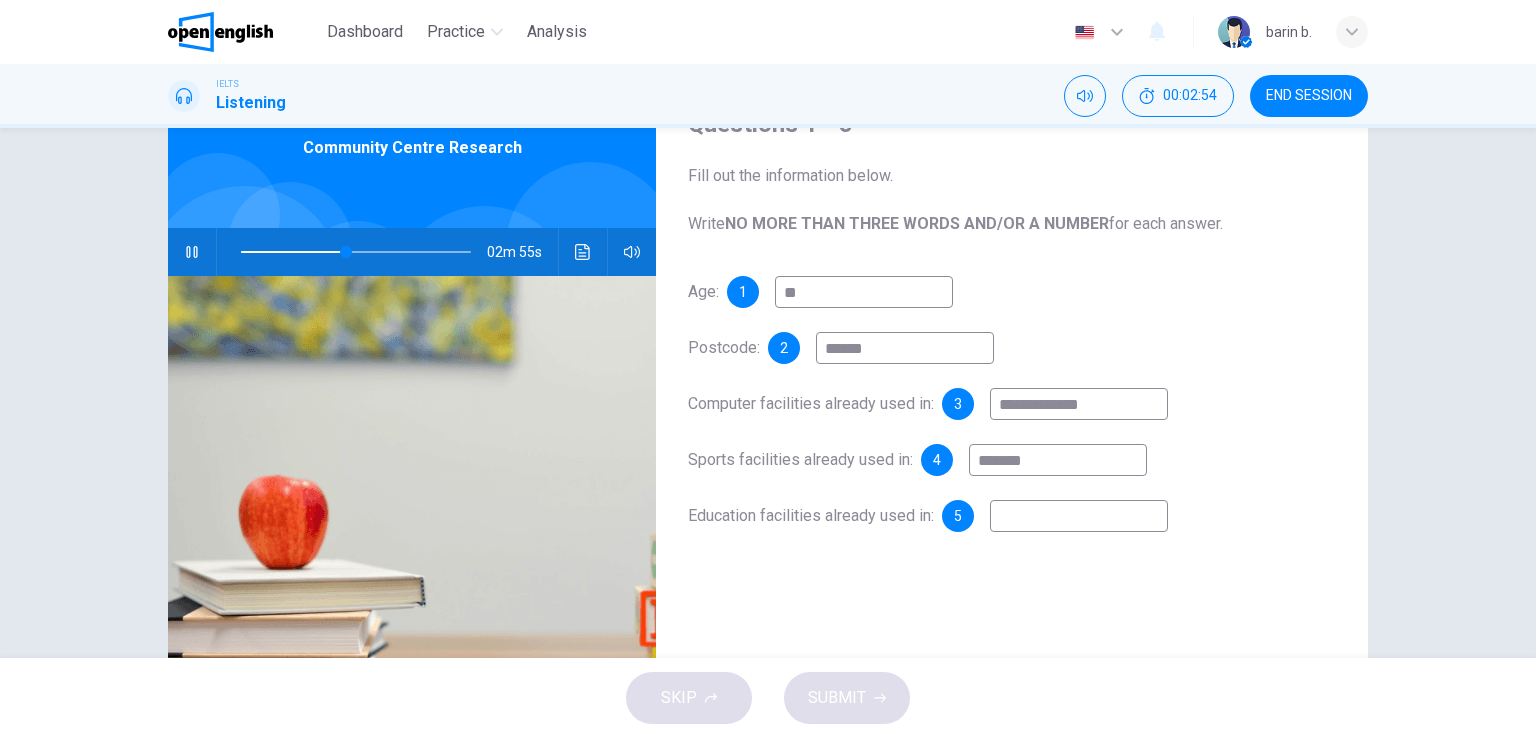 type on "**" 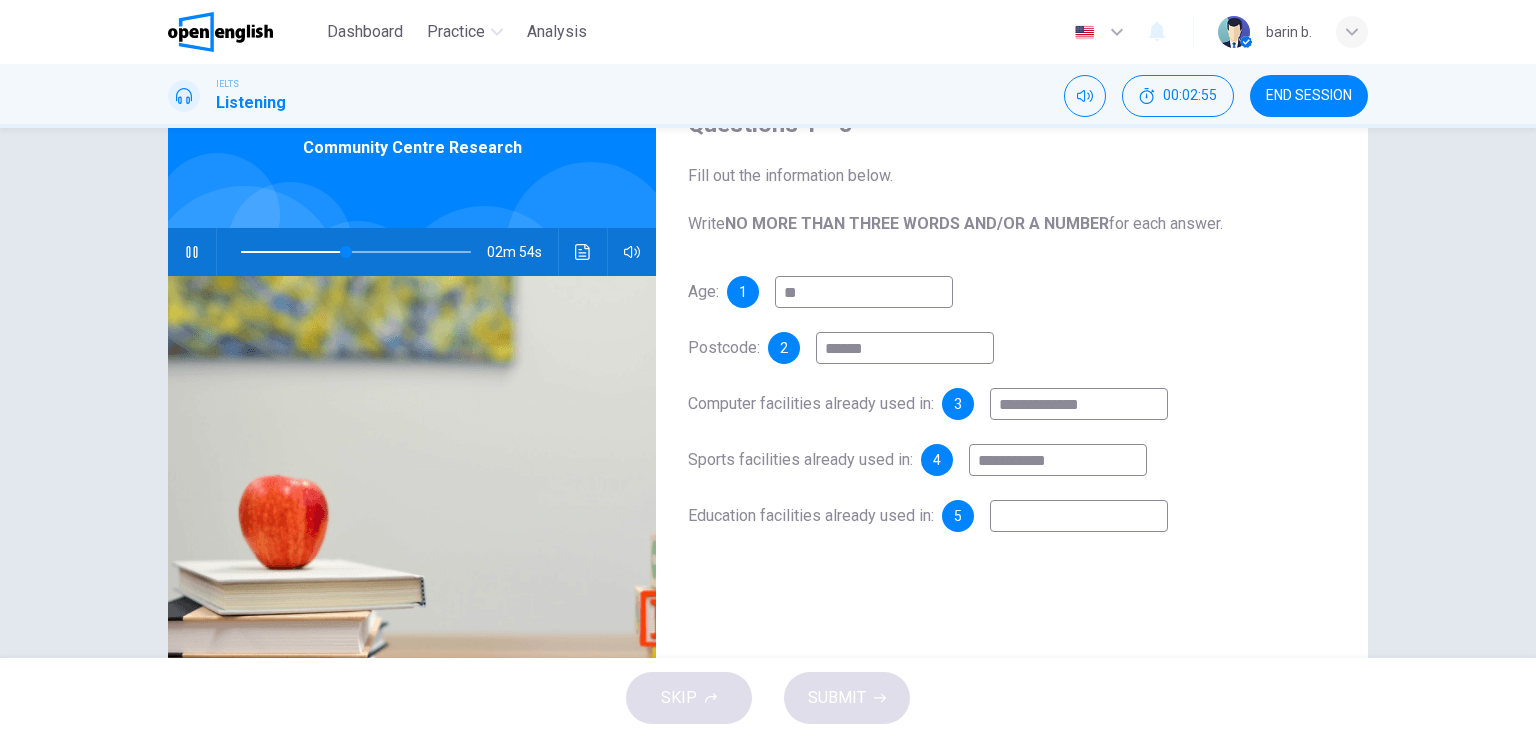 type on "**********" 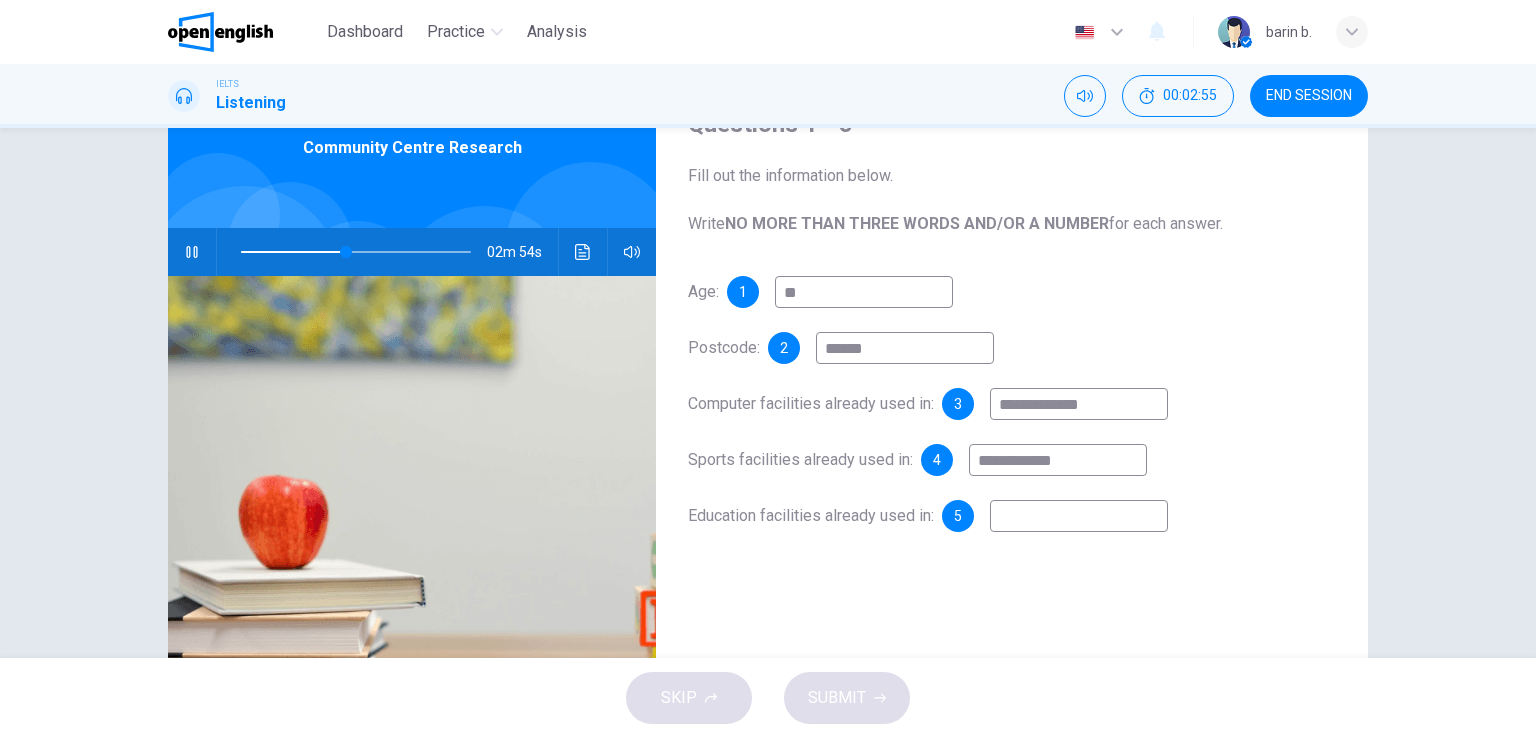 type on "**" 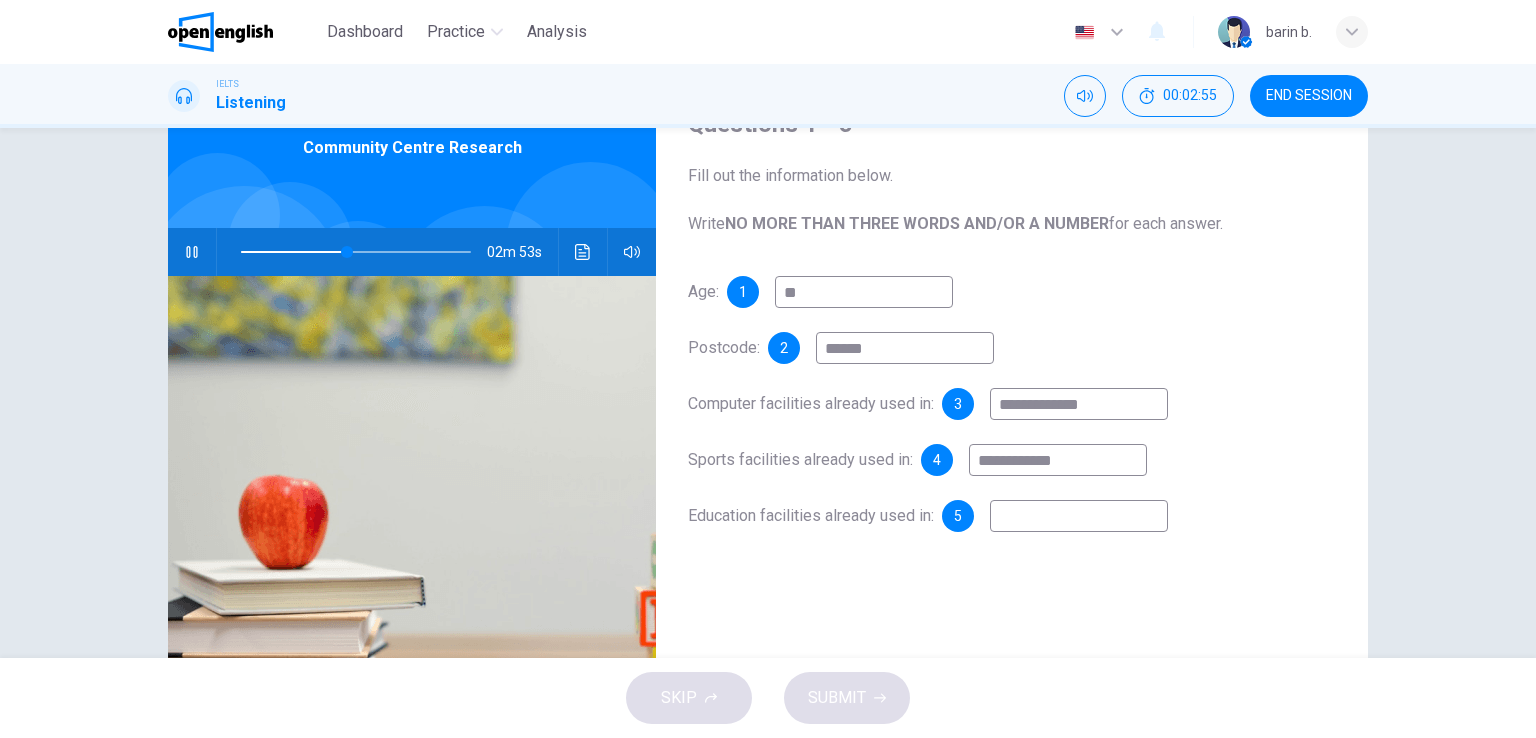 type on "**********" 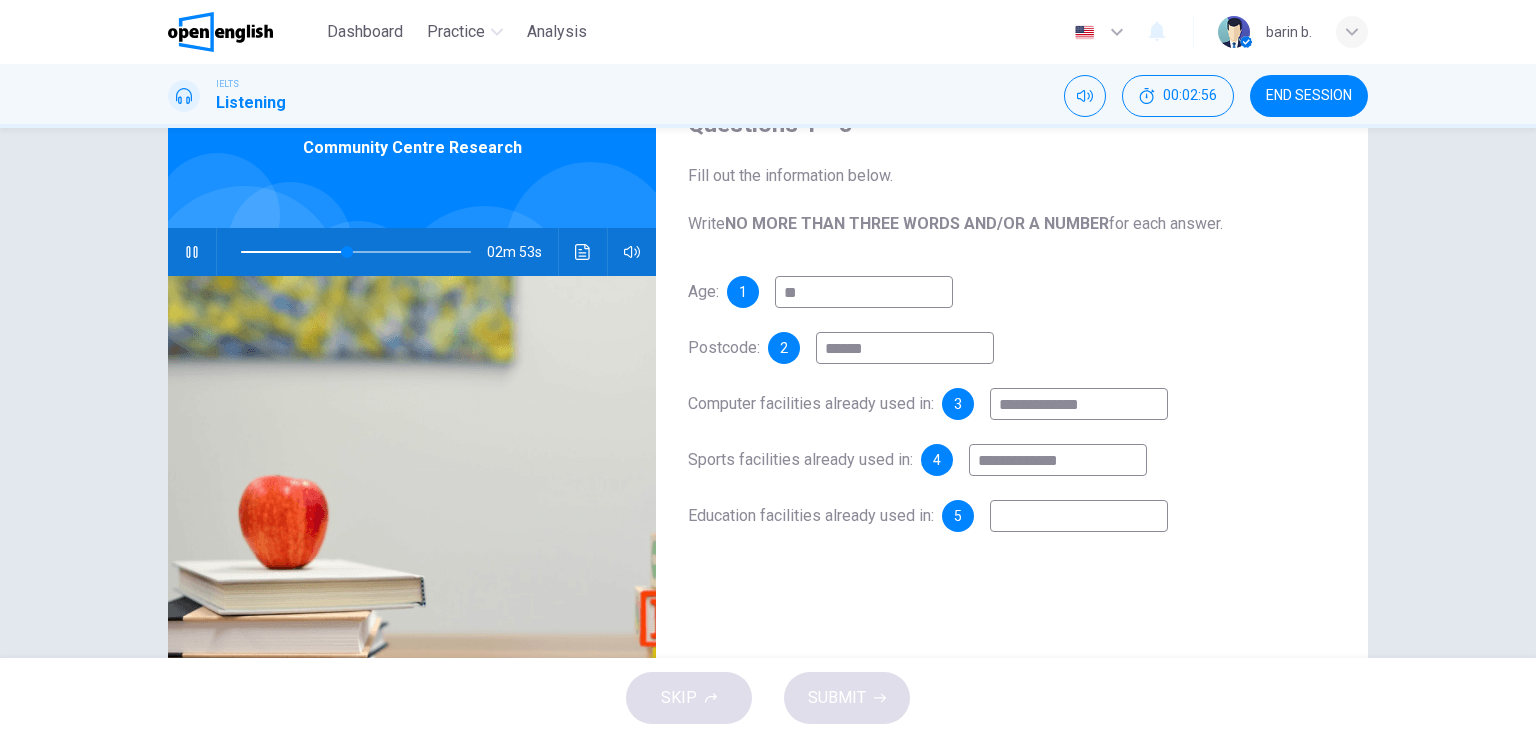 type on "**" 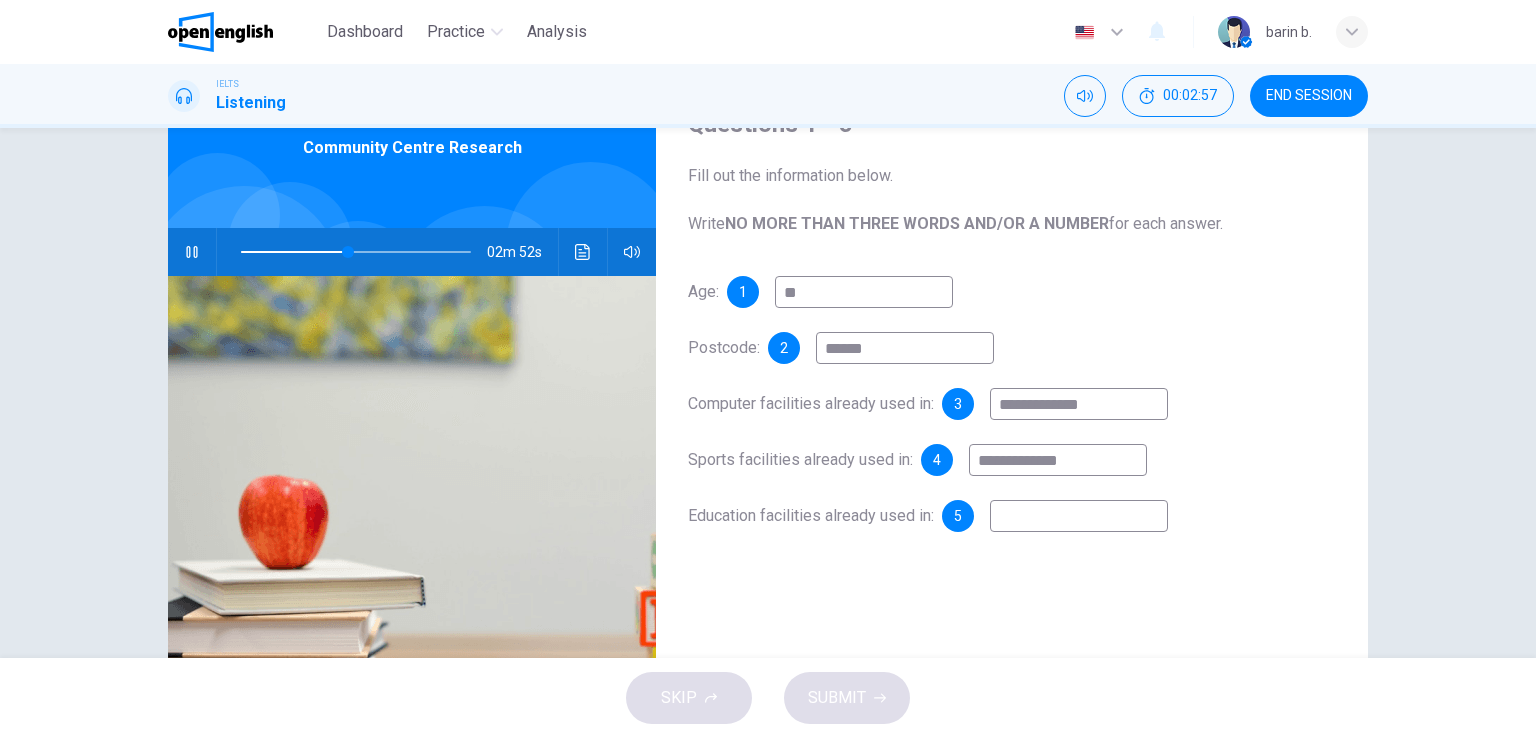 type on "**********" 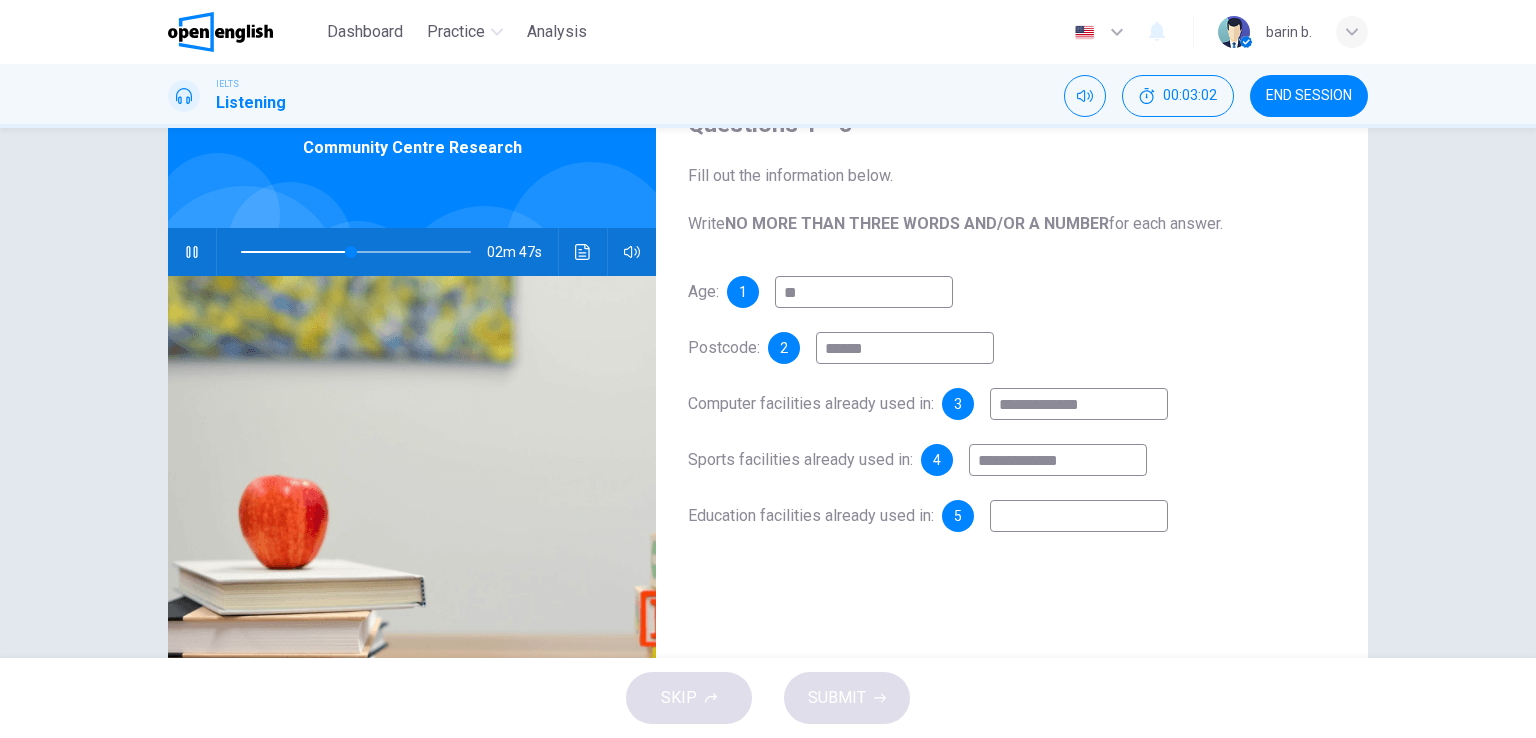 type on "**" 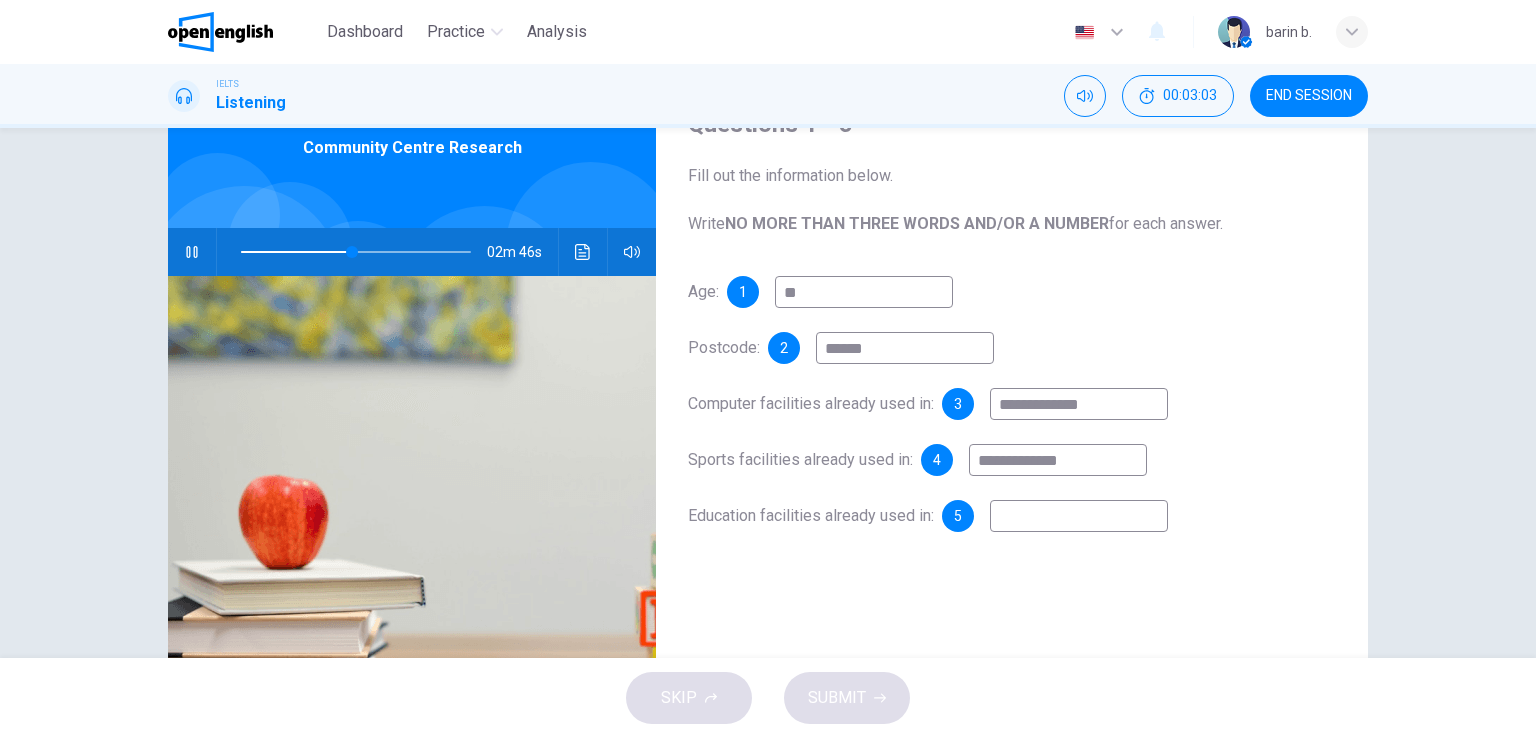 type on "*" 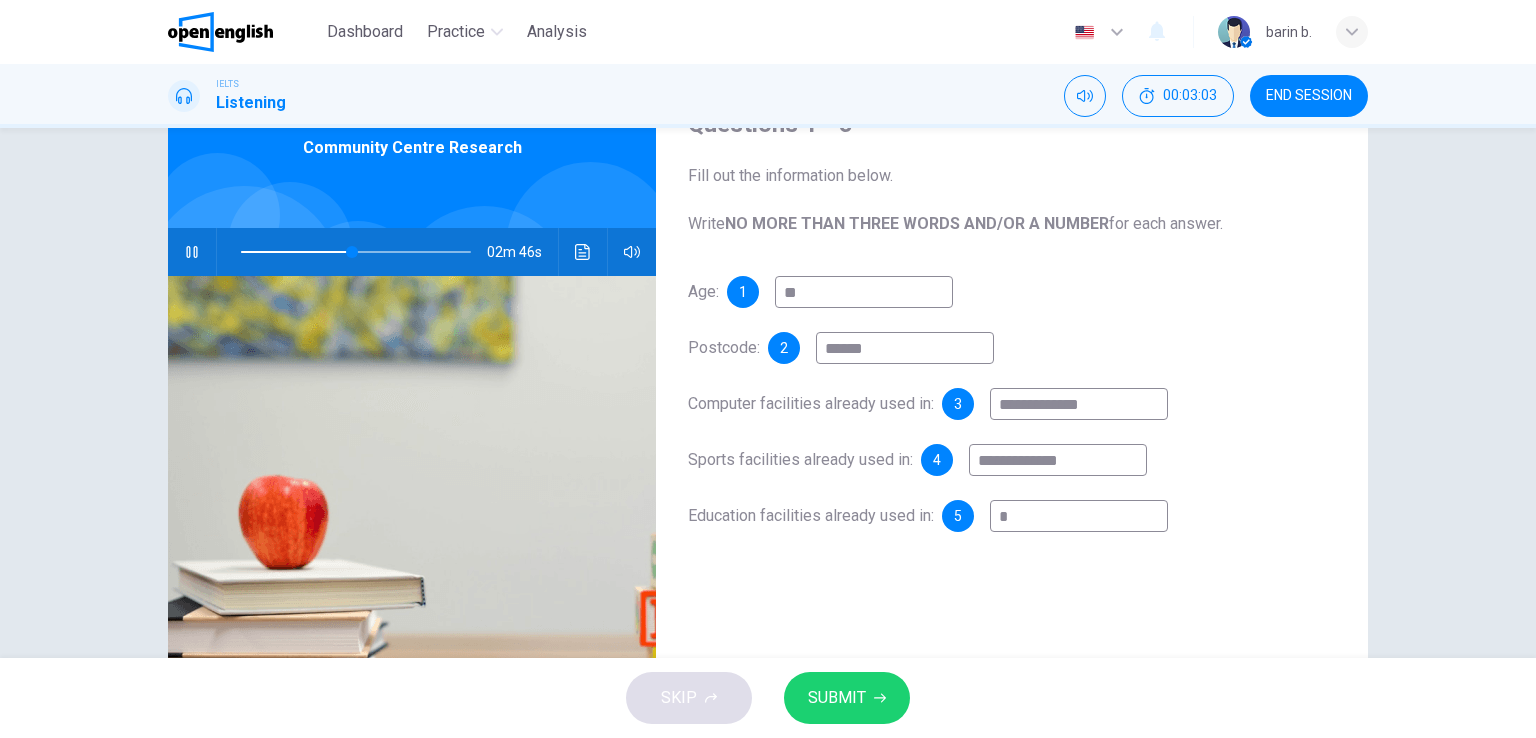 type on "**" 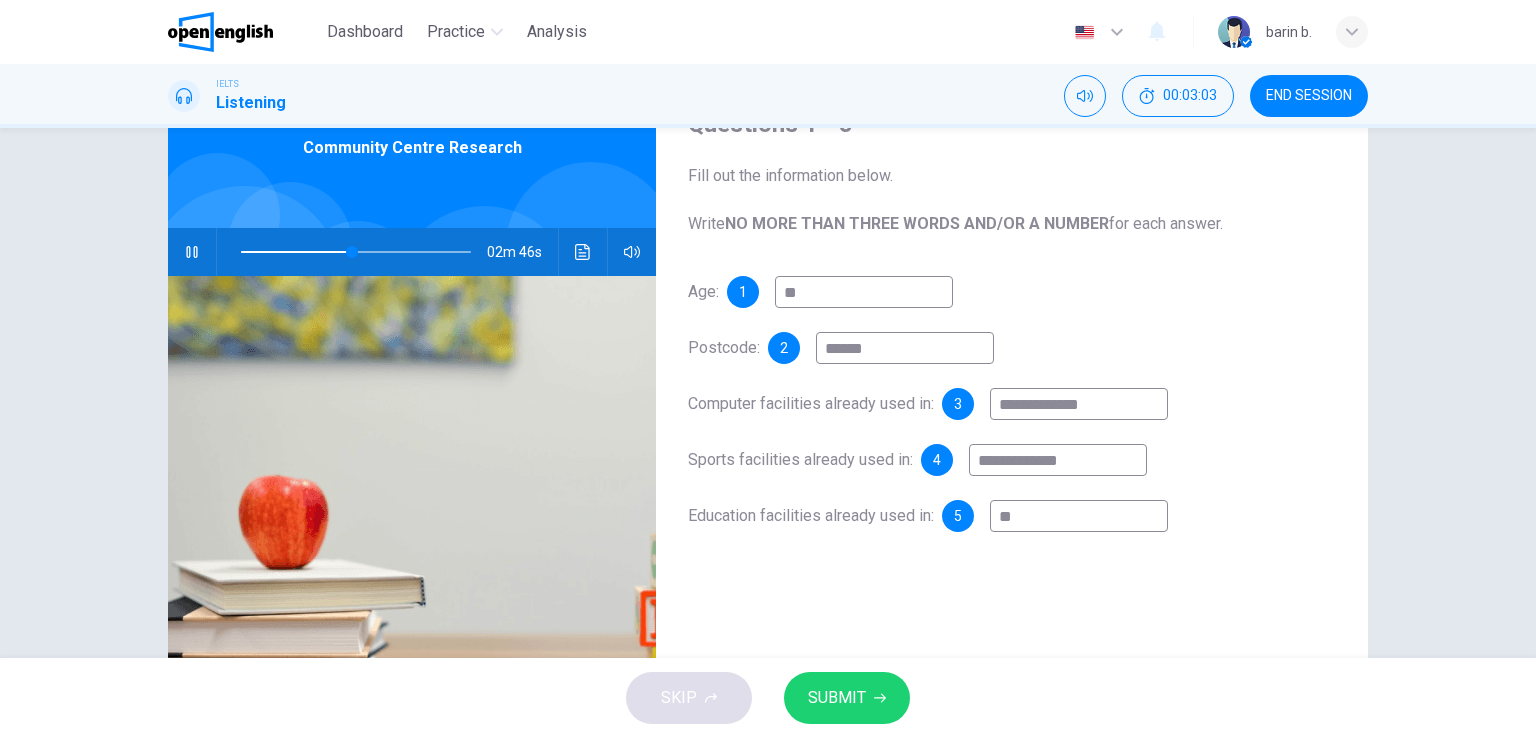type on "**" 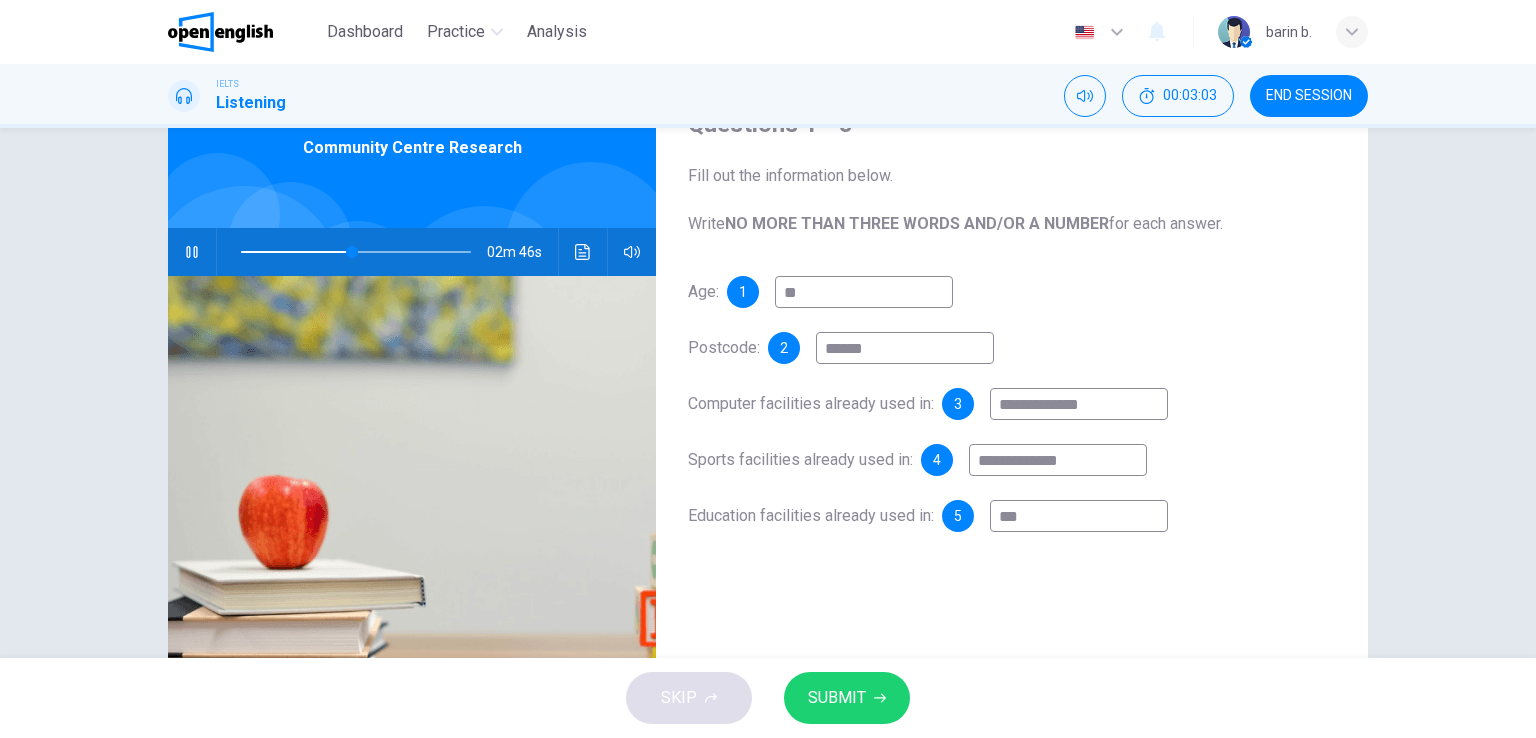 type on "**" 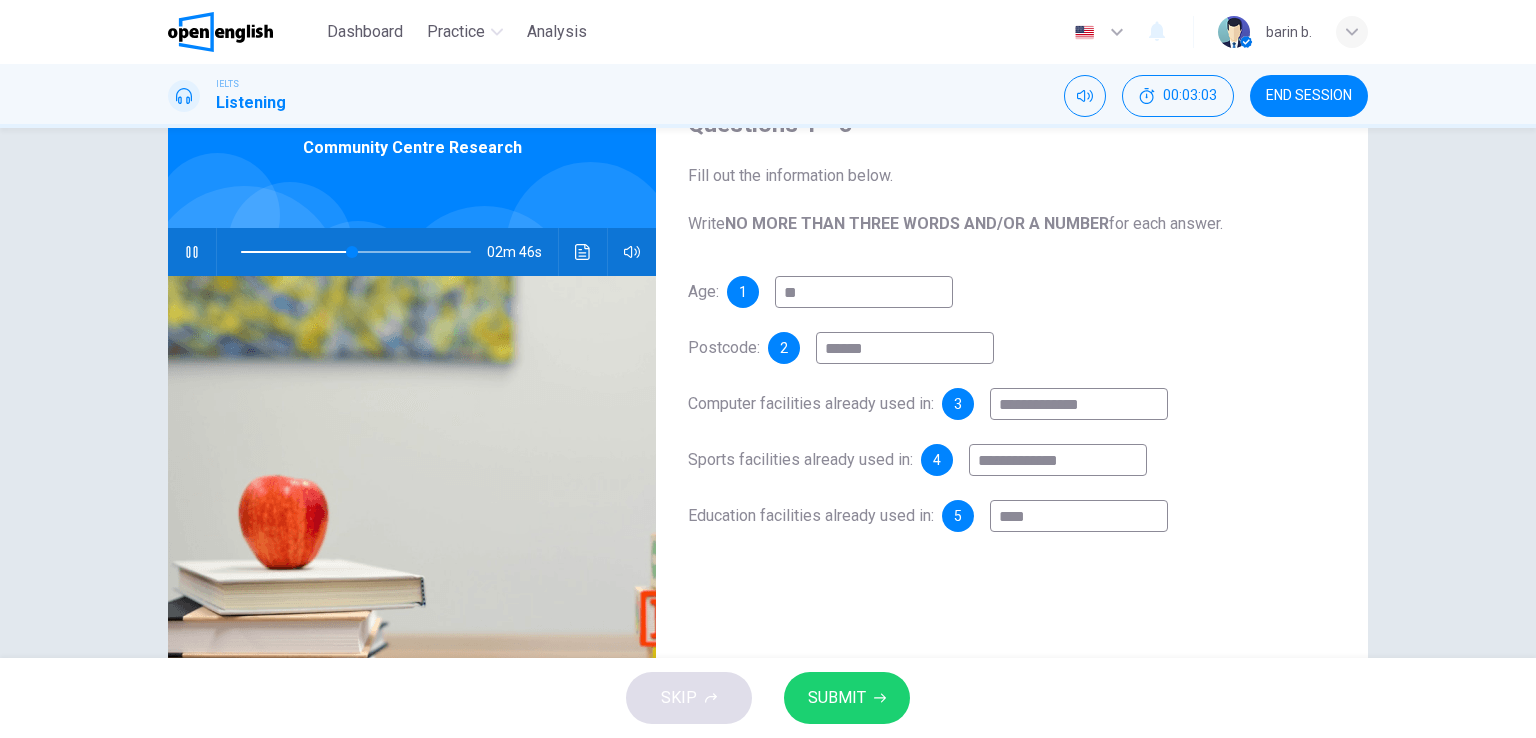 type on "**" 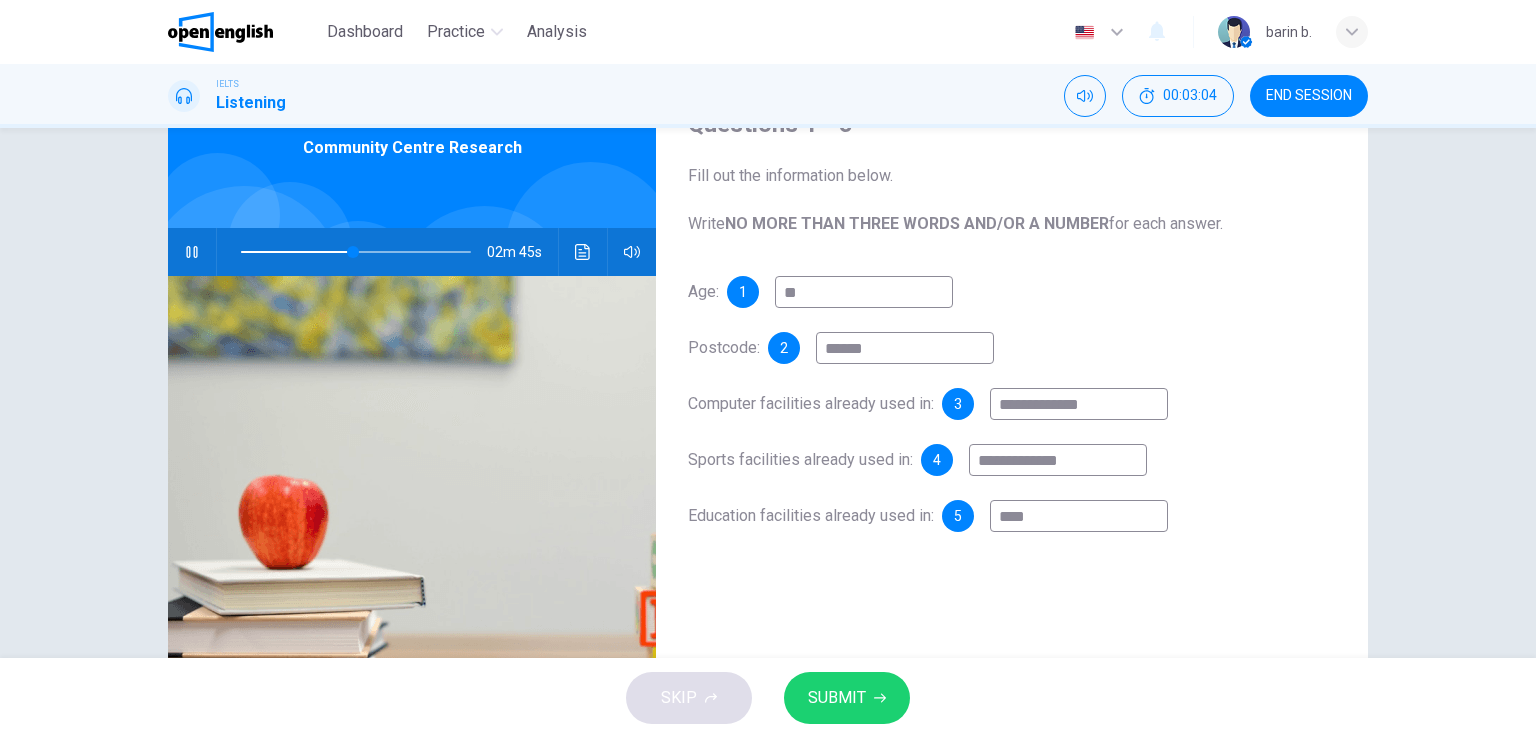 type on "*****" 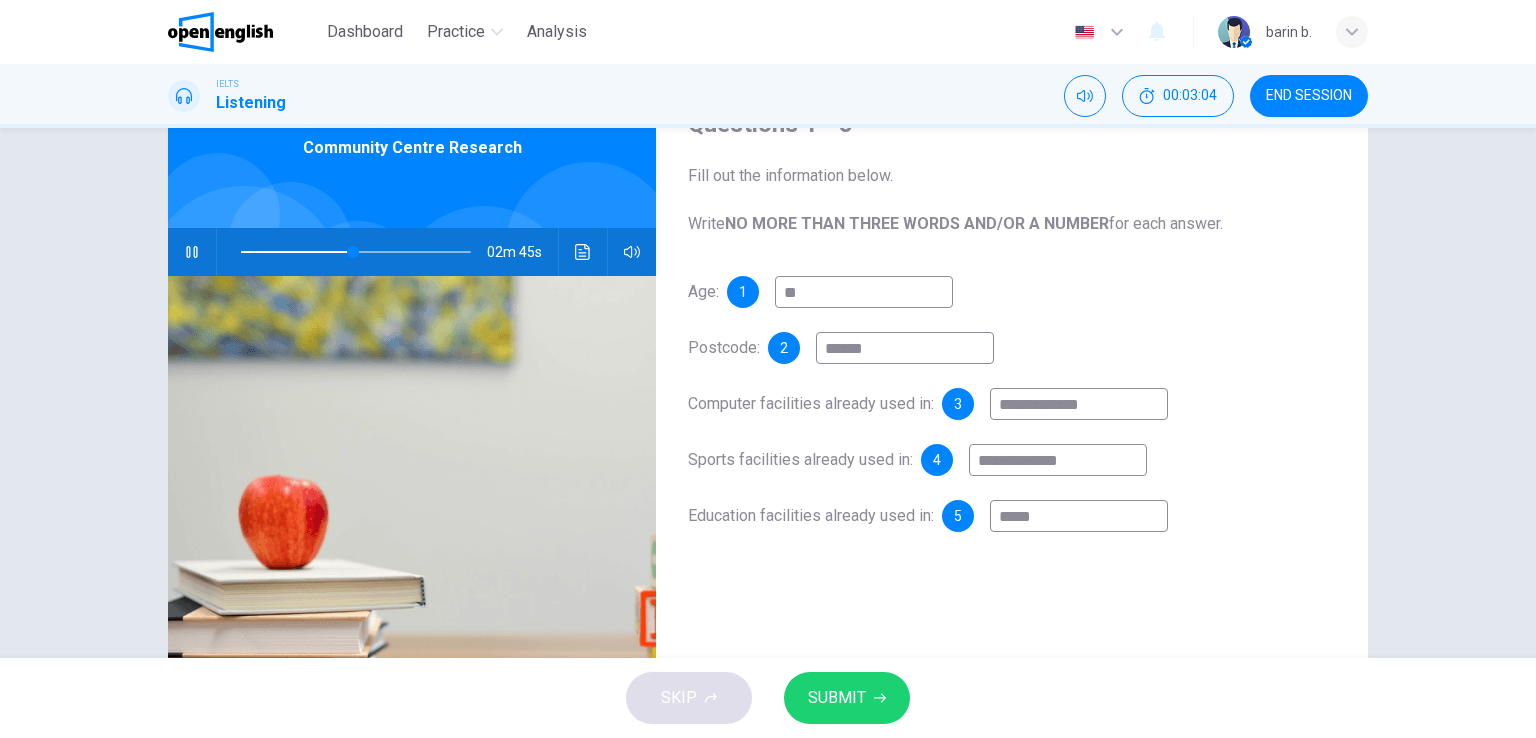 type on "**" 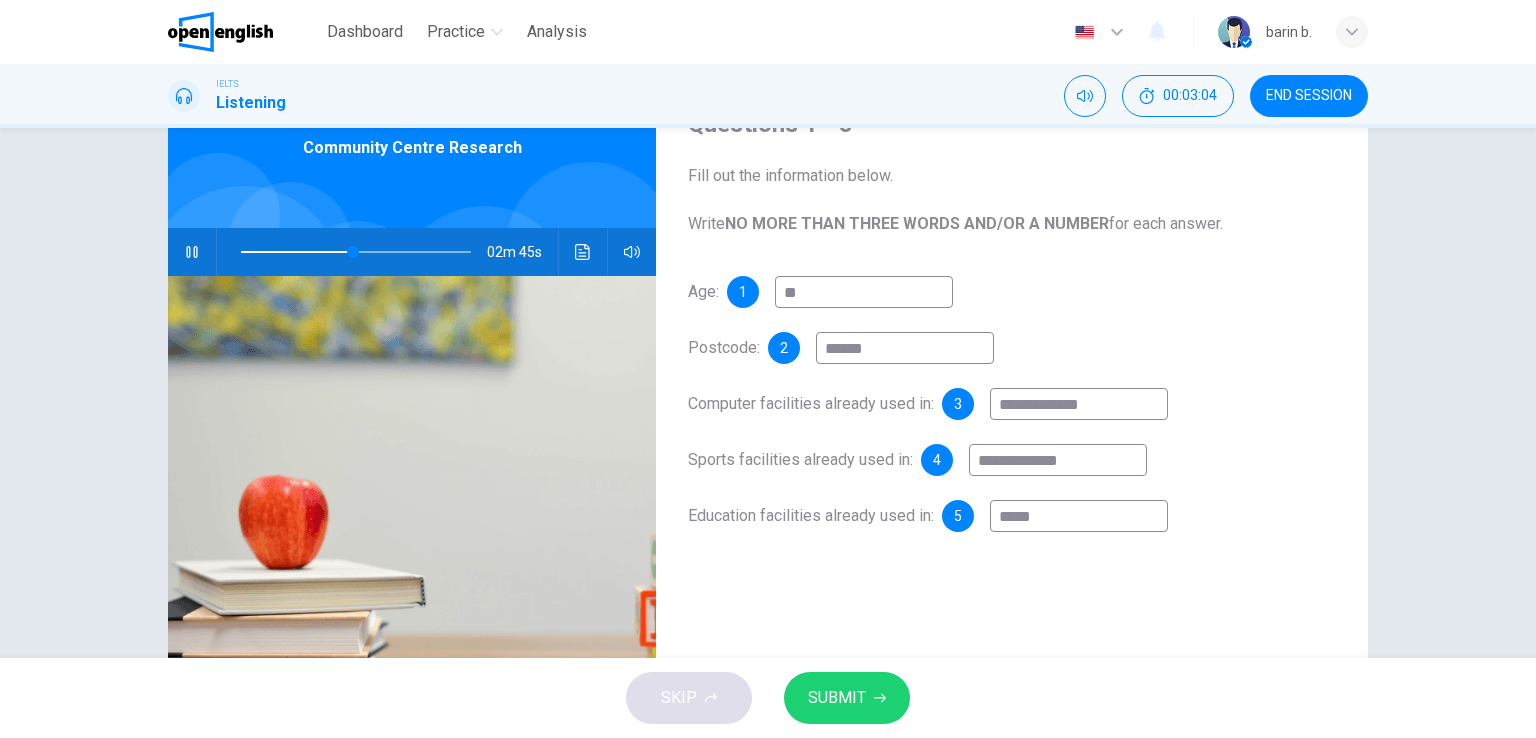 type on "******" 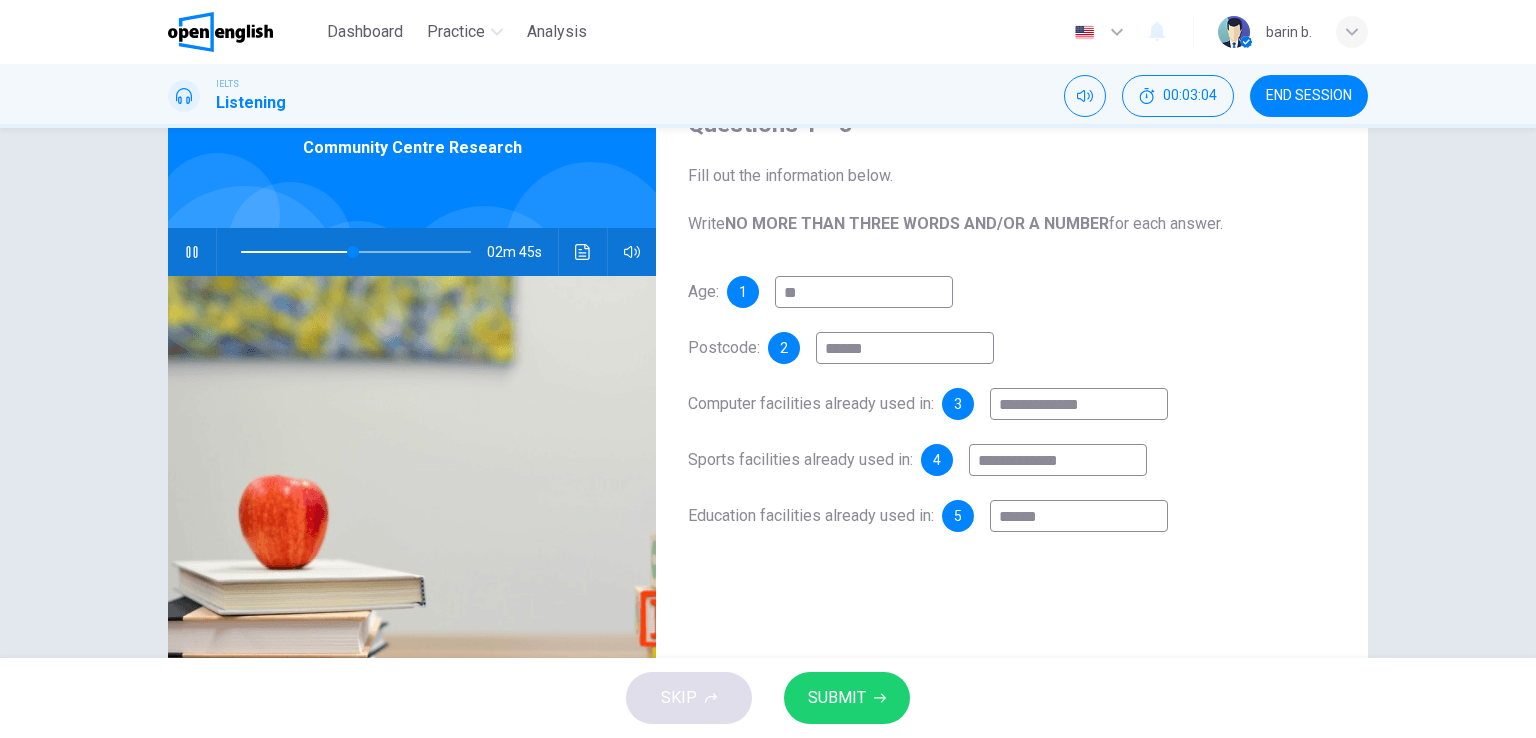 type on "**" 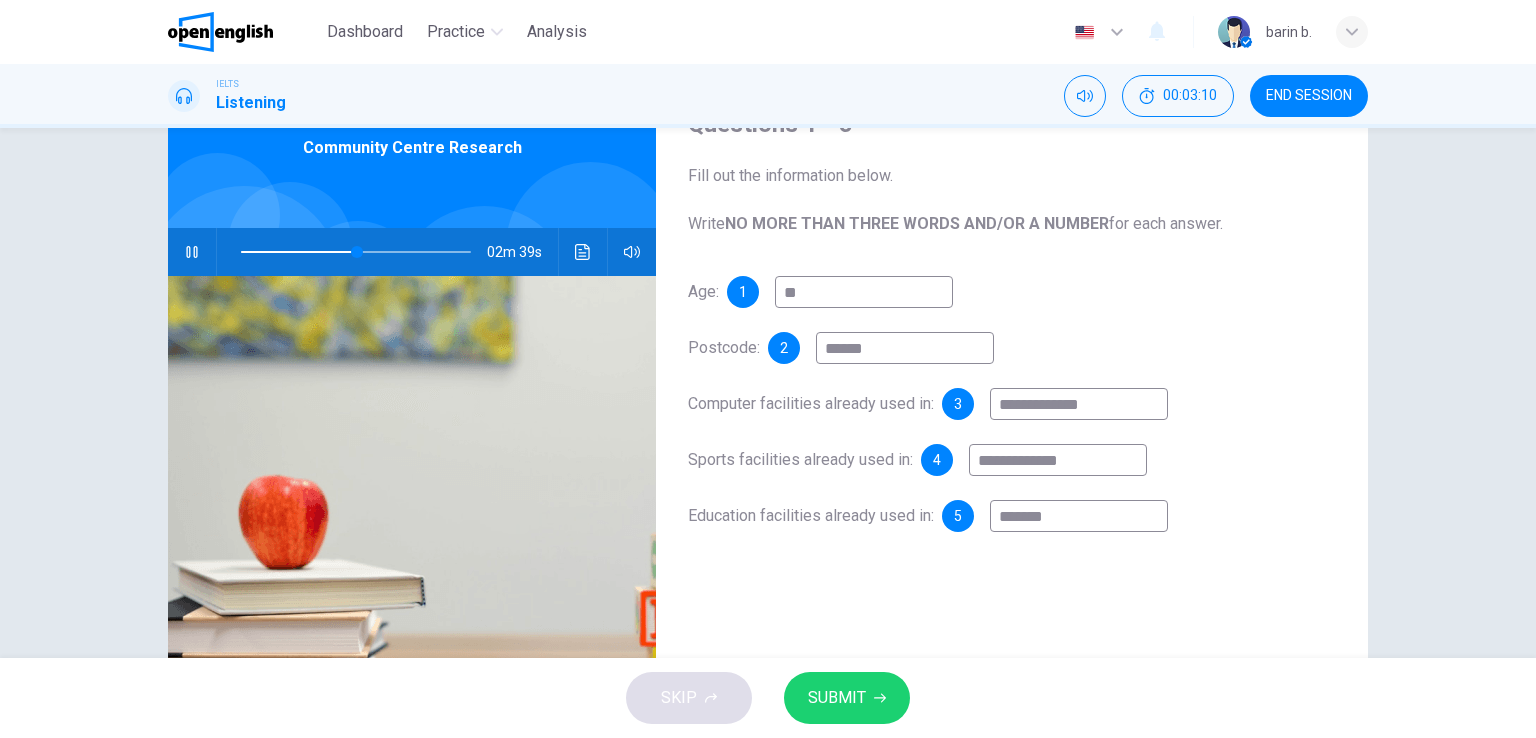 type on "**" 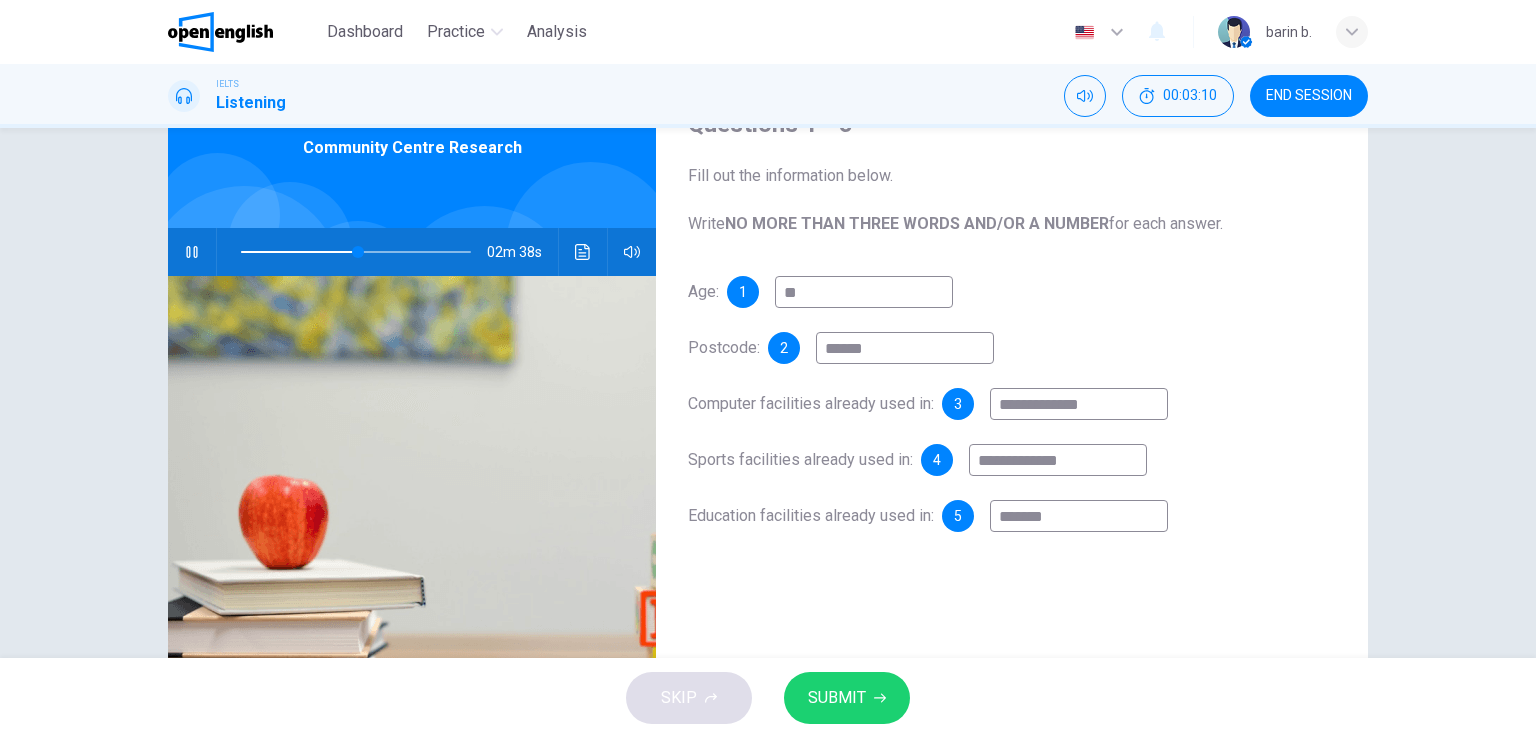 type on "*******" 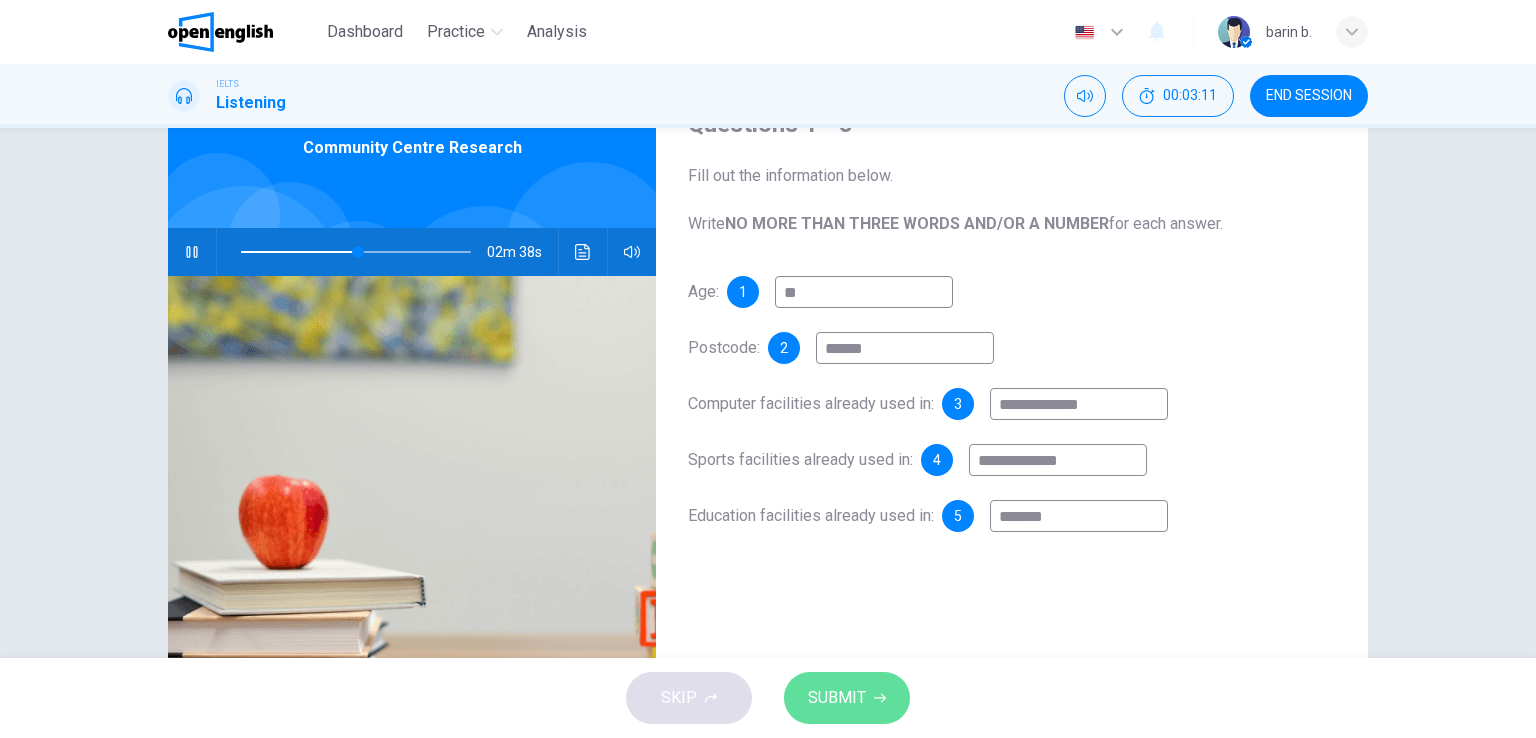 click on "SUBMIT" at bounding box center [837, 698] 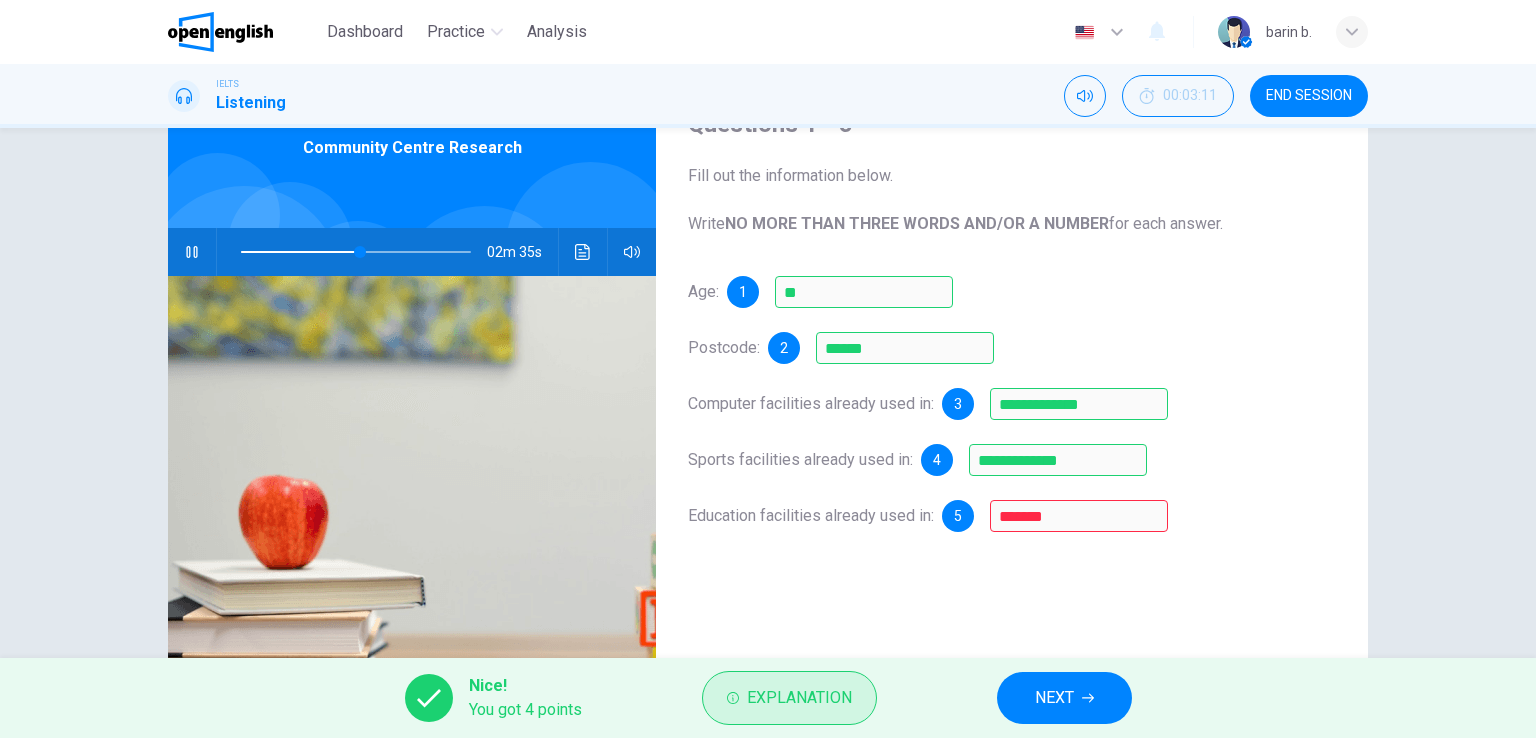 click on "Explanation" at bounding box center [789, 698] 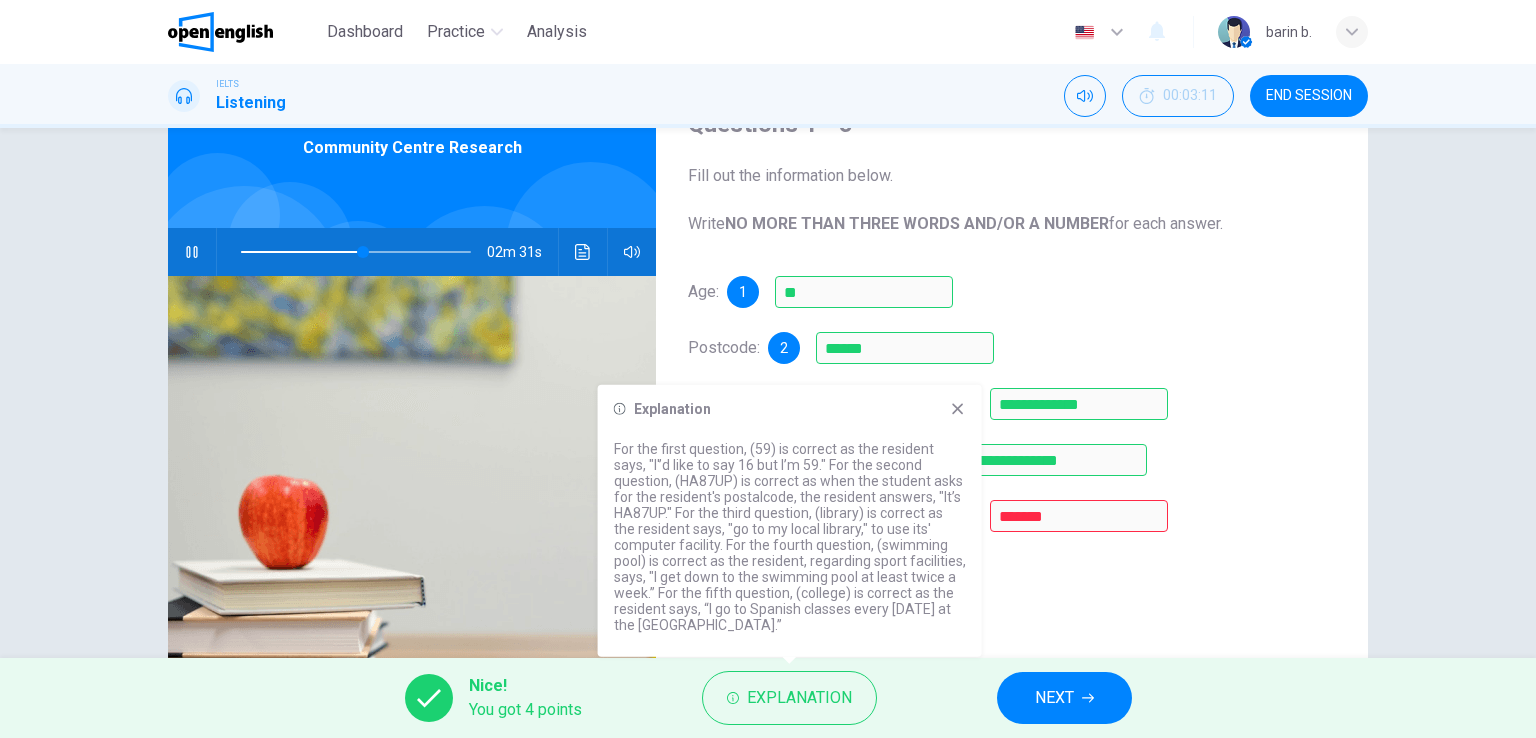 click on "NEXT" at bounding box center [1054, 698] 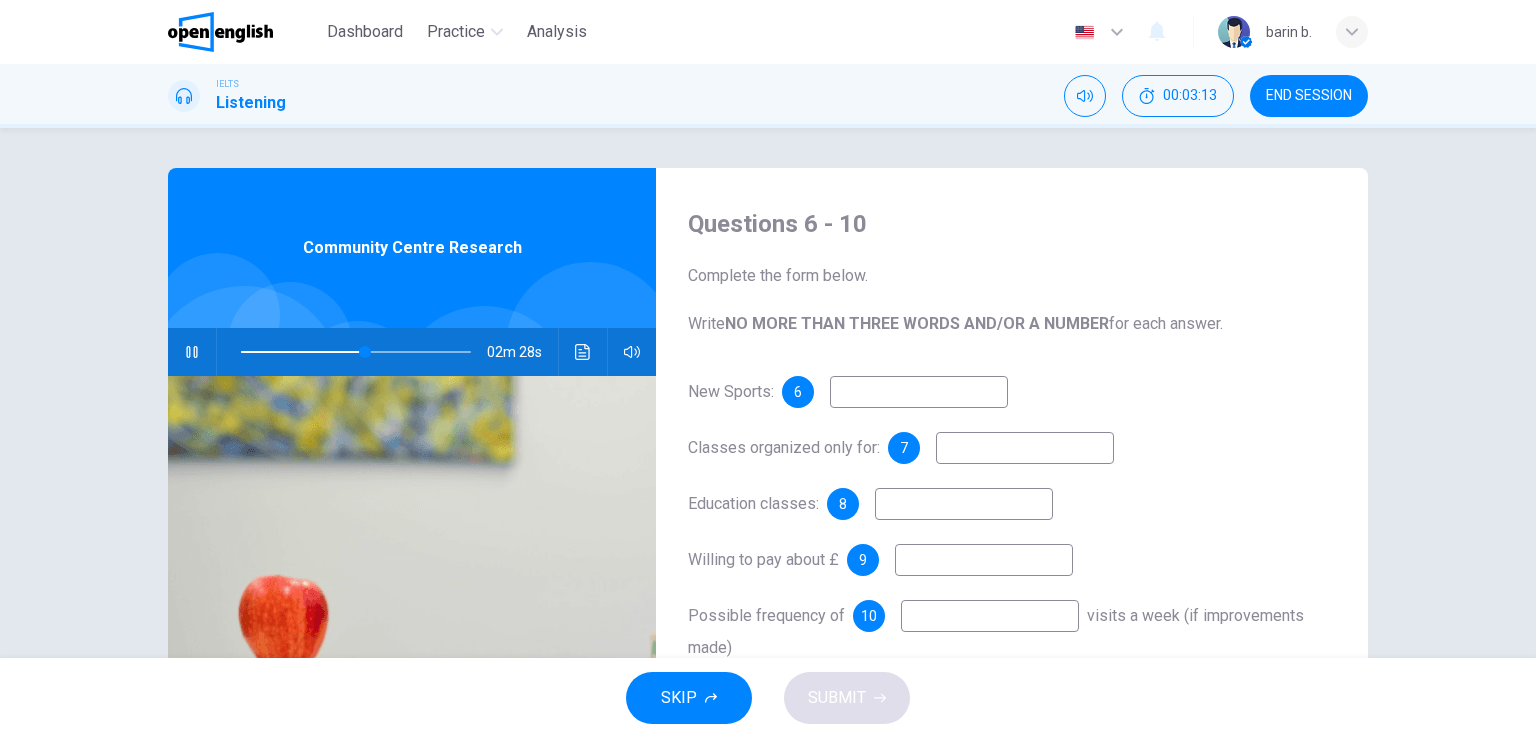 scroll, scrollTop: 100, scrollLeft: 0, axis: vertical 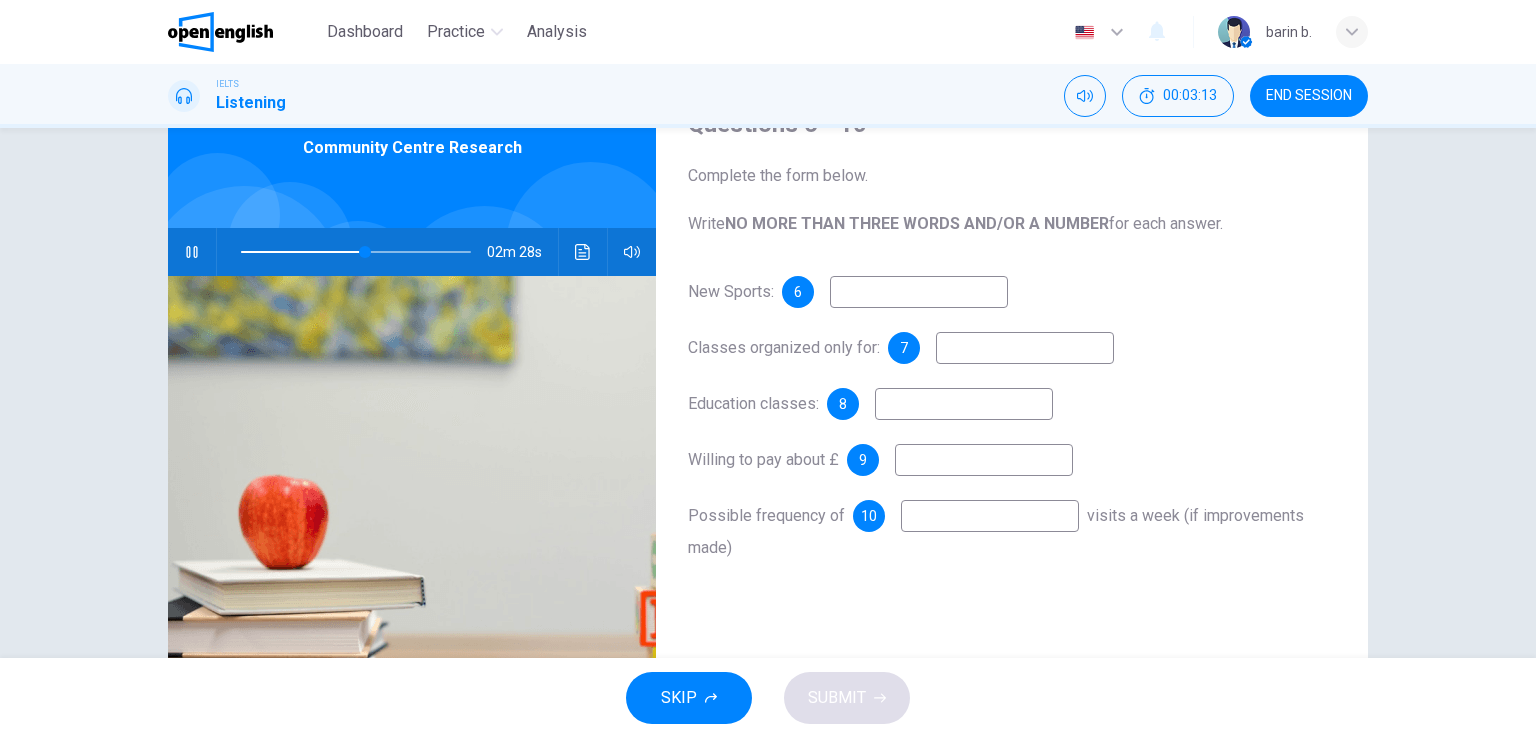 click at bounding box center [919, 292] 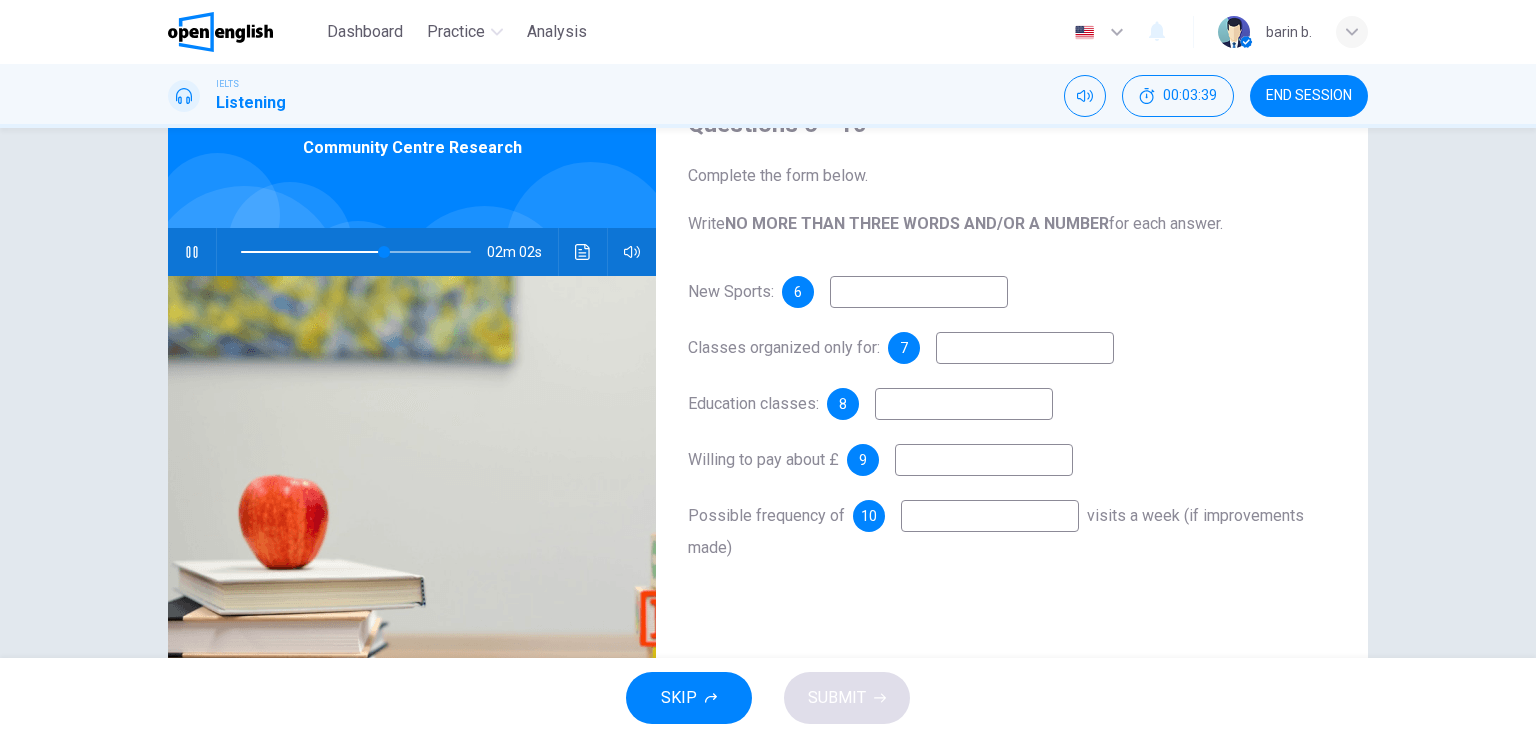 type on "**" 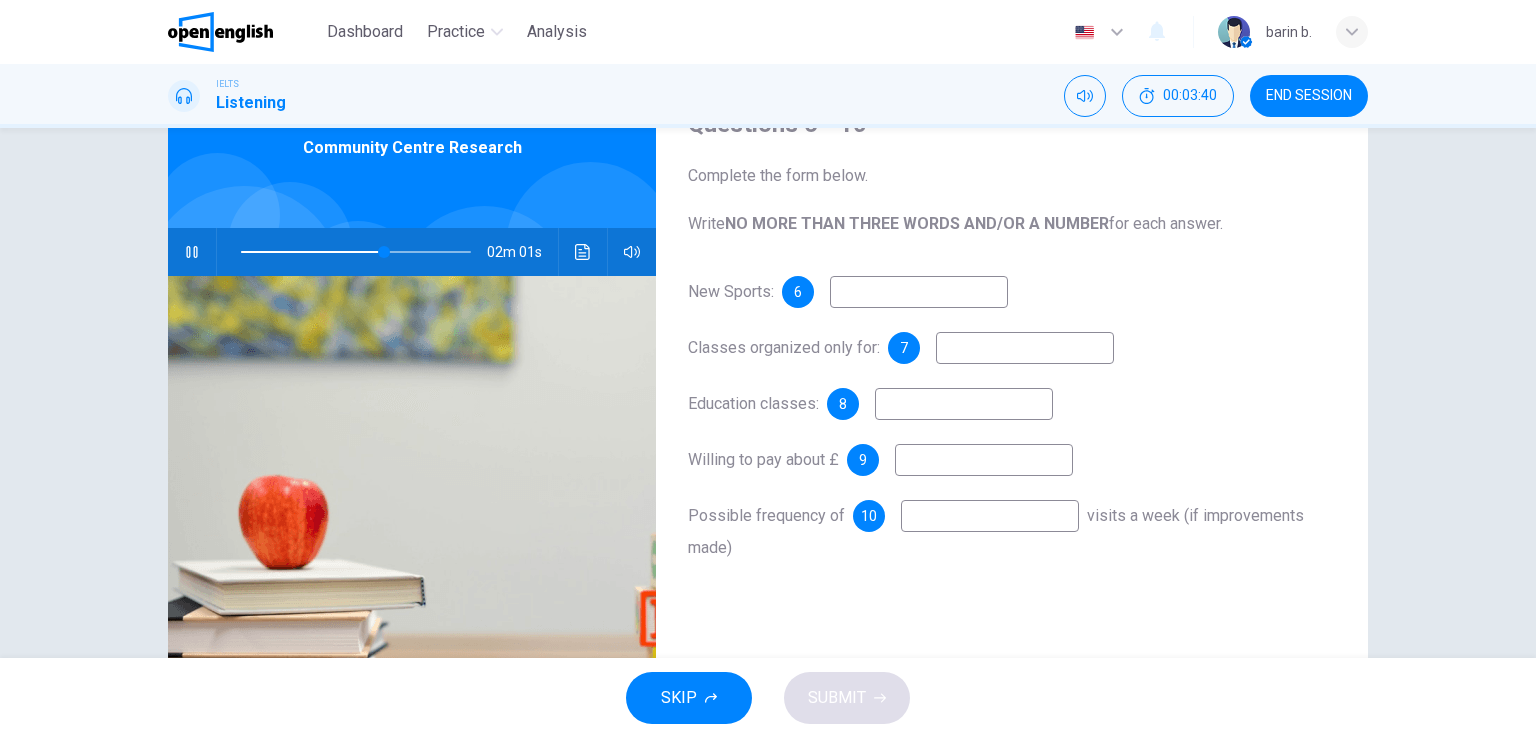 type on "*" 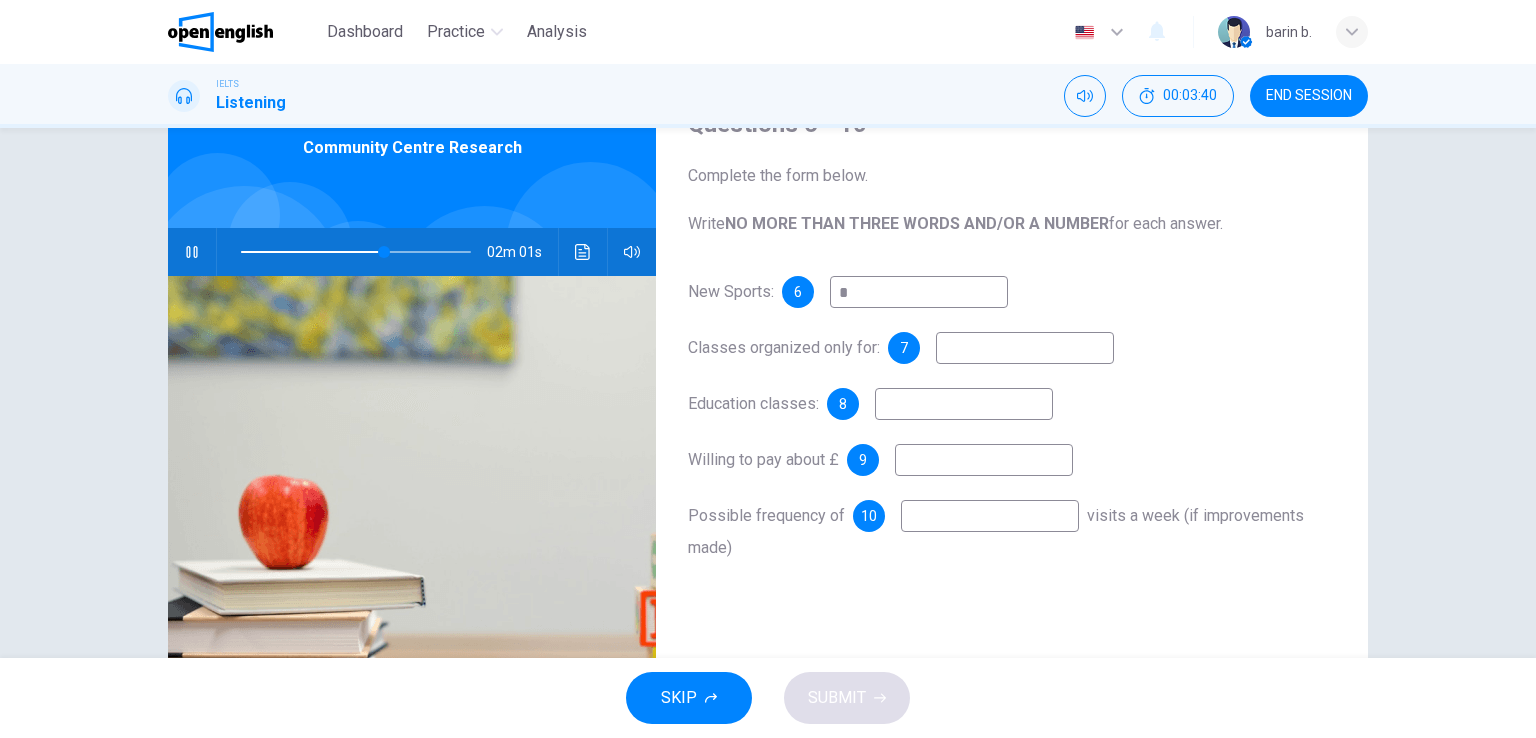 type on "**" 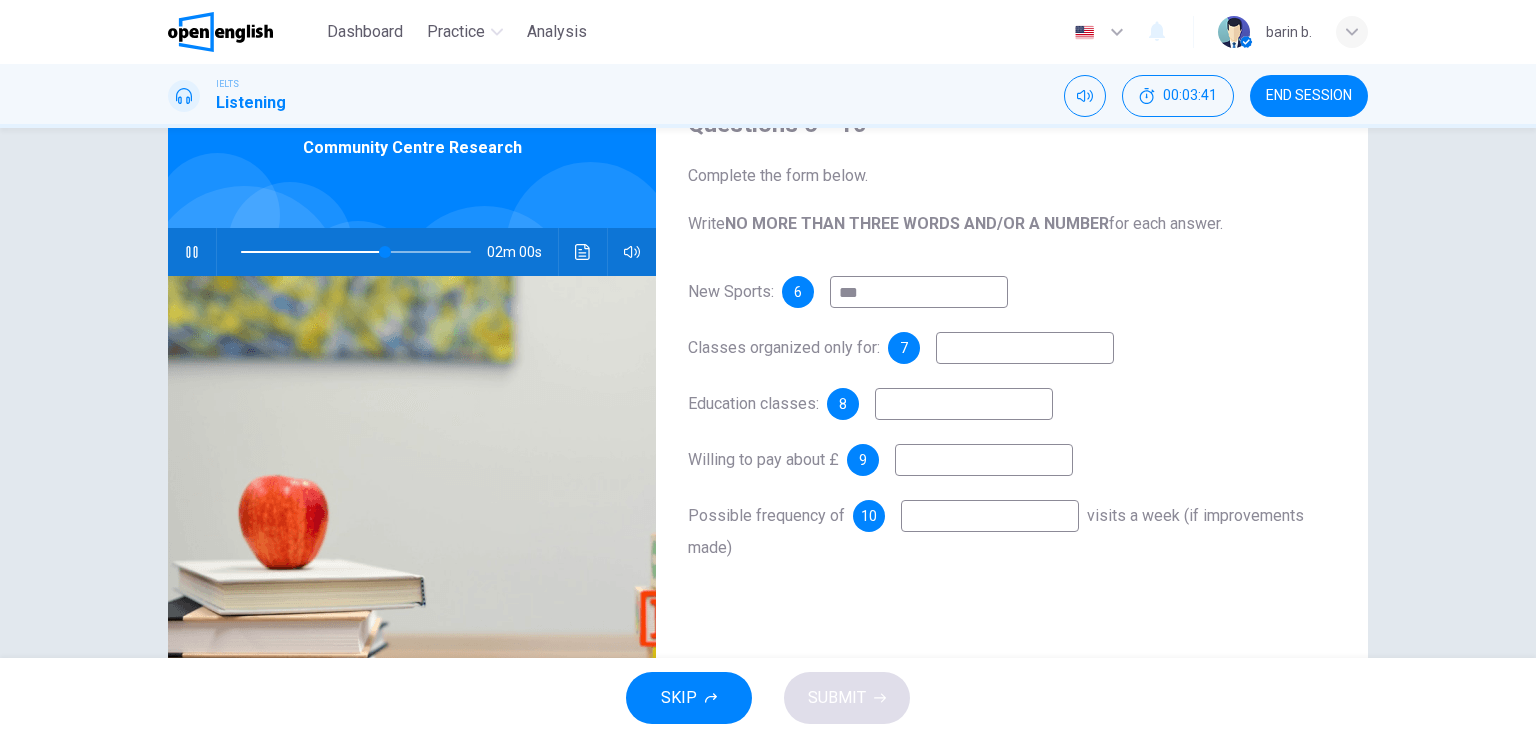 type on "****" 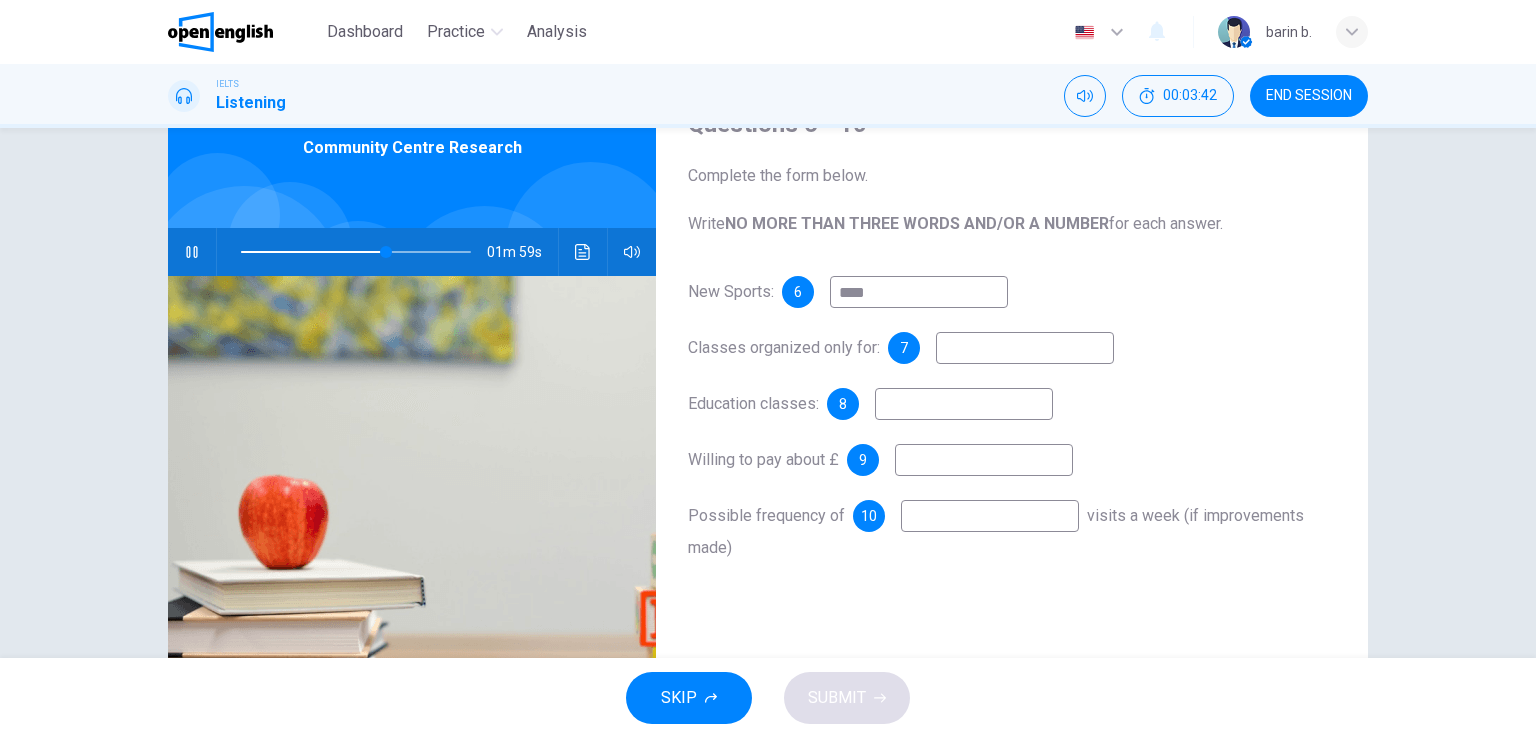 type on "**" 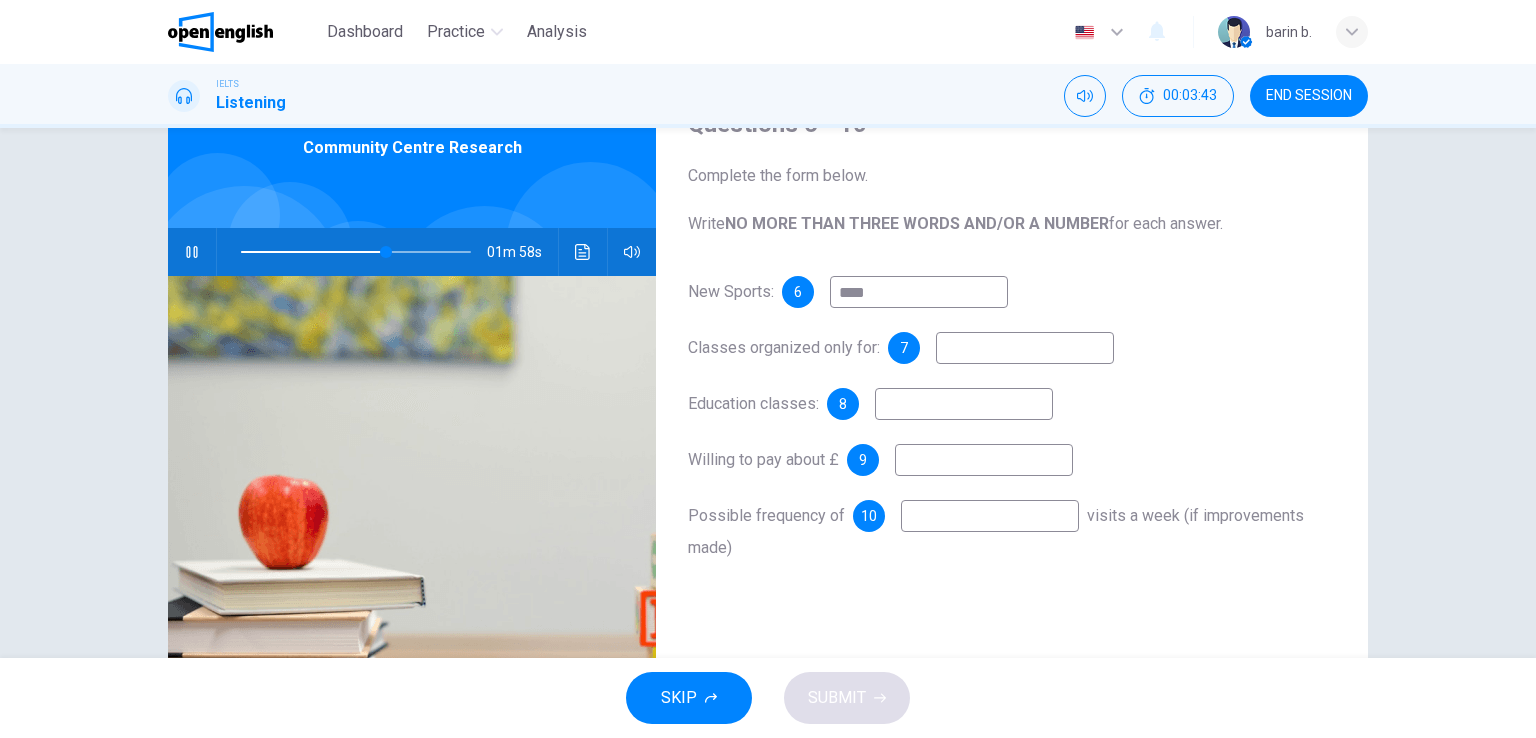 type on "****" 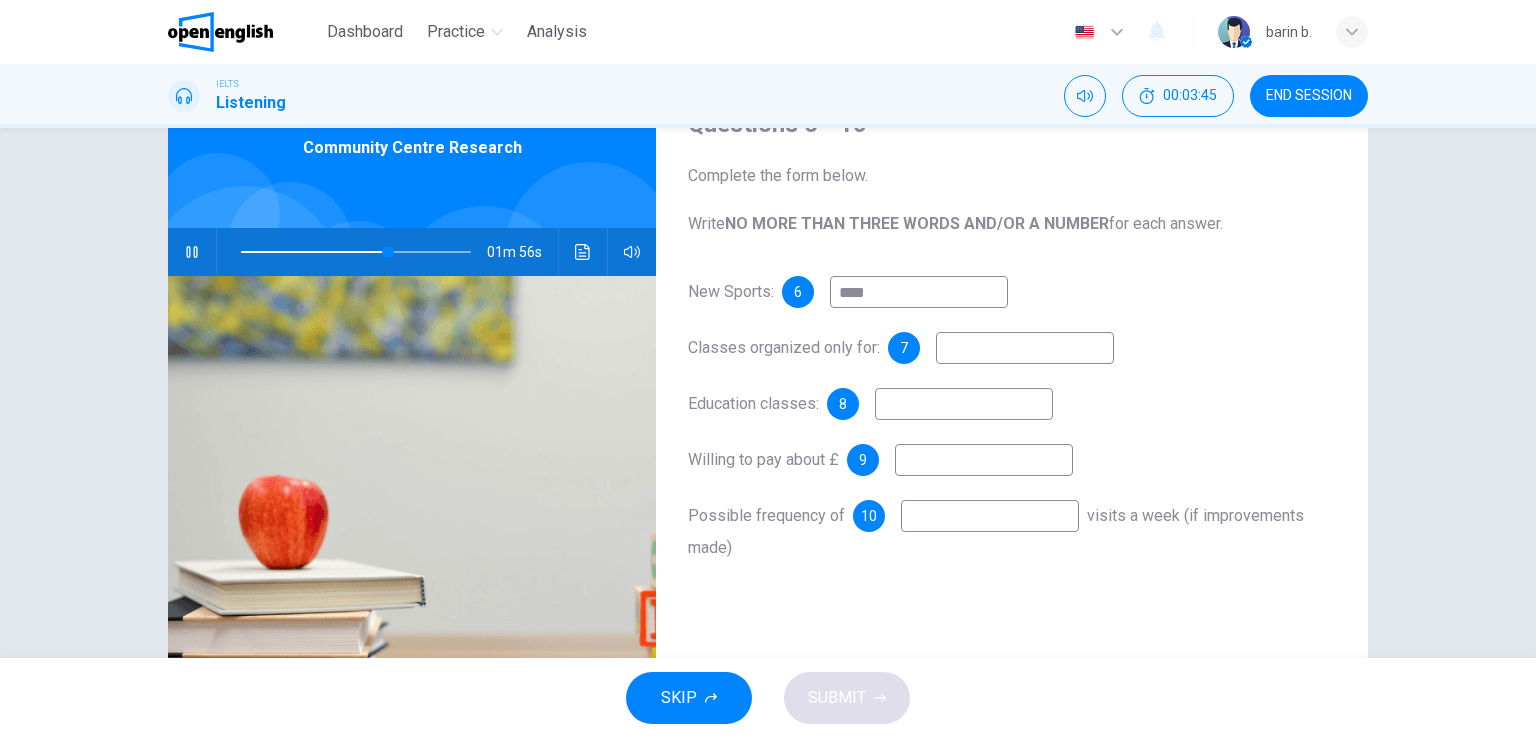 click on "****" at bounding box center (919, 292) 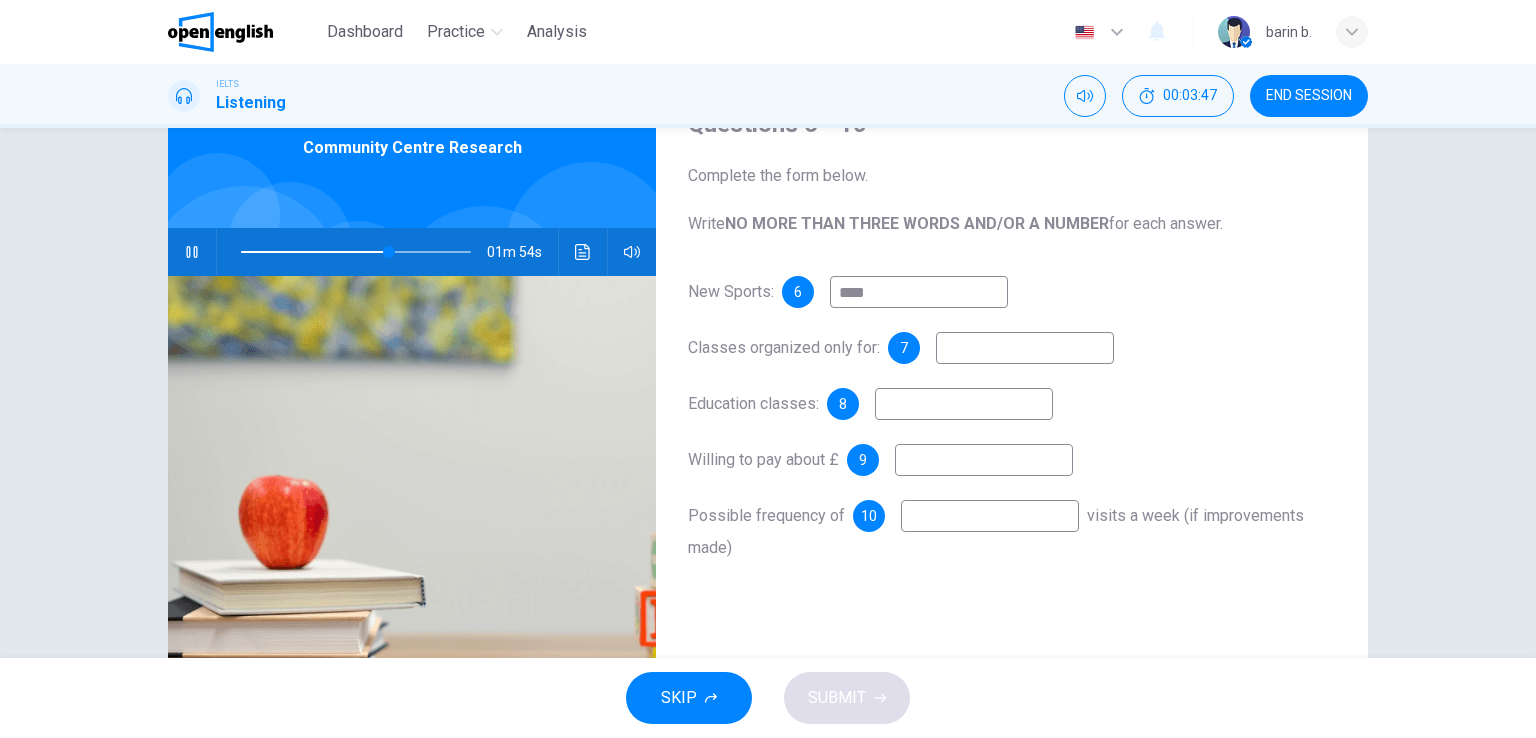 type on "**" 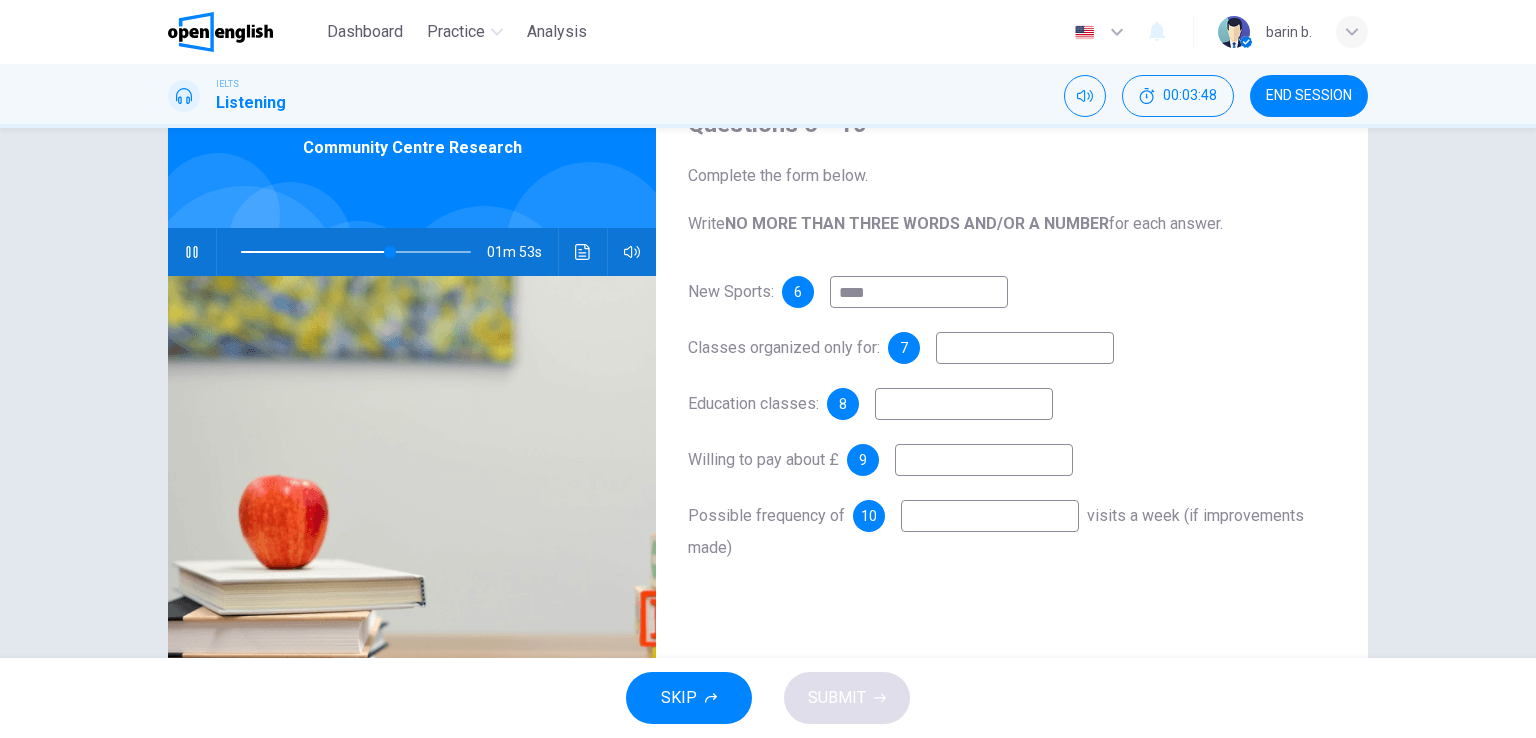 type on "****" 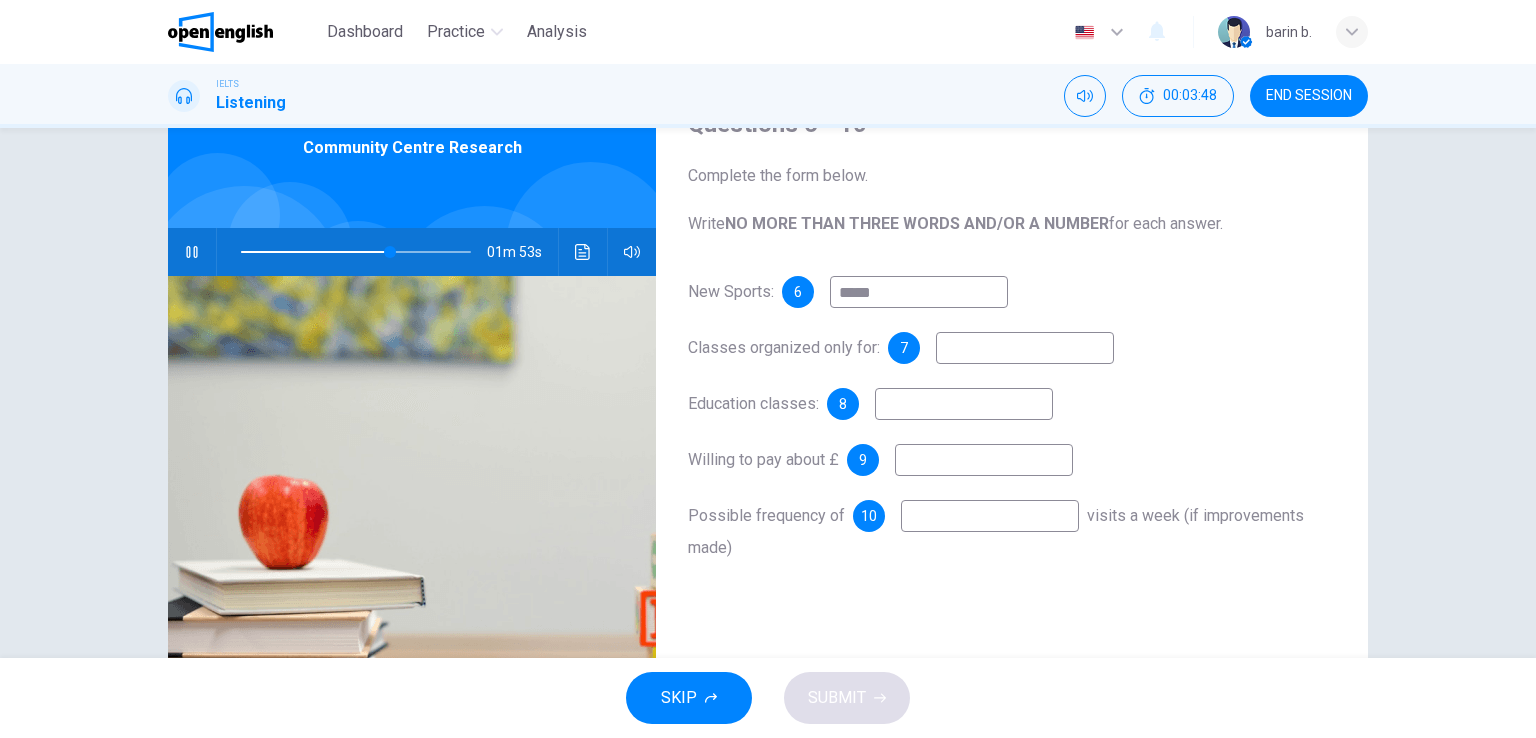 type on "**" 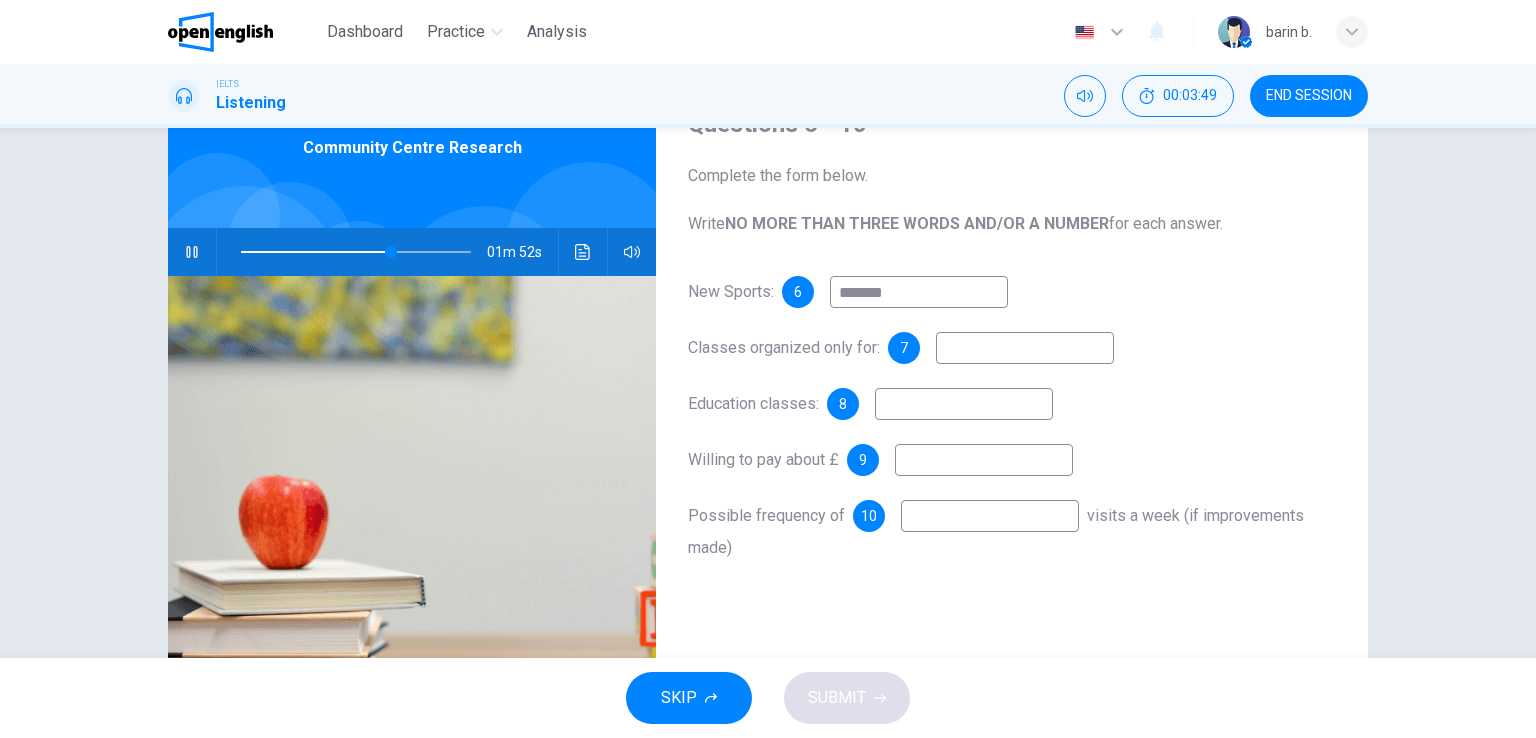 type on "********" 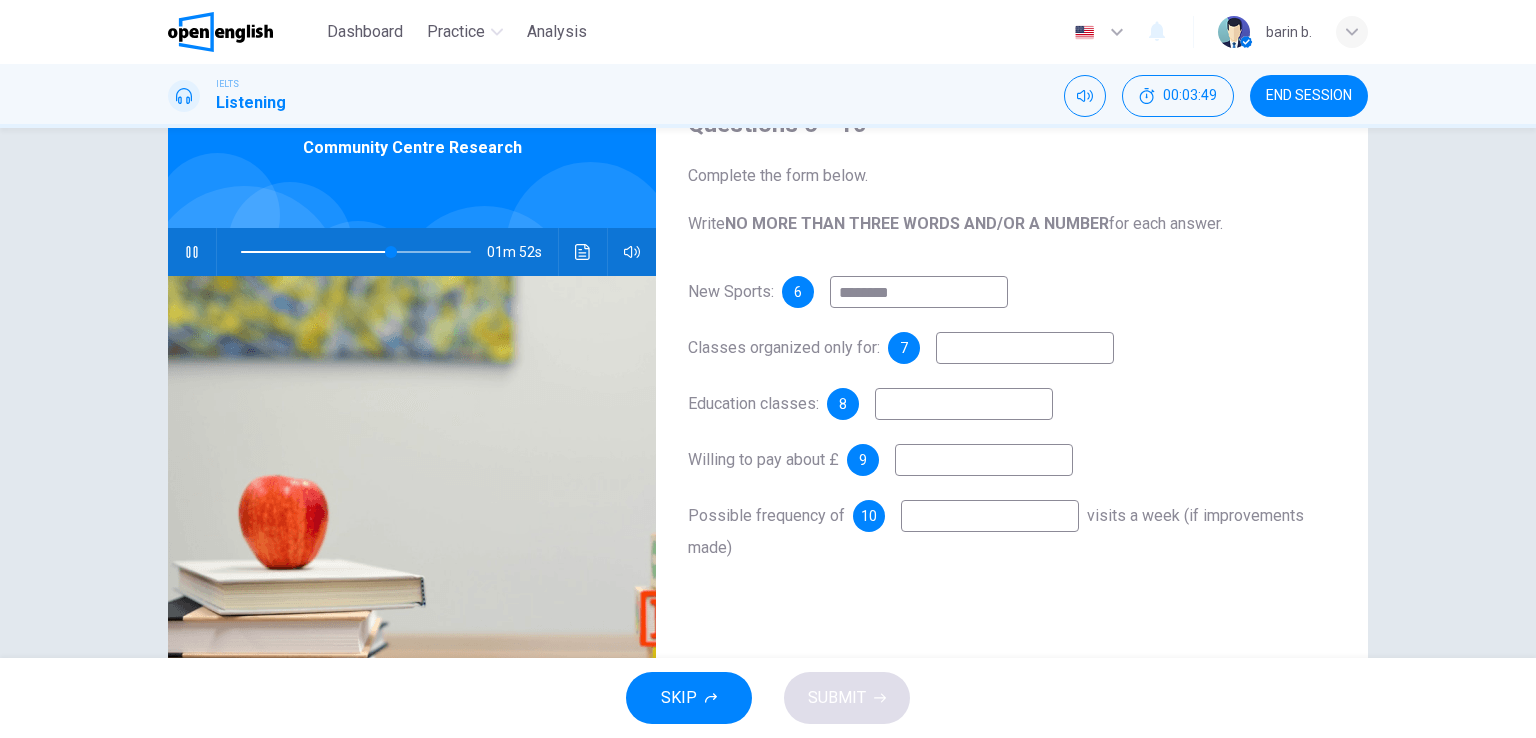 type on "**" 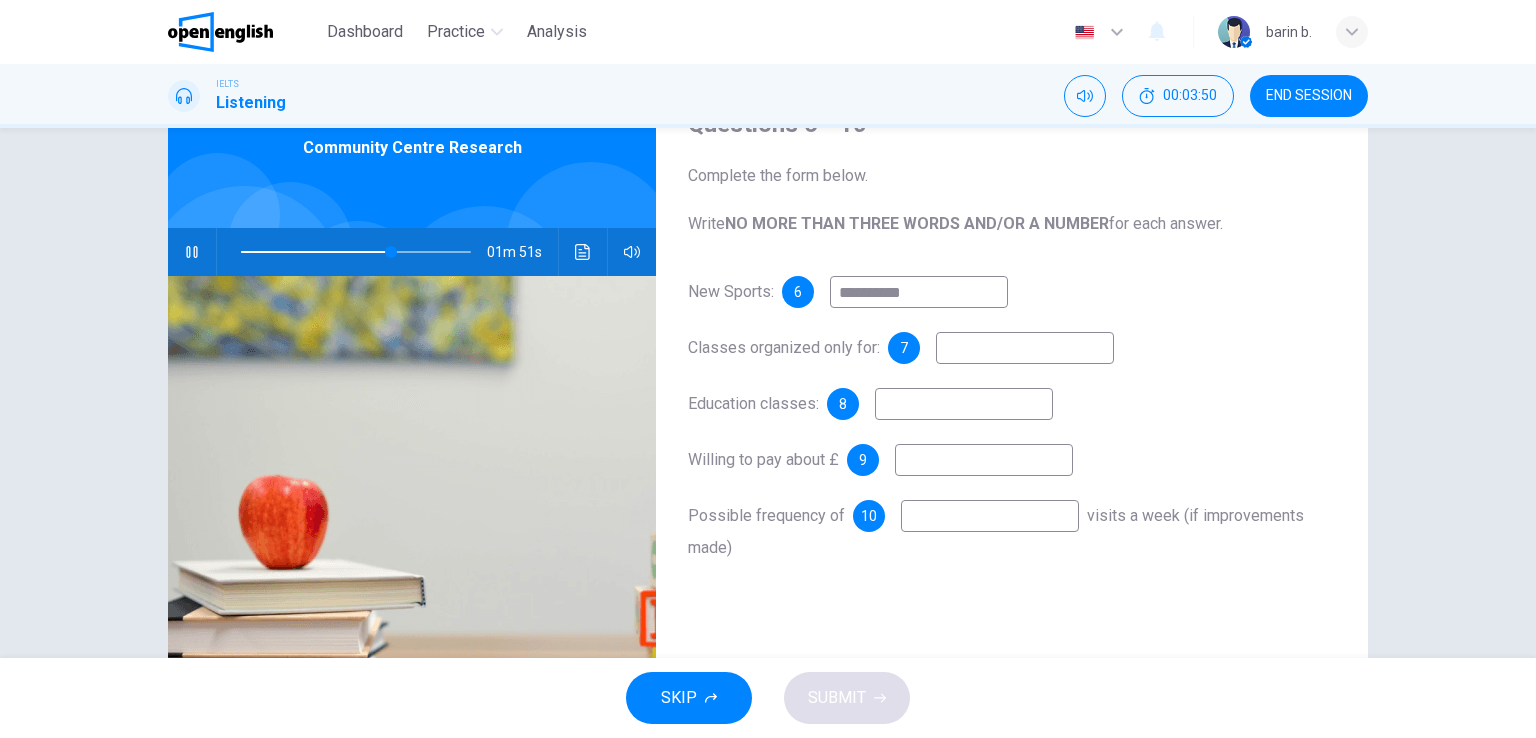 type on "**********" 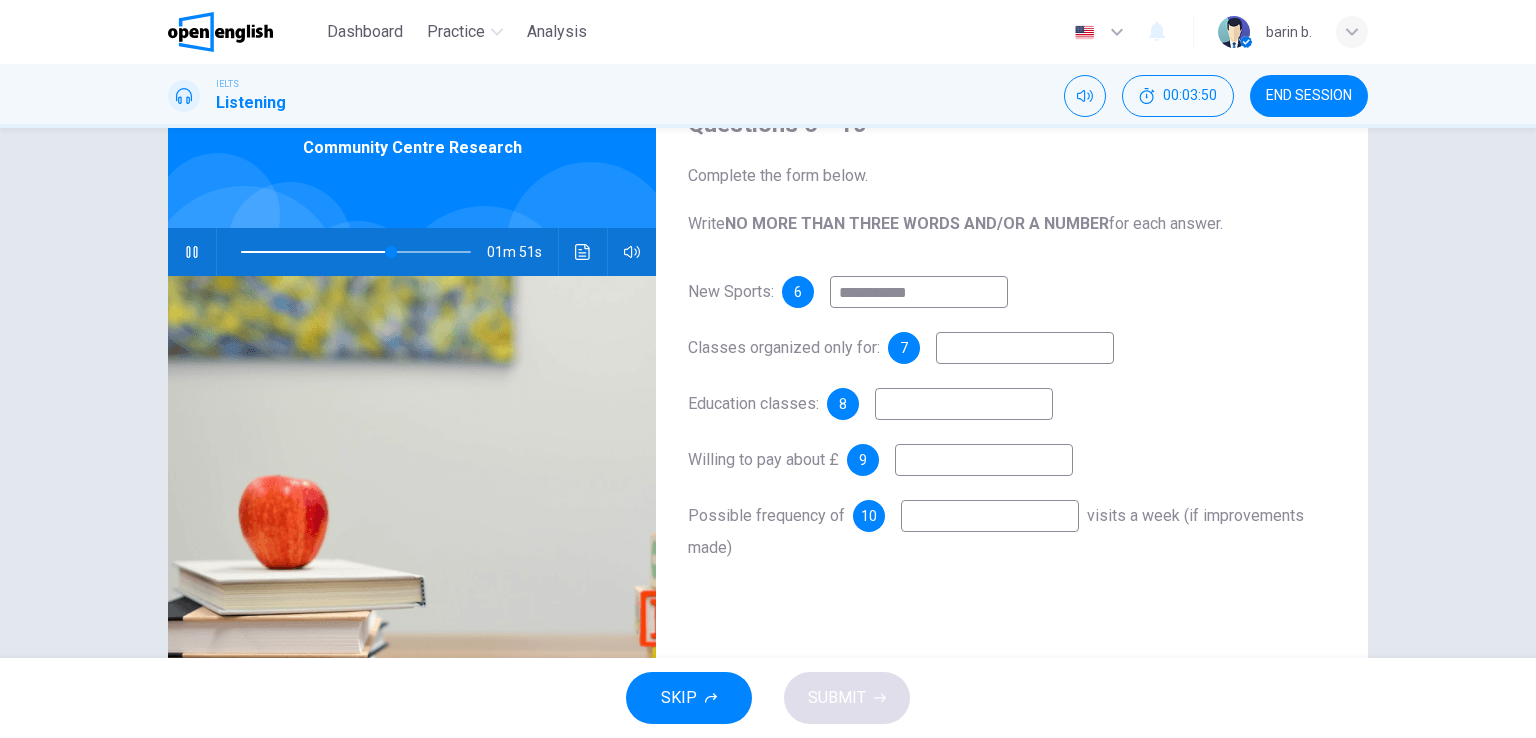 type on "**" 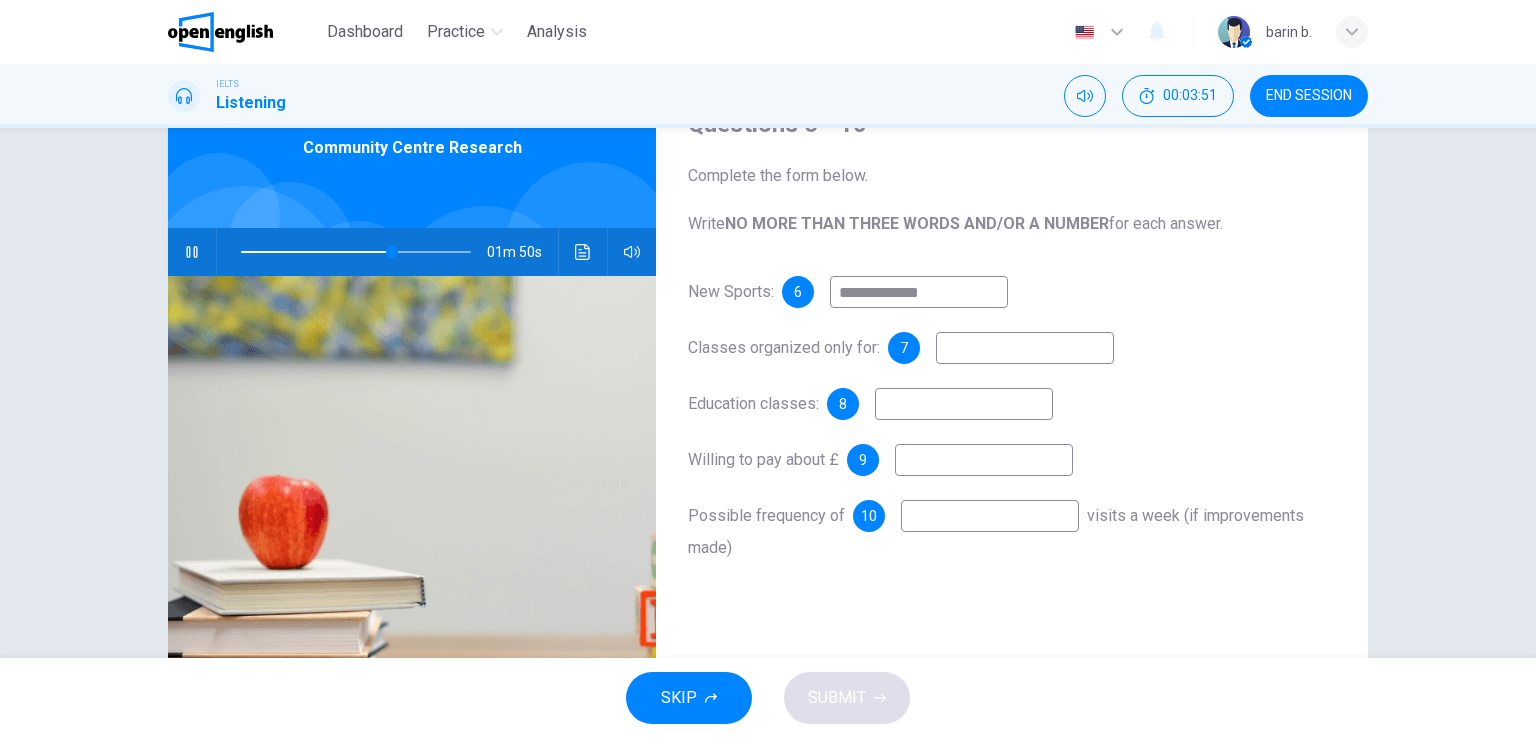 type on "**********" 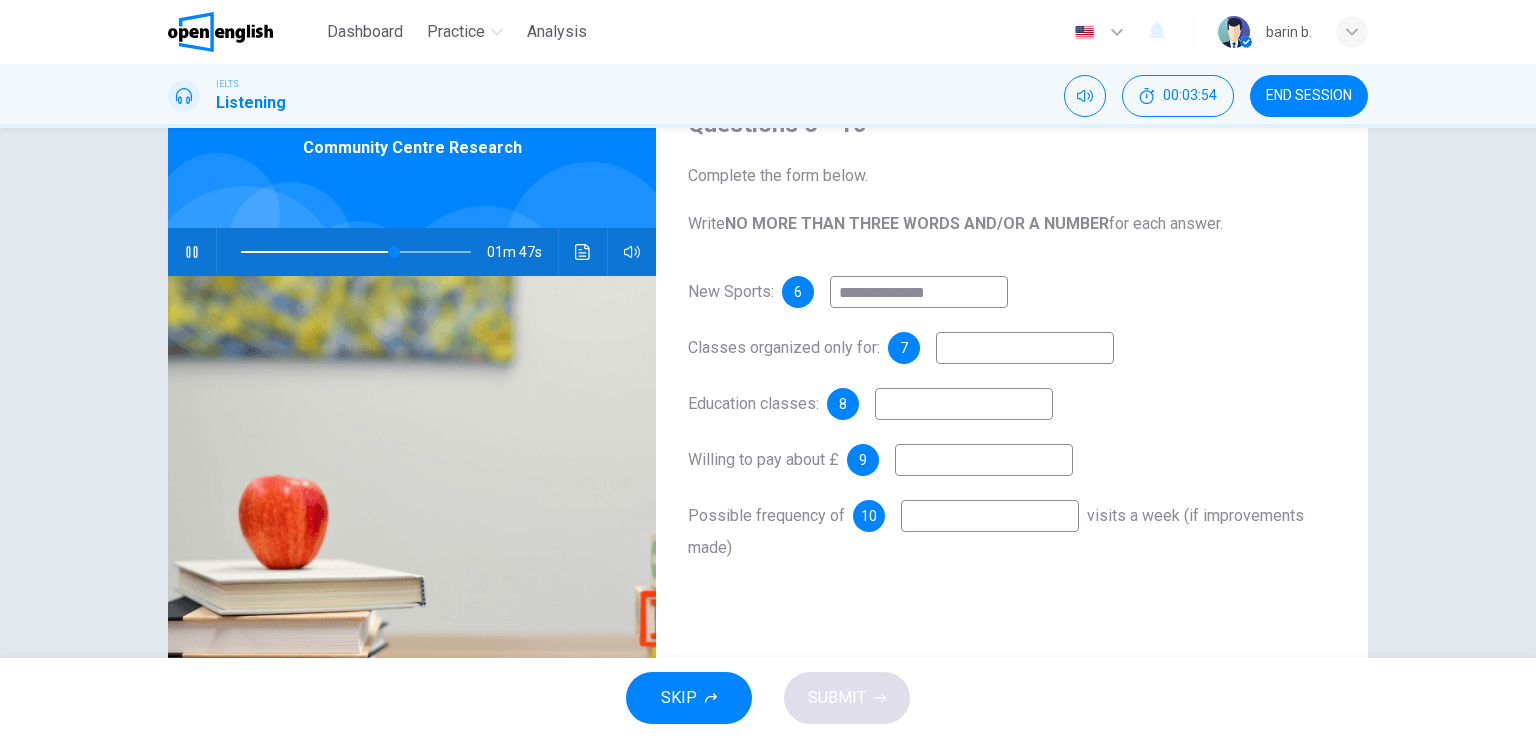 type on "**" 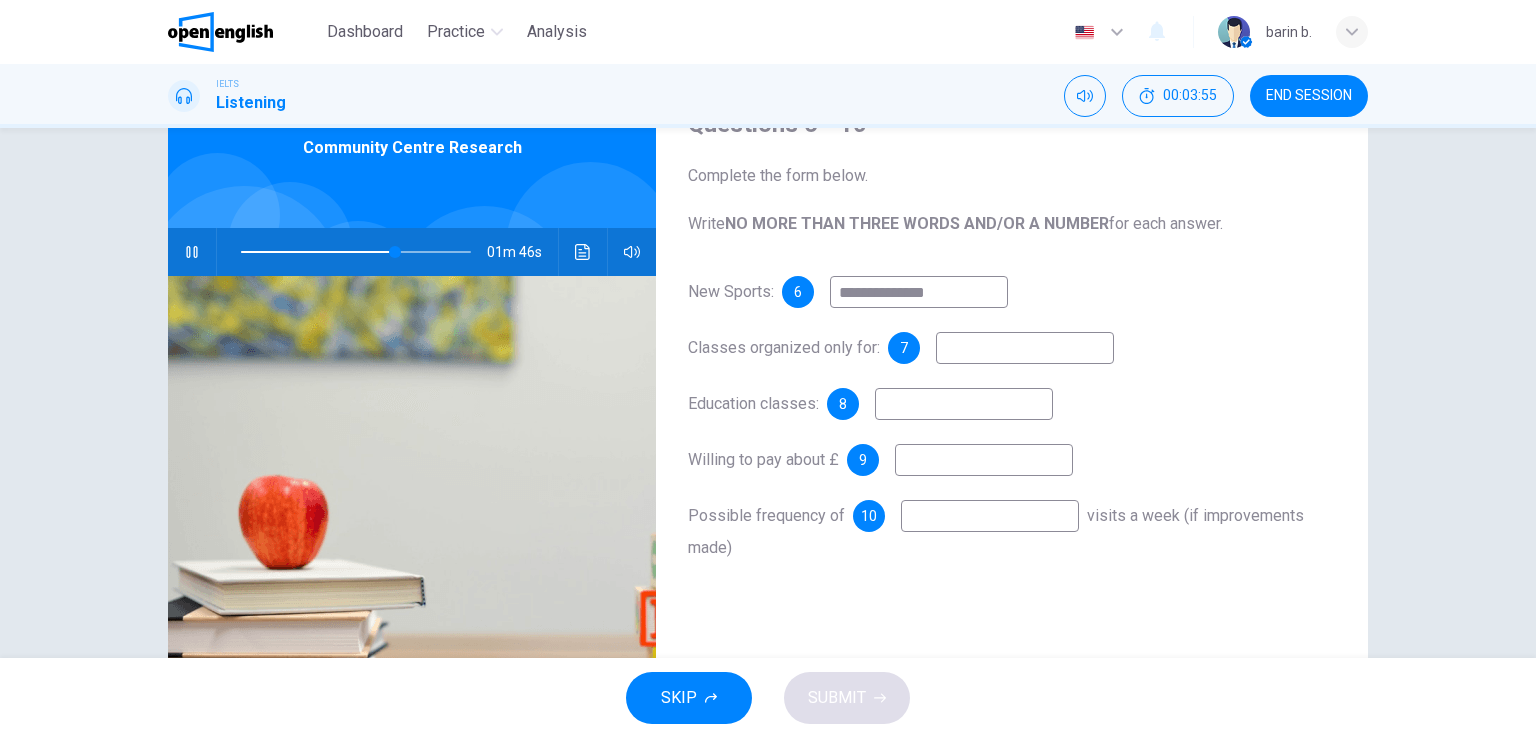 type on "**********" 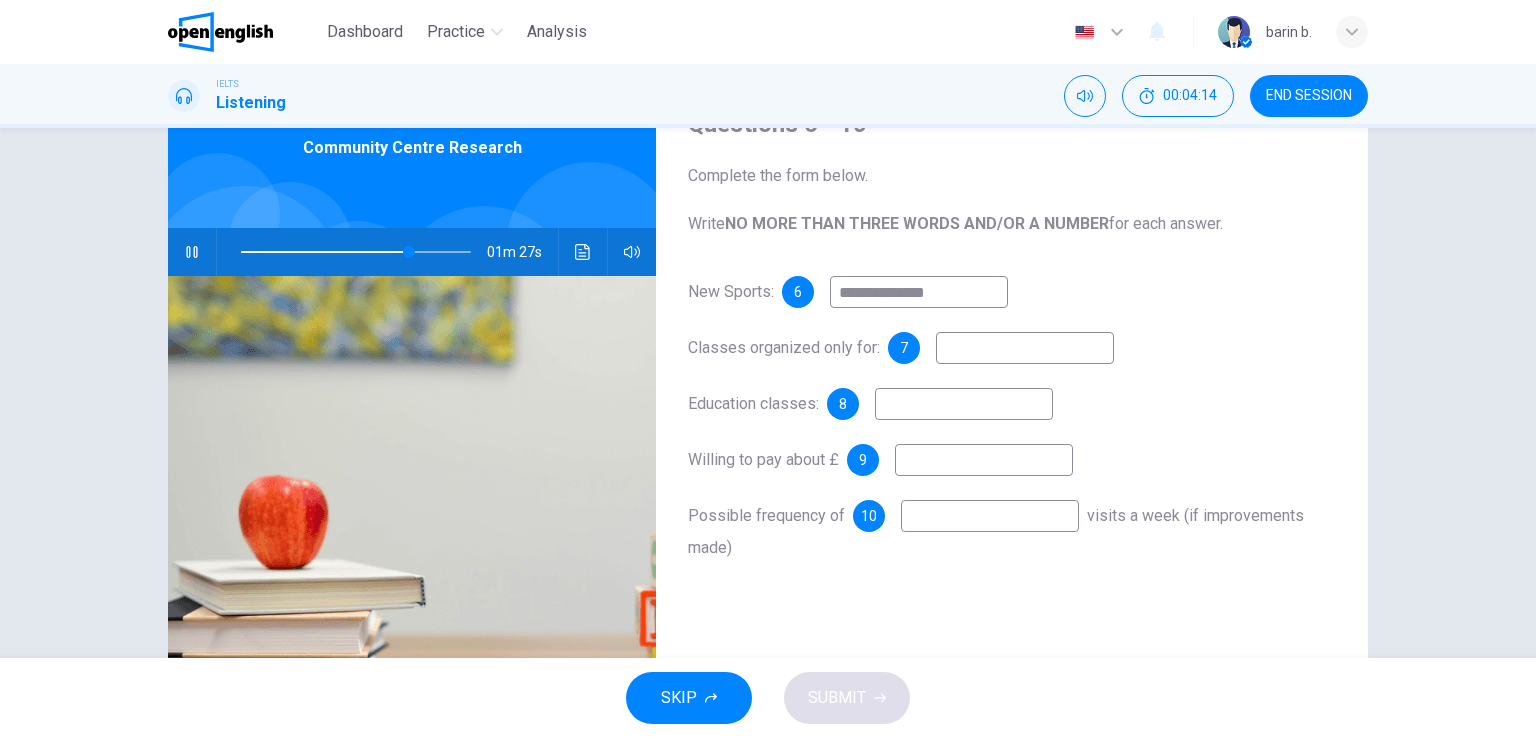click at bounding box center [964, 404] 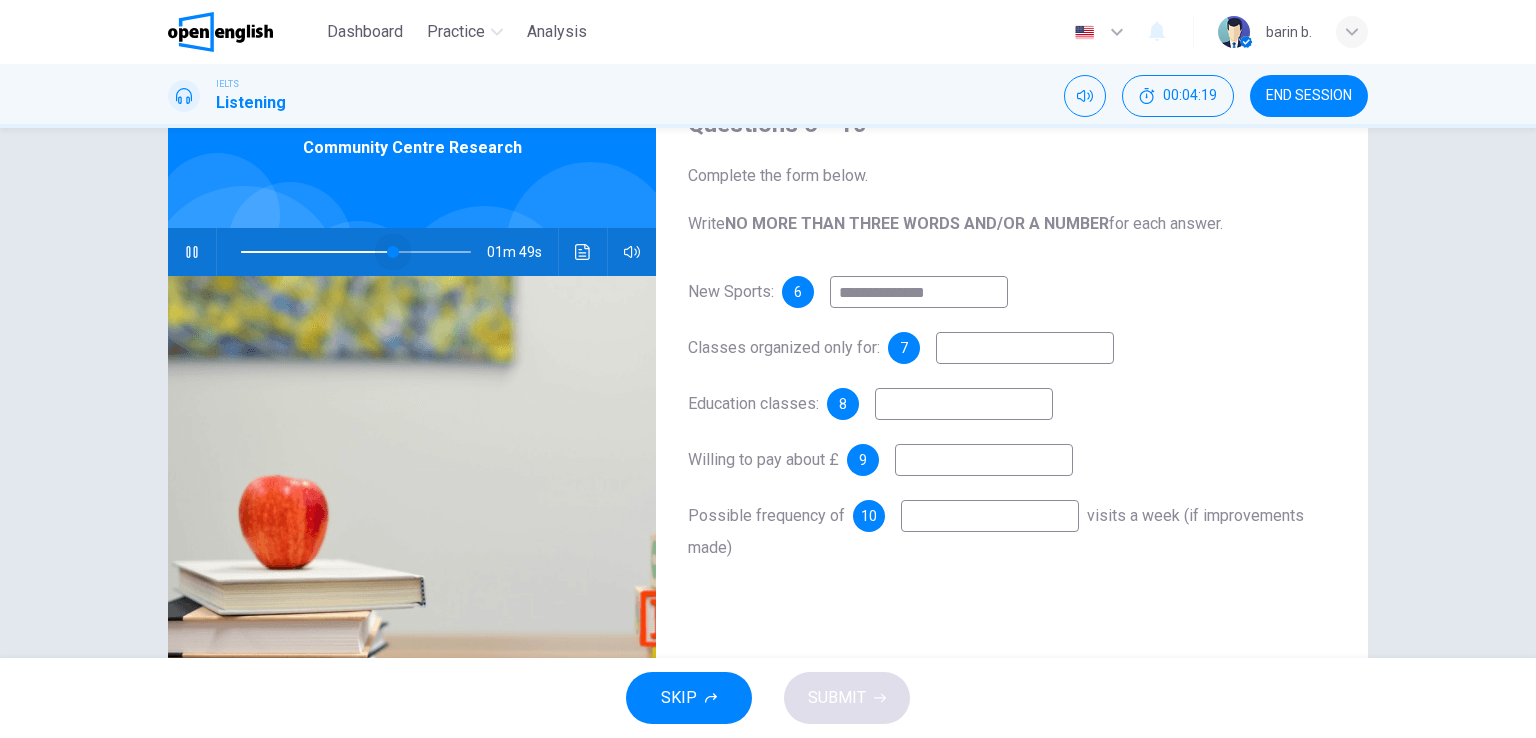 click at bounding box center (393, 252) 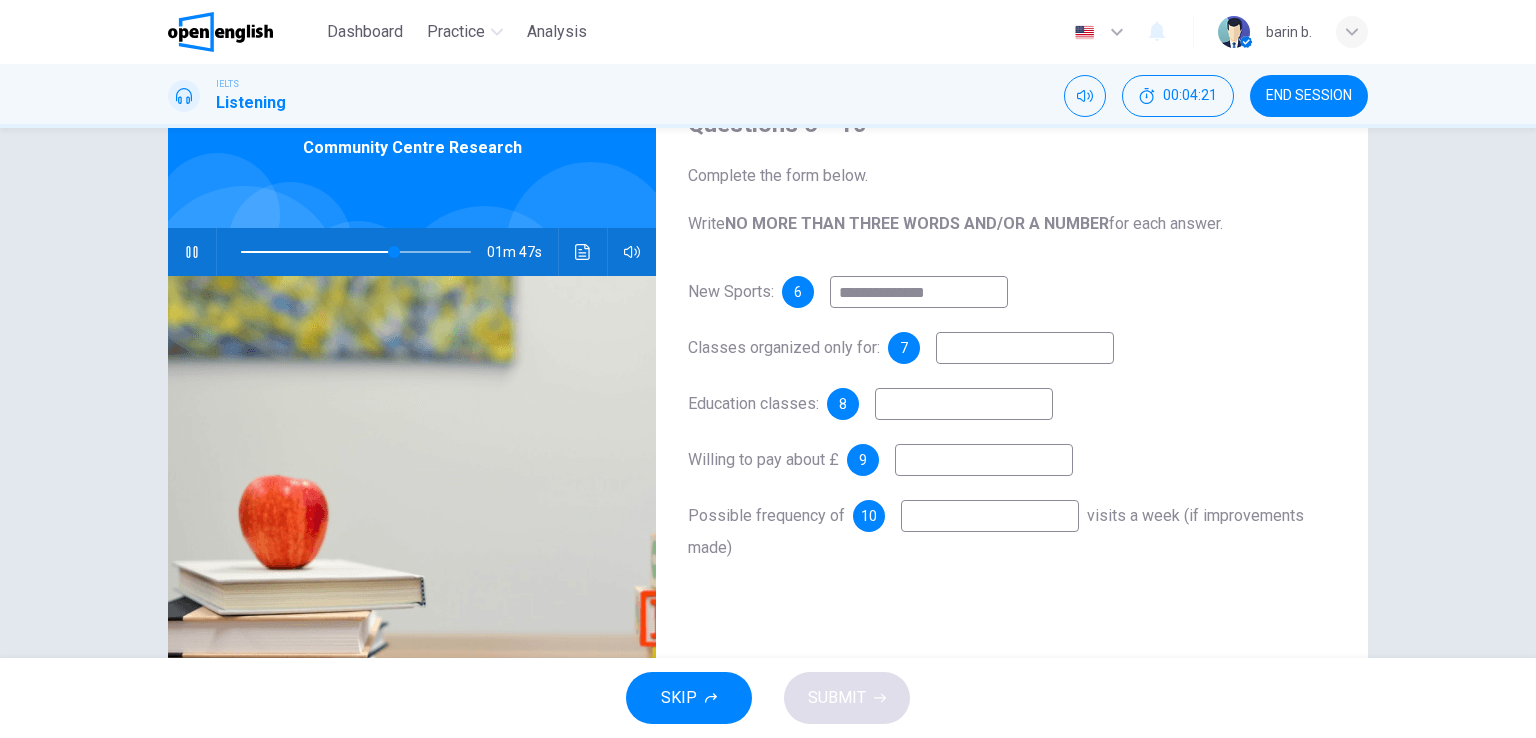 click at bounding box center (1025, 348) 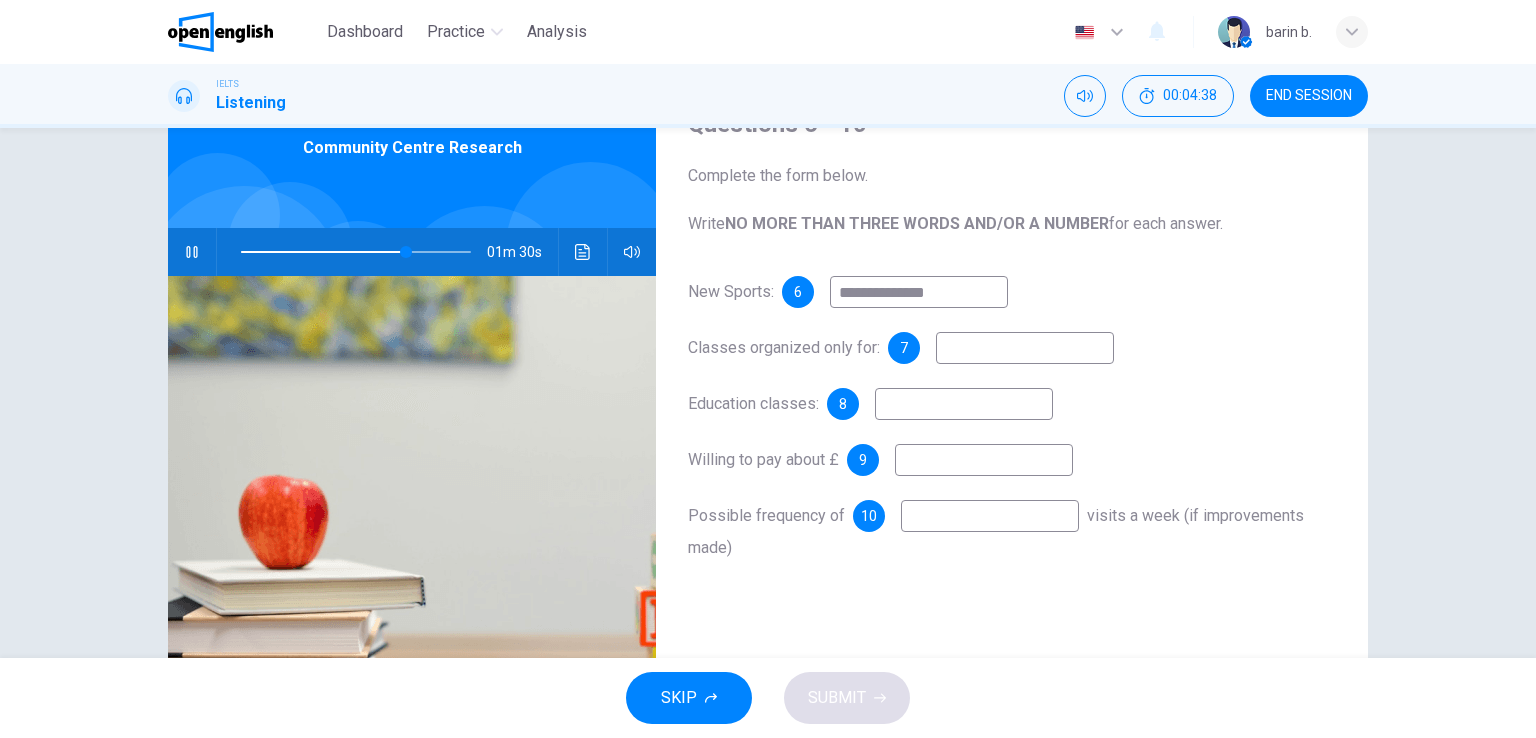 type on "**" 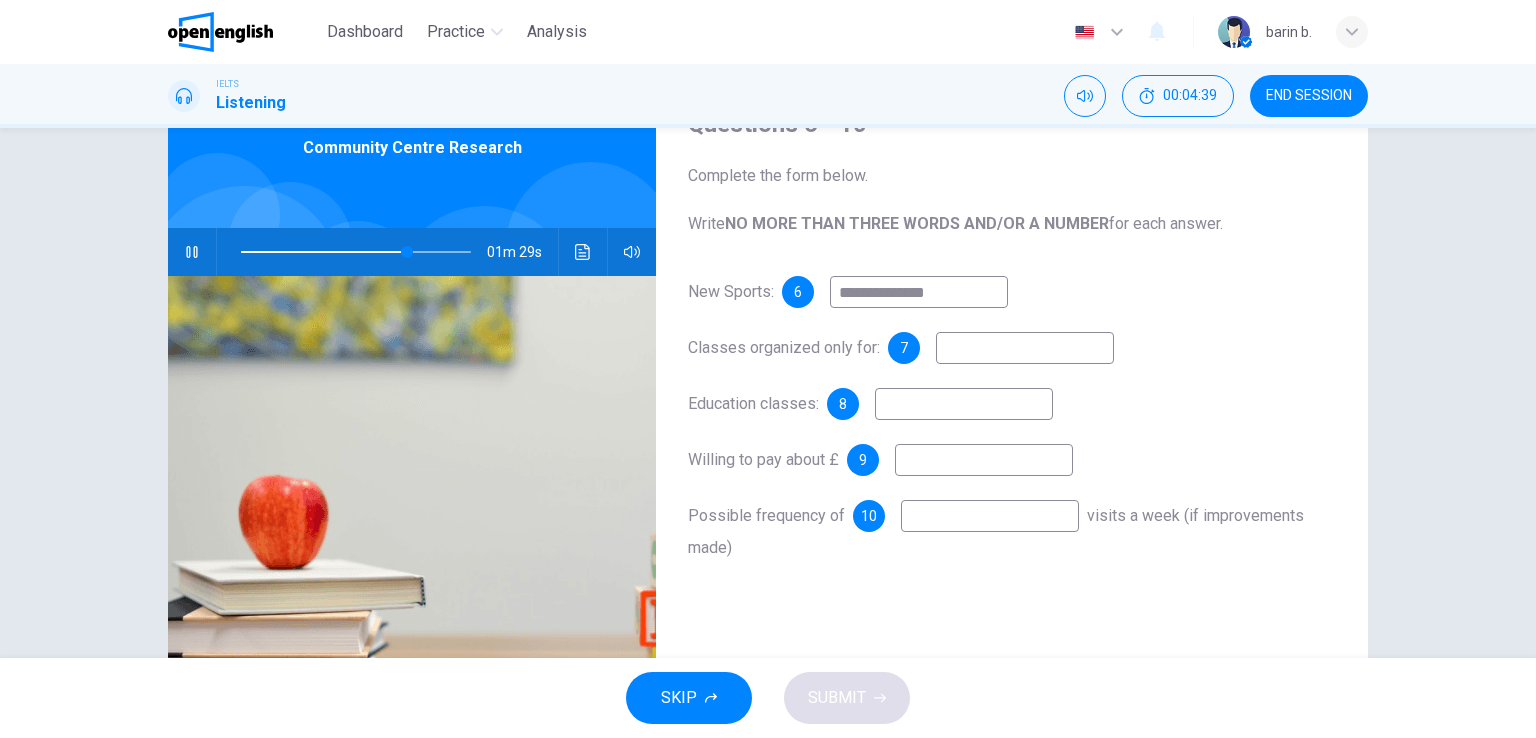 type on "*" 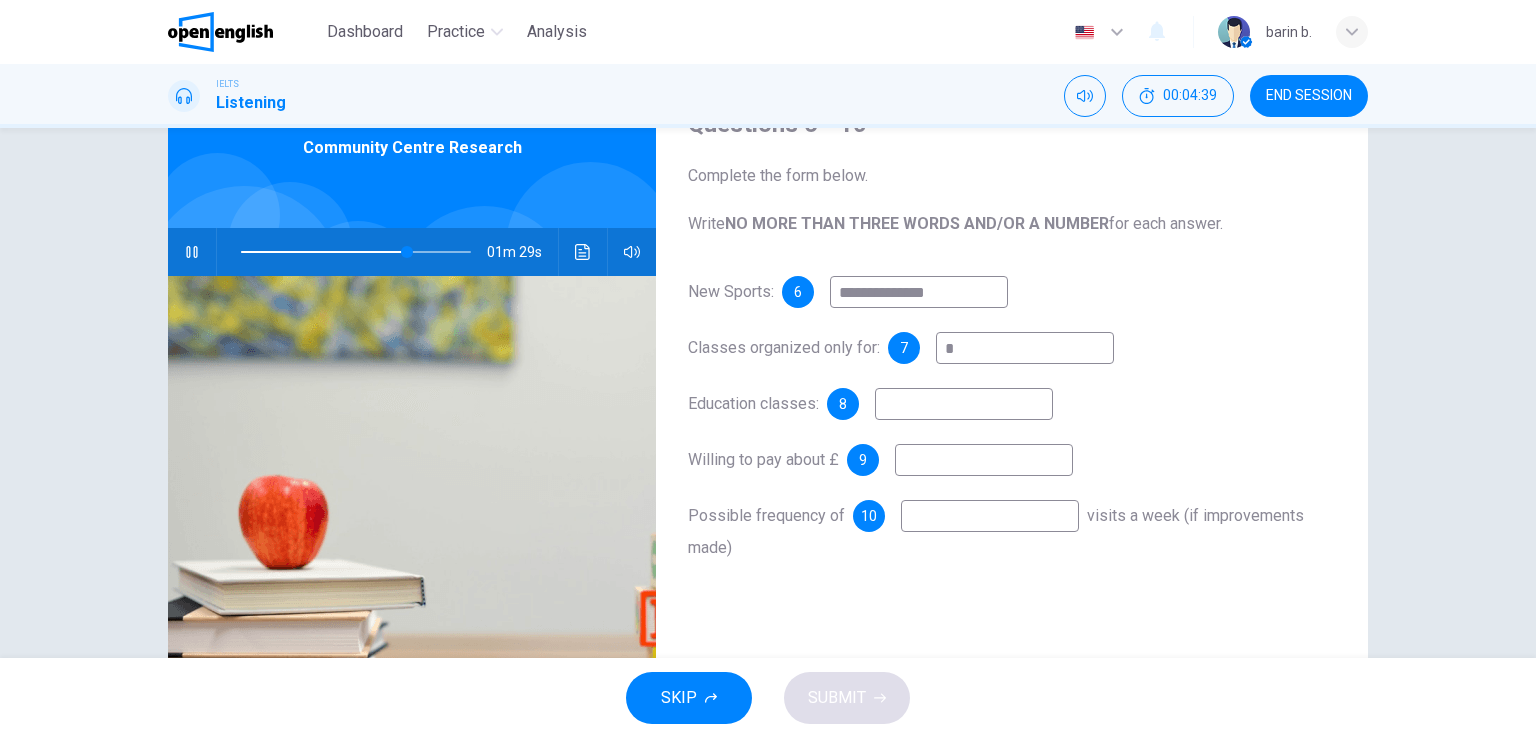 type on "**" 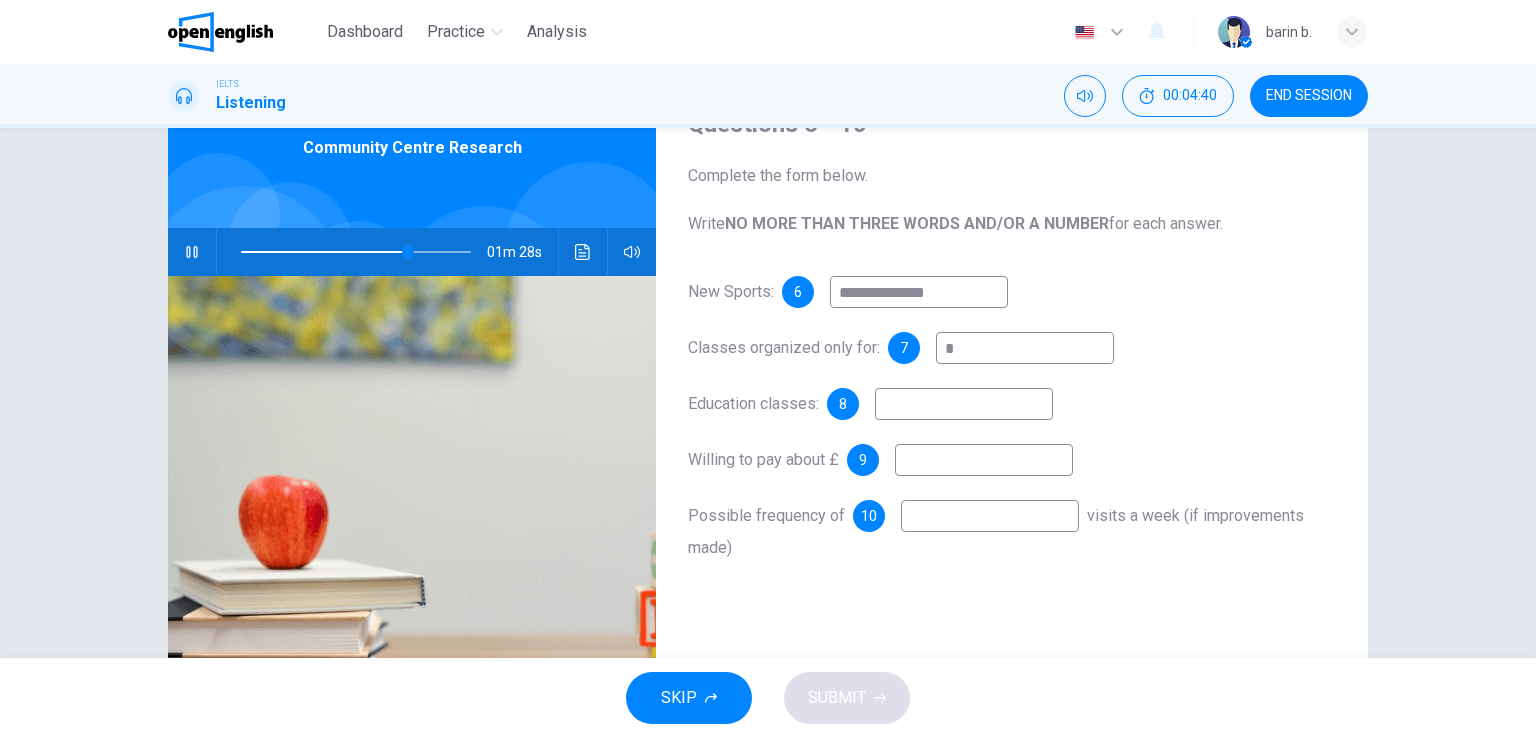 type 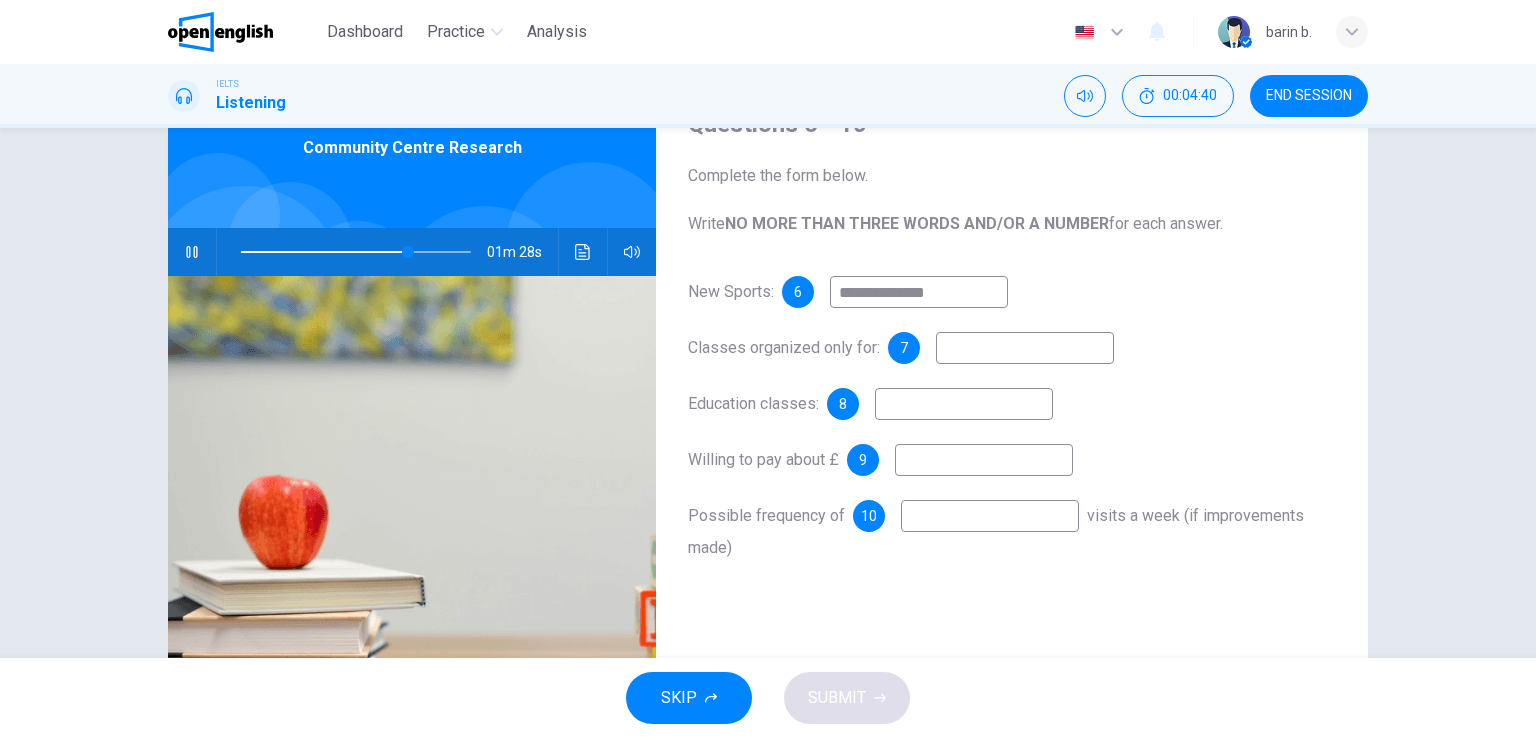 type on "**" 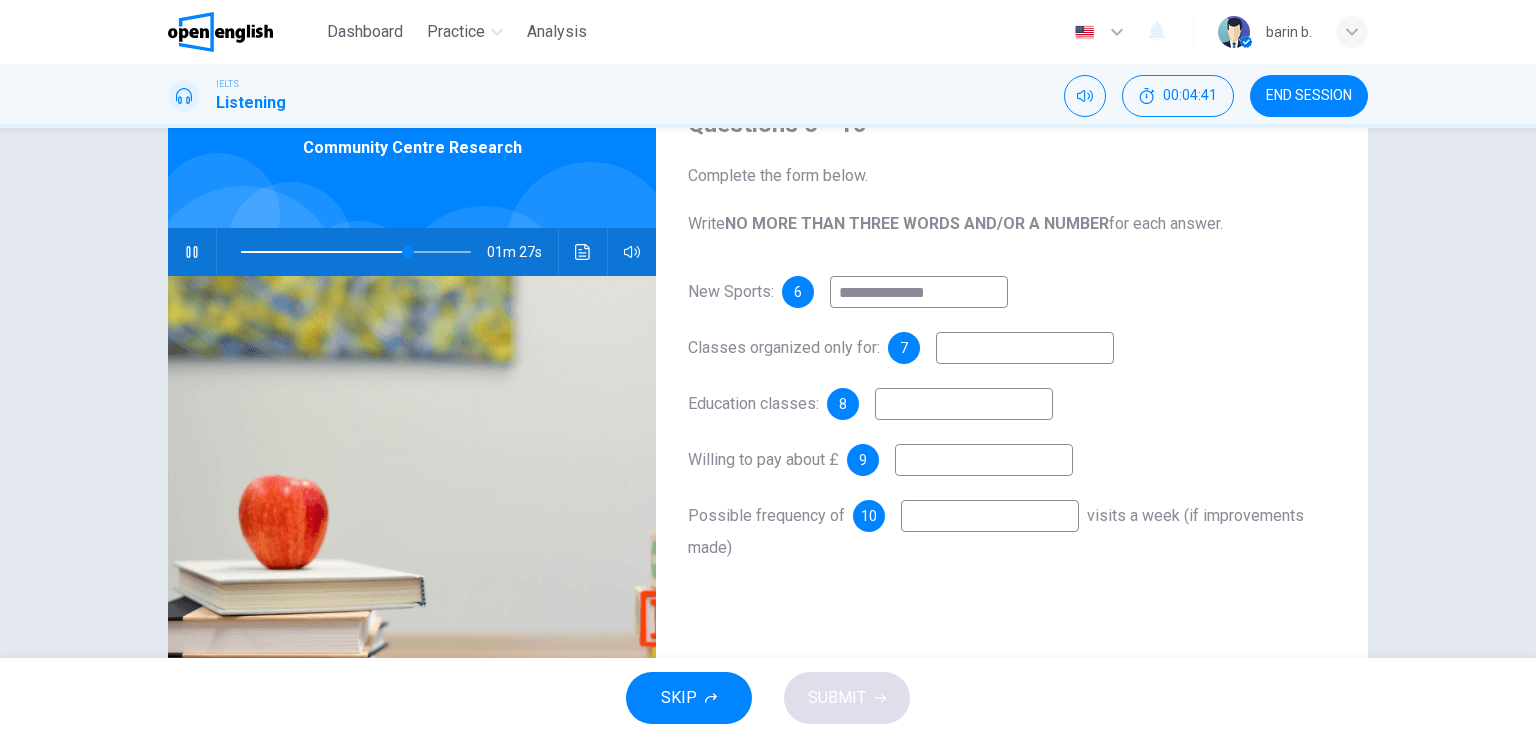 type on "*" 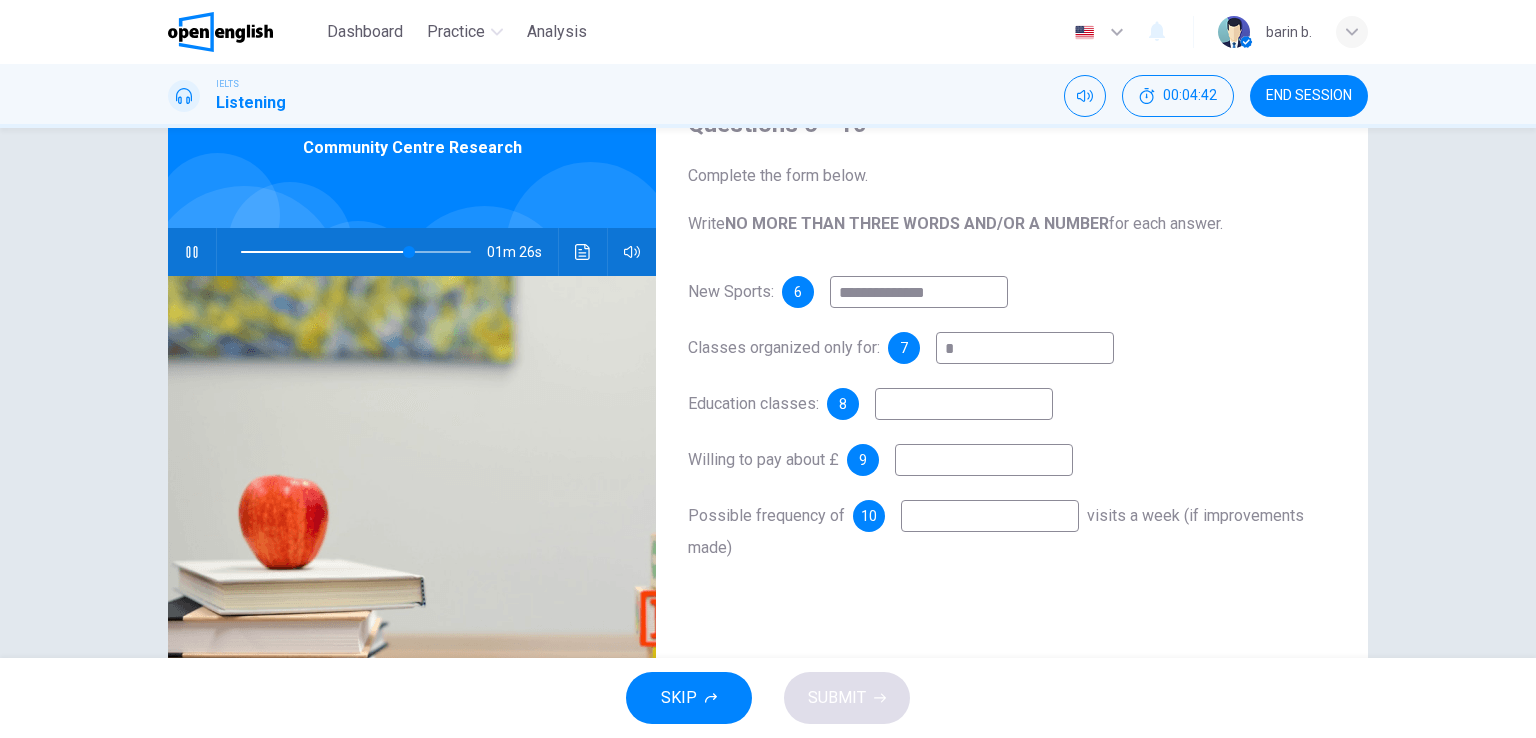type on "**" 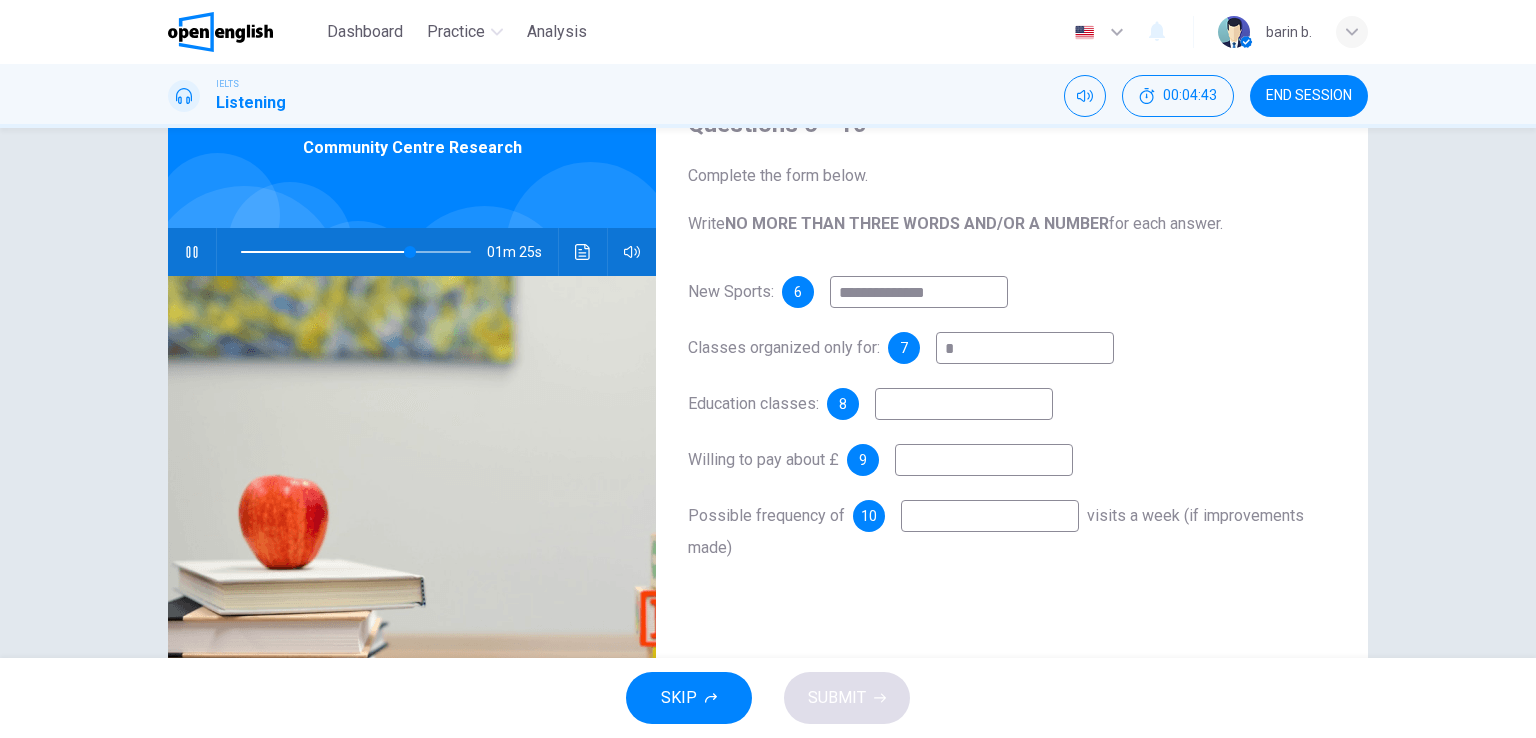 type on "*" 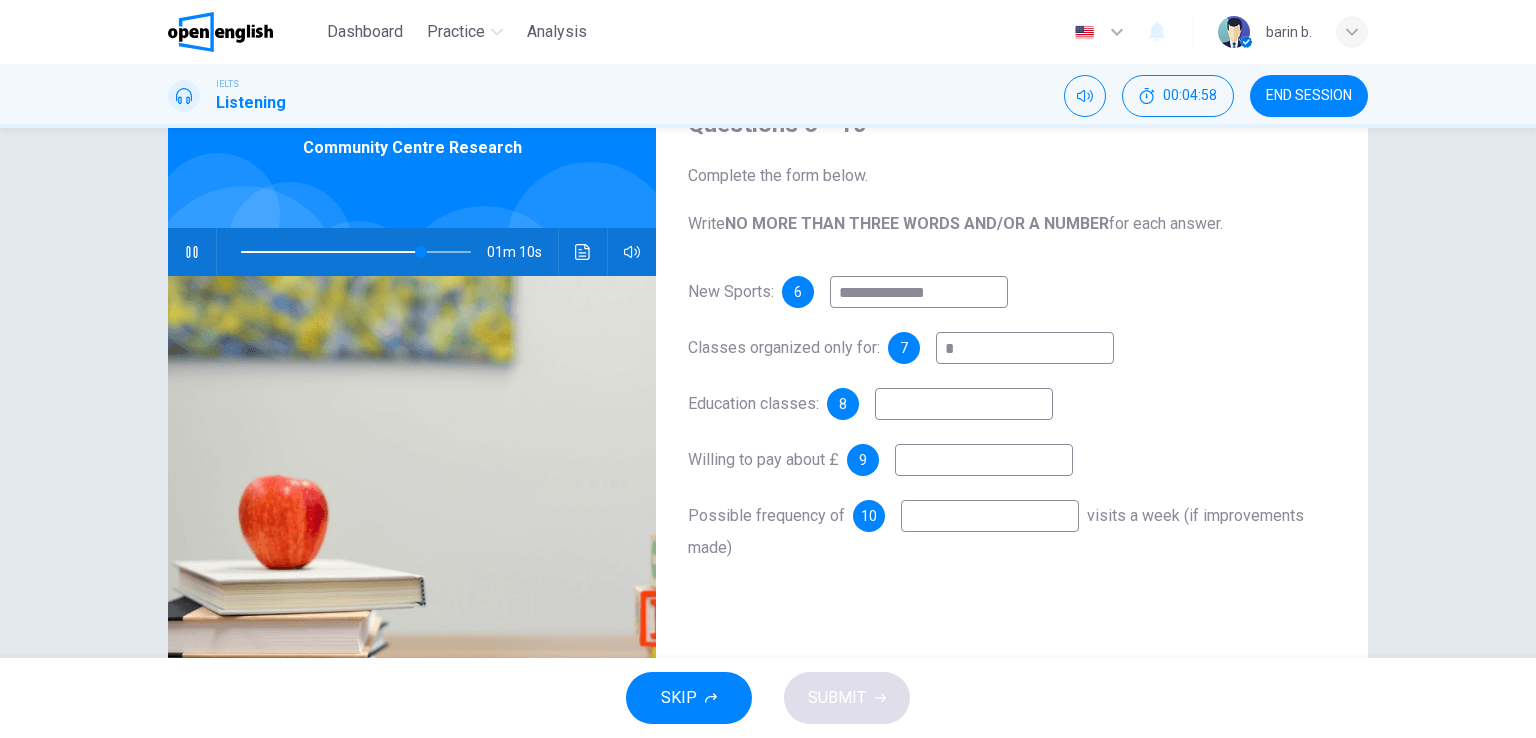 type on "**" 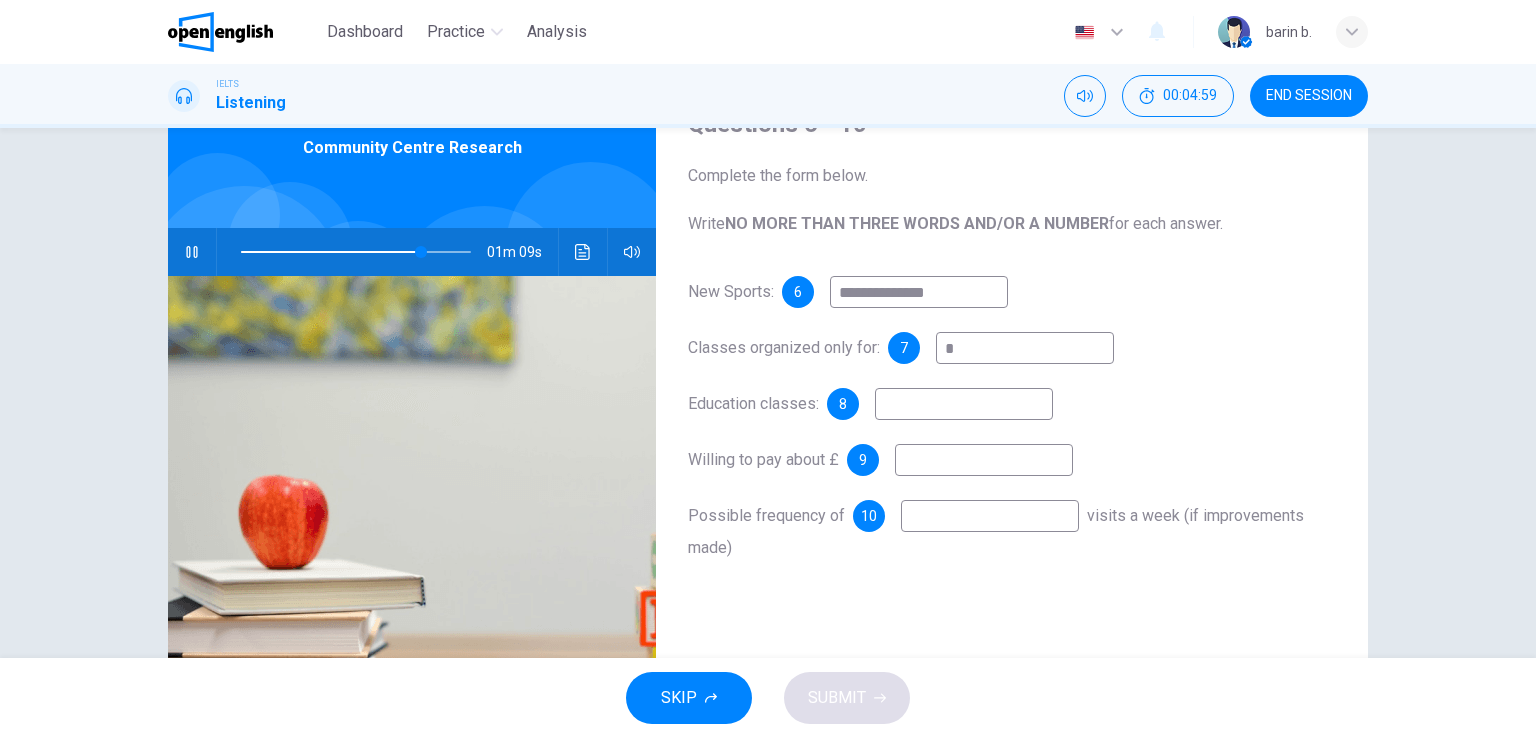 type on "*" 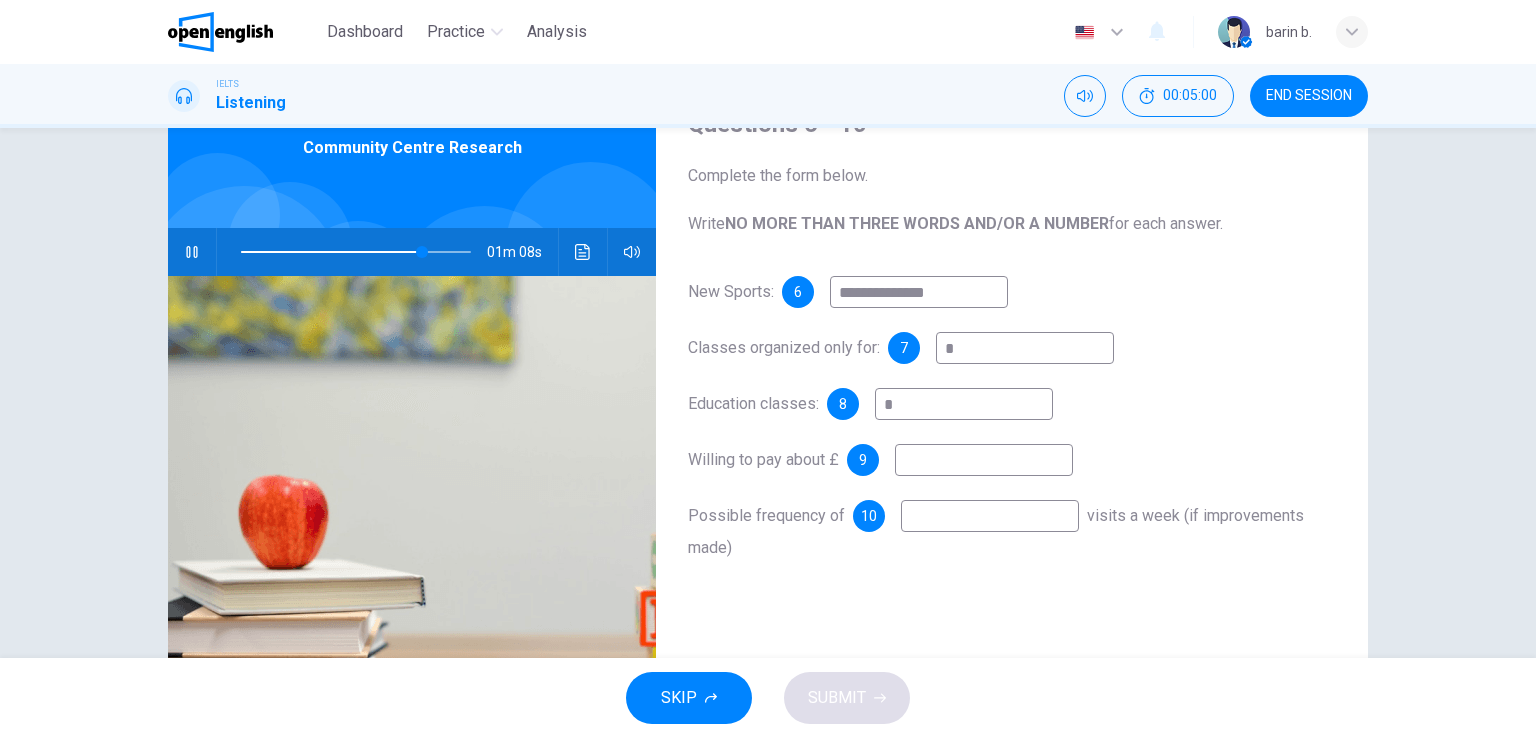 type on "**" 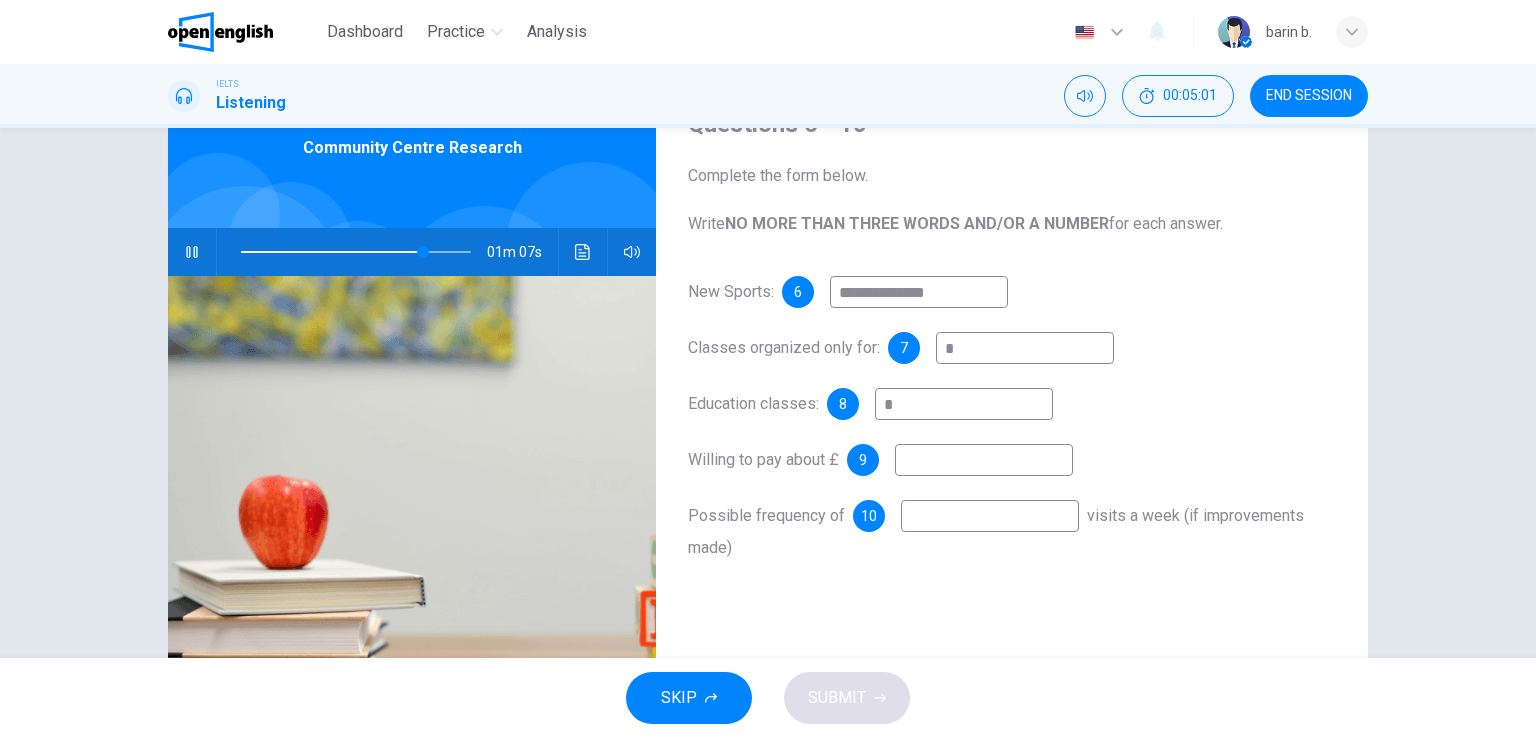 type 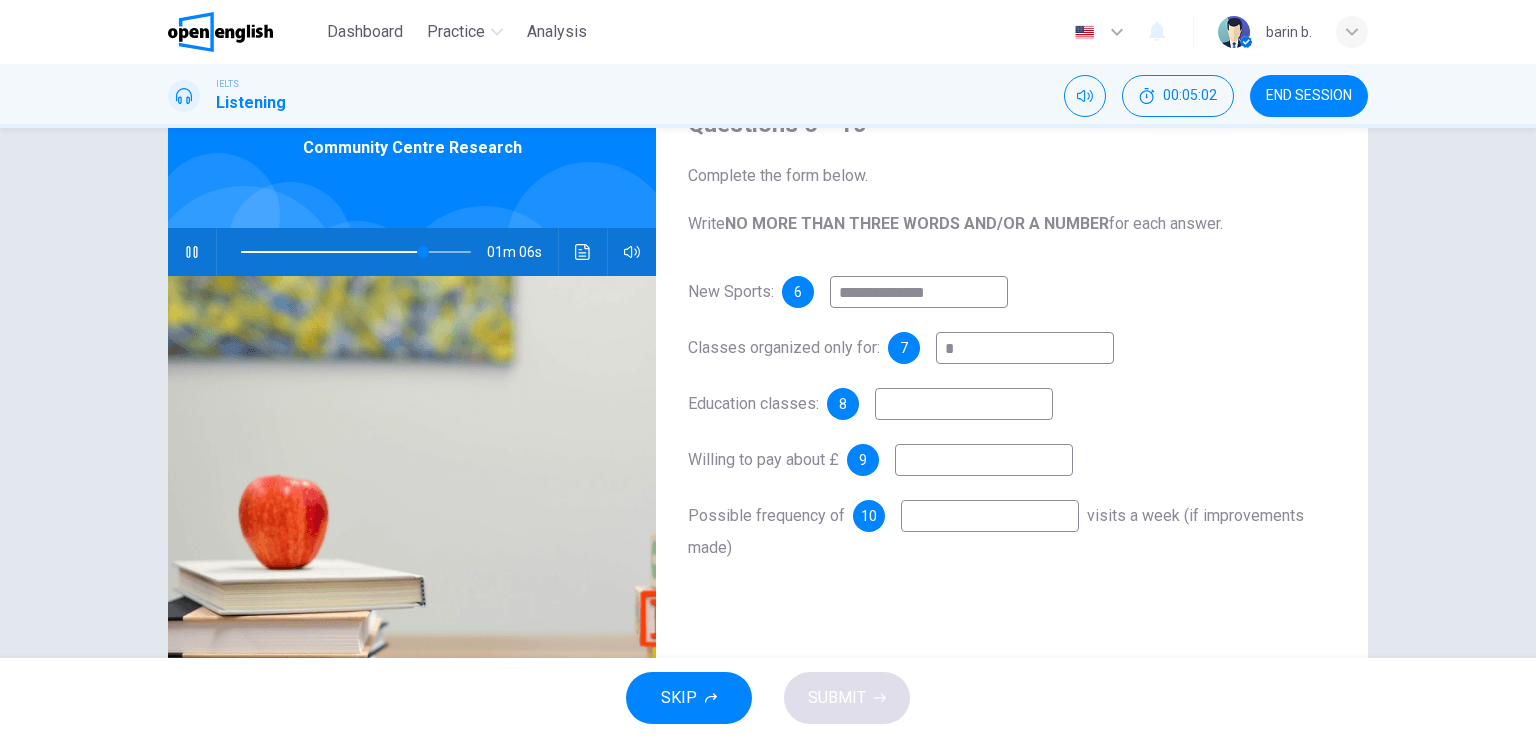 type on "**" 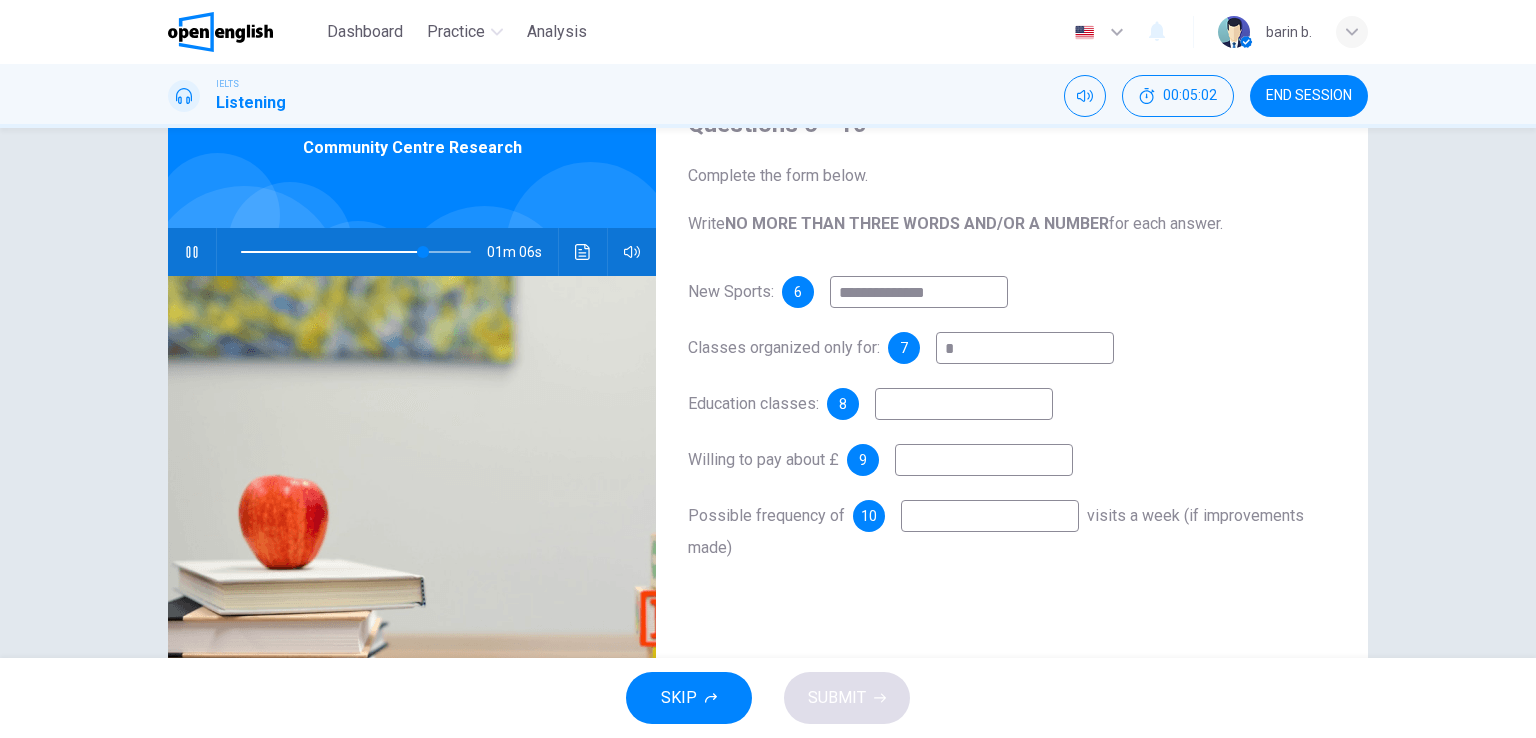 type on "*" 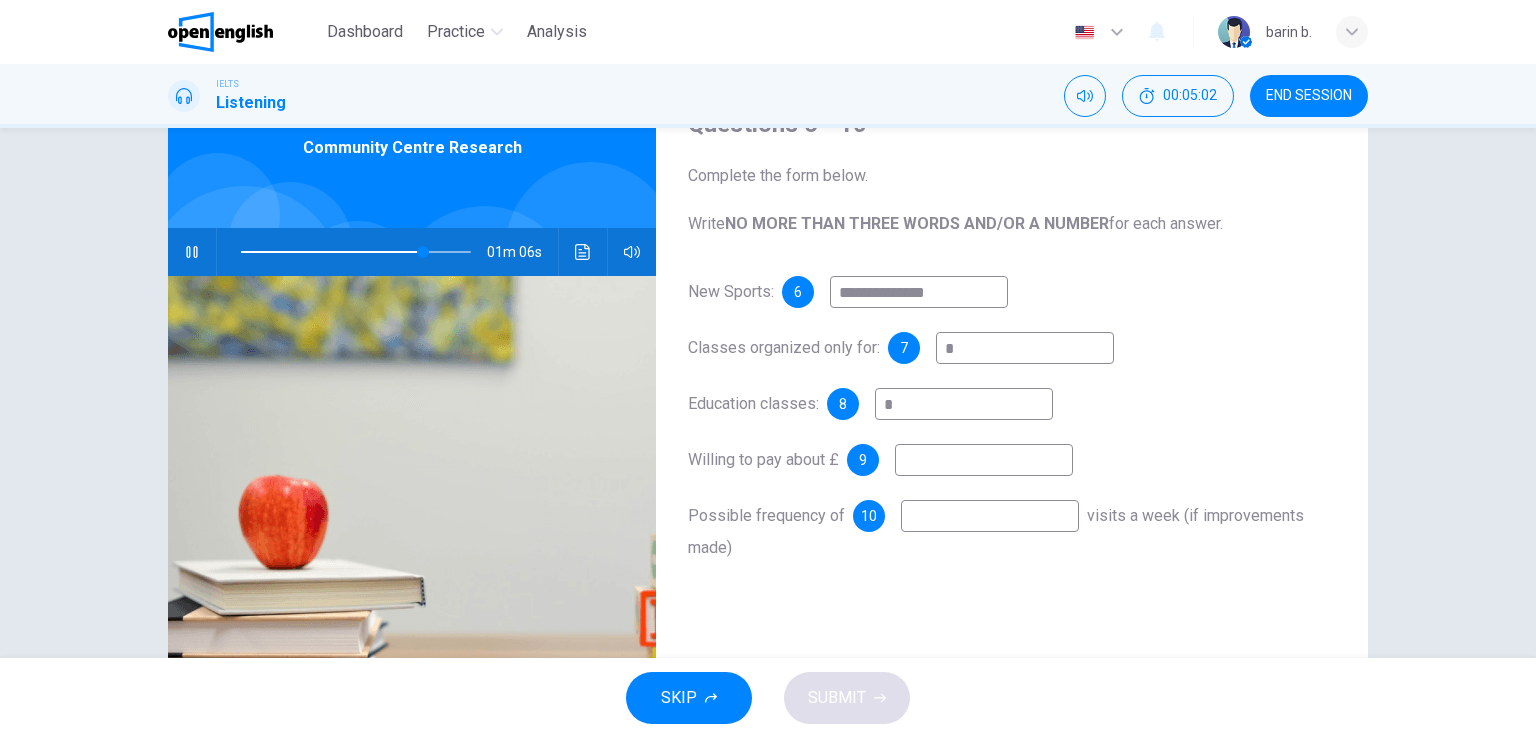 type on "**" 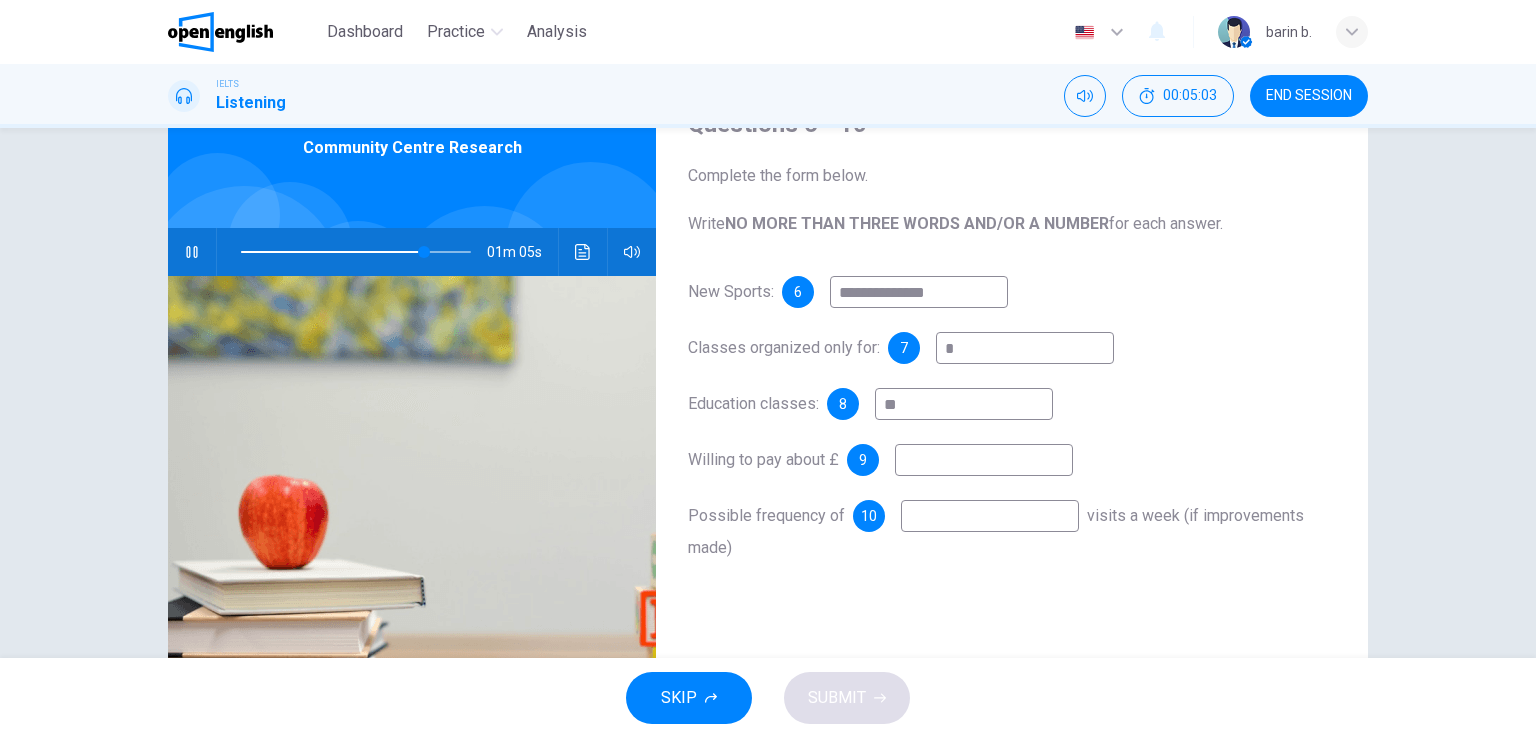 type on "***" 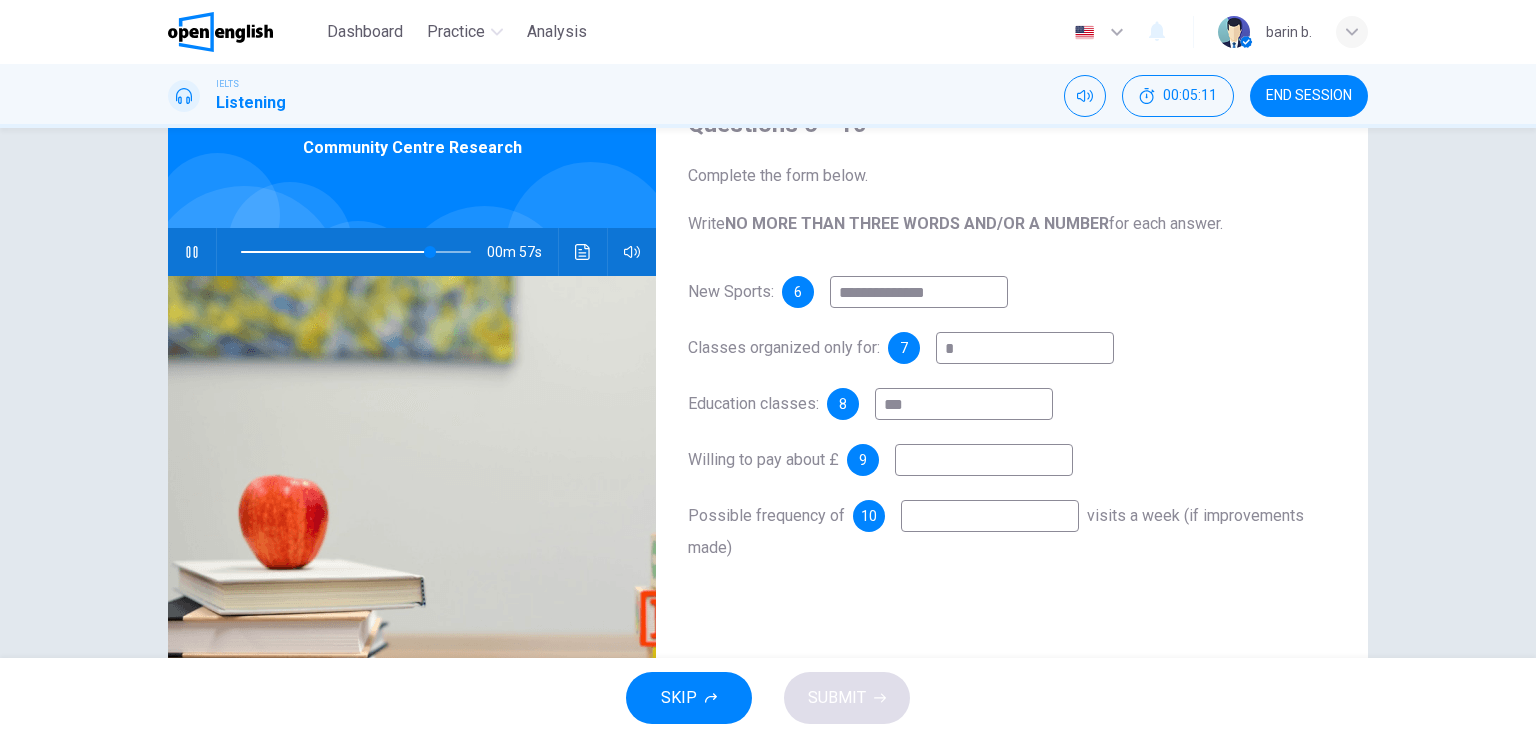 type on "**" 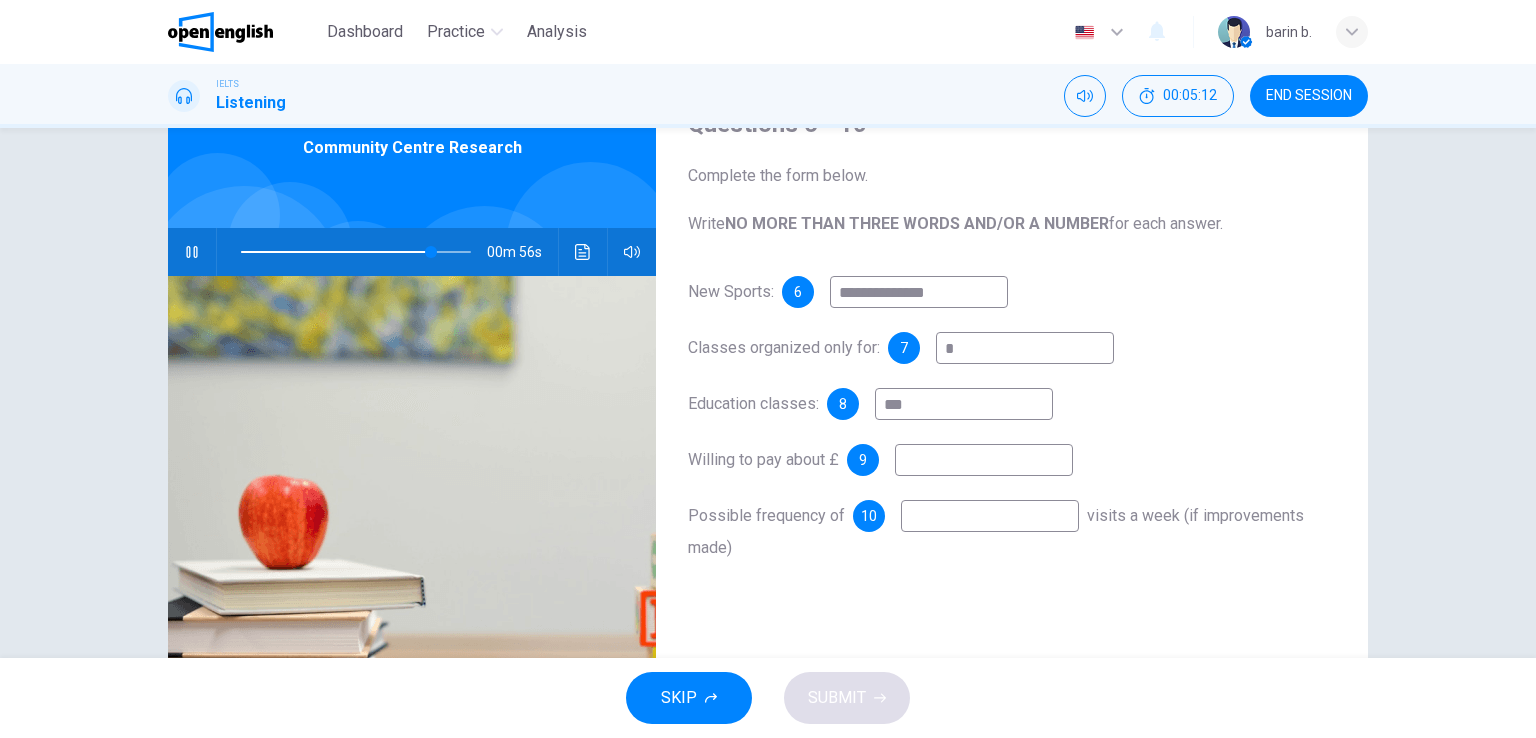 type on "***" 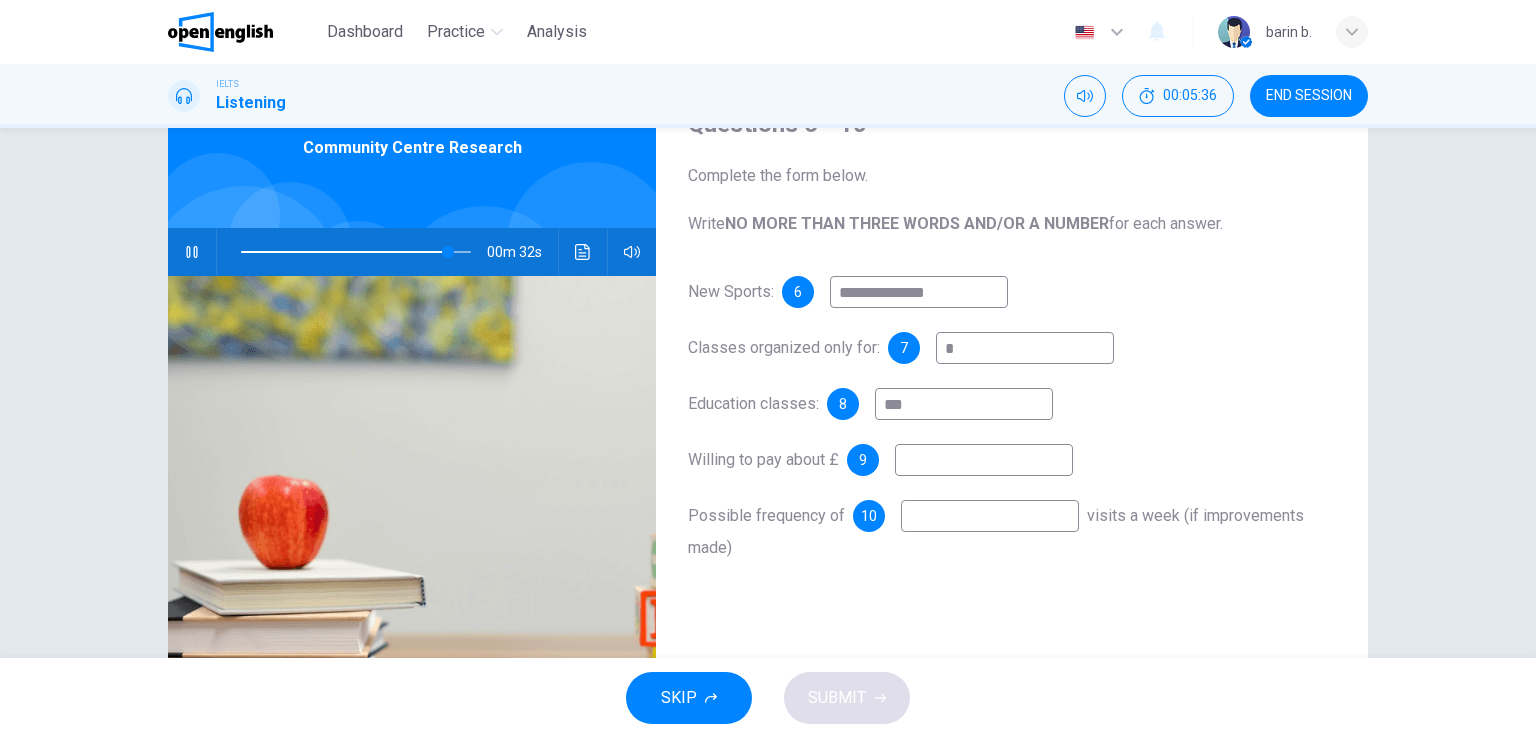 type on "**" 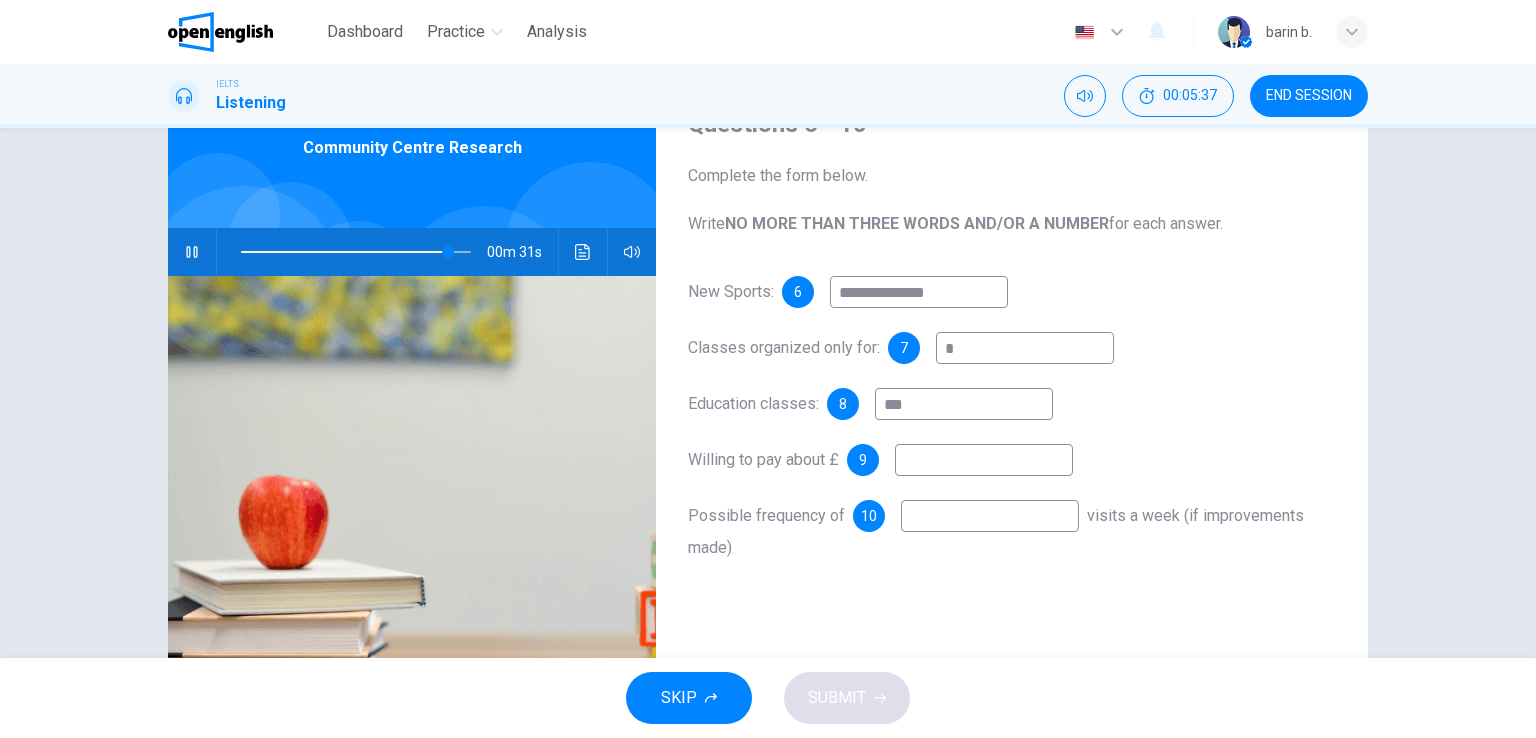 type on "*" 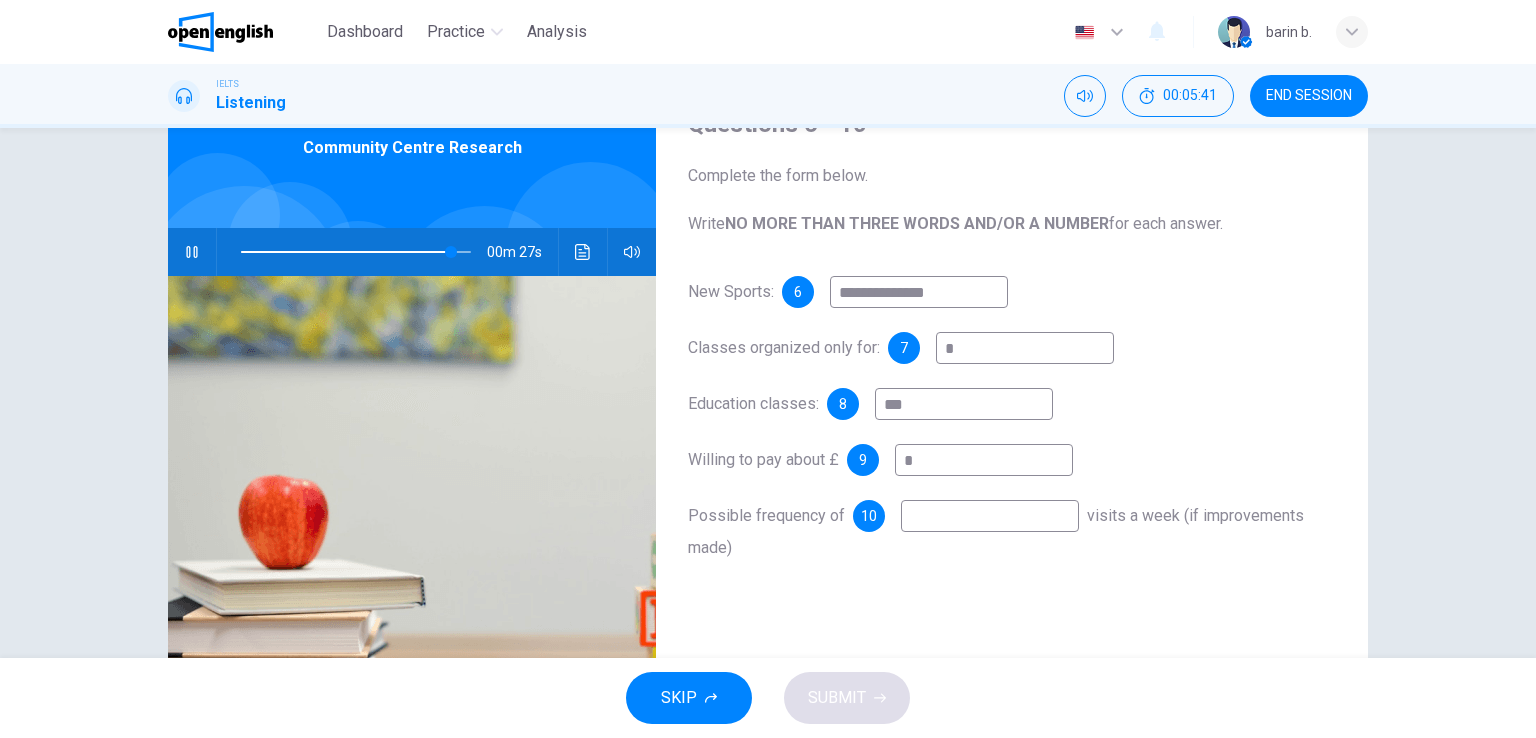 type on "**" 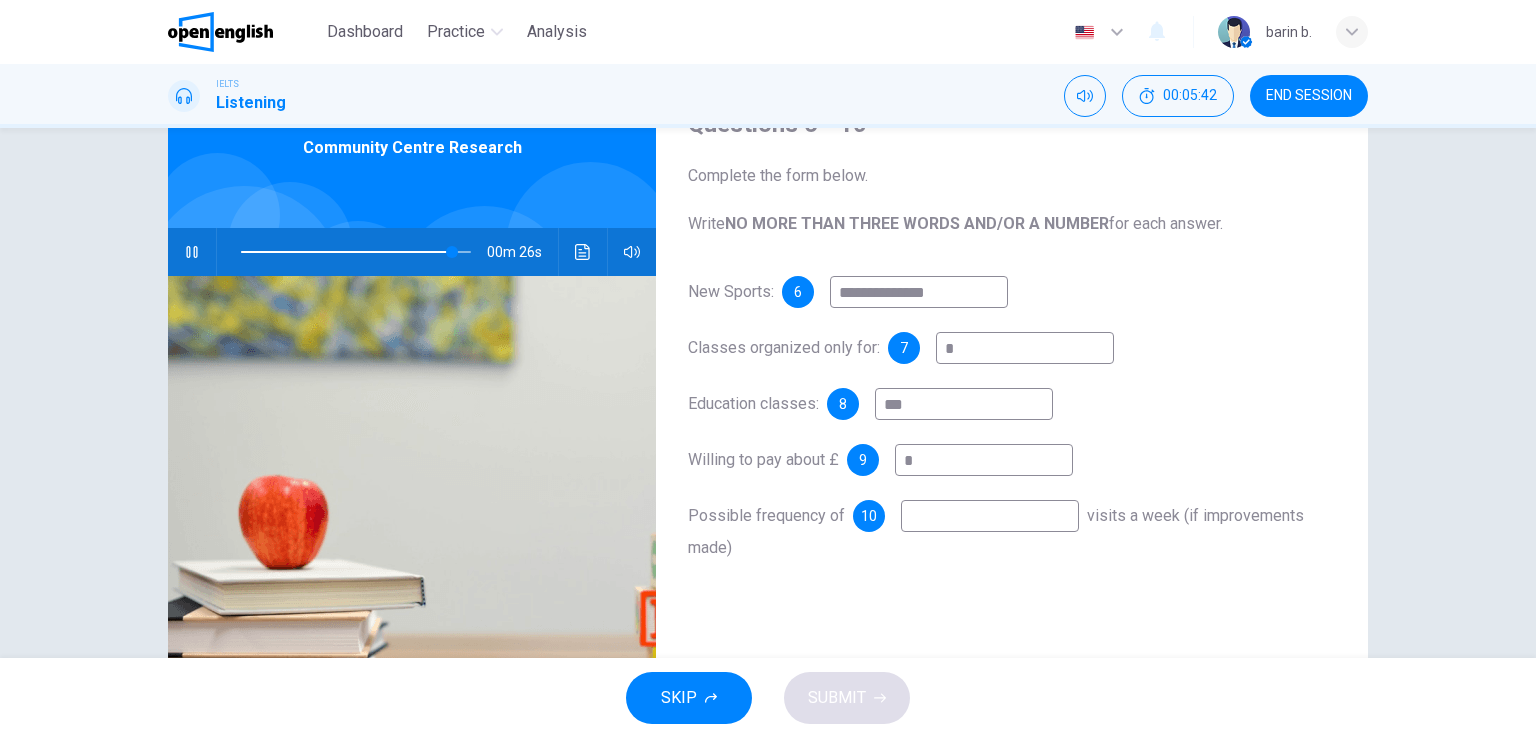 type on "*" 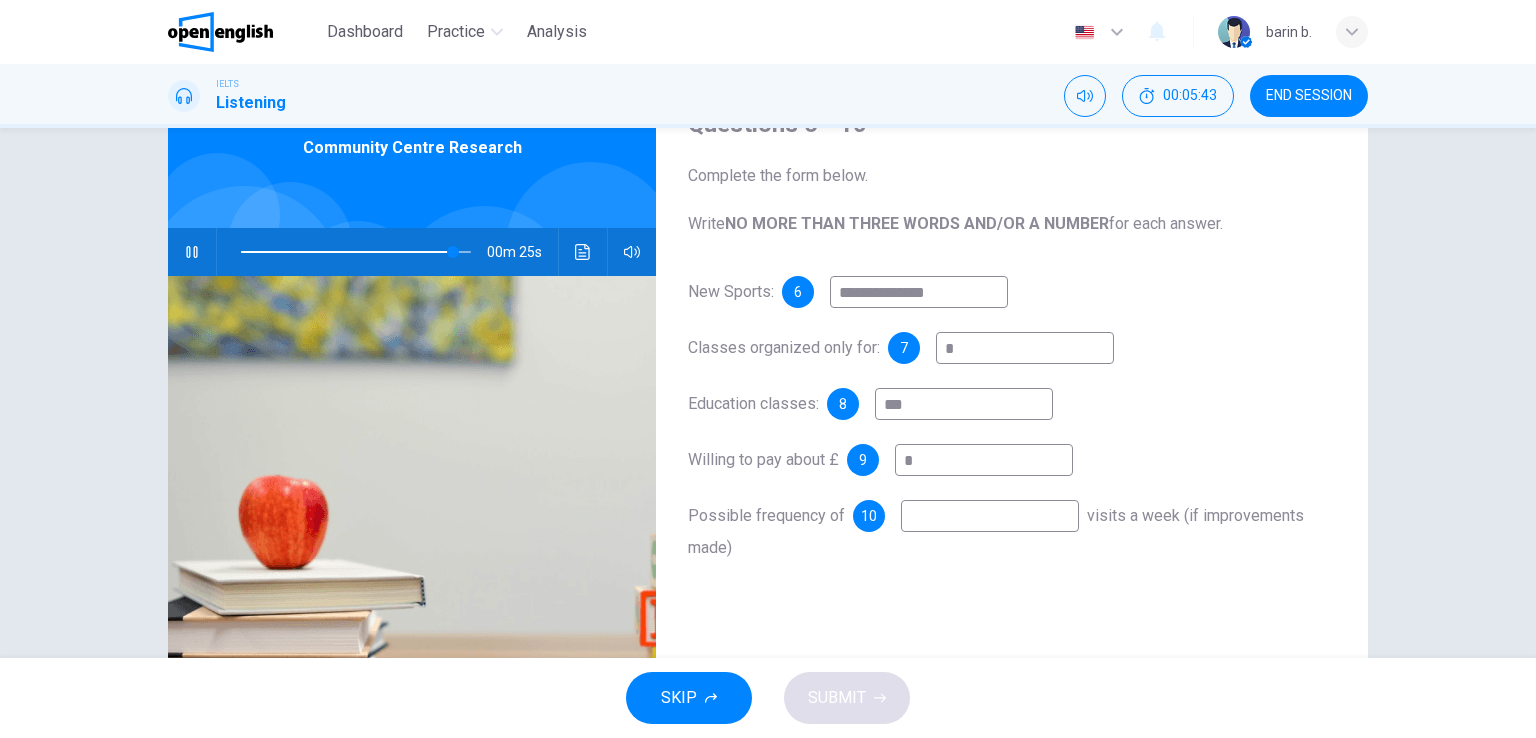 click at bounding box center [990, 516] 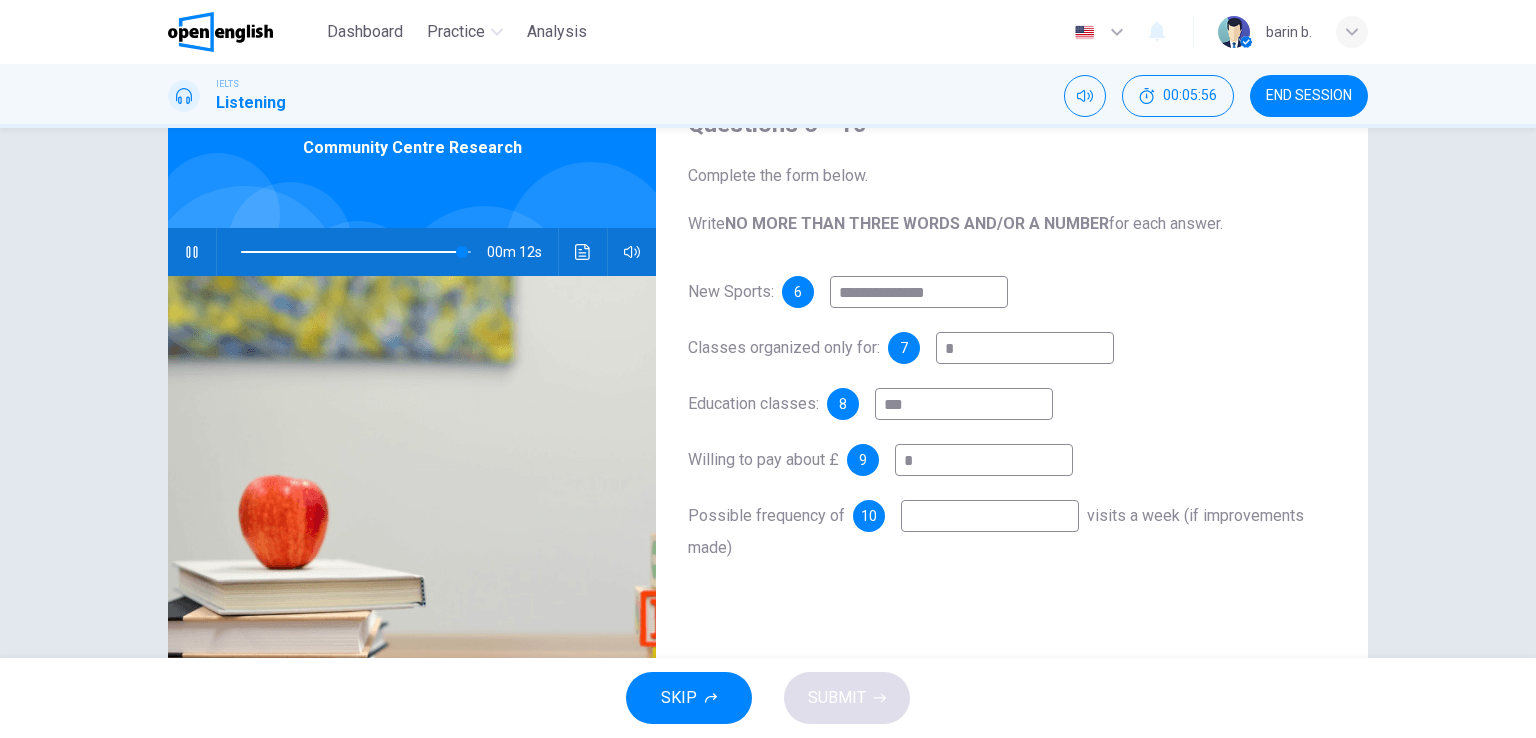 type on "**" 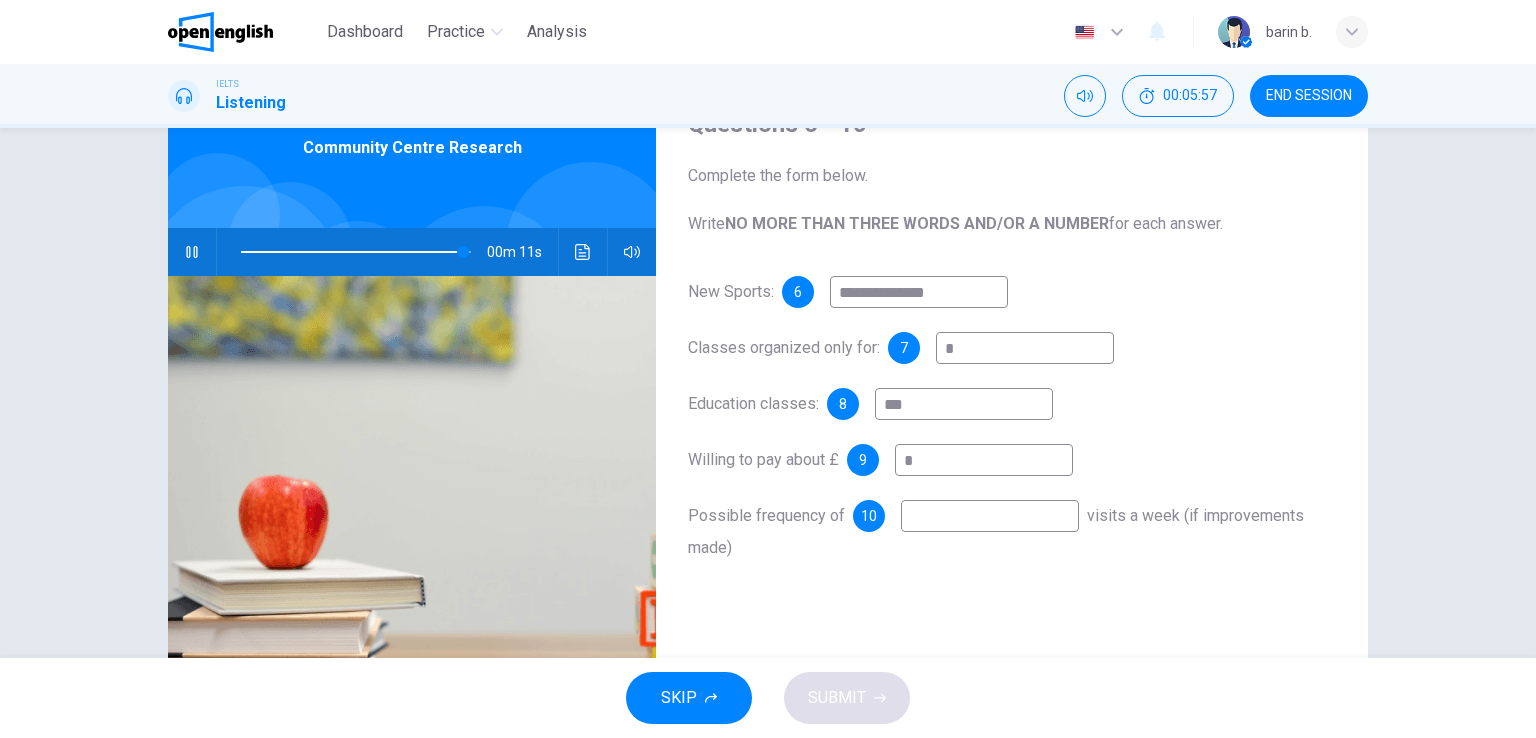 type on "*" 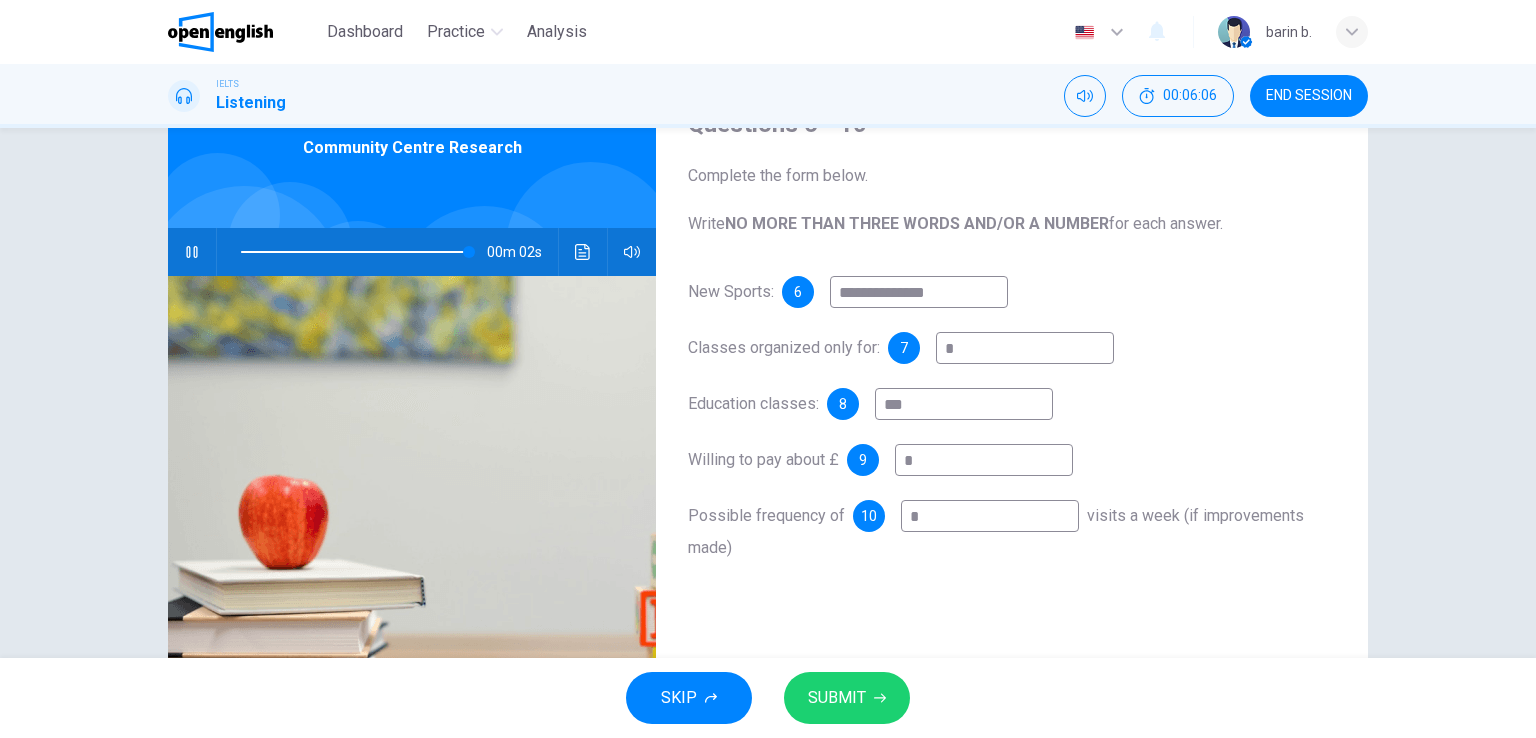 type on "**" 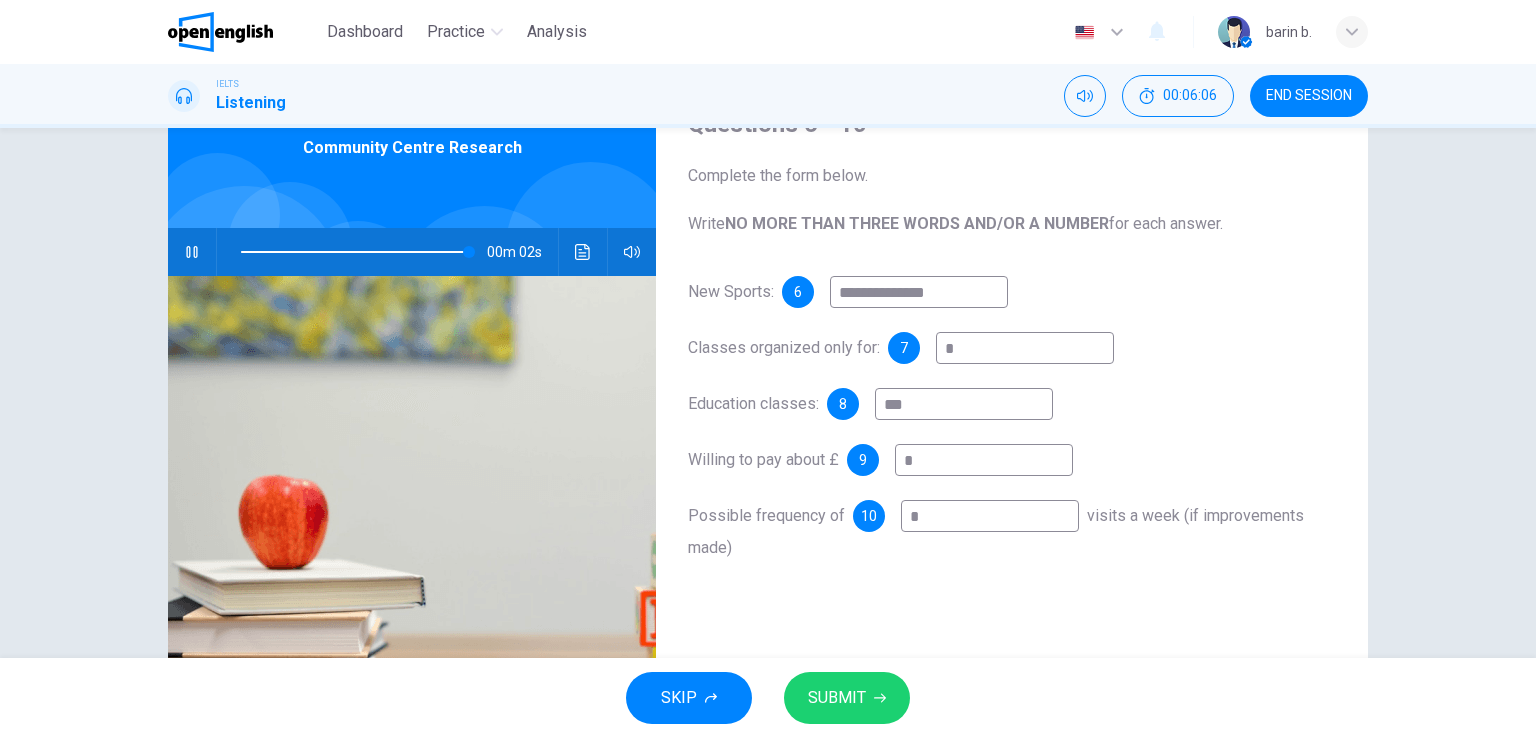 type on "*" 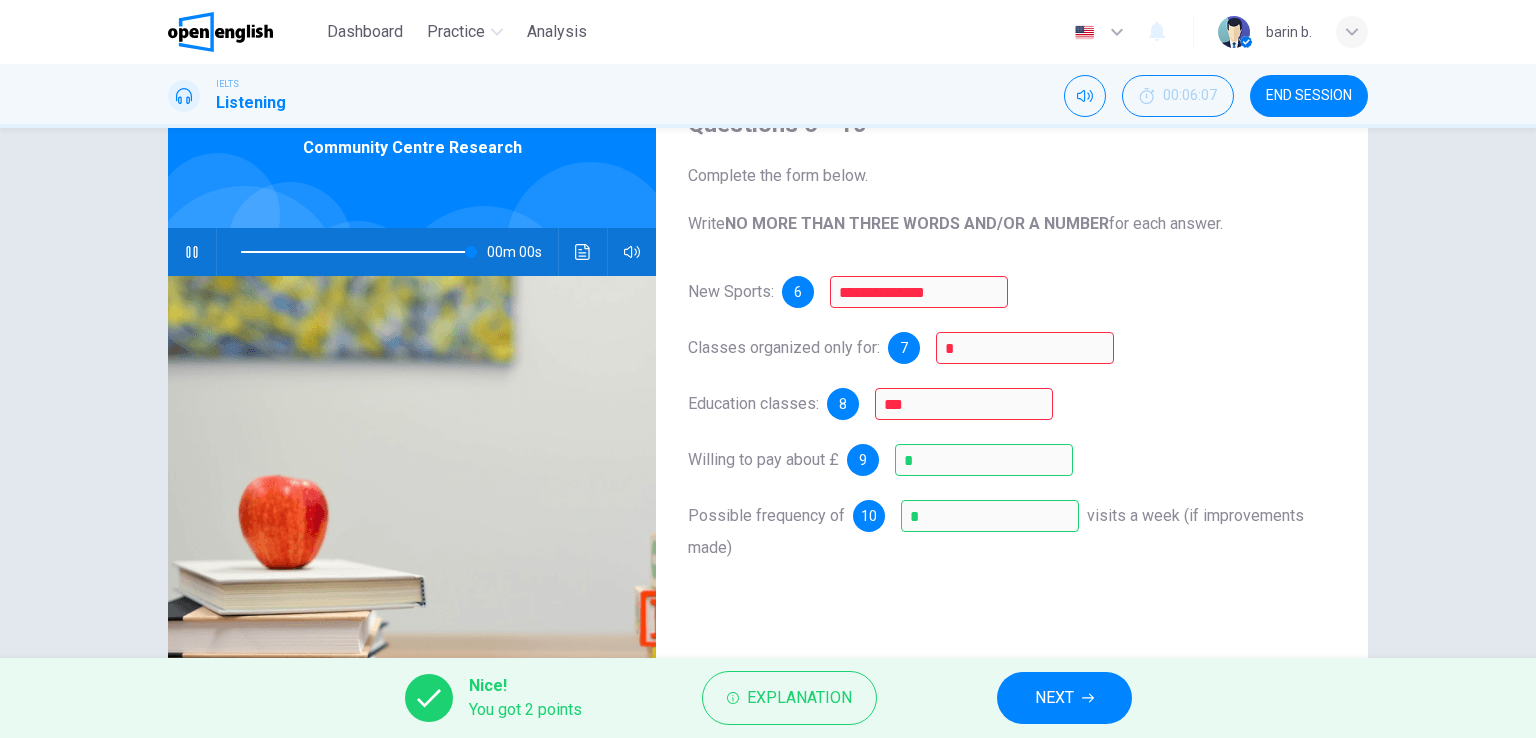 type on "*" 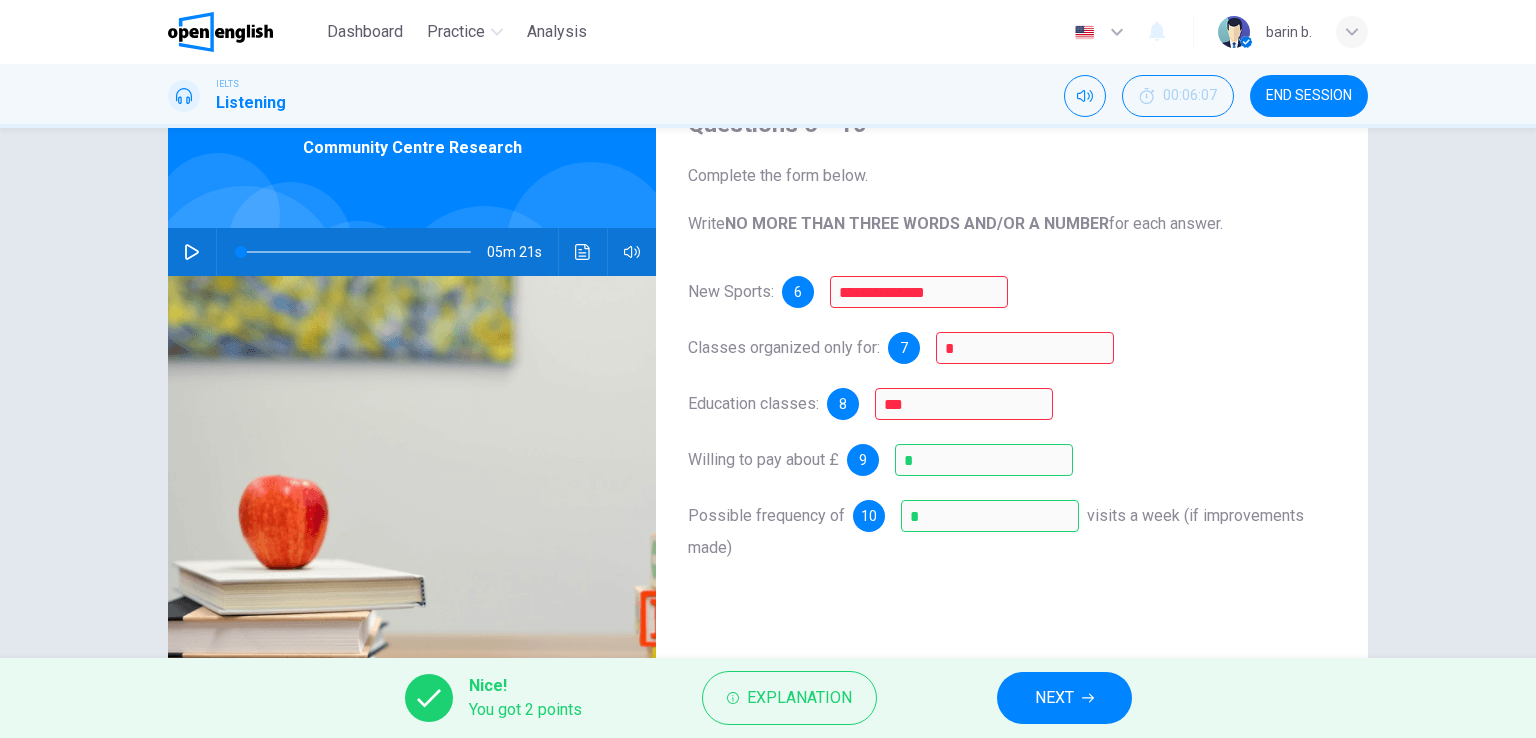 click on "Nice! You got 2
points Explanation NEXT" at bounding box center [768, 698] 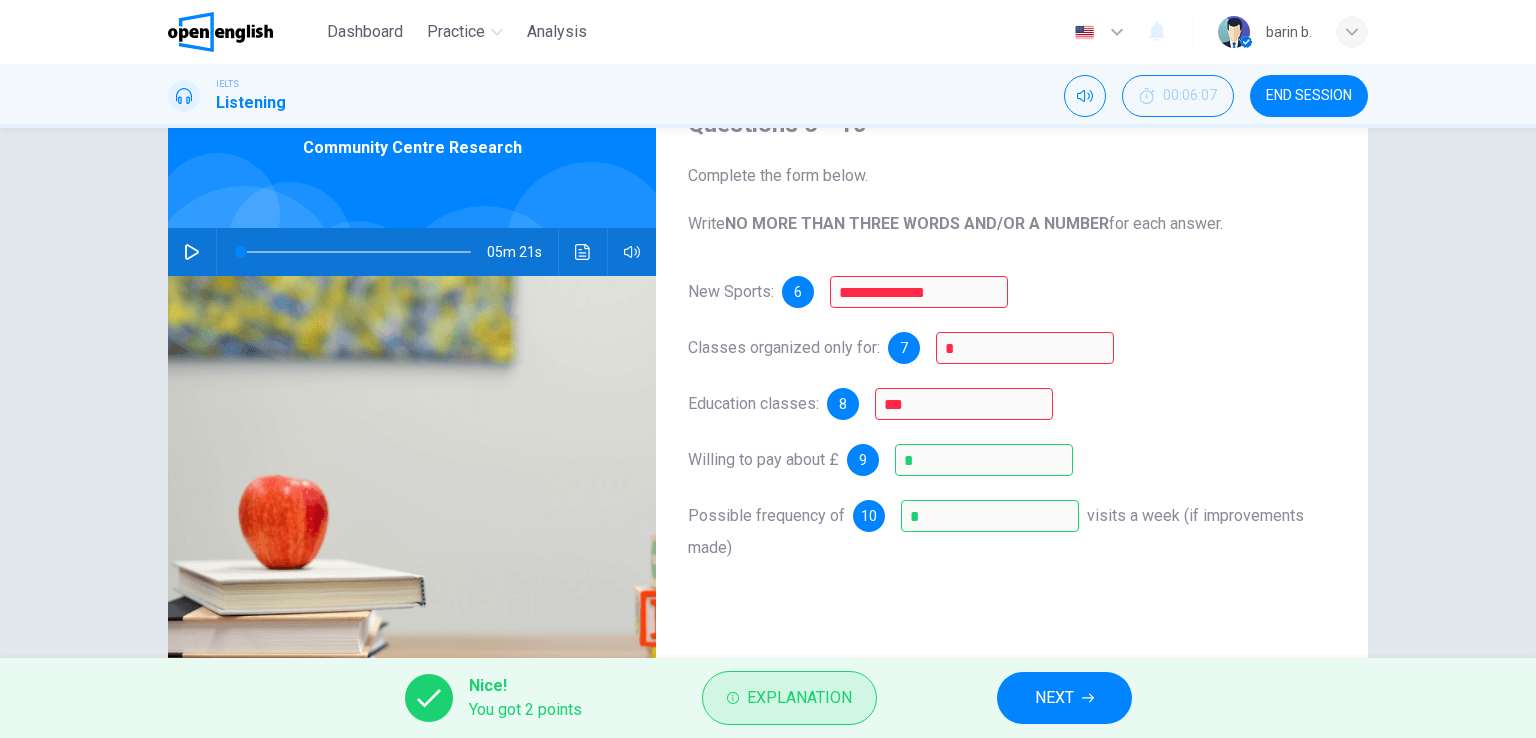 click on "Explanation" at bounding box center (799, 698) 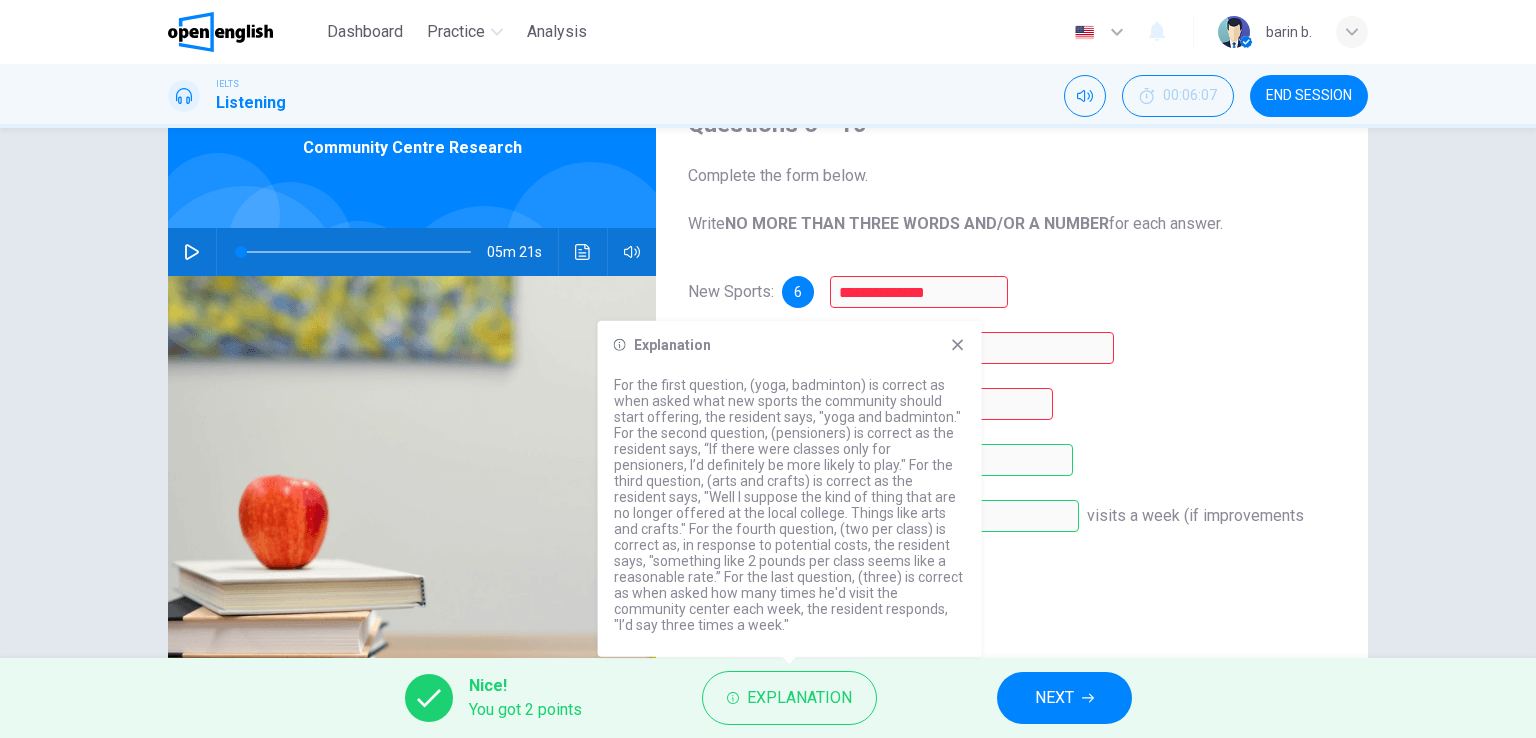 drag, startPoint x: 773, startPoint y: 432, endPoint x: 838, endPoint y: 439, distance: 65.37584 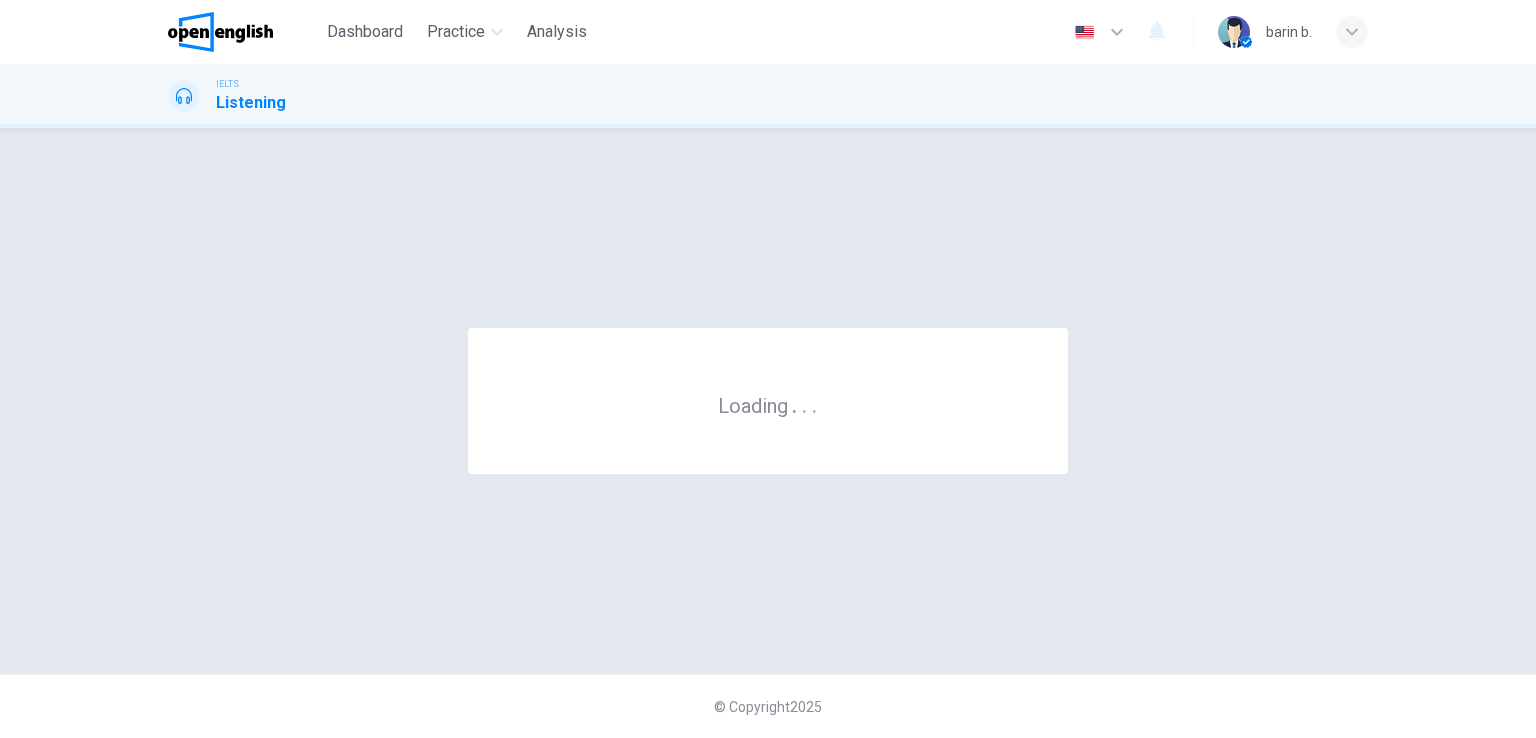 scroll, scrollTop: 0, scrollLeft: 0, axis: both 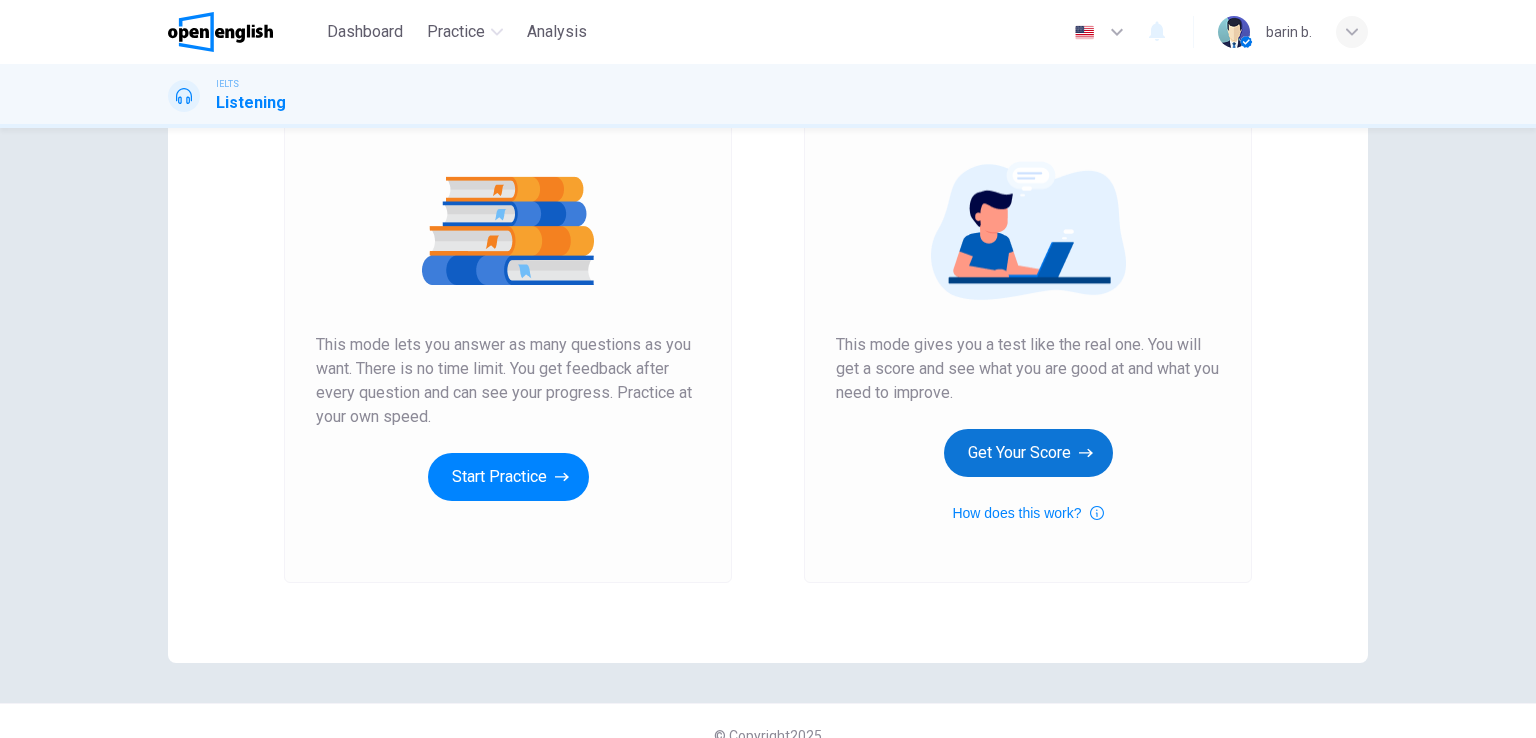 click on "Get Your Score" at bounding box center [1028, 453] 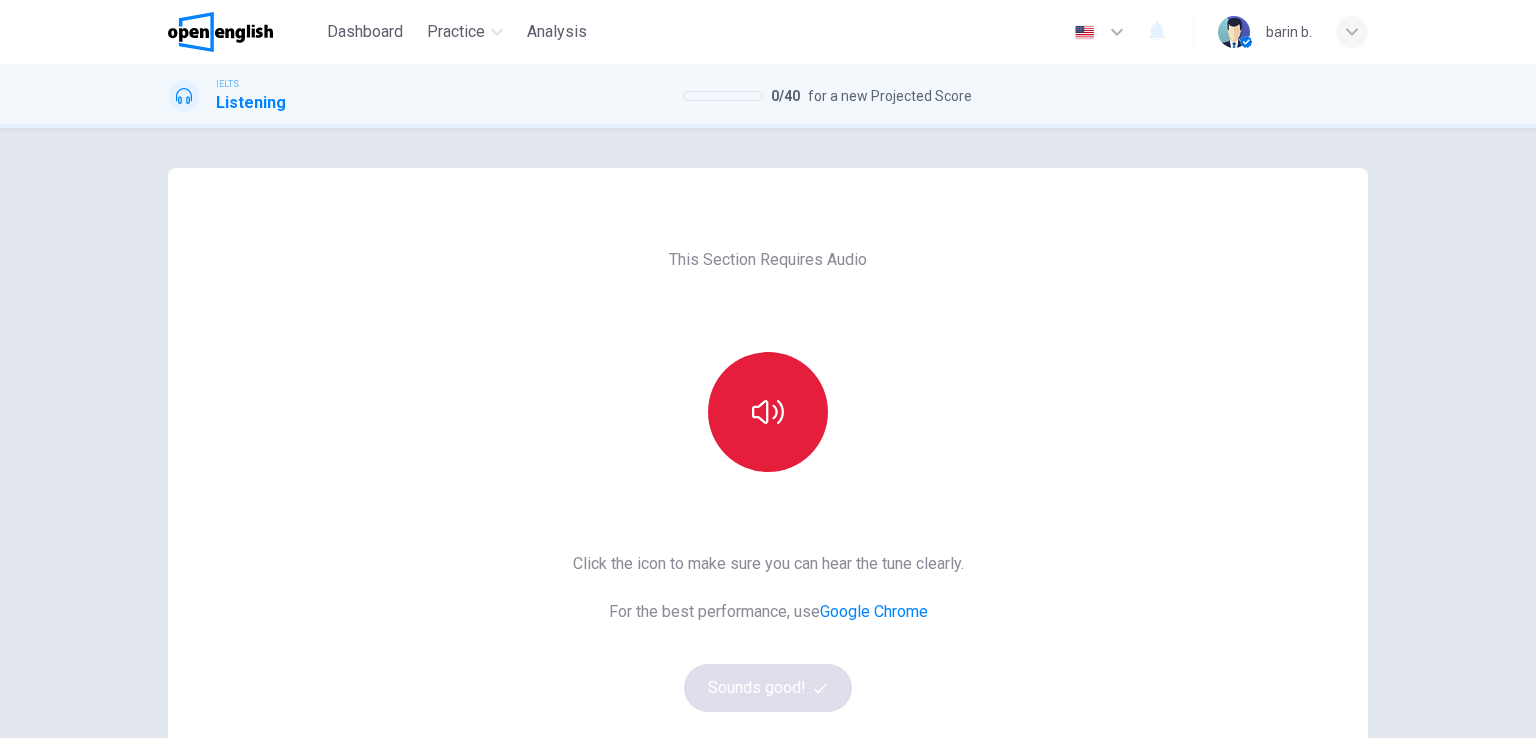 click at bounding box center (768, 412) 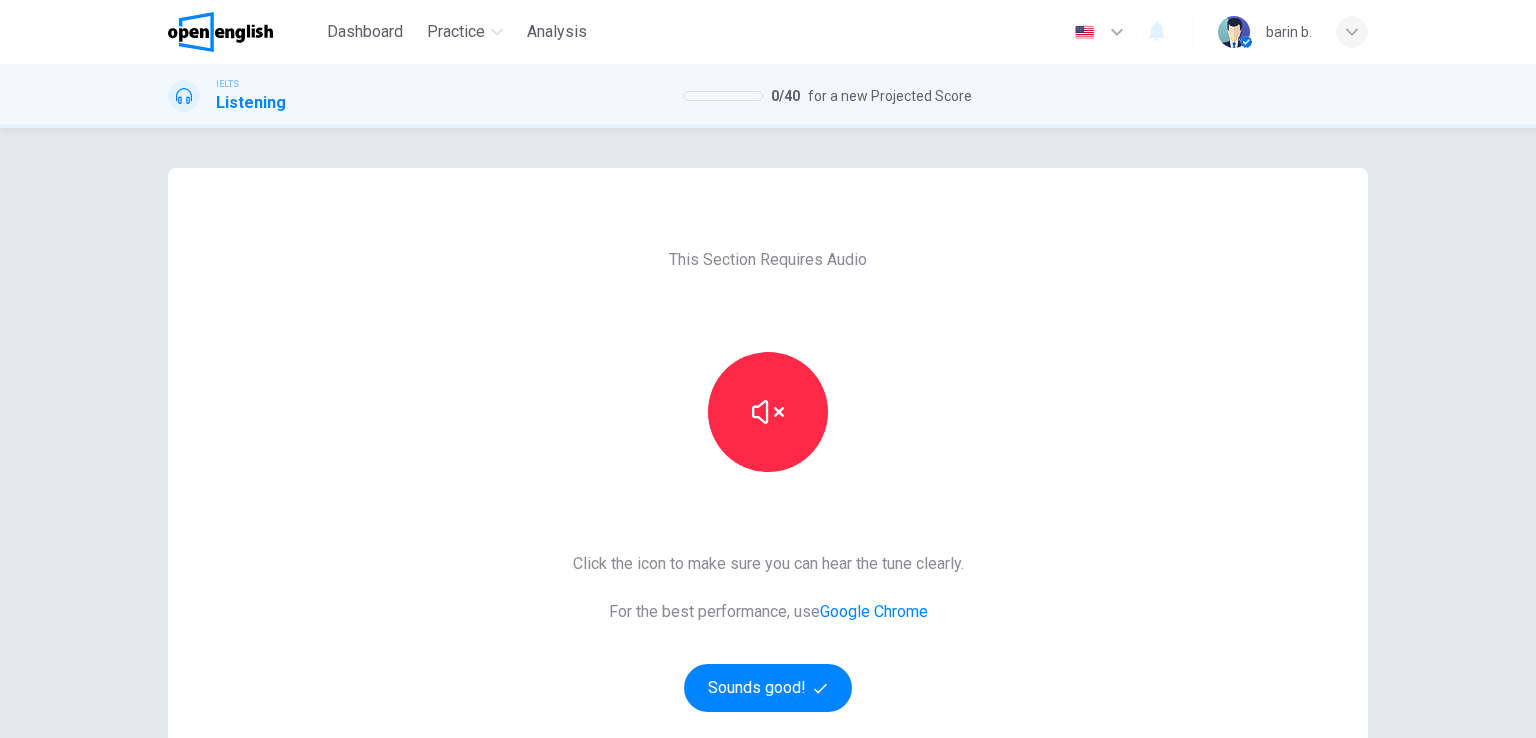 scroll, scrollTop: 100, scrollLeft: 0, axis: vertical 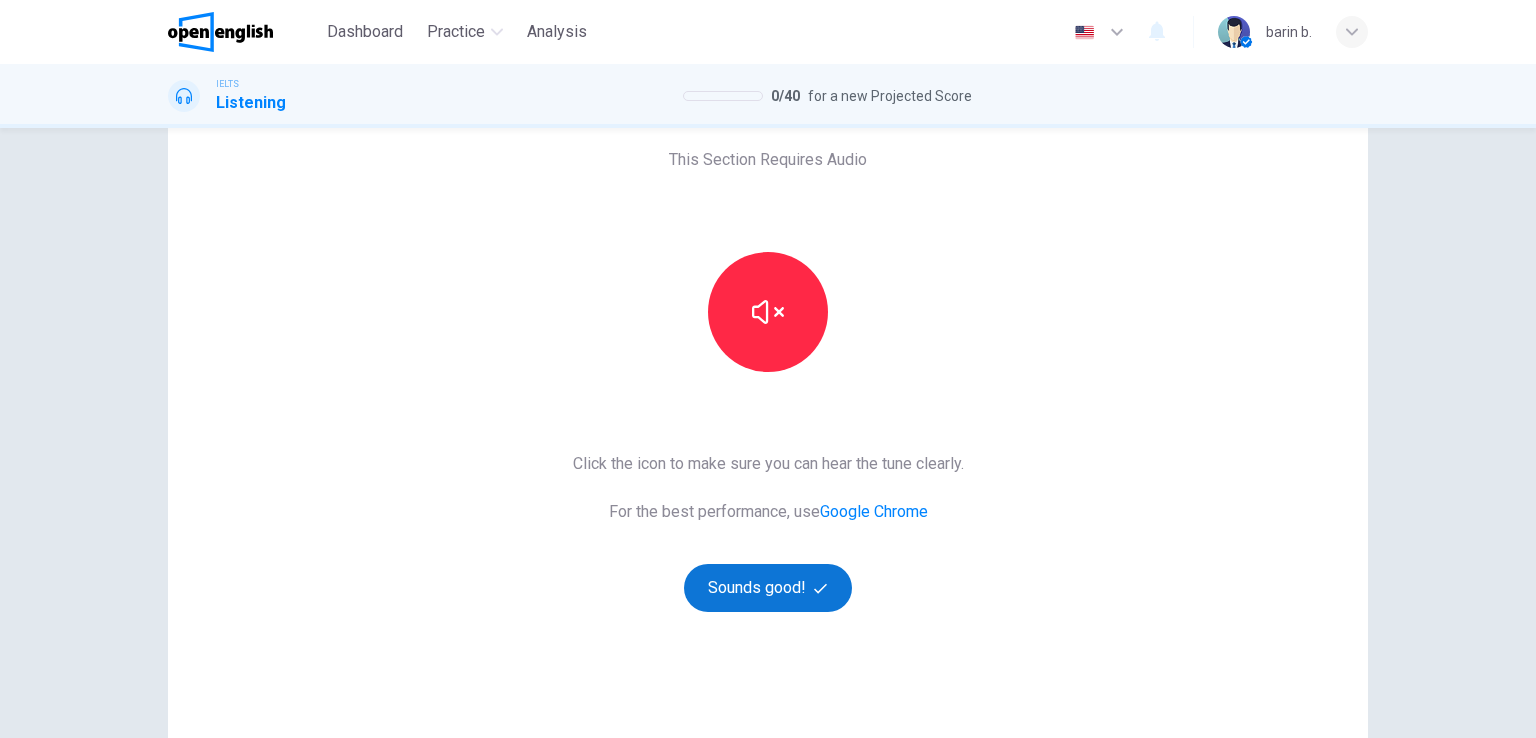 click on "Sounds good!" at bounding box center [768, 588] 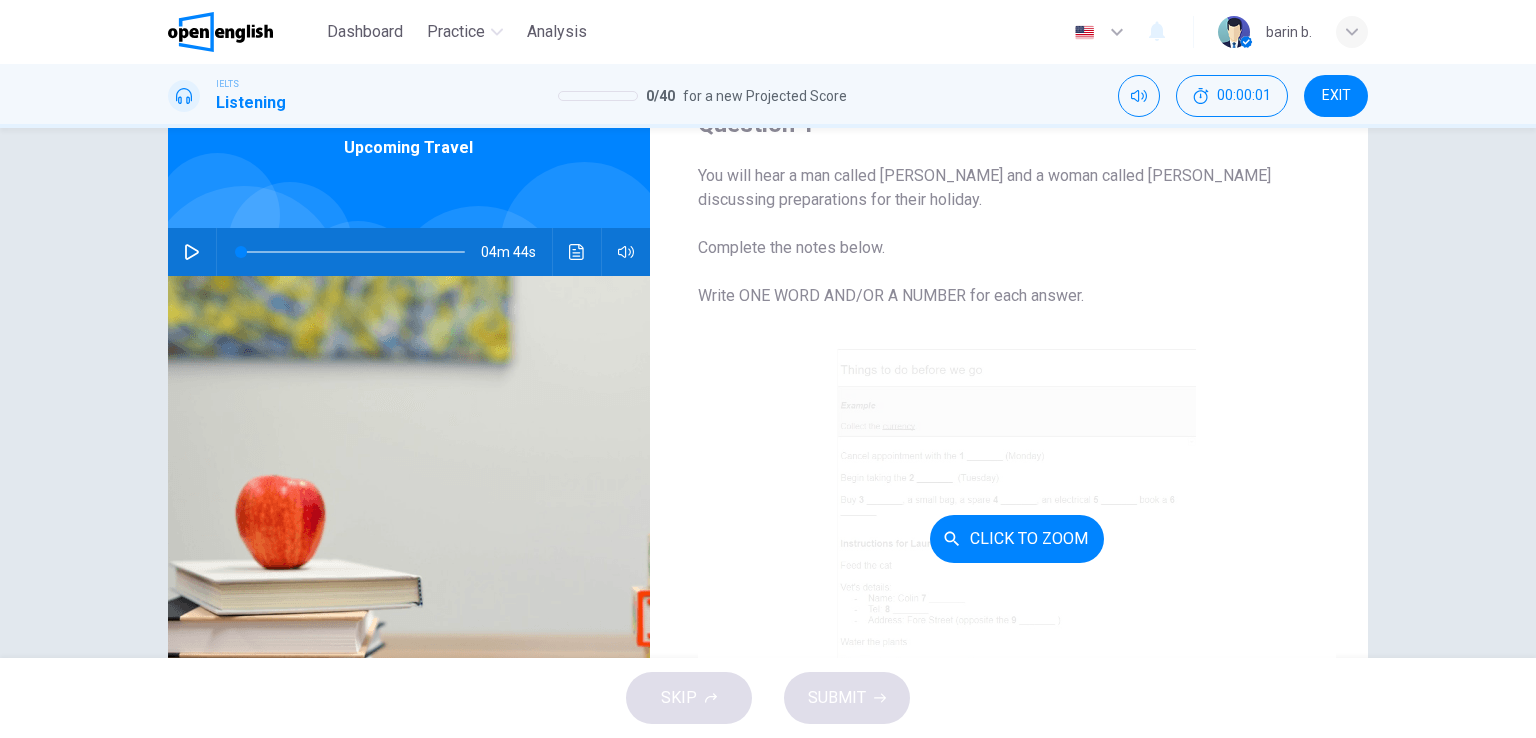 scroll, scrollTop: 0, scrollLeft: 0, axis: both 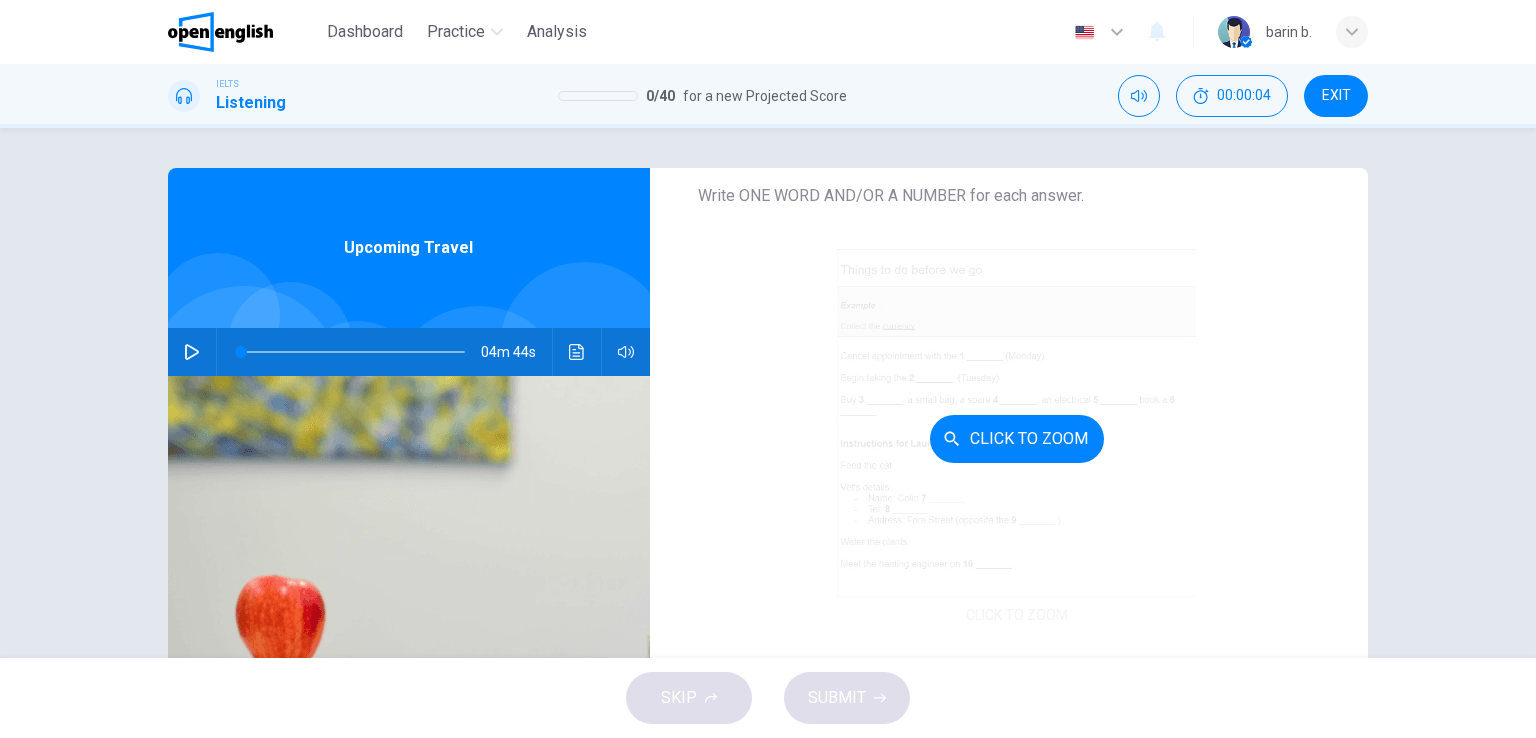 click on "Click to Zoom" at bounding box center [1017, 439] 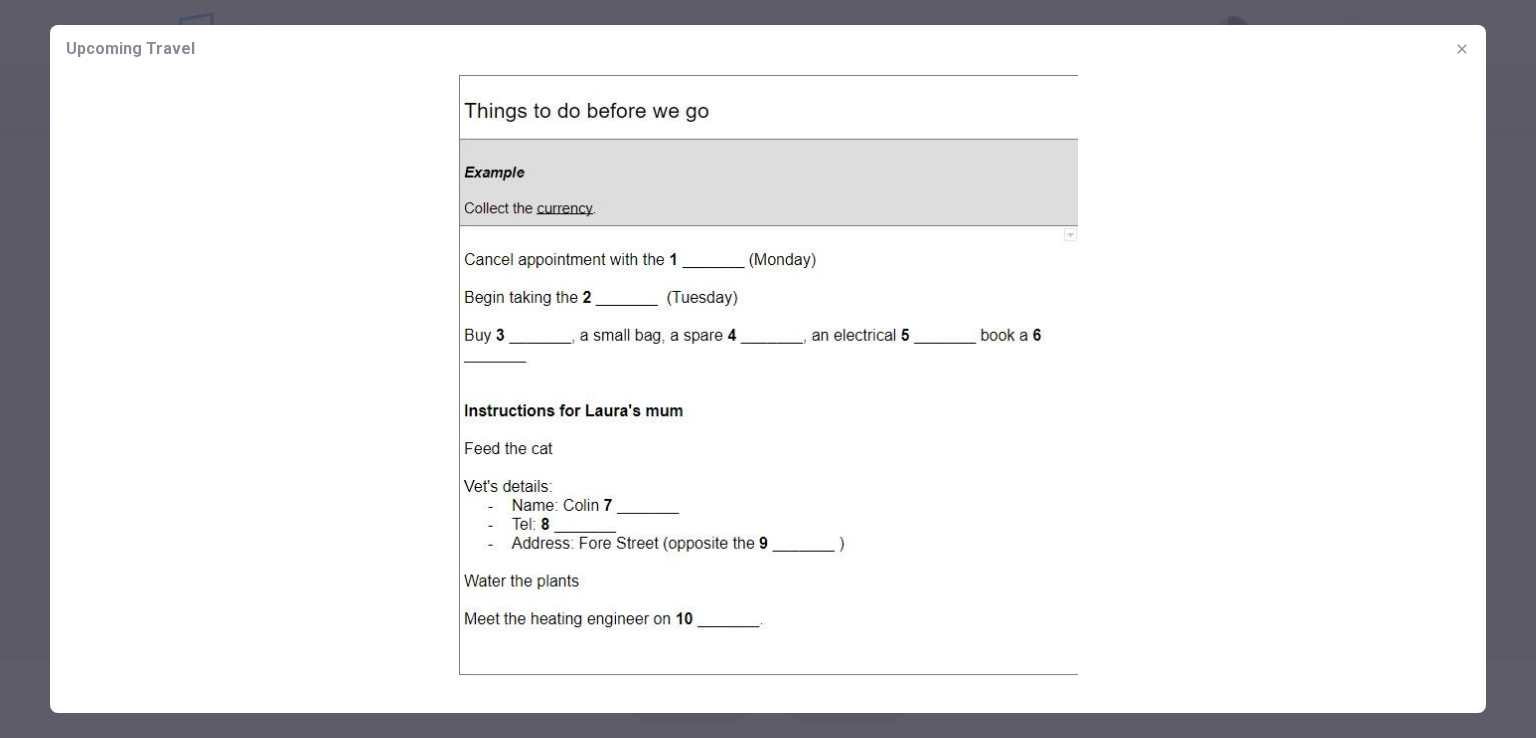 click at bounding box center (768, 369) 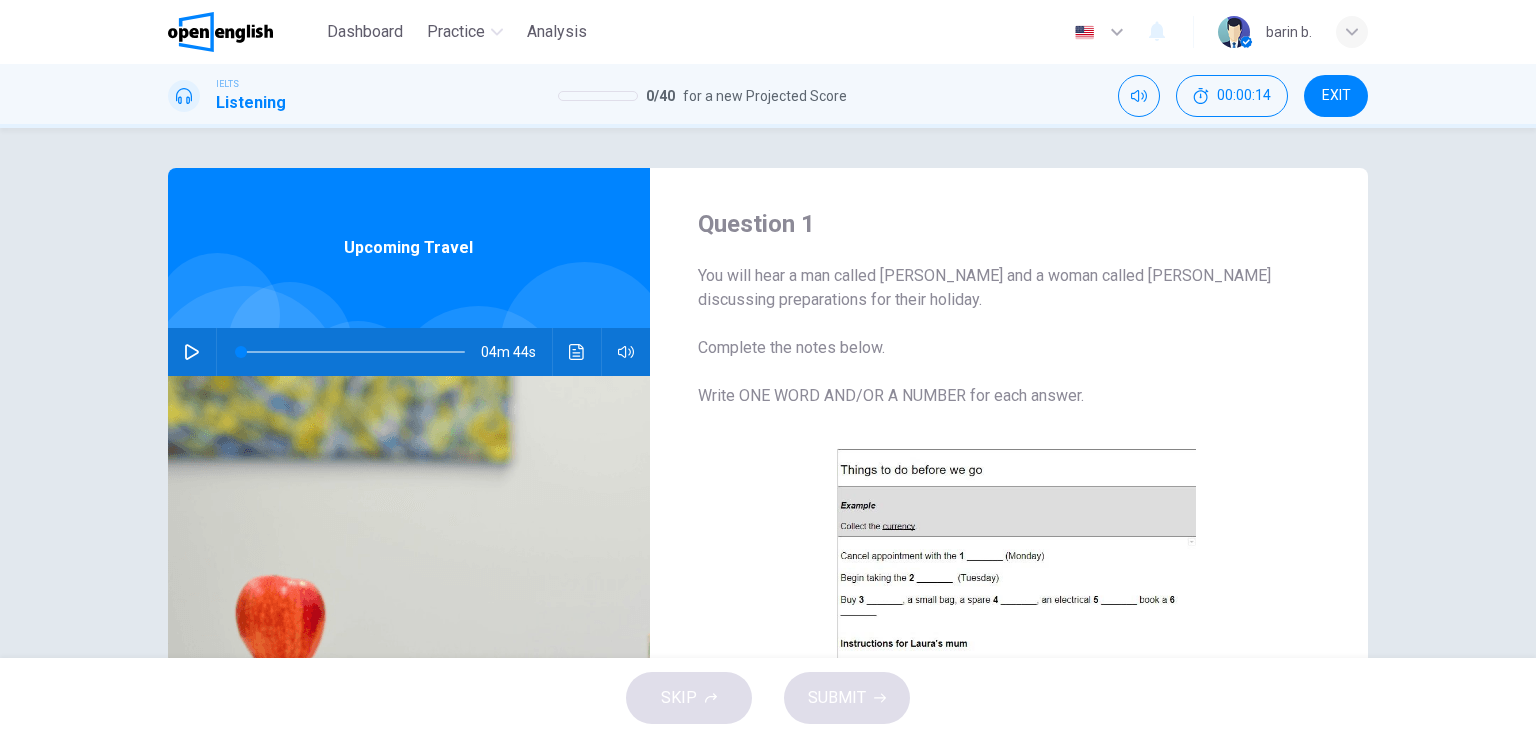 scroll, scrollTop: 100, scrollLeft: 0, axis: vertical 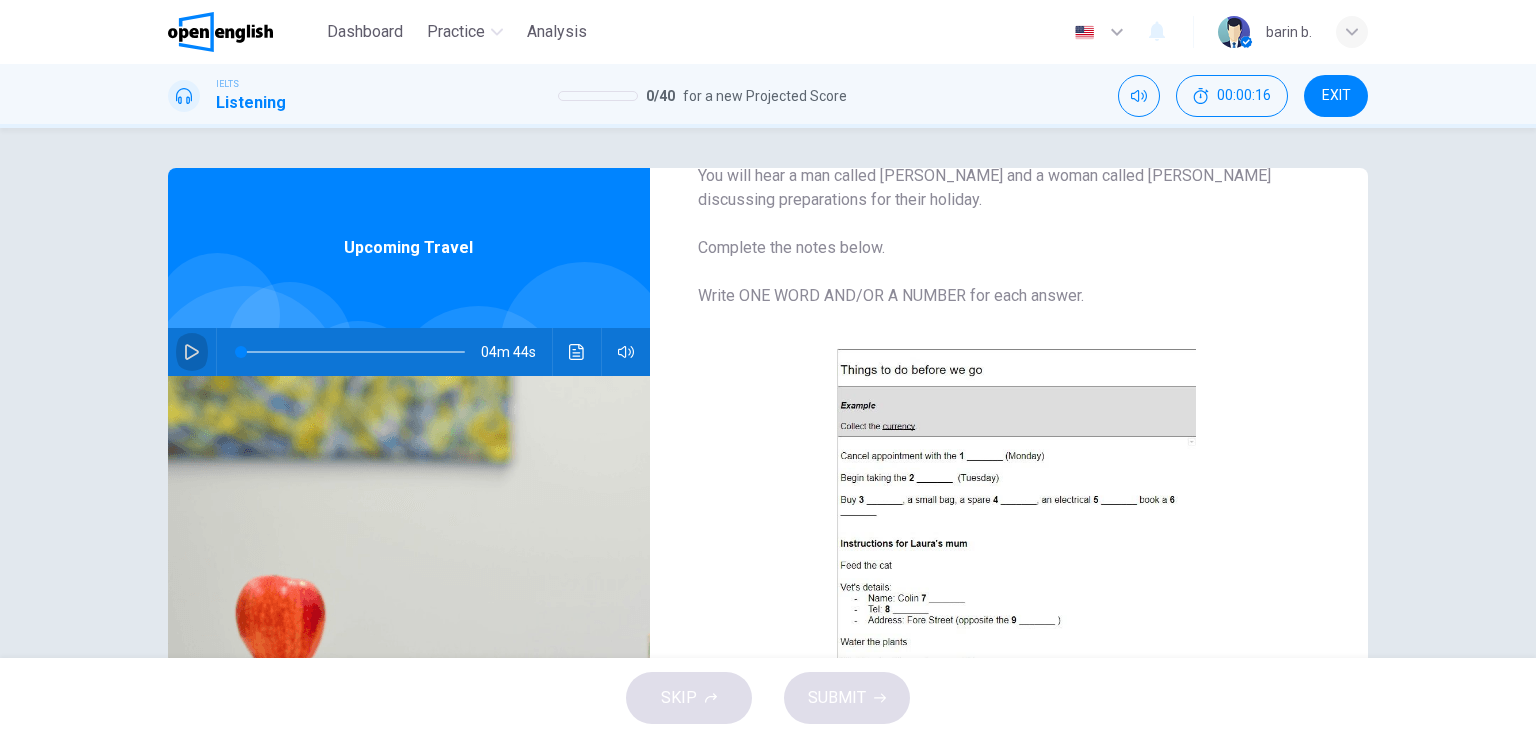 click 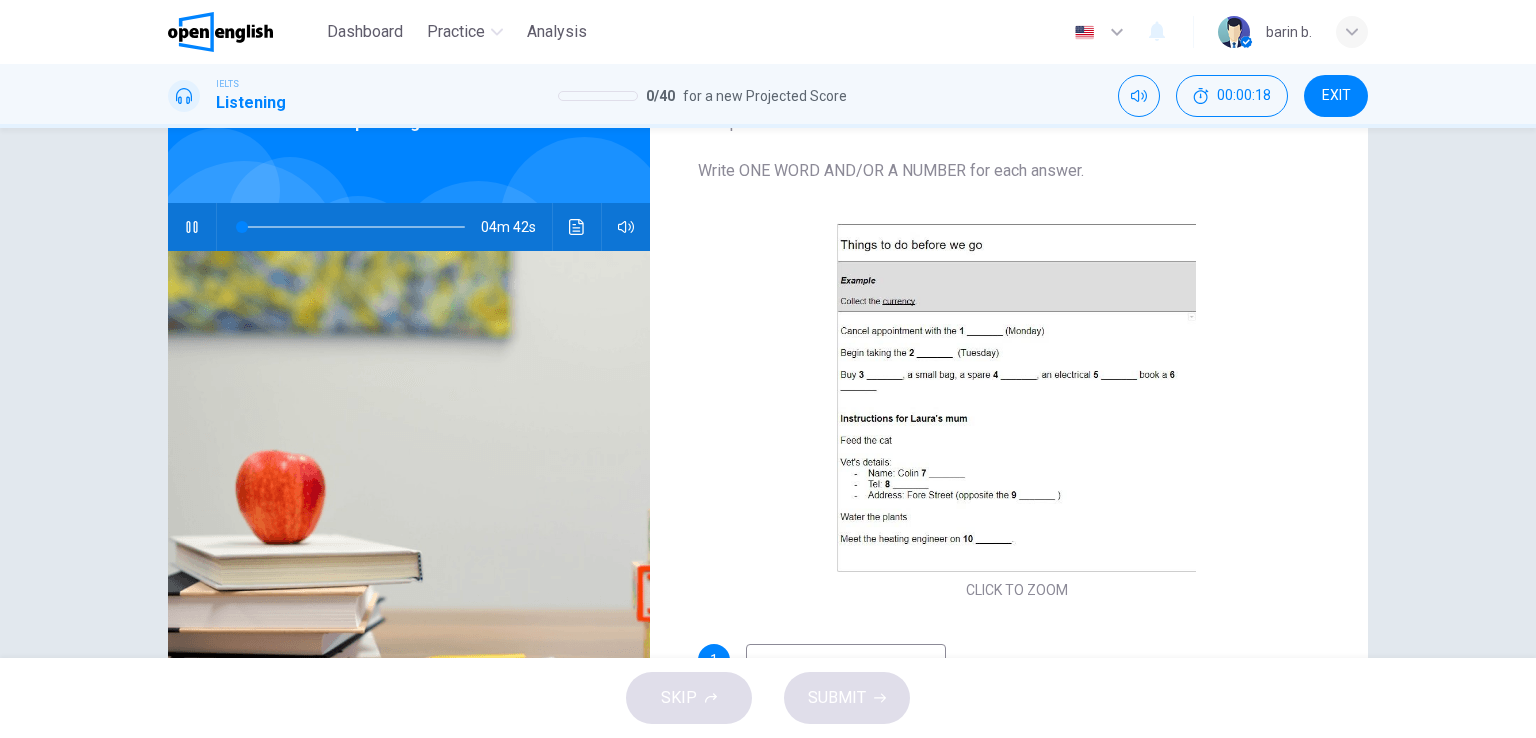 scroll, scrollTop: 200, scrollLeft: 0, axis: vertical 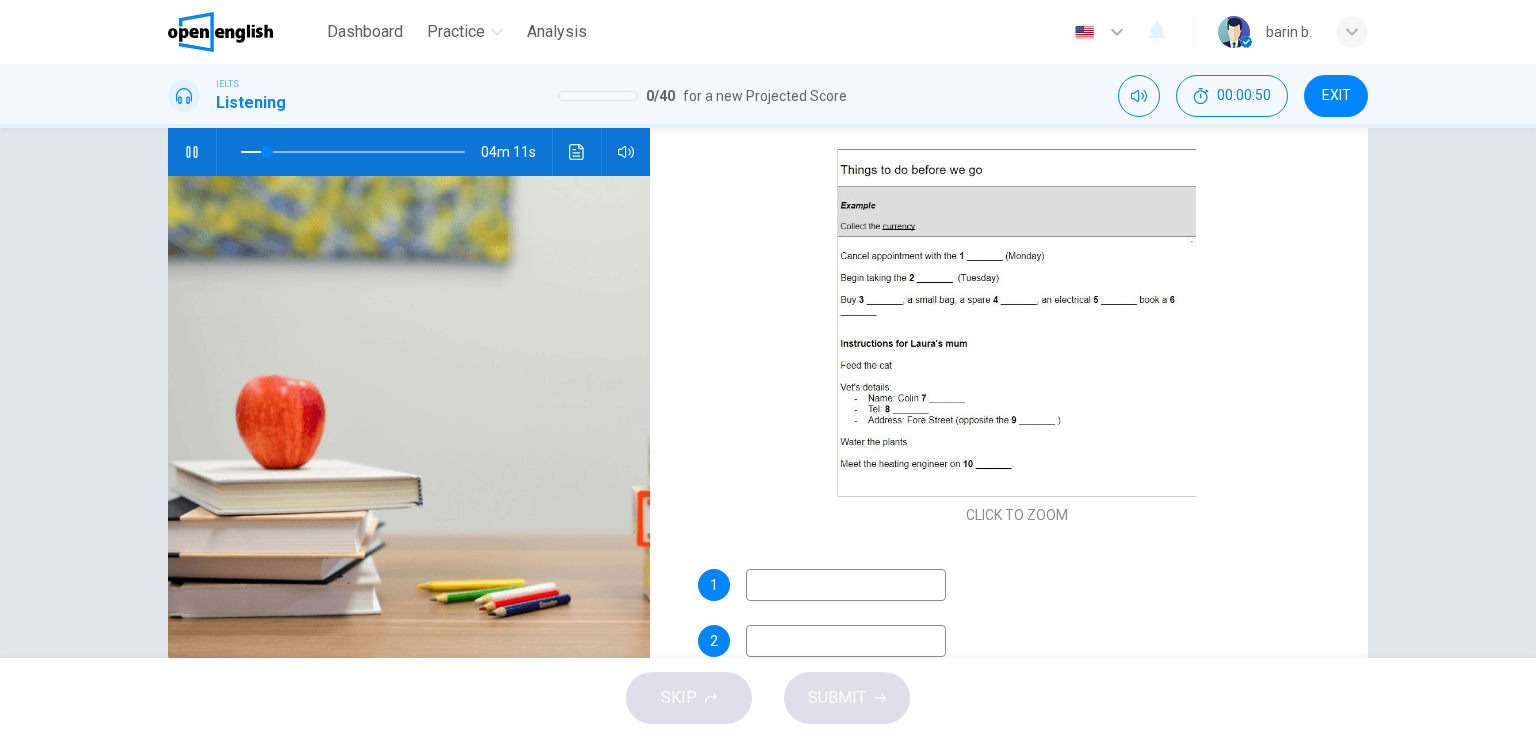 click 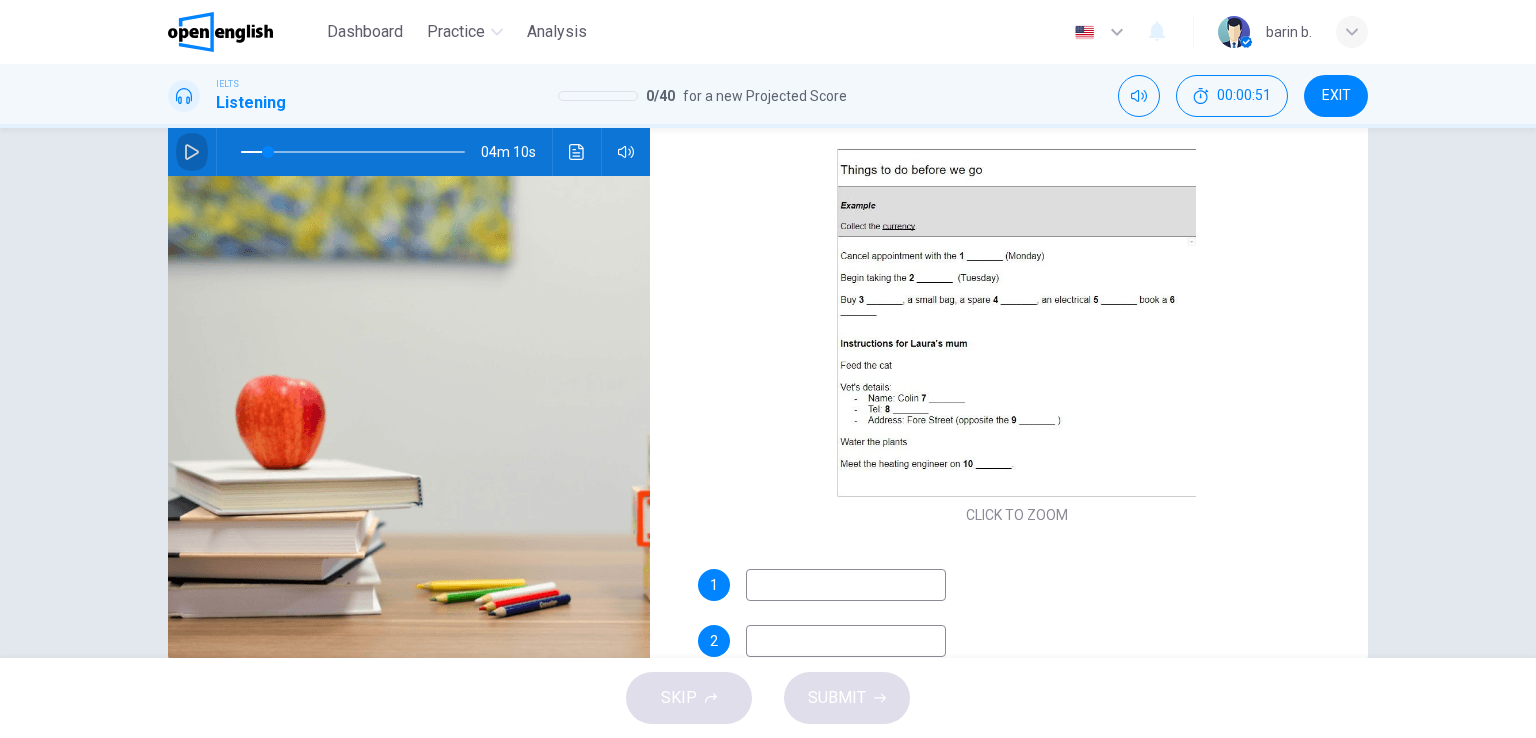 click 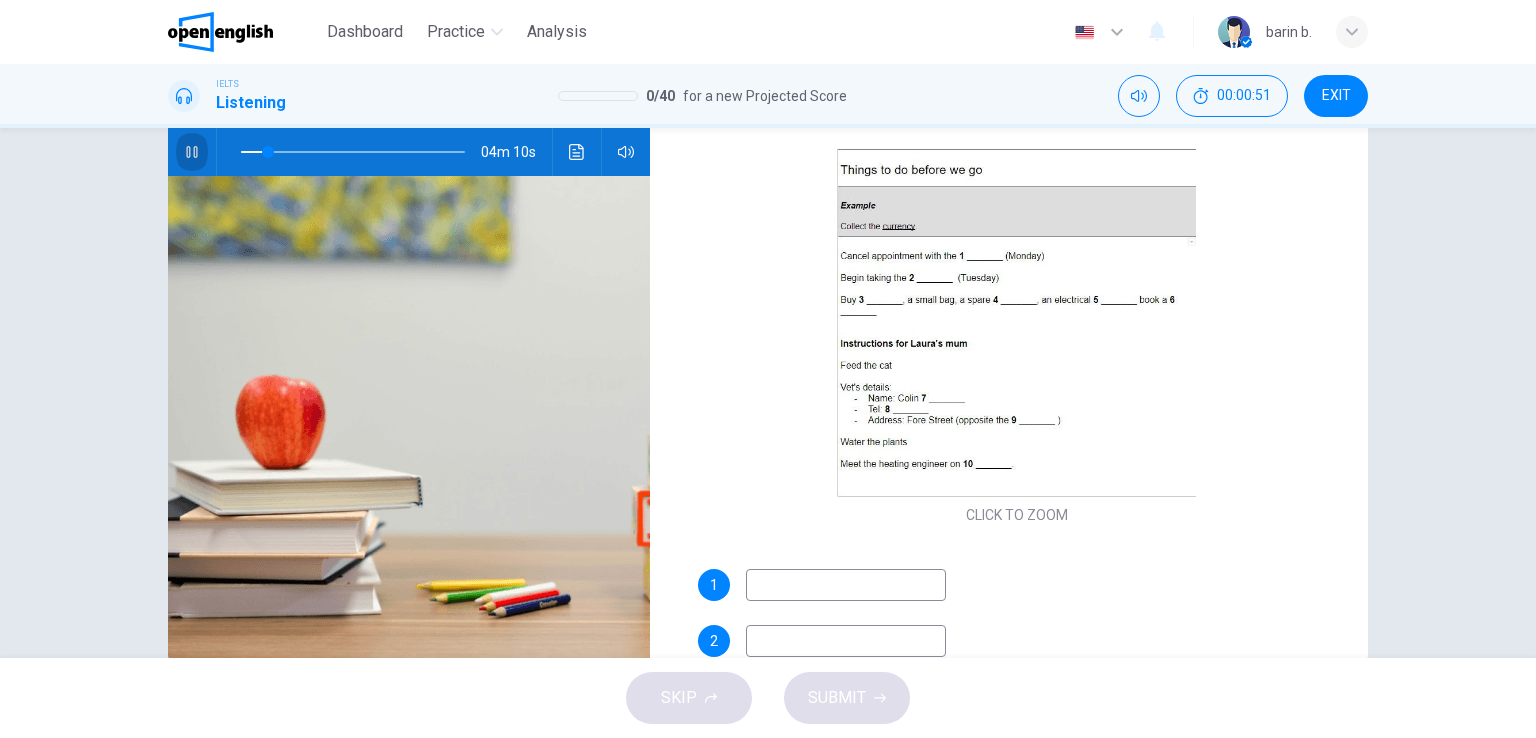 click 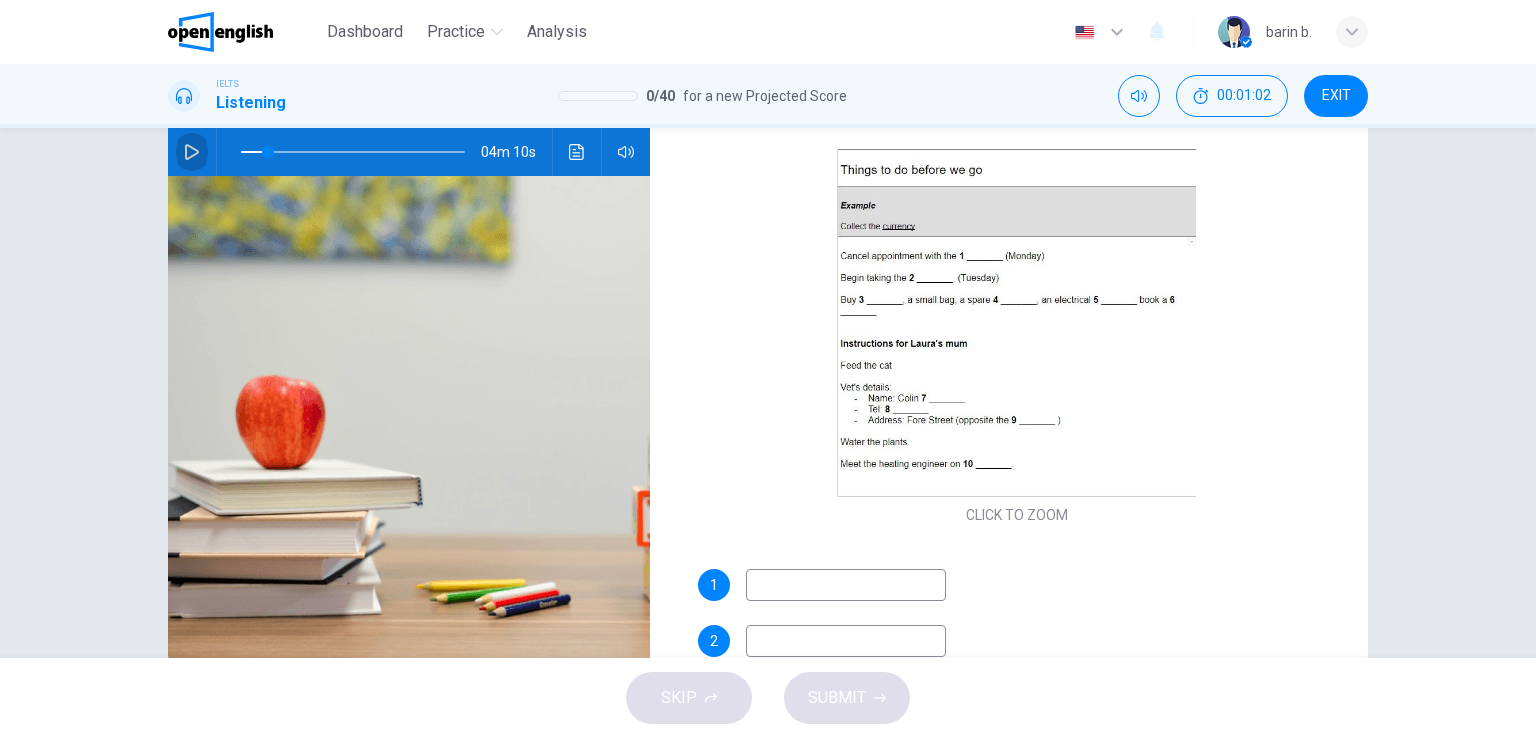 click 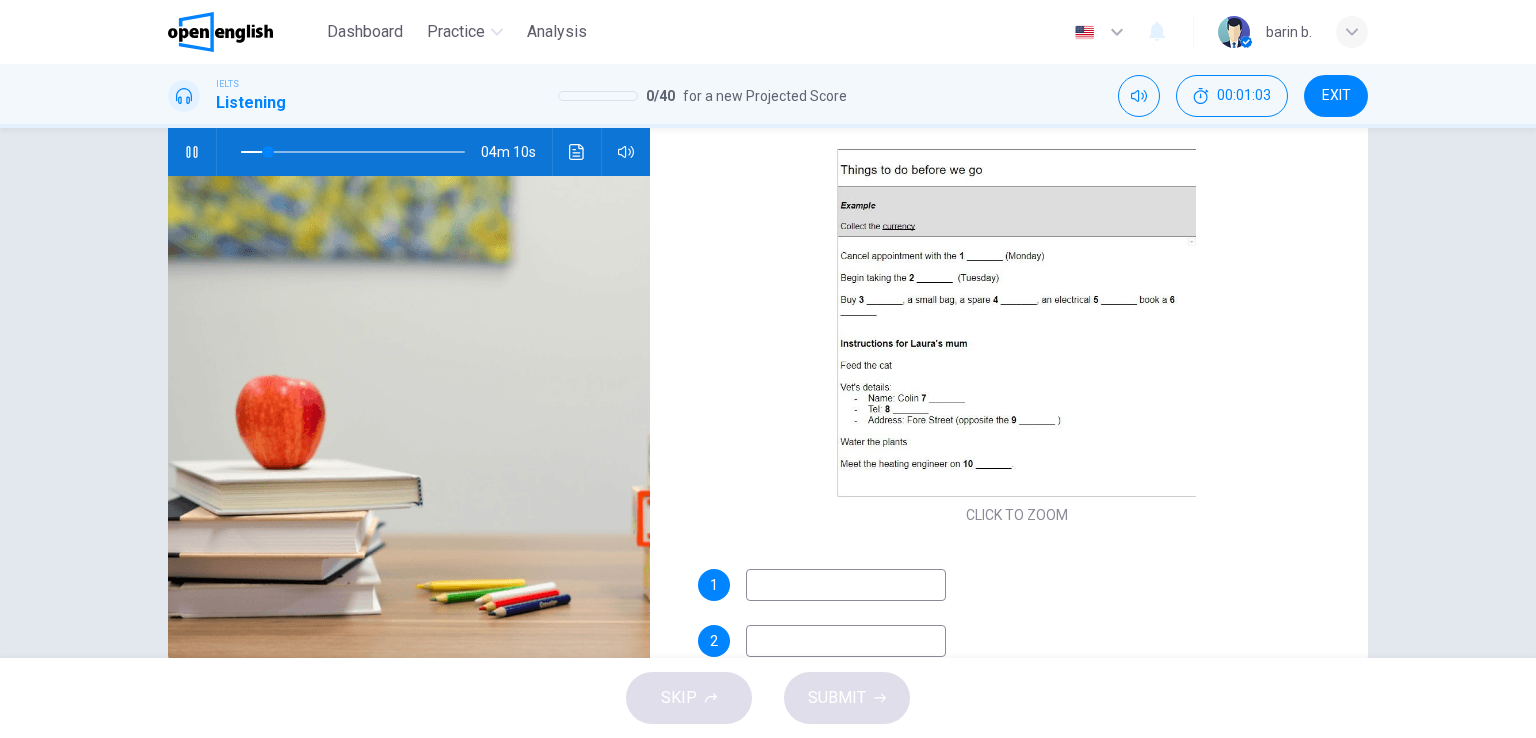 click at bounding box center [846, 585] 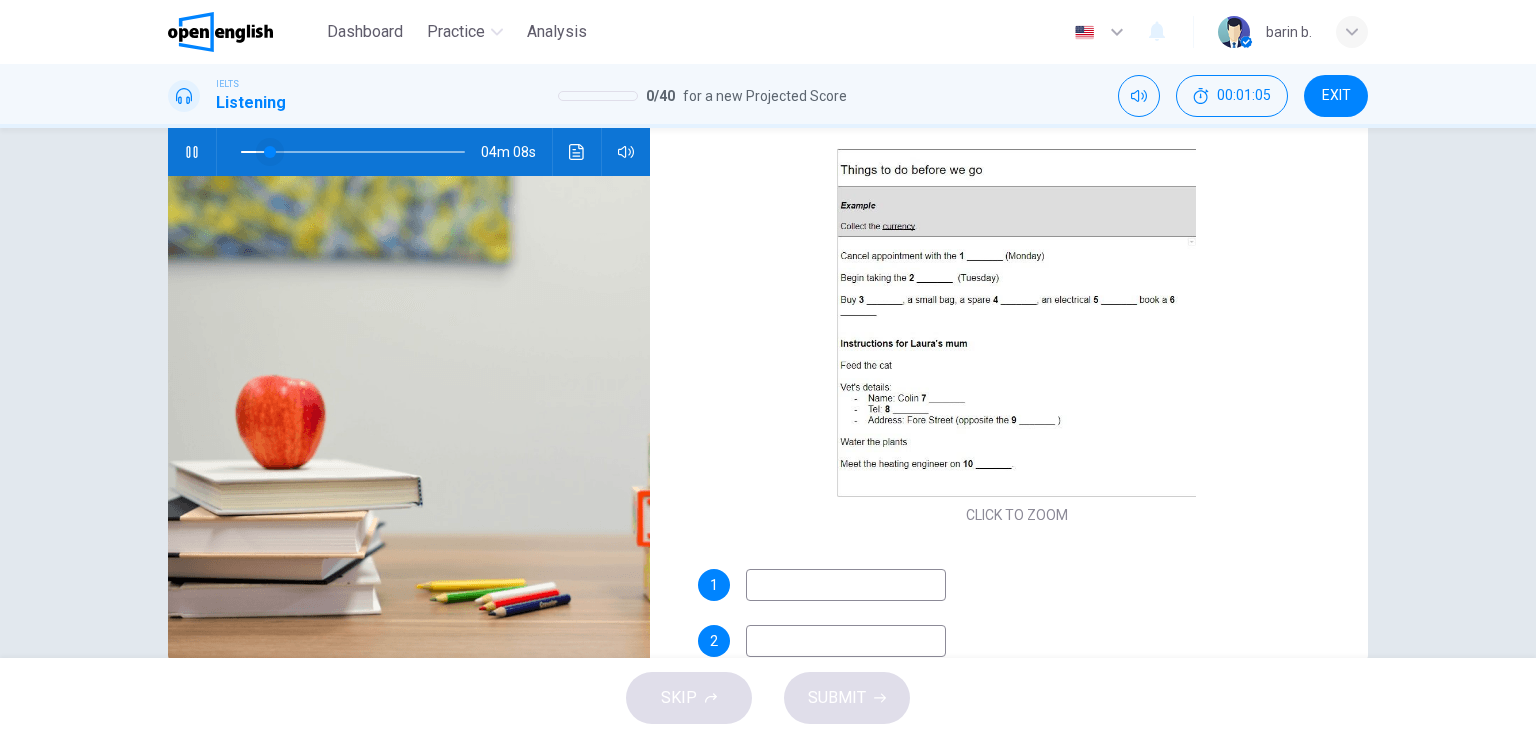 click at bounding box center (270, 152) 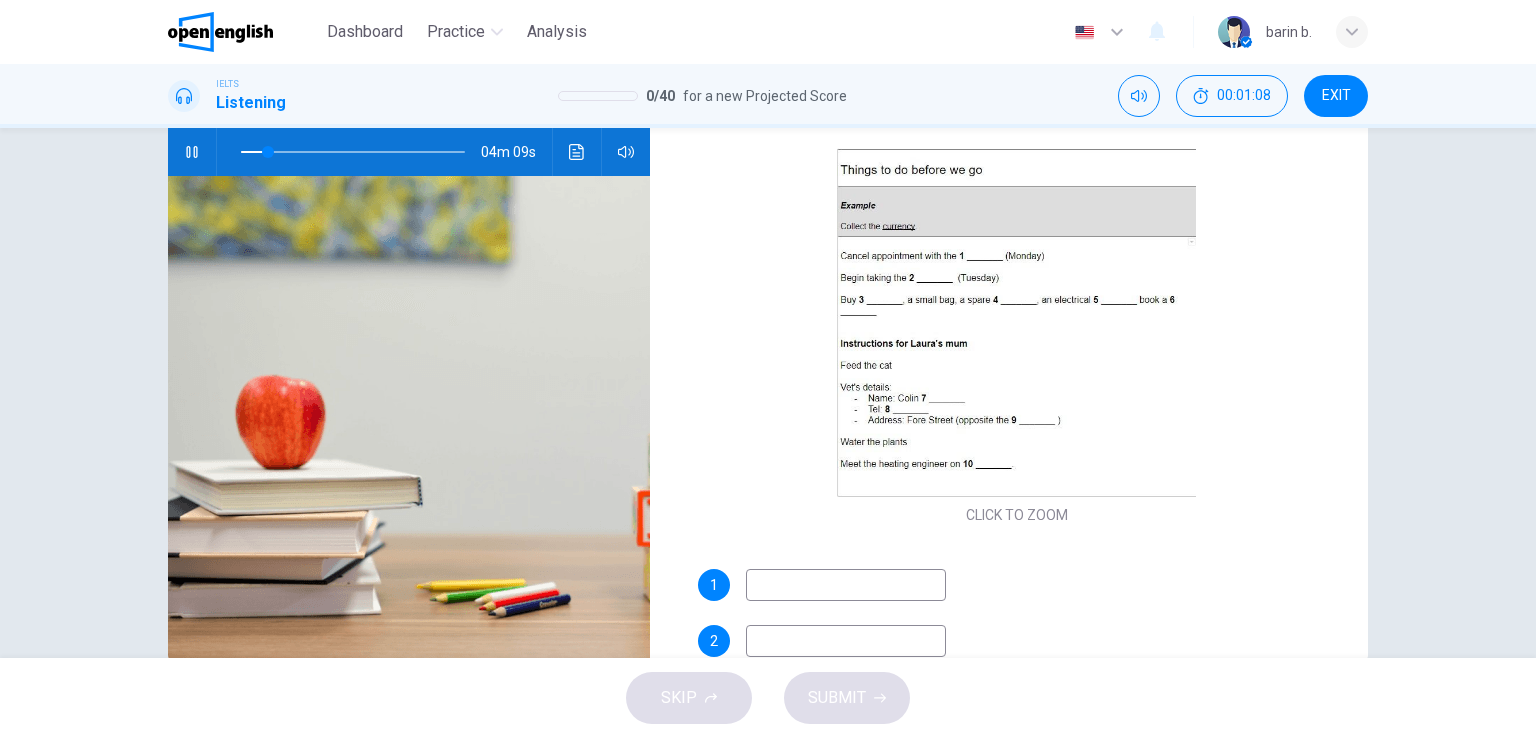 click at bounding box center [846, 585] 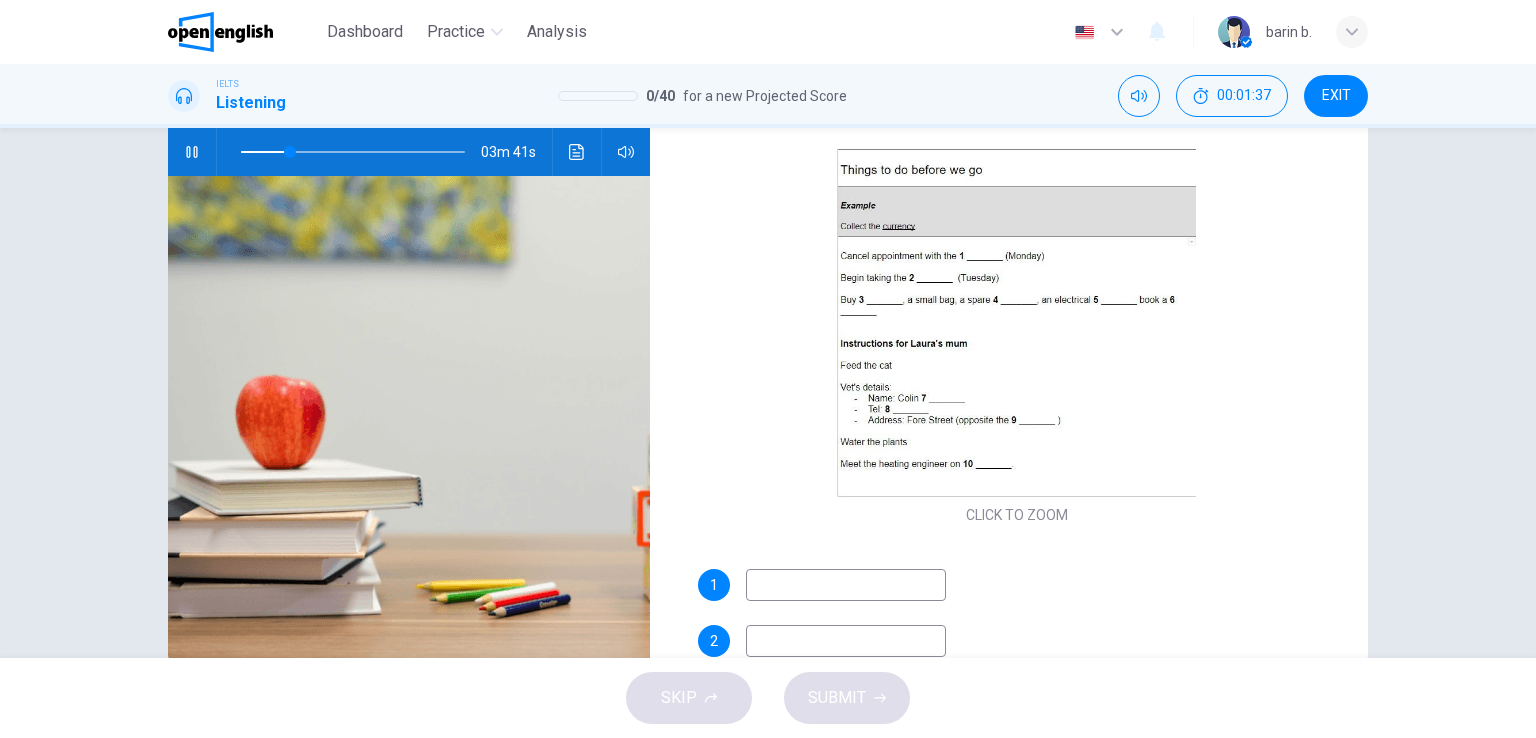 type on "**" 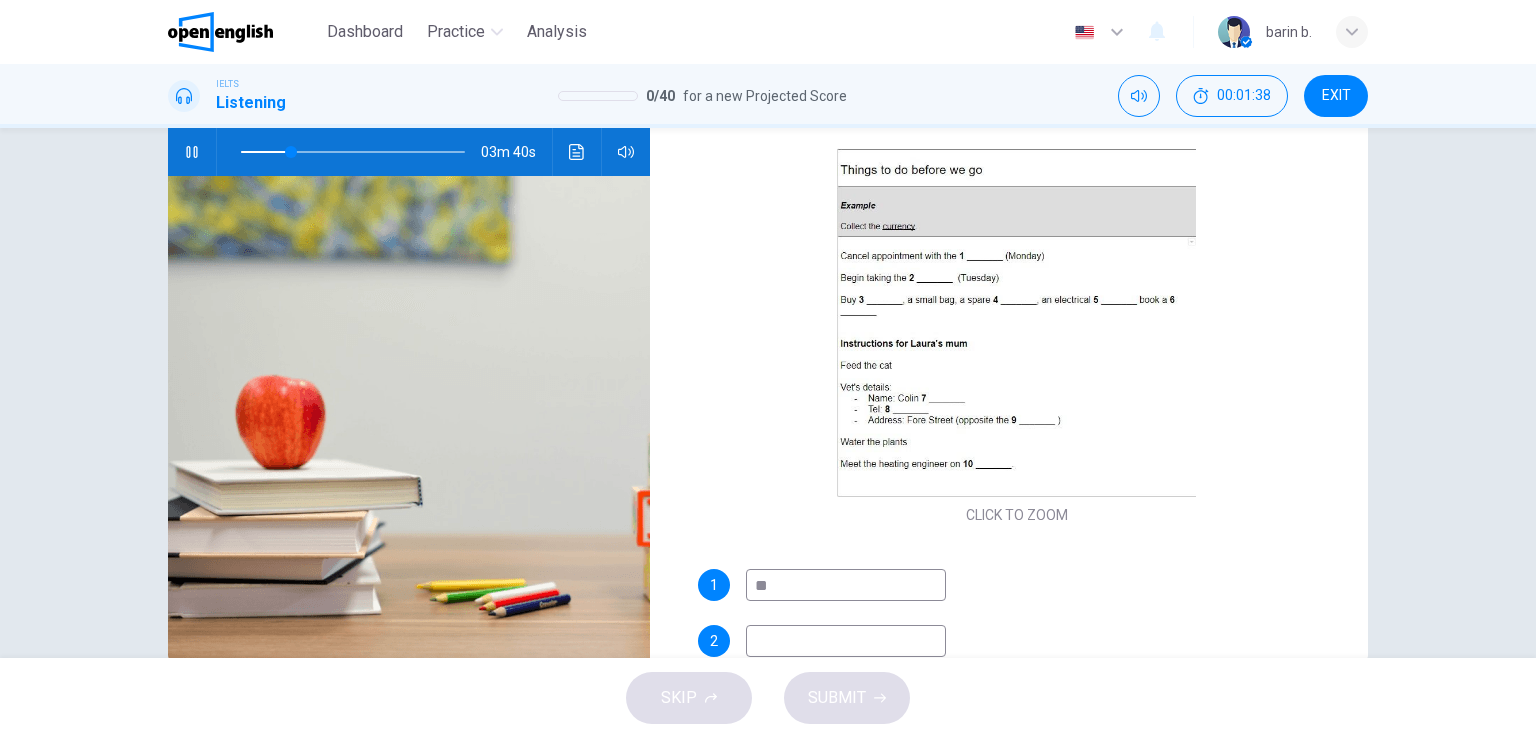 type on "***" 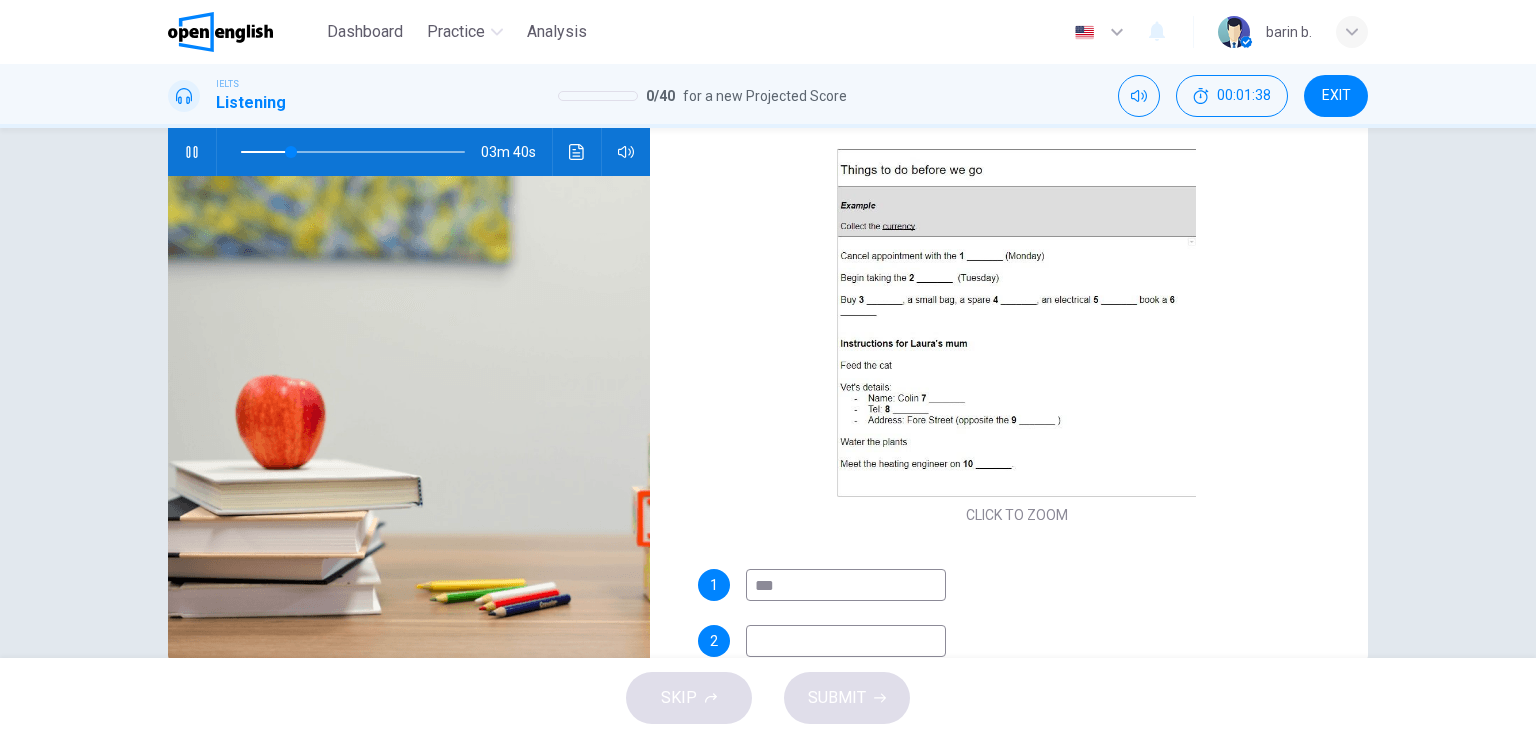 type on "**" 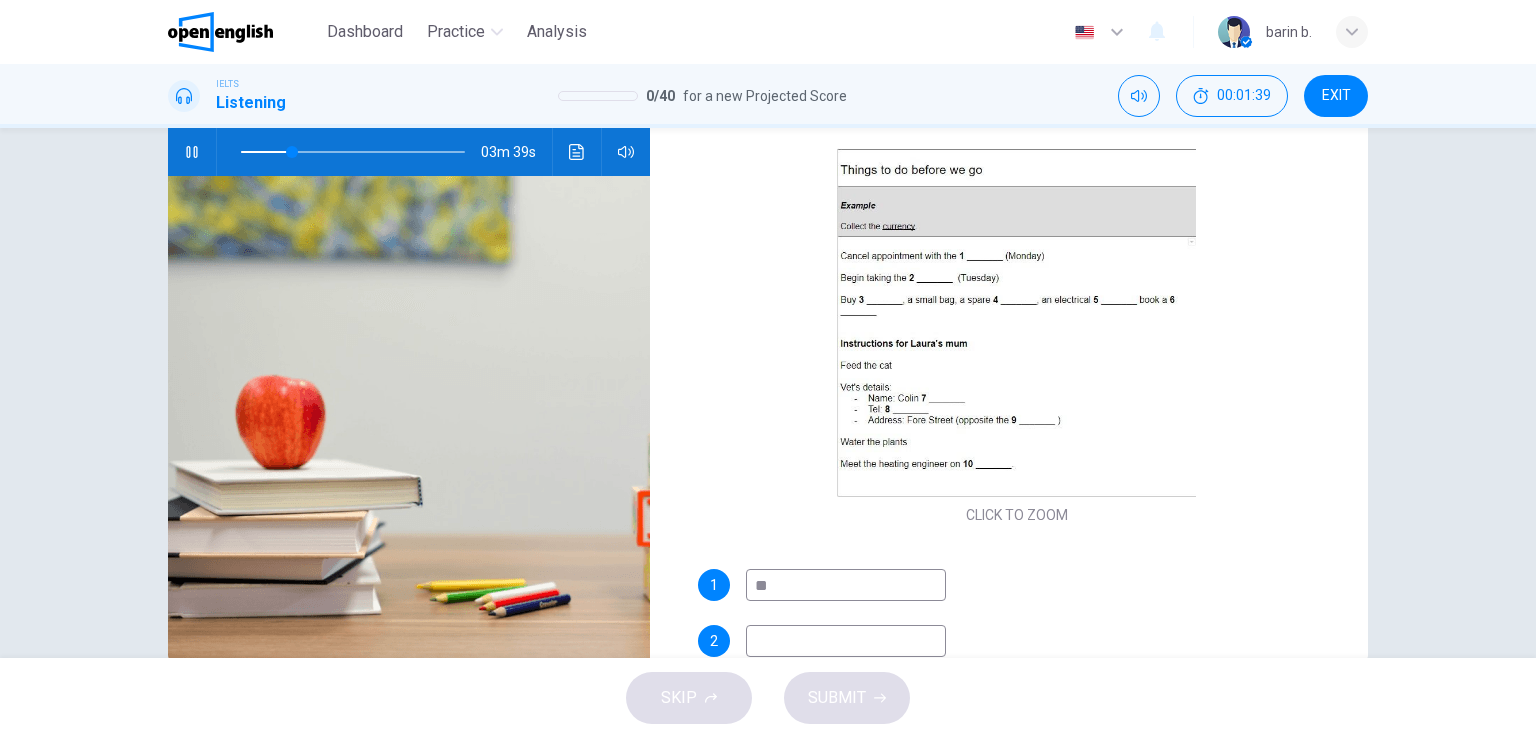 type on "***" 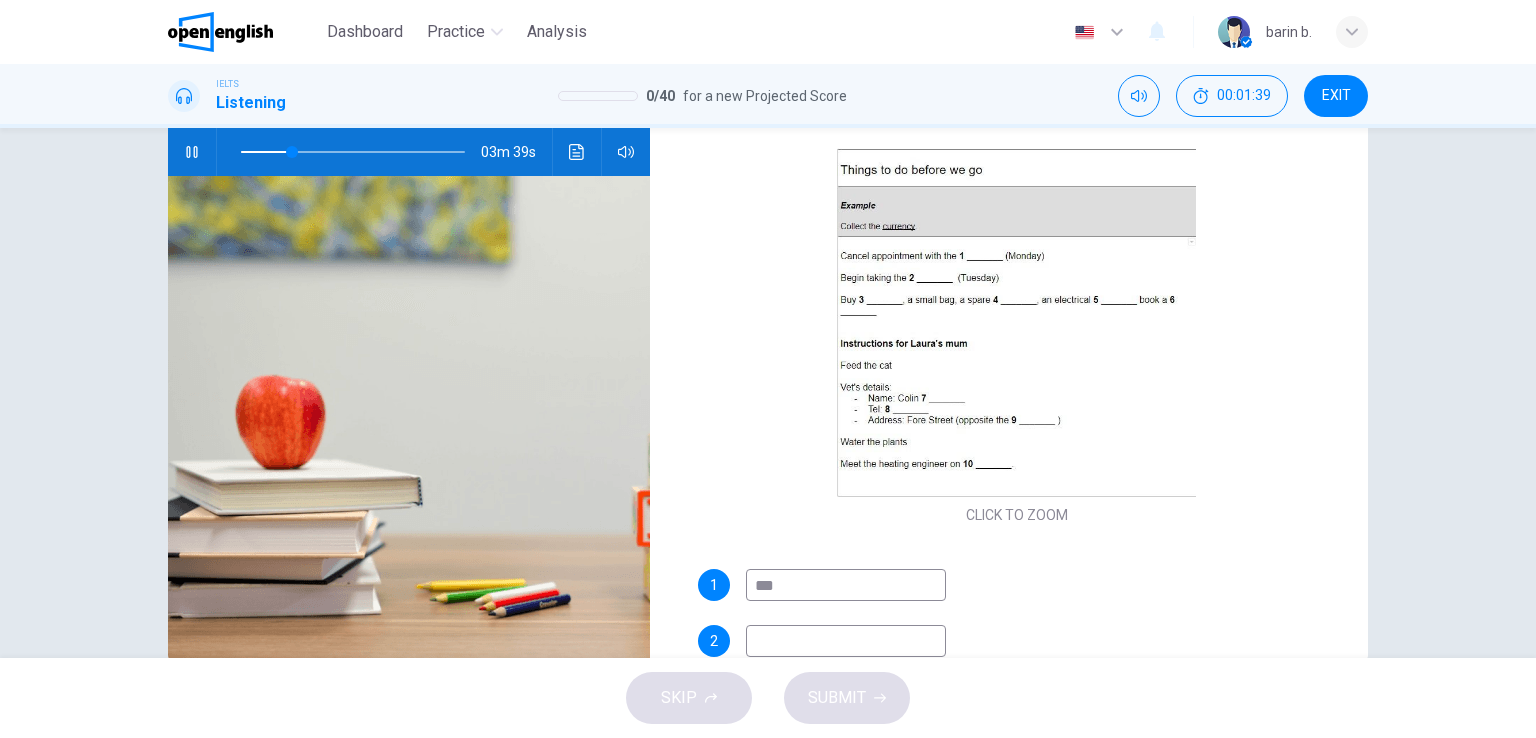 type on "**" 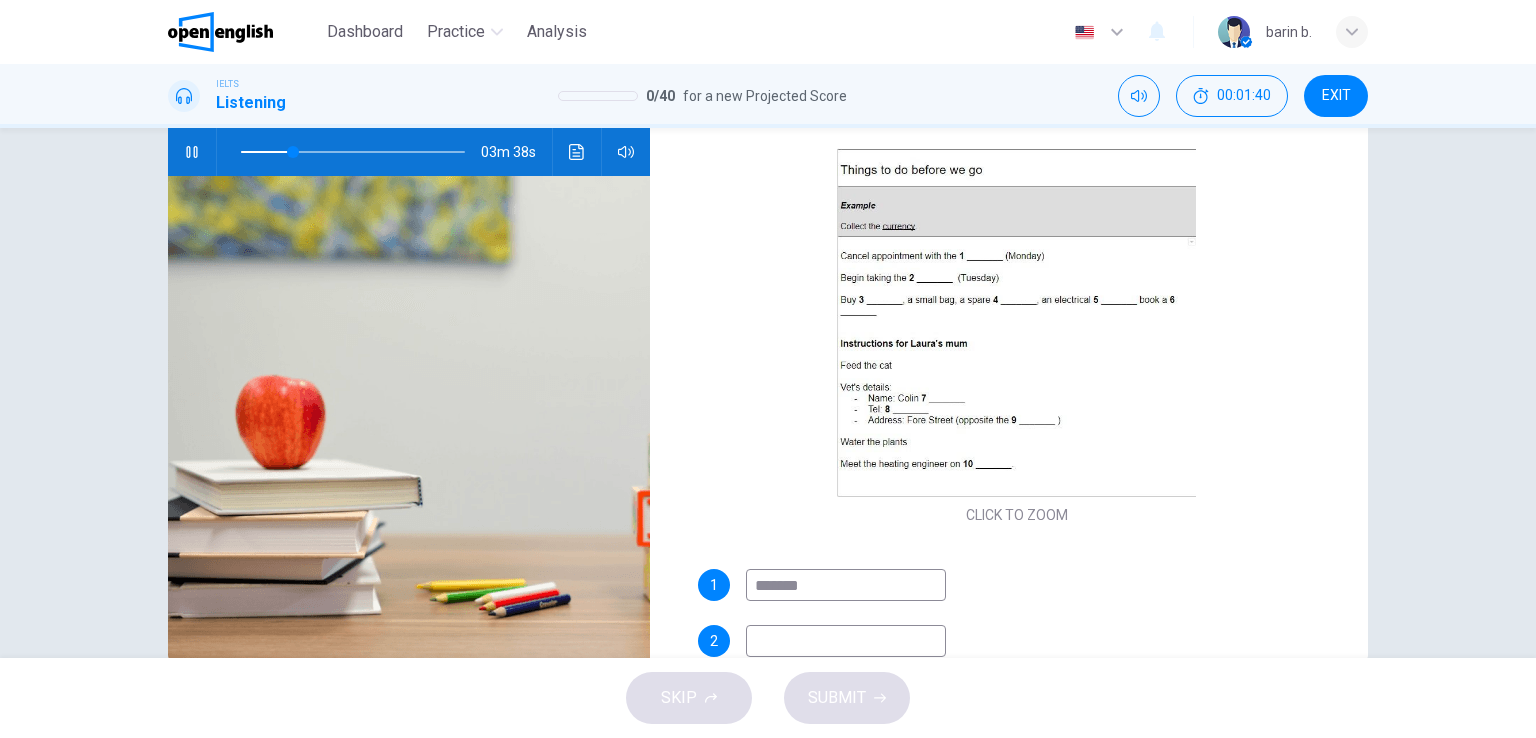 type on "********" 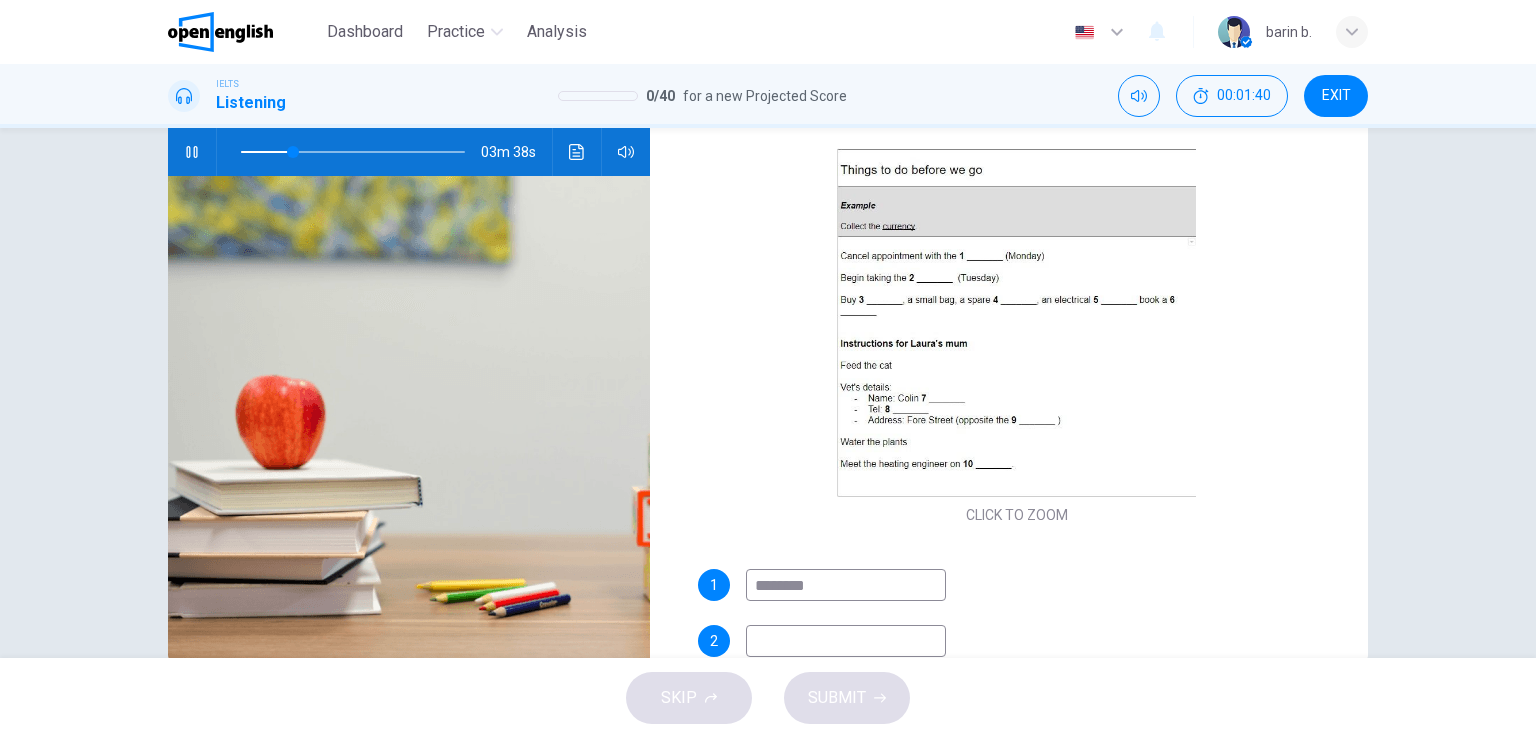 type on "**" 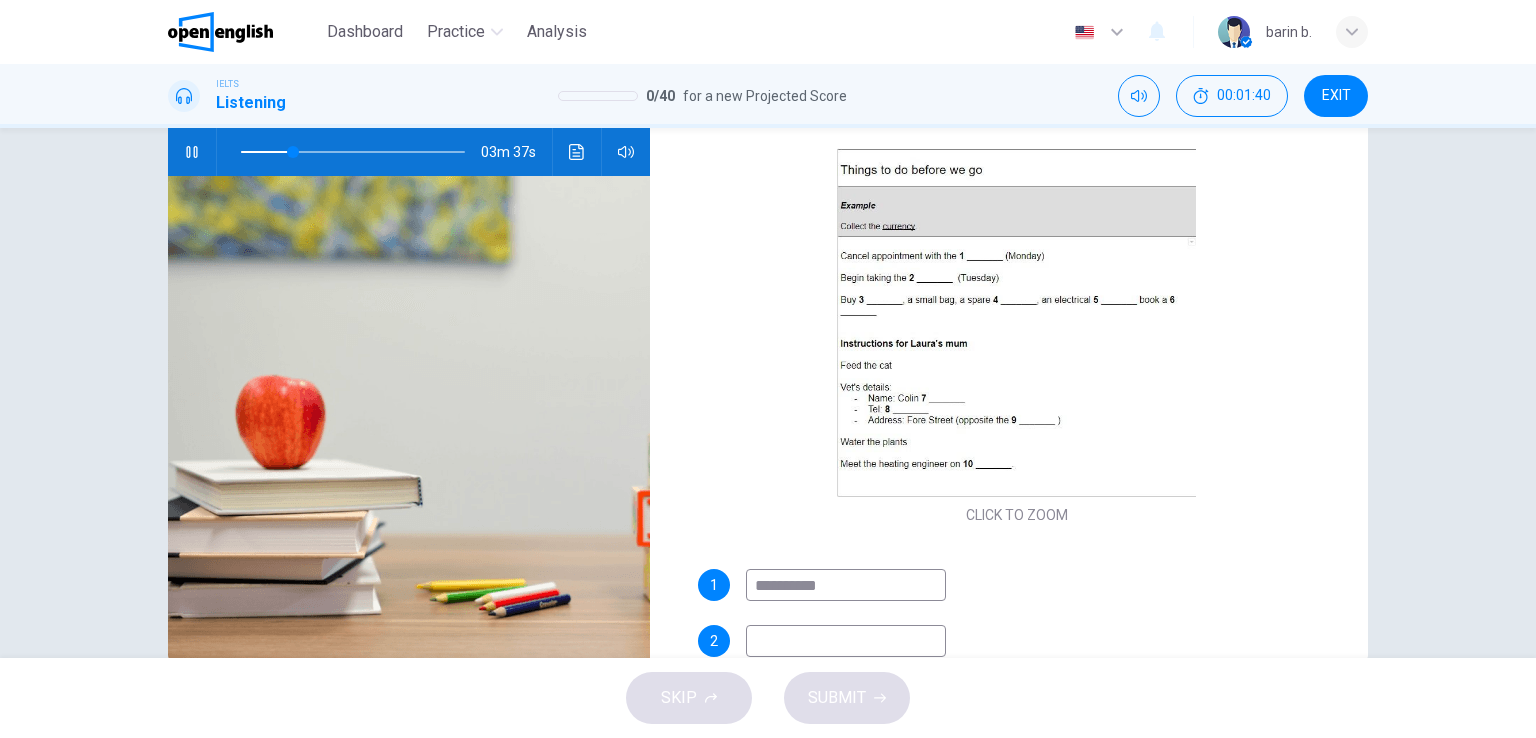 type on "**********" 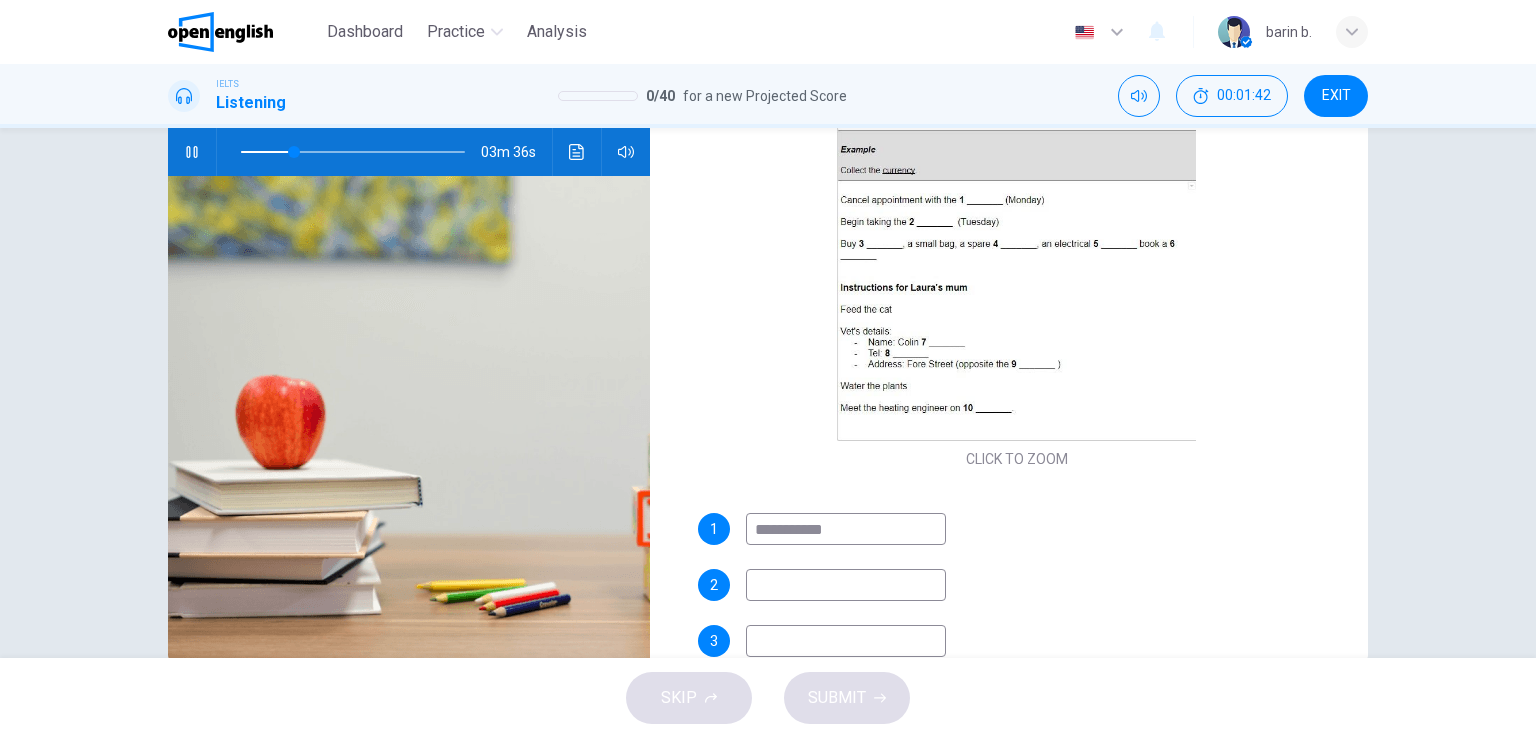 scroll, scrollTop: 164, scrollLeft: 0, axis: vertical 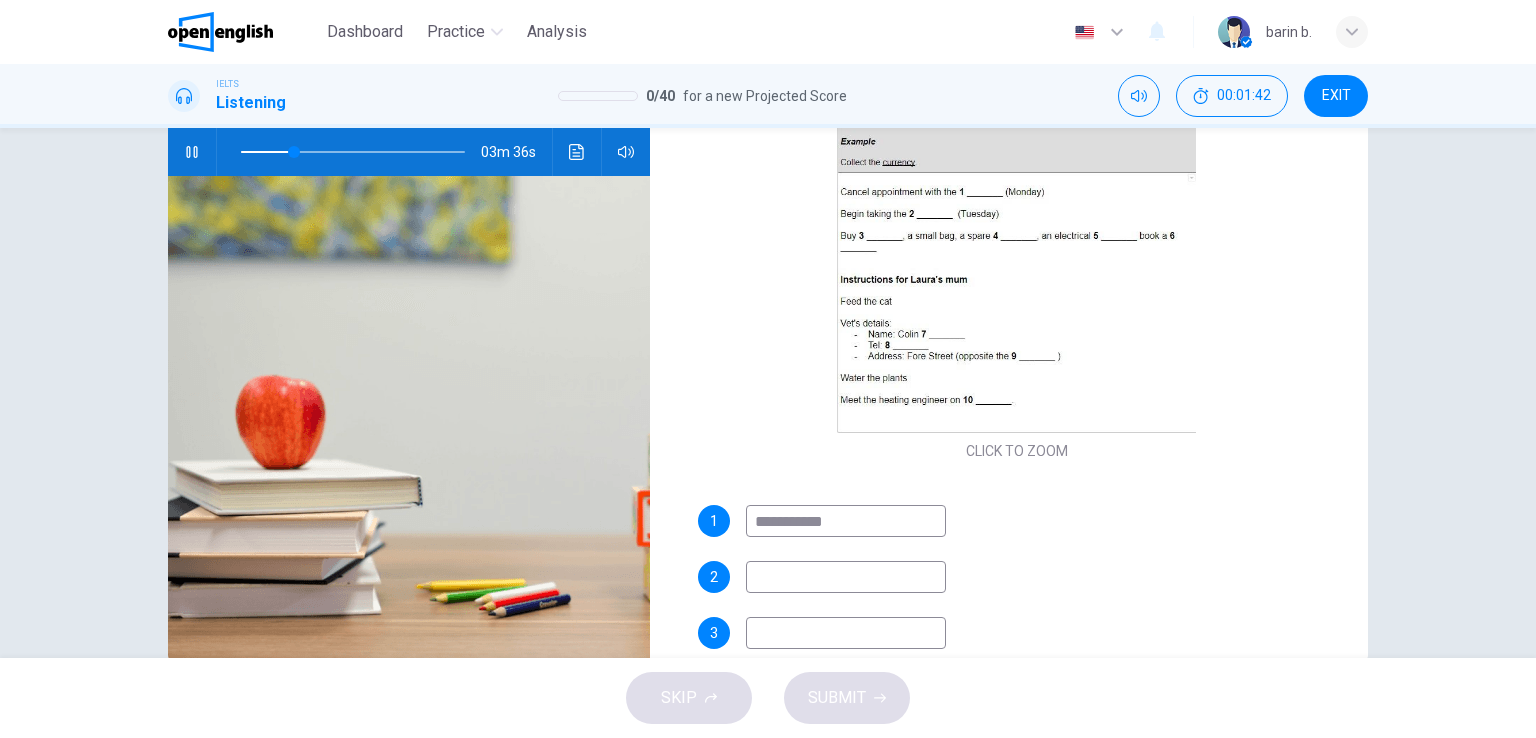 type on "**" 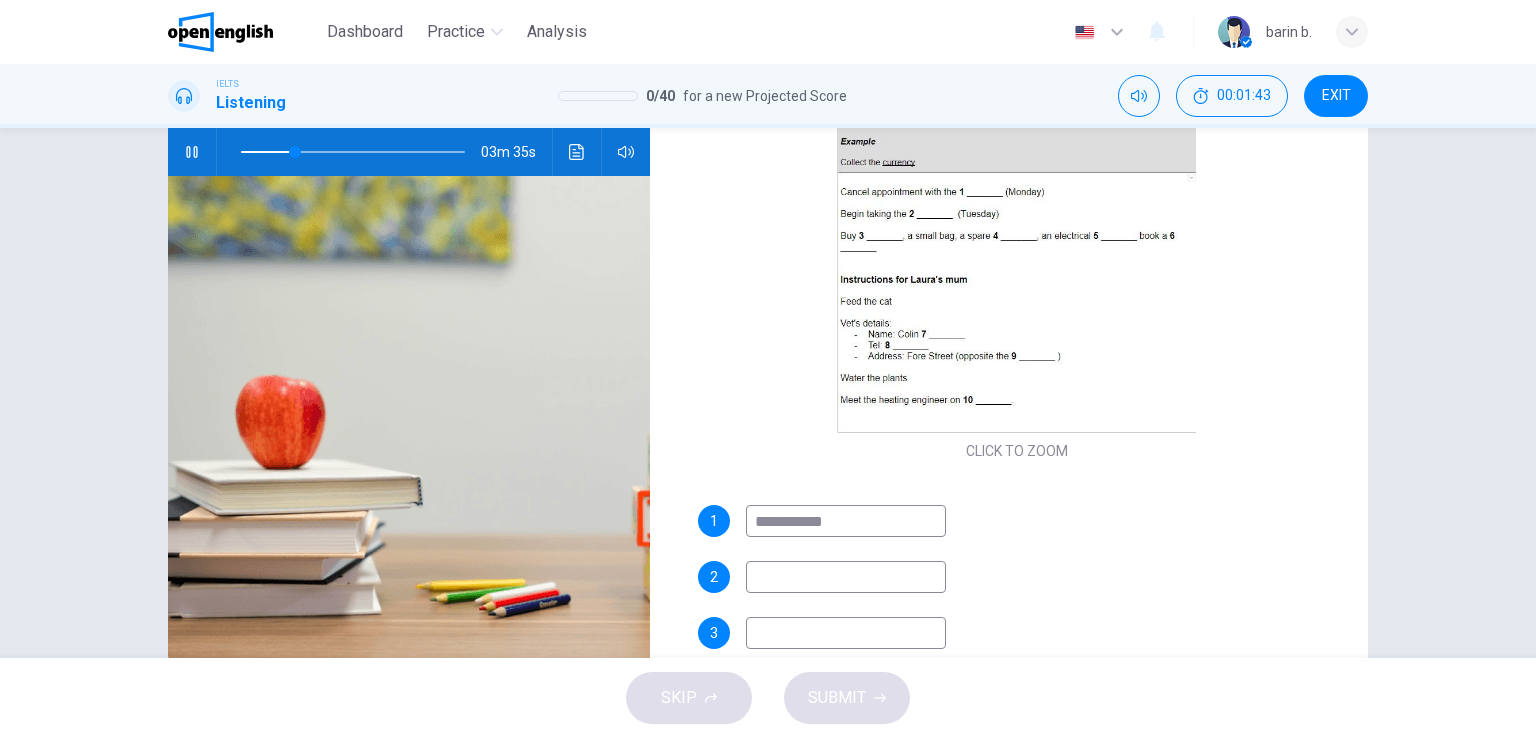 type on "**********" 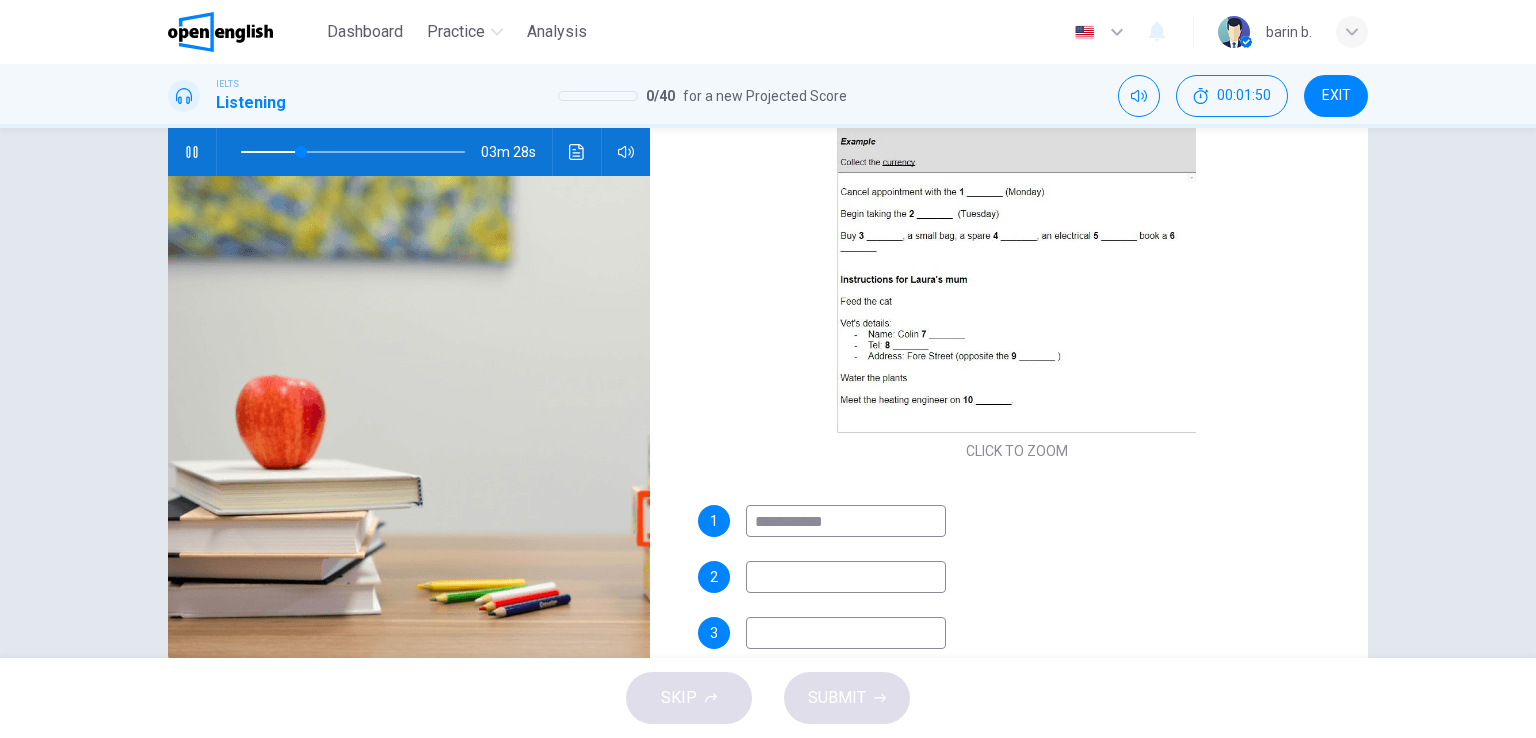 type on "**" 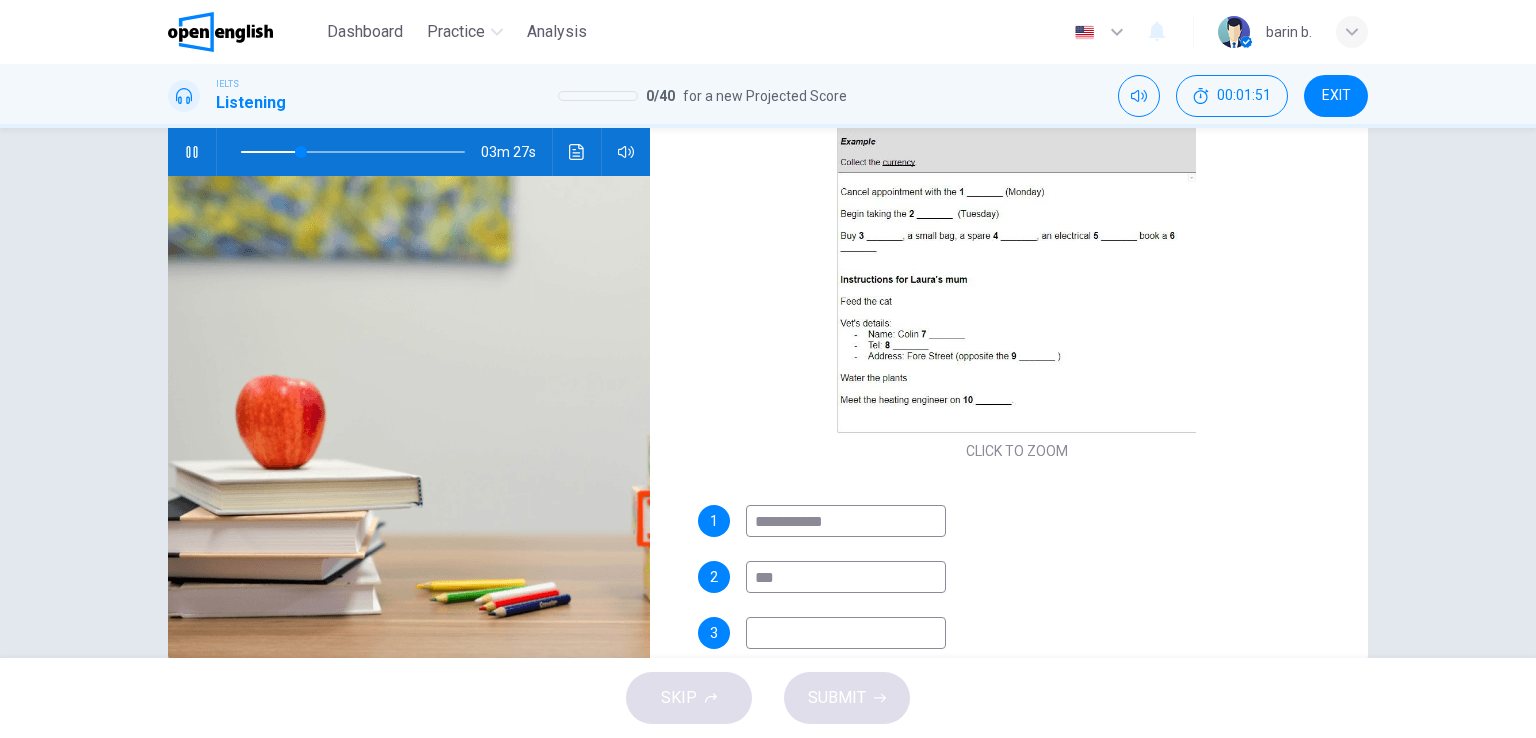 type on "****" 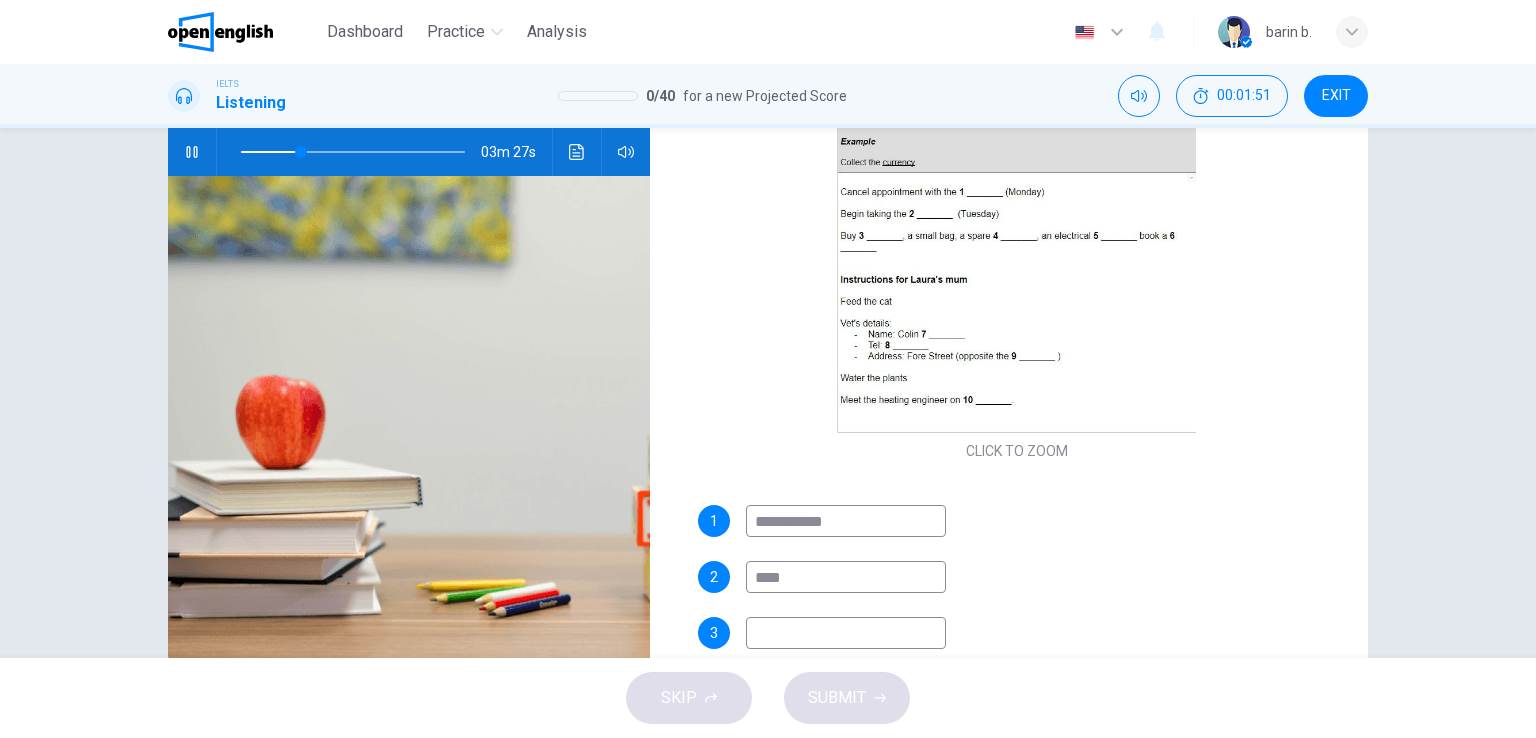 type on "**" 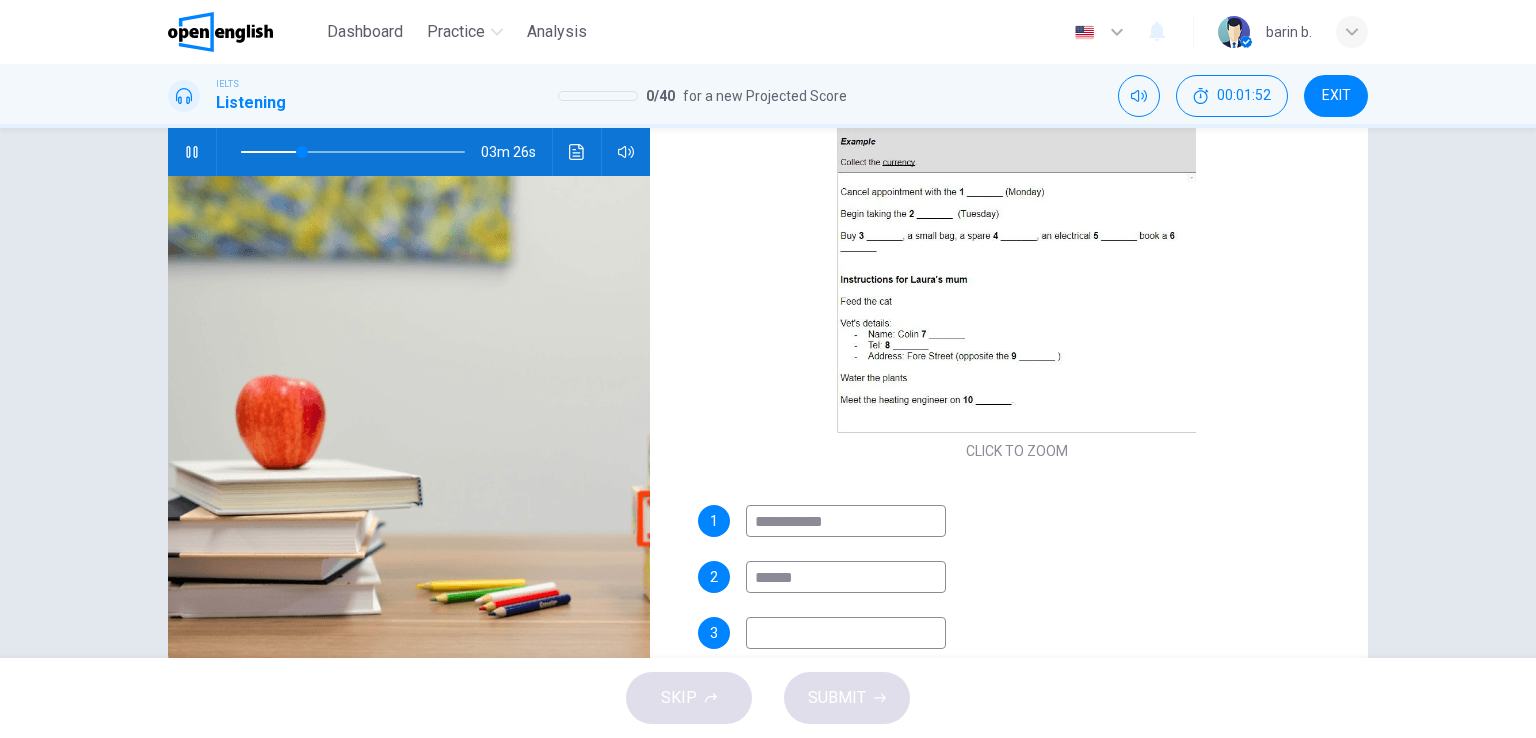 type on "*******" 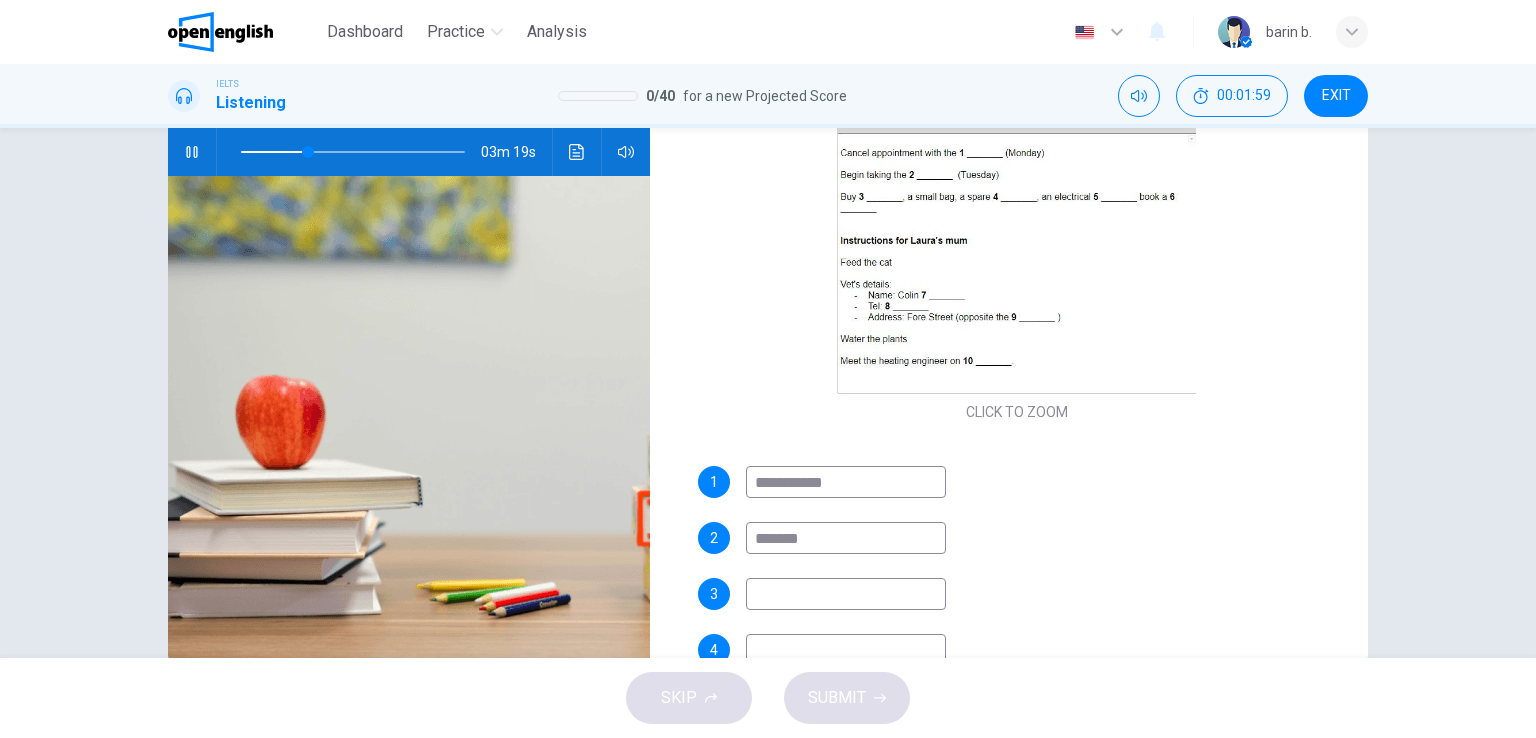 type on "**" 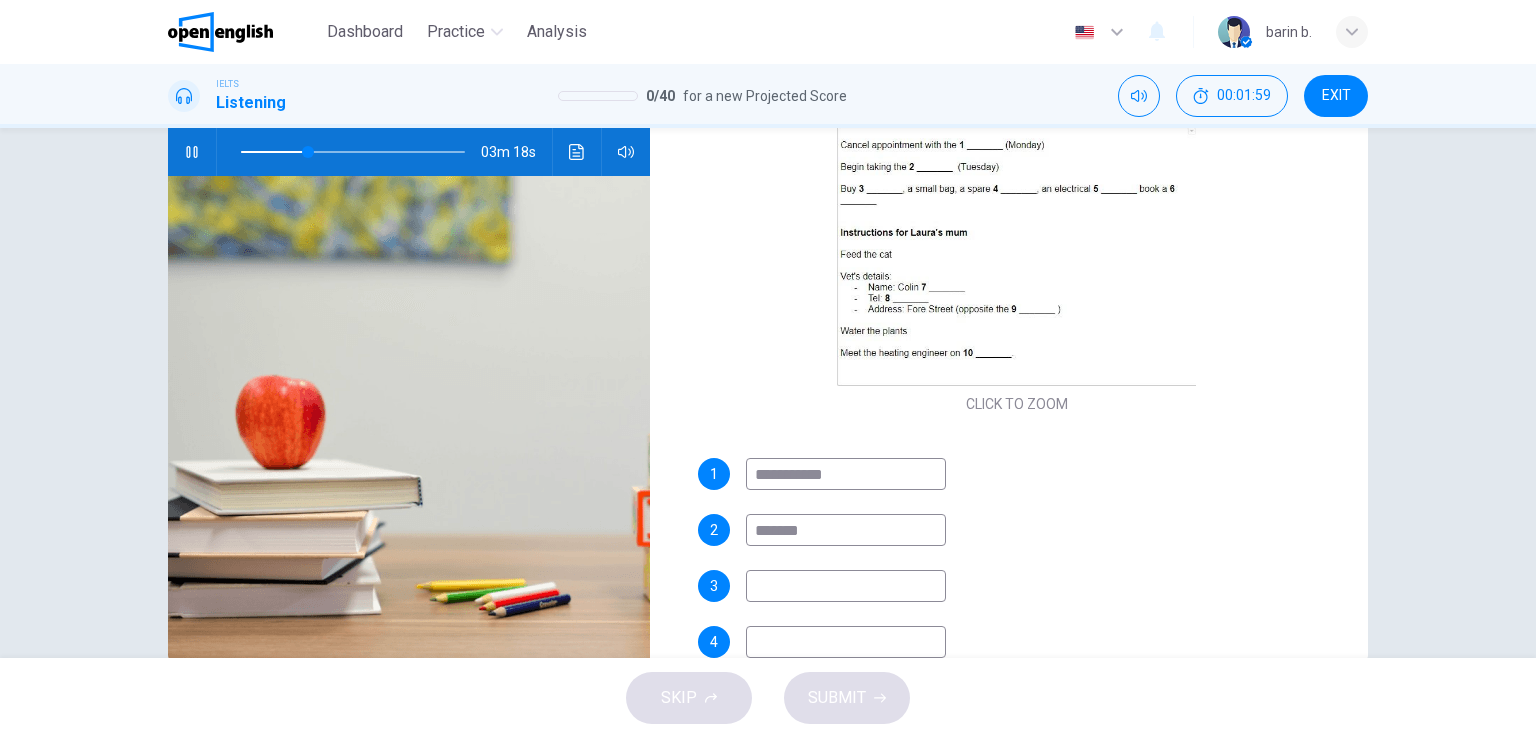 scroll, scrollTop: 212, scrollLeft: 0, axis: vertical 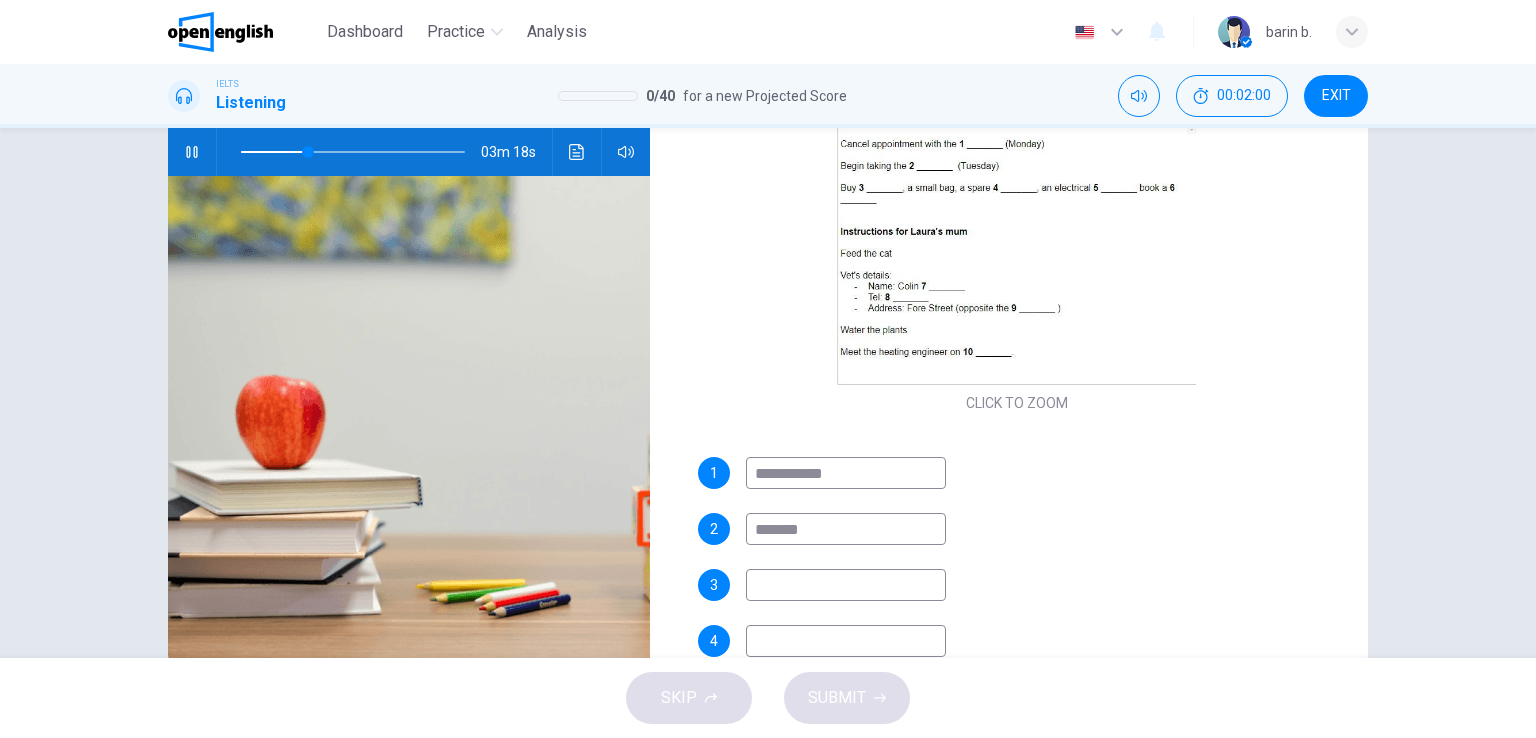 type on "*******" 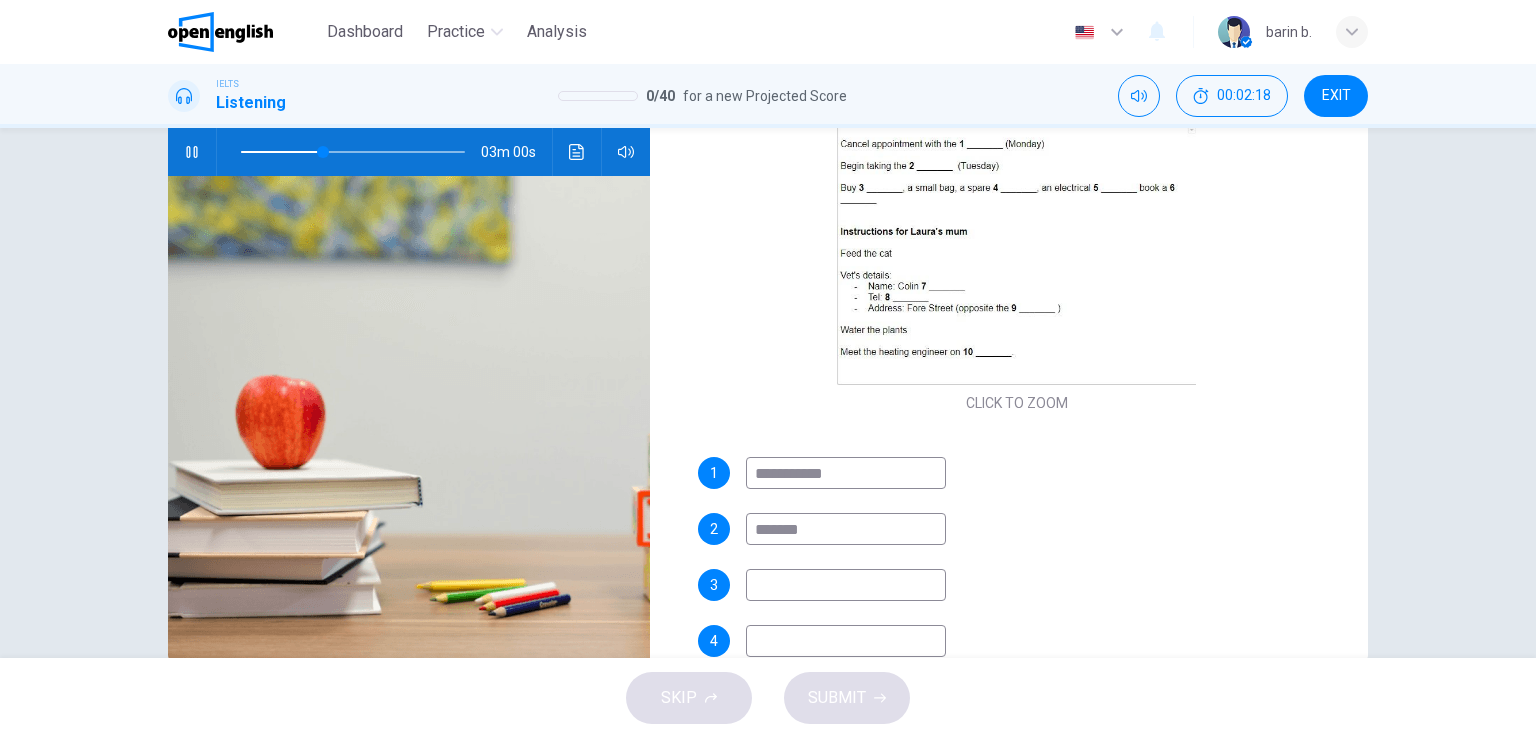 type on "**" 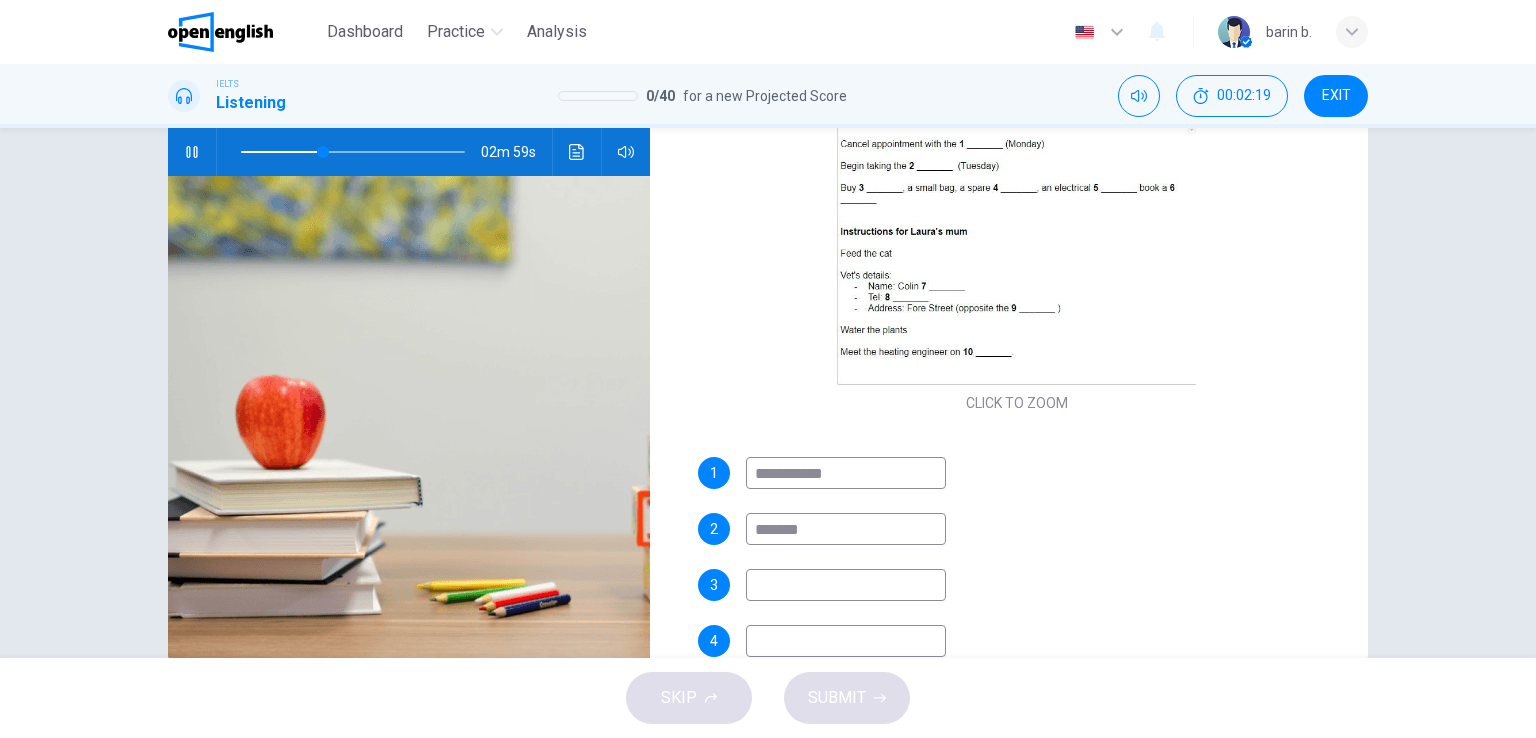 type on "*" 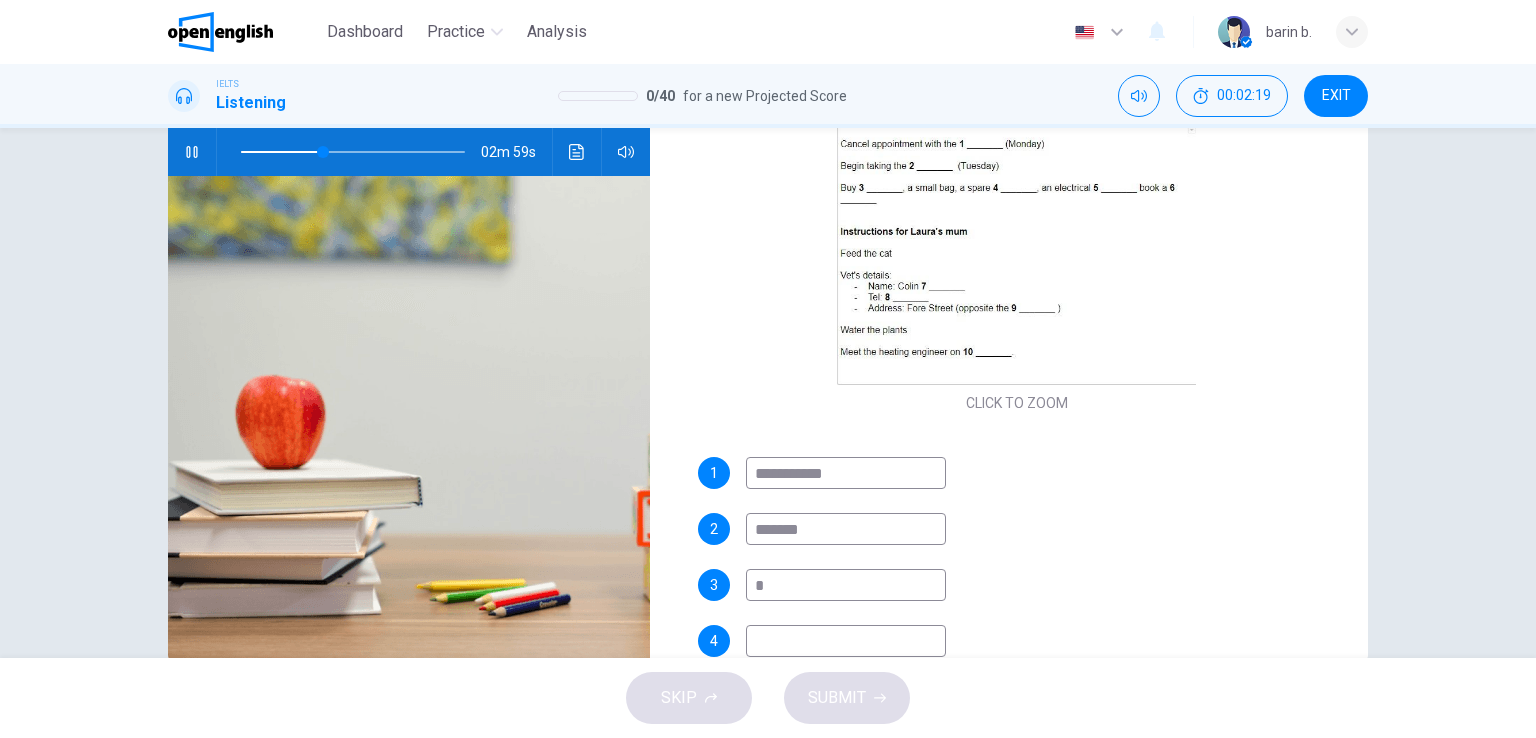 type on "**" 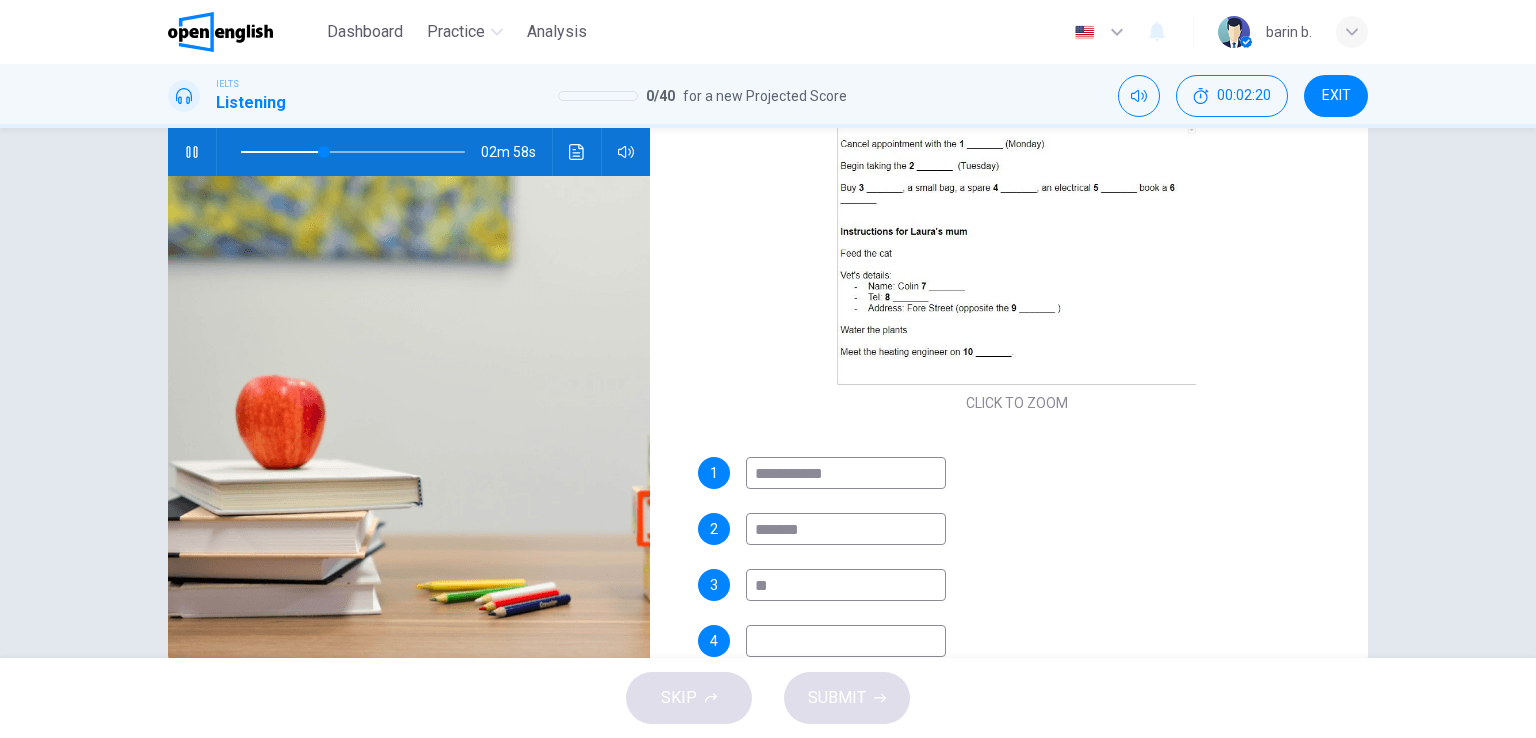 type on "**" 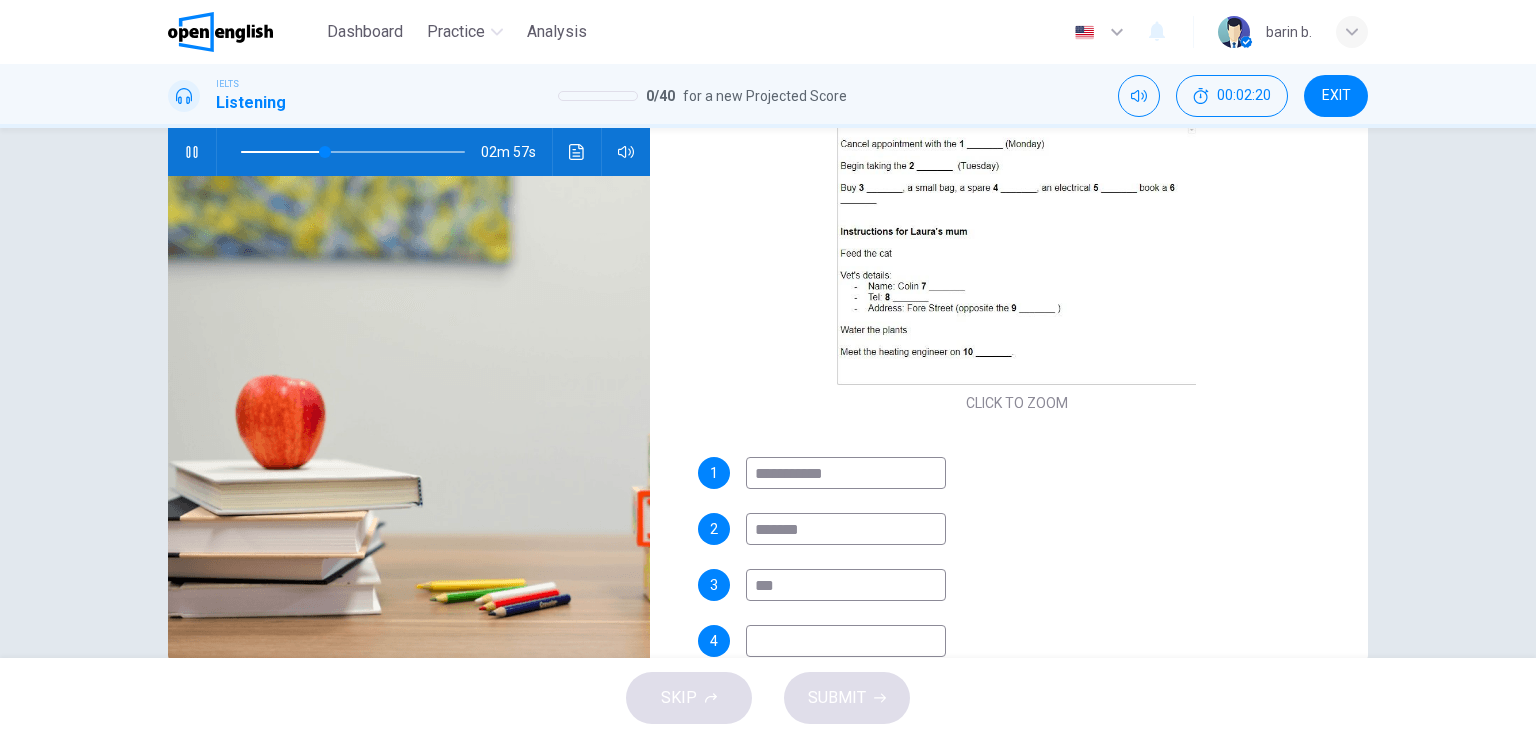 type on "****" 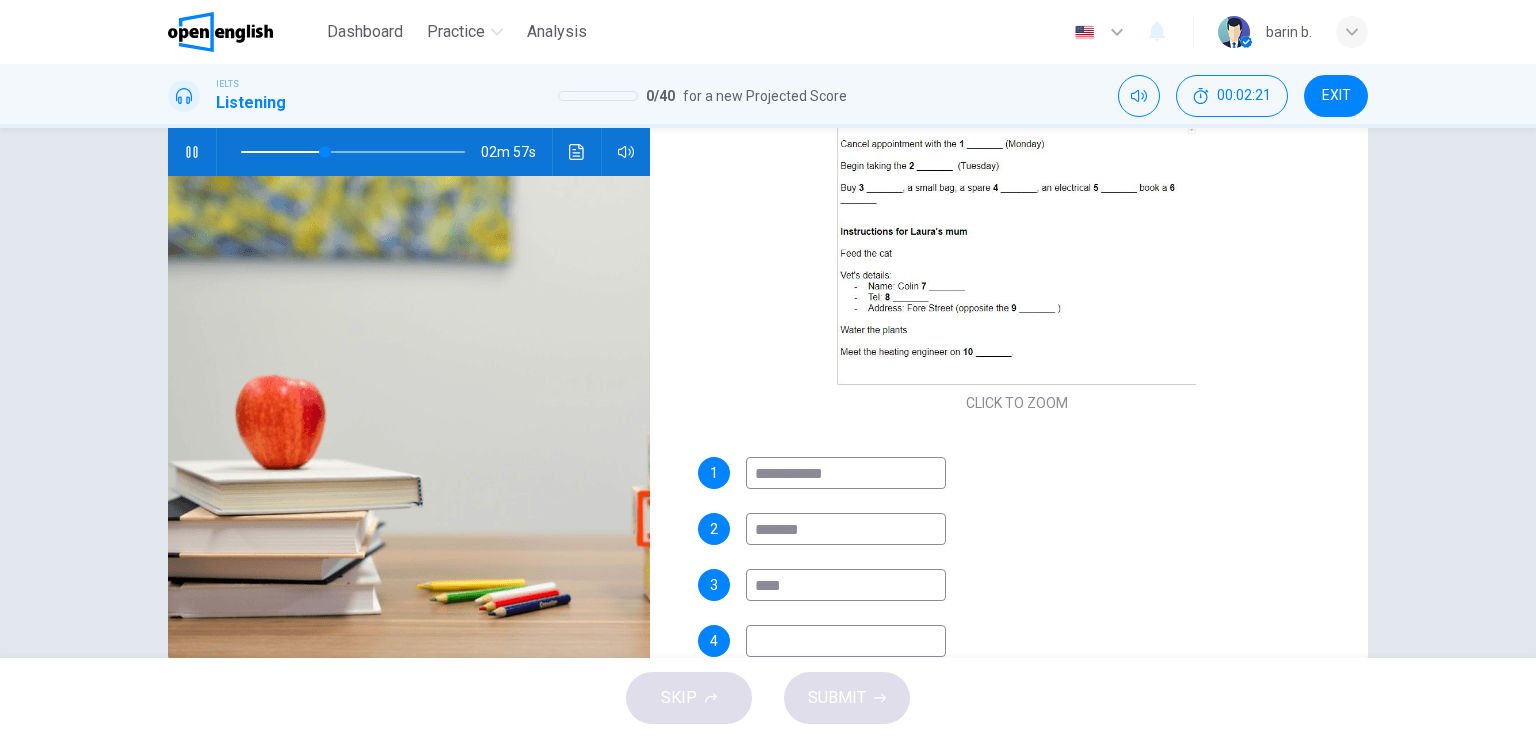 type on "**" 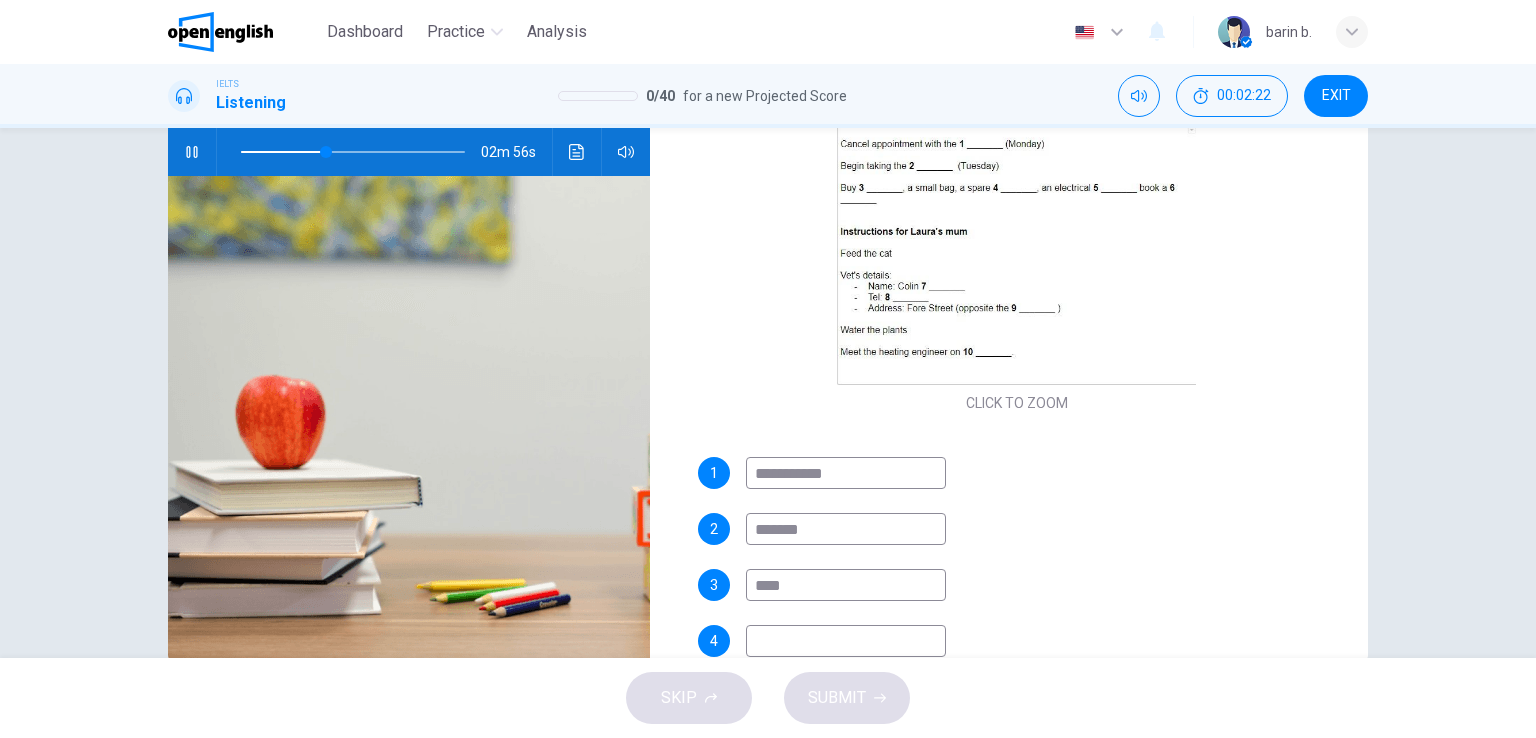 type on "*****" 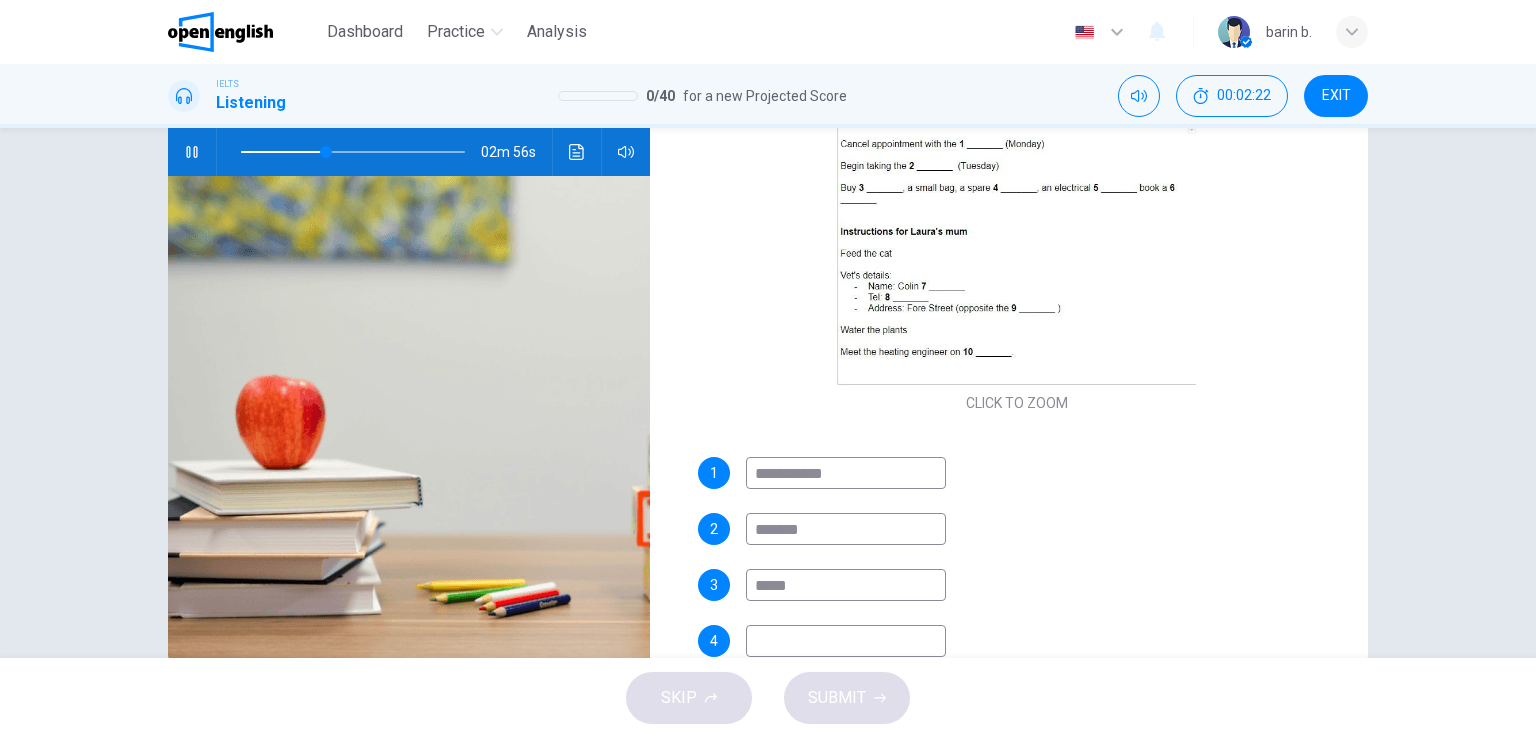 type on "**" 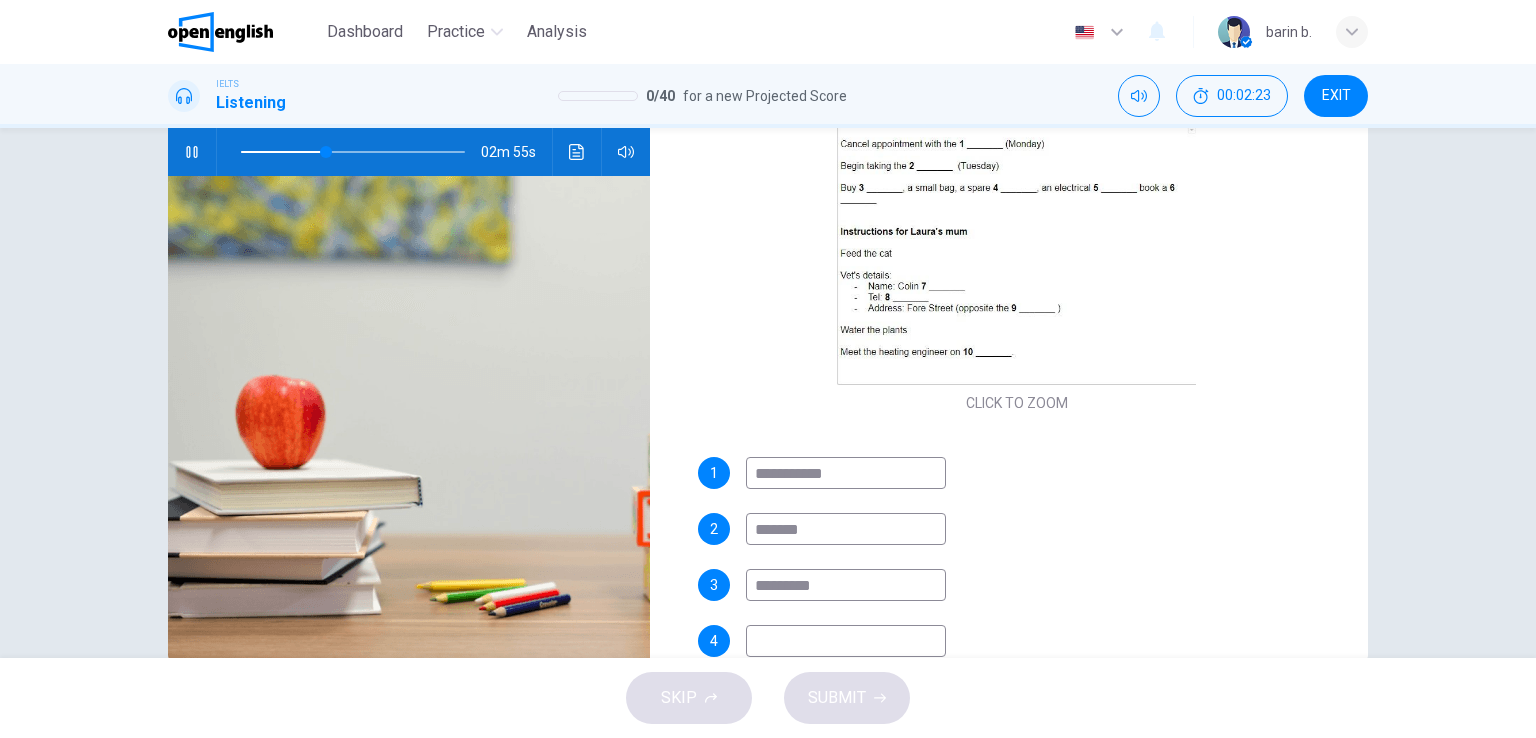type on "**********" 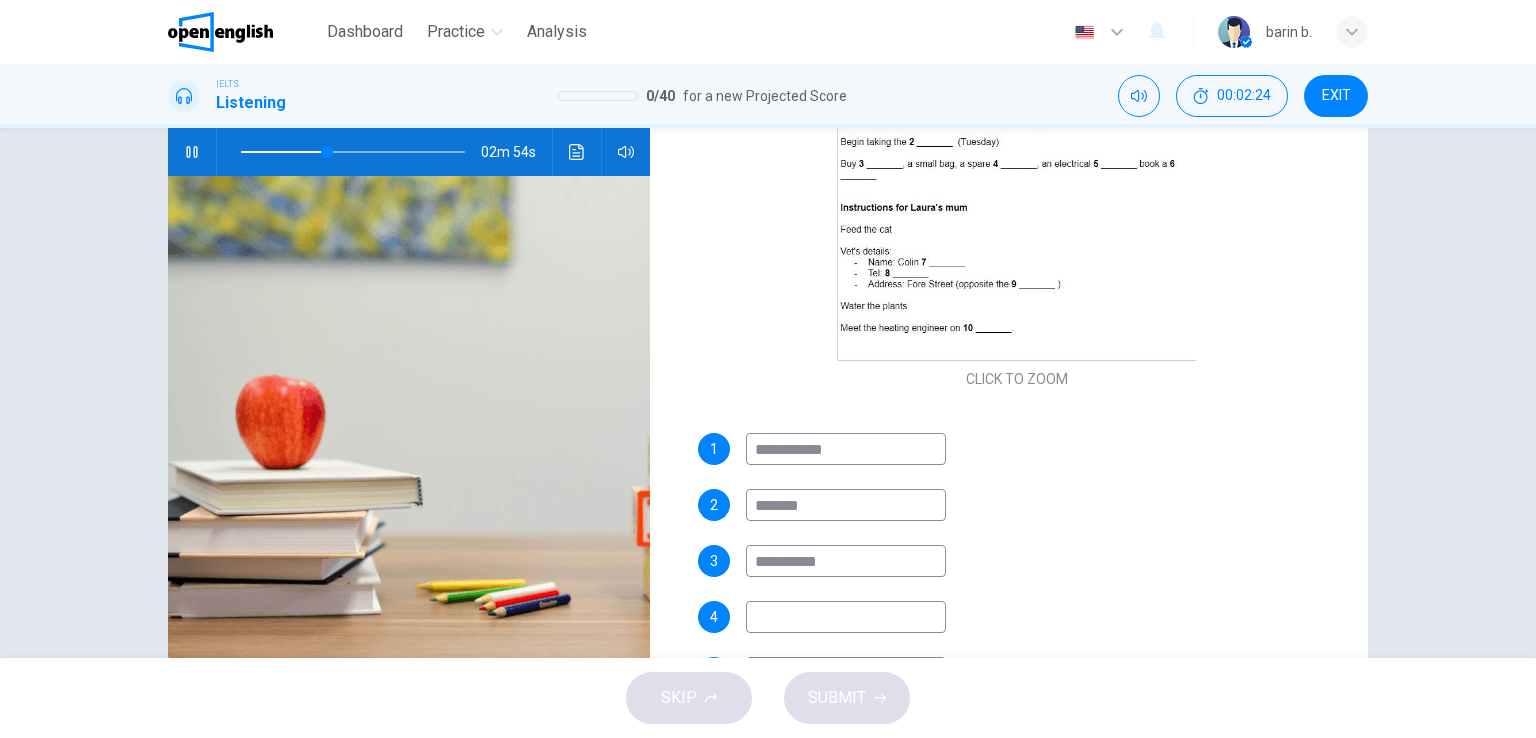 scroll, scrollTop: 244, scrollLeft: 0, axis: vertical 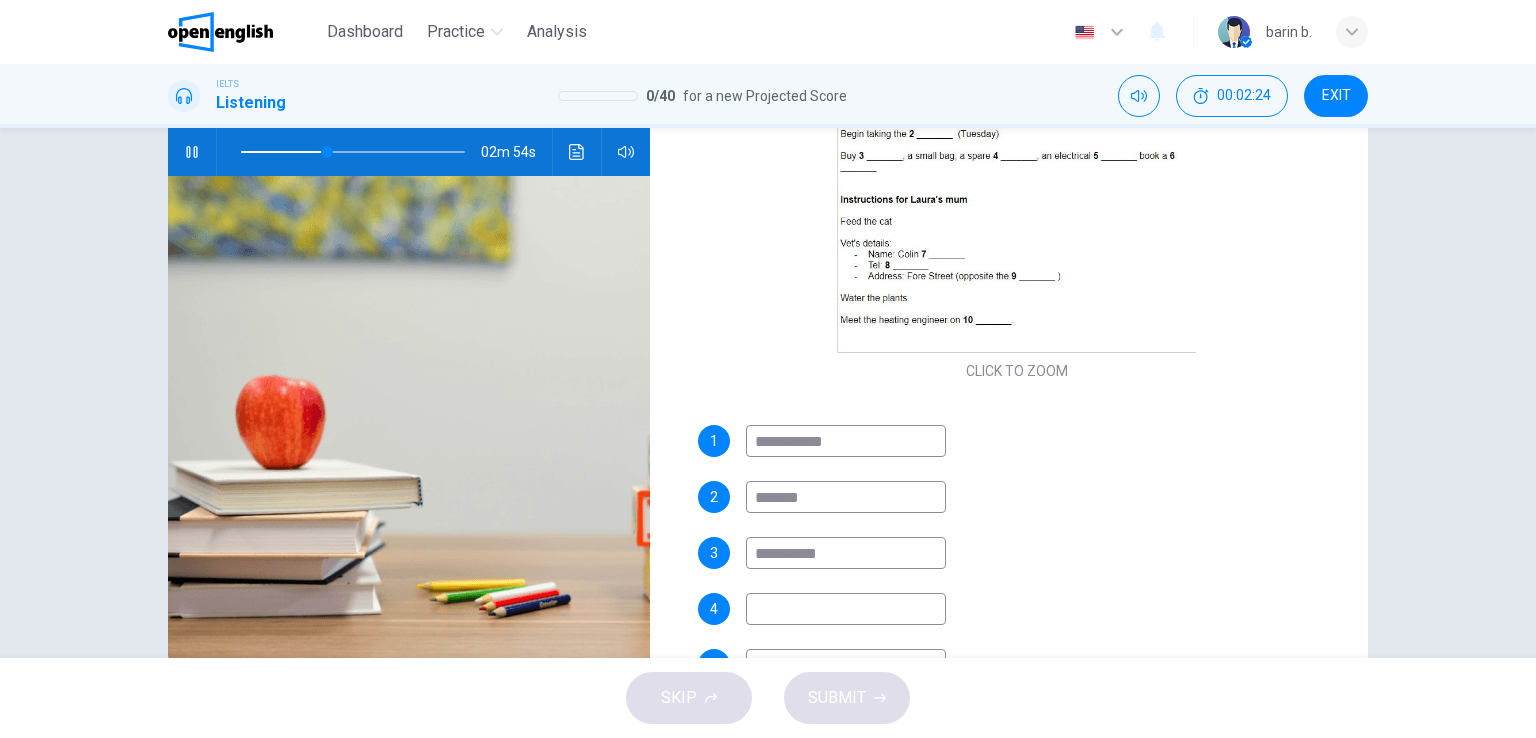 type on "**" 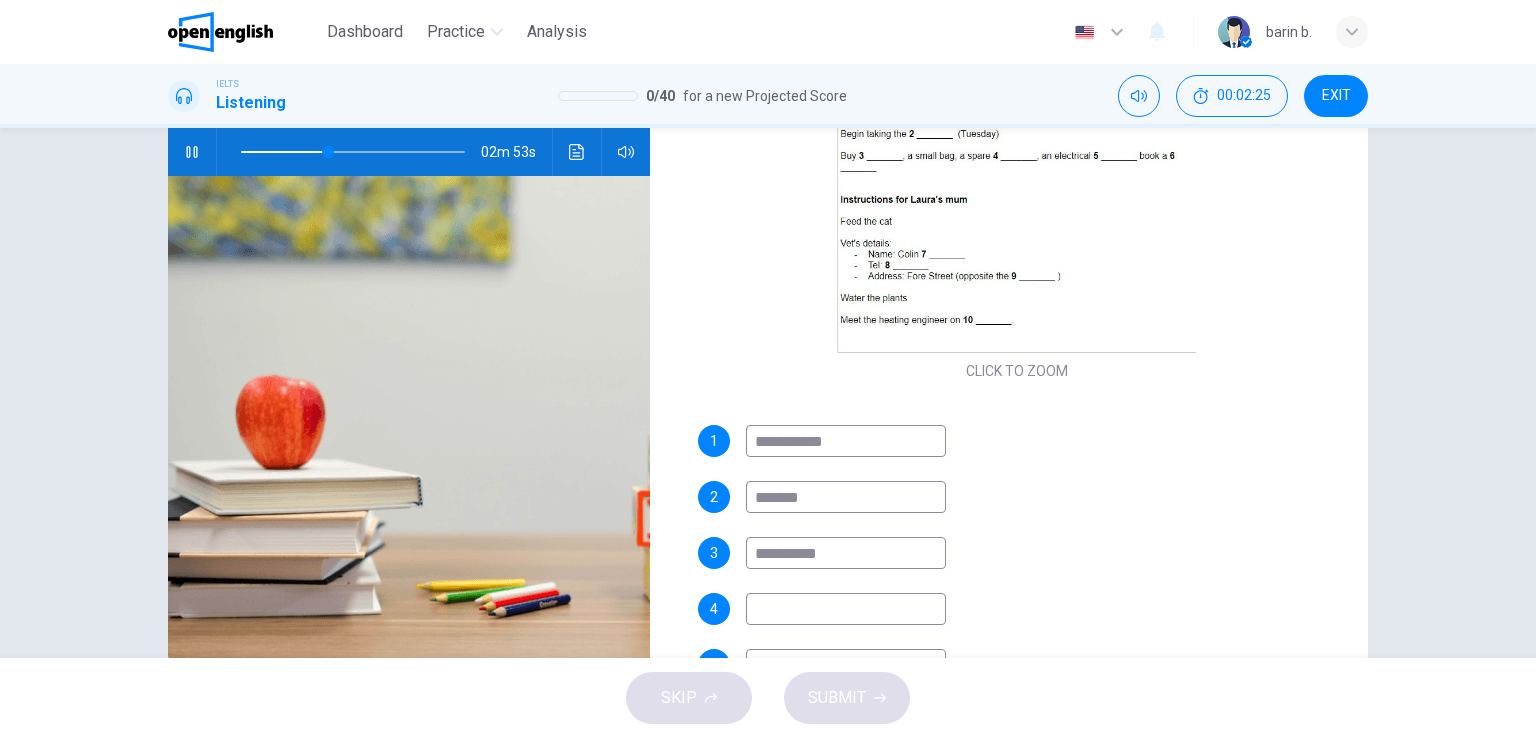 type on "**********" 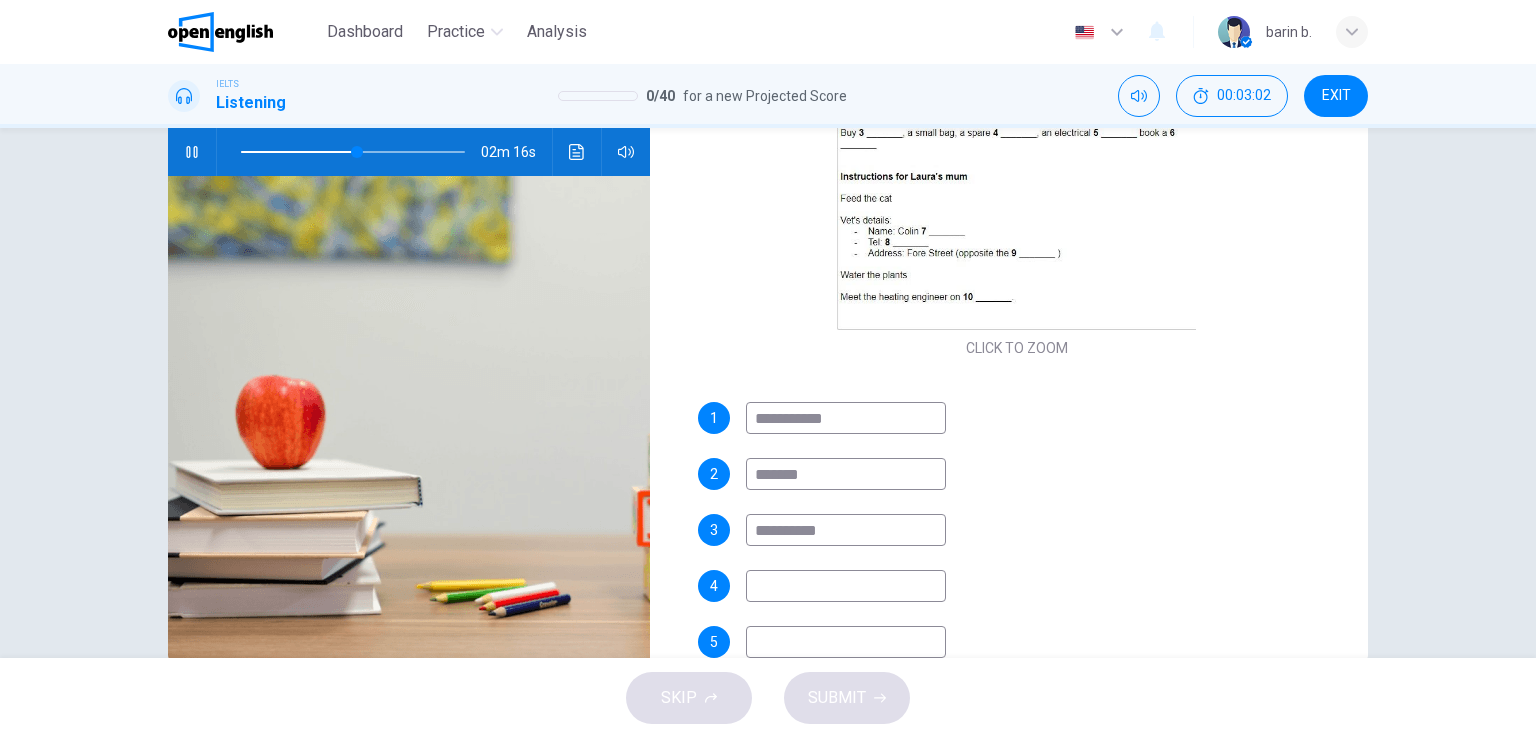 scroll, scrollTop: 268, scrollLeft: 0, axis: vertical 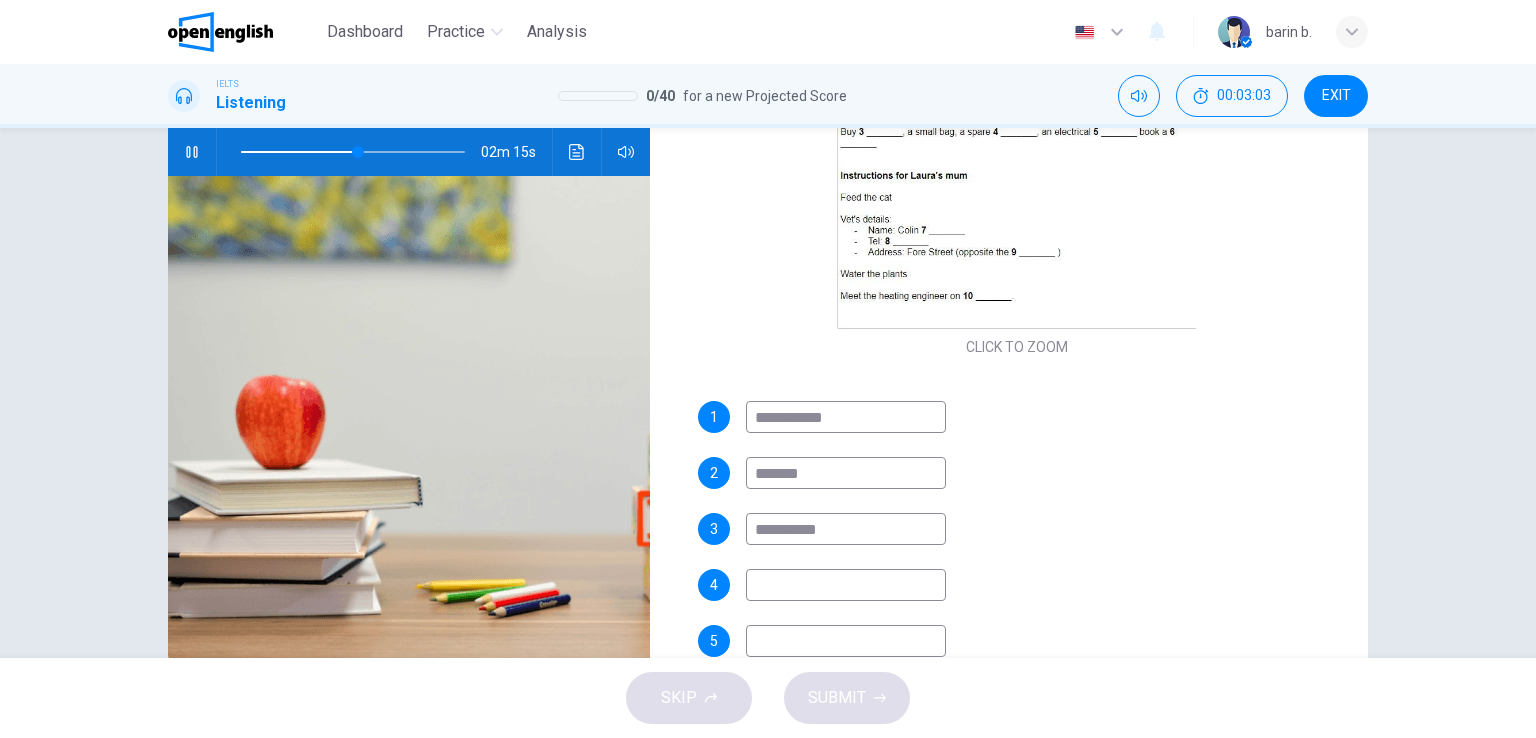 click at bounding box center (846, 641) 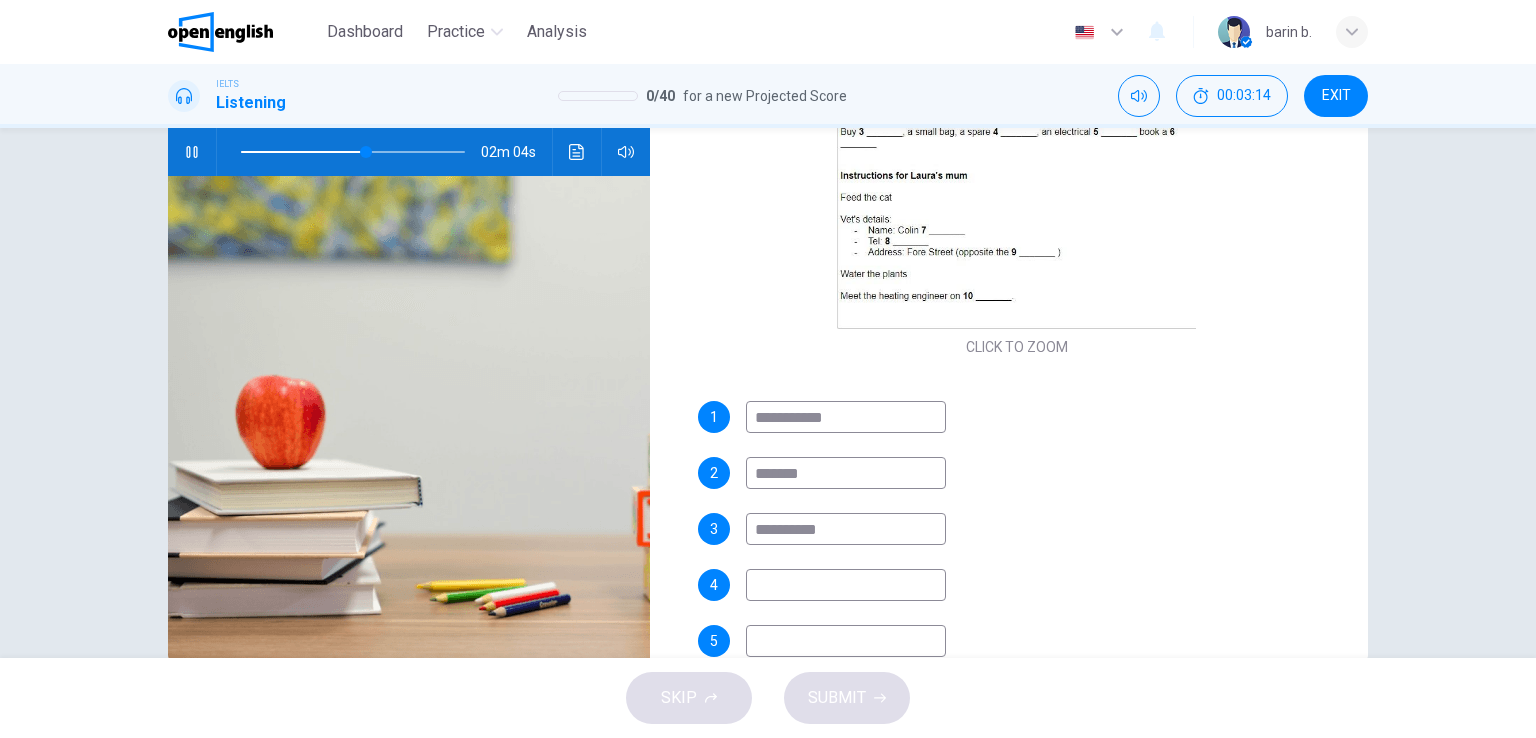 type on "**" 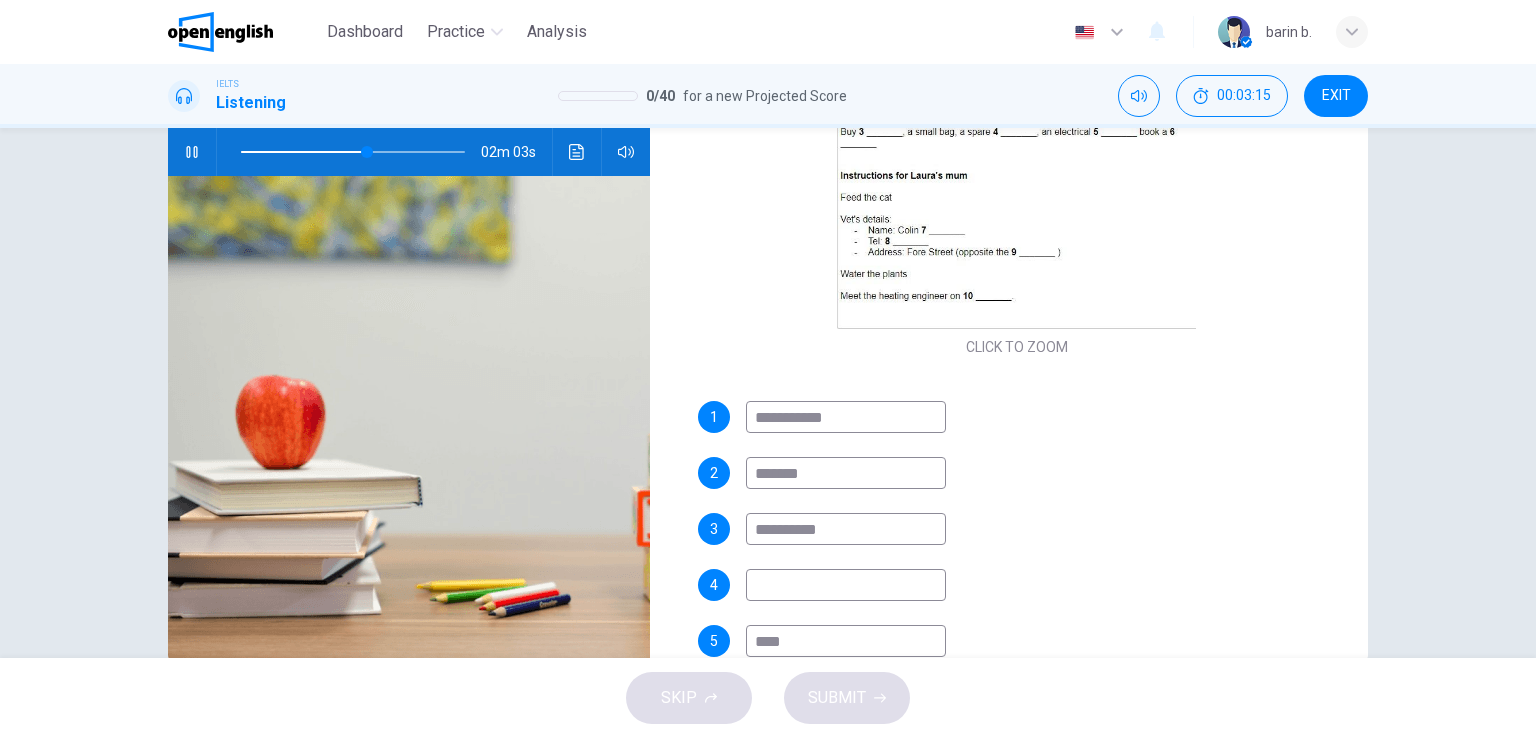 type on "*****" 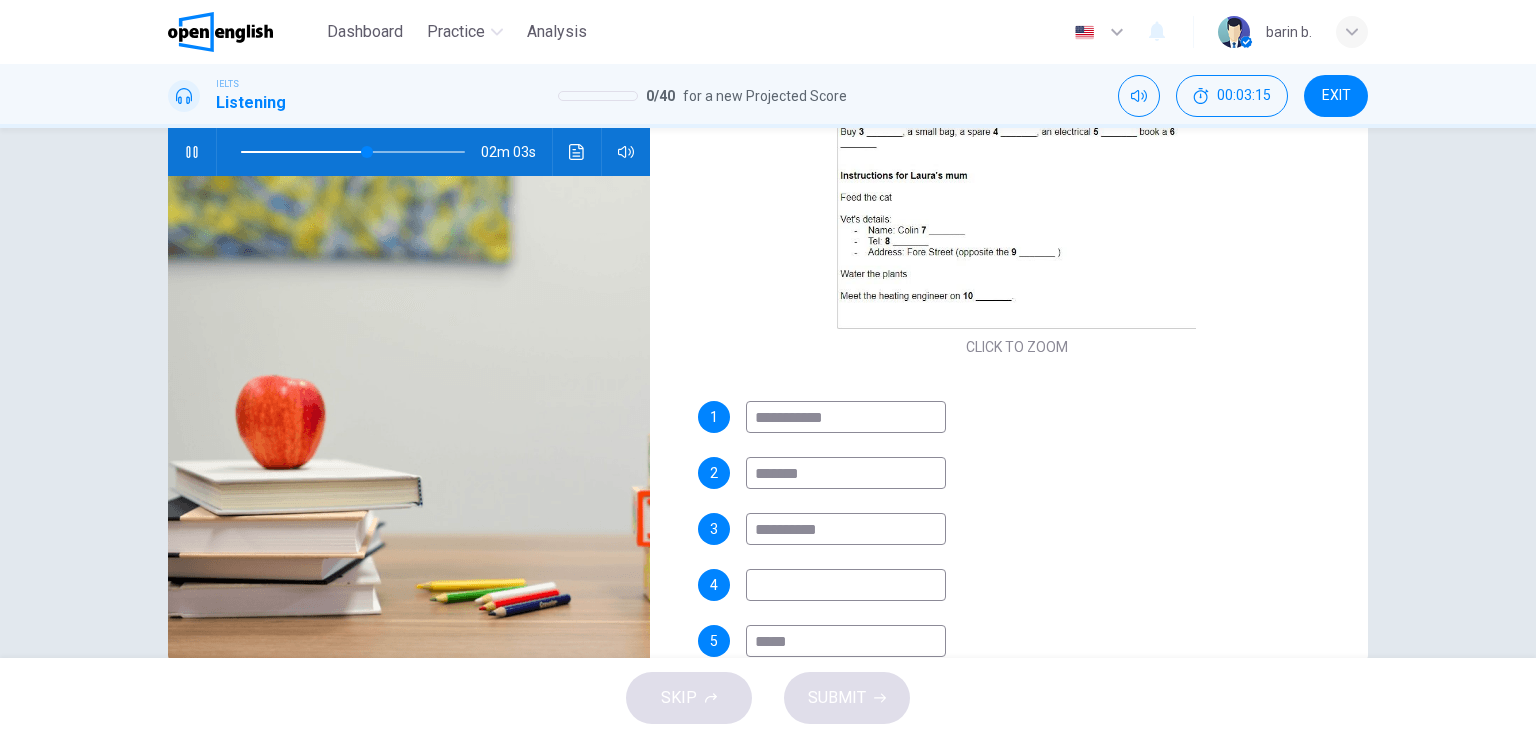 type on "**" 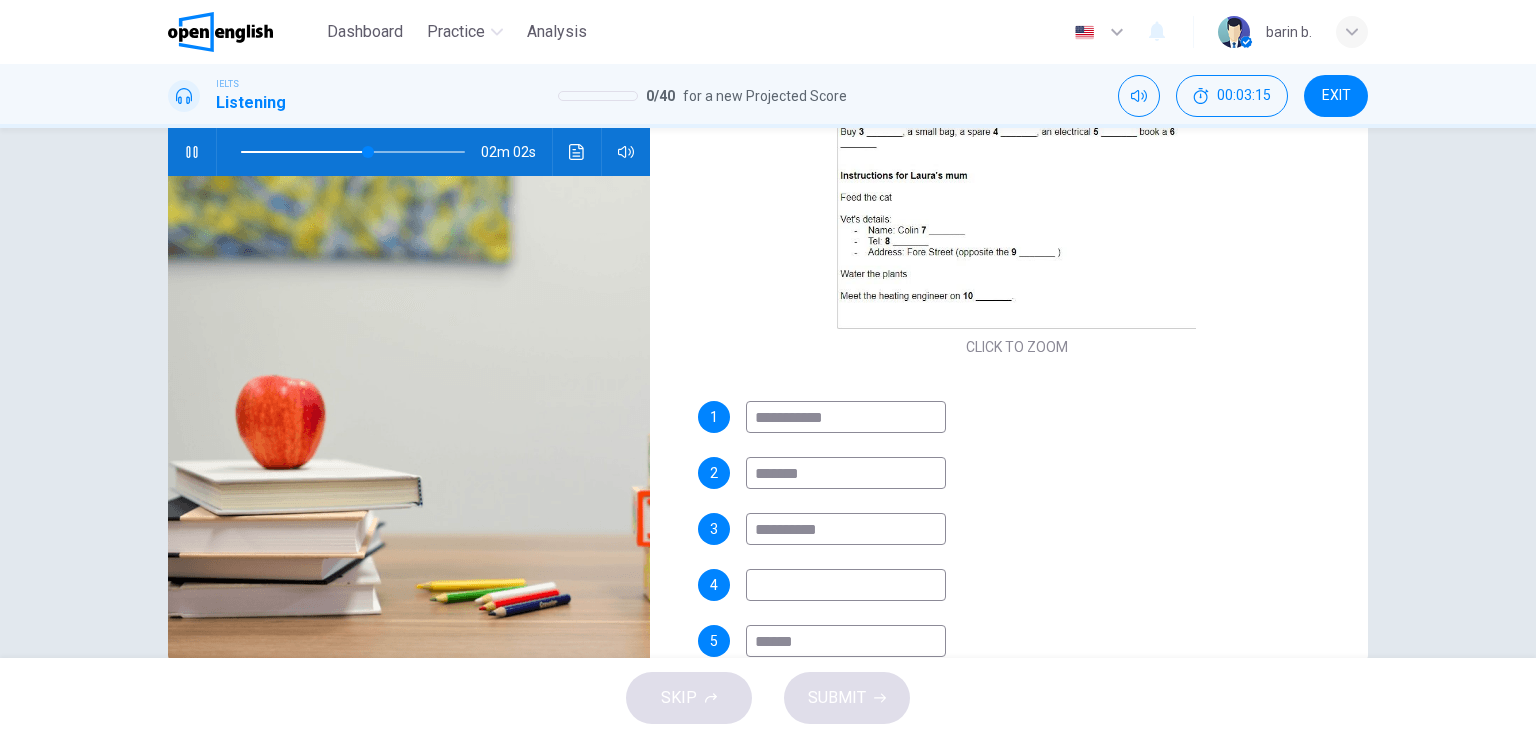 type on "*******" 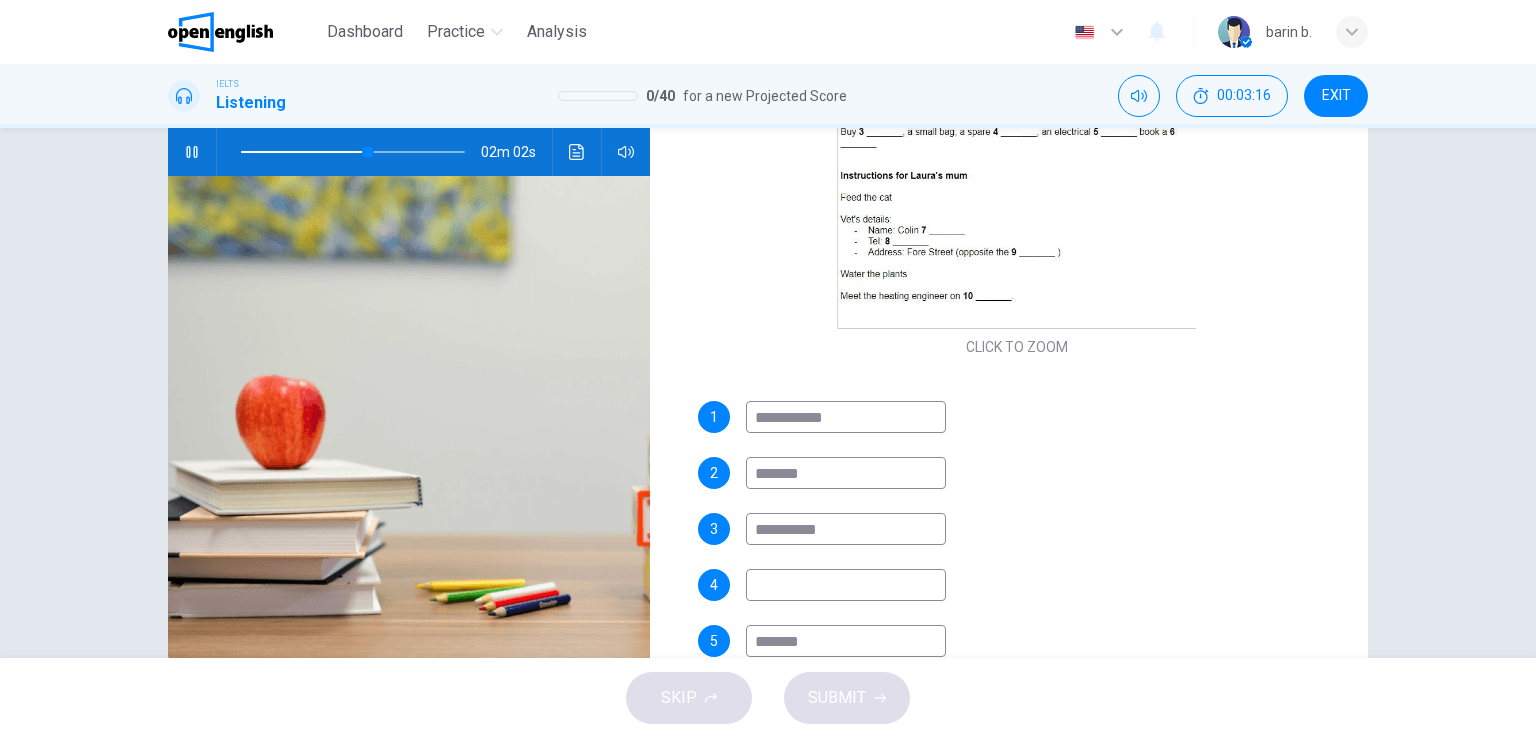 type on "**" 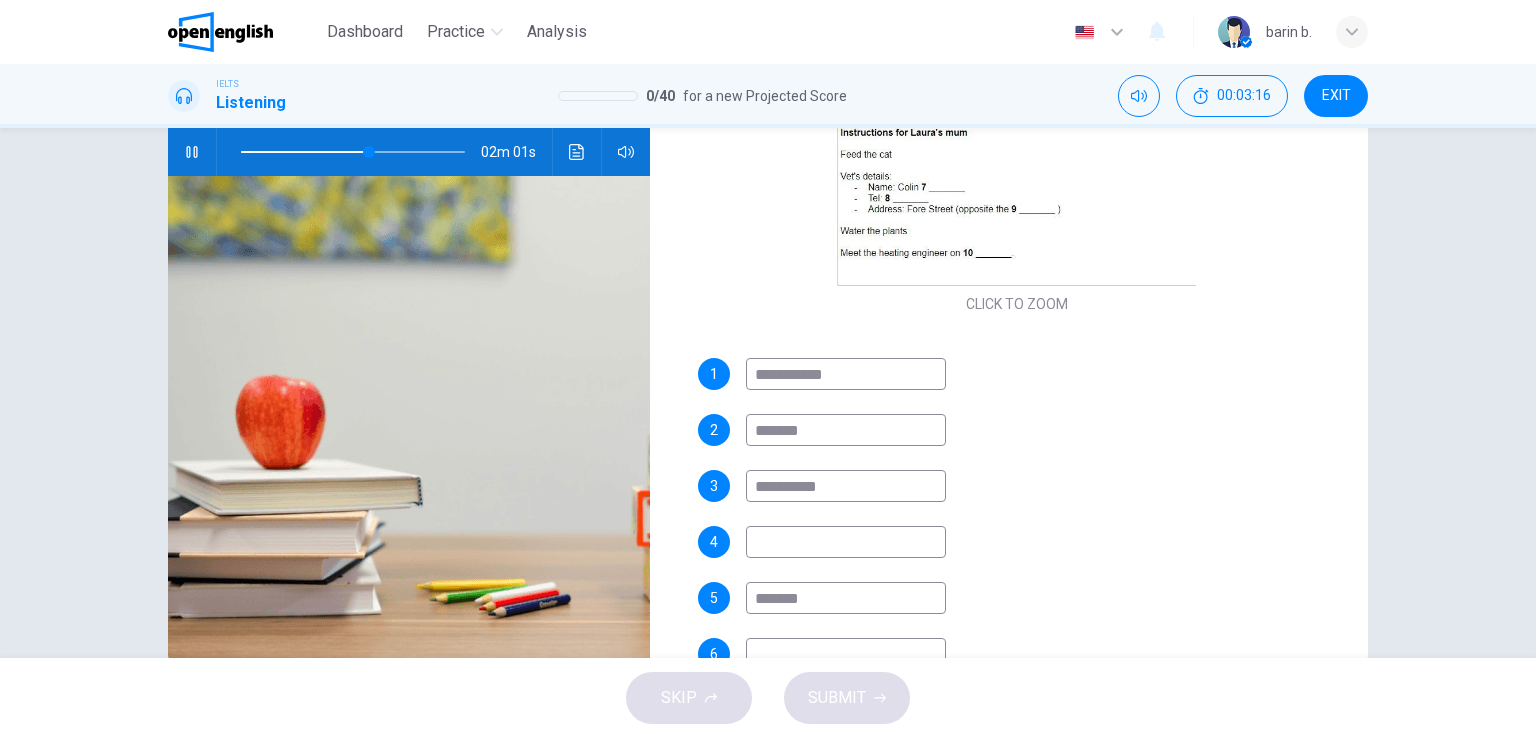 scroll, scrollTop: 312, scrollLeft: 0, axis: vertical 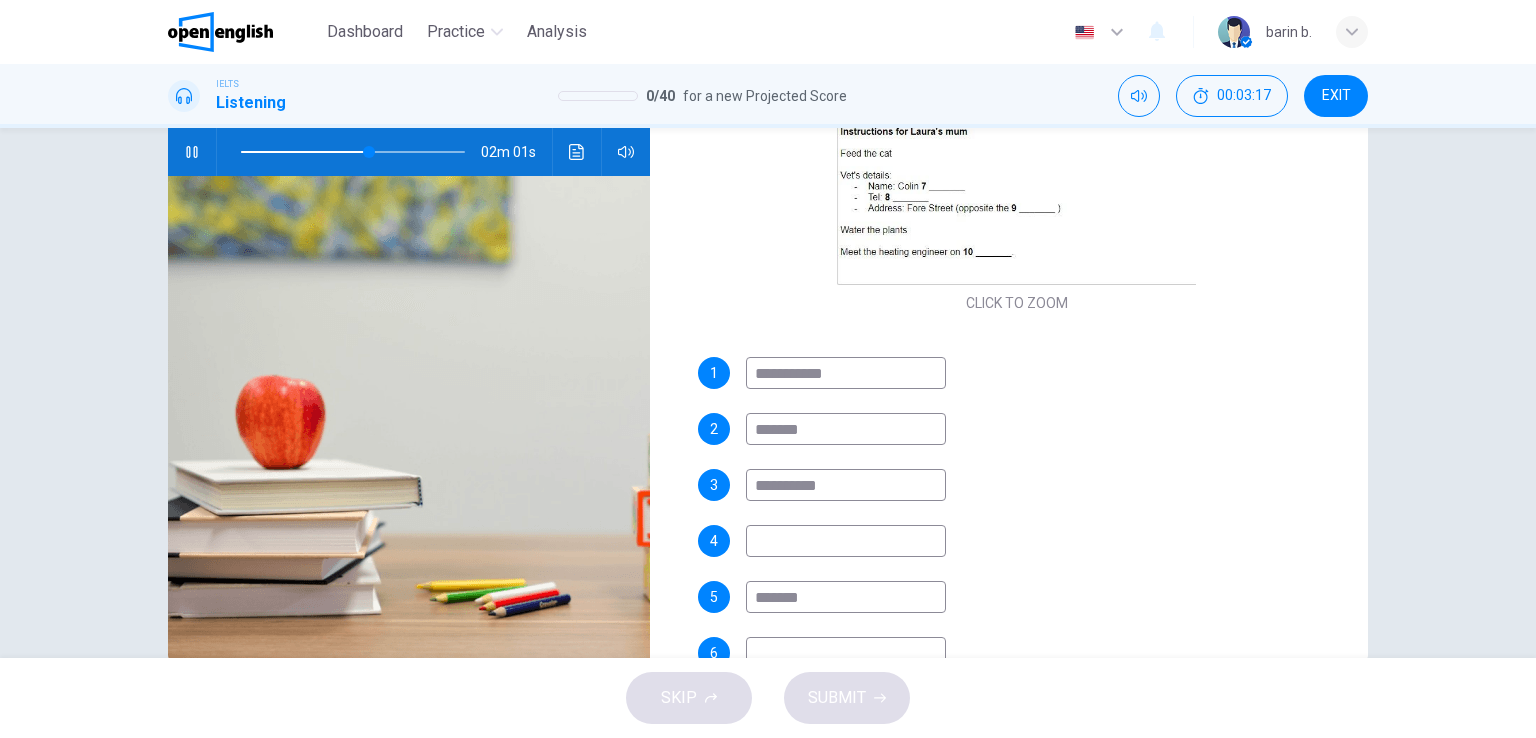 type on "*******" 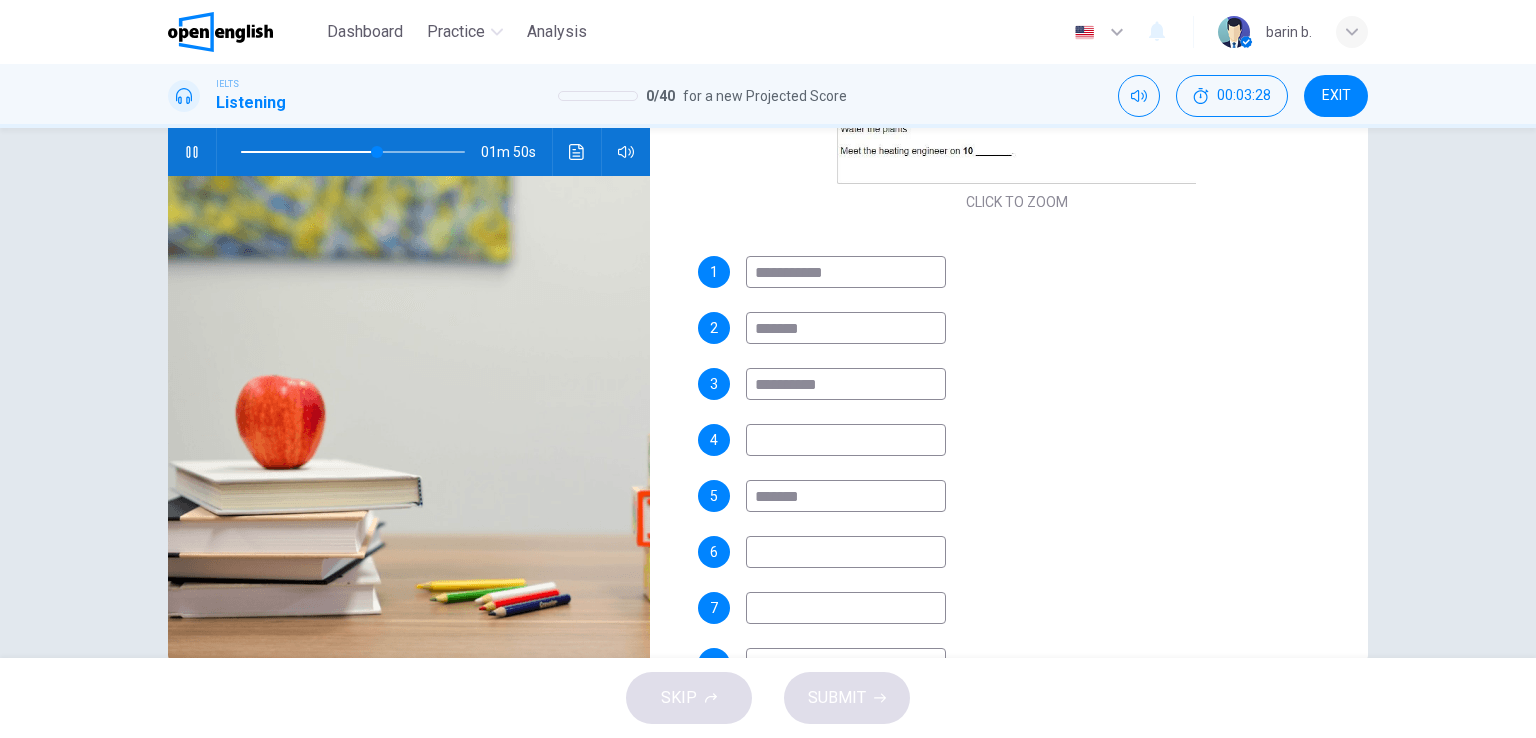 scroll, scrollTop: 420, scrollLeft: 0, axis: vertical 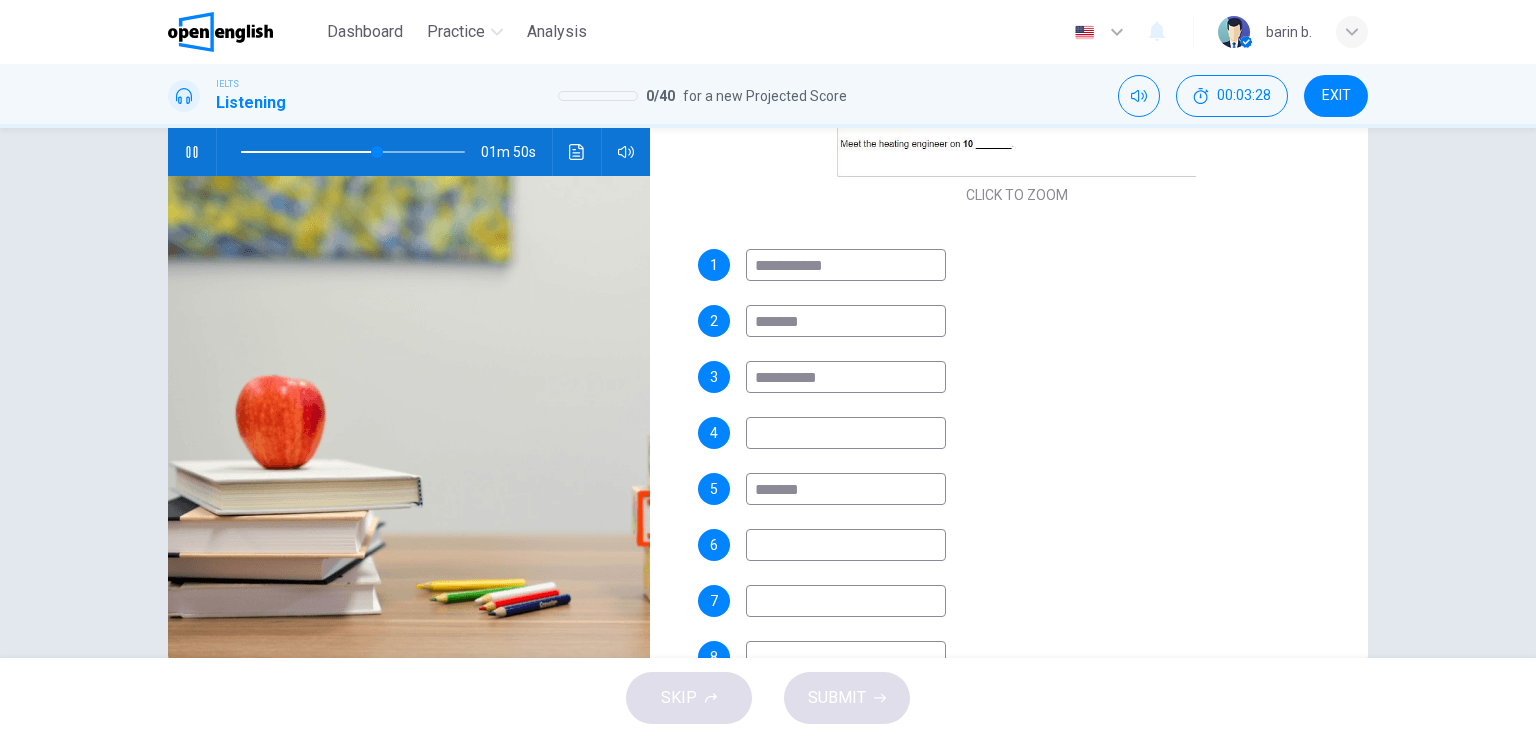 click at bounding box center [846, 601] 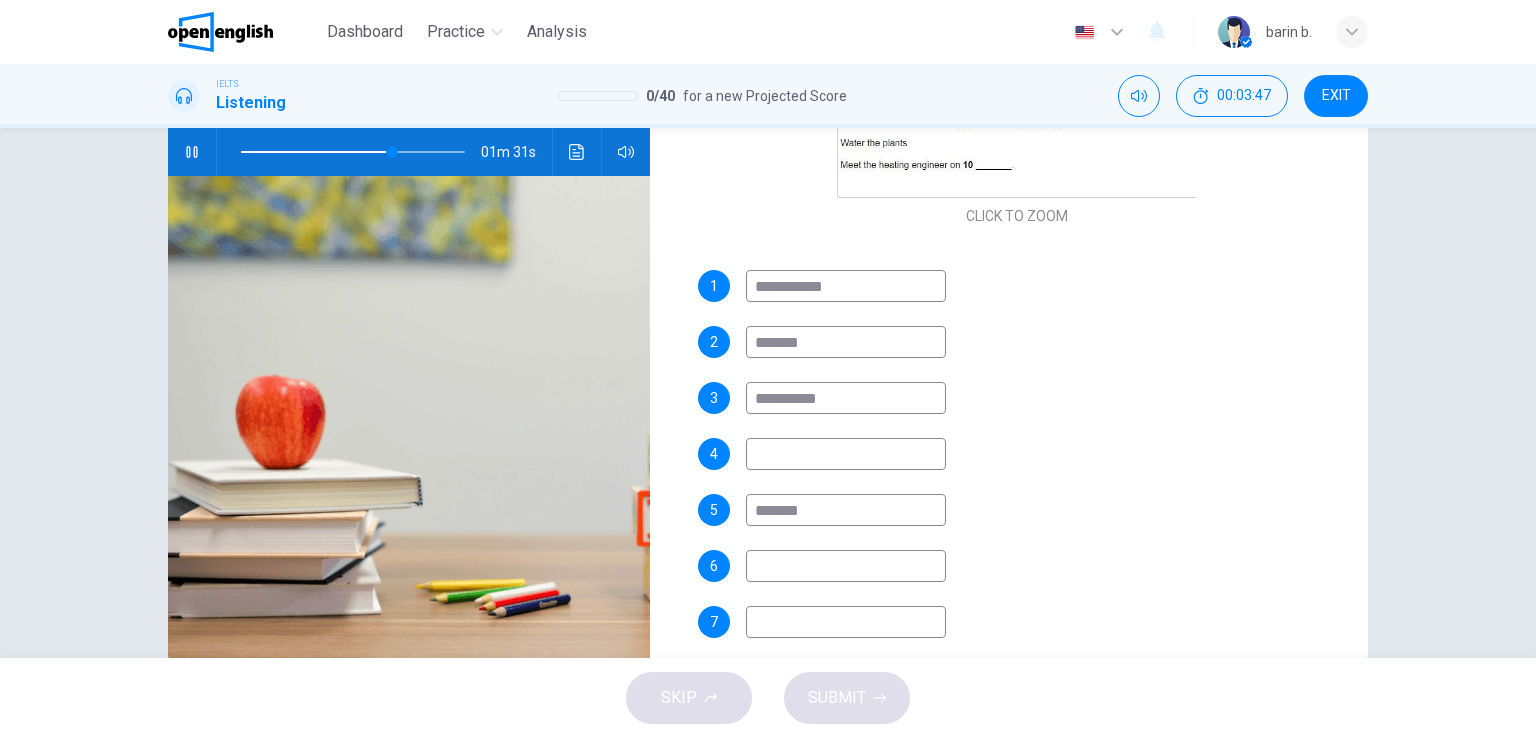 scroll, scrollTop: 420, scrollLeft: 0, axis: vertical 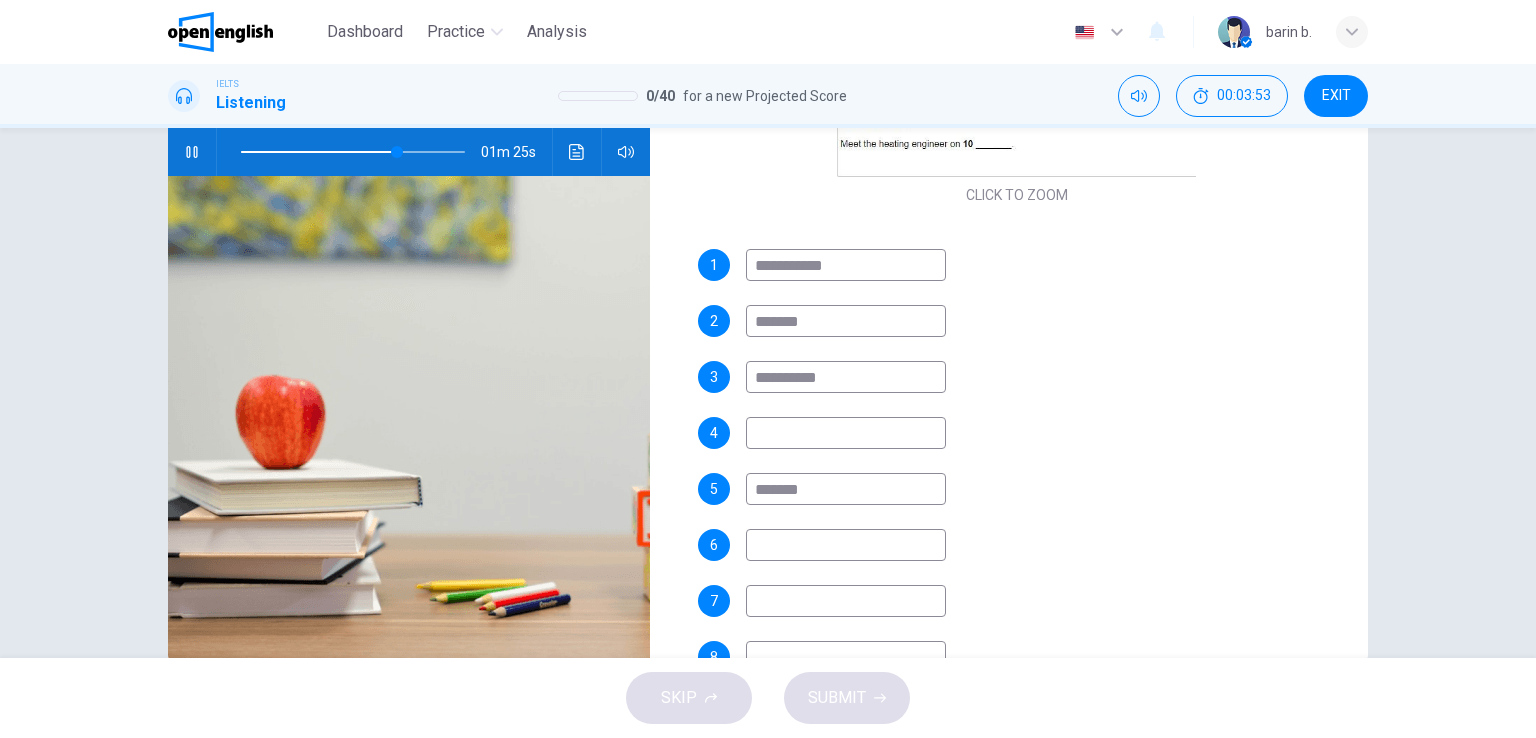 type on "**" 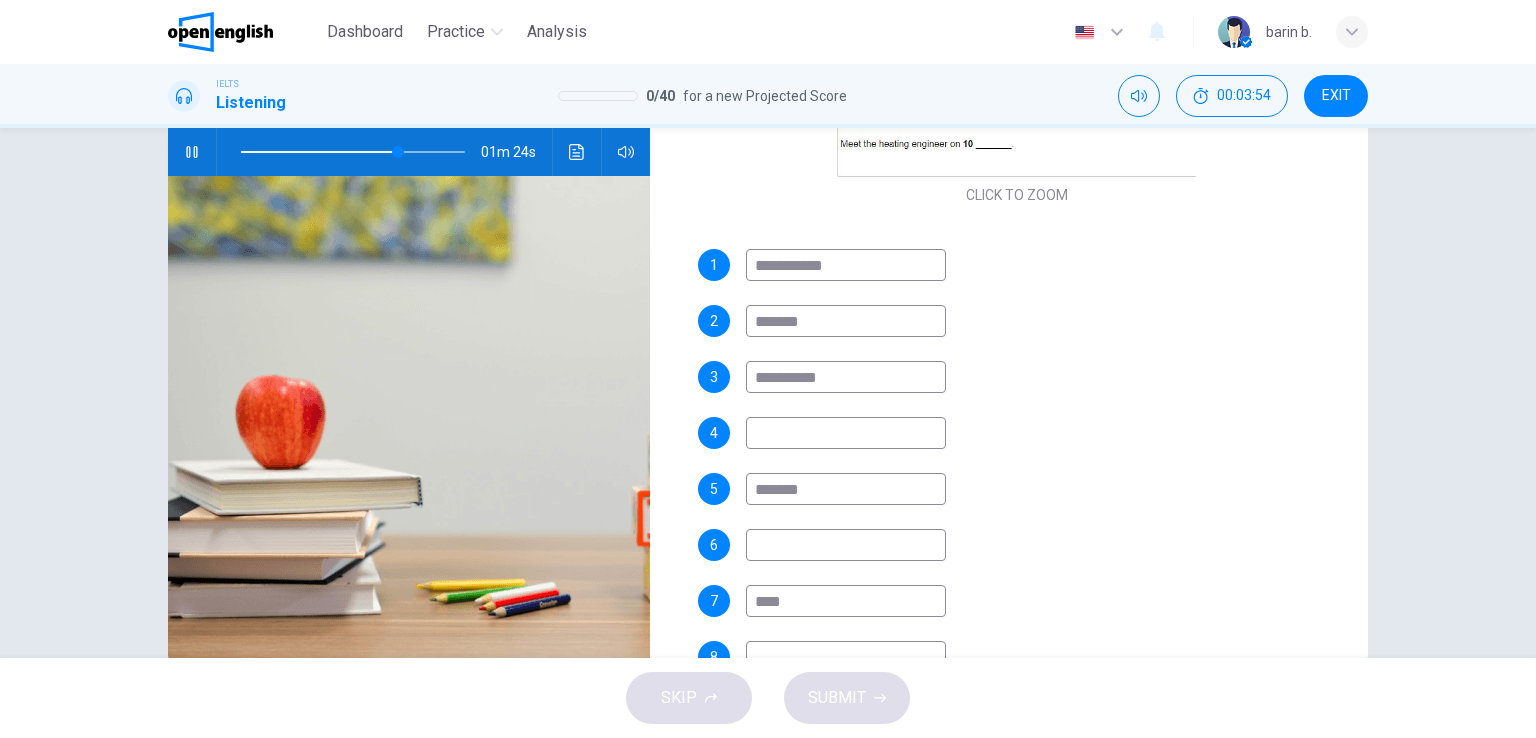 type on "*****" 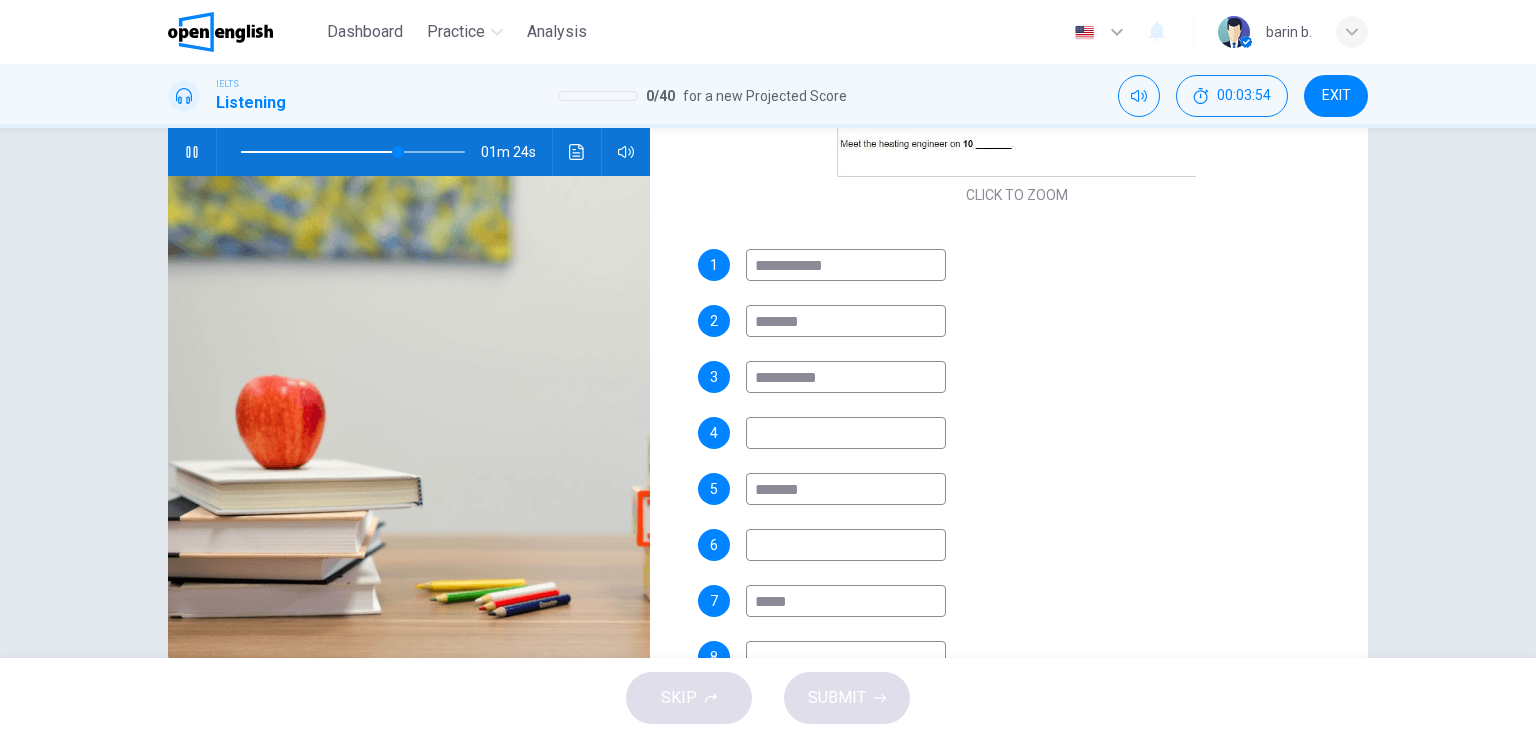 type on "**" 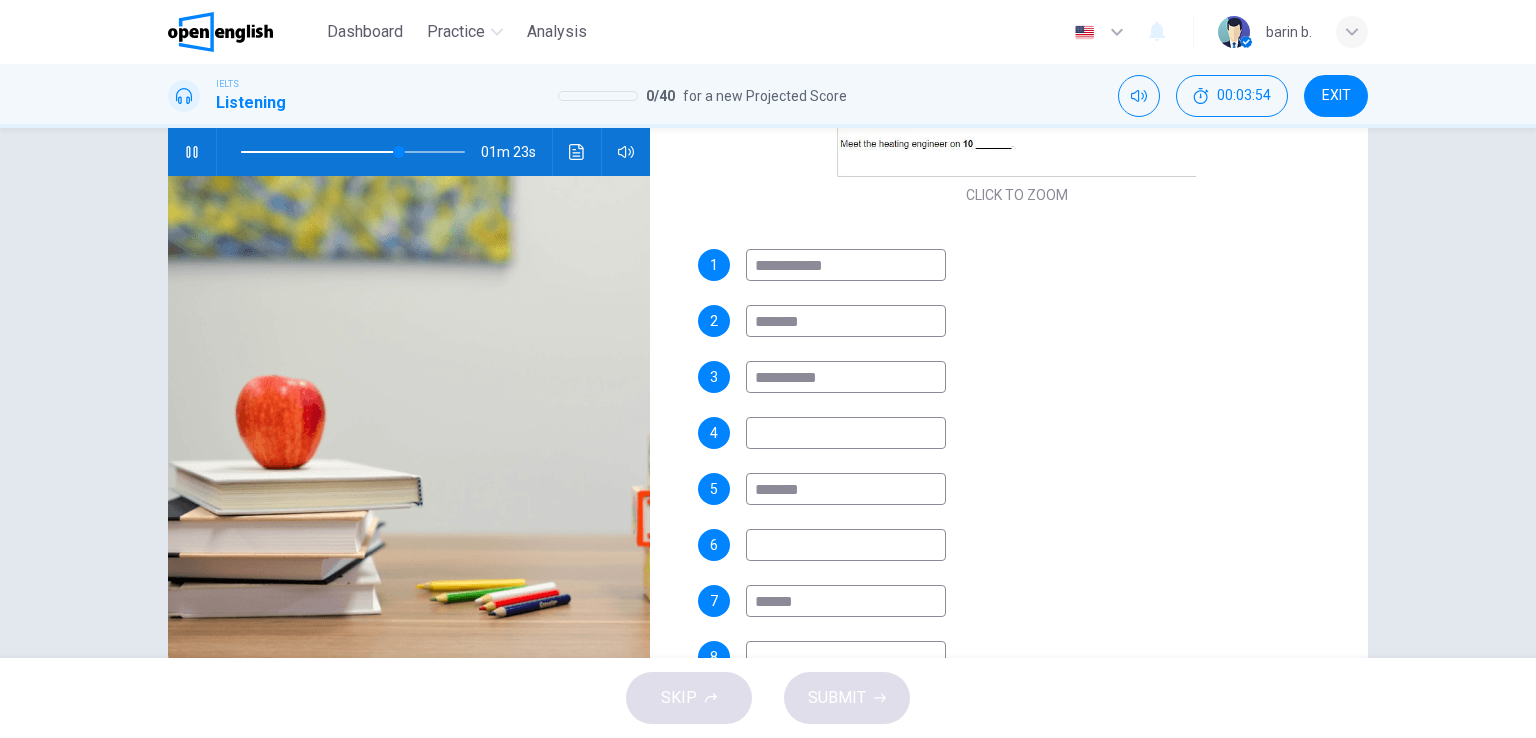 type on "*******" 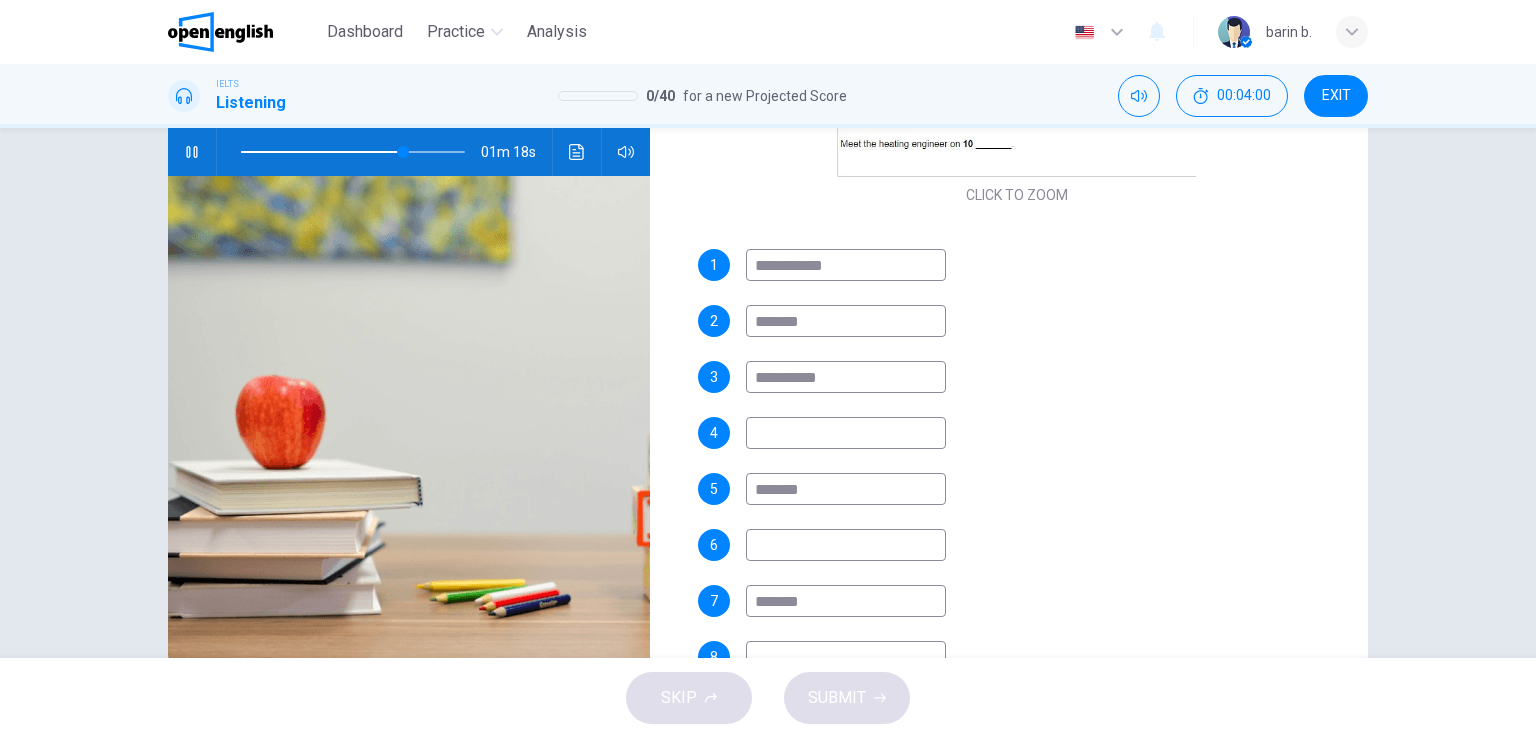 click on "*******" at bounding box center (846, 601) 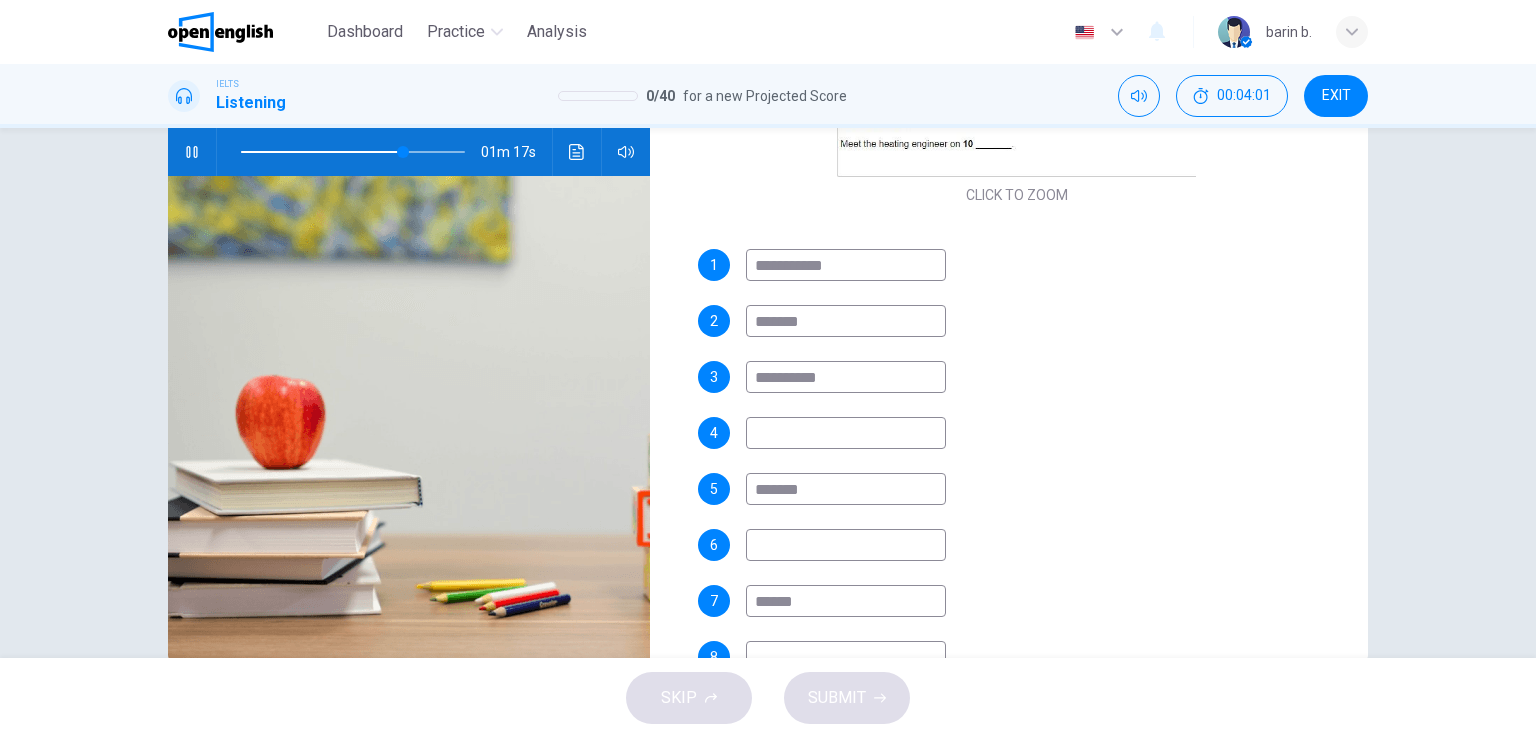 type on "*******" 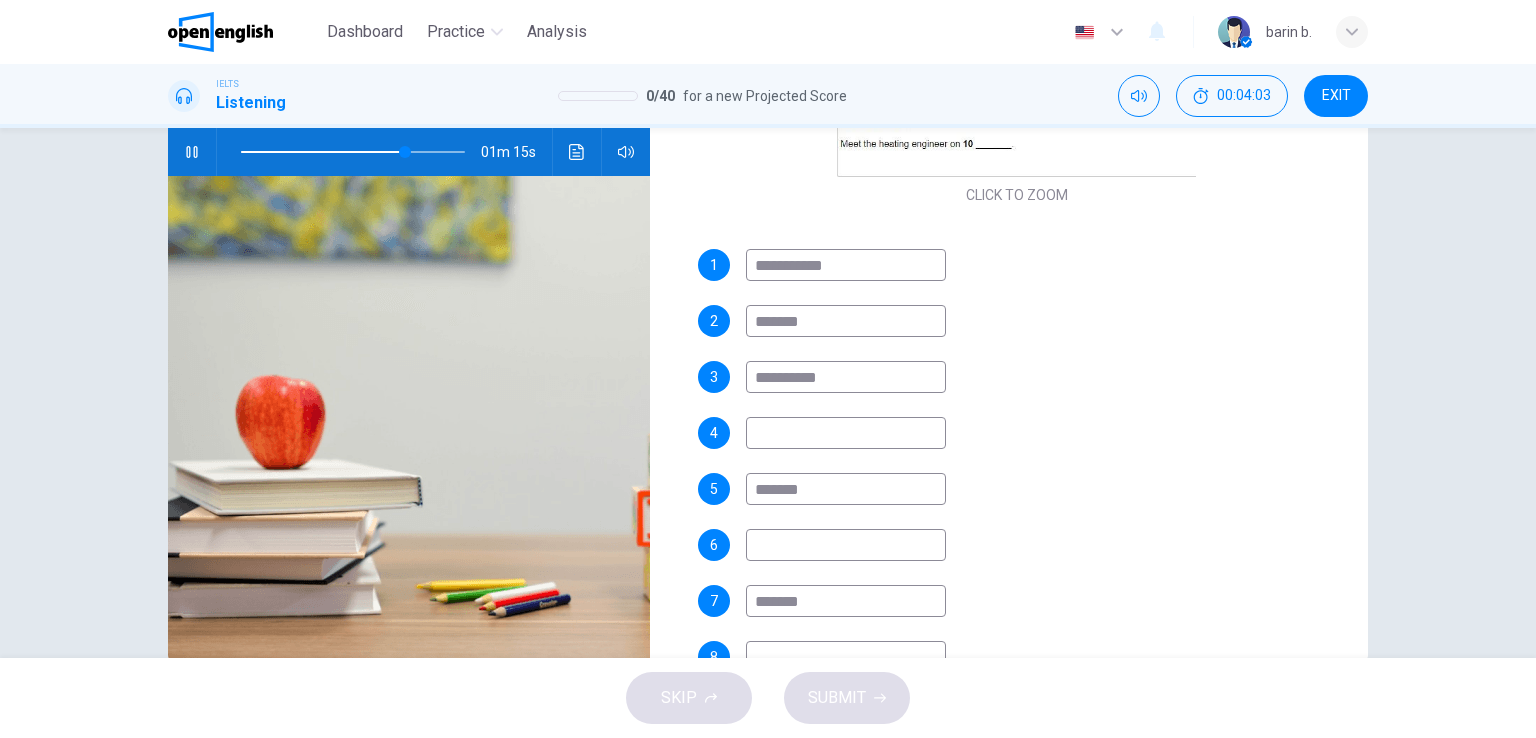 click on "*******" at bounding box center [846, 601] 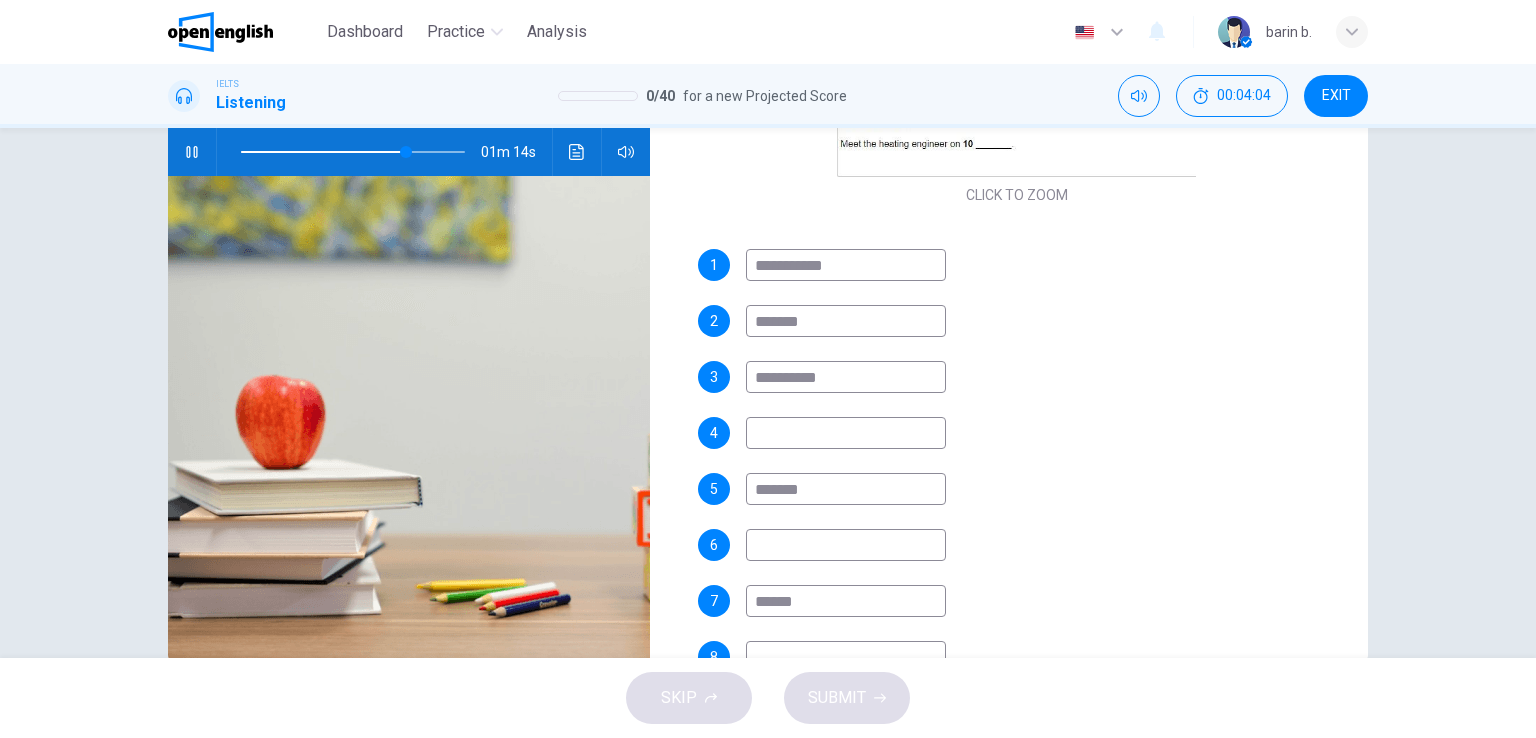 type on "*******" 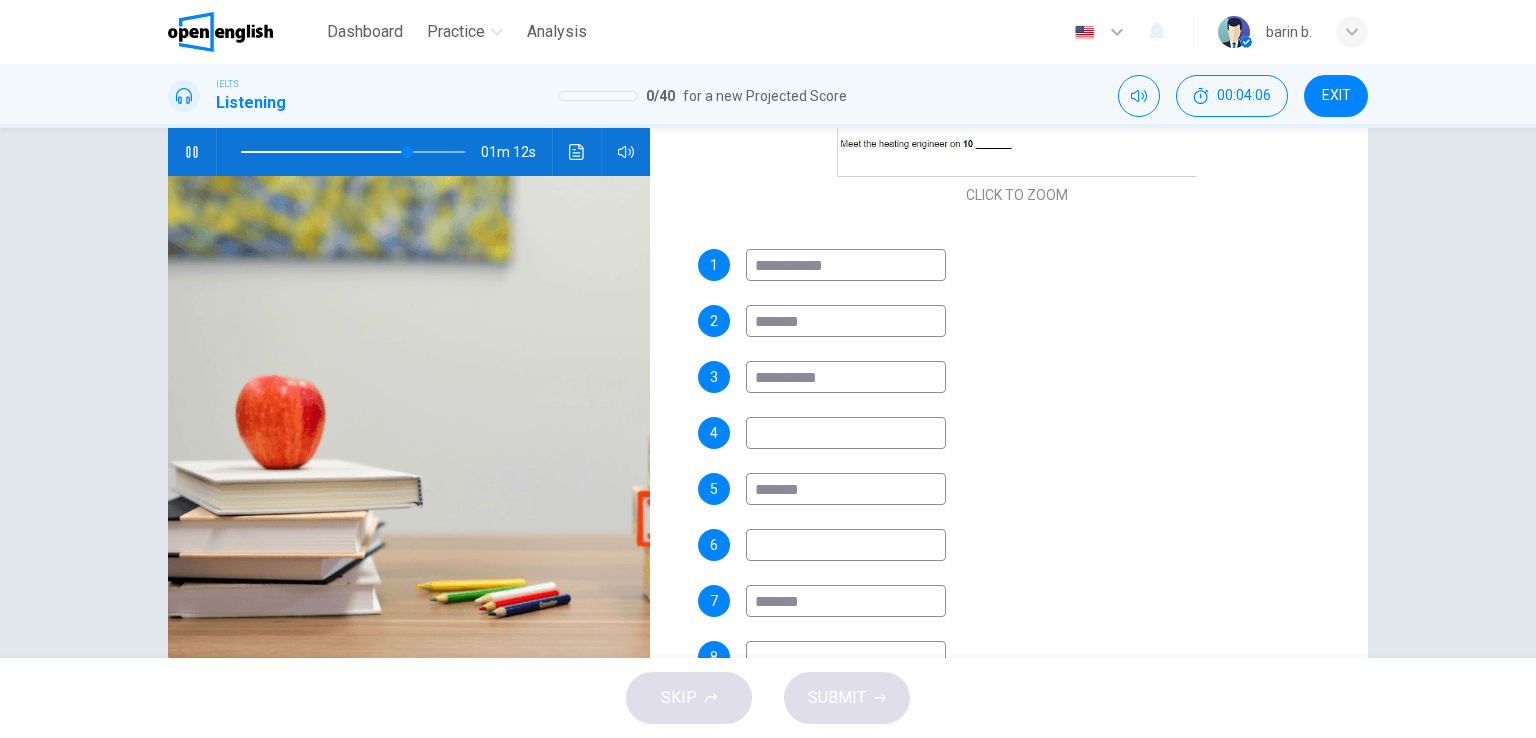 type on "**" 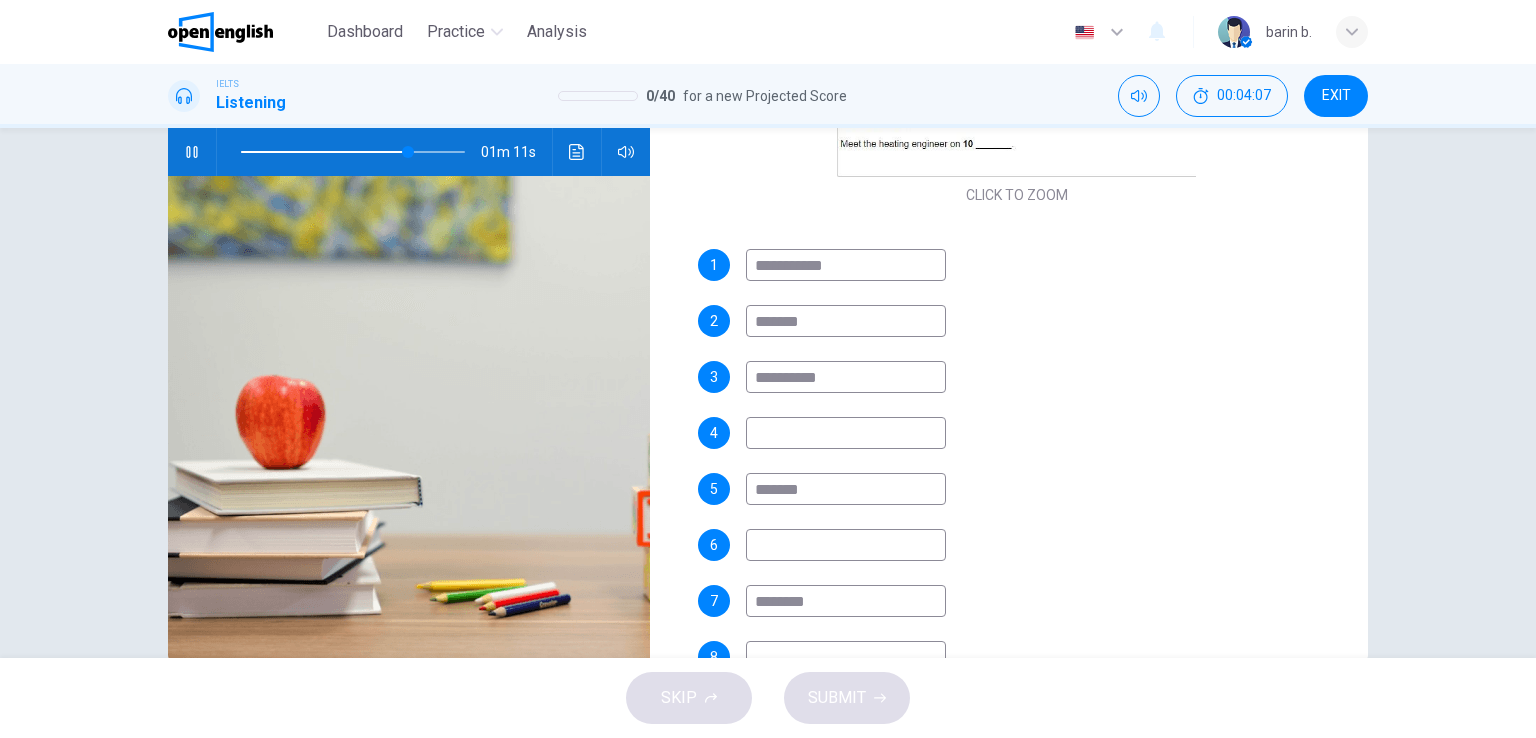 type on "*********" 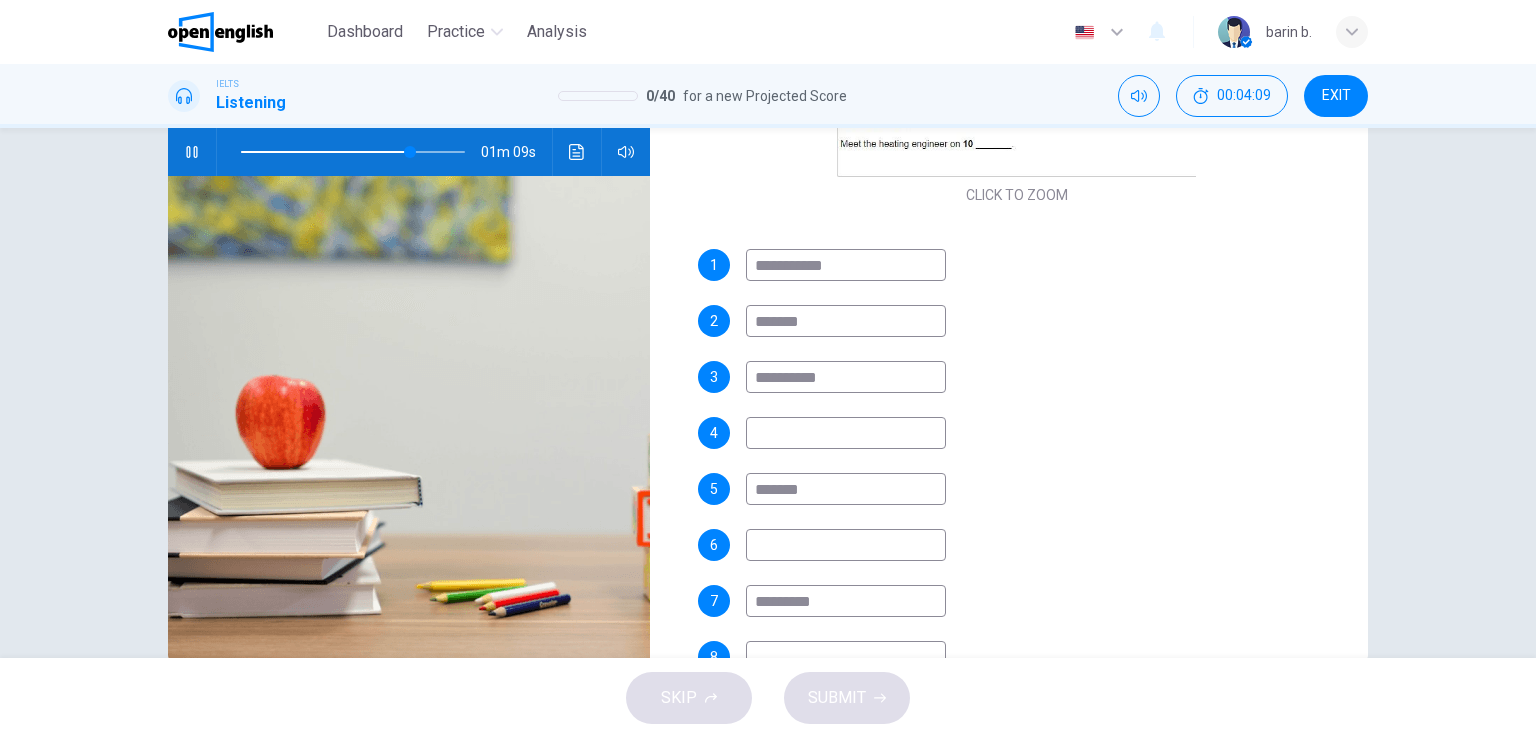 click on "*********" at bounding box center (846, 601) 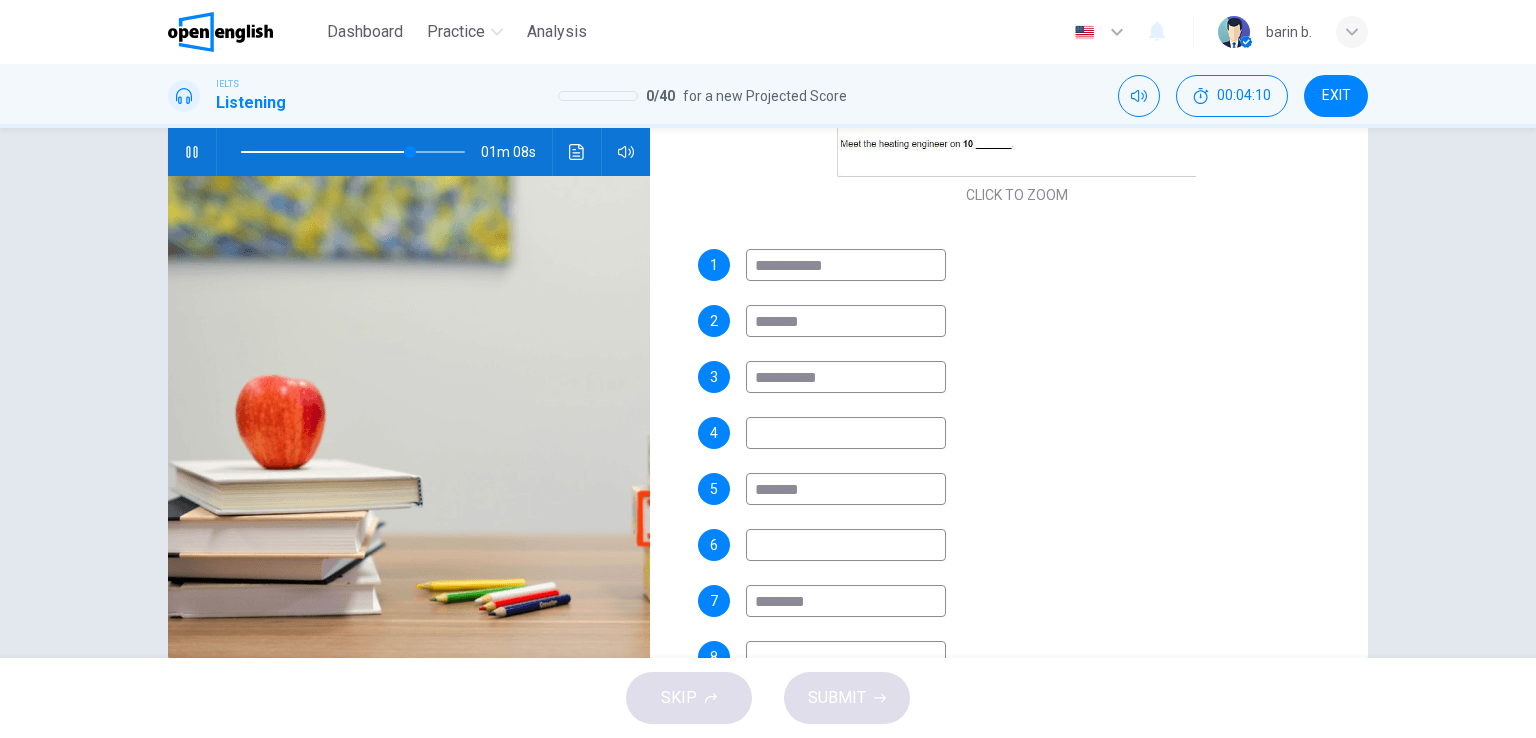 type on "********" 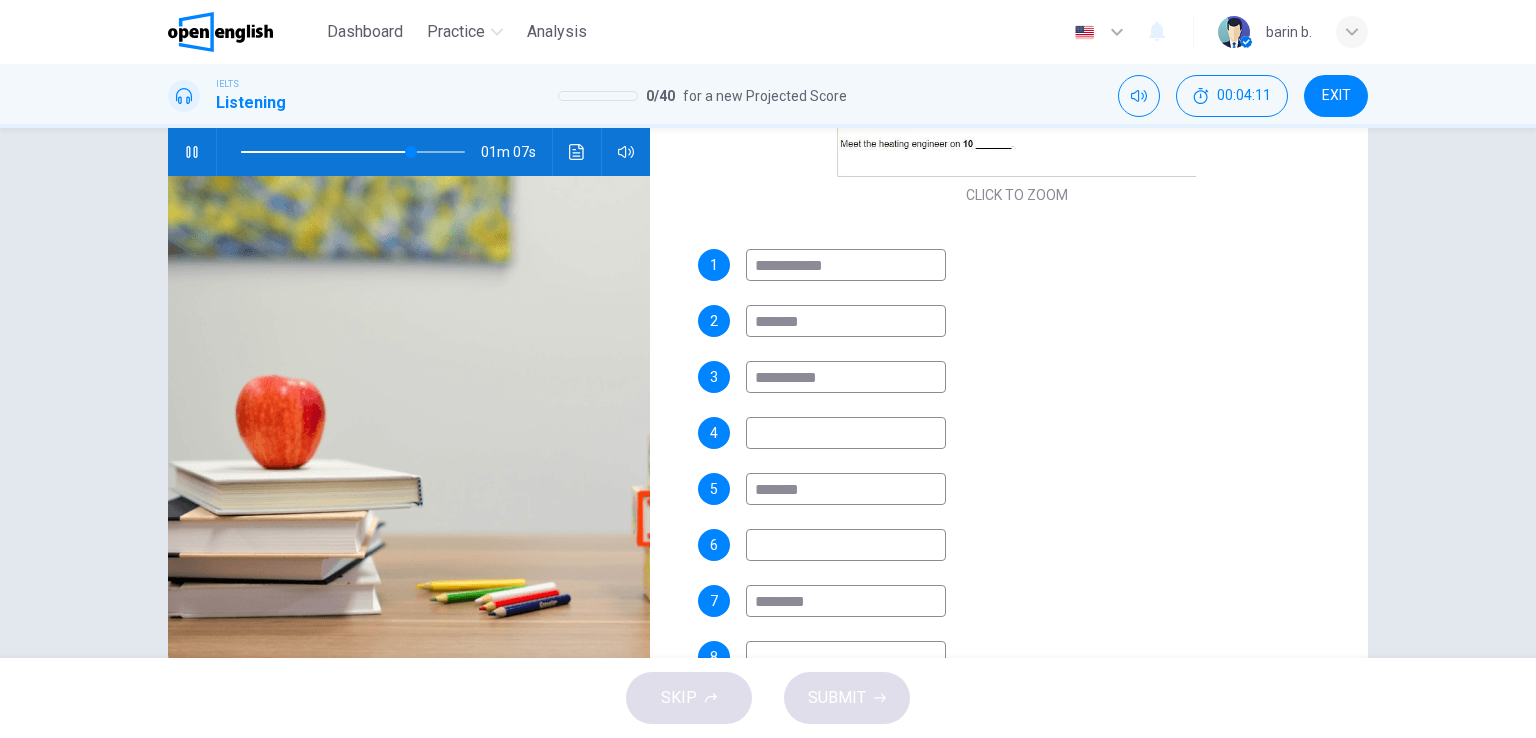 click at bounding box center (846, 657) 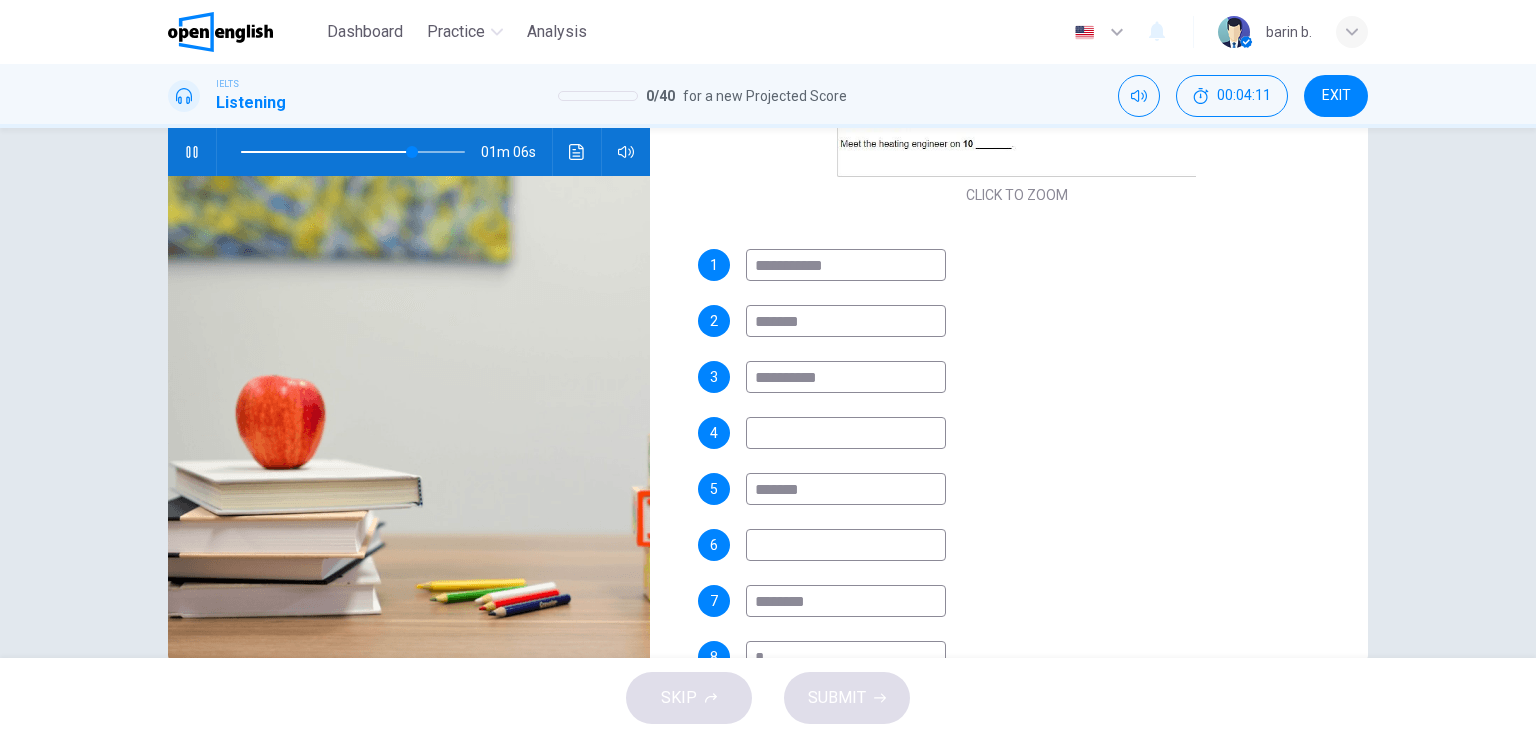 scroll, scrollTop: 422, scrollLeft: 0, axis: vertical 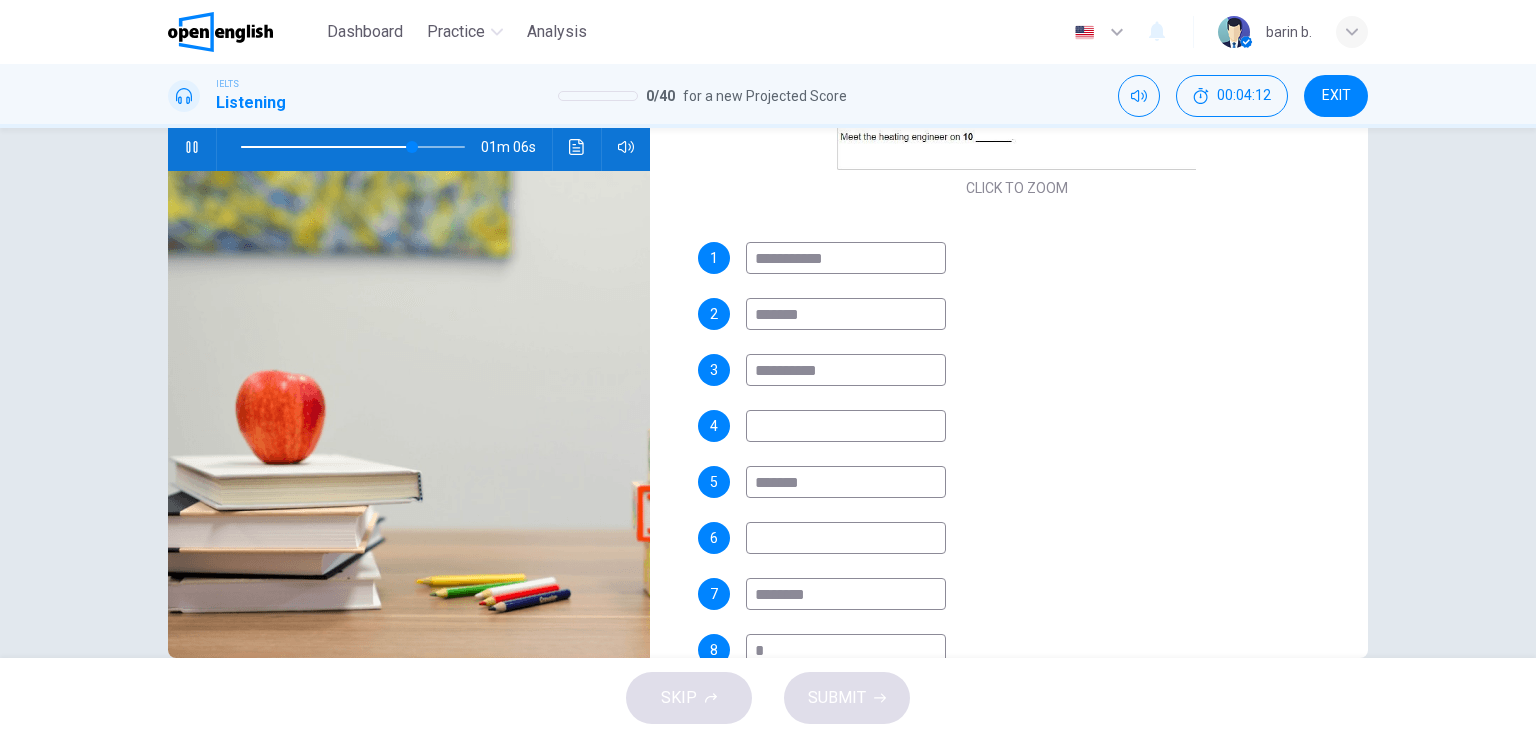 type on "**" 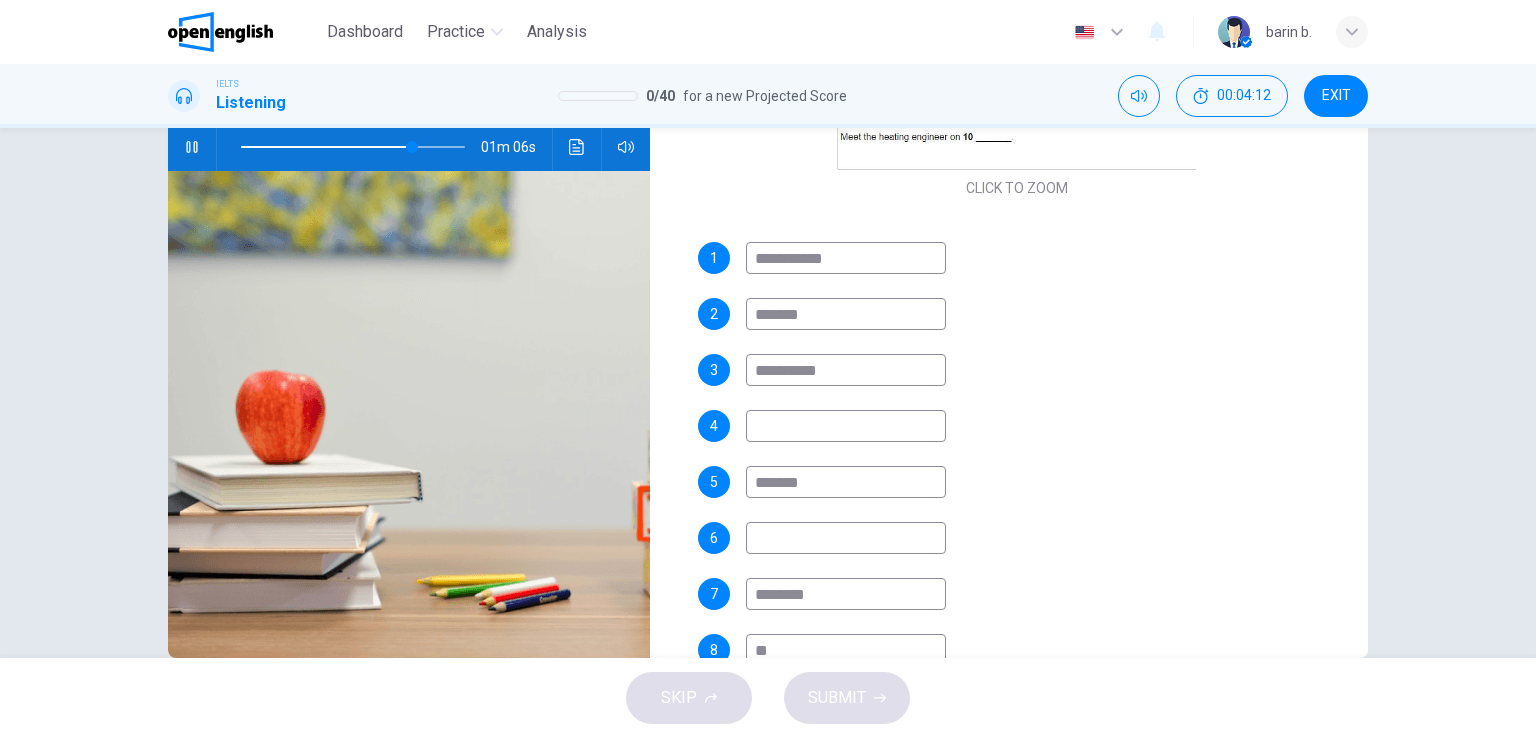 type on "**" 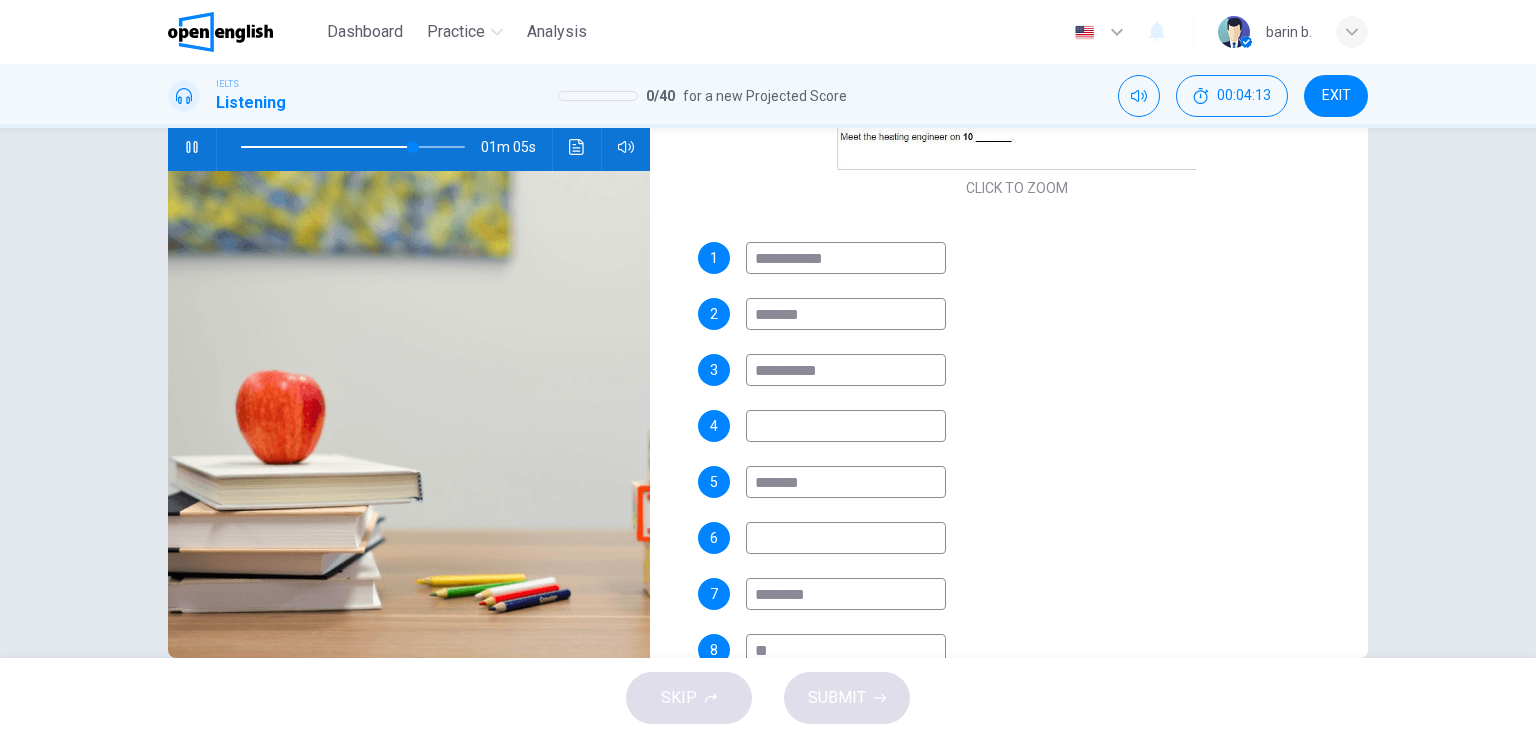 type on "***" 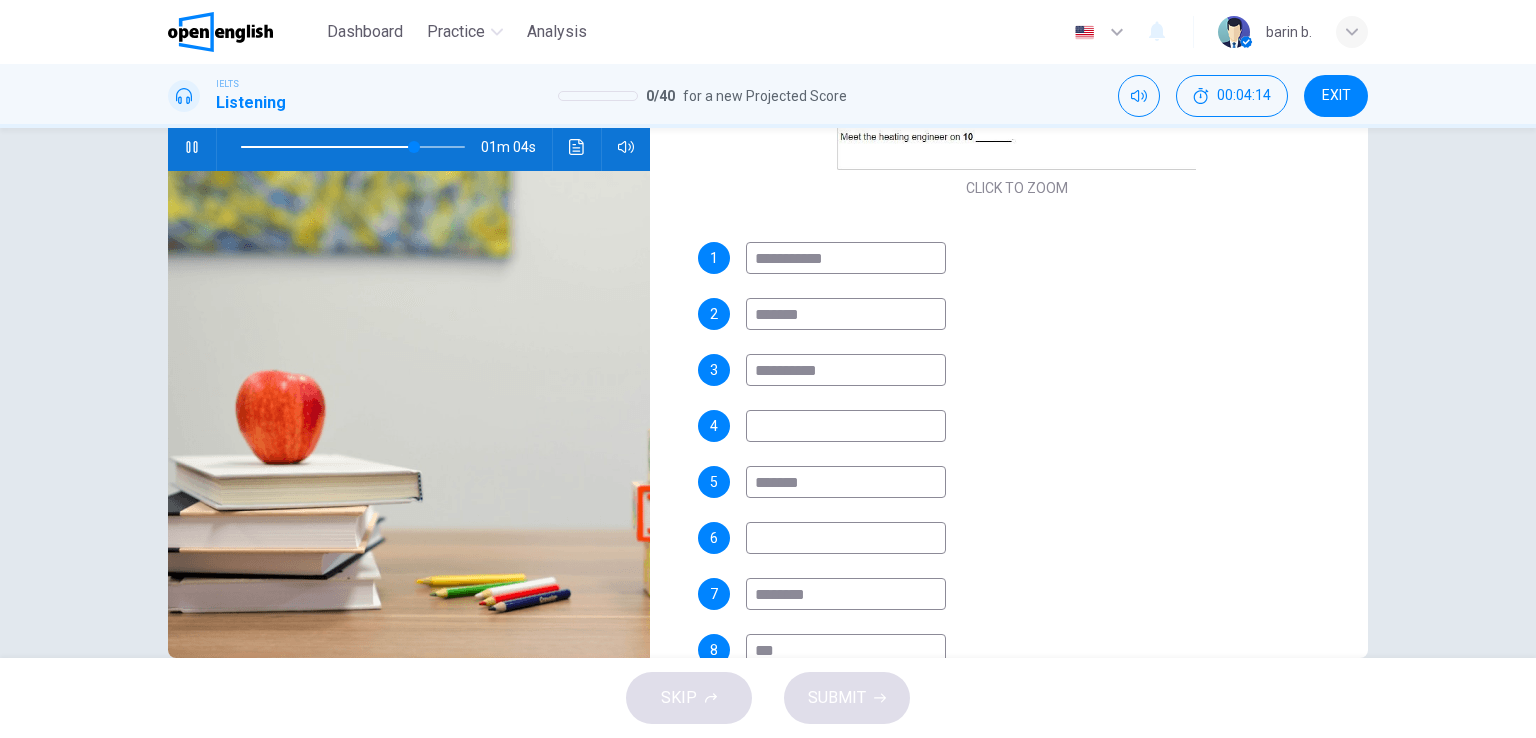 type on "**" 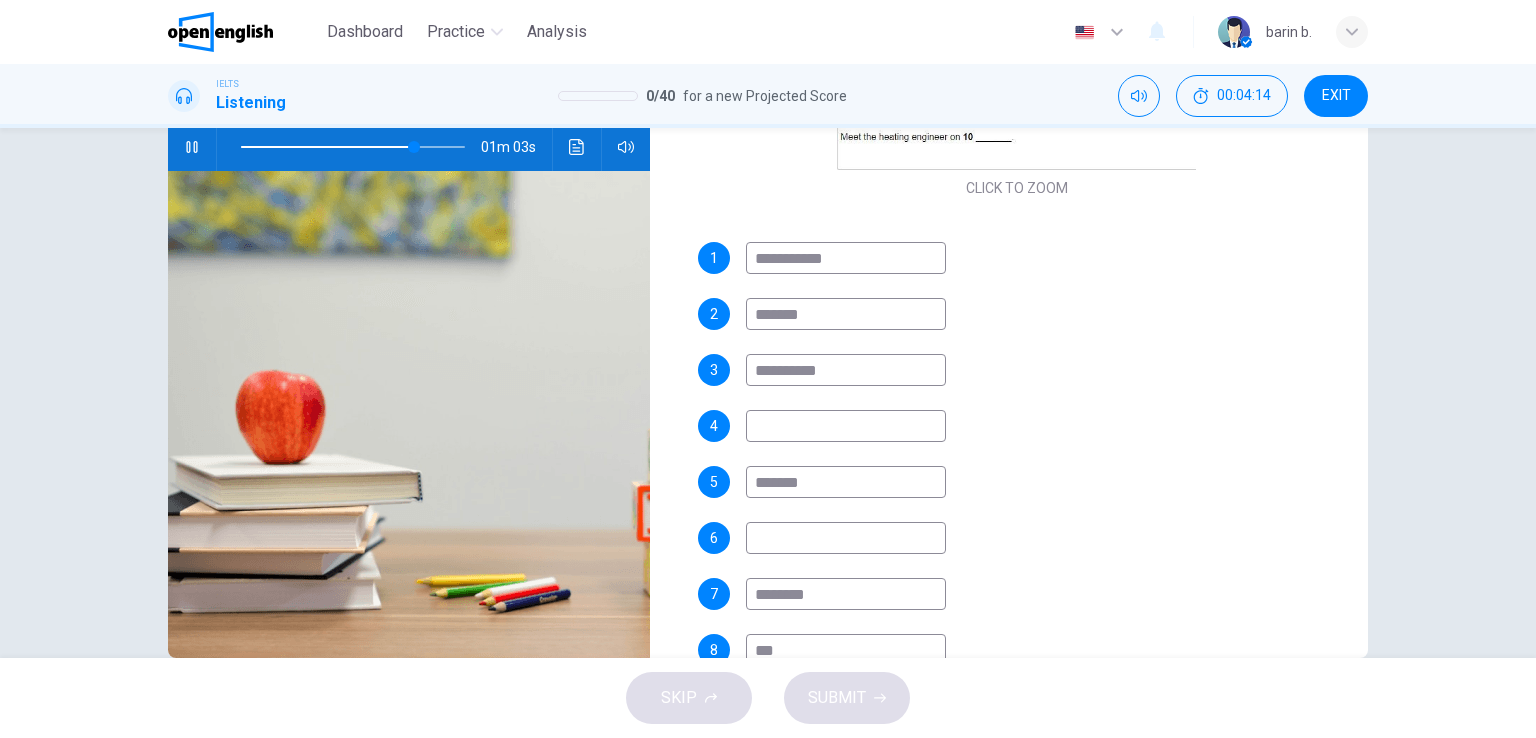 type on "***" 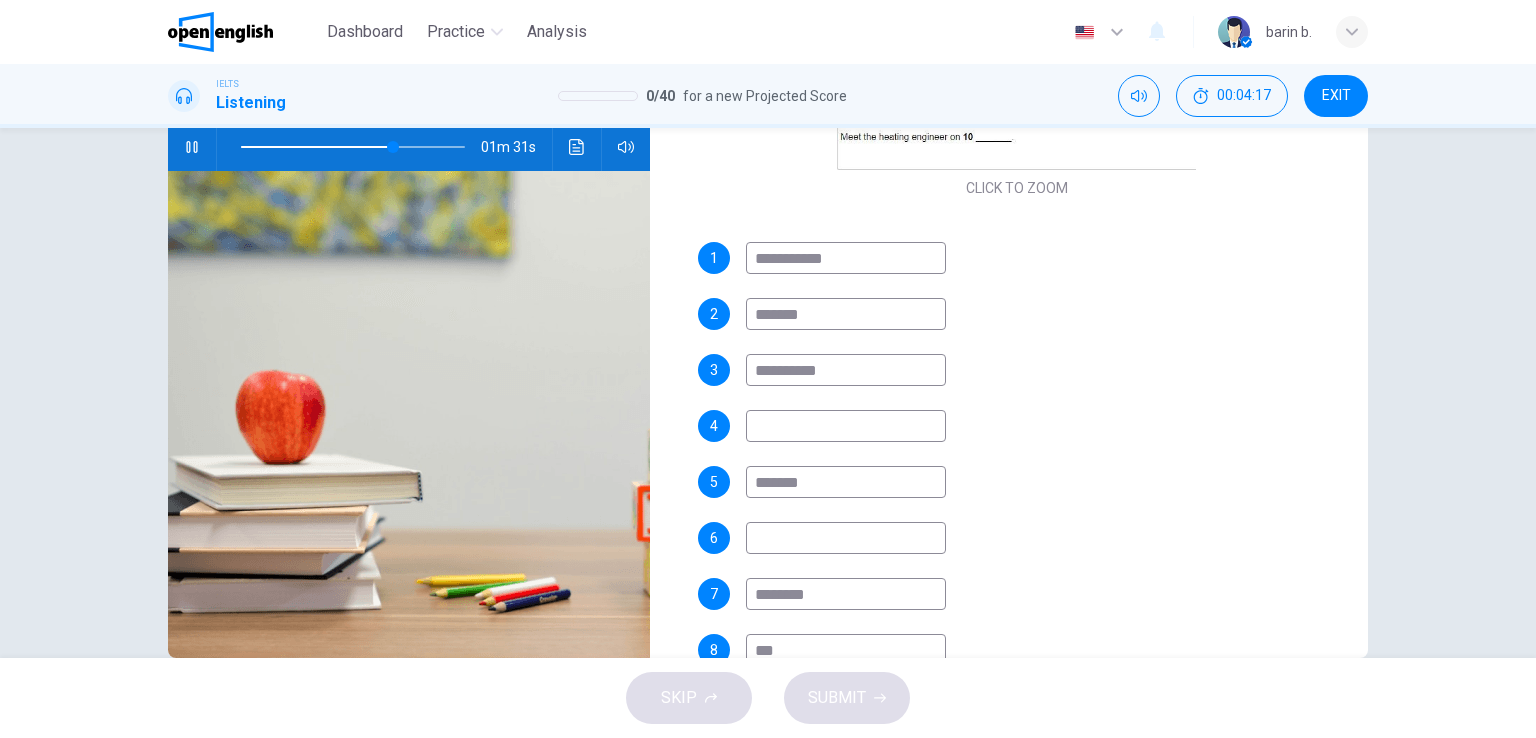 click on "********" at bounding box center [846, 594] 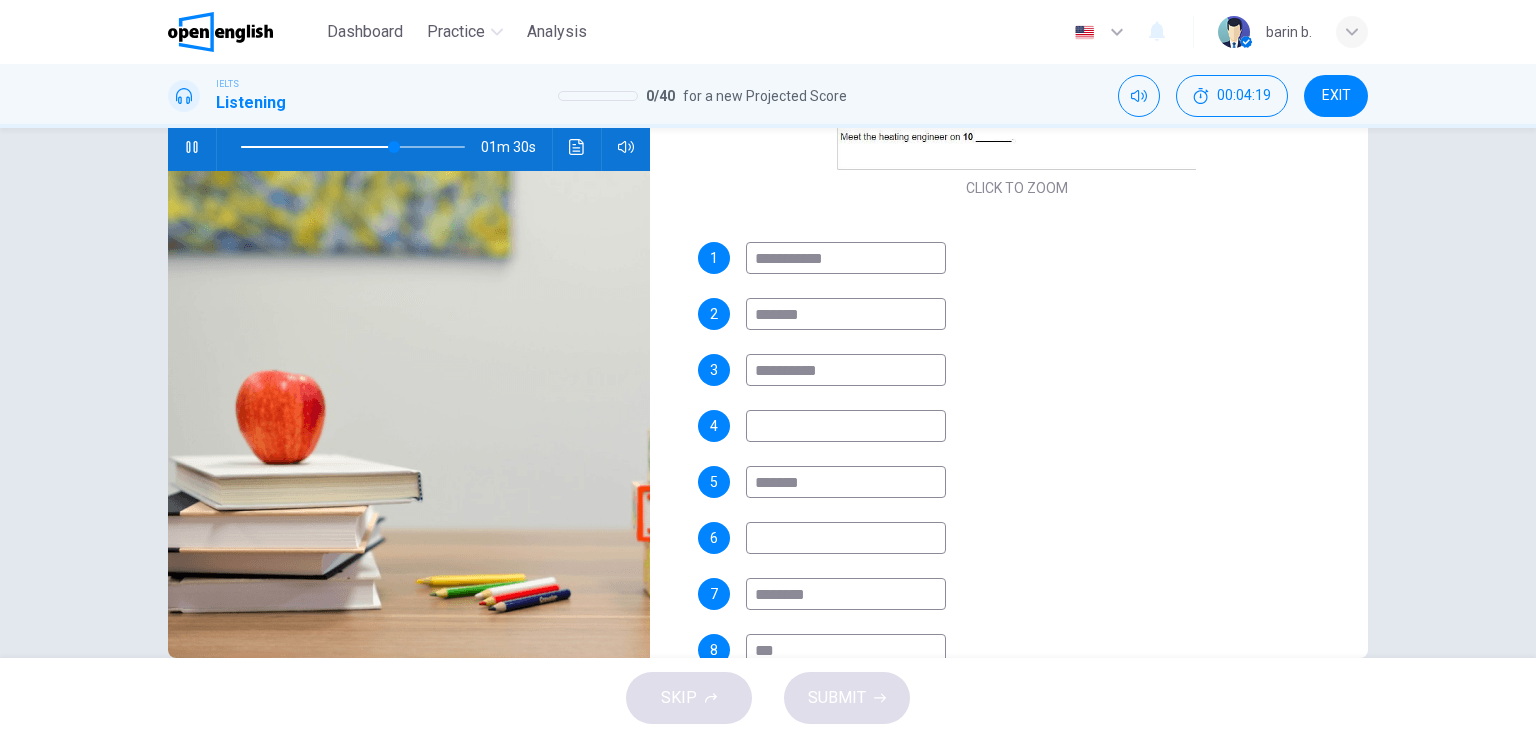 drag, startPoint x: 831, startPoint y: 592, endPoint x: 773, endPoint y: 593, distance: 58.00862 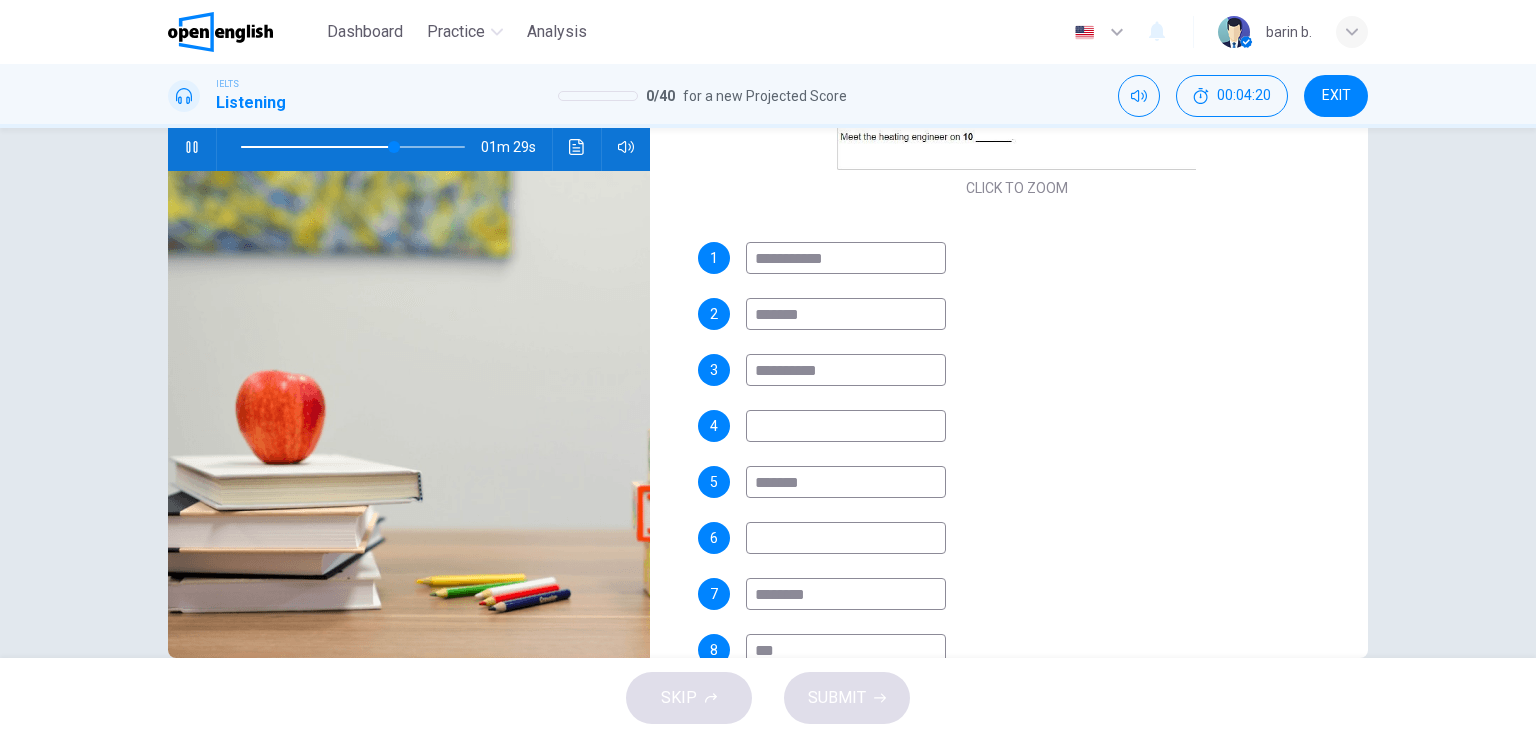 type on "*****" 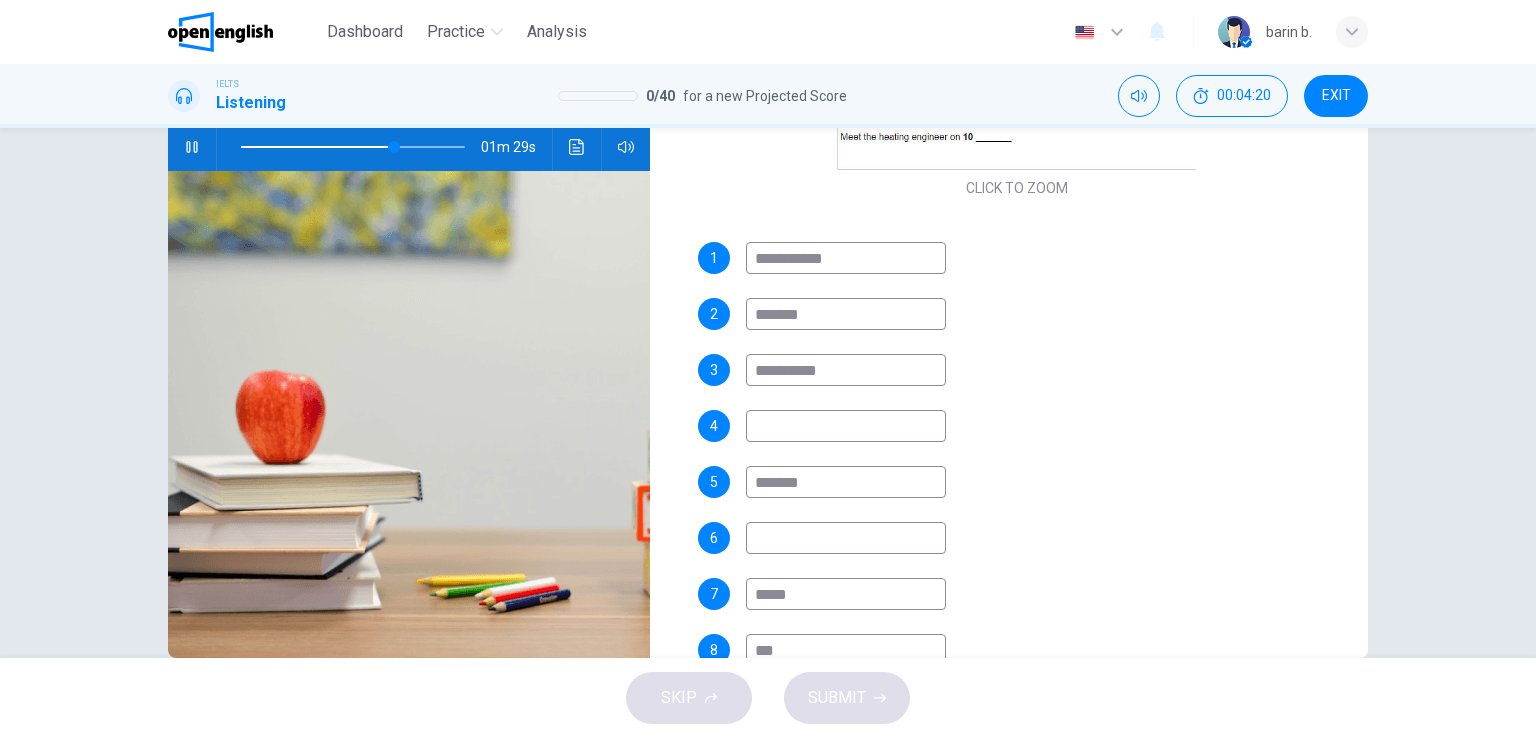 type on "**" 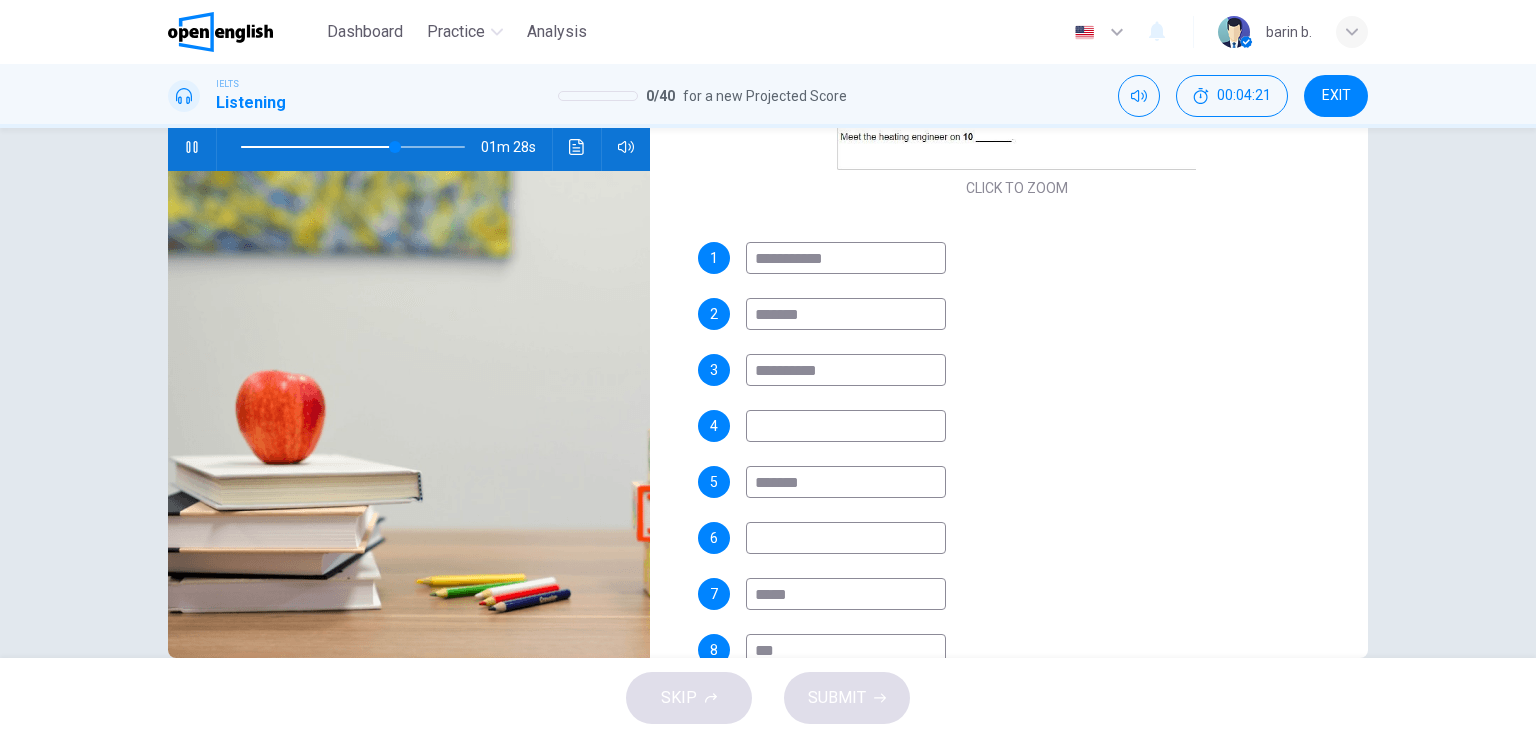 type on "****" 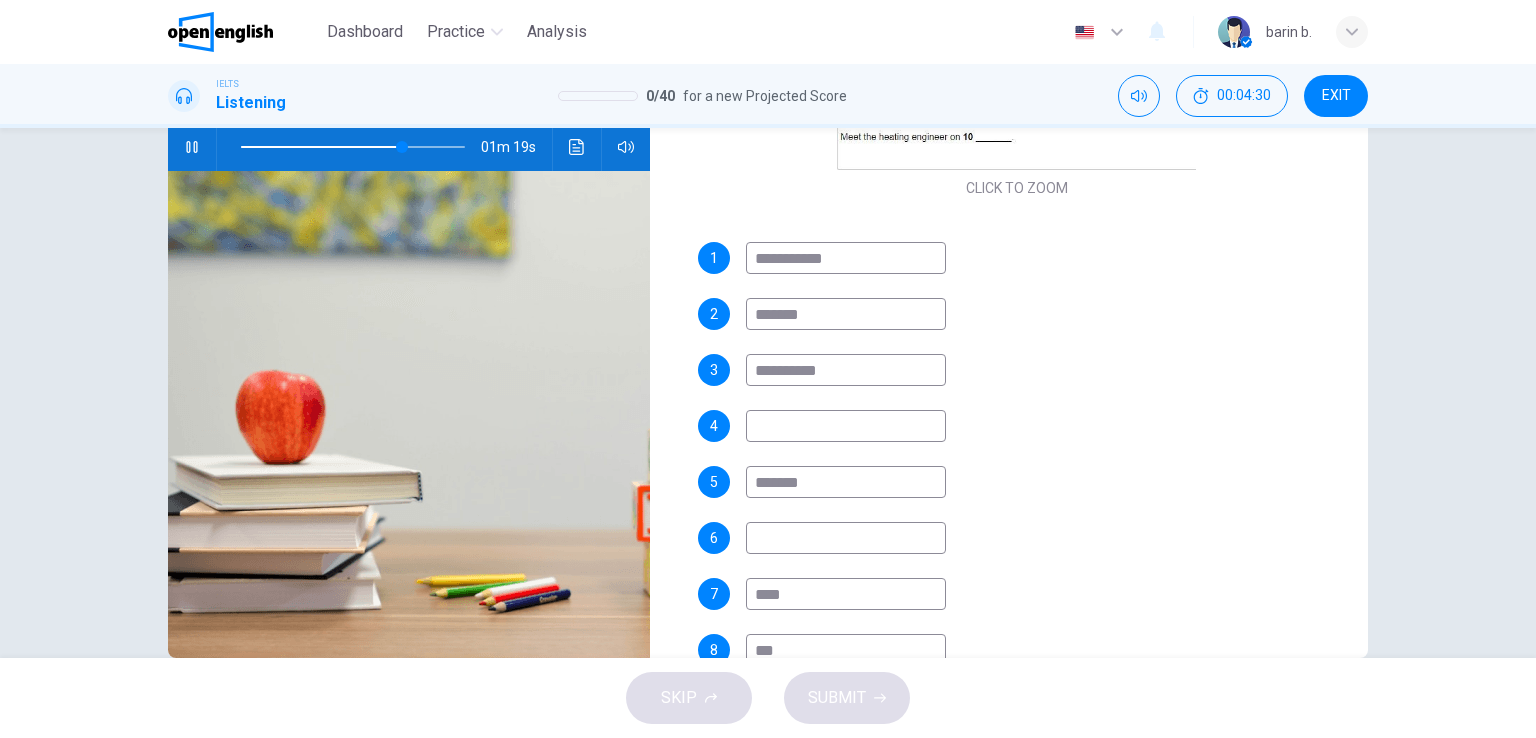type on "**" 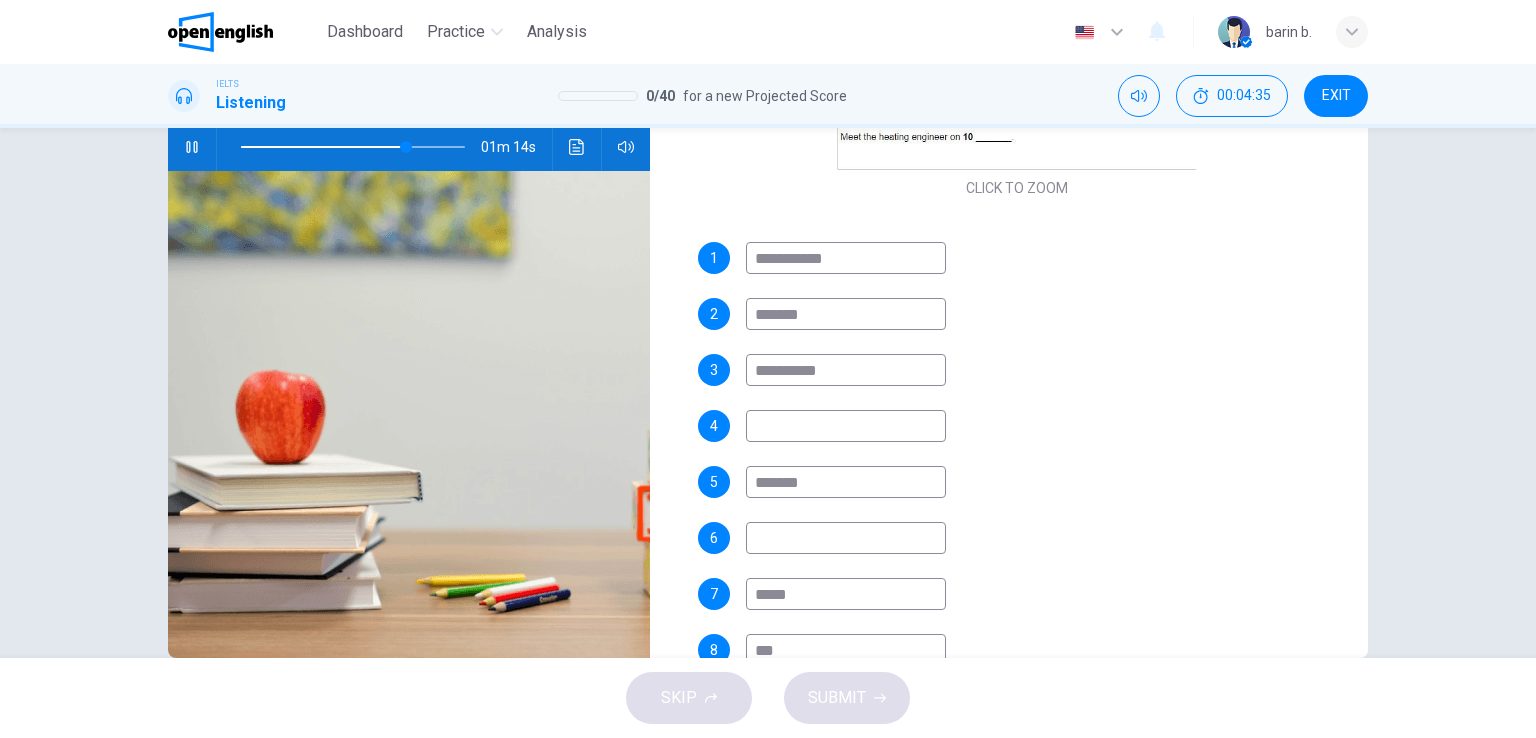 type on "**" 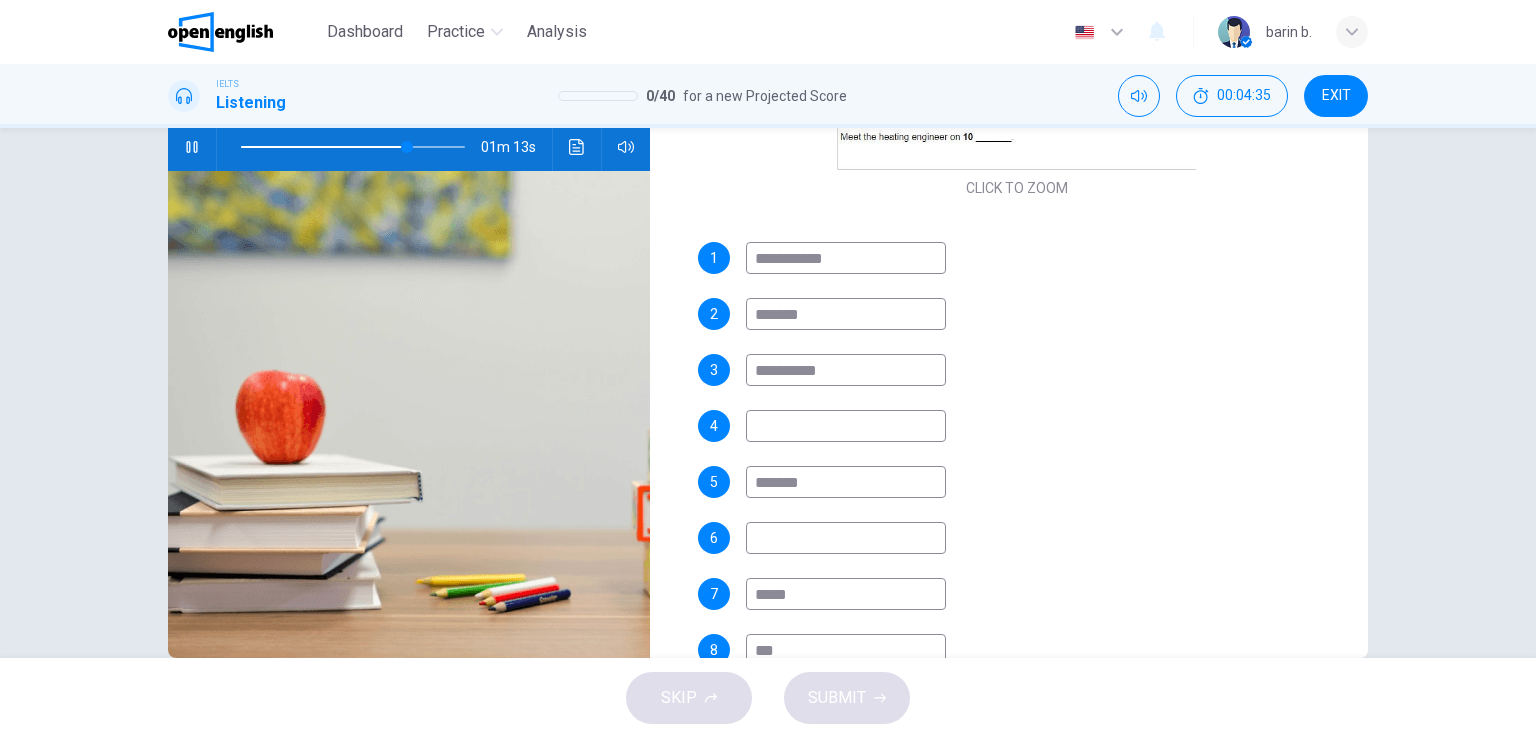 type on "******" 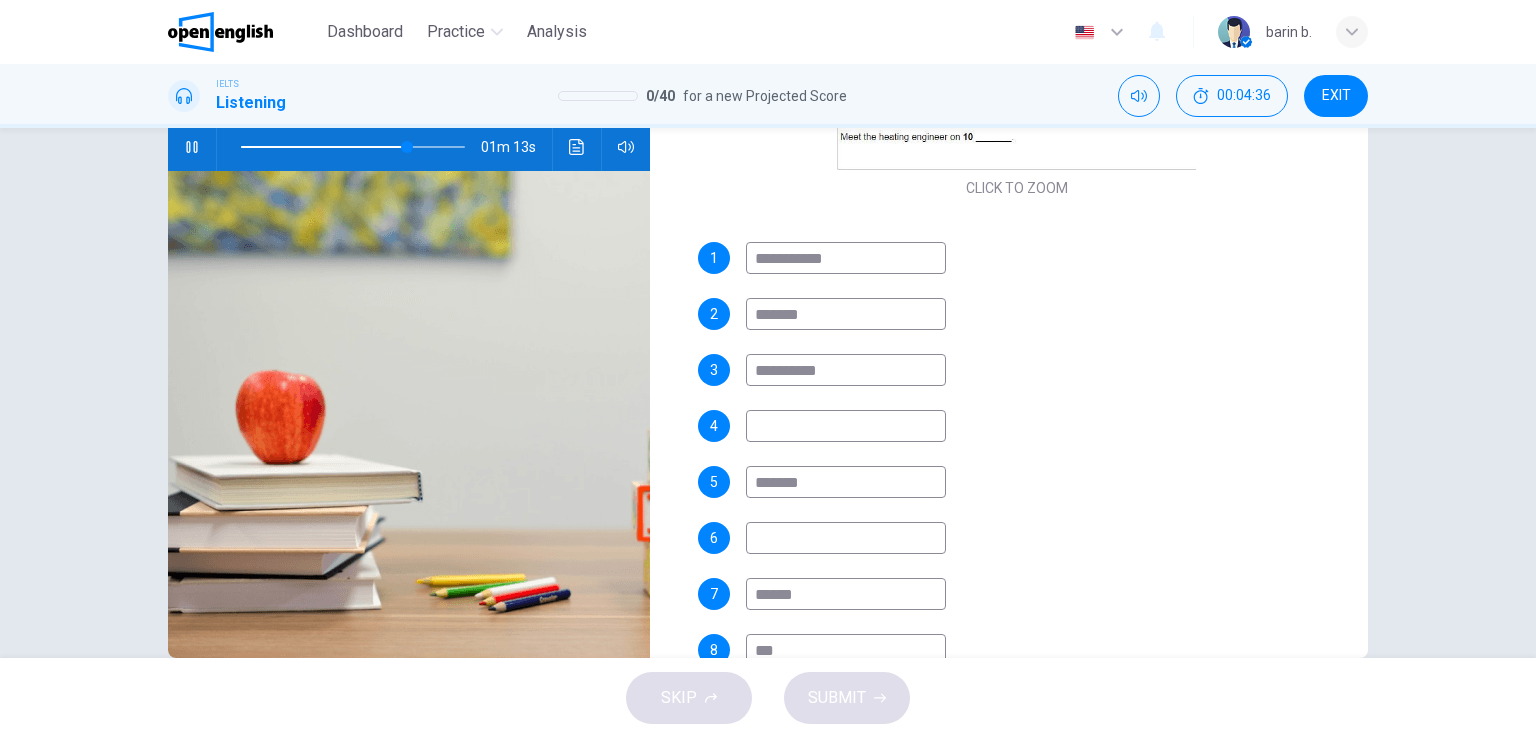 type on "**" 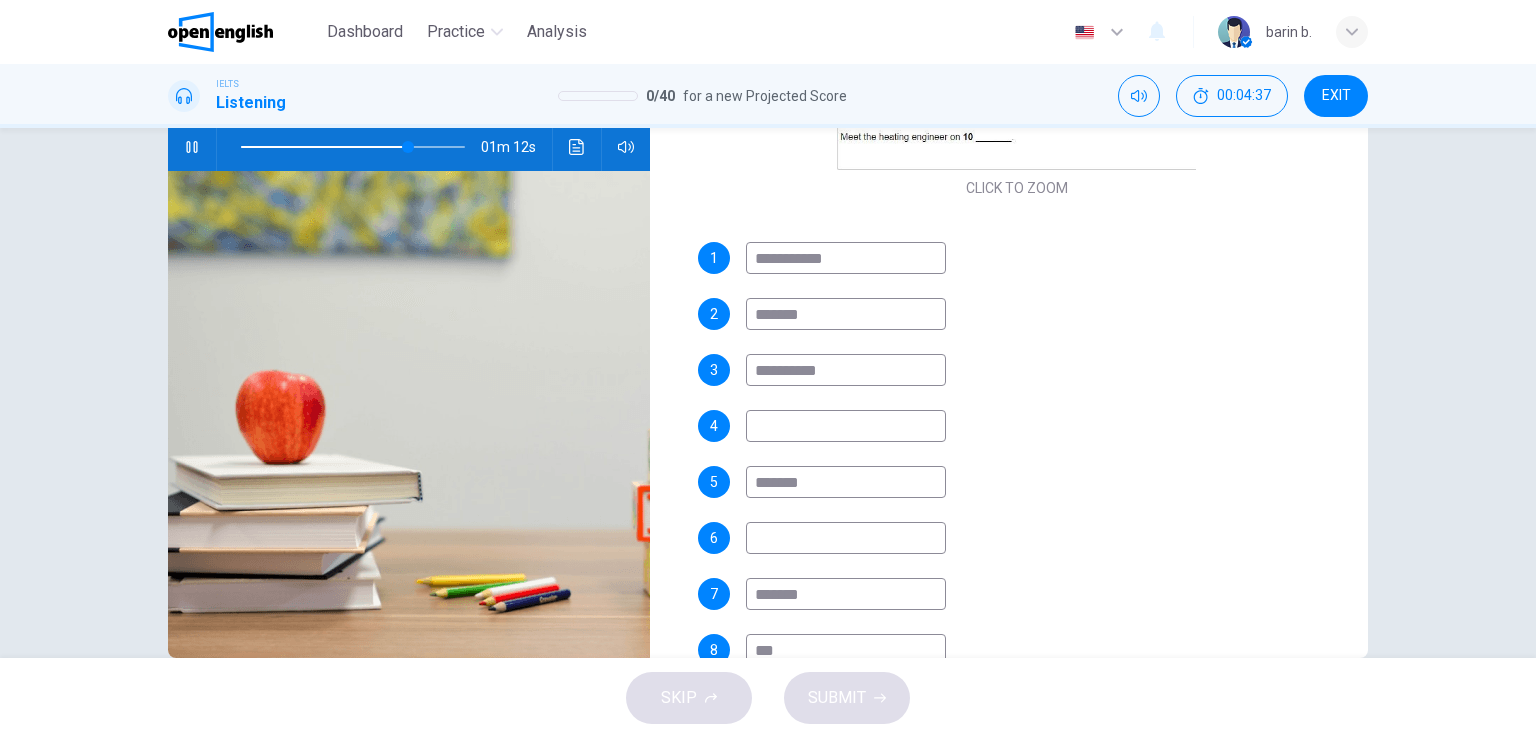 type on "********" 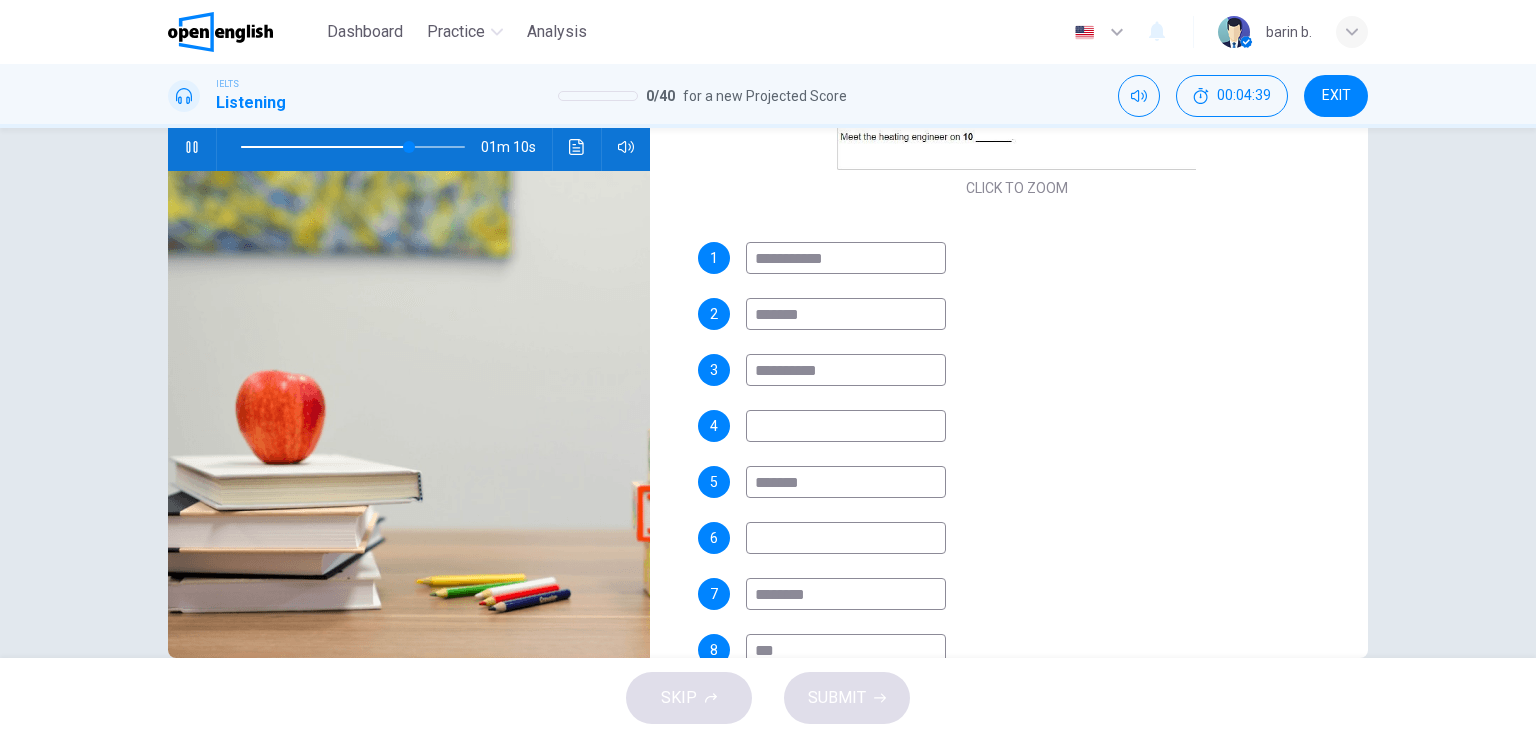 type on "**" 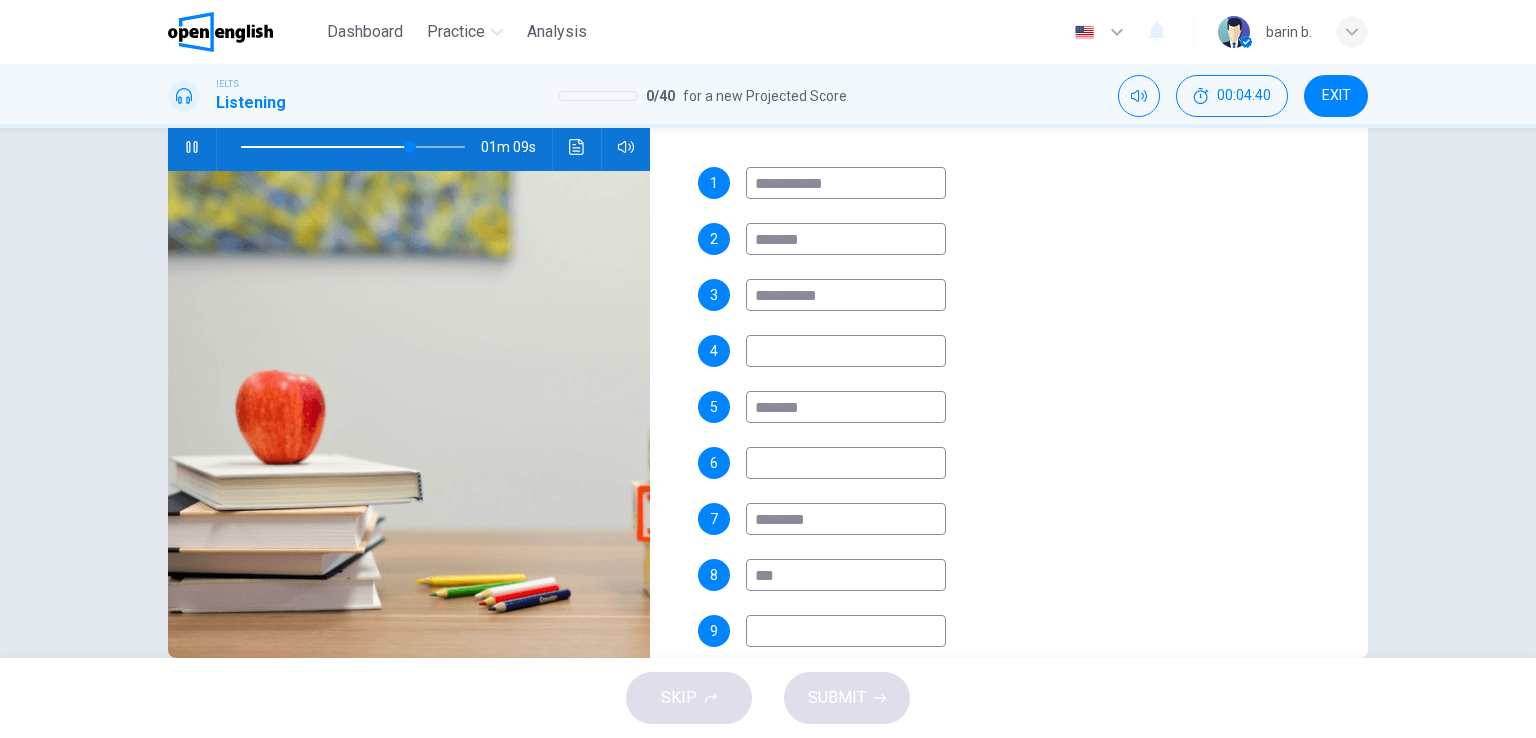 scroll, scrollTop: 581, scrollLeft: 0, axis: vertical 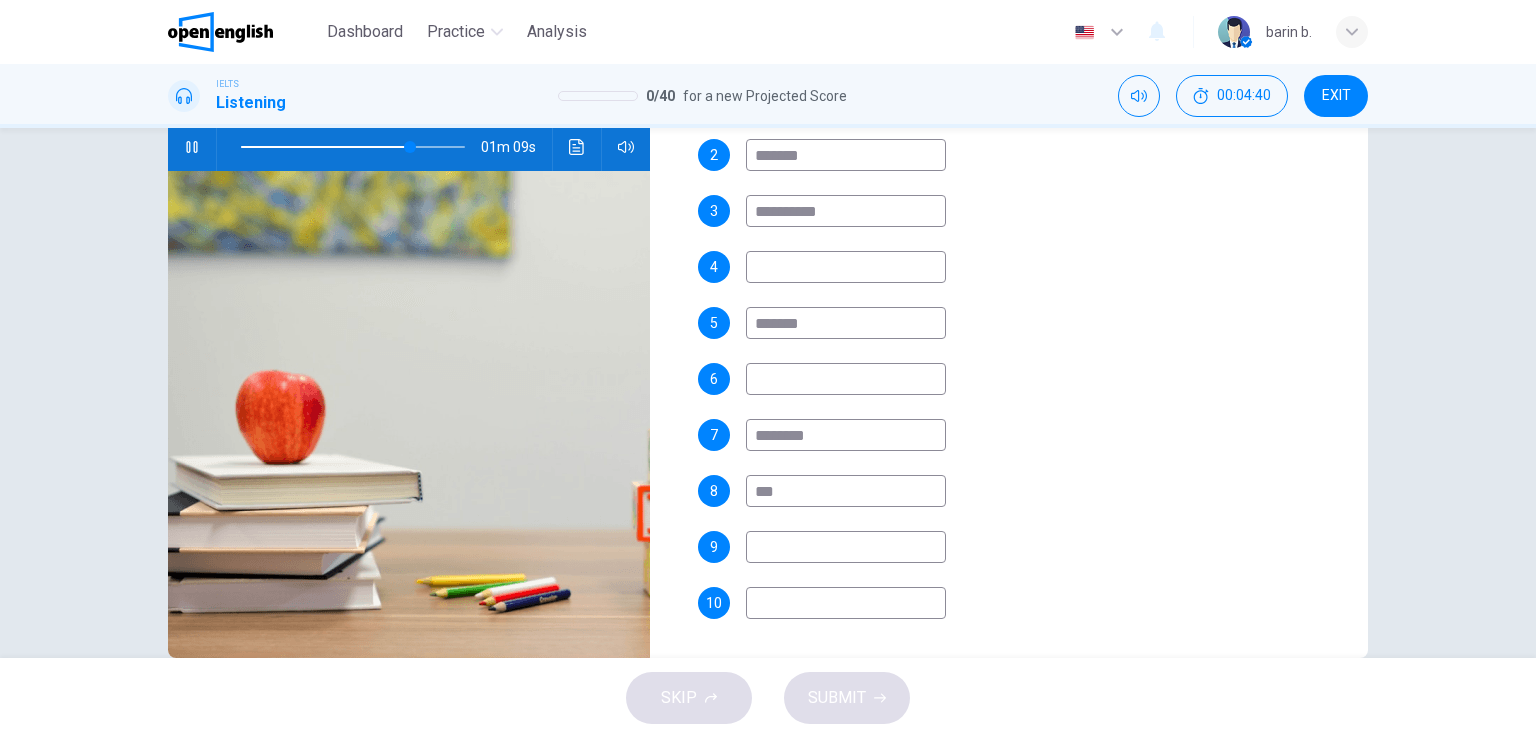 drag, startPoint x: 798, startPoint y: 647, endPoint x: 764, endPoint y: 657, distance: 35.44009 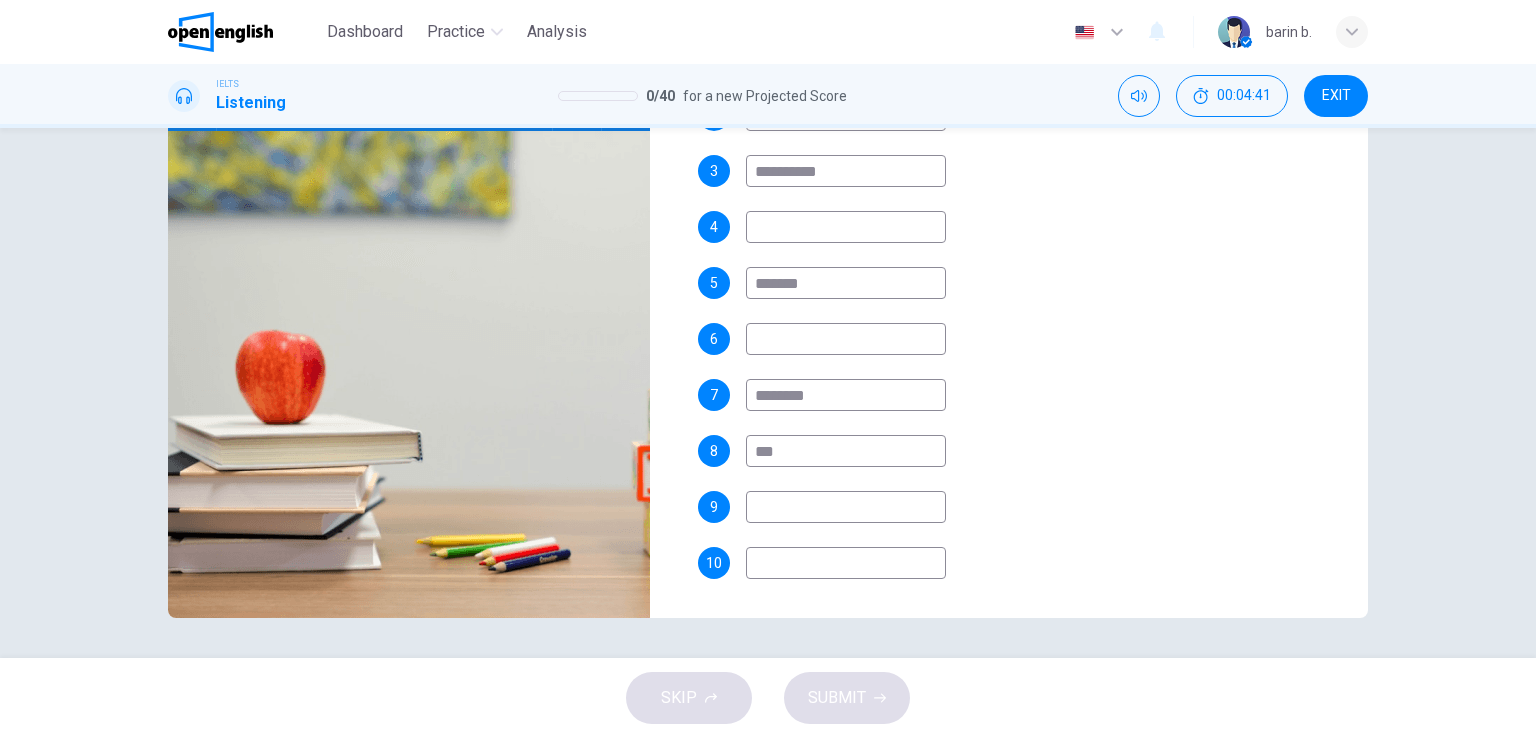 scroll, scrollTop: 145, scrollLeft: 0, axis: vertical 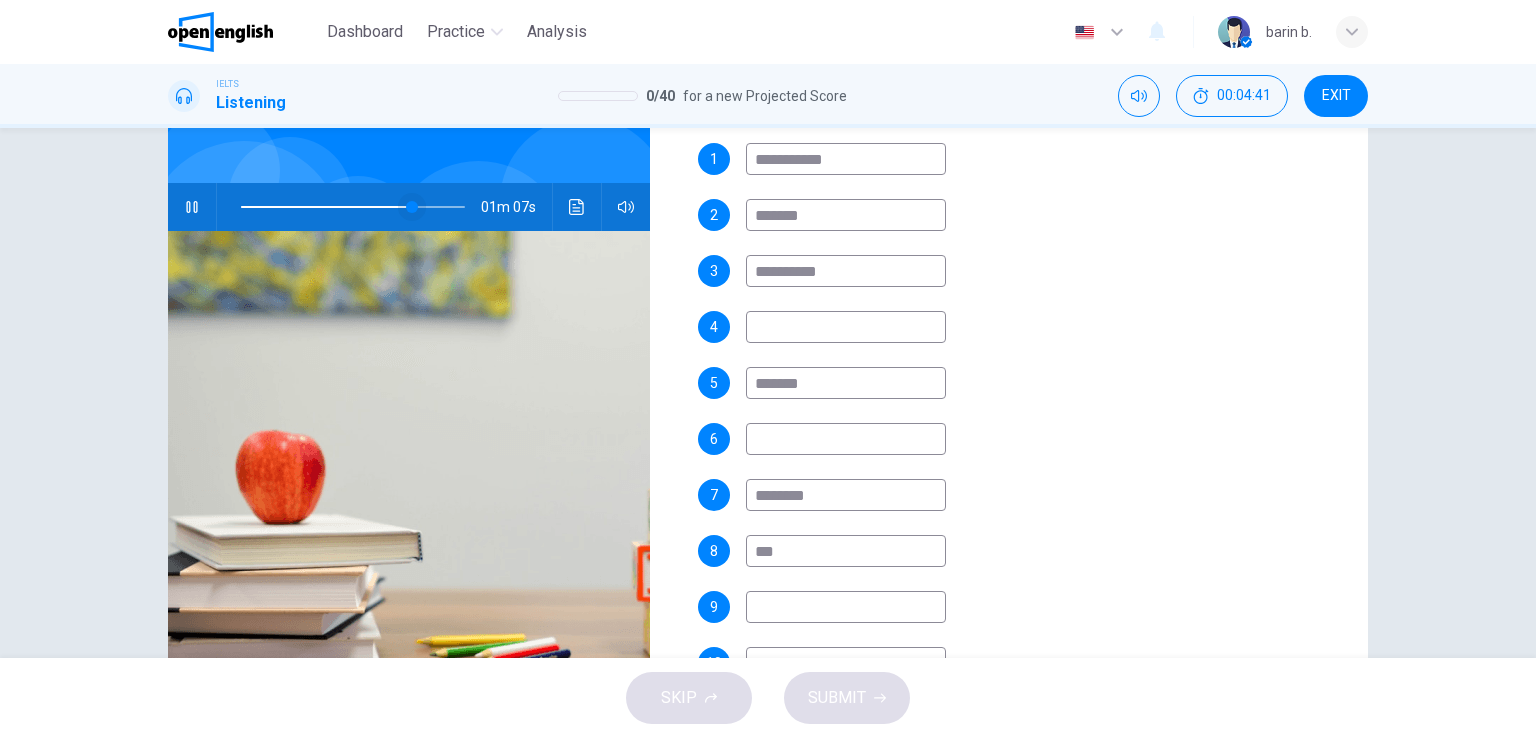 click at bounding box center (412, 207) 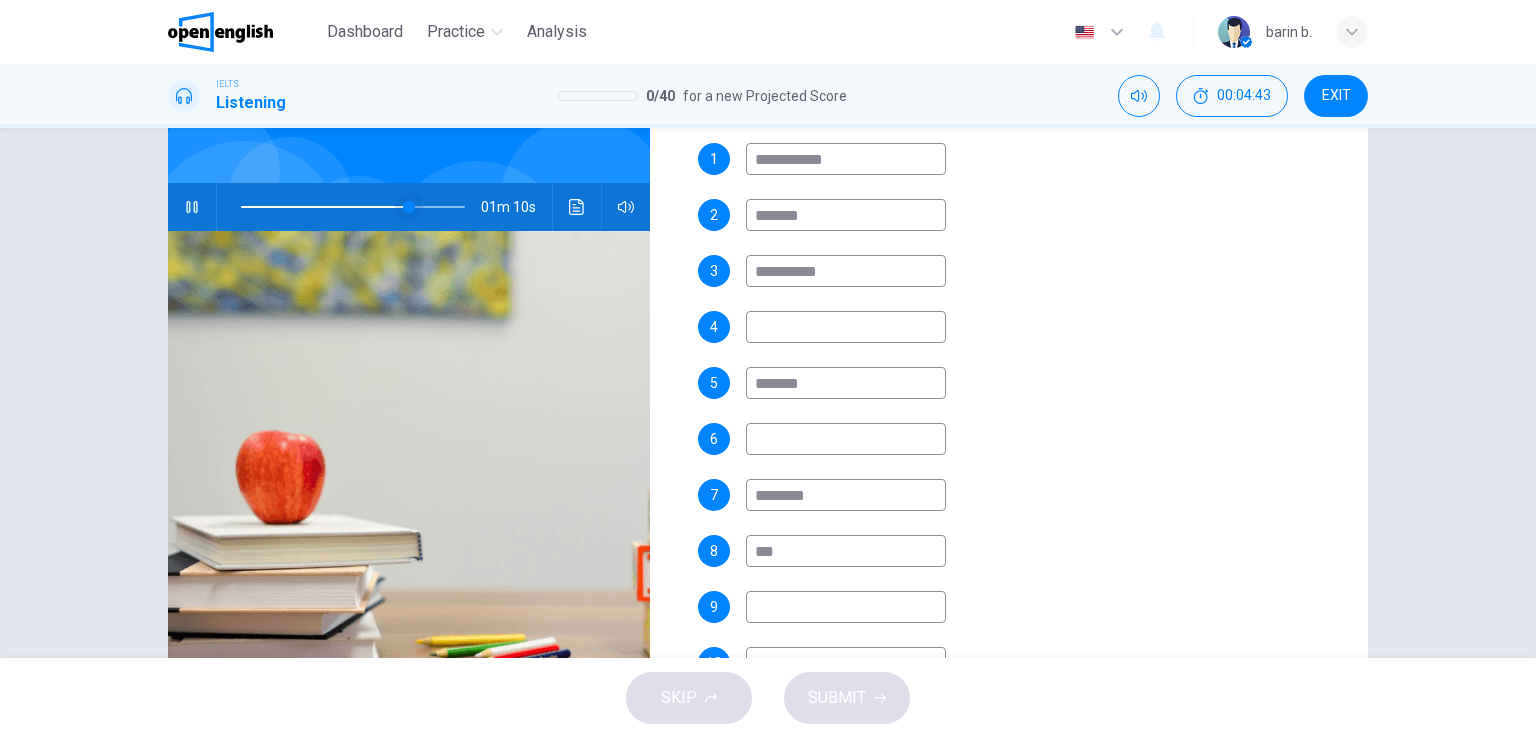 click at bounding box center [409, 207] 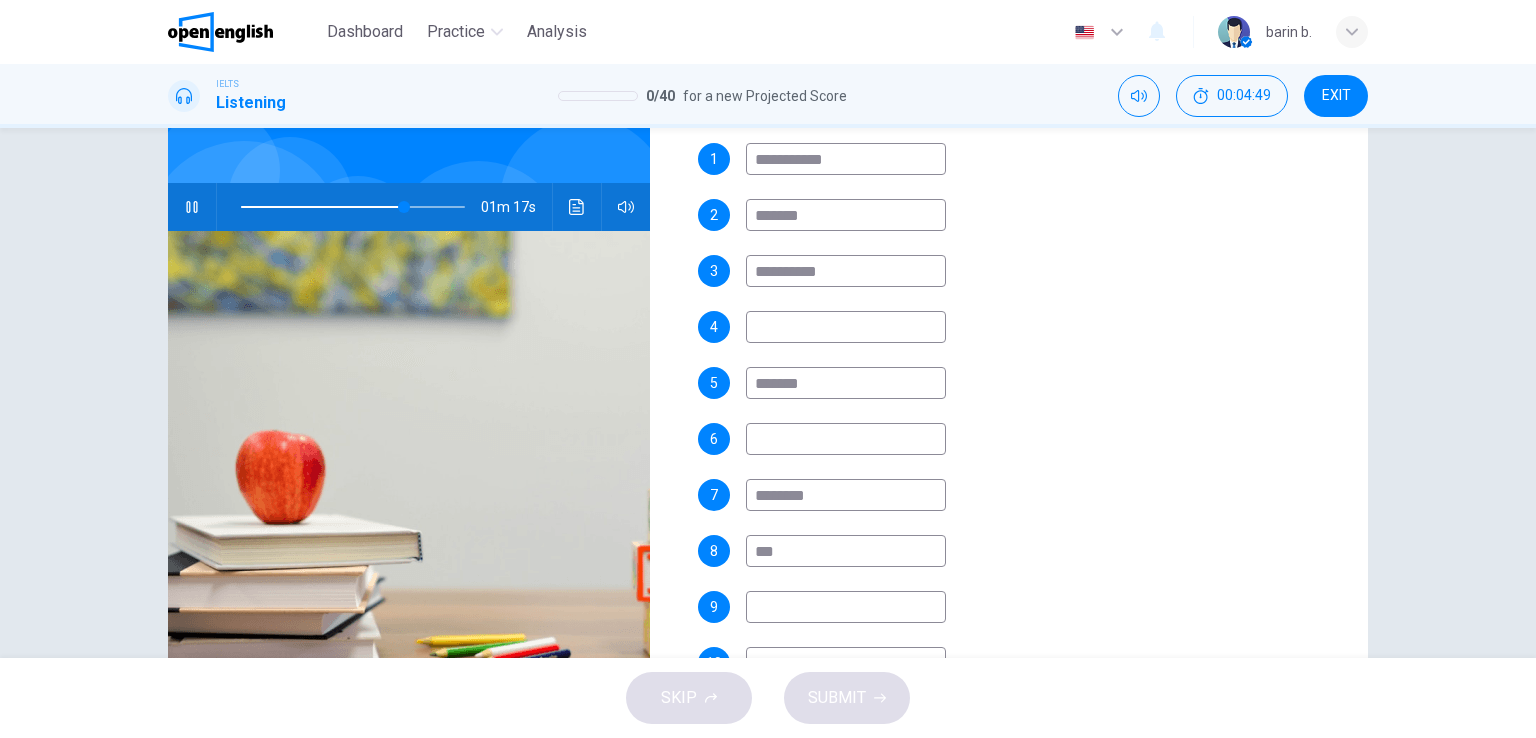 type on "**" 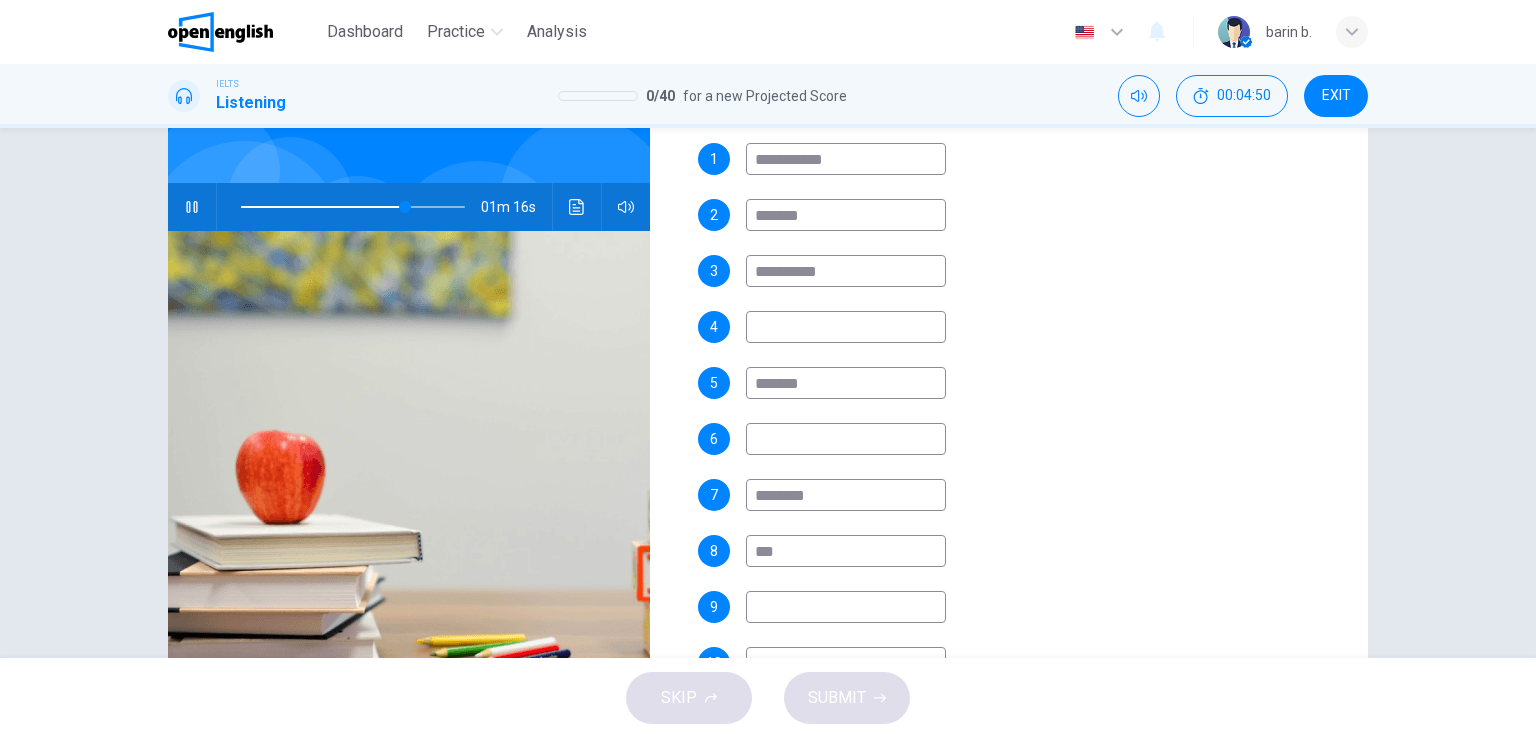 type on "*" 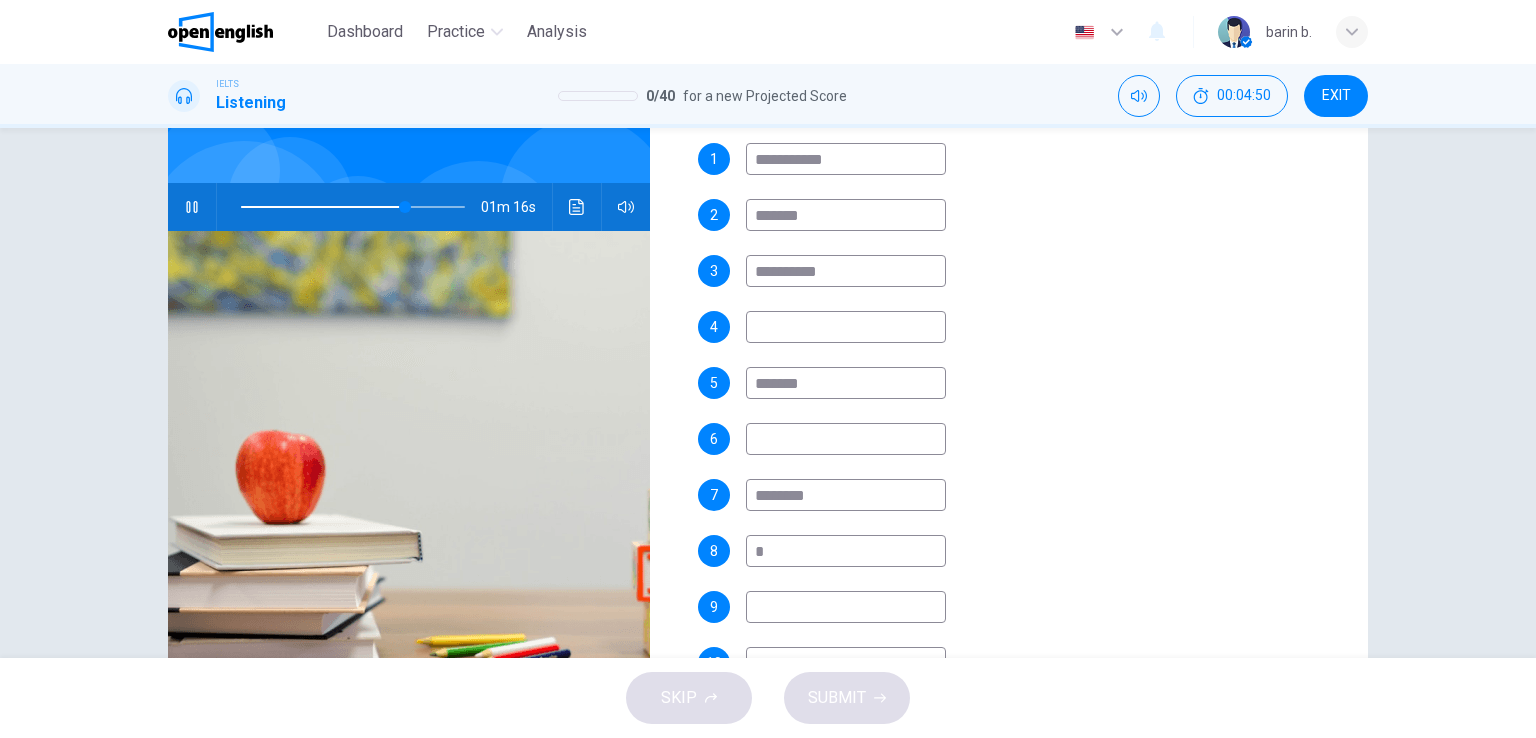 type on "**" 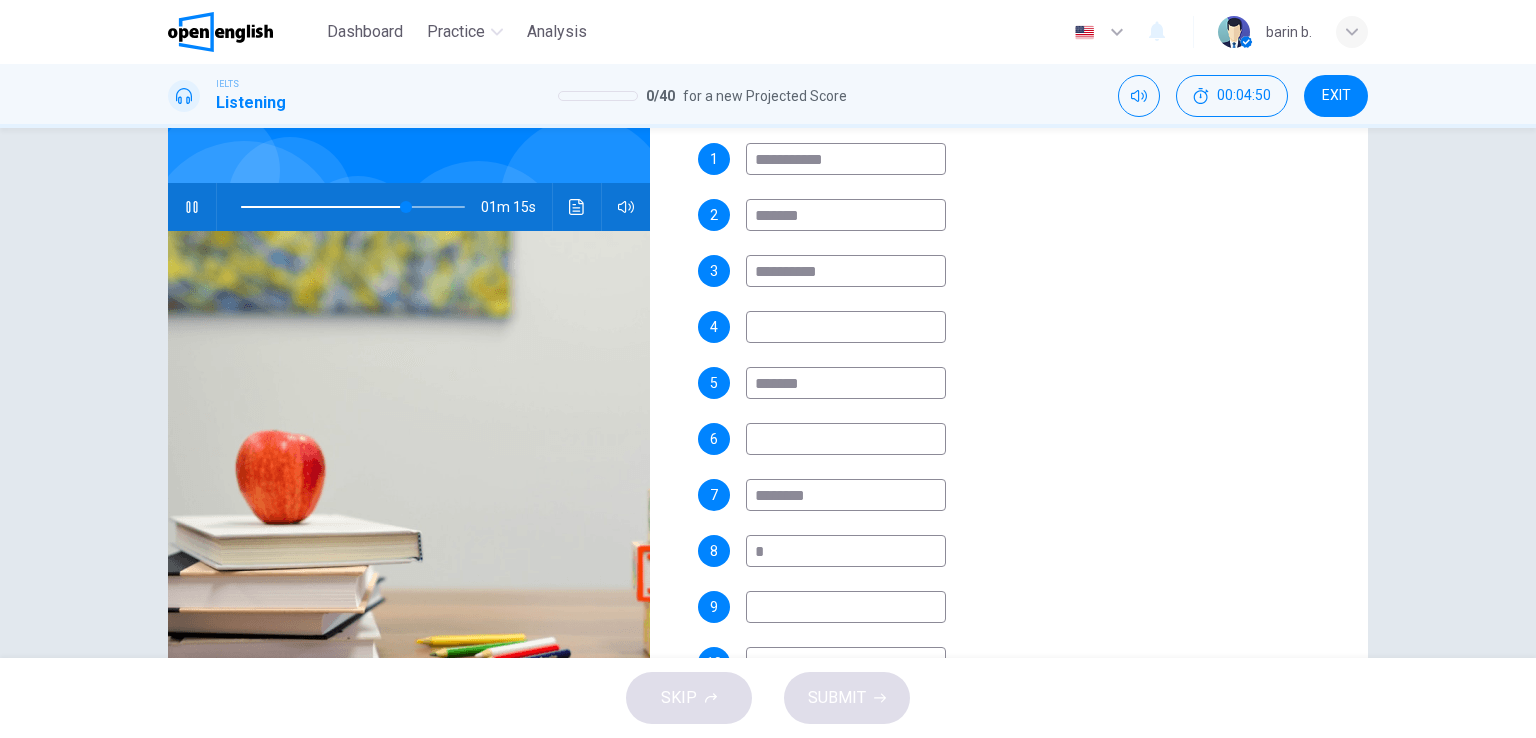type 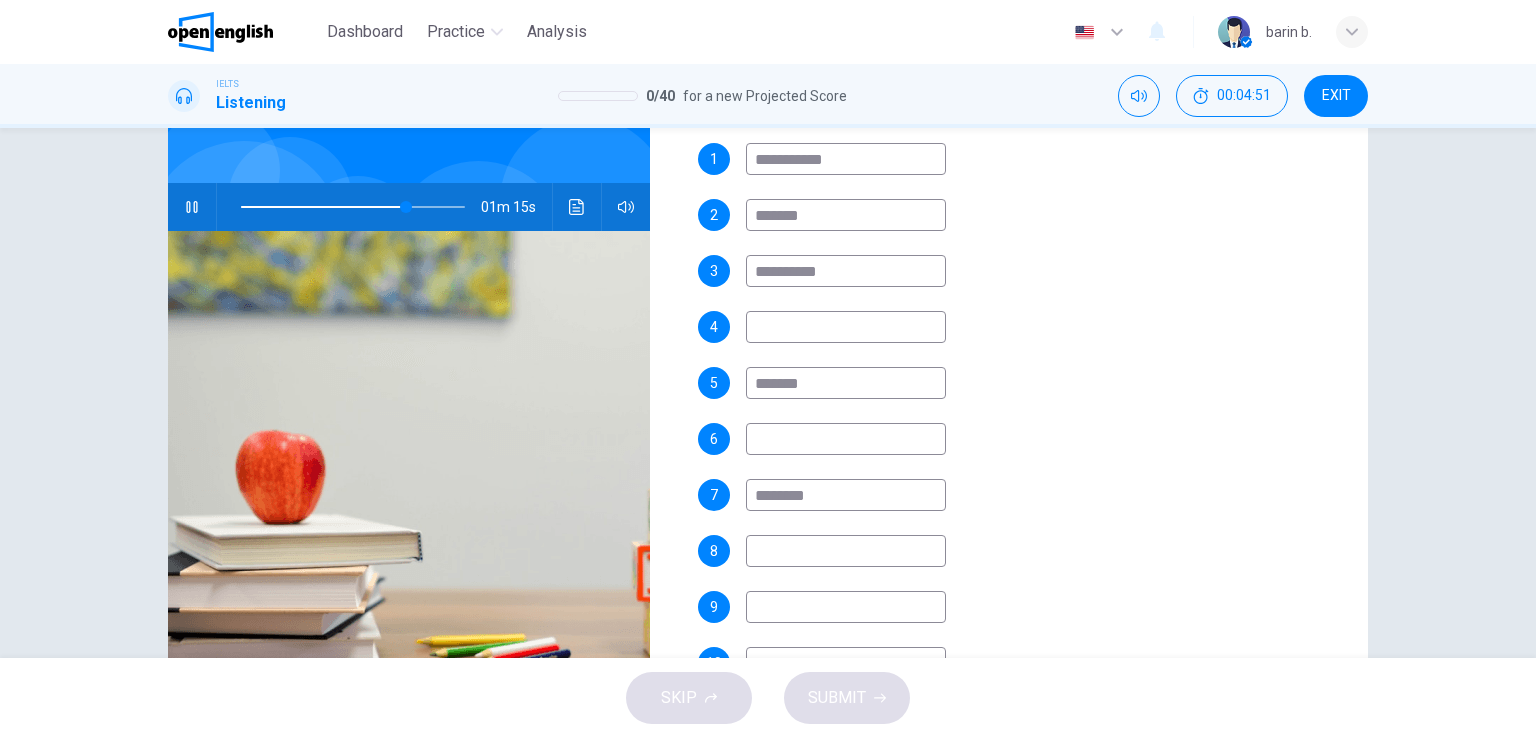 type on "**" 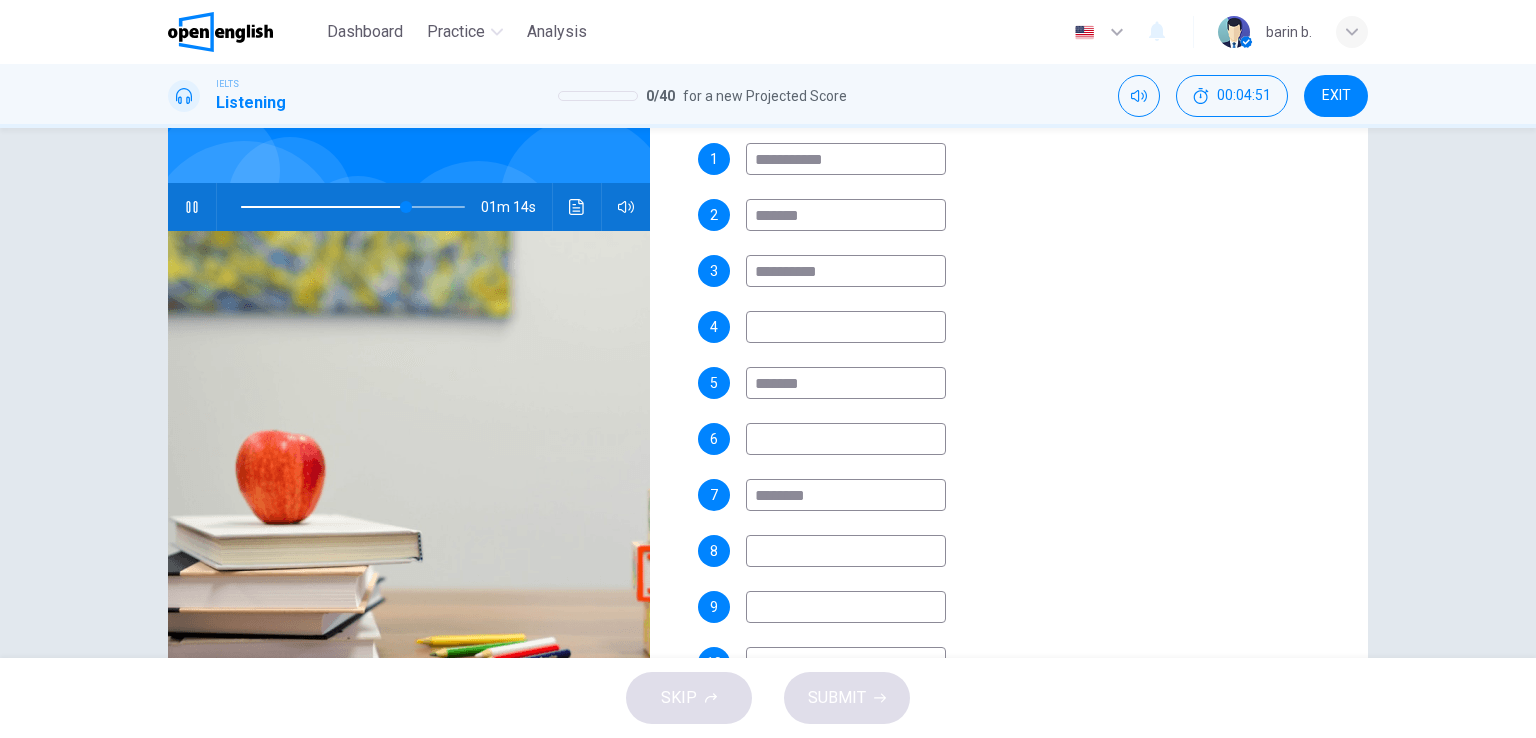 type on "*" 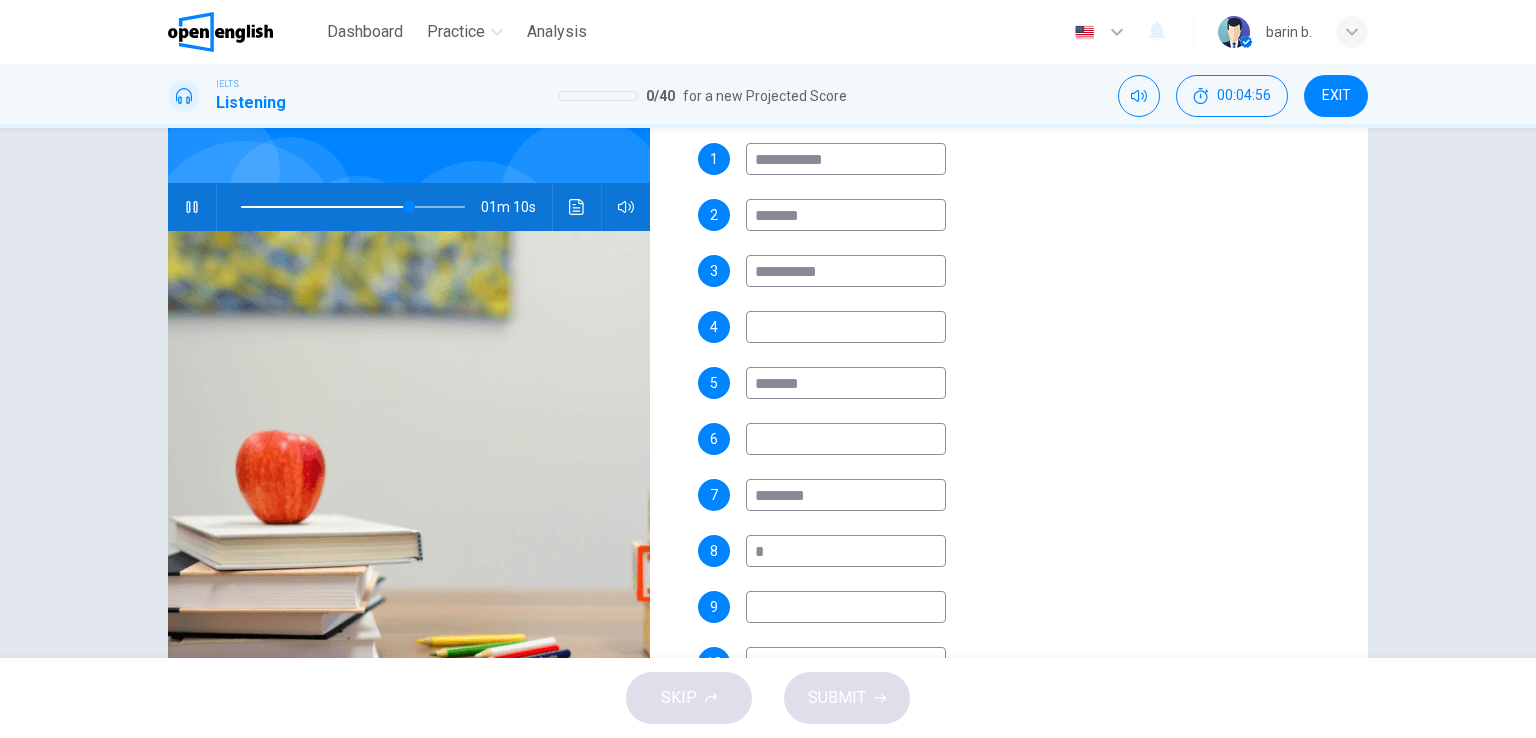 type on "**" 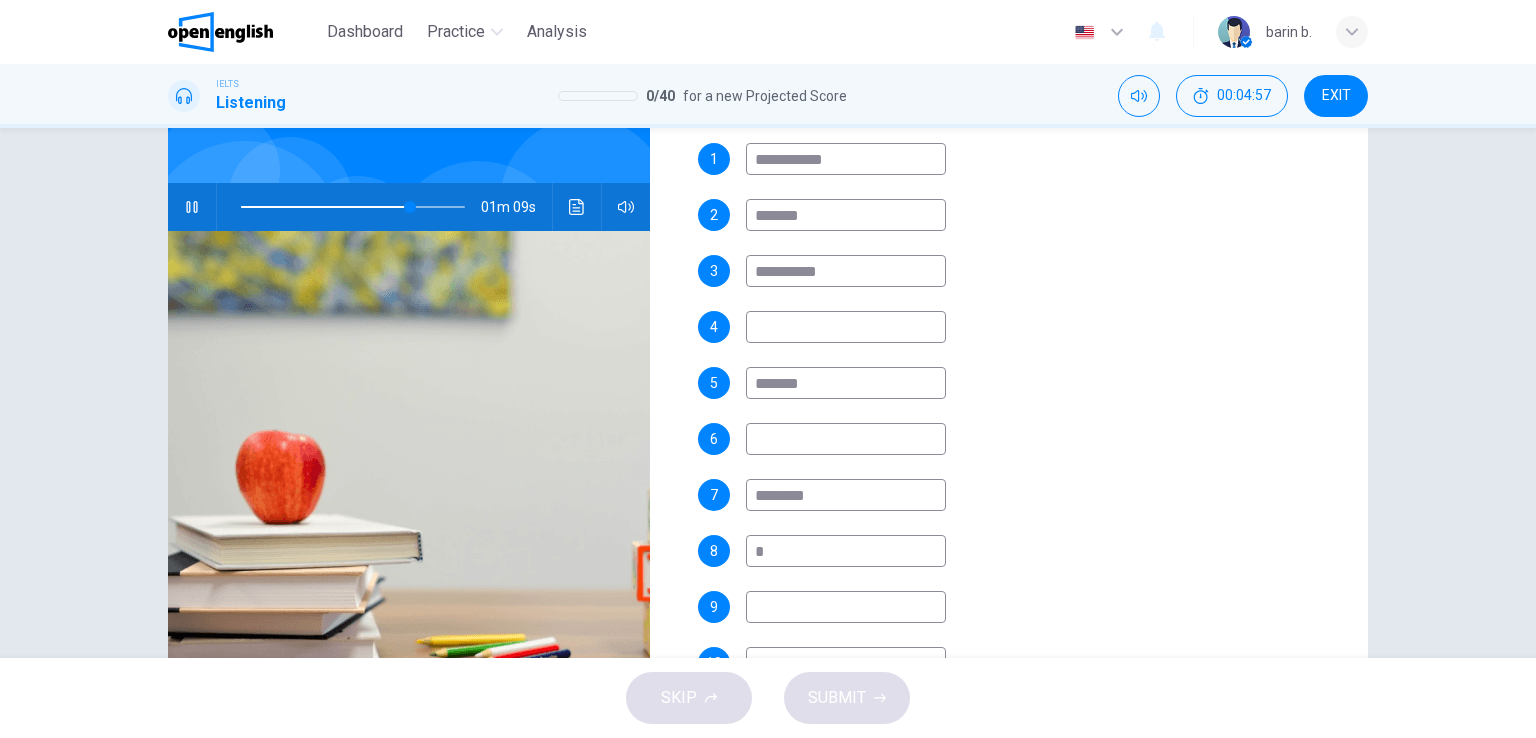 type on "**" 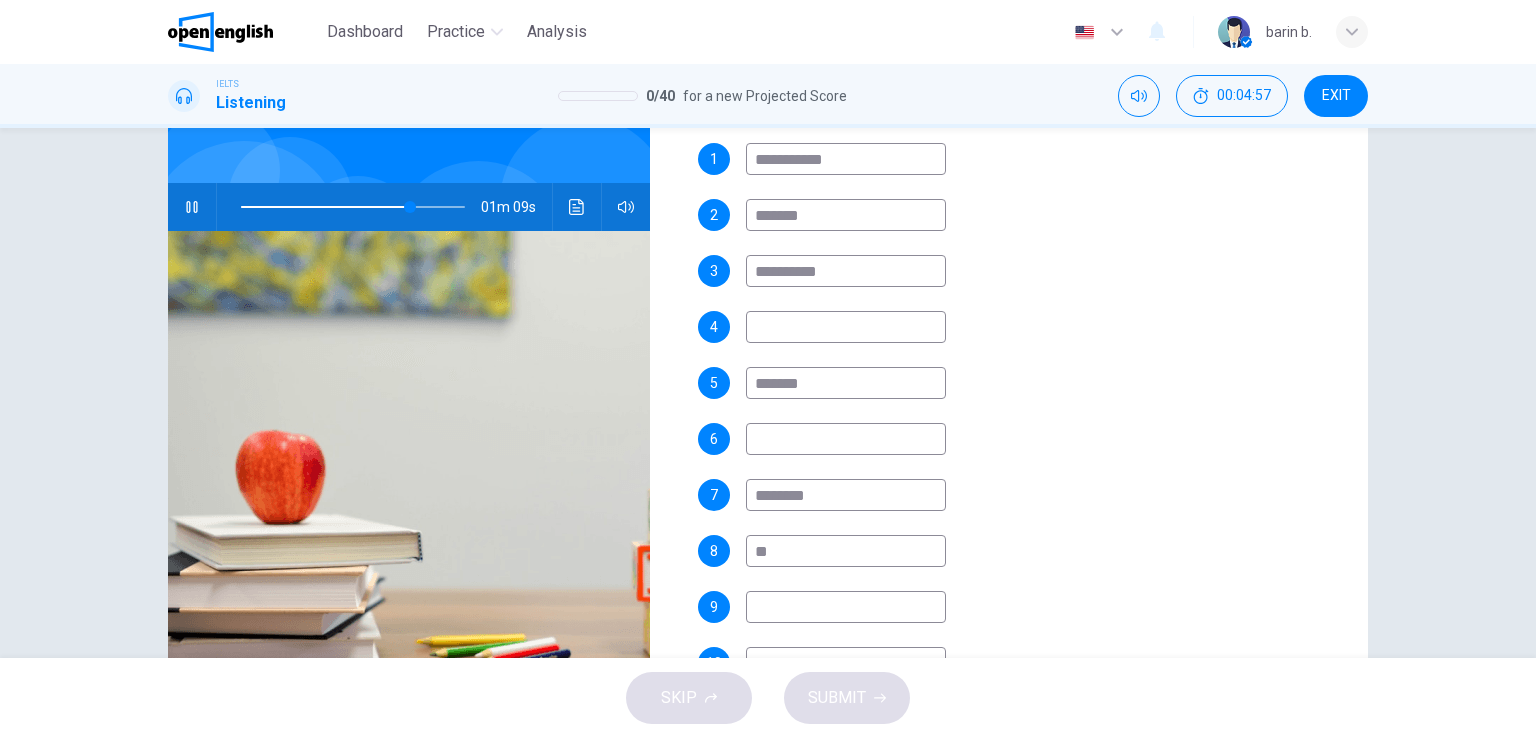 type on "**" 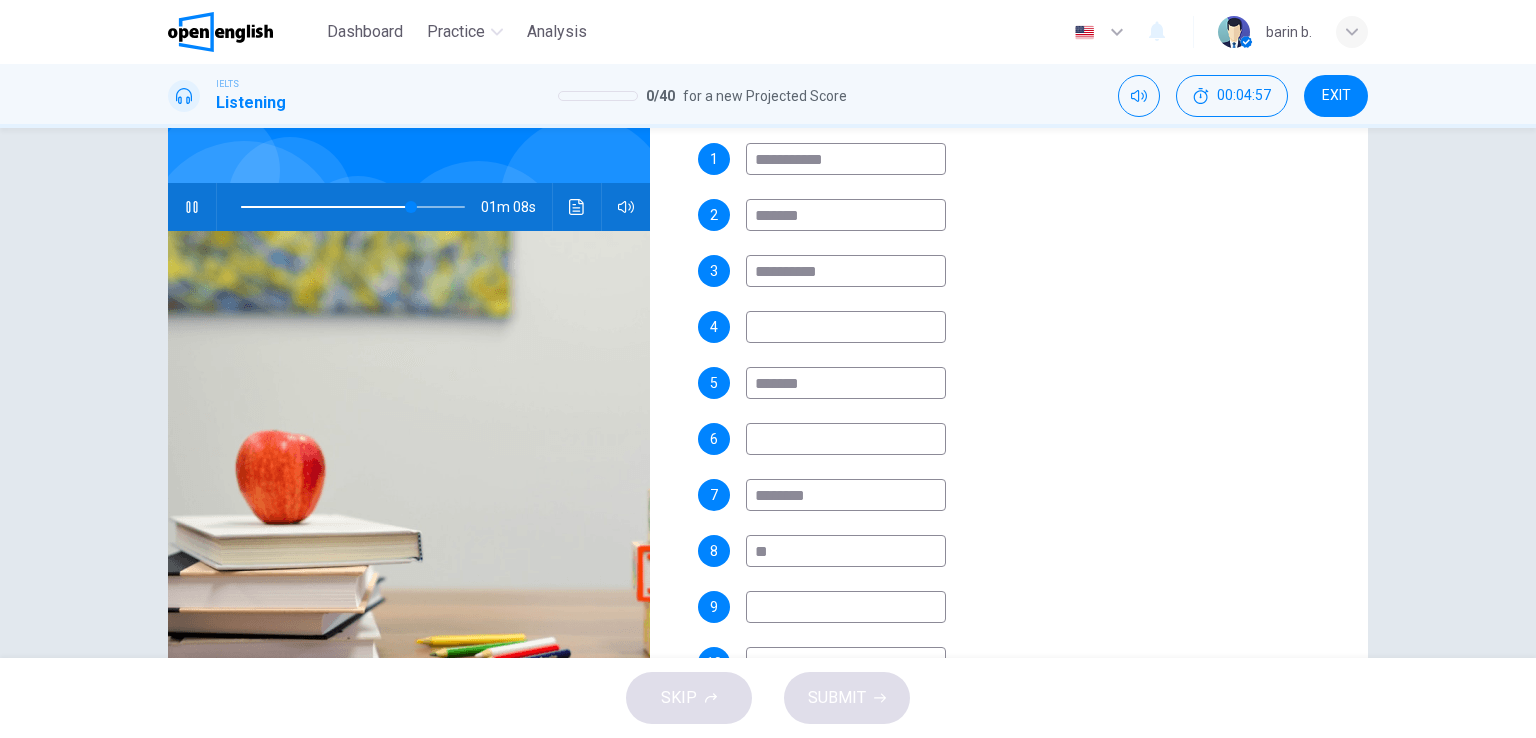 type on "***" 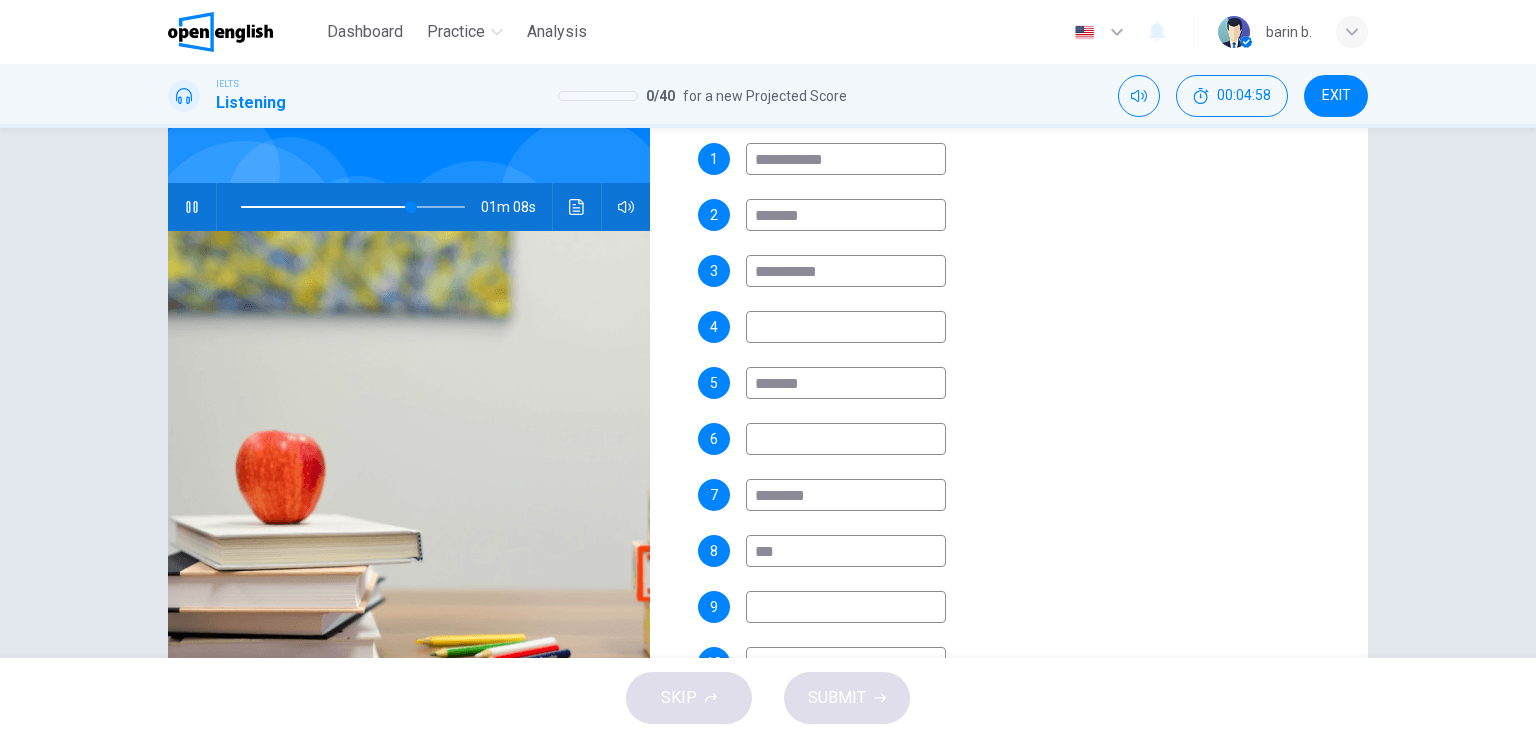 type on "**" 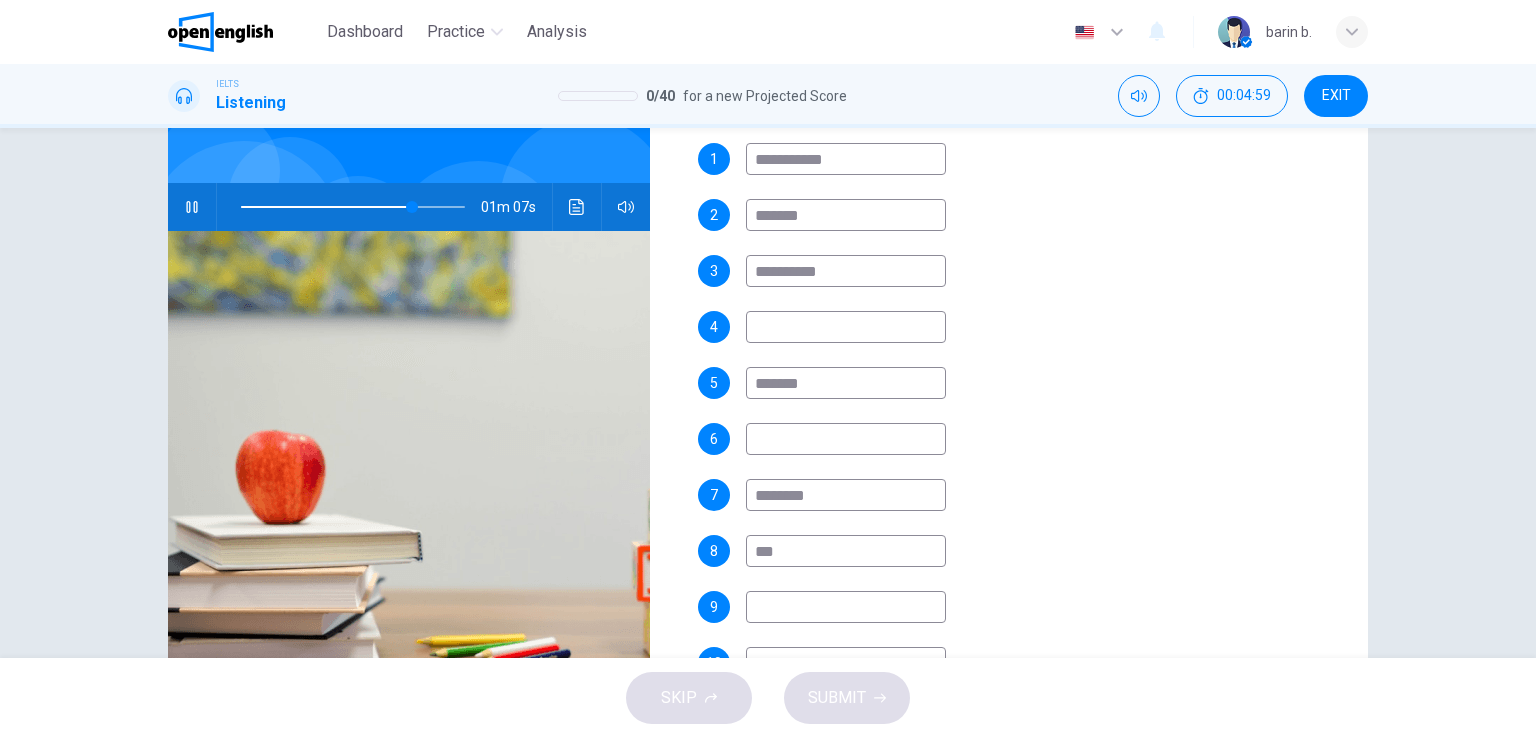 type on "****" 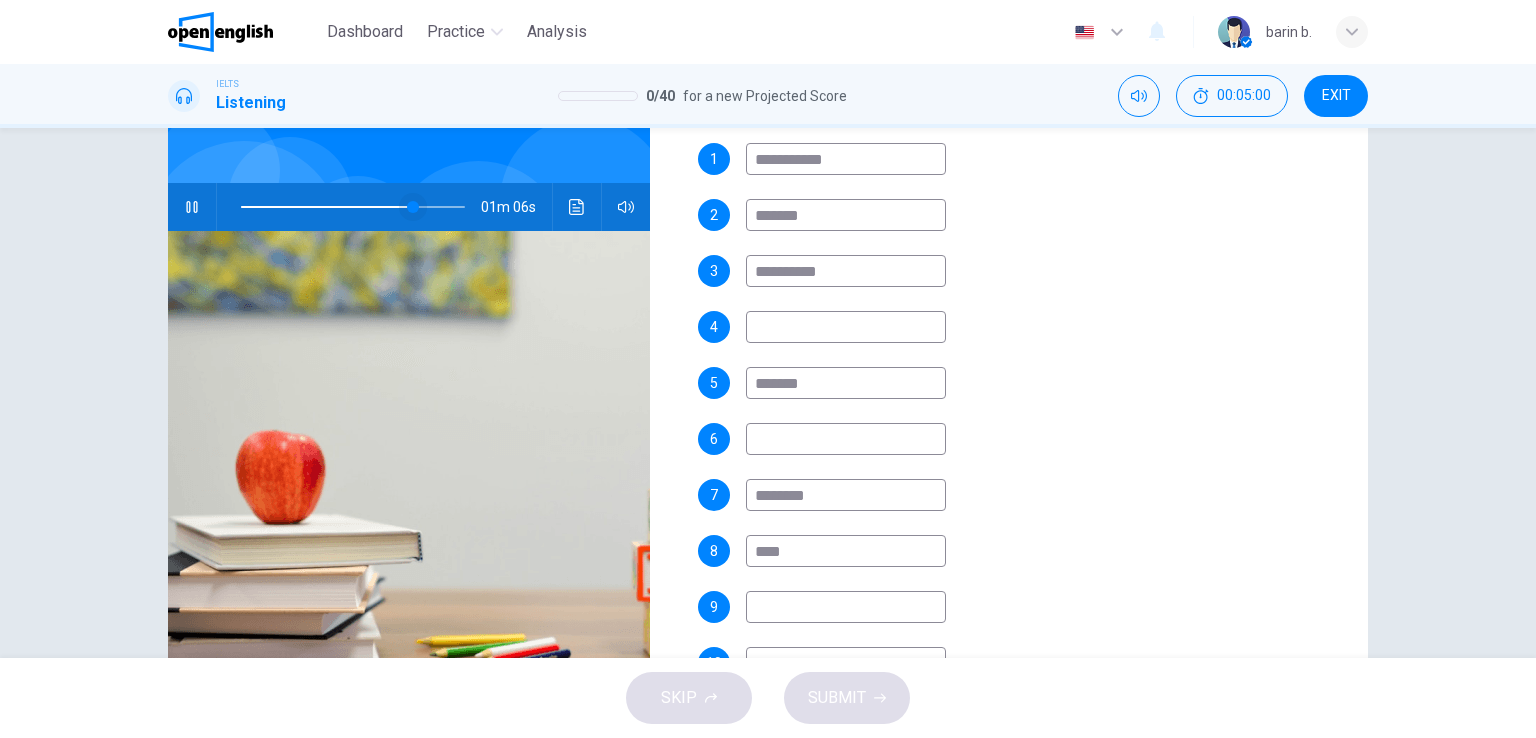type on "**" 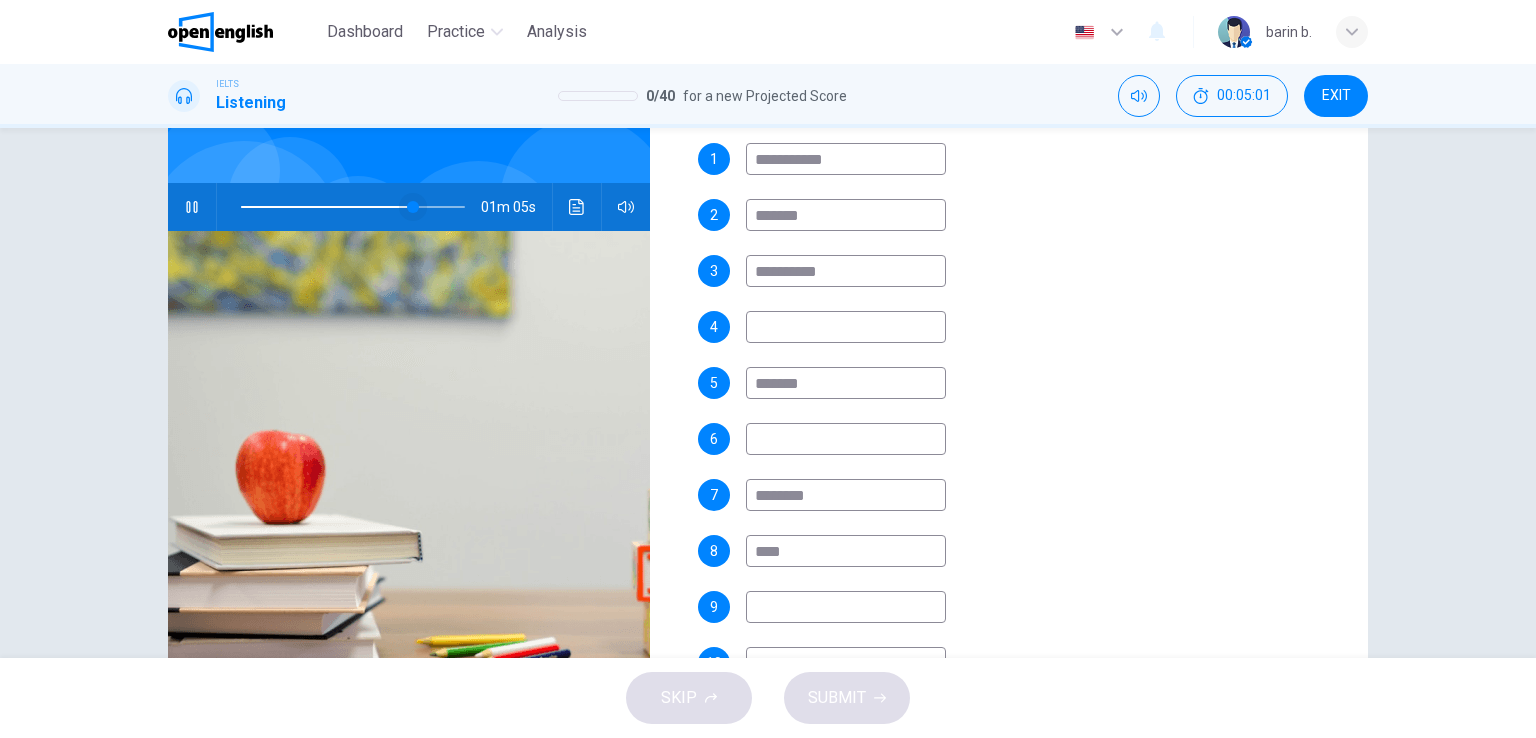 type on "****" 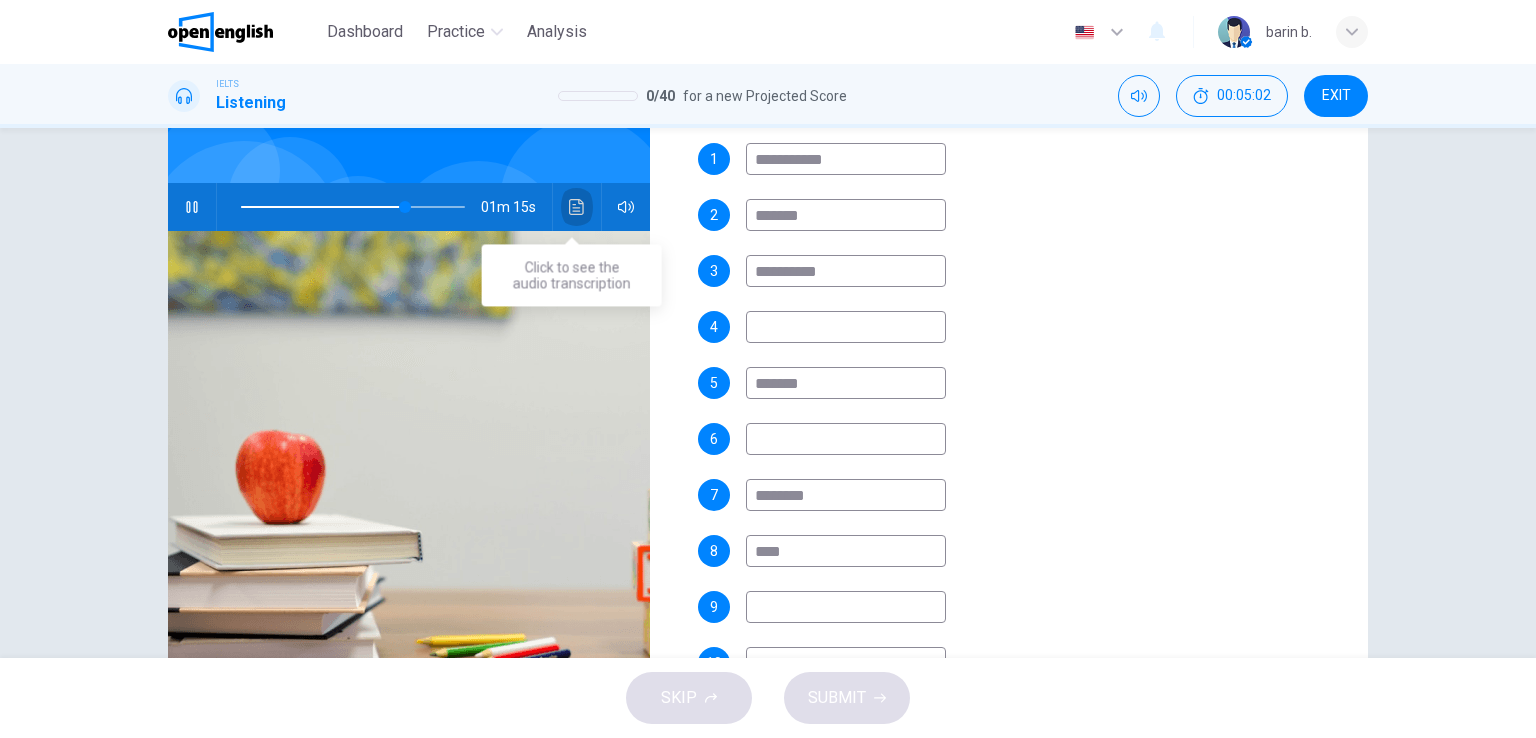 click 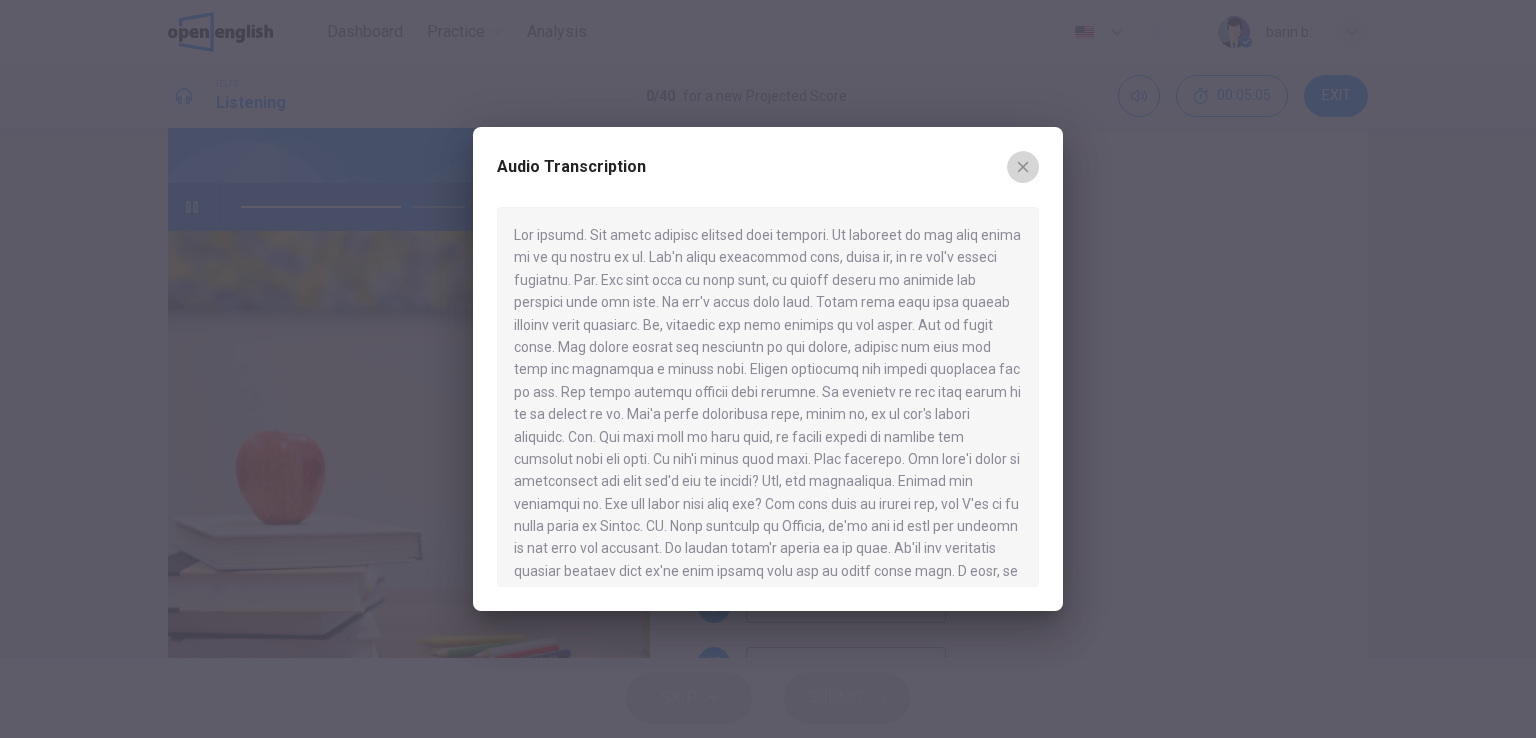 click 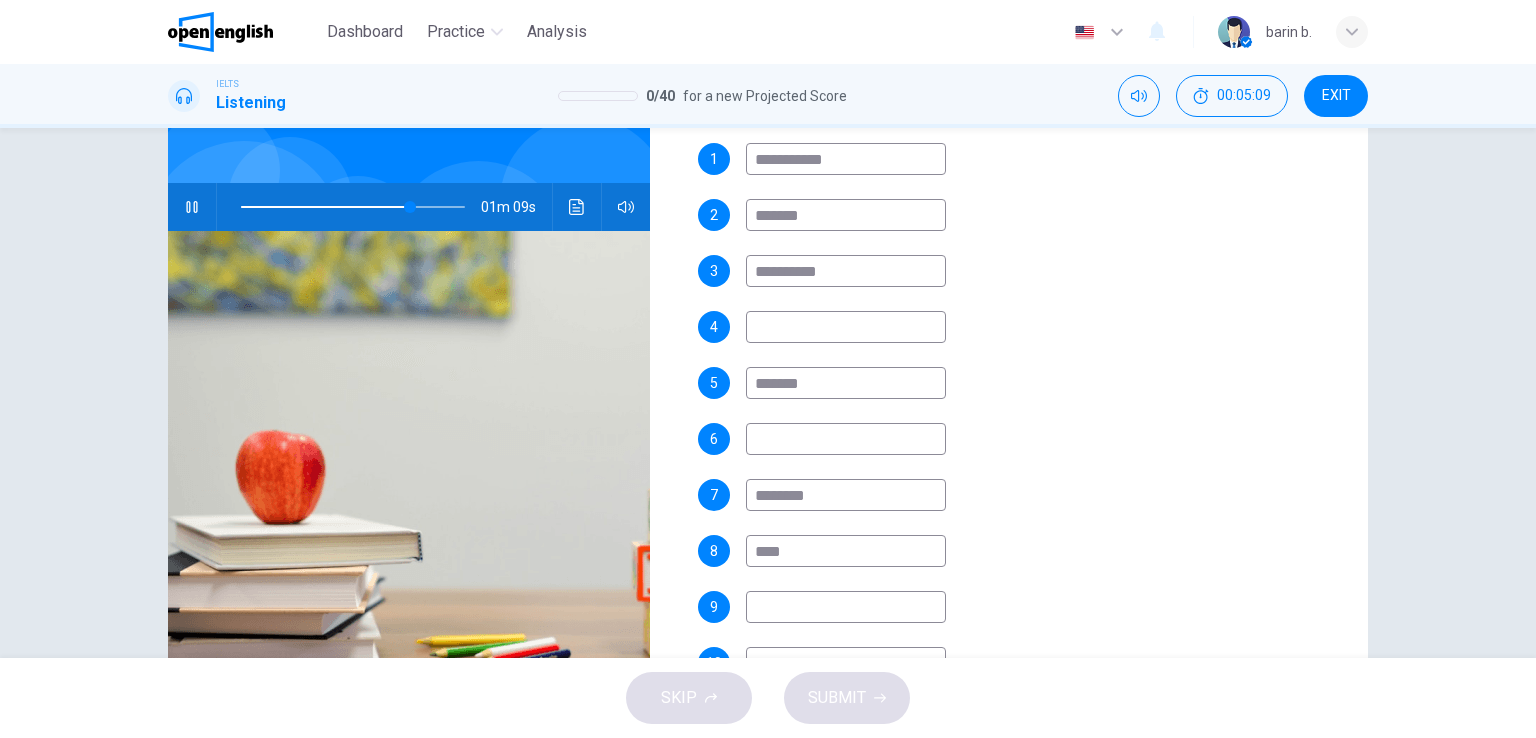 click on "****" at bounding box center (846, 551) 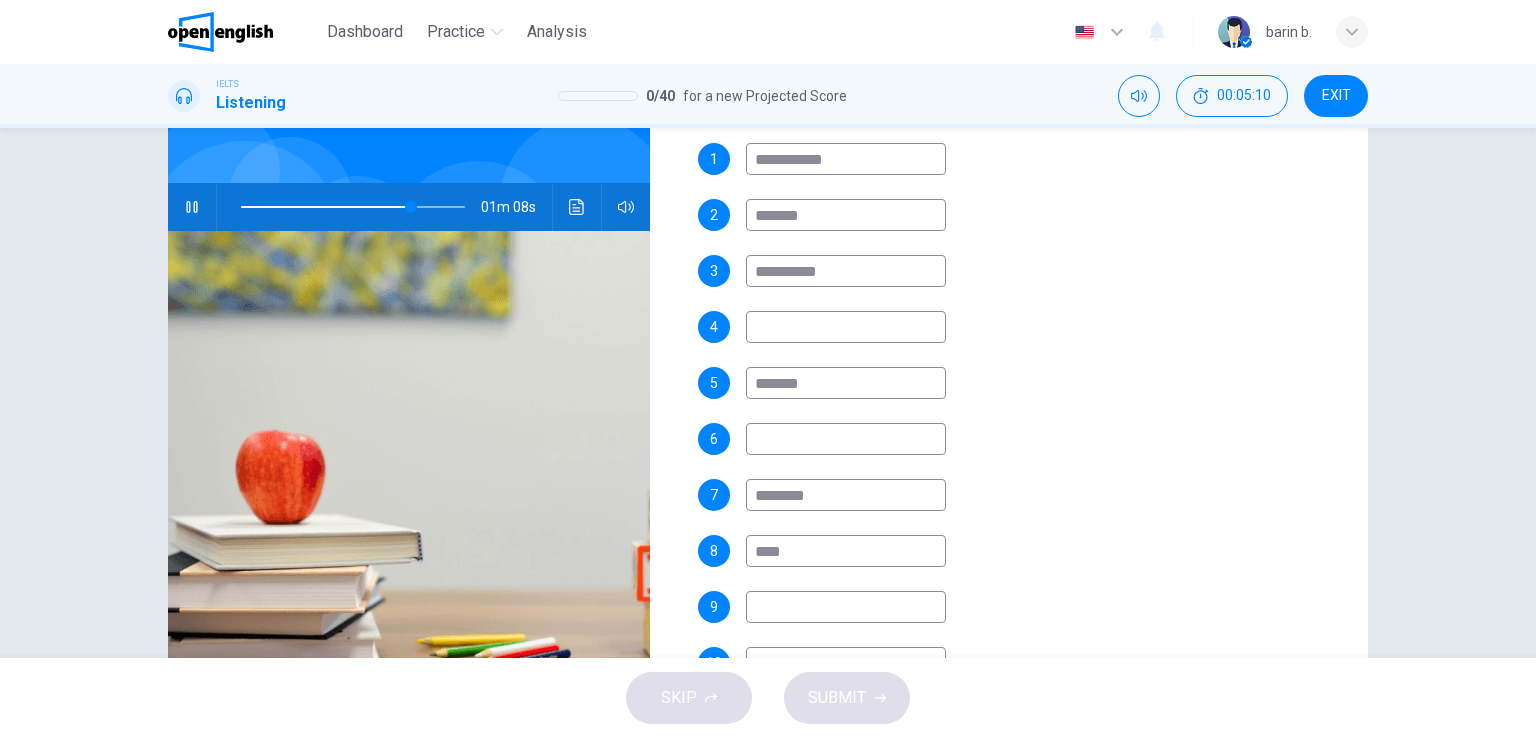 type on "*****" 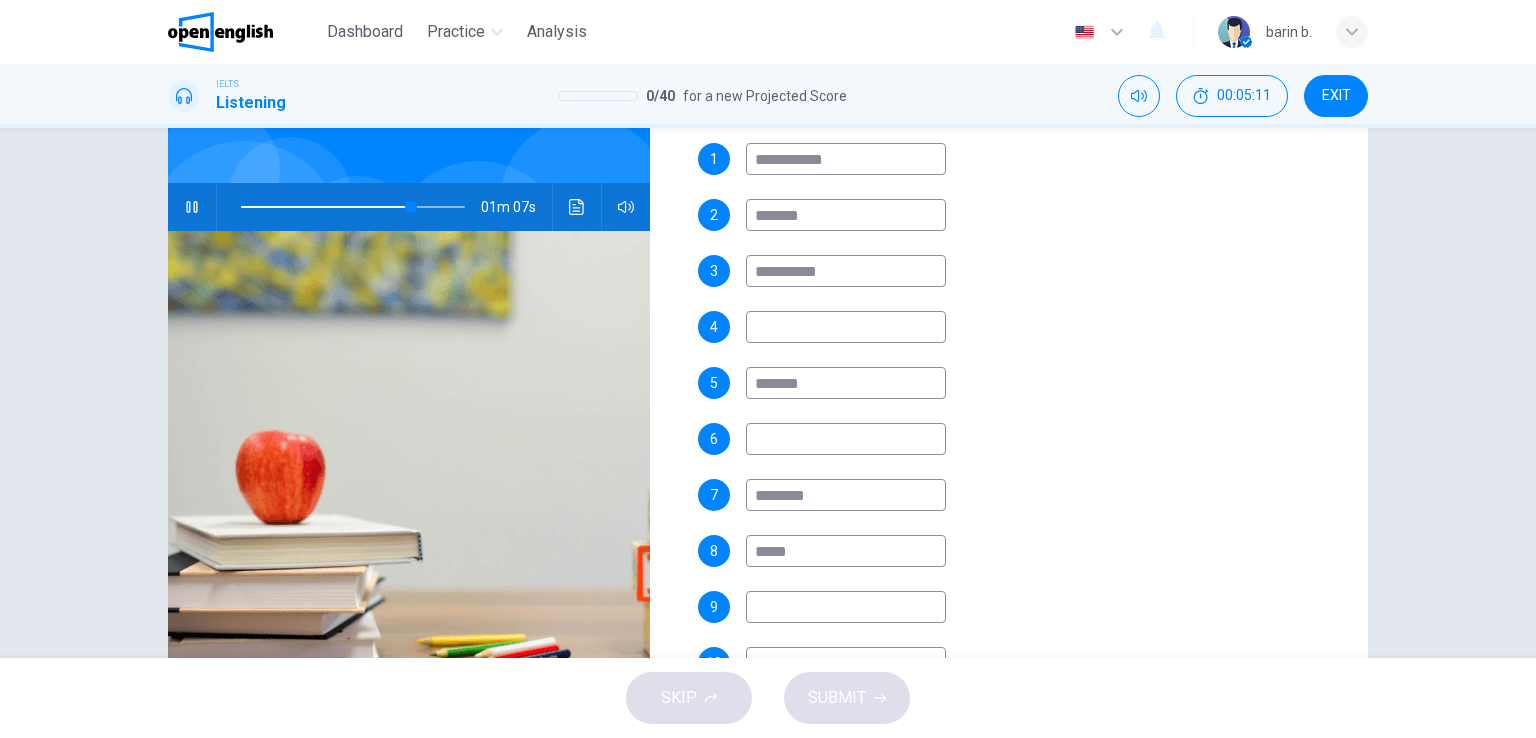type on "**" 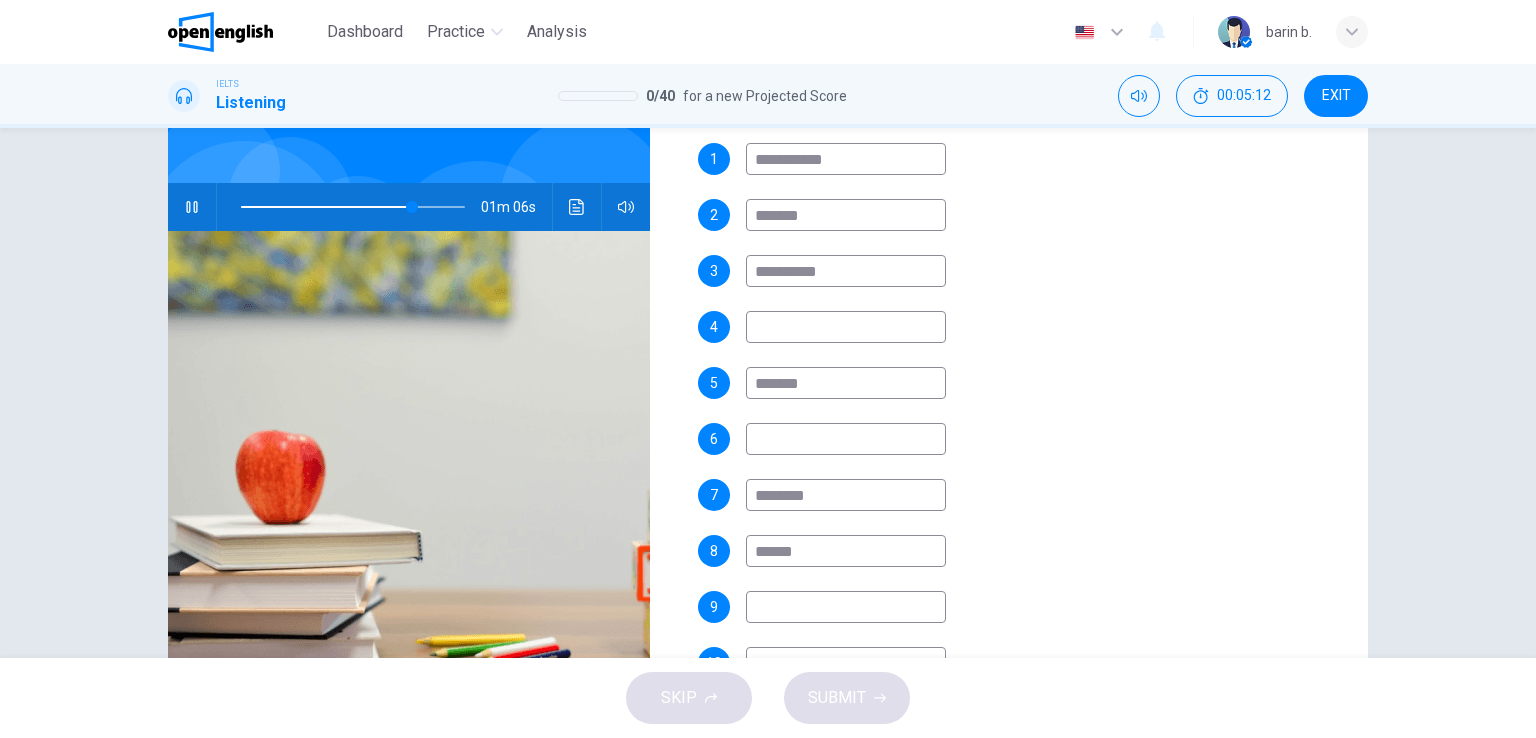 type on "*******" 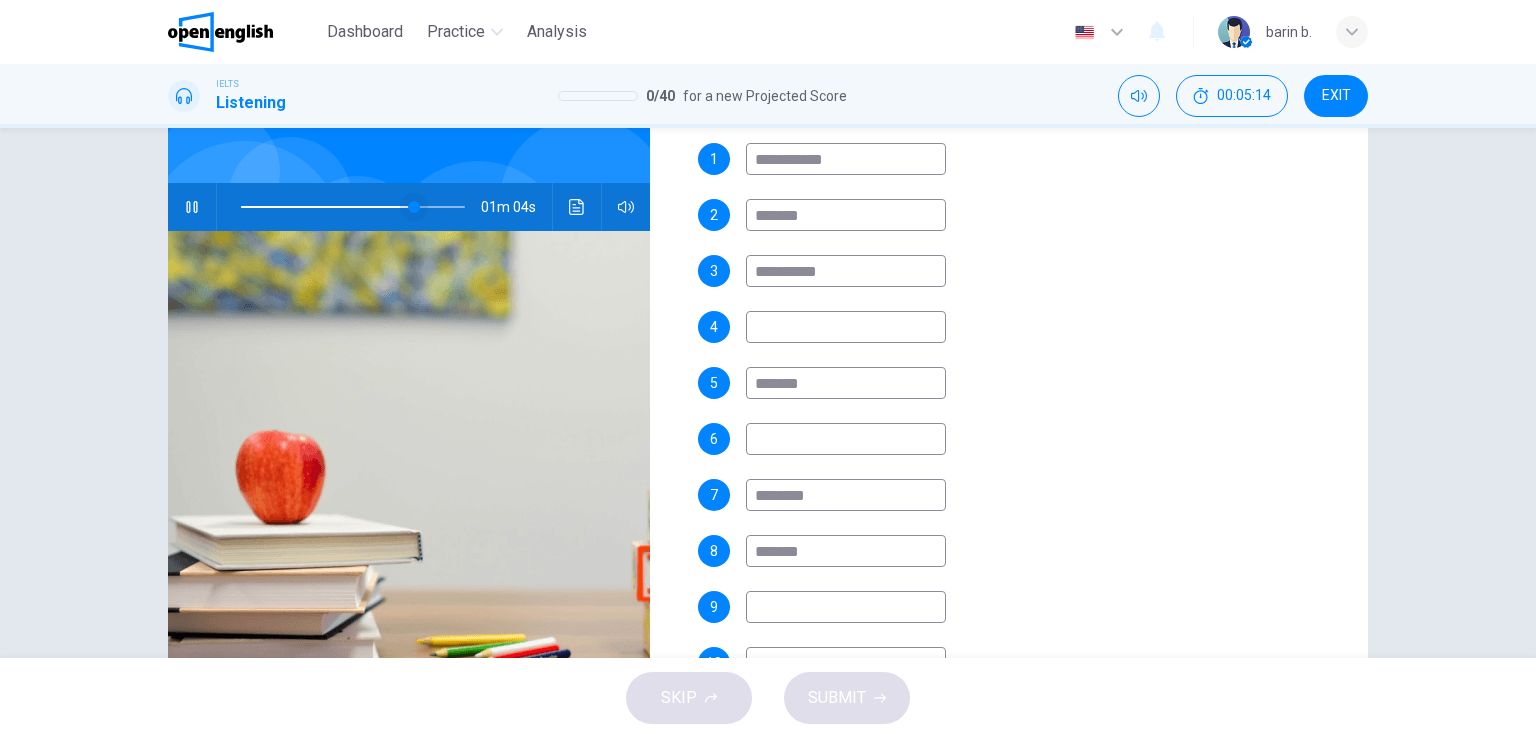 type on "**" 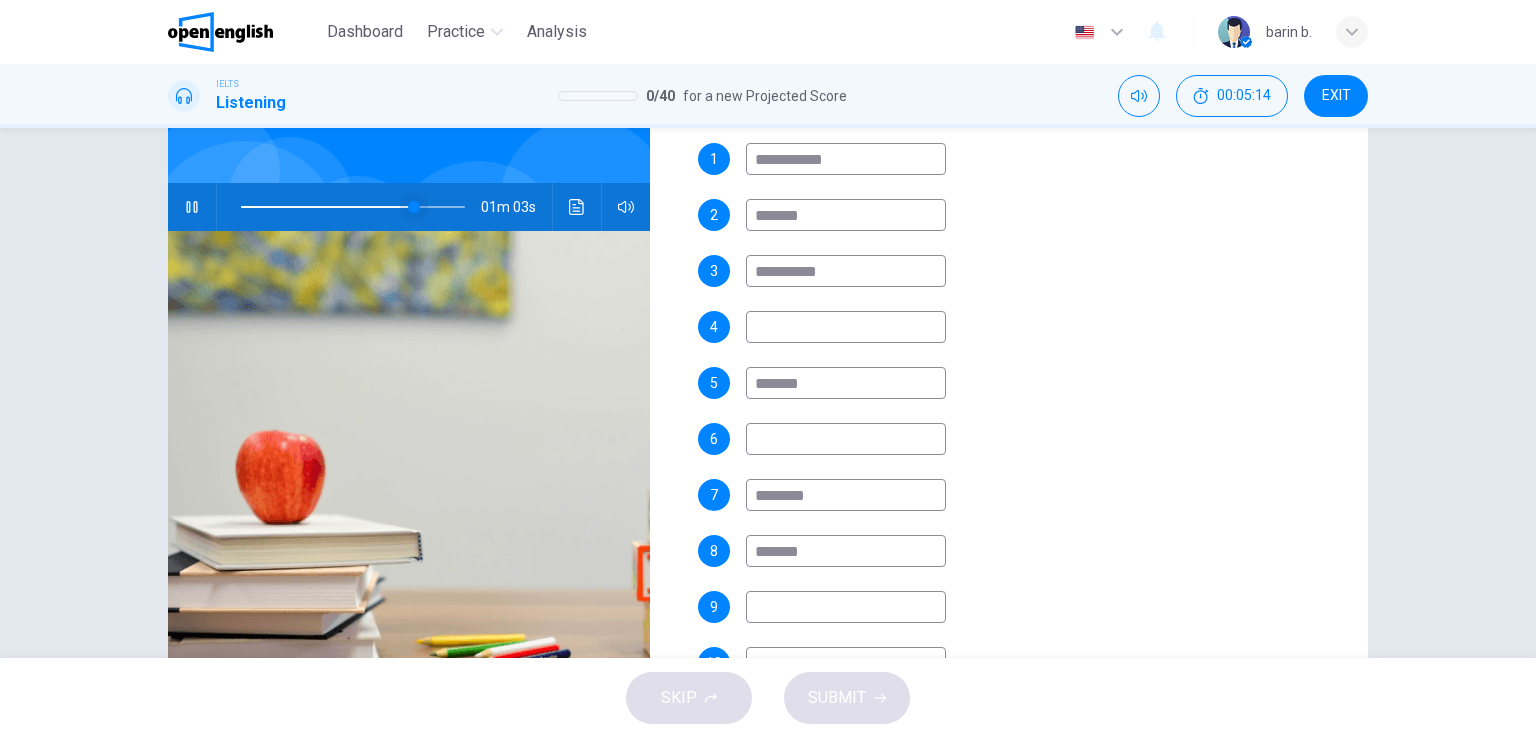 type on "*******" 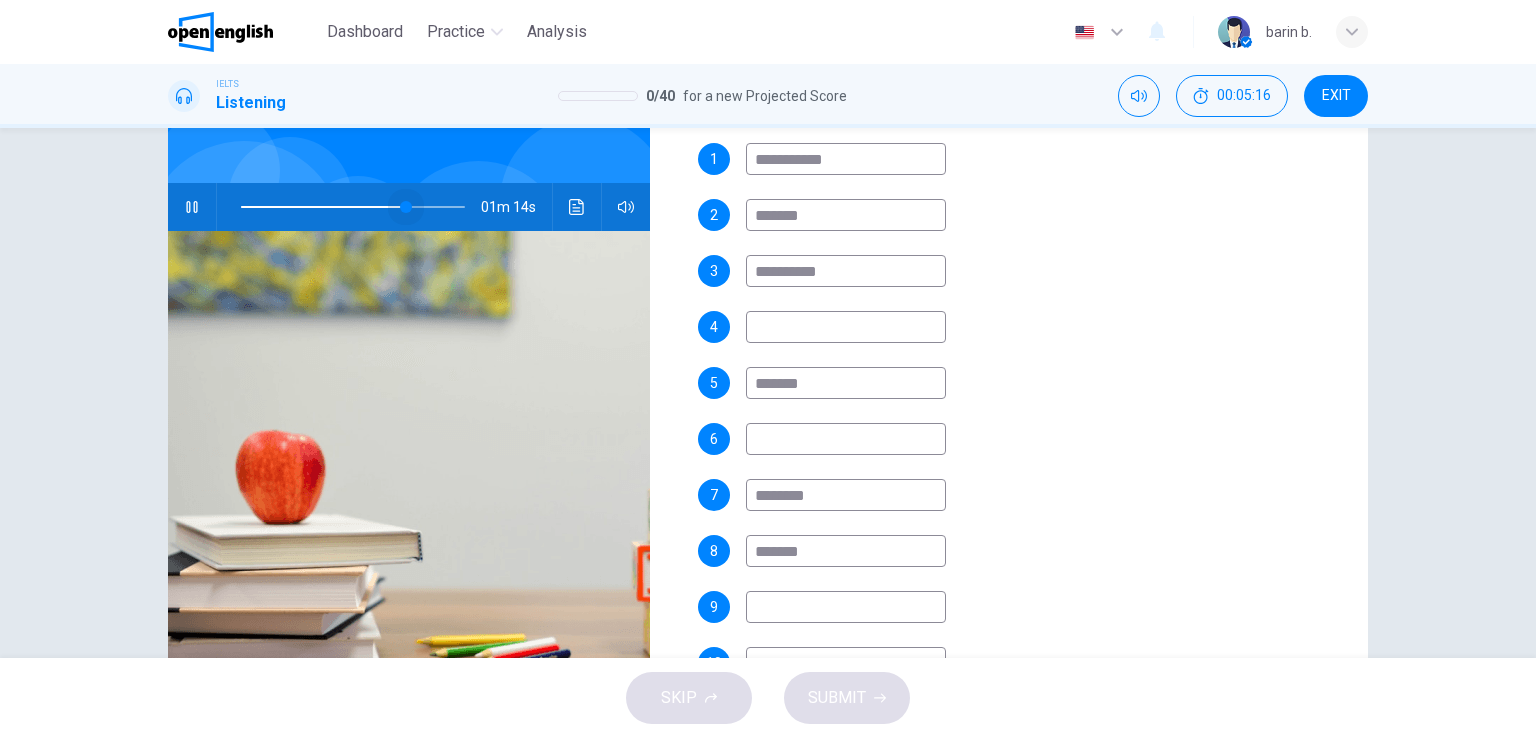 click at bounding box center (406, 207) 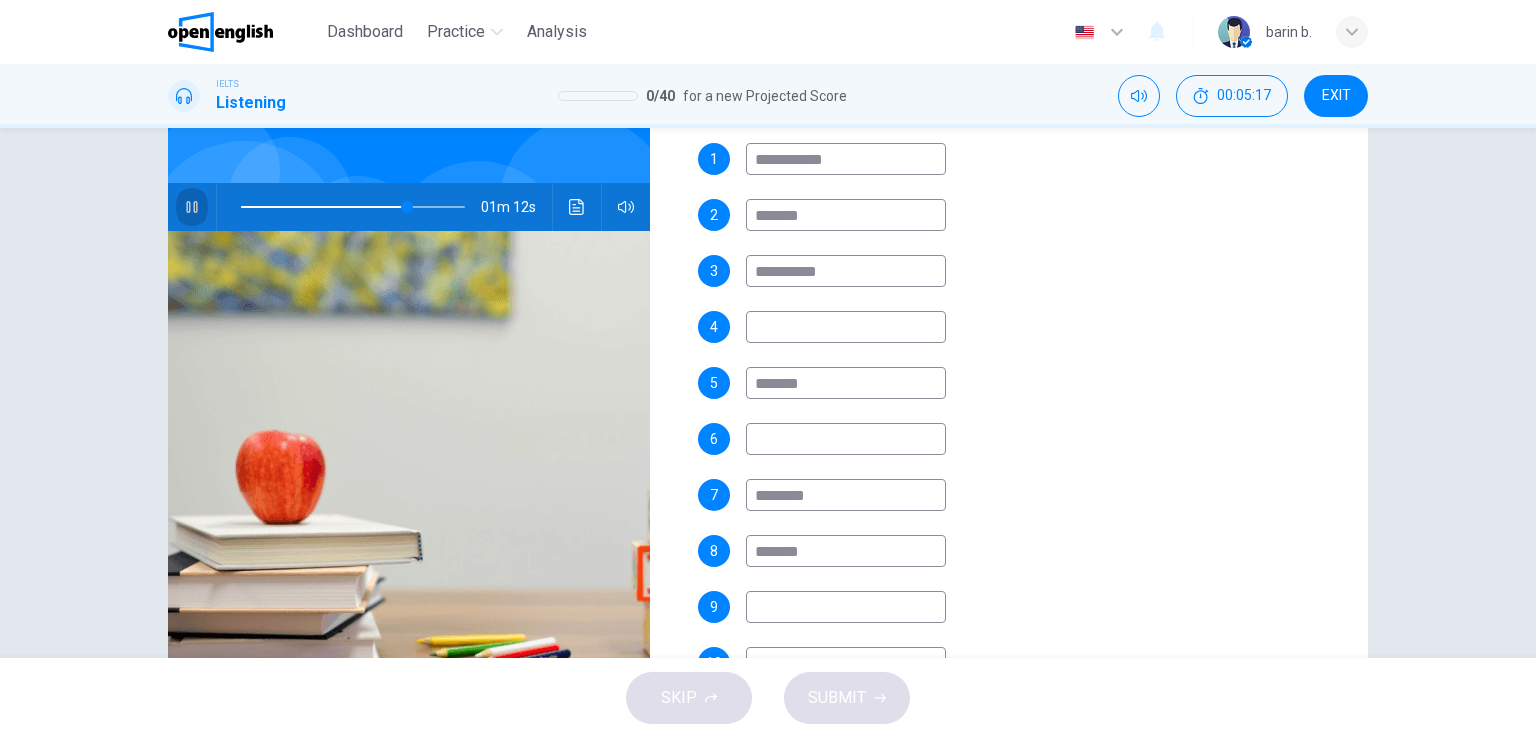 click at bounding box center (192, 207) 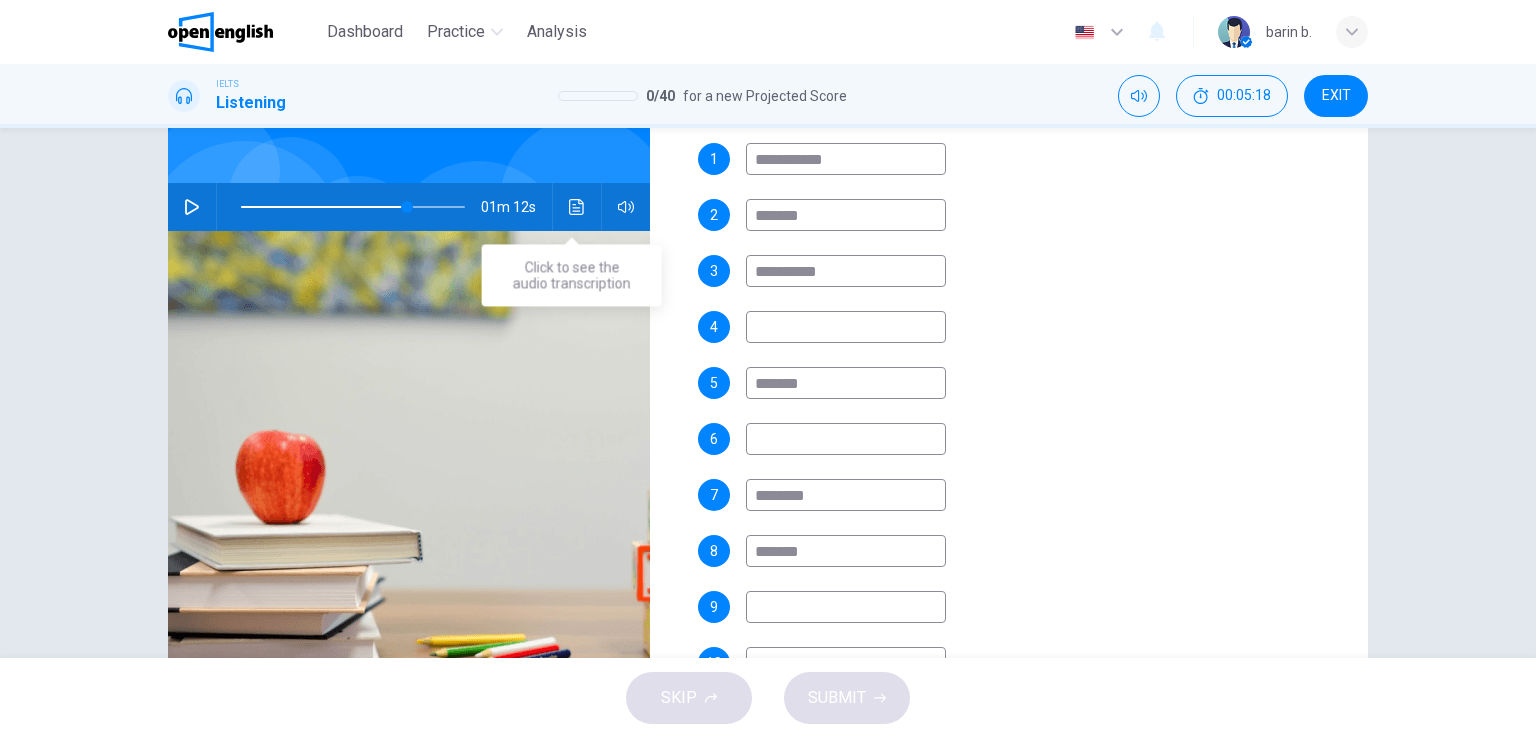 click at bounding box center (577, 207) 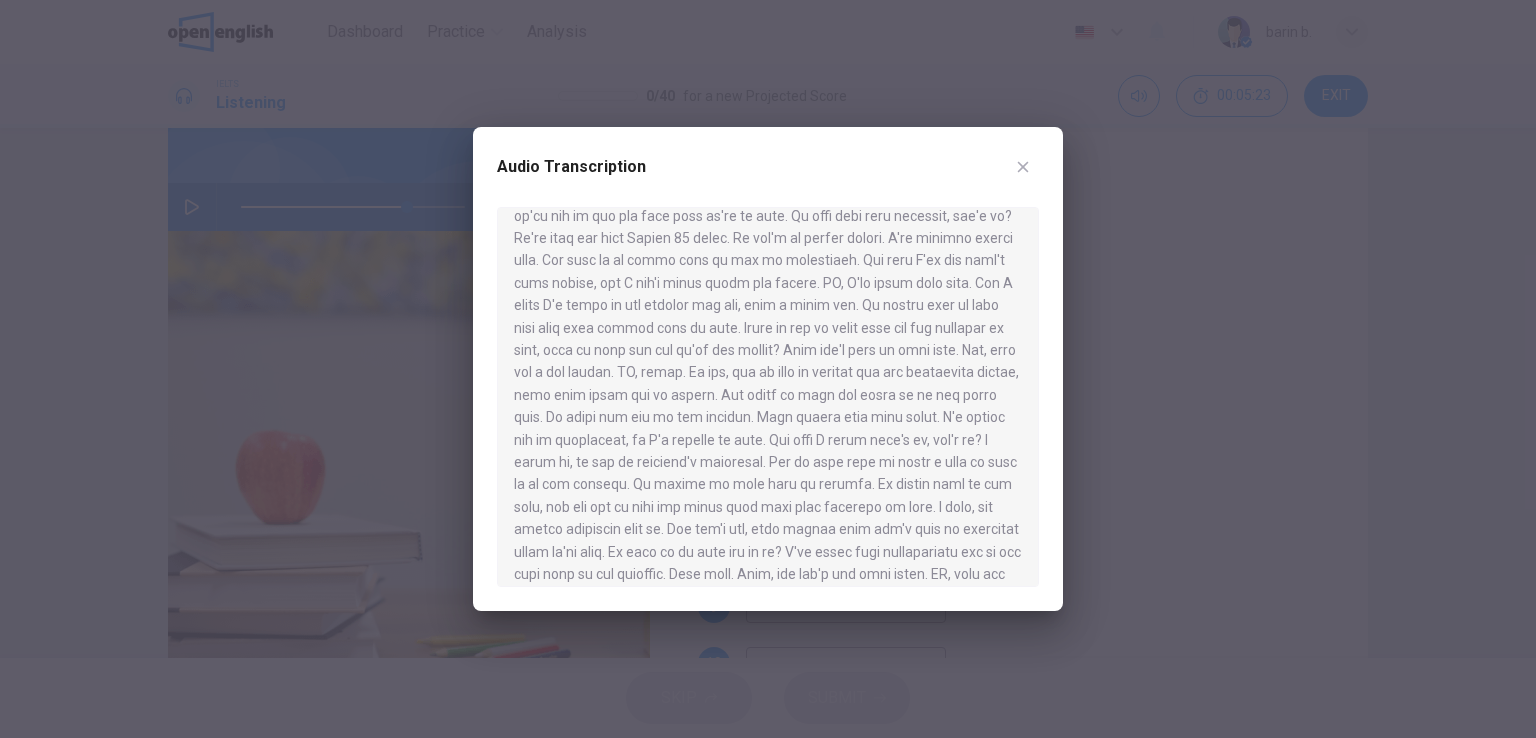 scroll, scrollTop: 600, scrollLeft: 0, axis: vertical 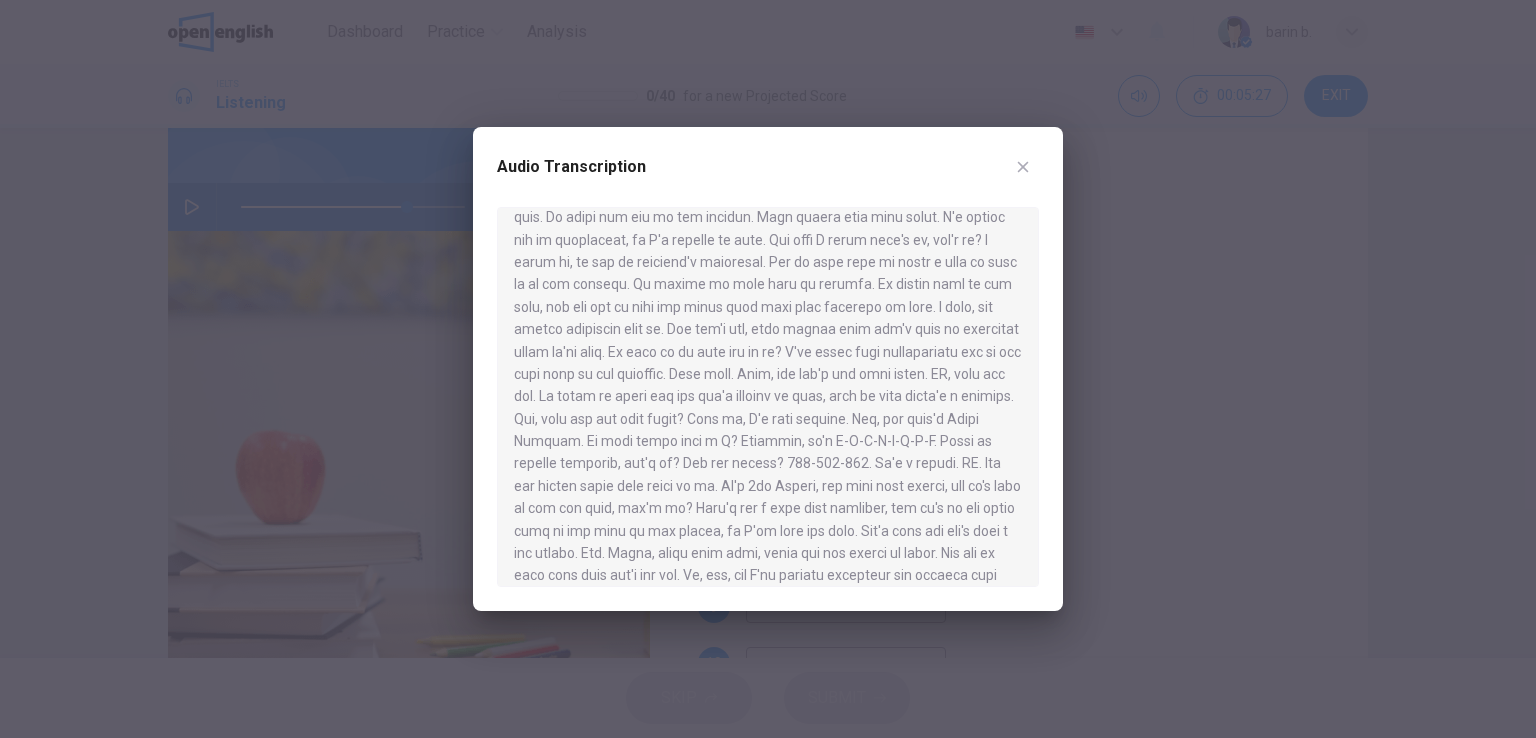 drag, startPoint x: 930, startPoint y: 460, endPoint x: 946, endPoint y: 464, distance: 16.492422 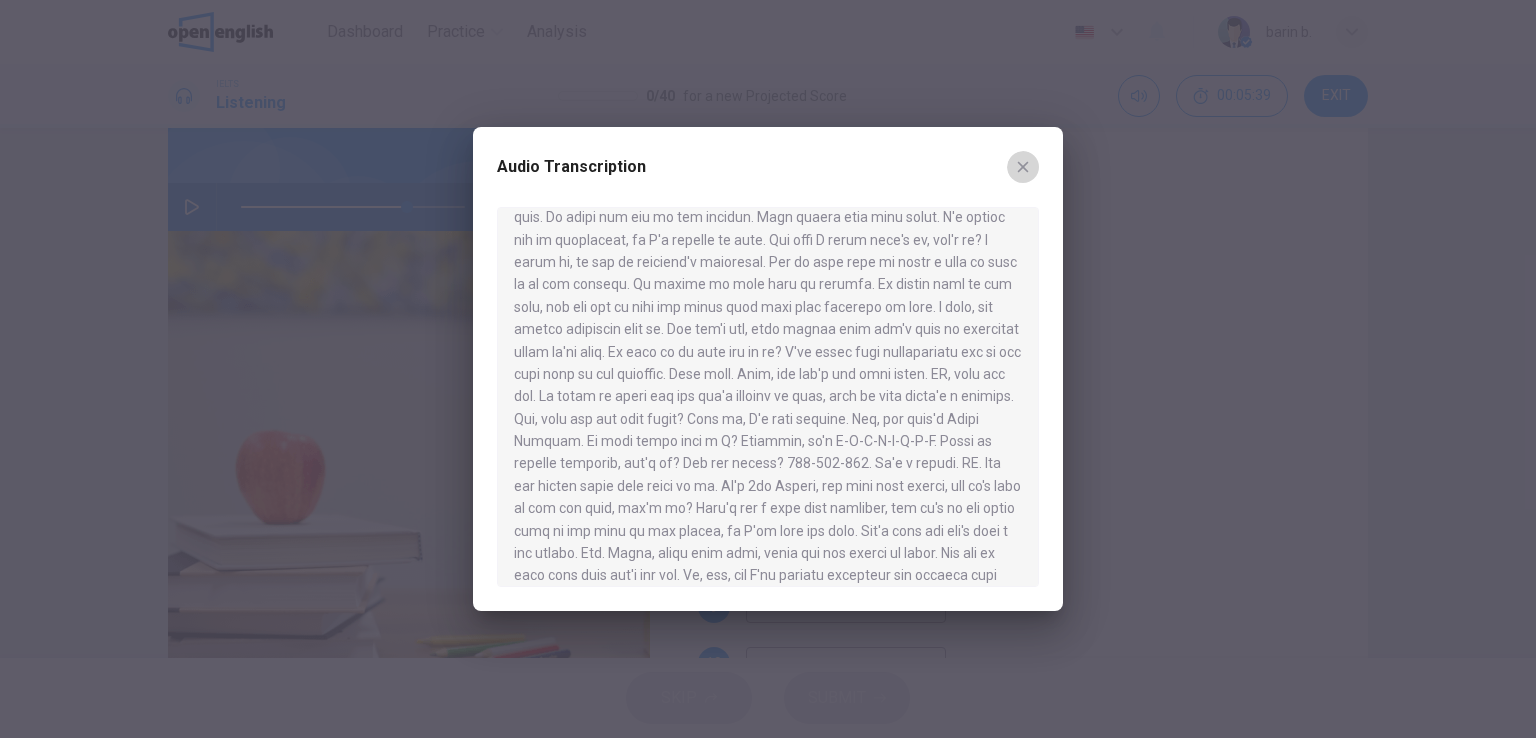 click 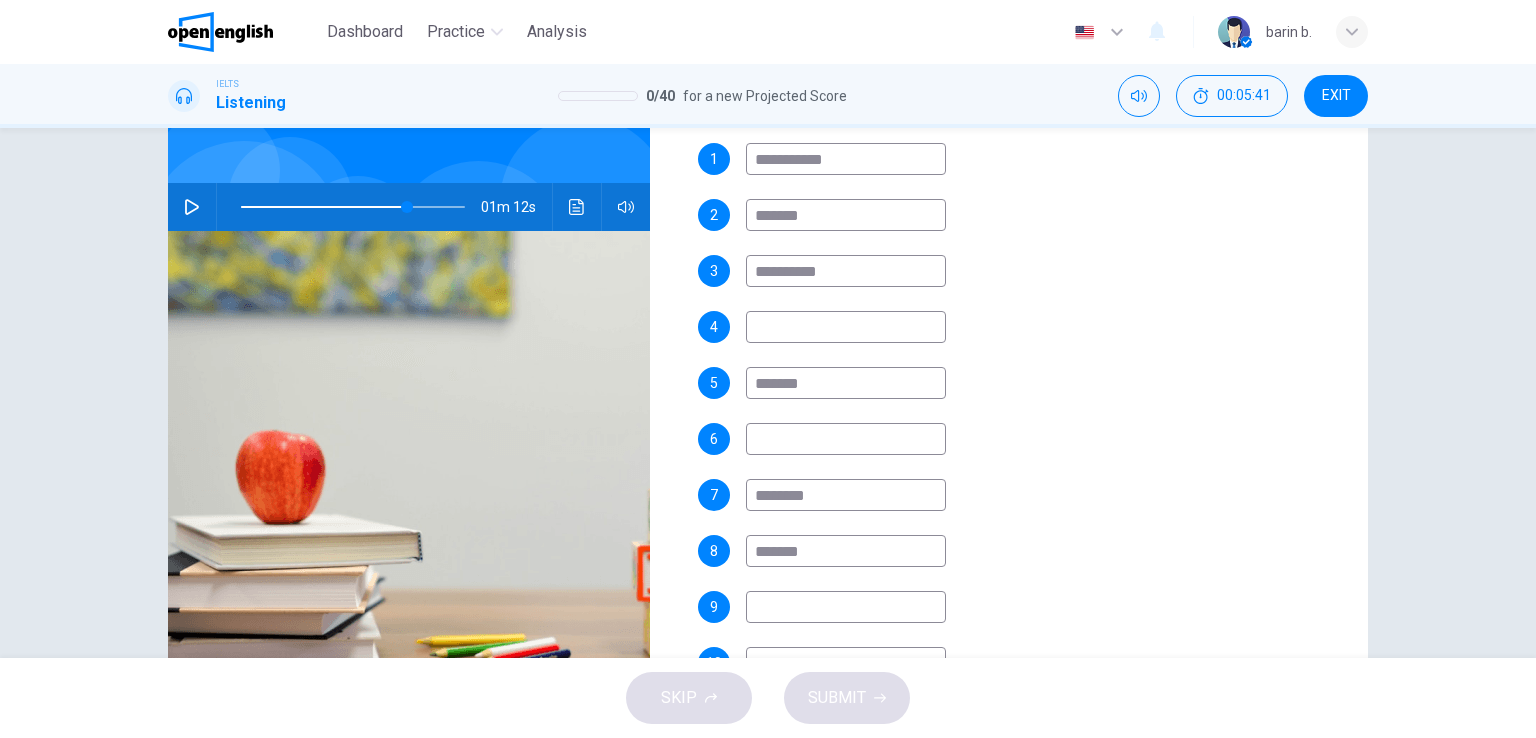 drag, startPoint x: 831, startPoint y: 556, endPoint x: 758, endPoint y: 553, distance: 73.061615 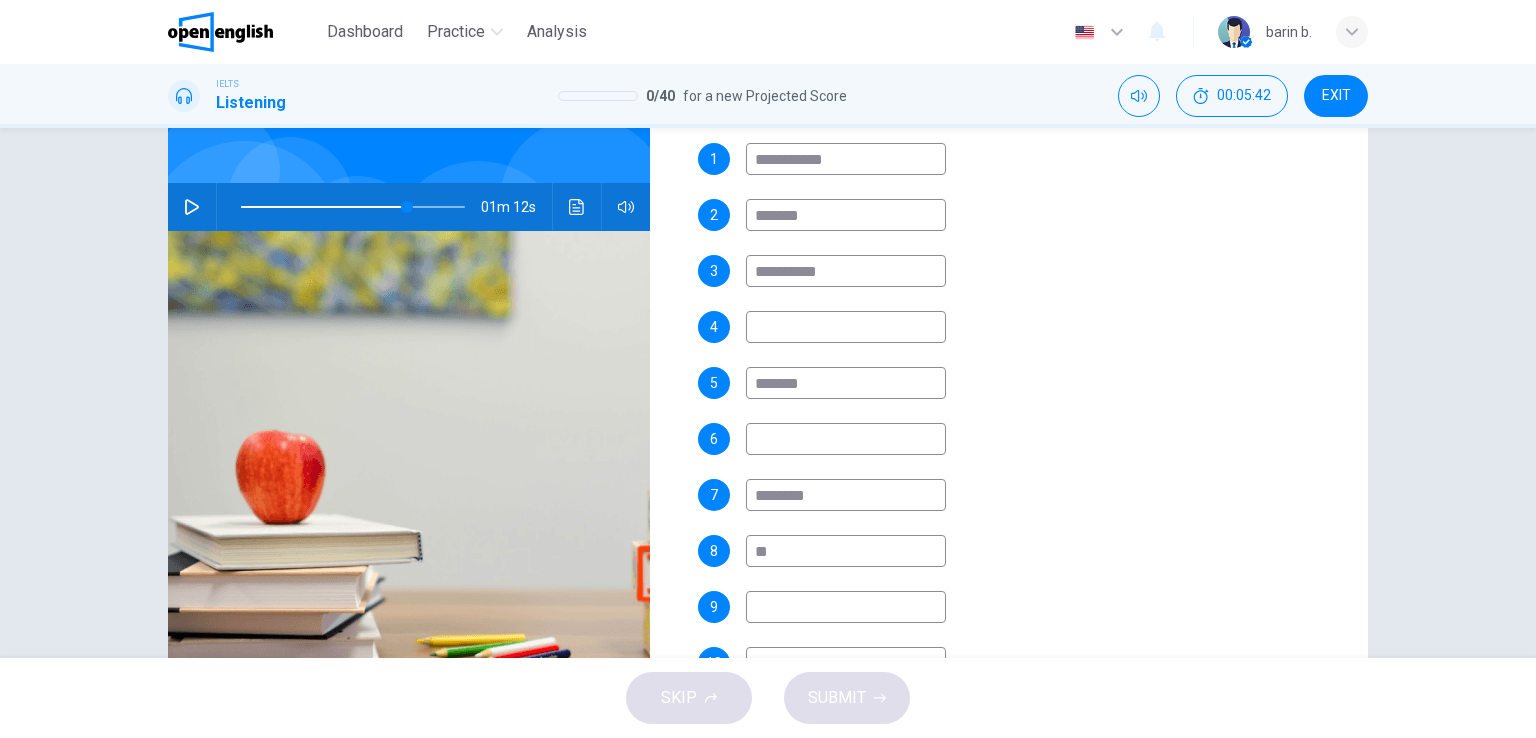 type on "***" 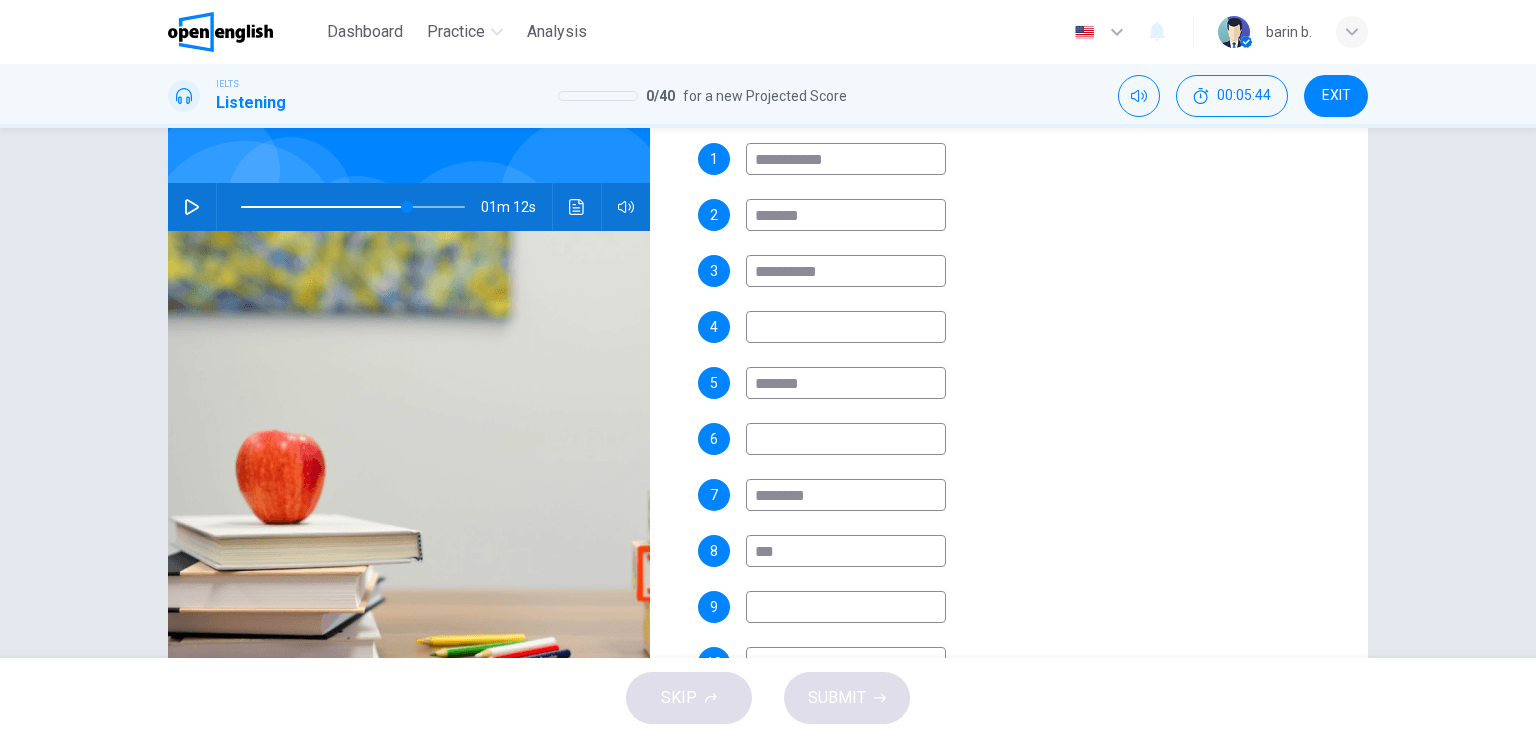 type on "**" 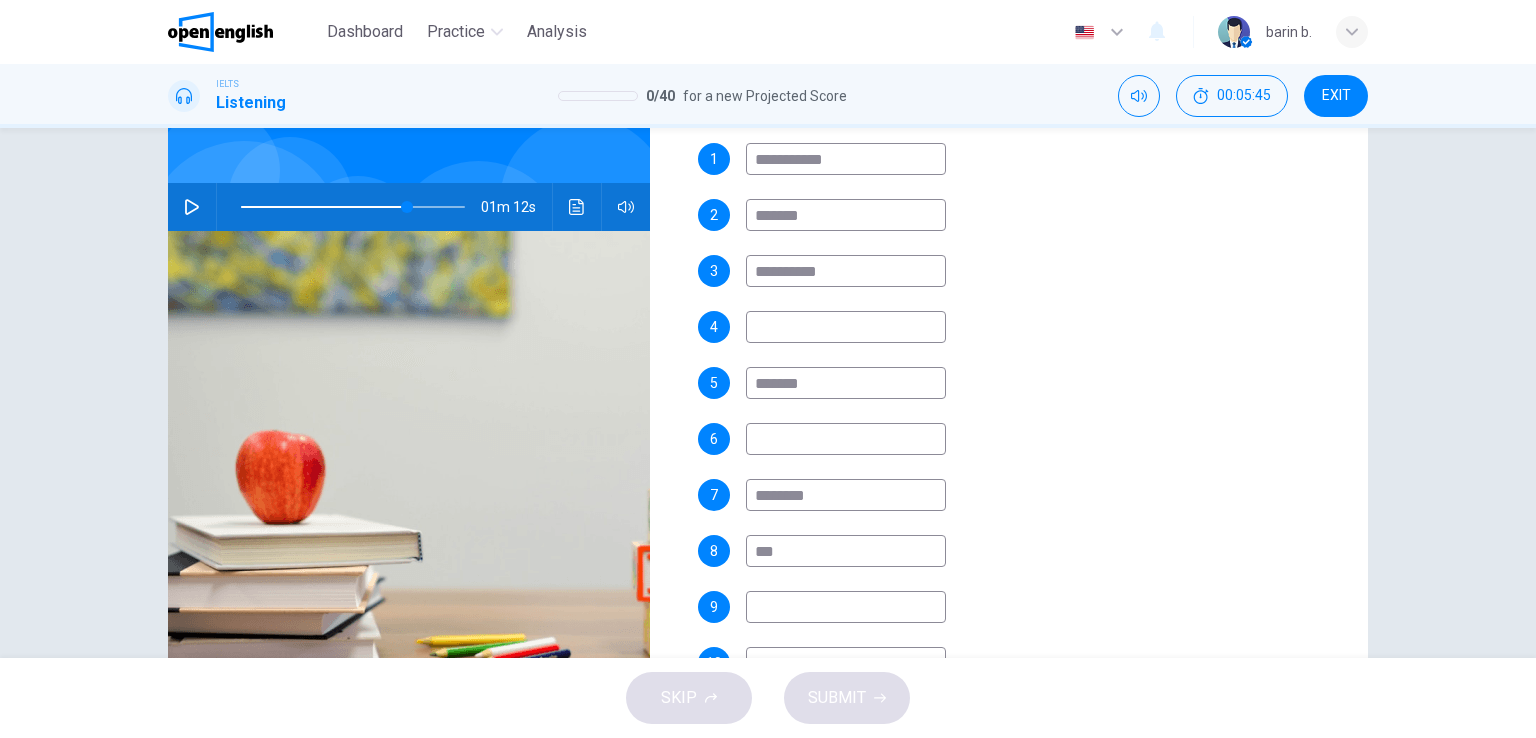 type on "***" 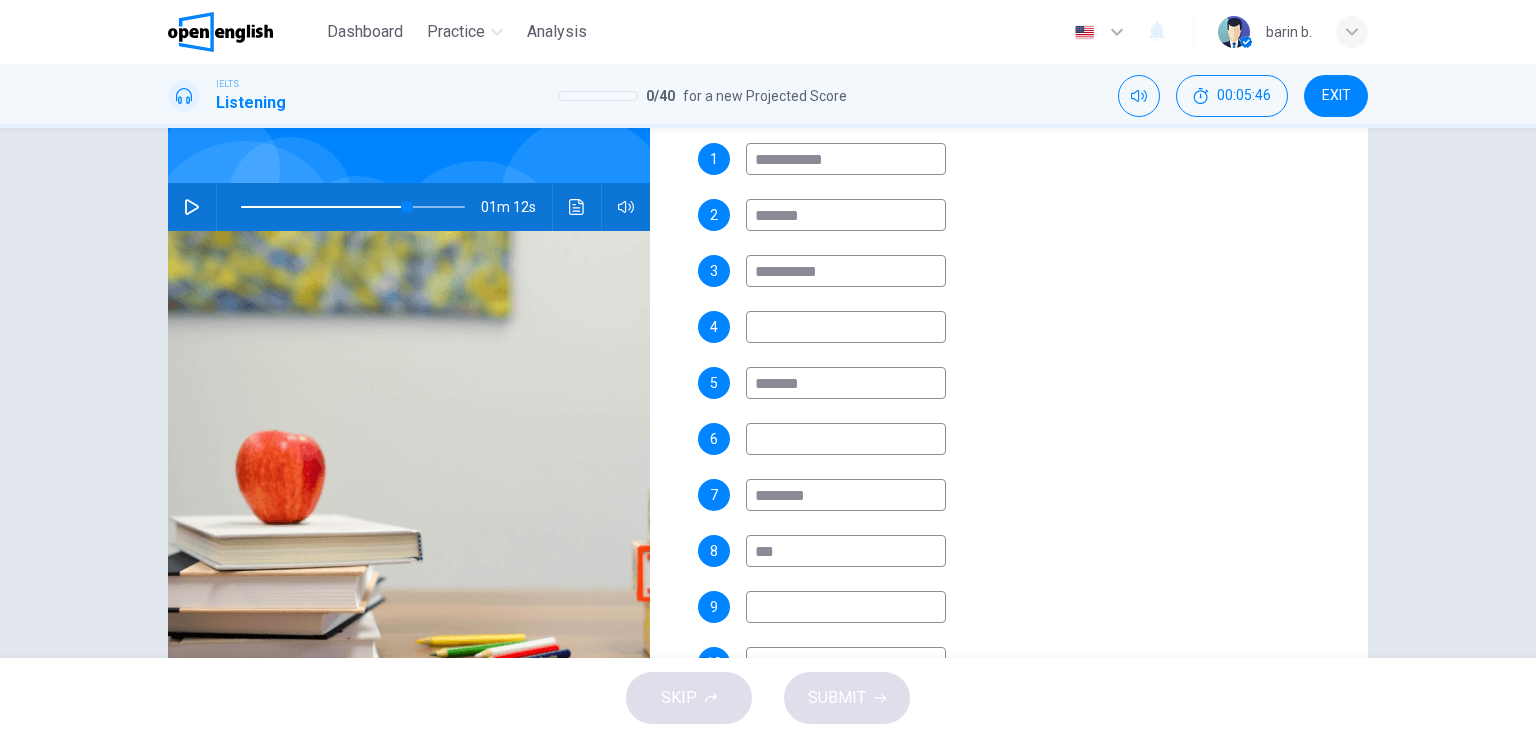 click on "********" at bounding box center (846, 495) 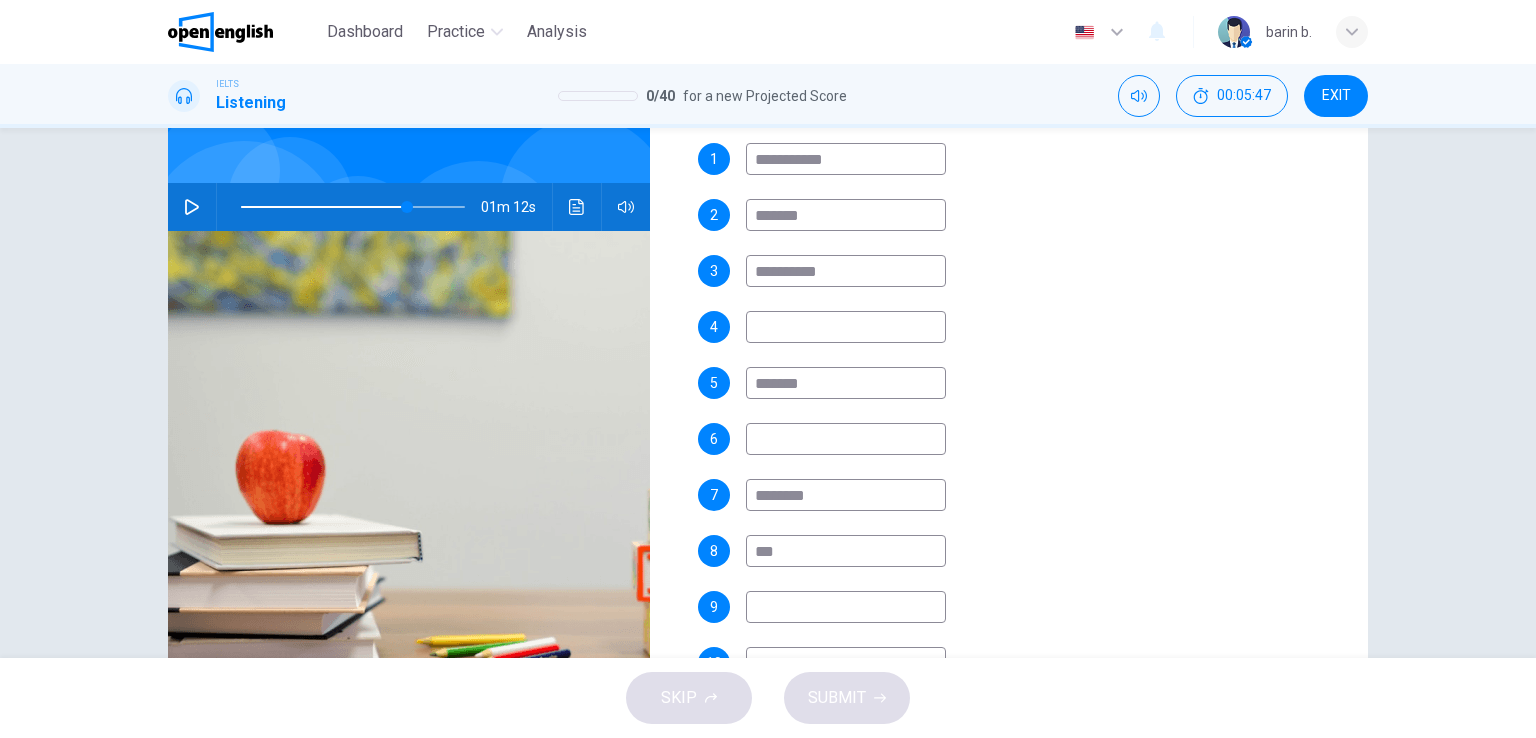 click on "********" at bounding box center (846, 495) 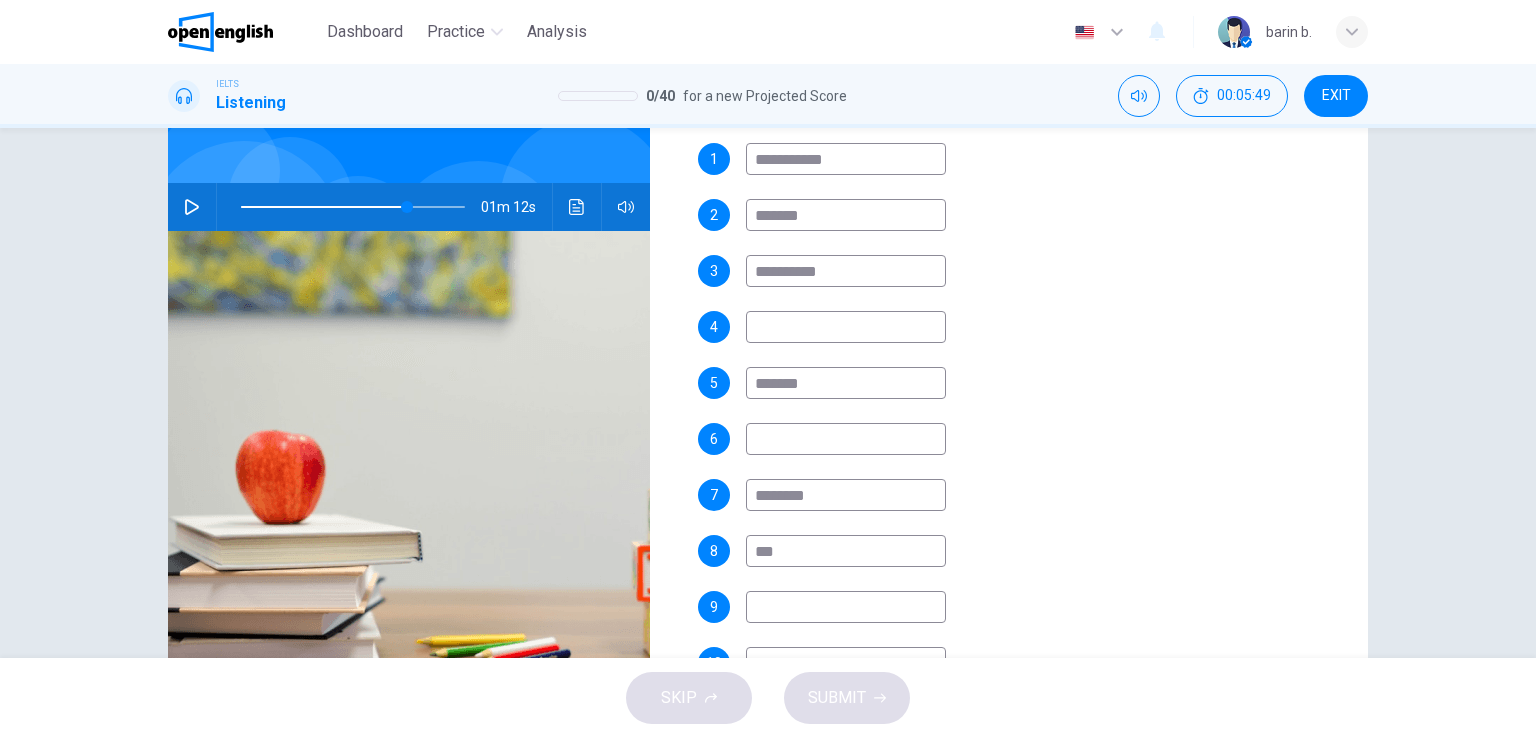 click on "********" at bounding box center [846, 495] 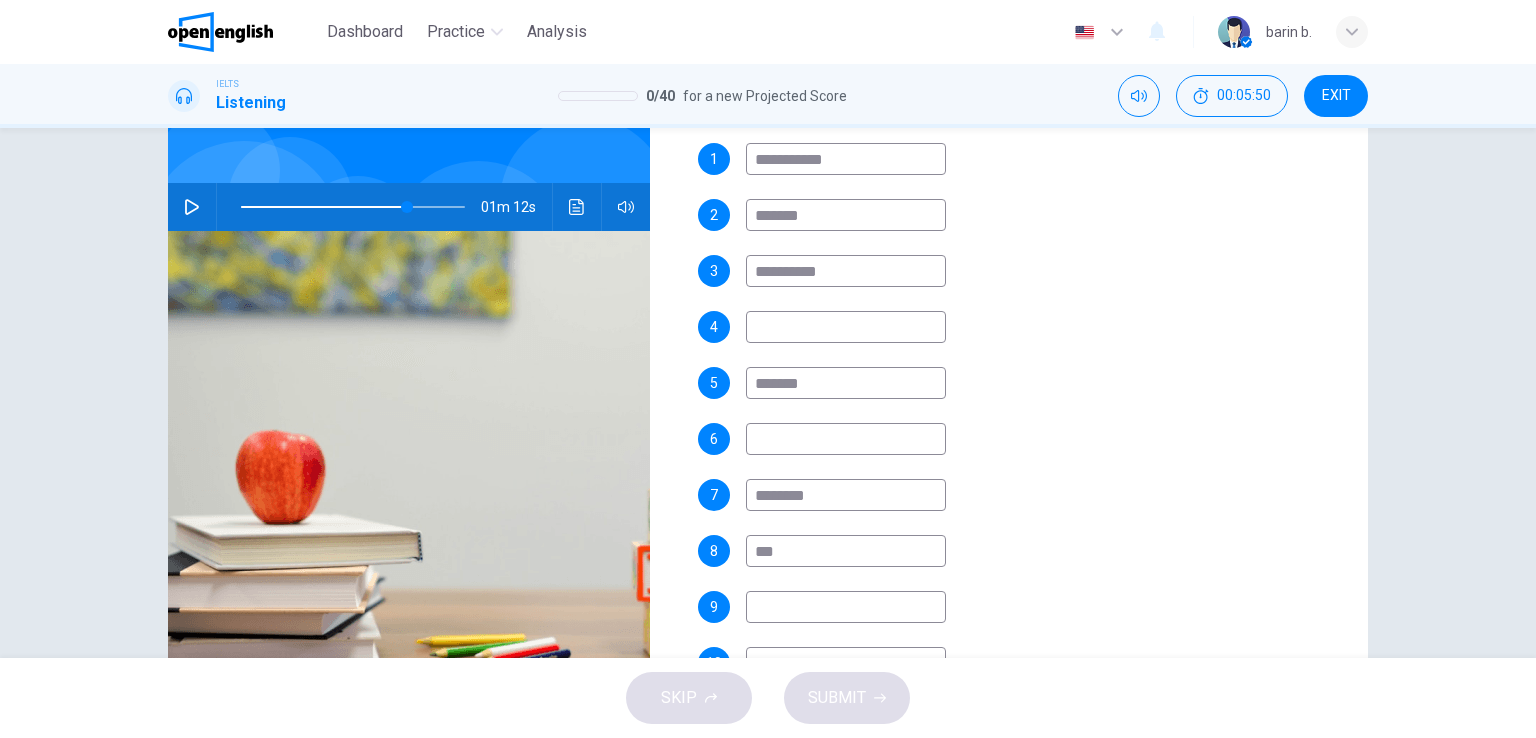 type on "********" 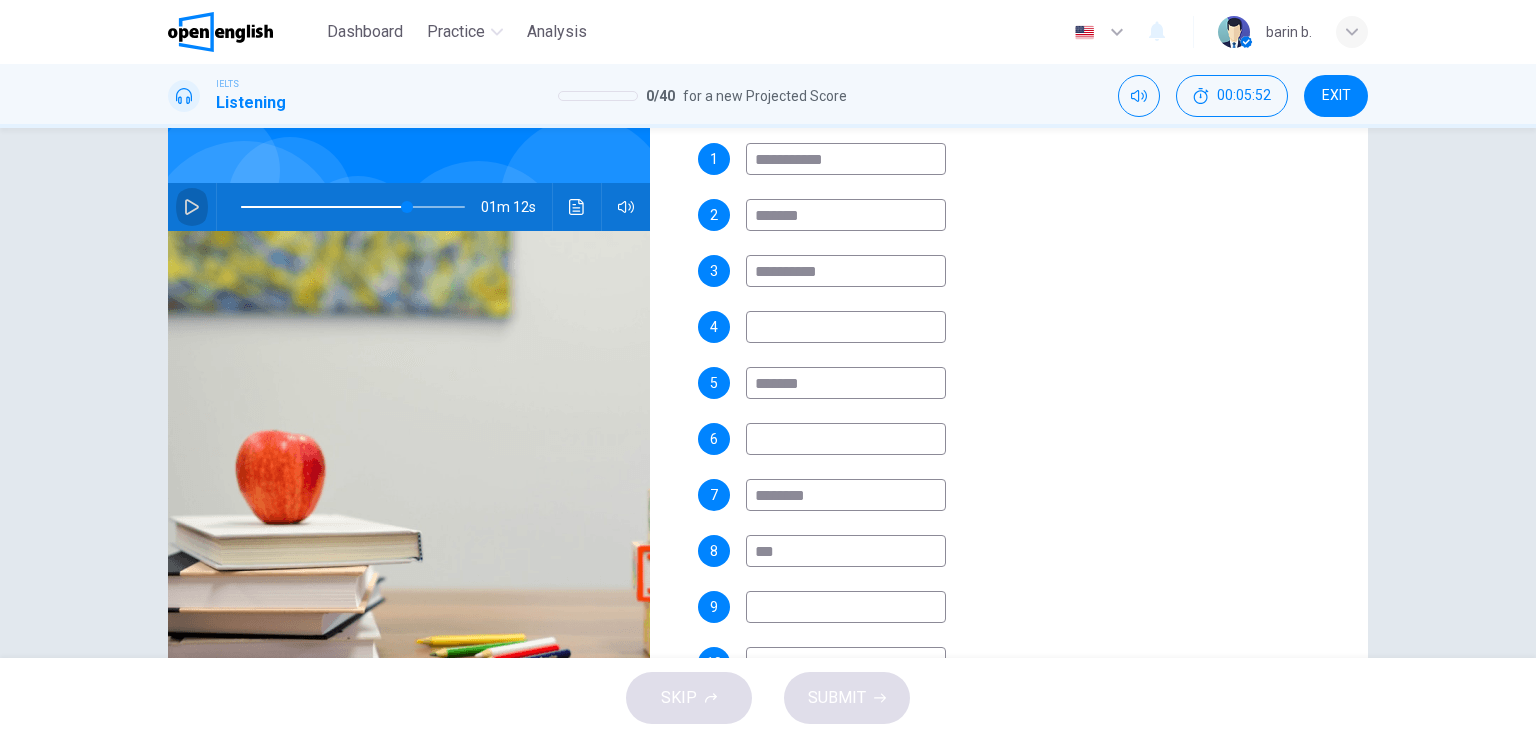 click at bounding box center [192, 207] 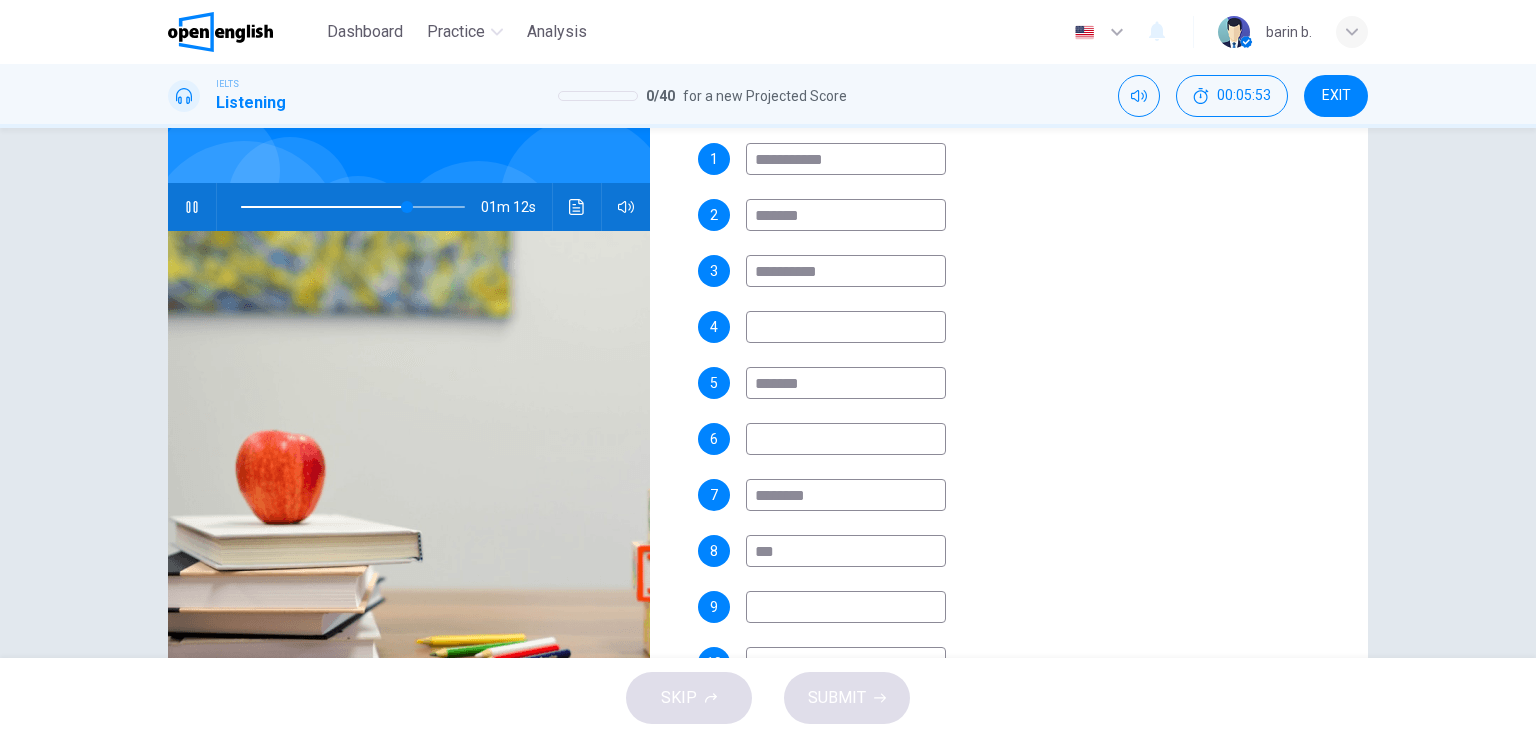 click on "***" at bounding box center (846, 551) 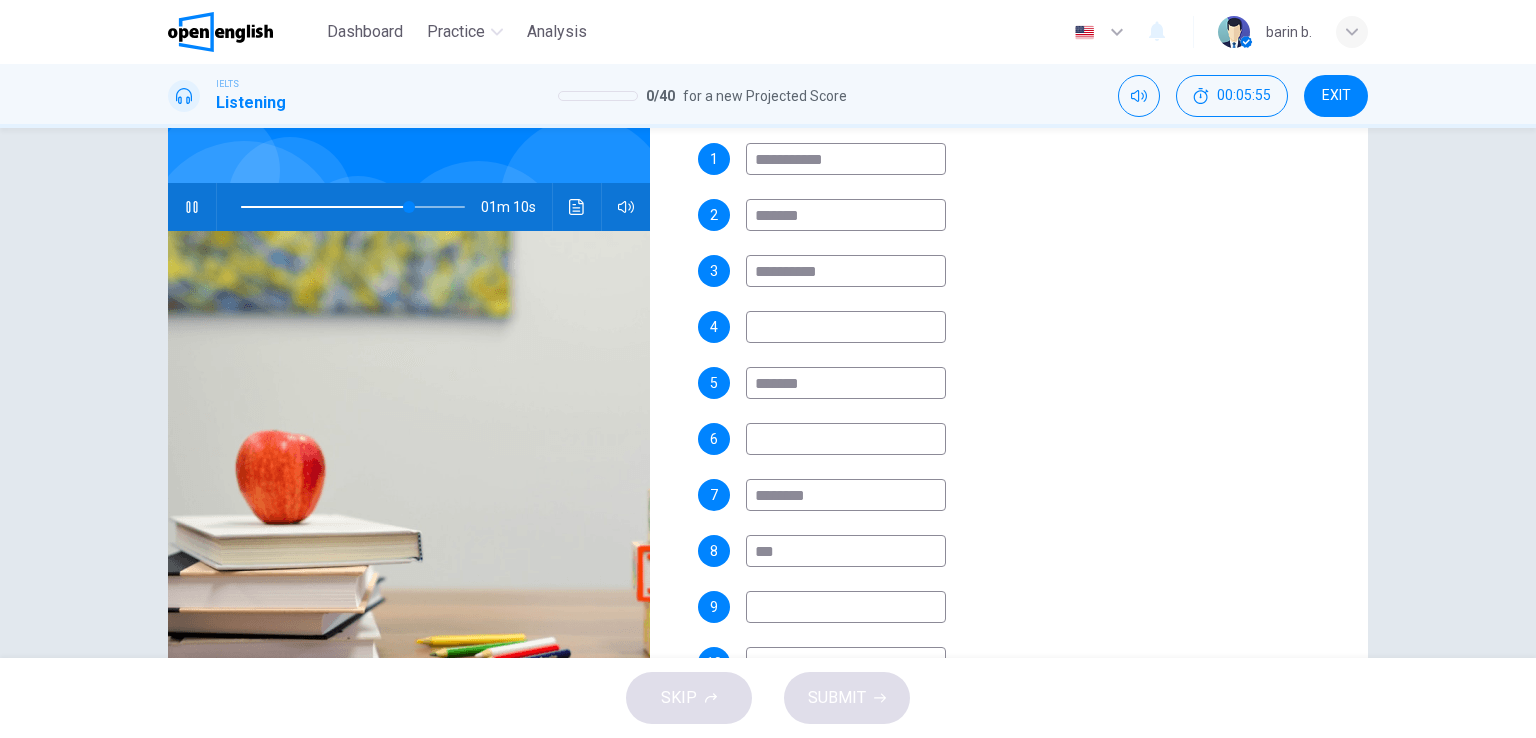 type on "**" 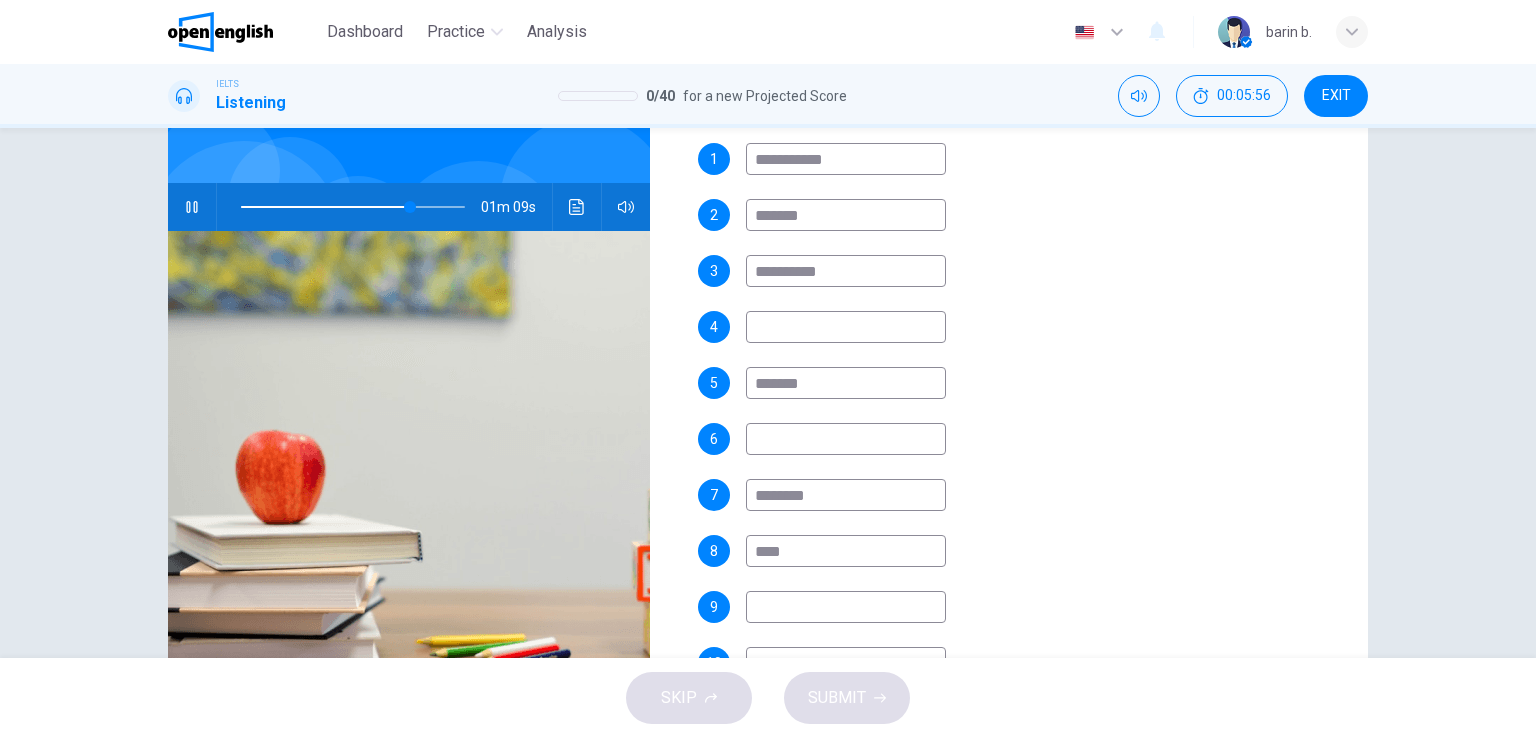 type on "*****" 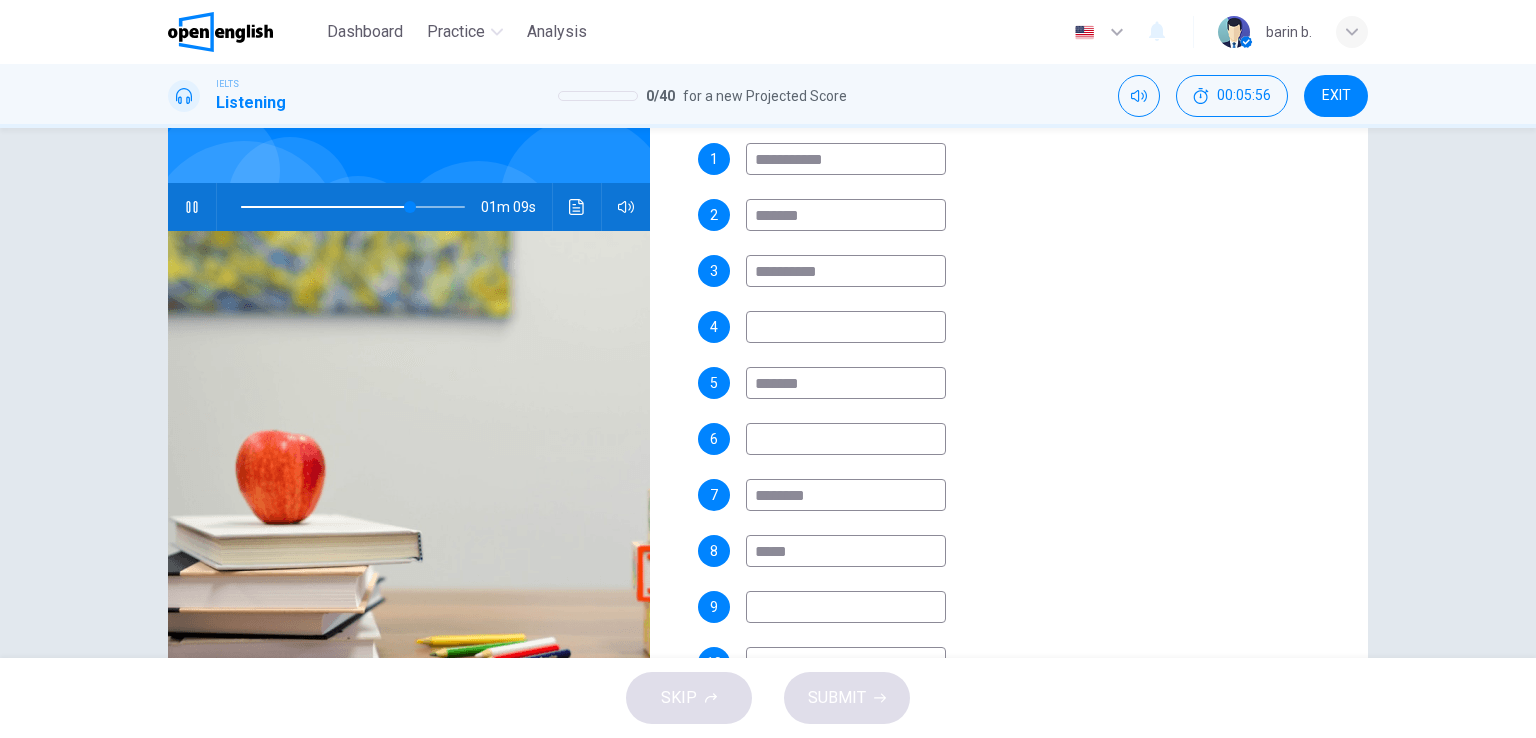 type on "**" 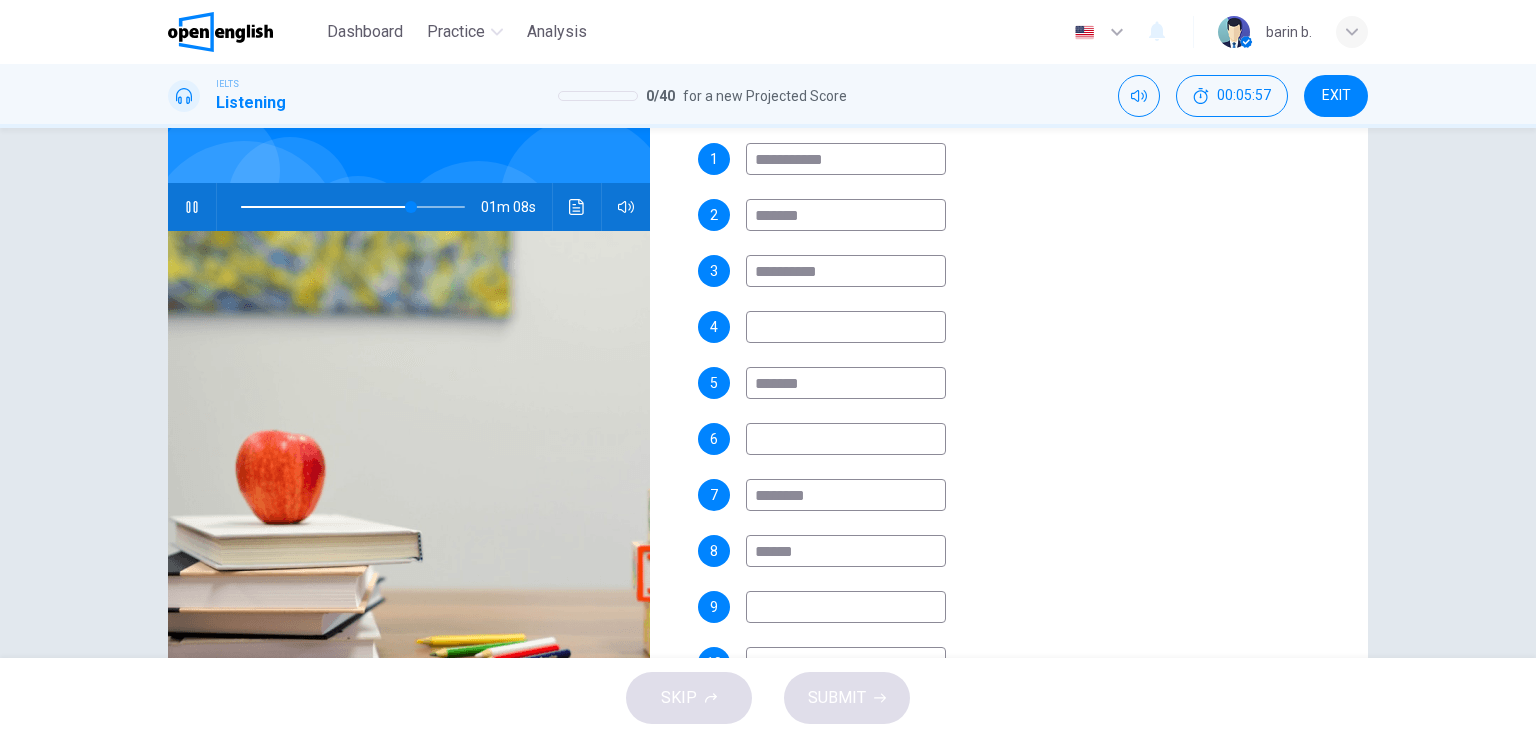 type on "*******" 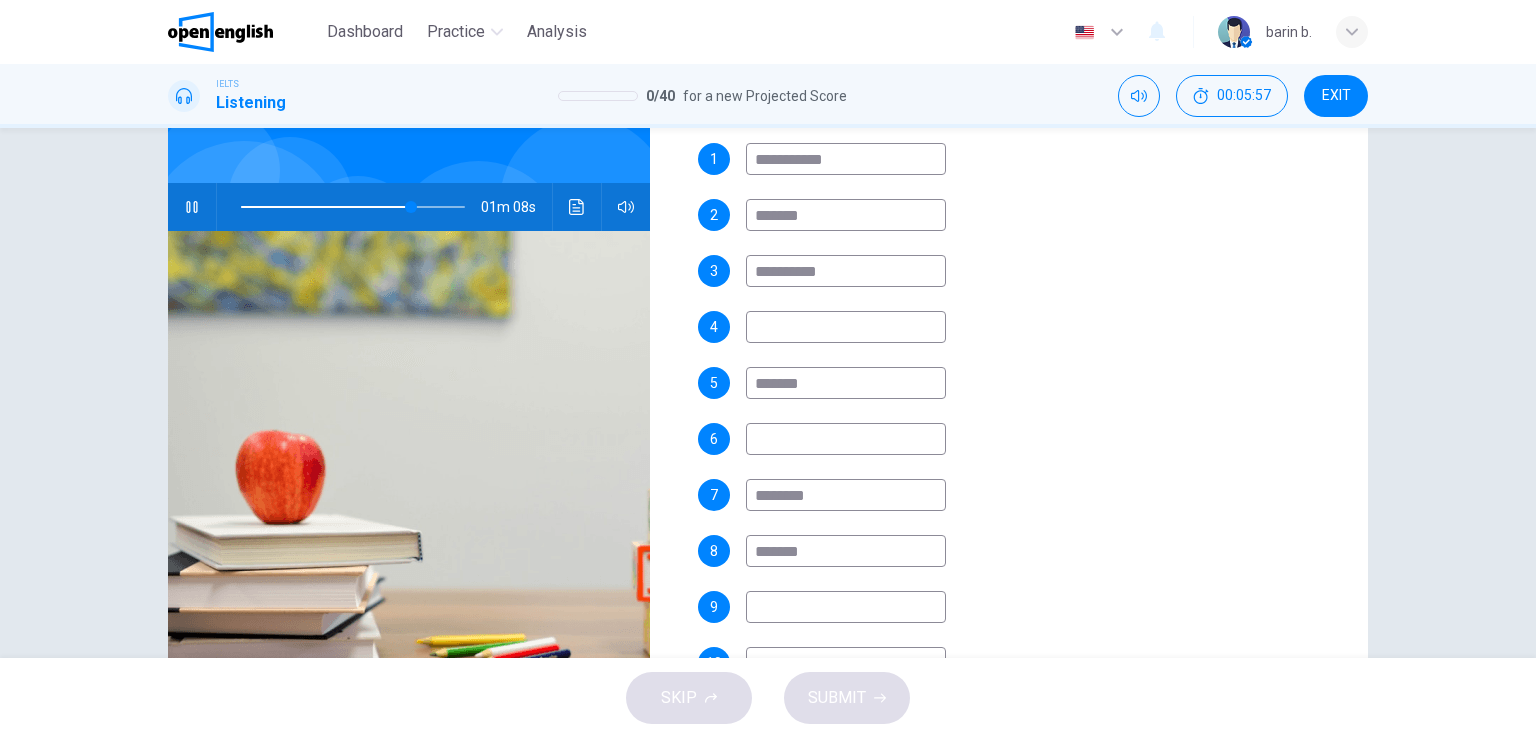 type on "**" 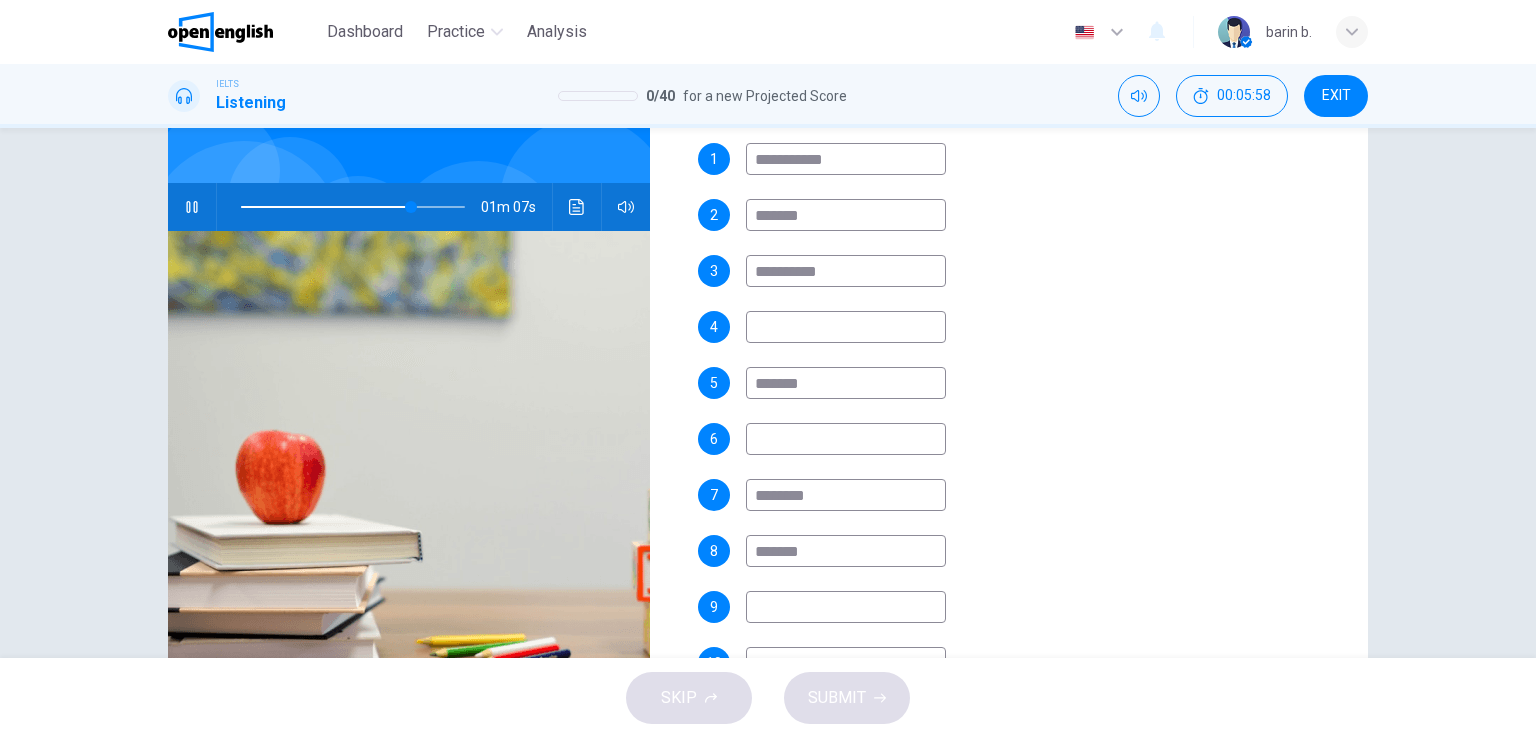type on "********" 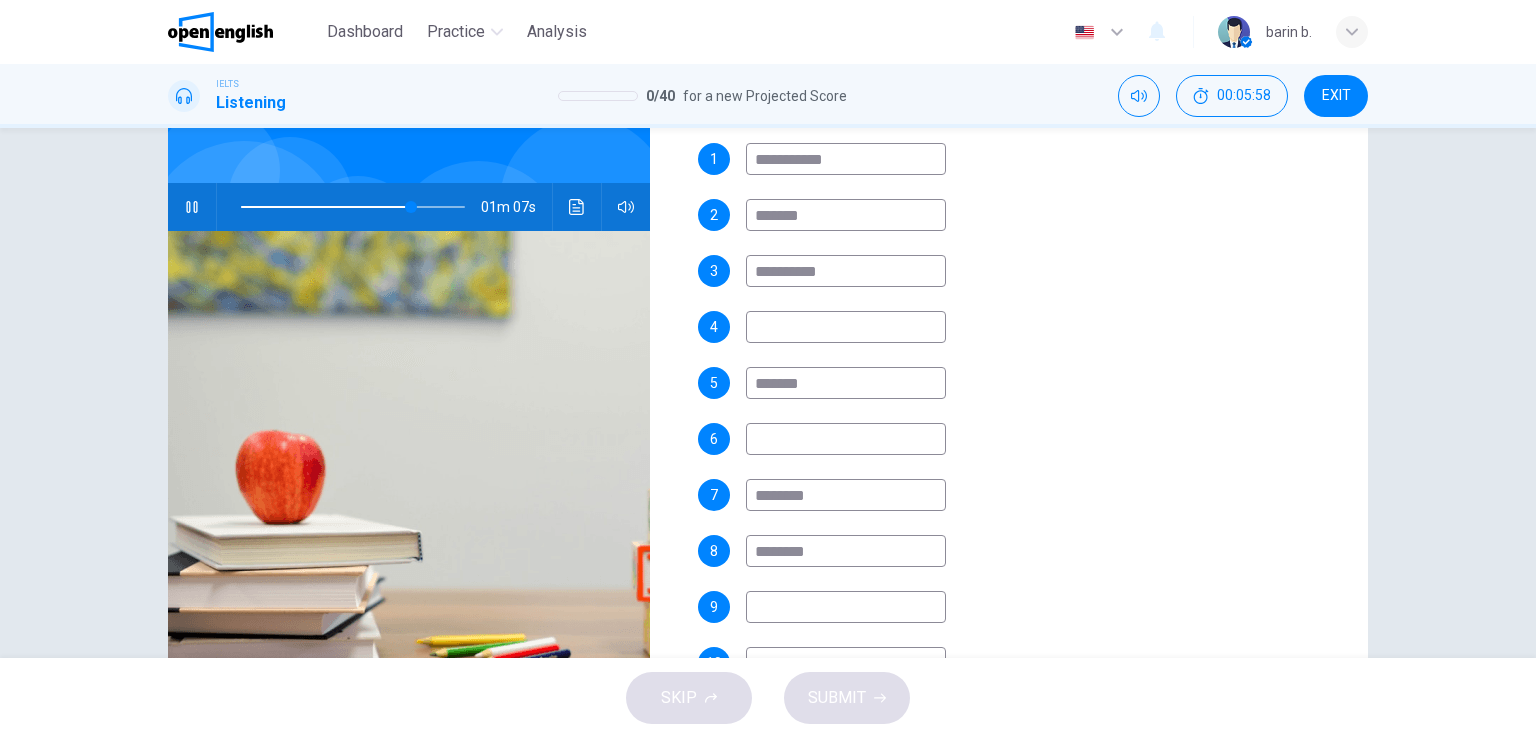 type on "**" 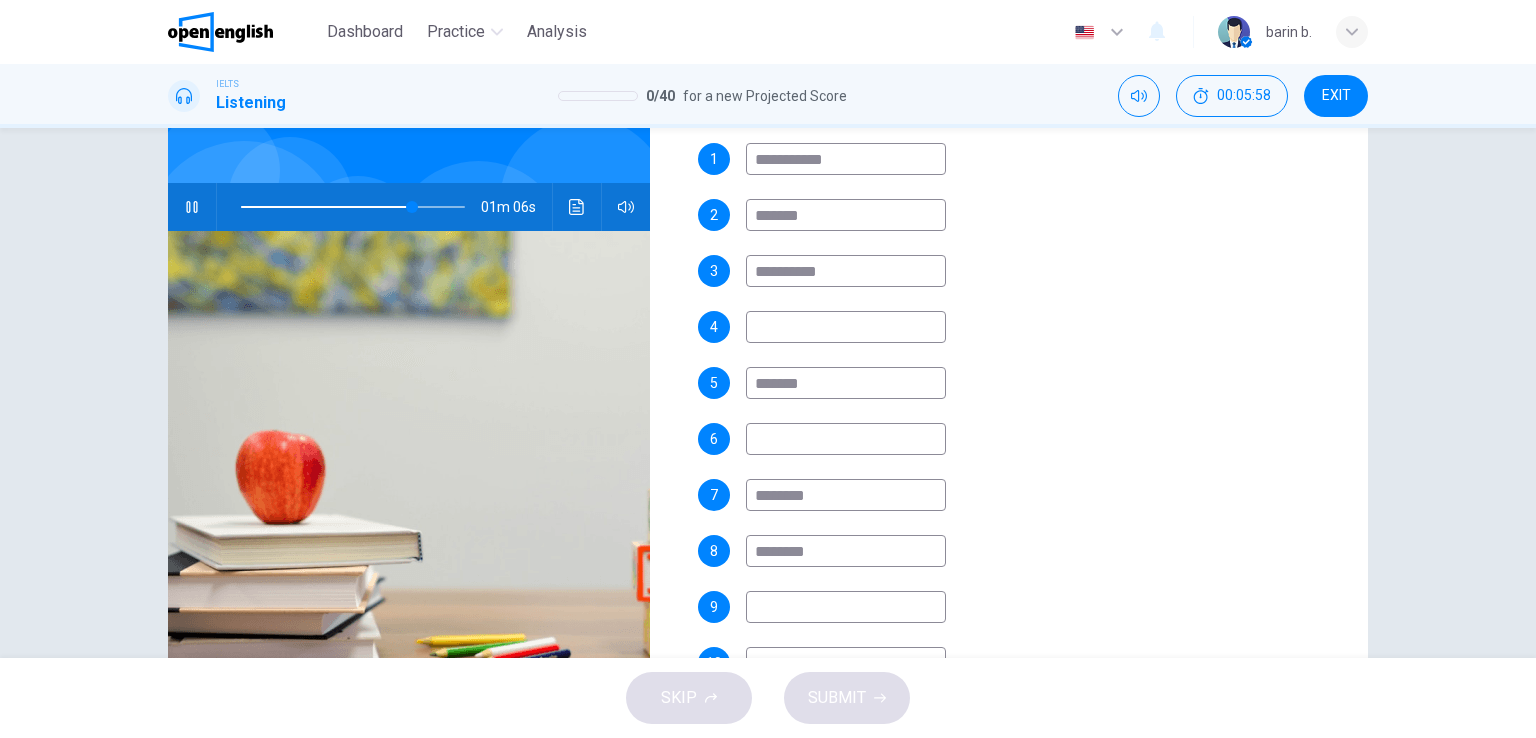type on "*********" 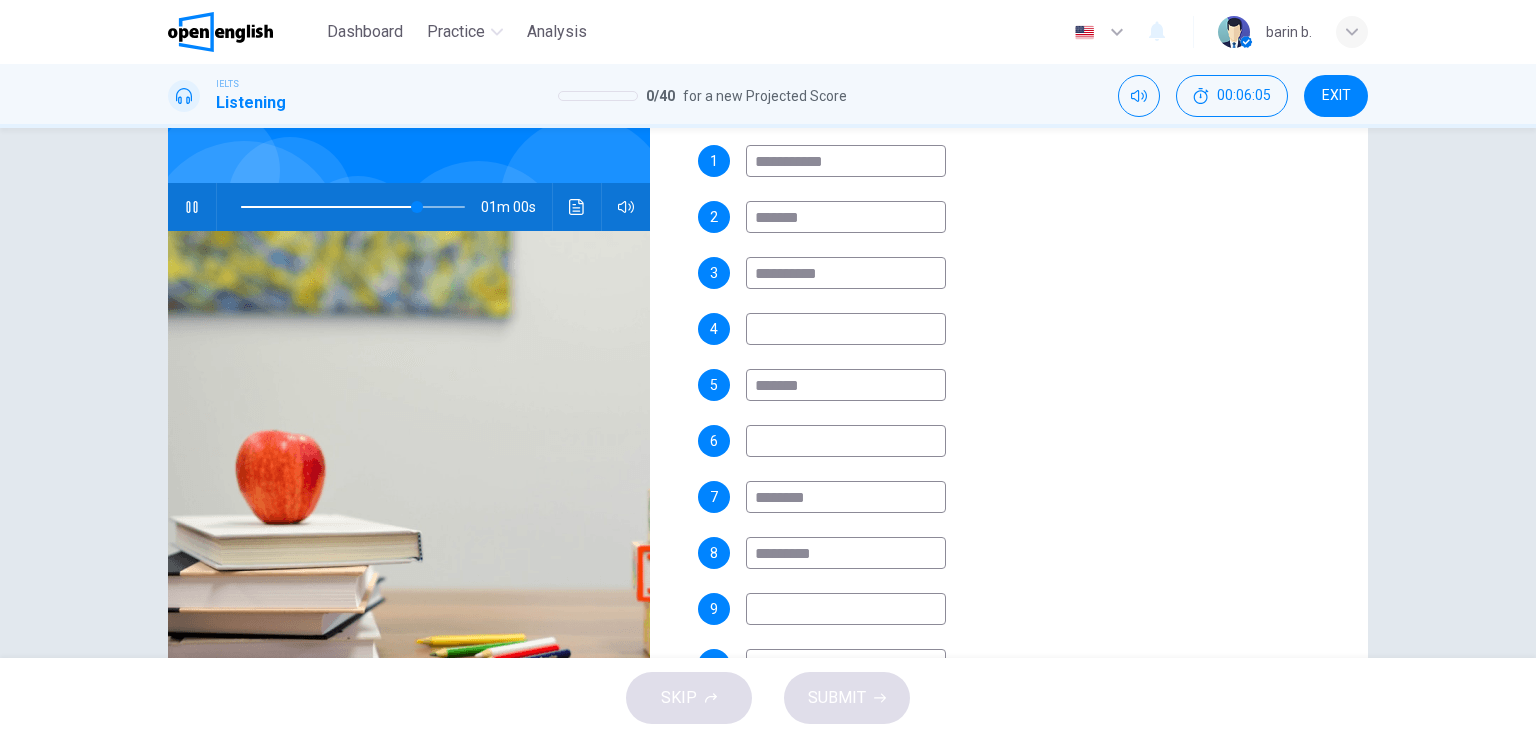 scroll, scrollTop: 581, scrollLeft: 0, axis: vertical 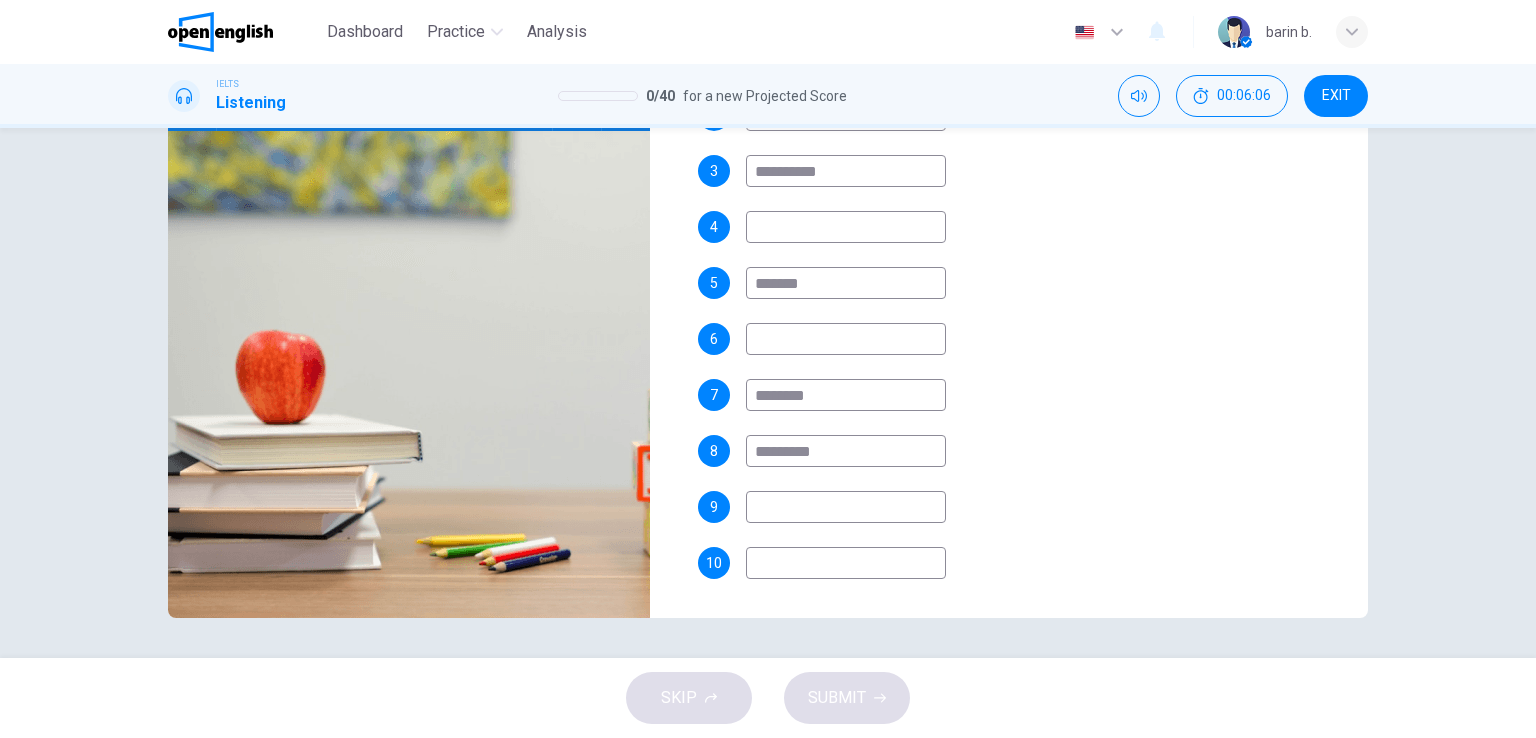 type on "**" 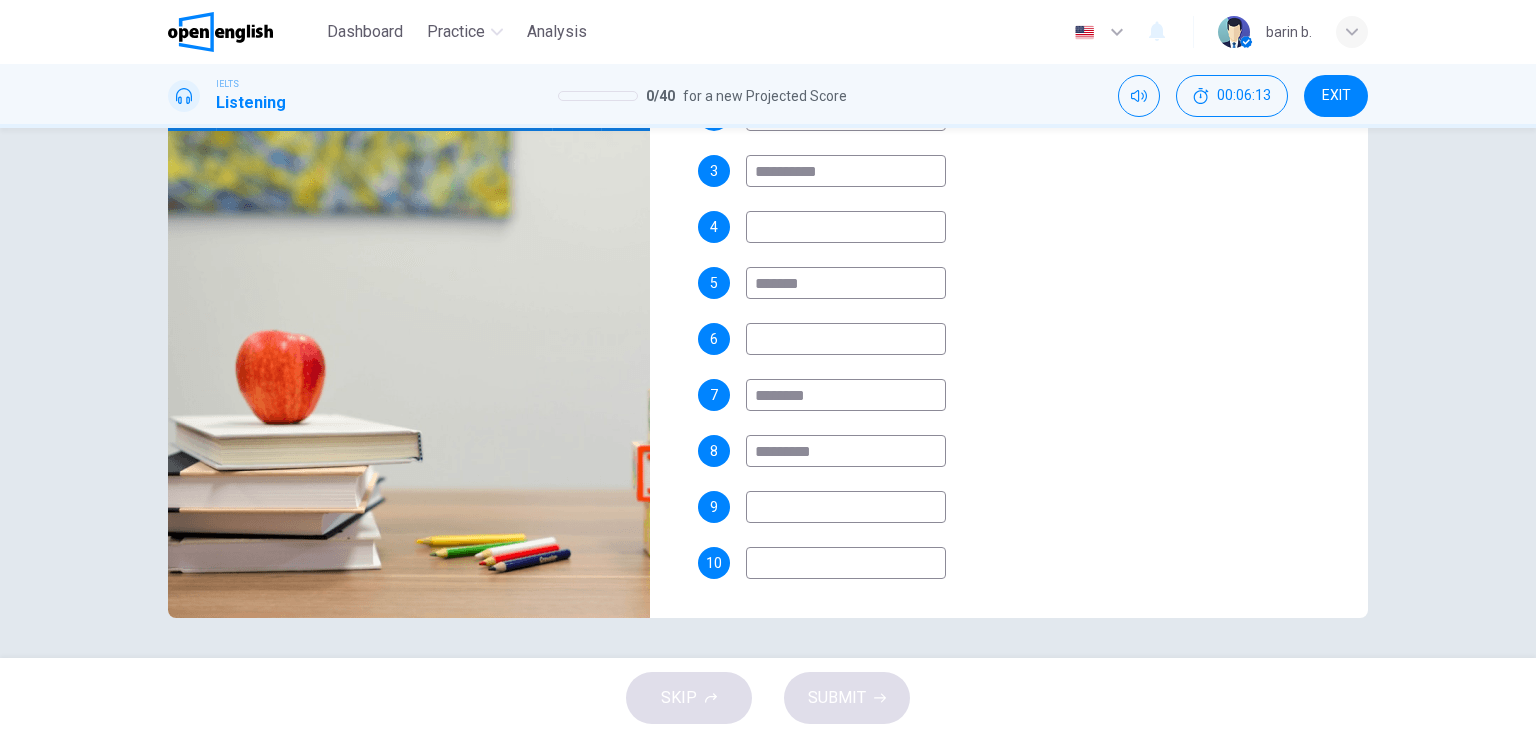 type on "**" 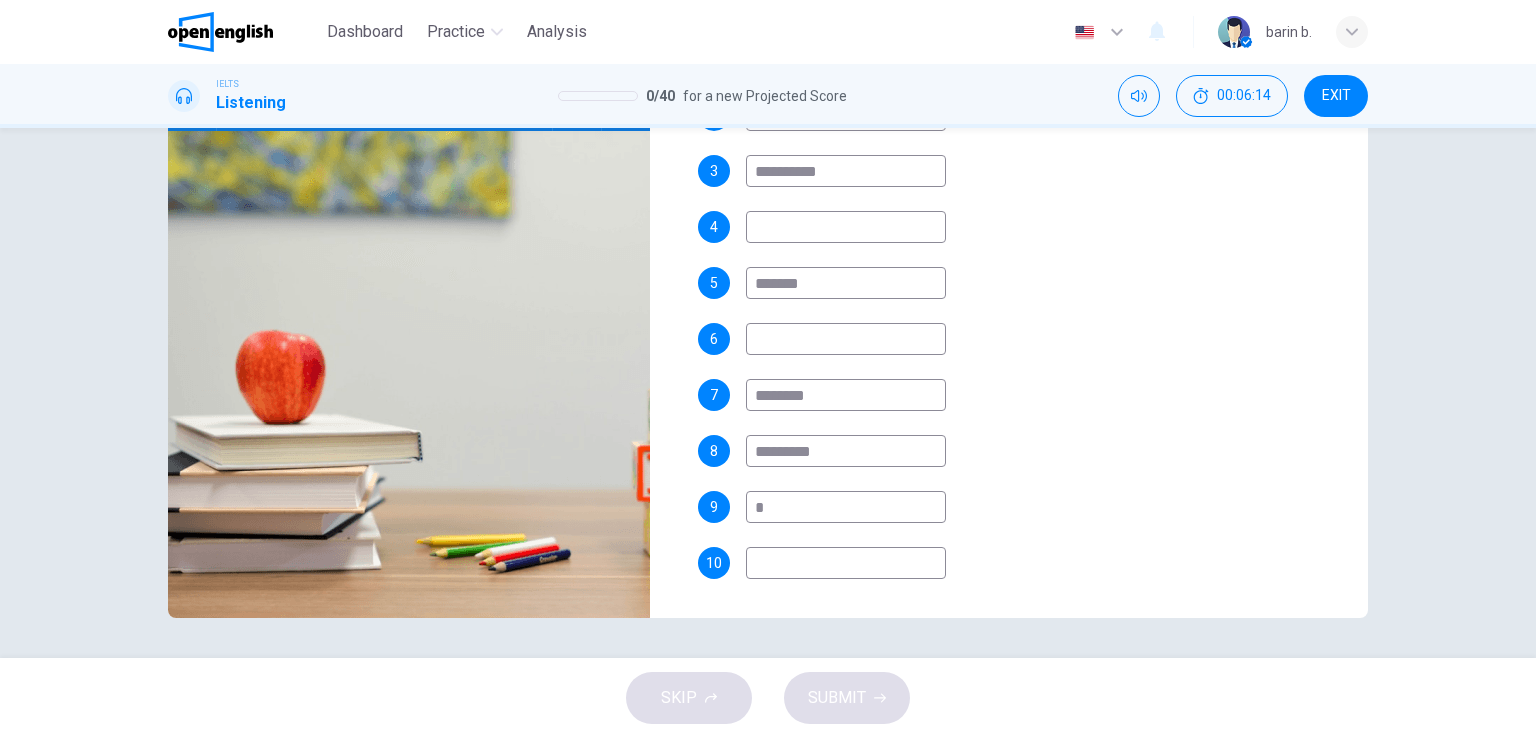 type on "**" 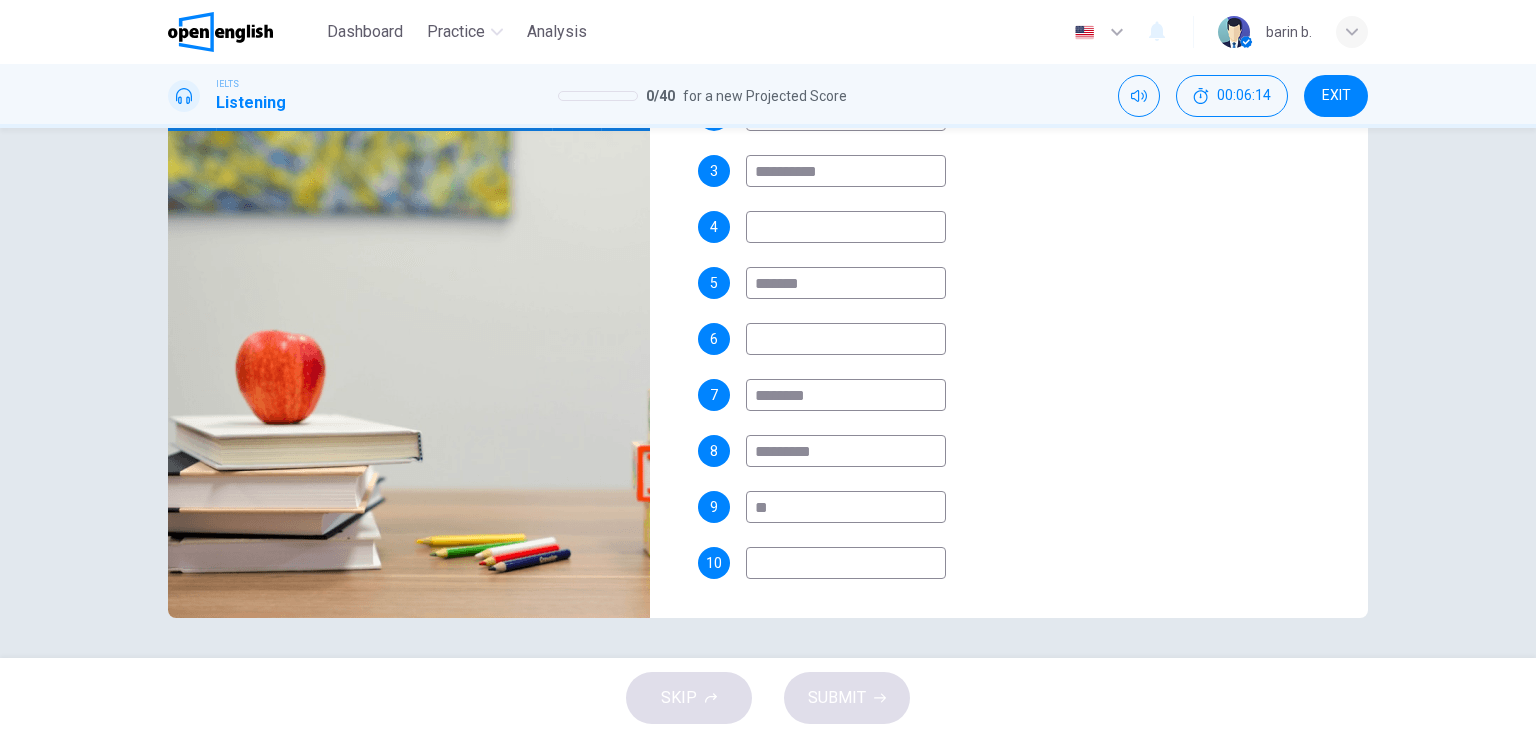 type on "**" 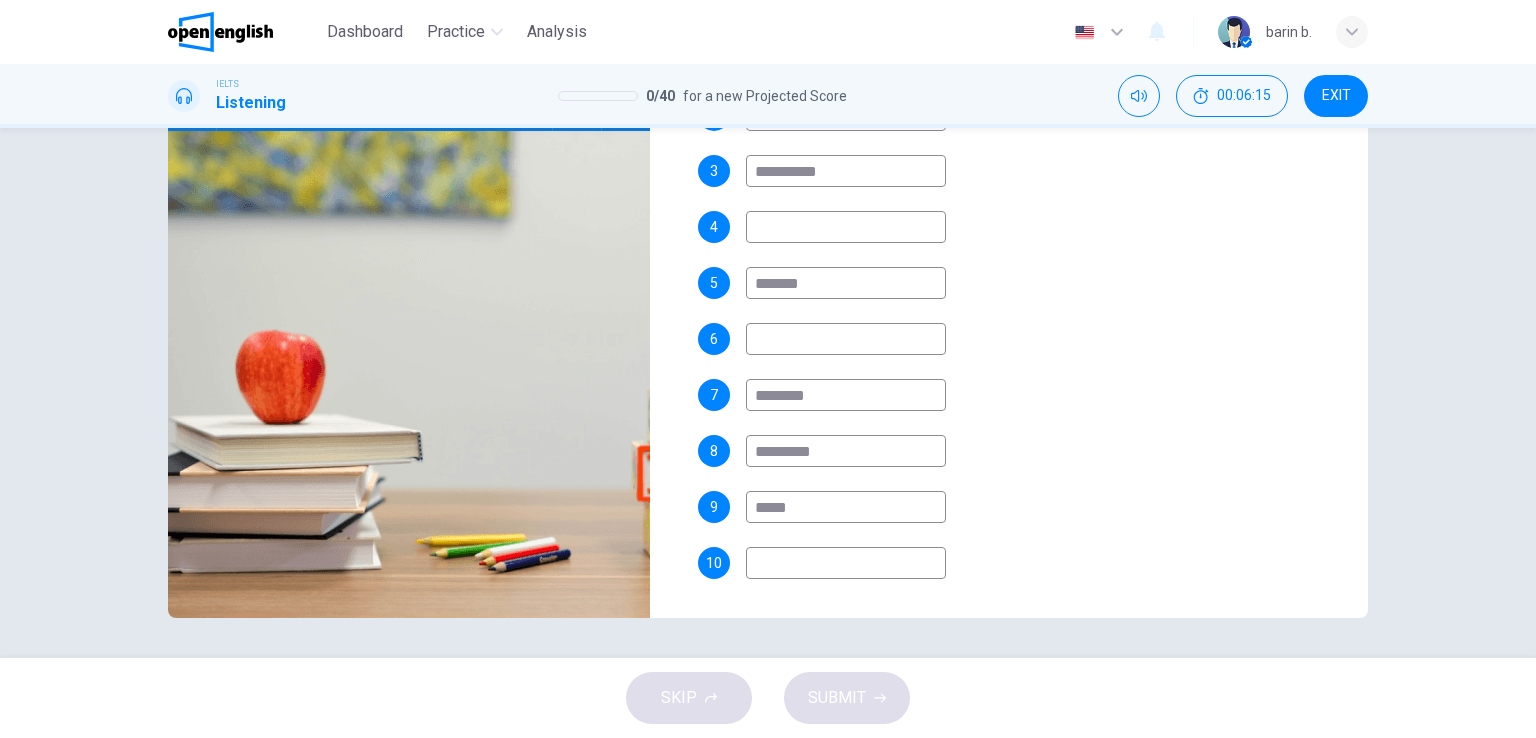 type on "******" 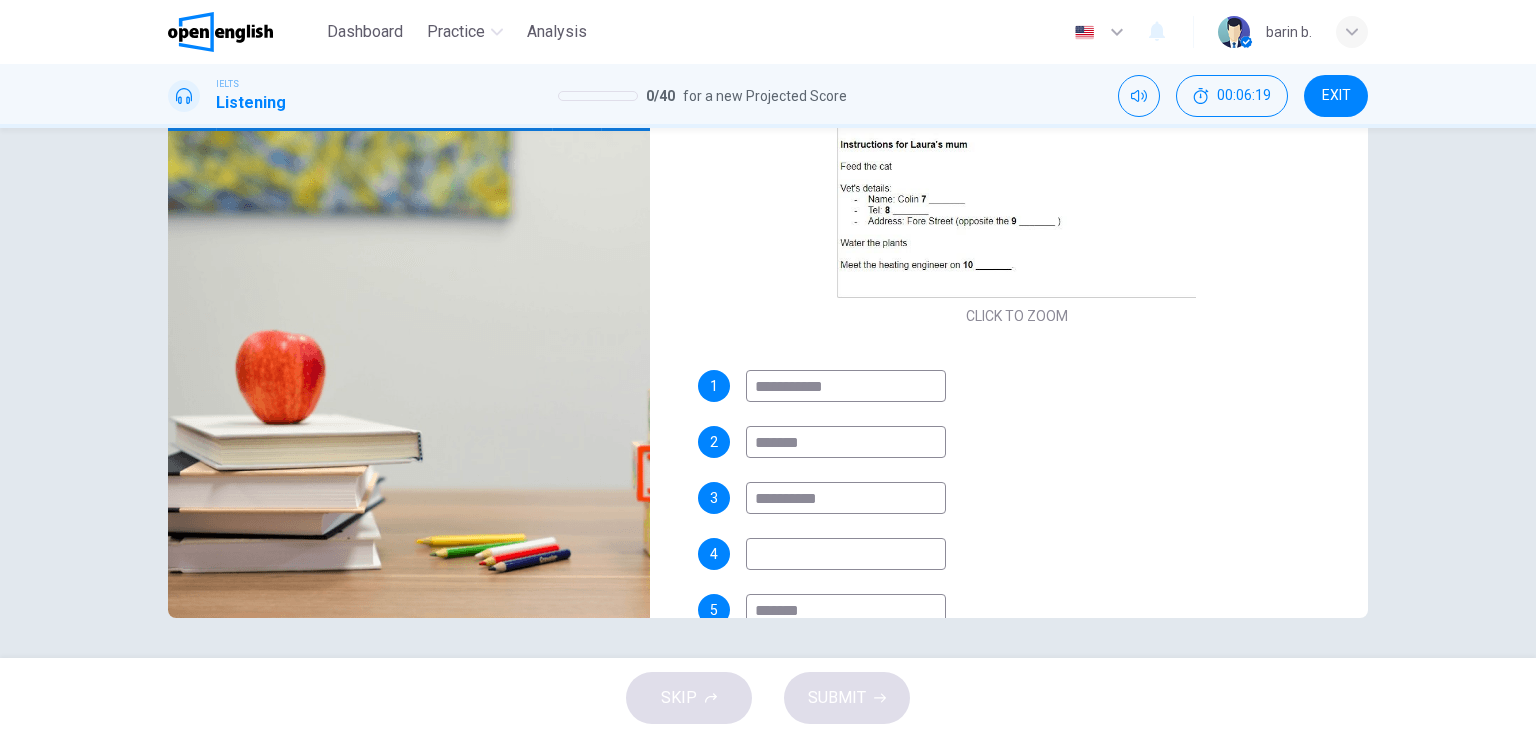 scroll, scrollTop: 256, scrollLeft: 0, axis: vertical 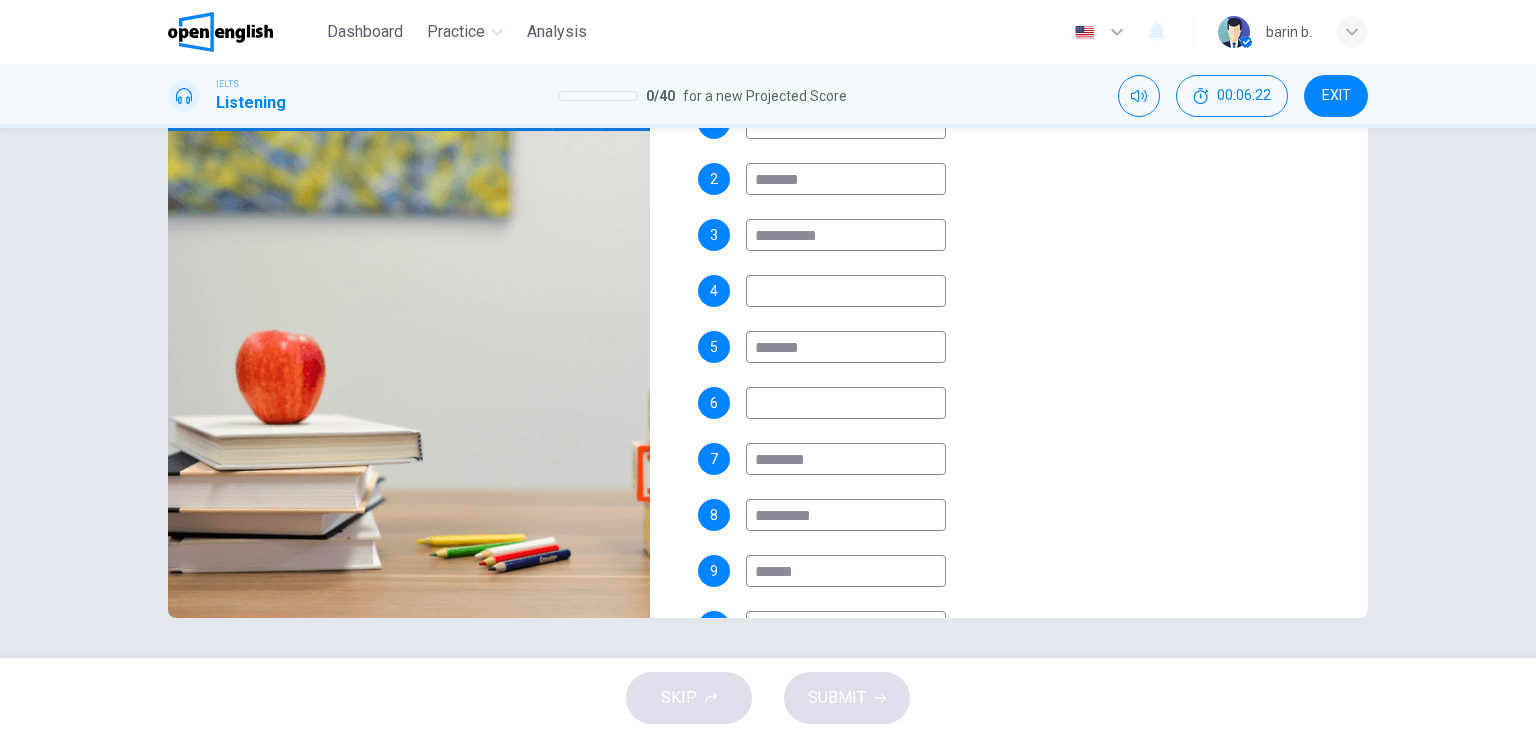 type on "**" 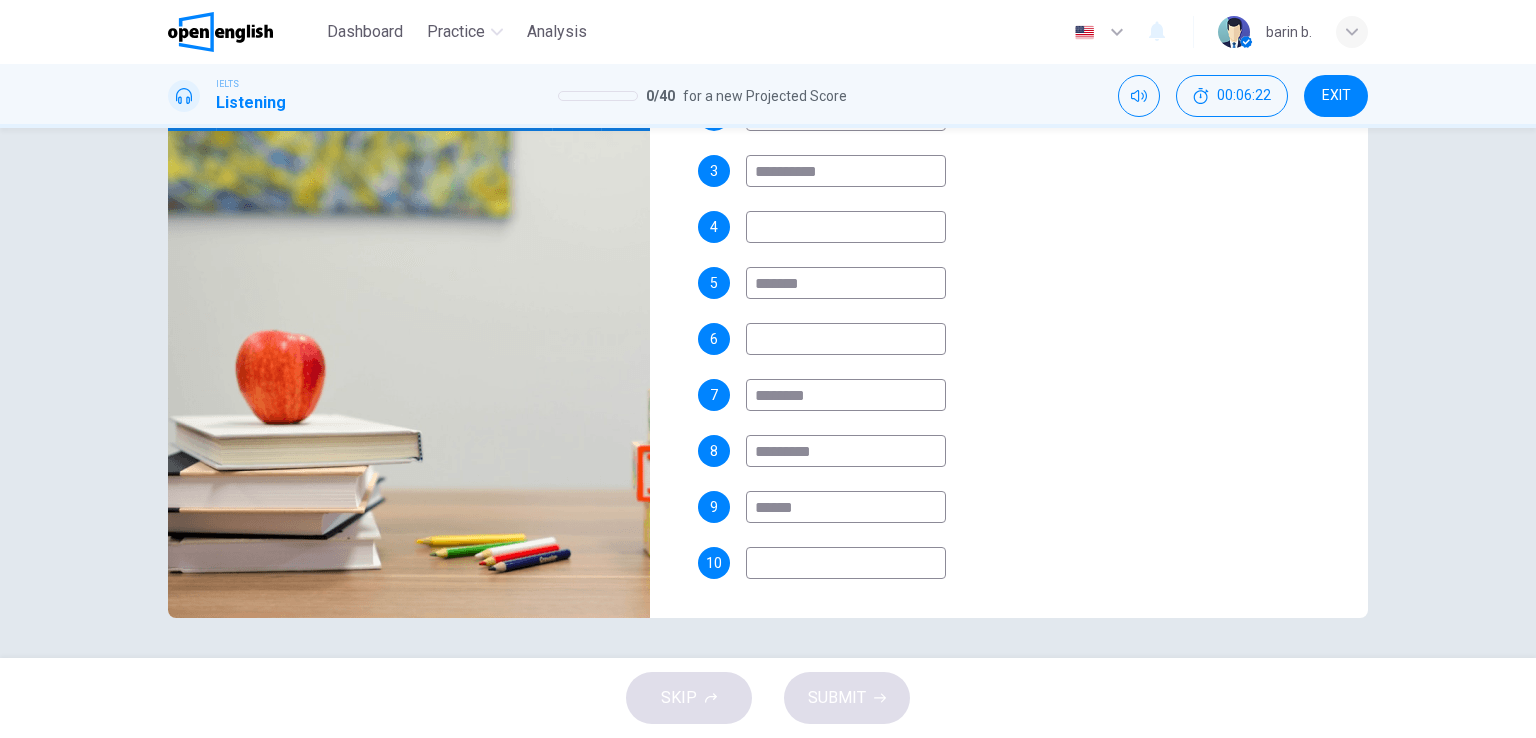 type on "******" 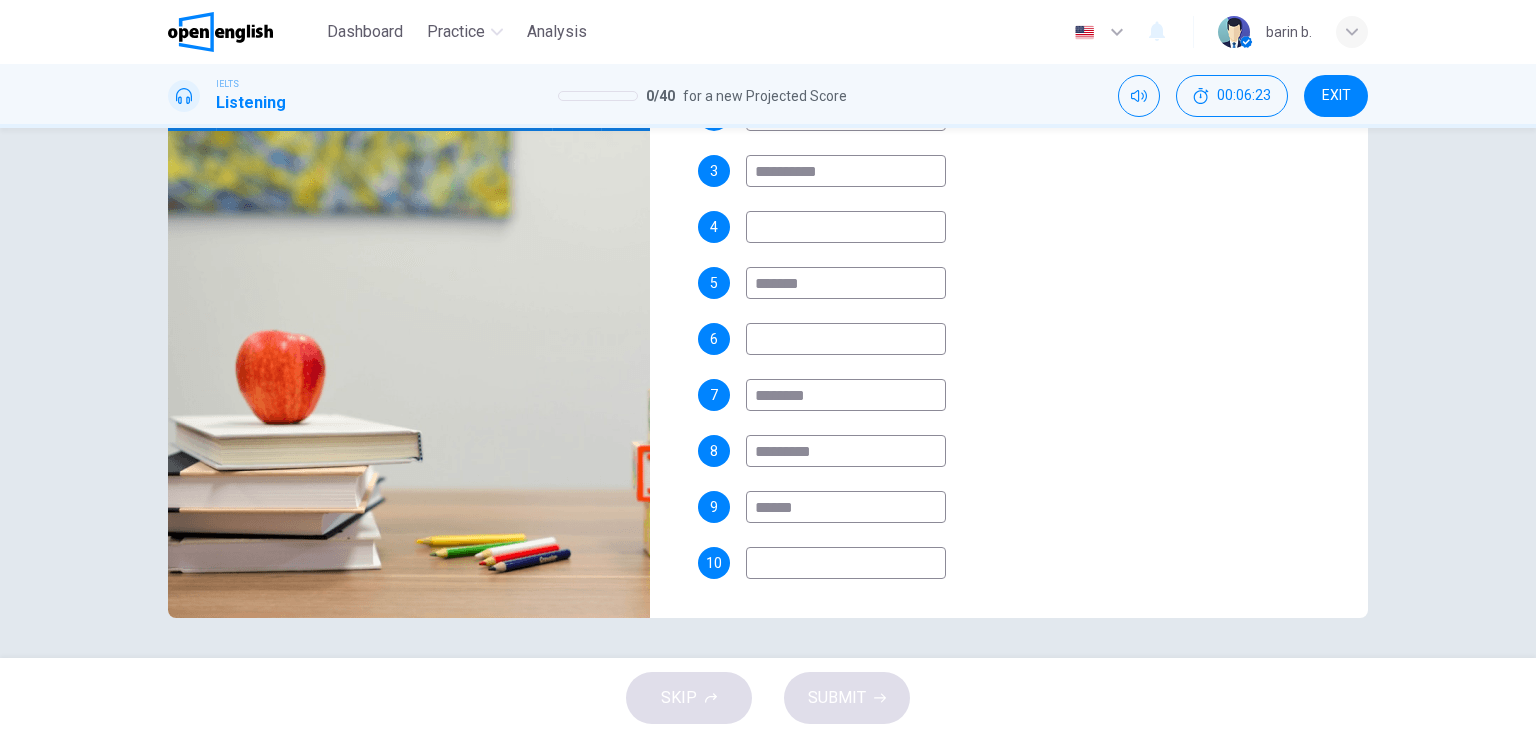 drag, startPoint x: 794, startPoint y: 528, endPoint x: 796, endPoint y: 548, distance: 20.09975 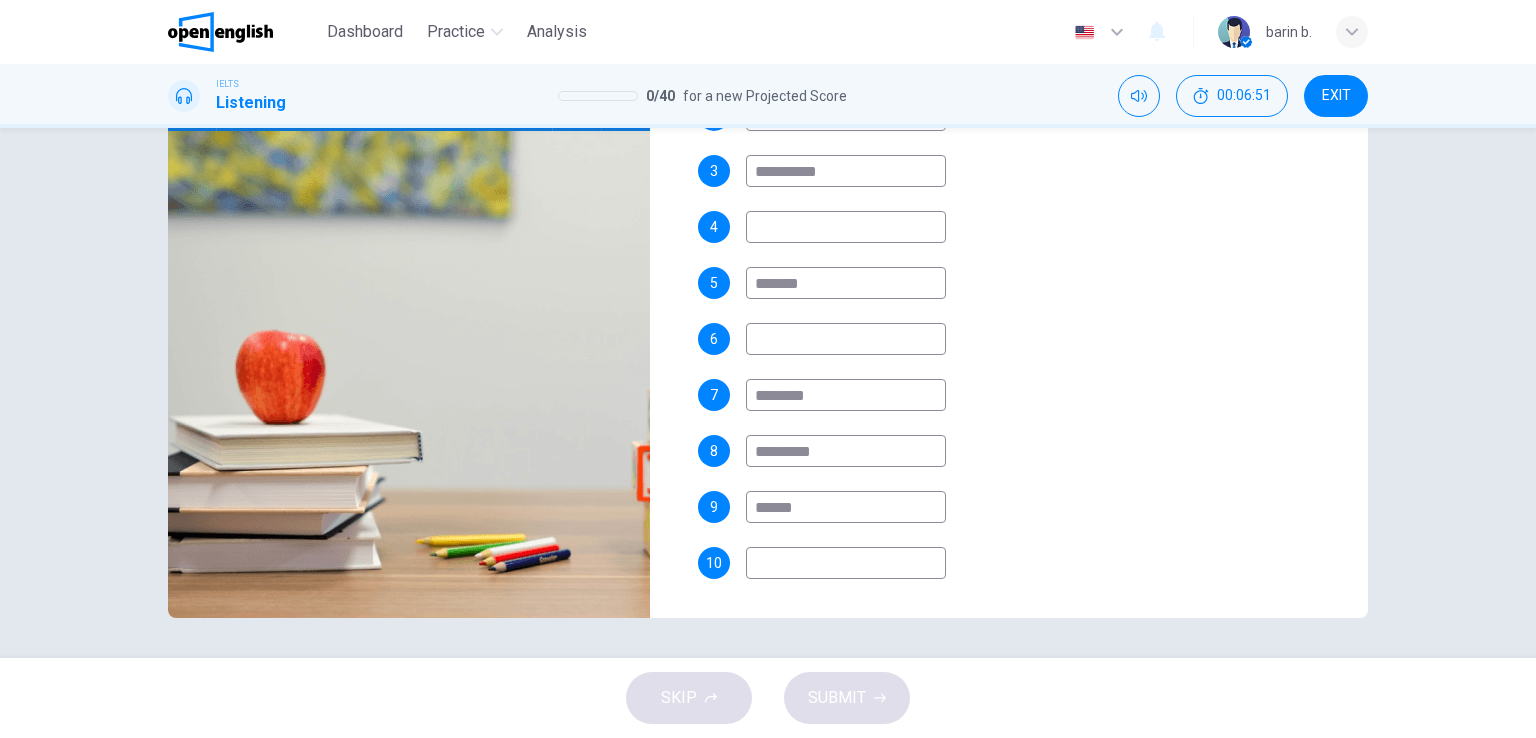 type on "**" 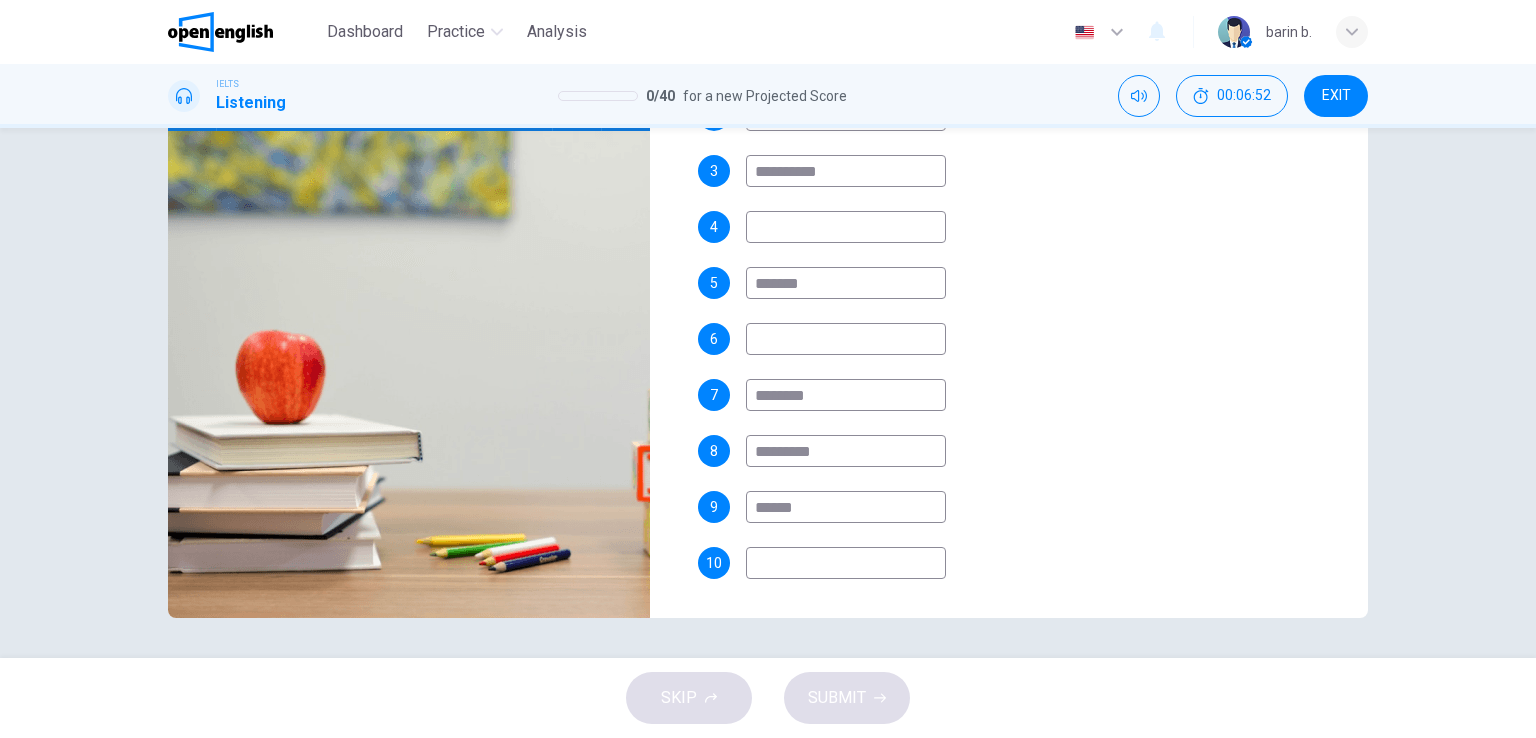 type on "*" 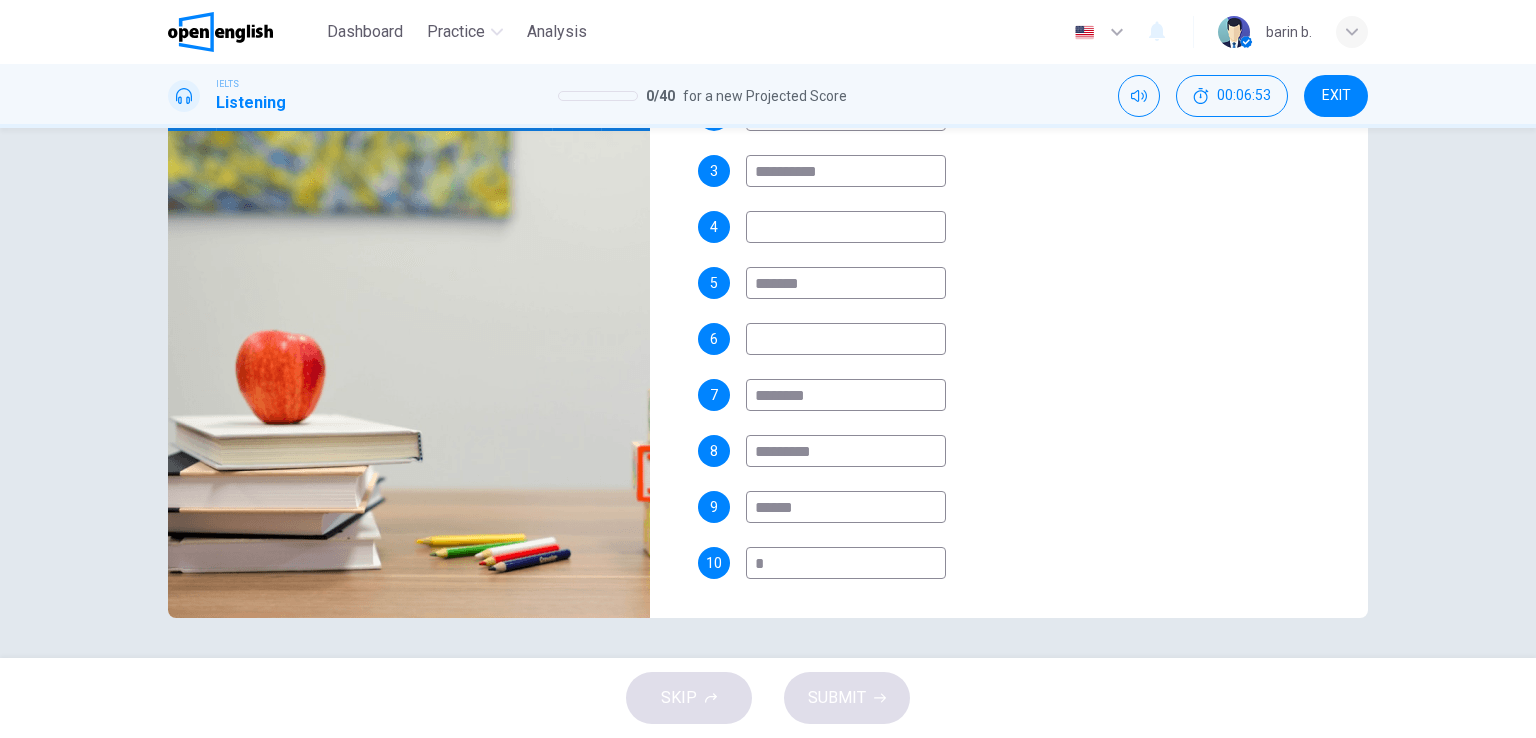 type on "**" 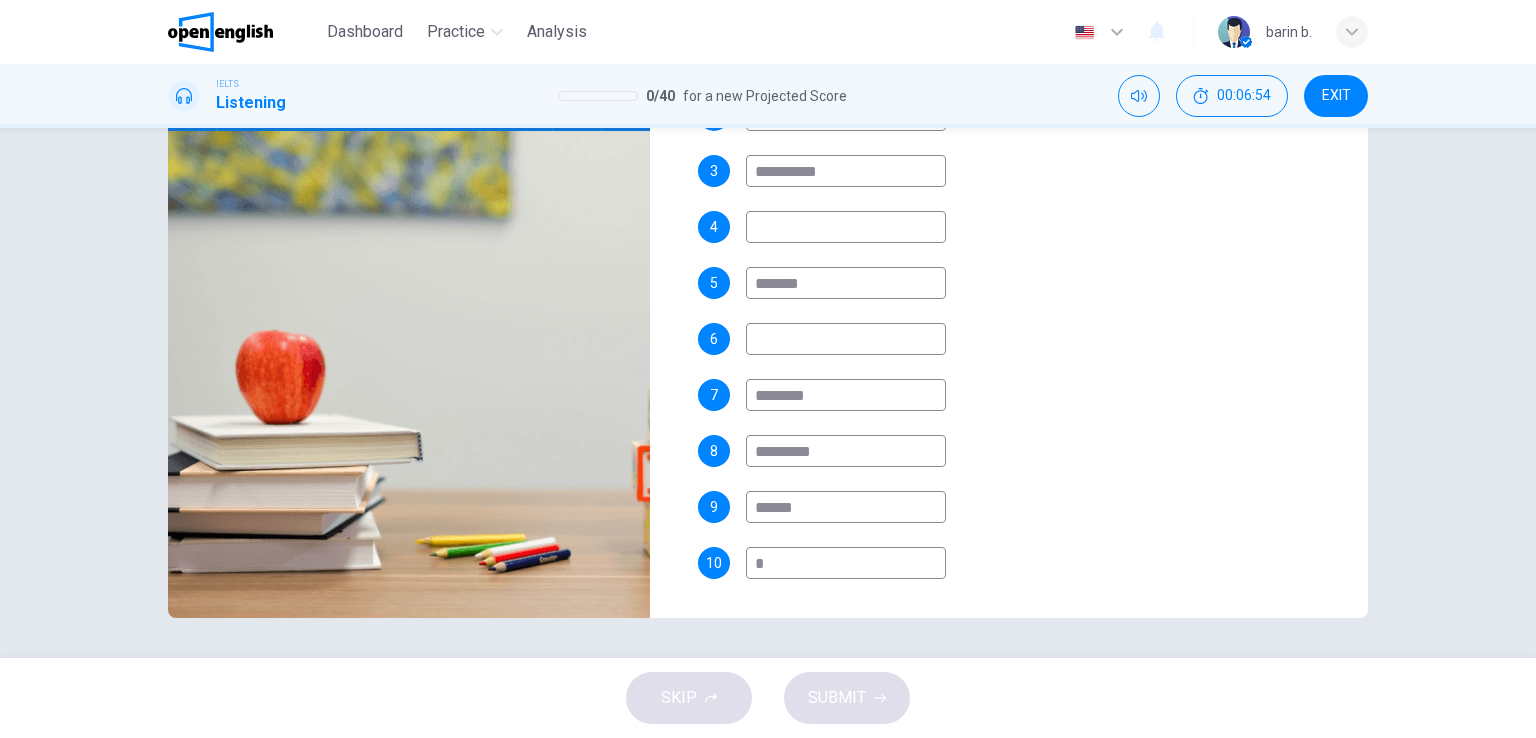 click at bounding box center [846, 339] 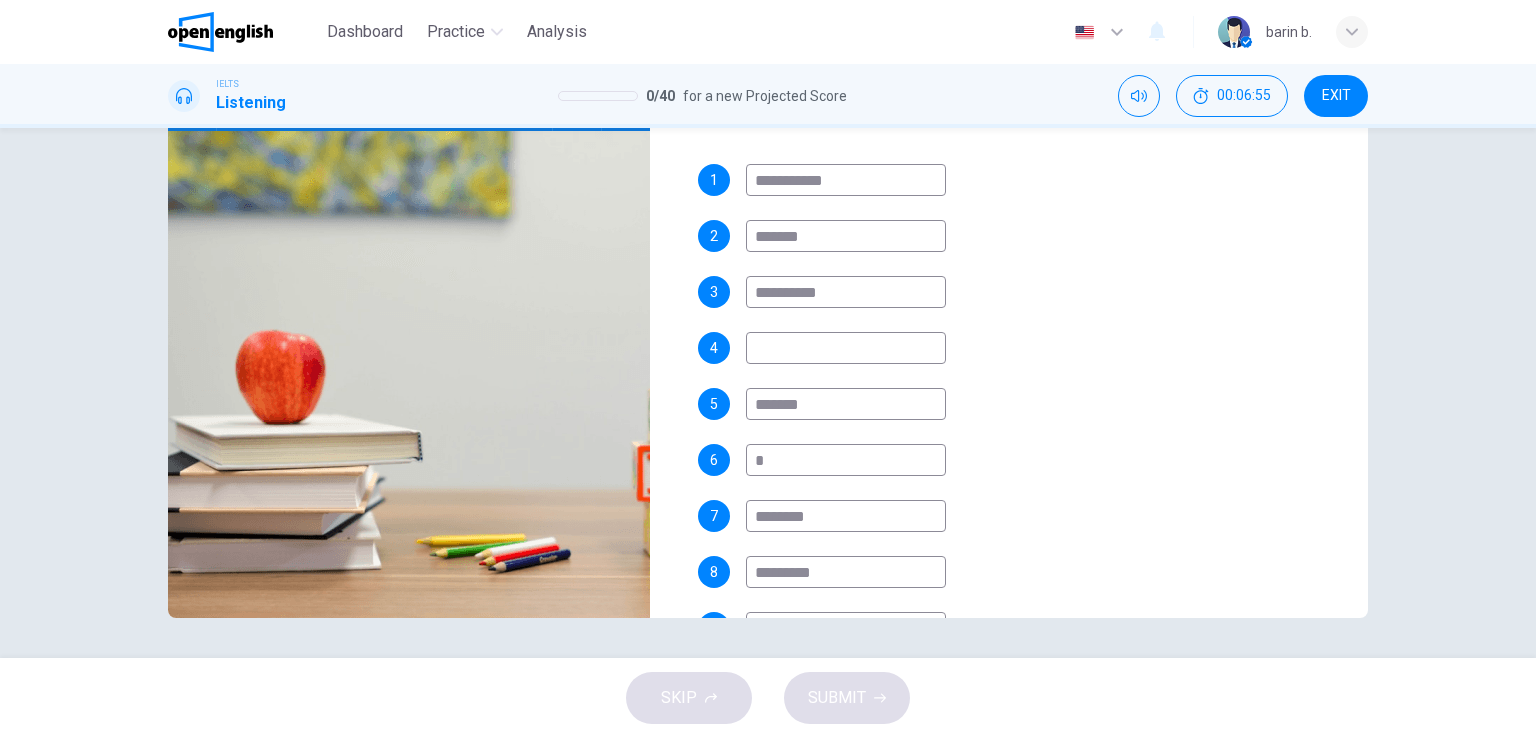 type on "**" 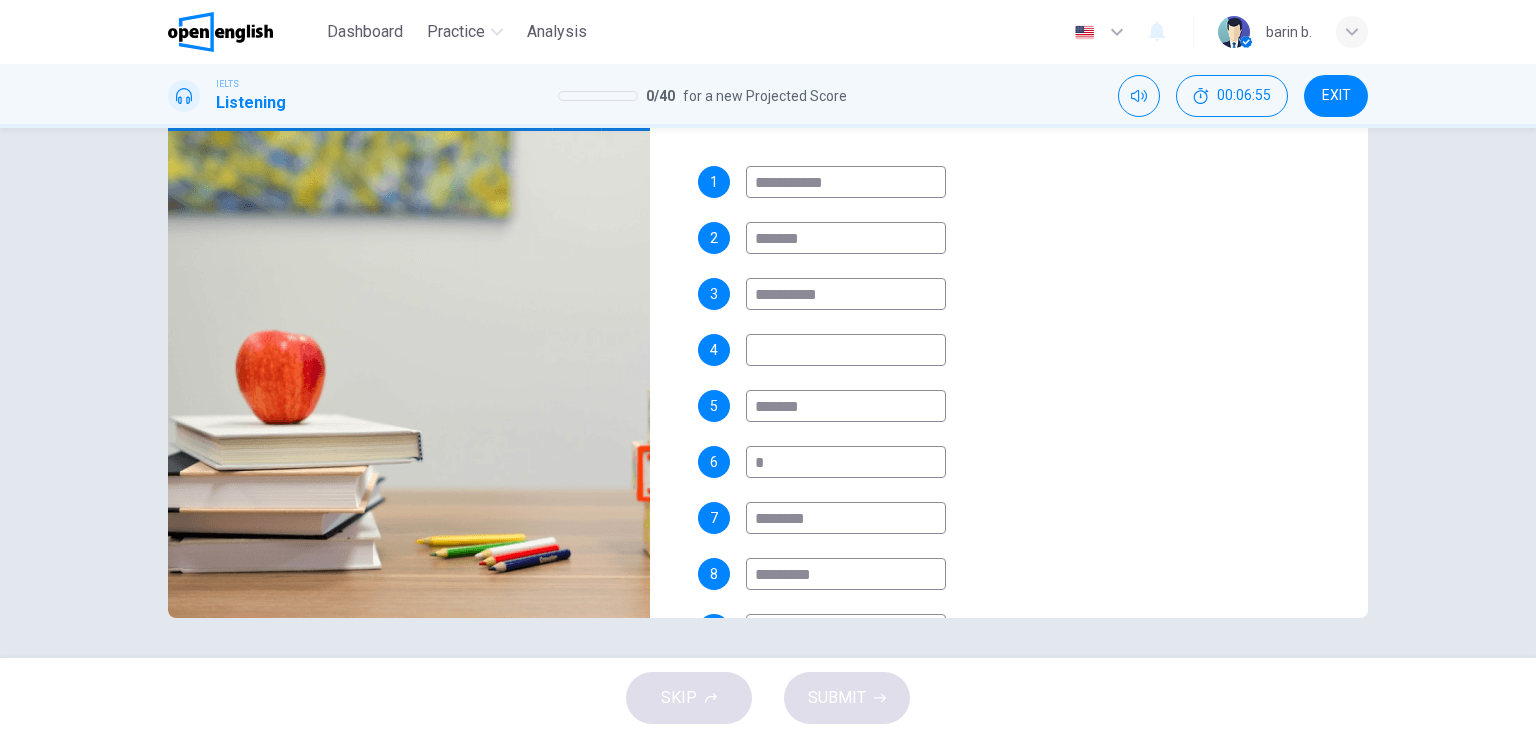 scroll, scrollTop: 460, scrollLeft: 0, axis: vertical 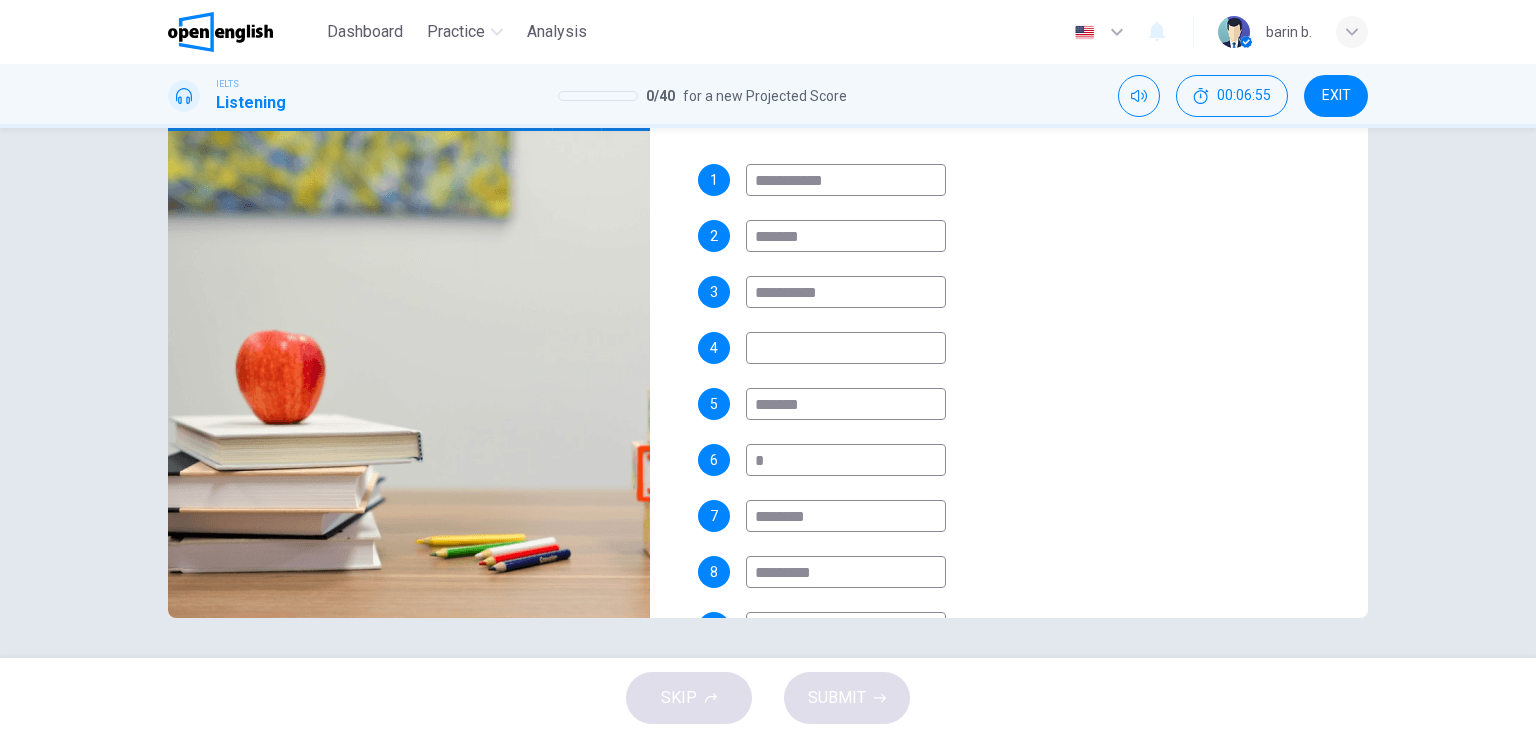 type on "*" 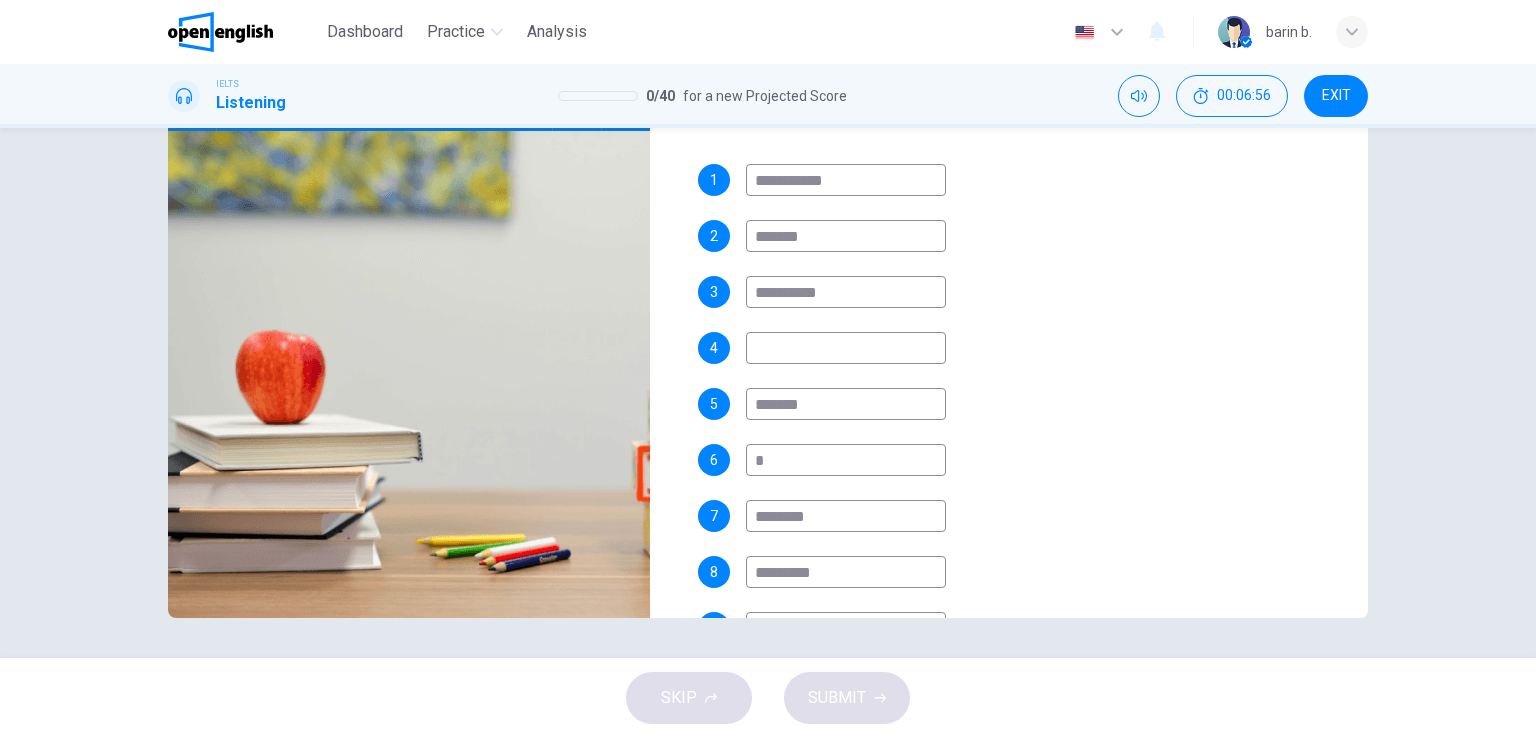 type on "**" 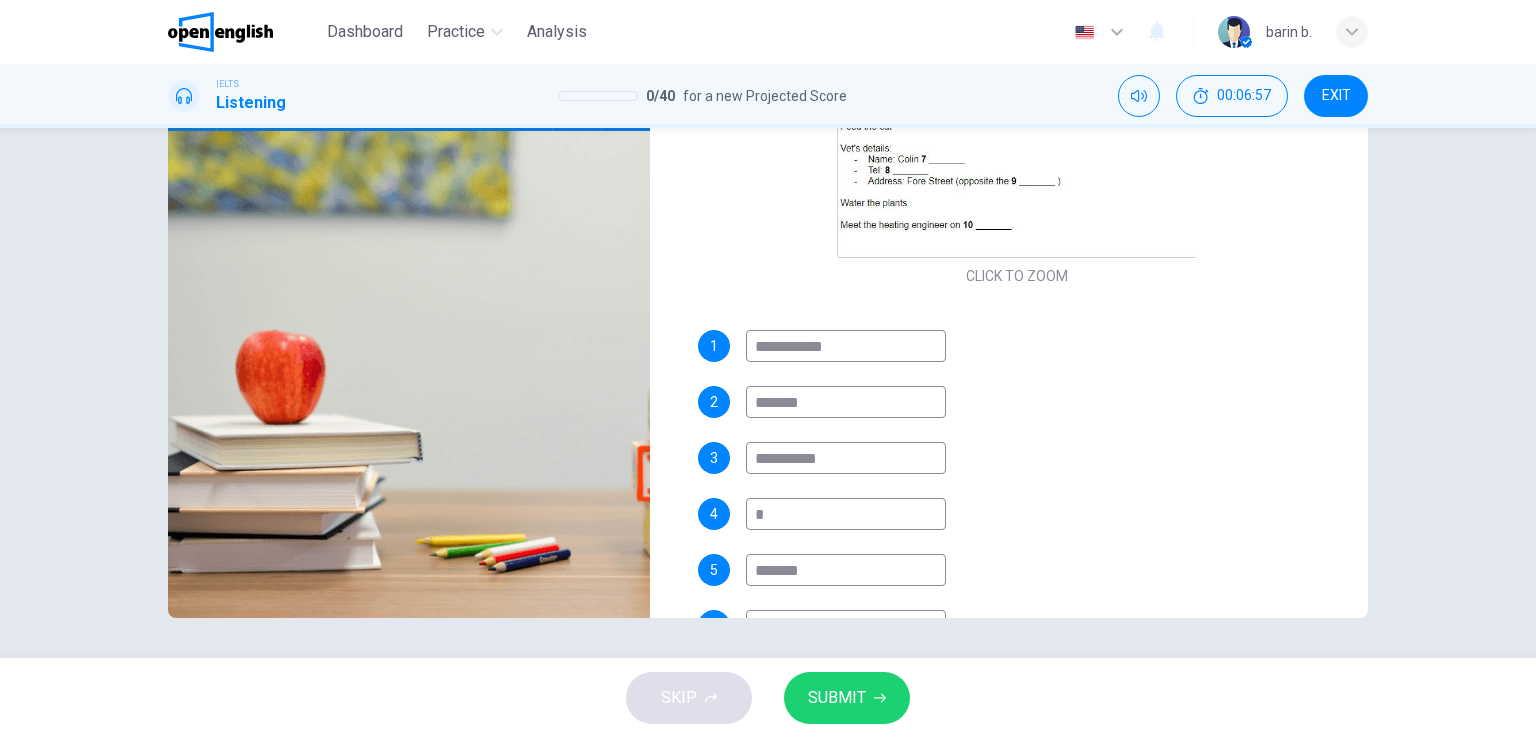scroll, scrollTop: 581, scrollLeft: 0, axis: vertical 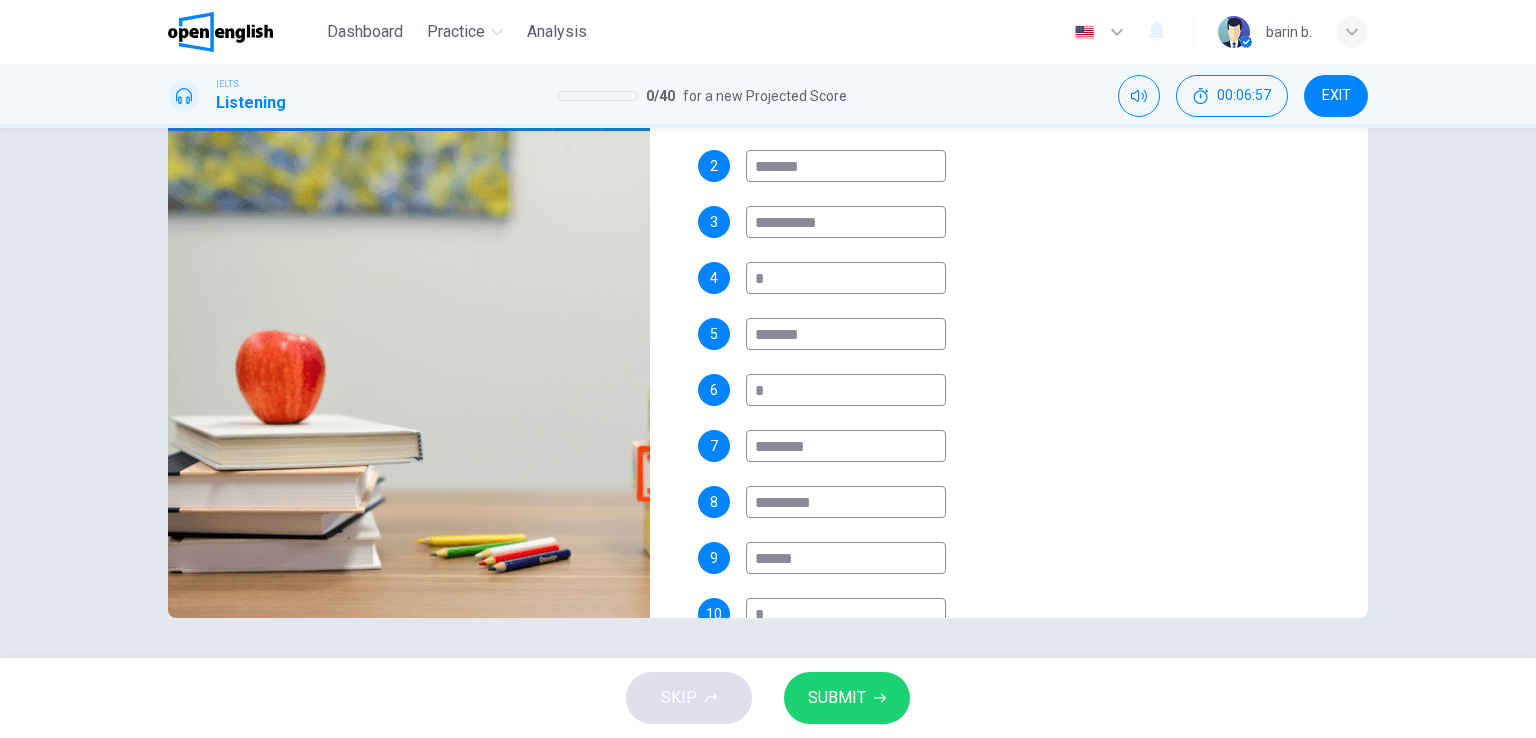 type on "**" 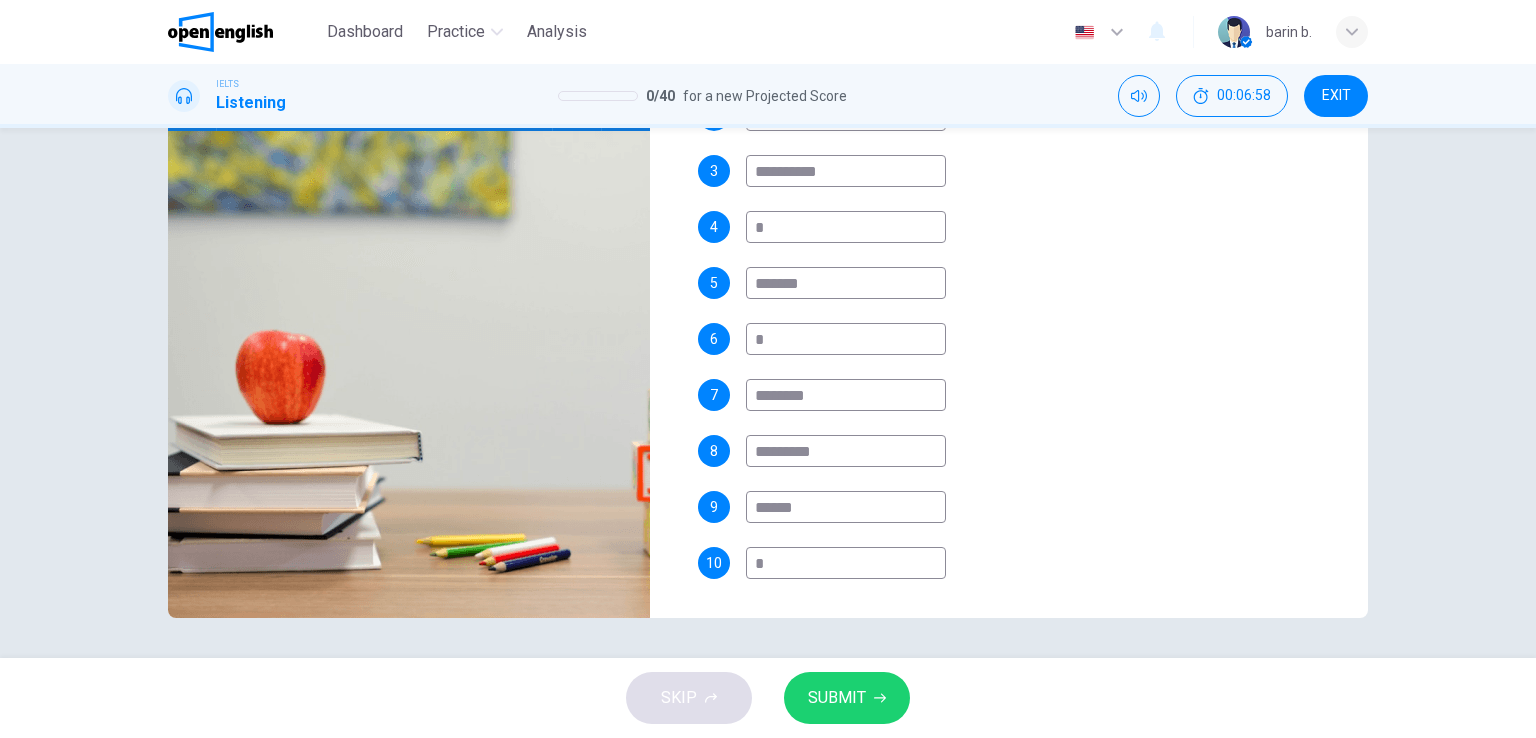 type on "*" 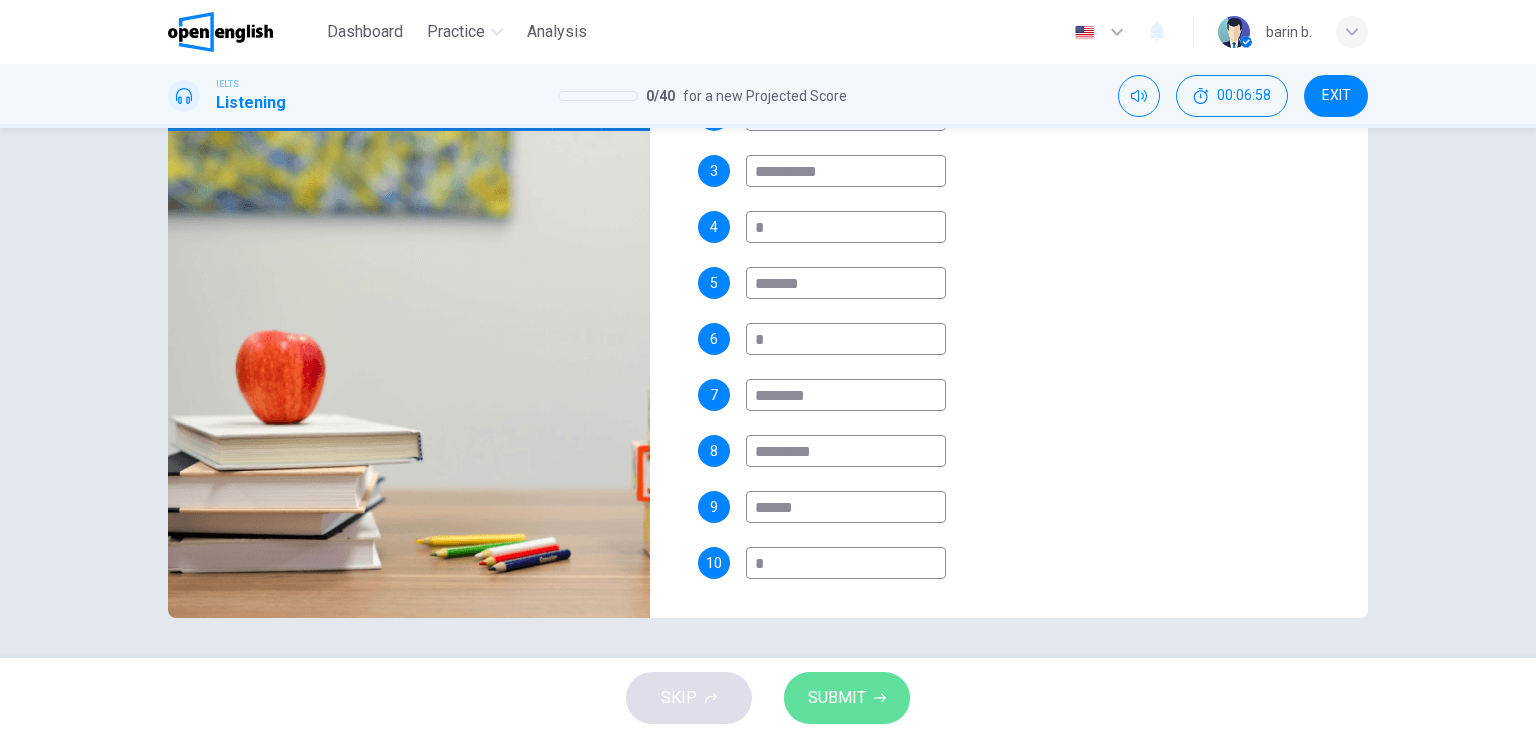 click on "SUBMIT" at bounding box center (847, 698) 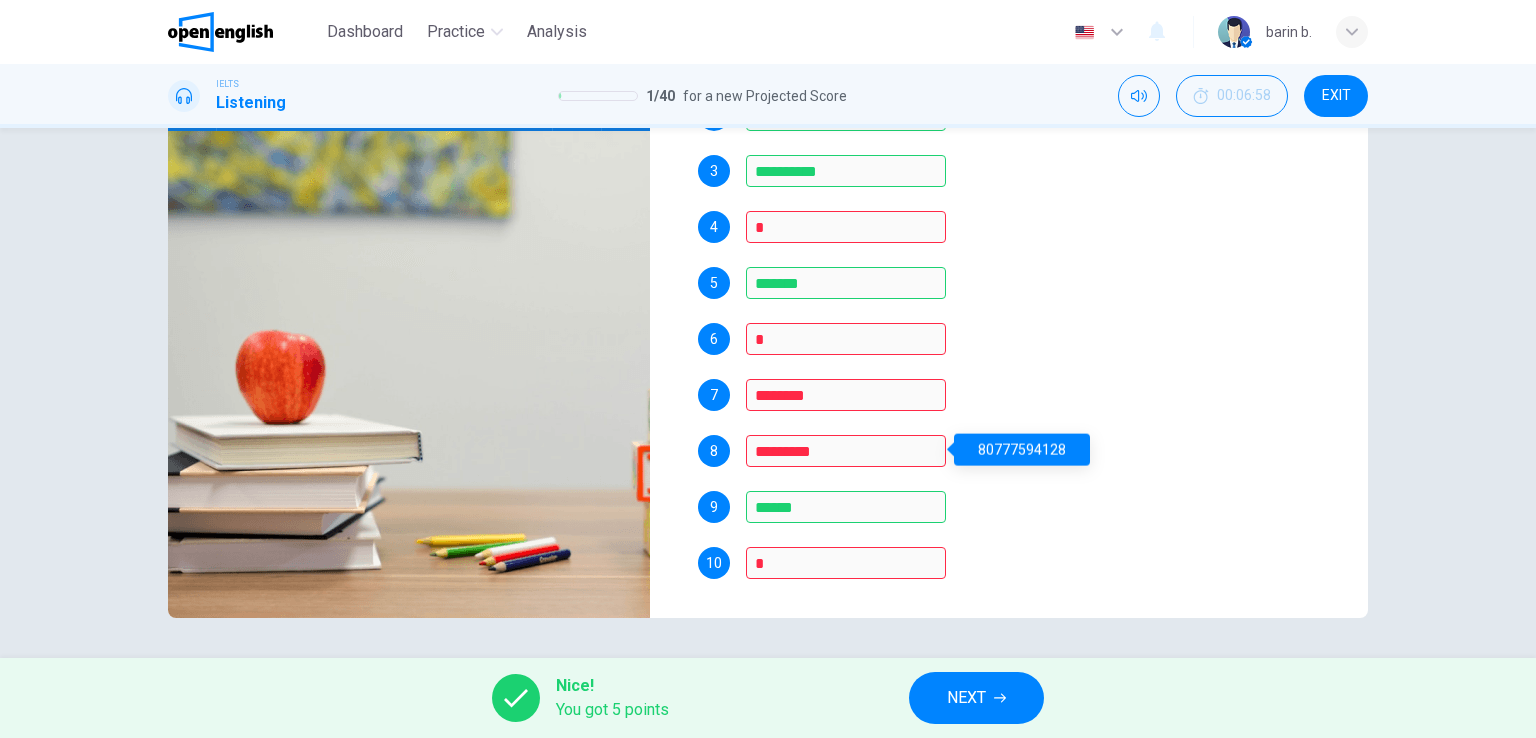 type on "*" 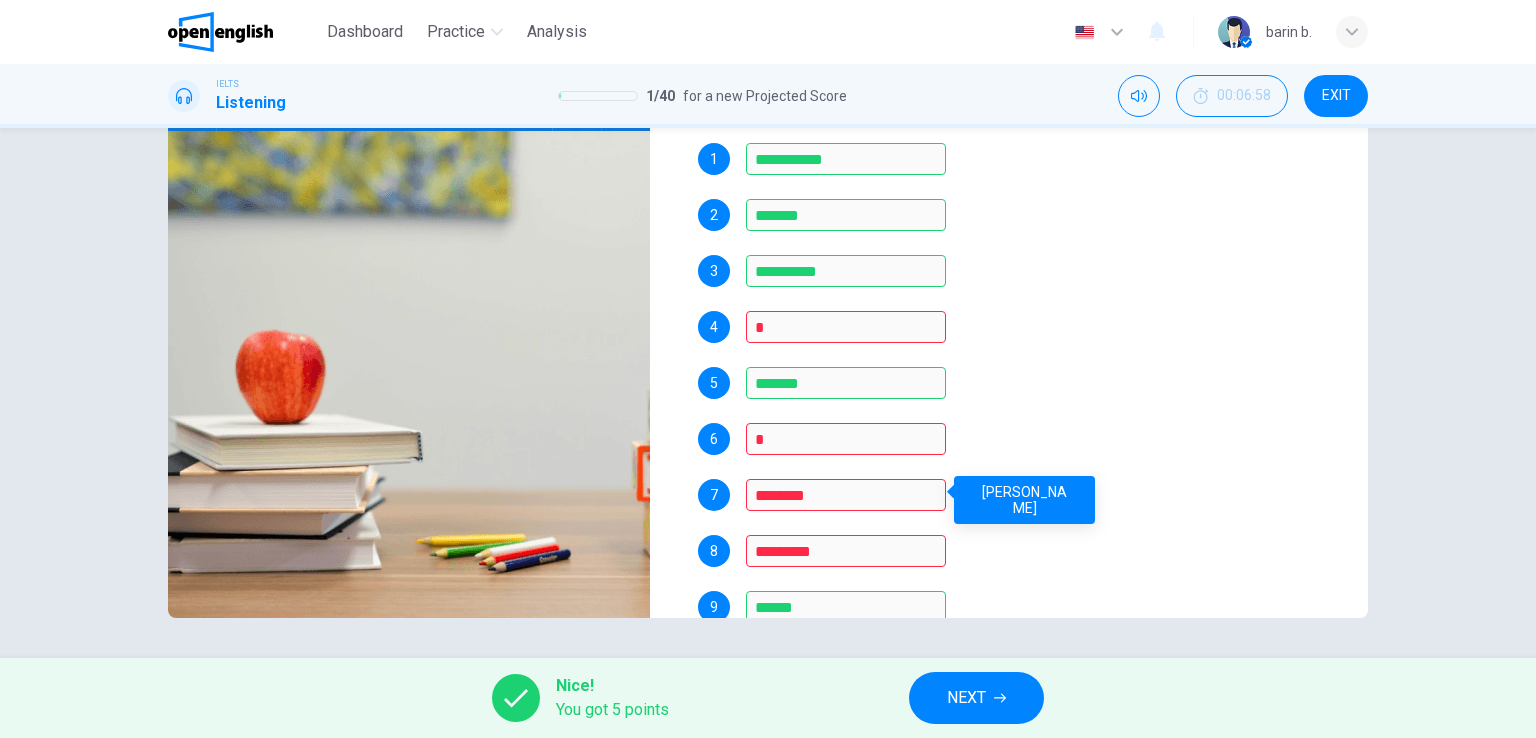 scroll, scrollTop: 581, scrollLeft: 0, axis: vertical 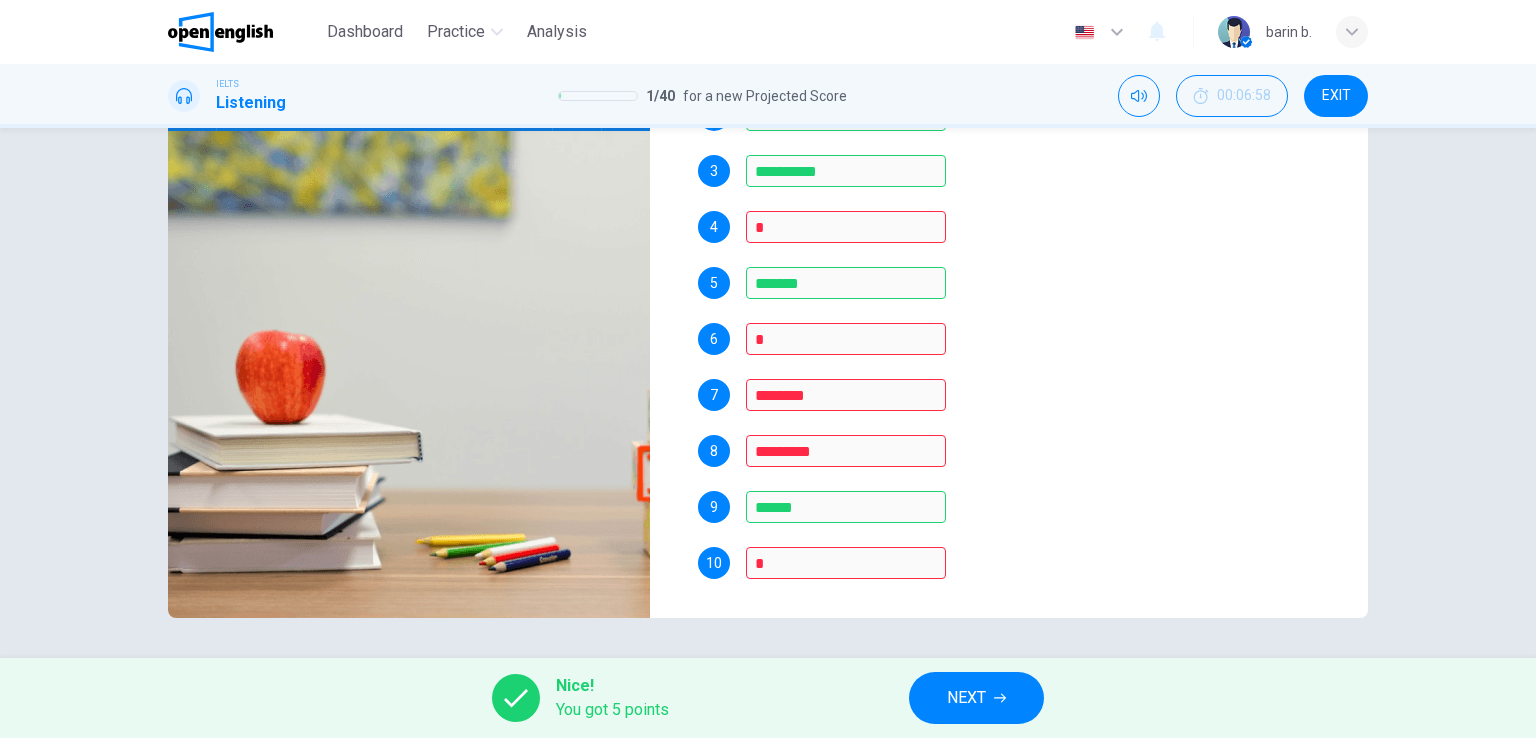 click on "NEXT" at bounding box center [976, 698] 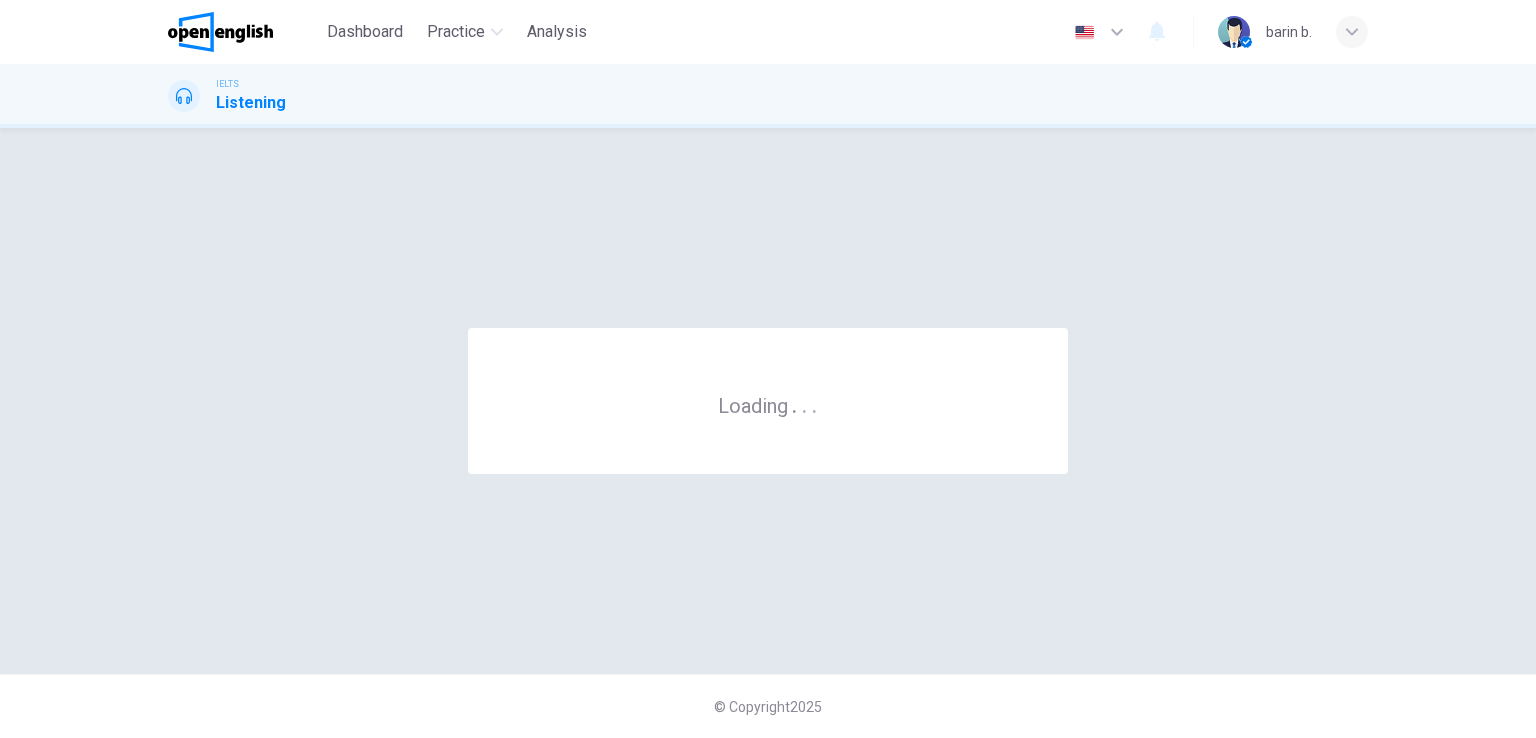 scroll, scrollTop: 0, scrollLeft: 0, axis: both 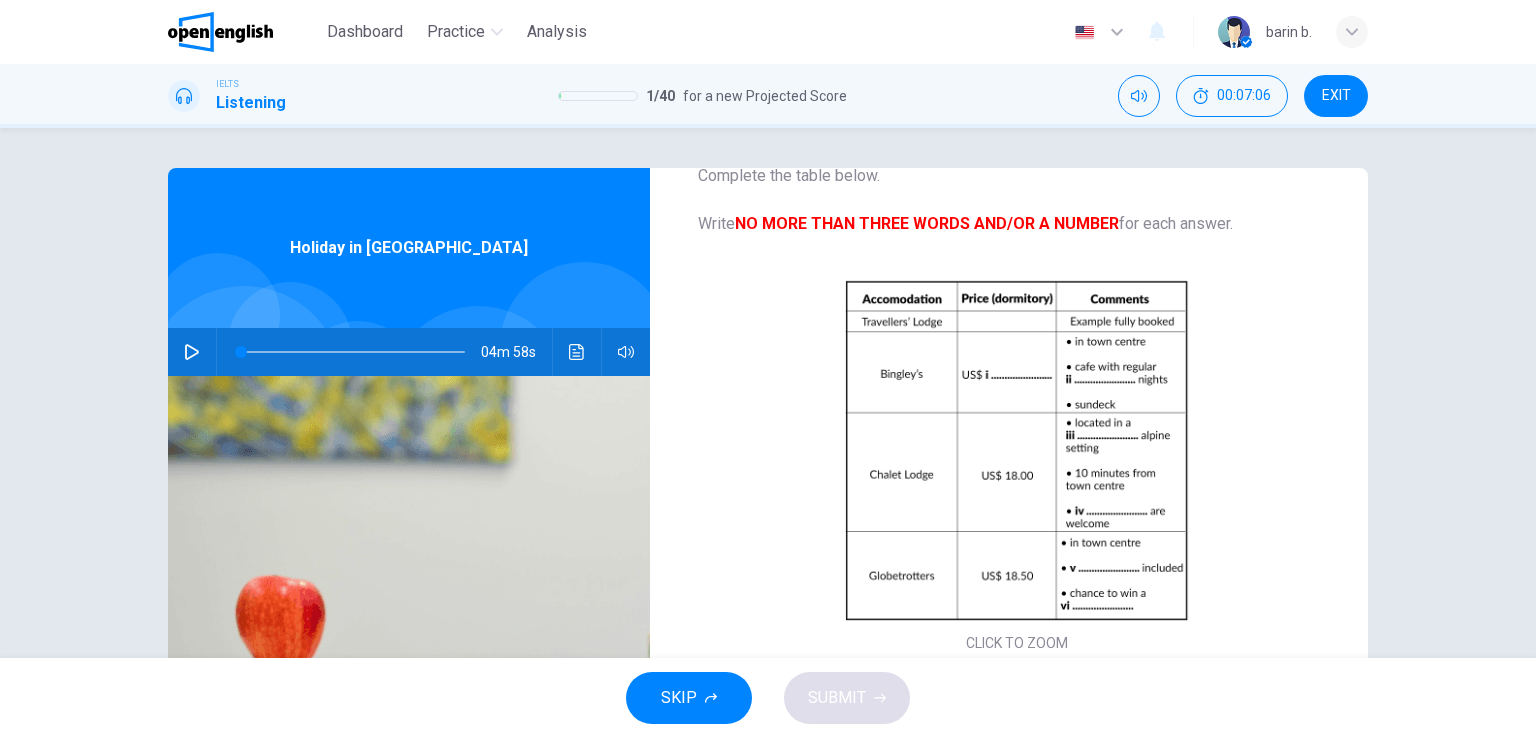 click 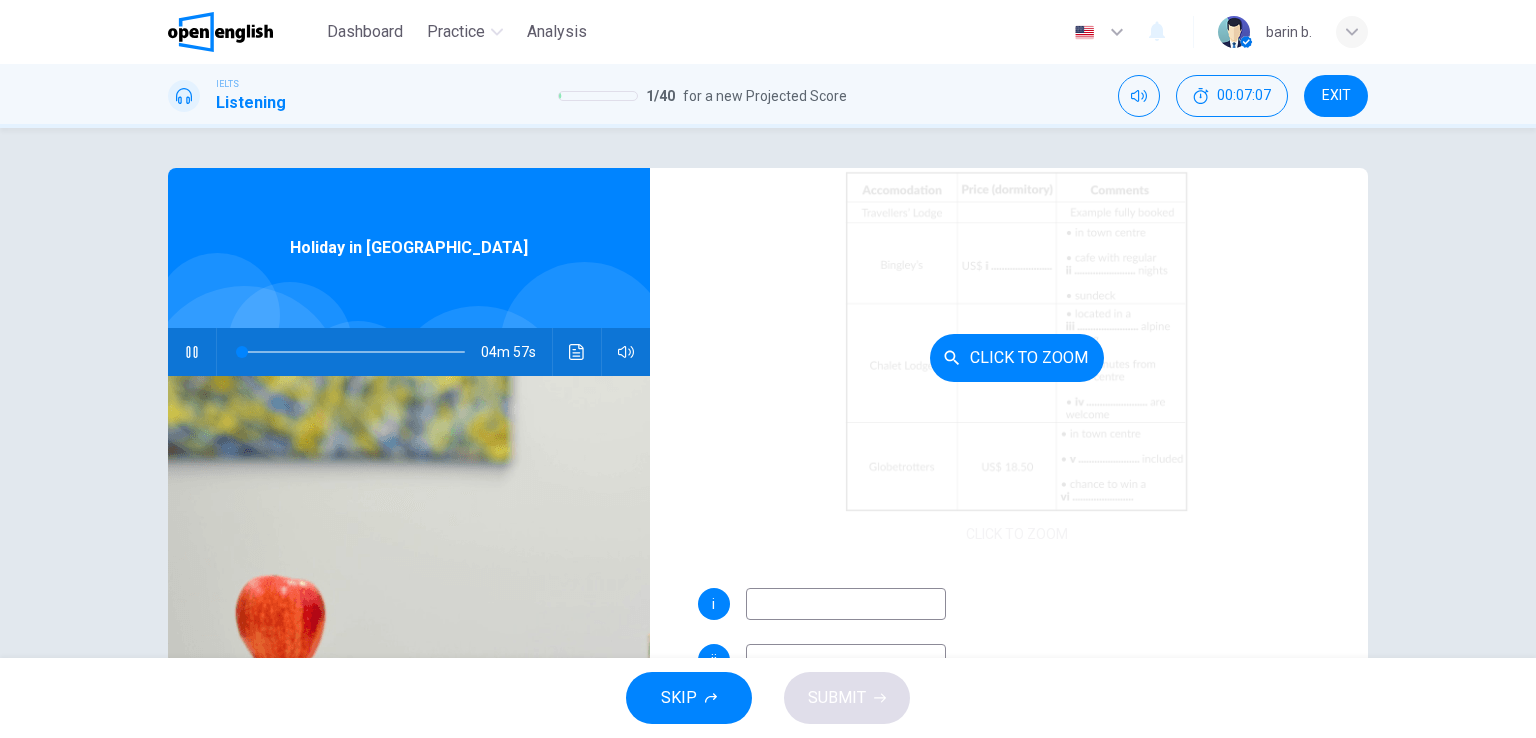 scroll, scrollTop: 285, scrollLeft: 0, axis: vertical 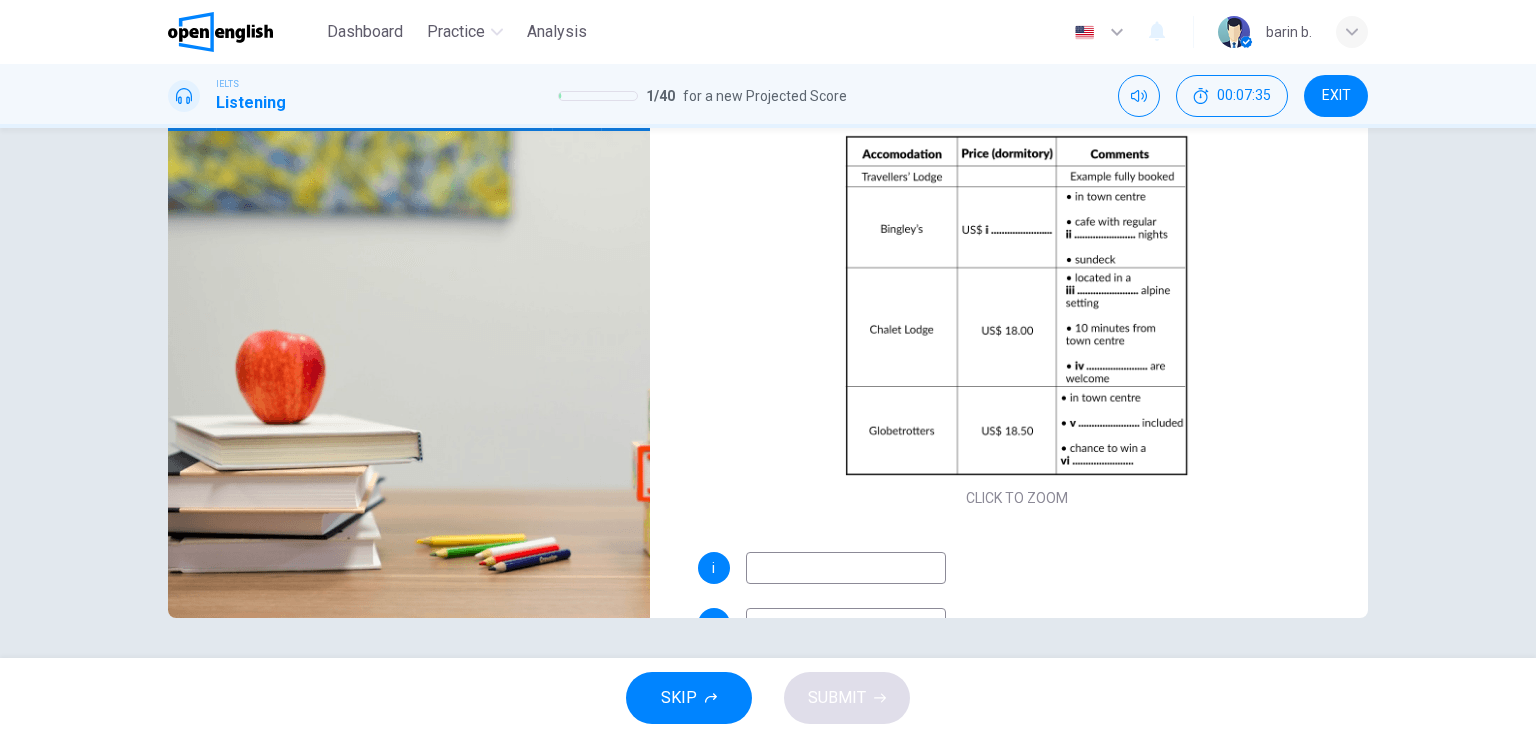 click at bounding box center (846, 568) 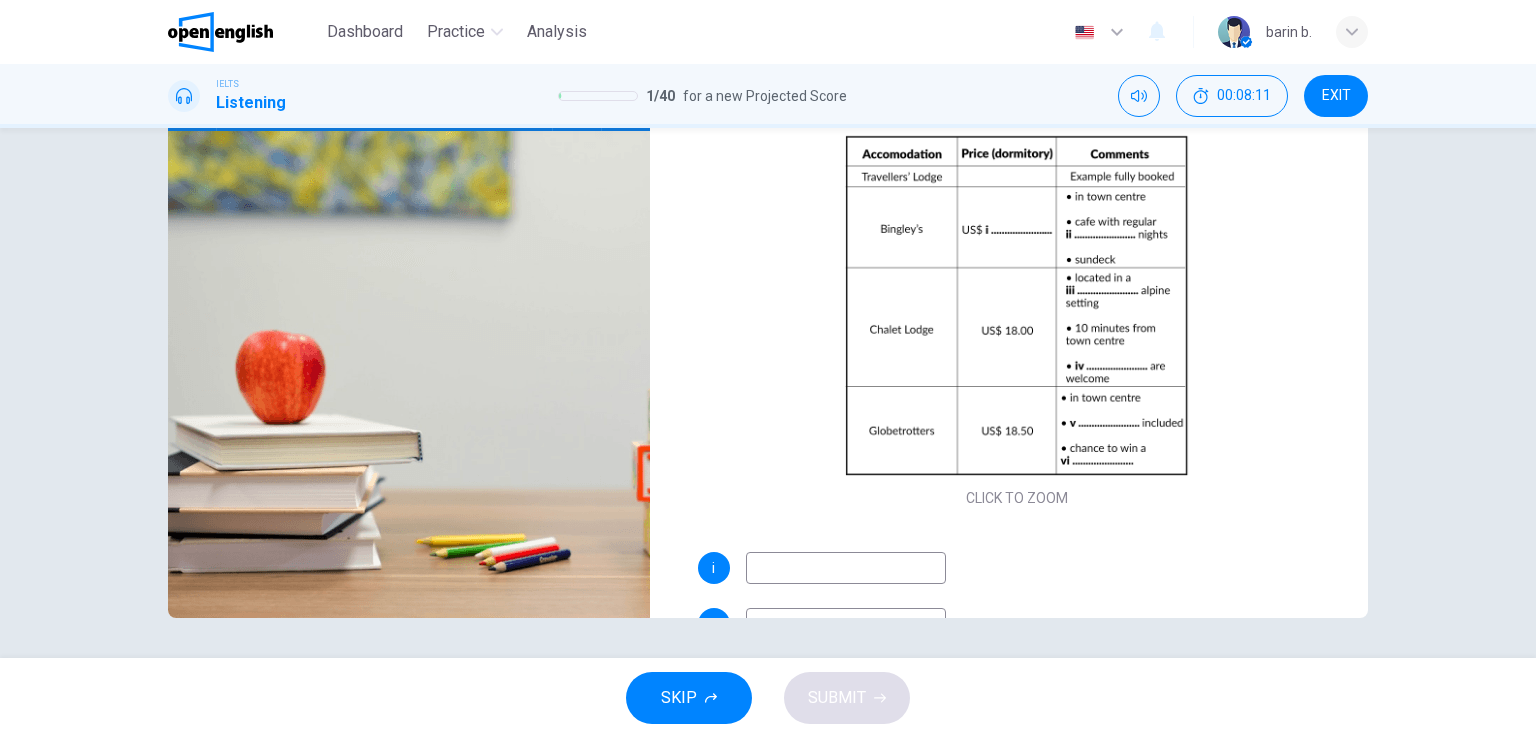 type on "**" 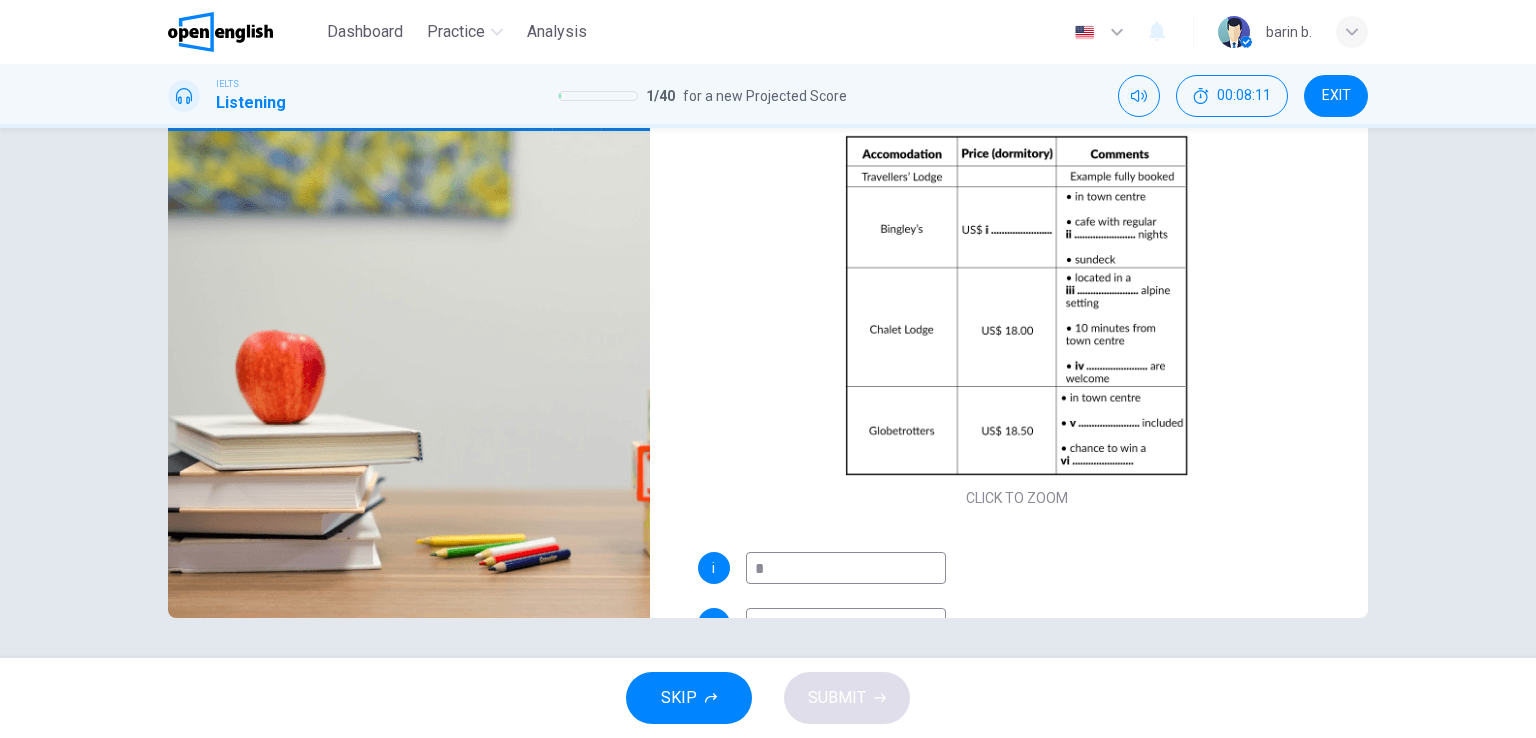 type on "**" 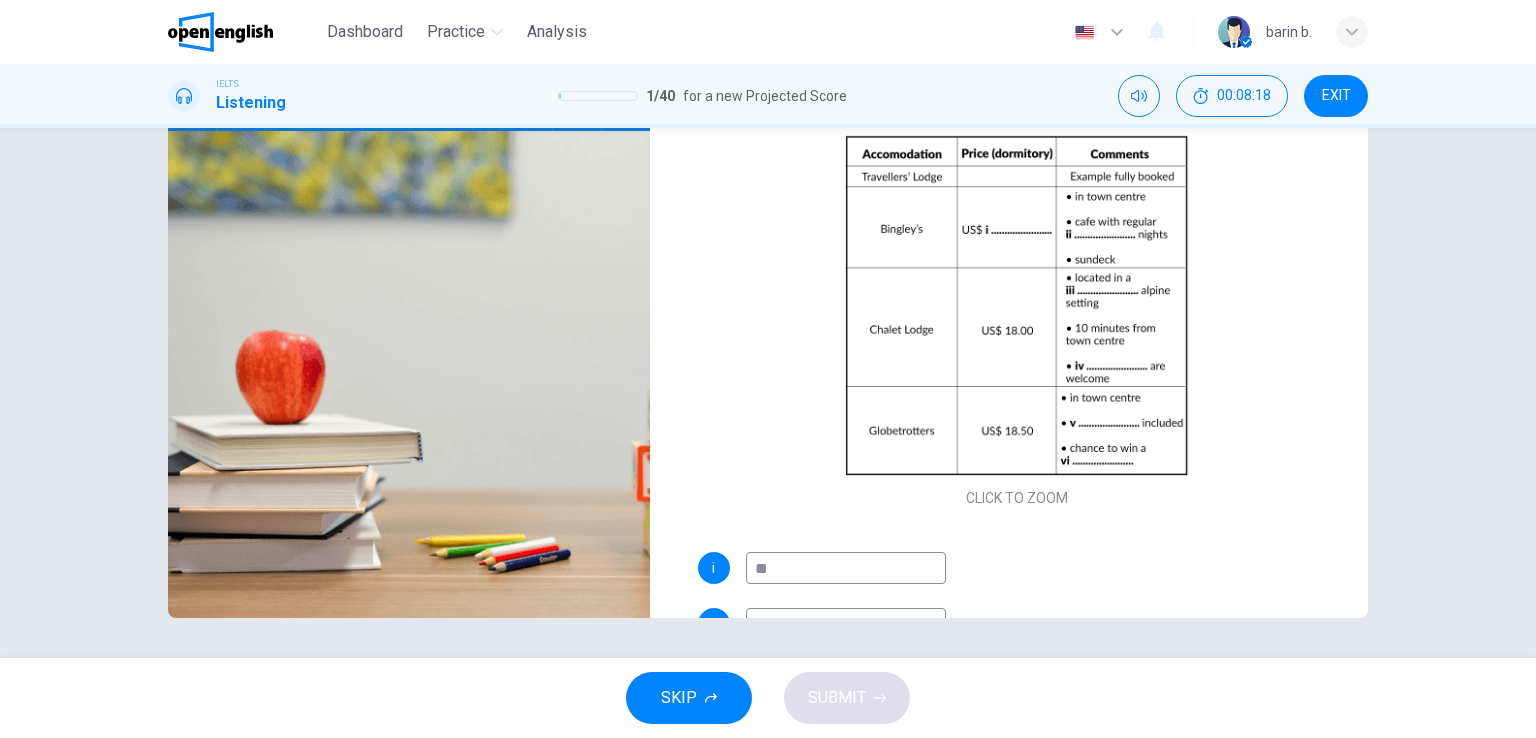 type on "**" 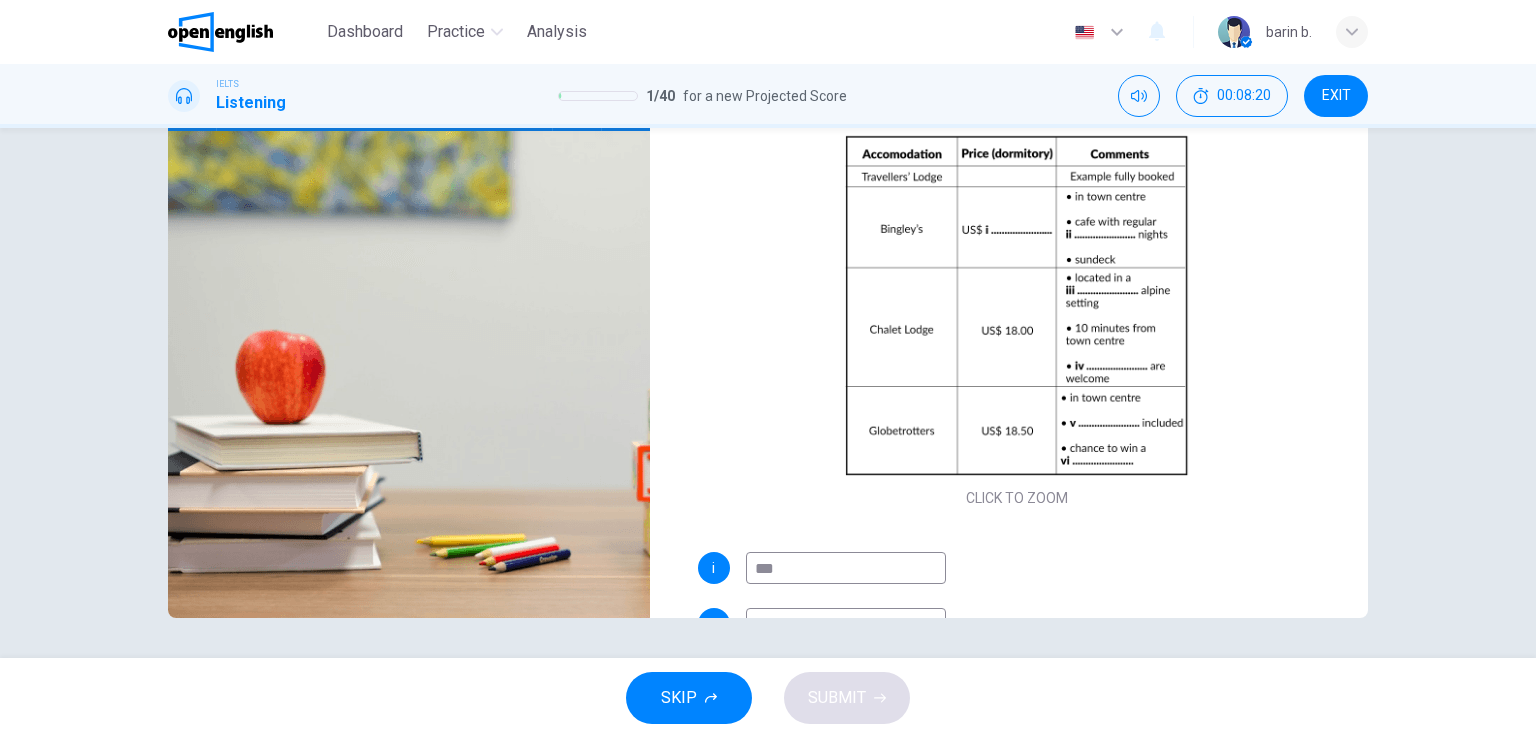 type on "**" 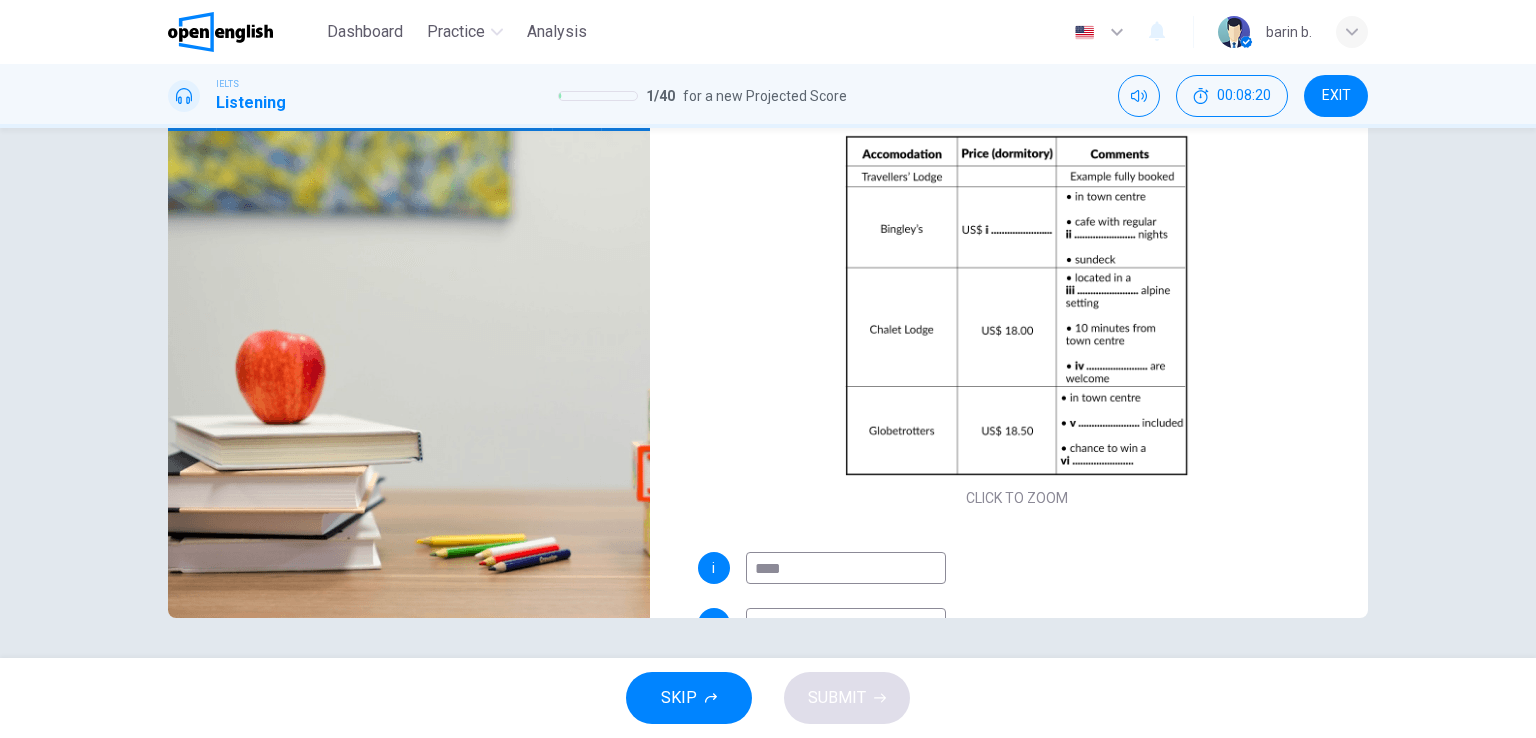 type on "*****" 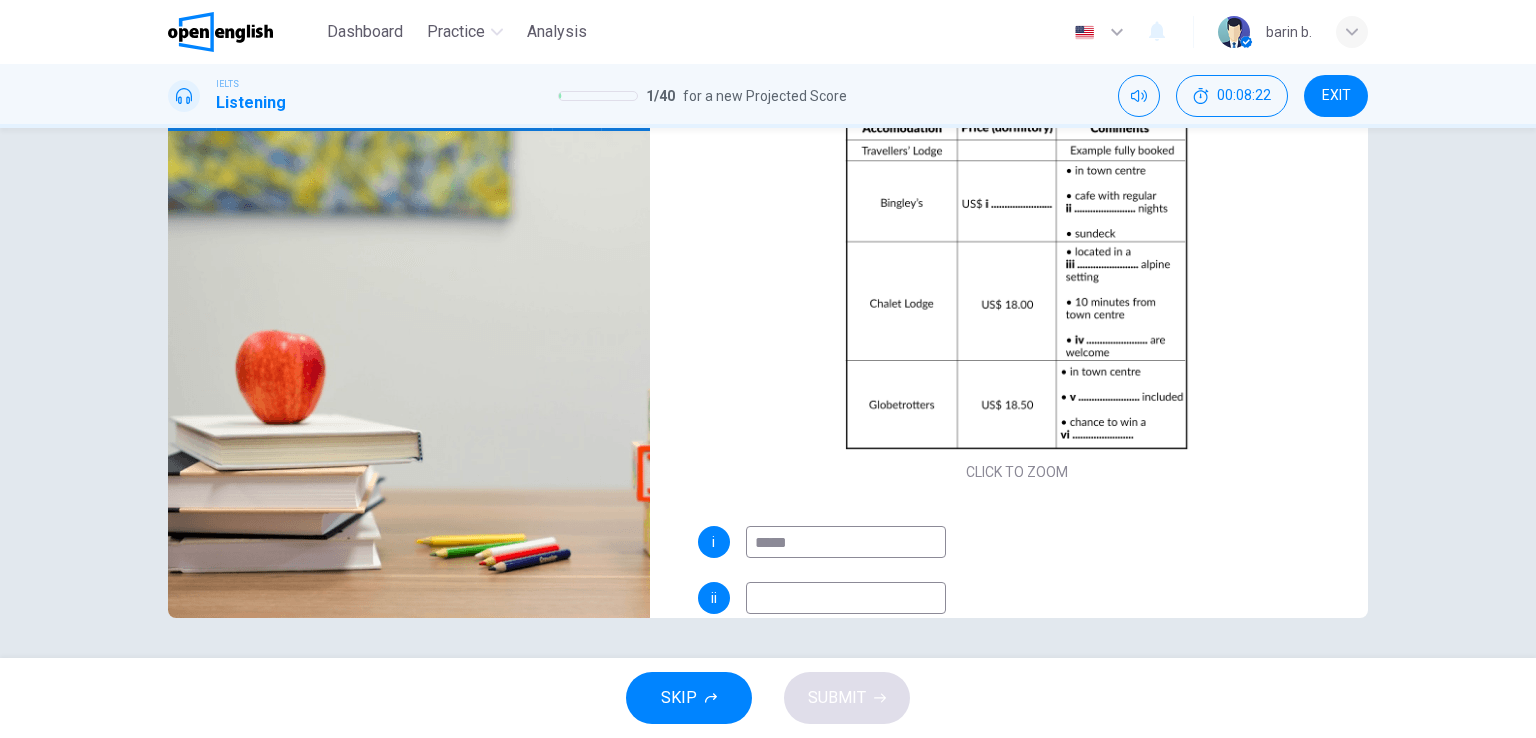 scroll, scrollTop: 44, scrollLeft: 0, axis: vertical 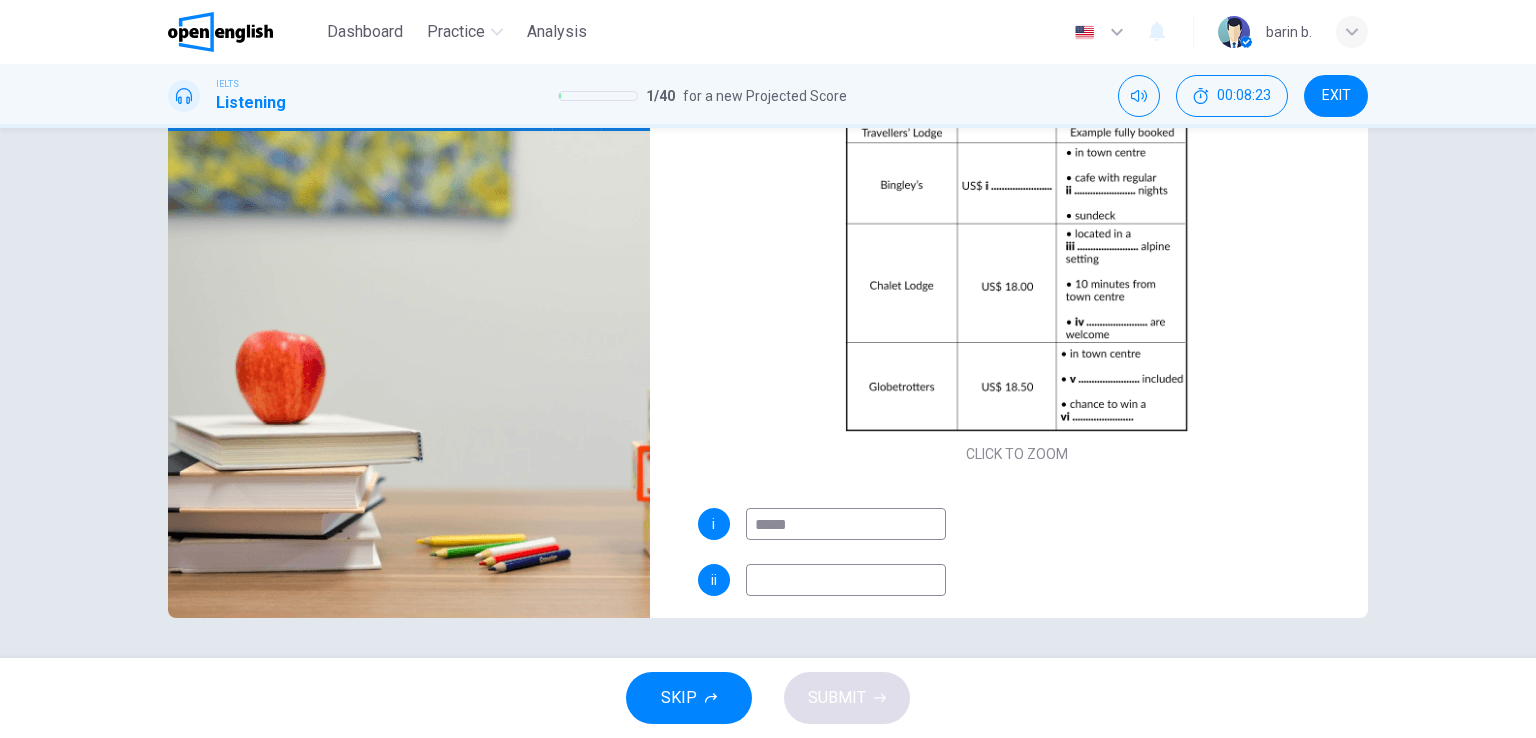 type on "**" 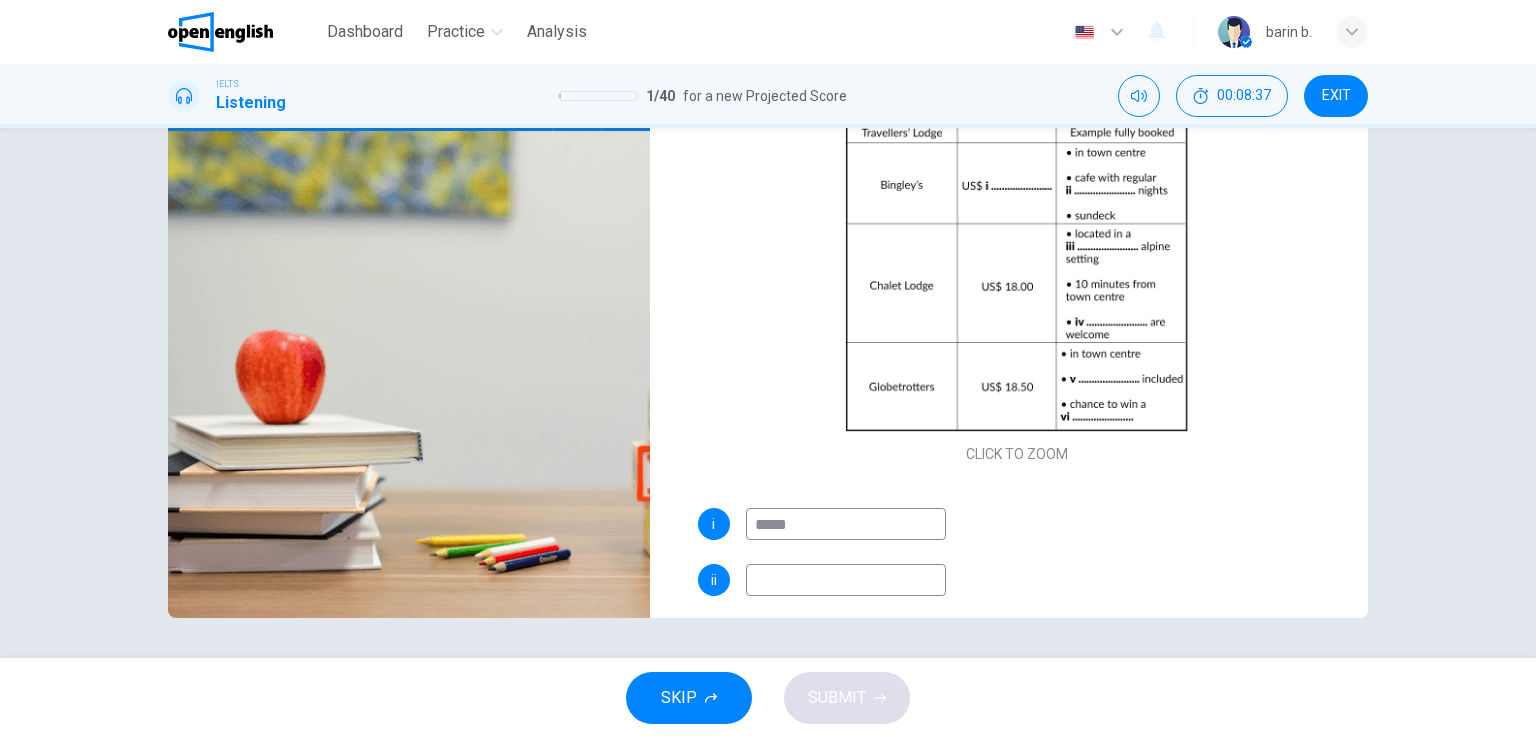 scroll, scrollTop: 0, scrollLeft: 0, axis: both 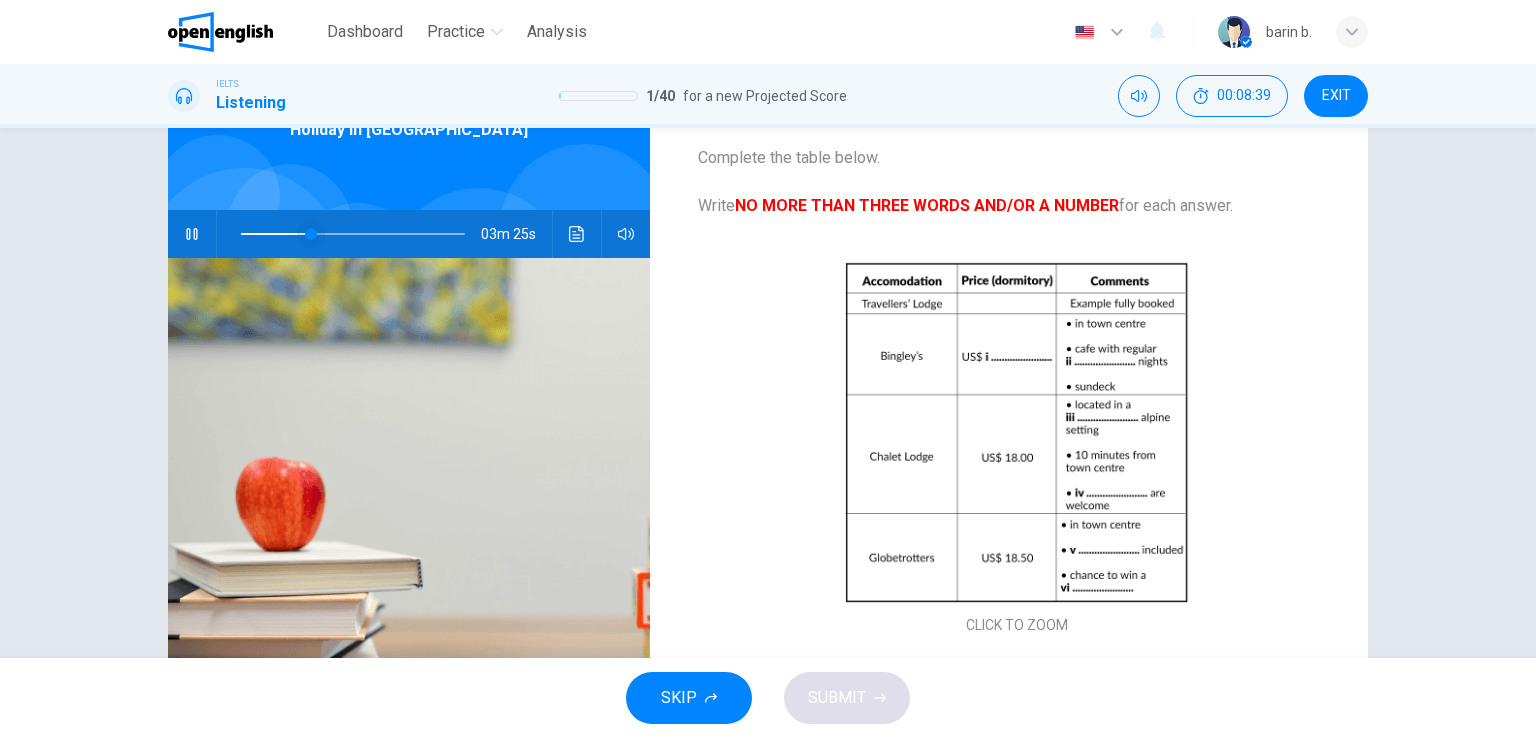 click at bounding box center (311, 234) 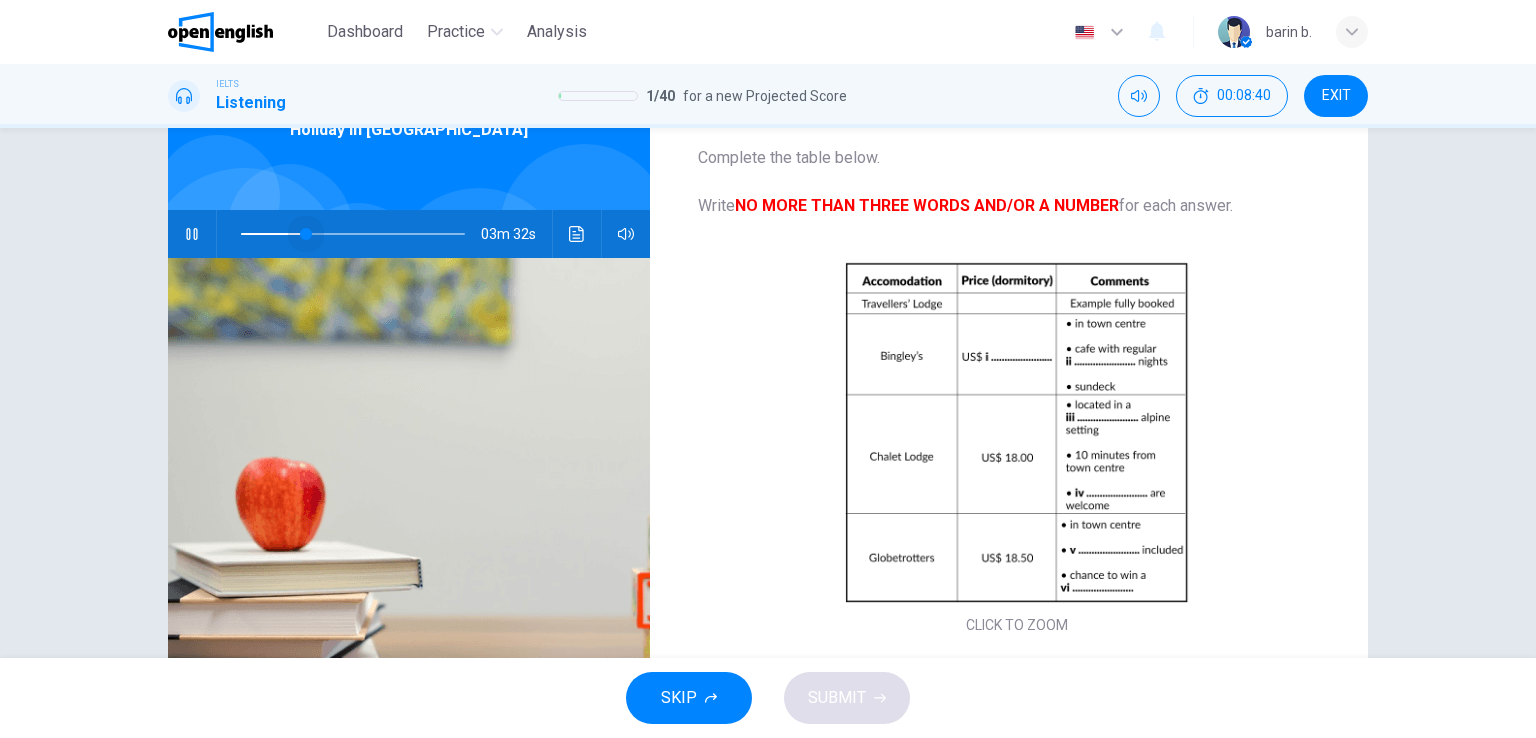 click at bounding box center [306, 234] 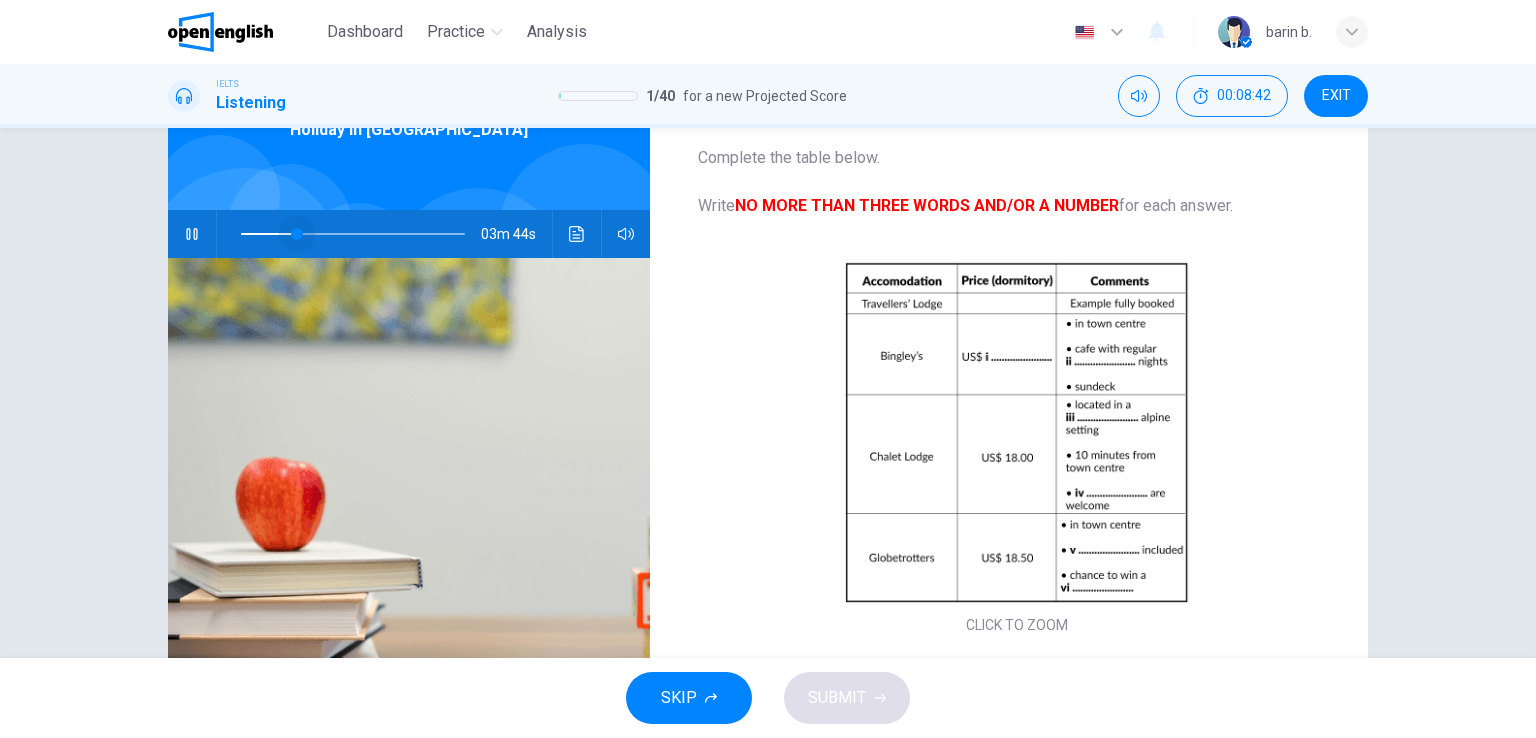 click at bounding box center (297, 234) 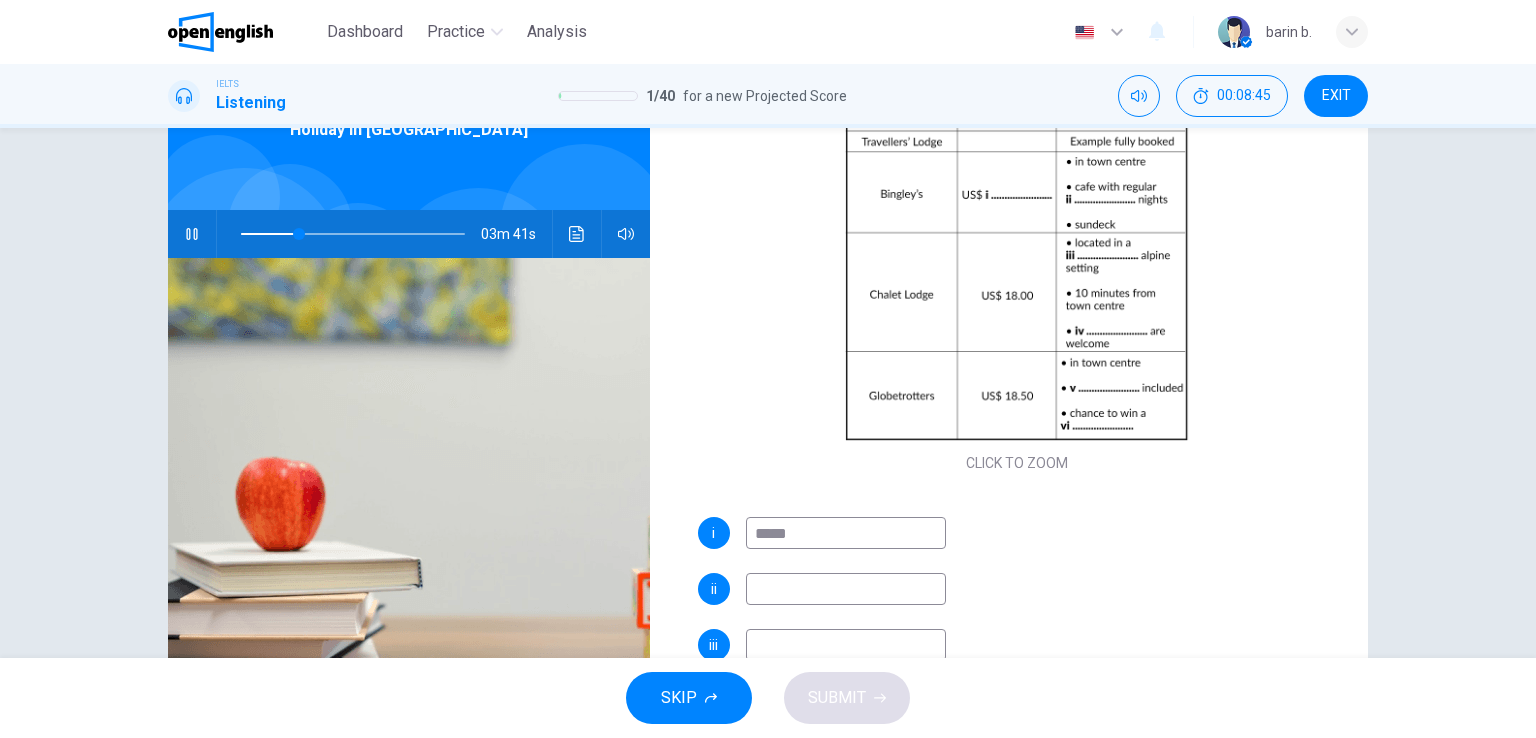 scroll, scrollTop: 160, scrollLeft: 0, axis: vertical 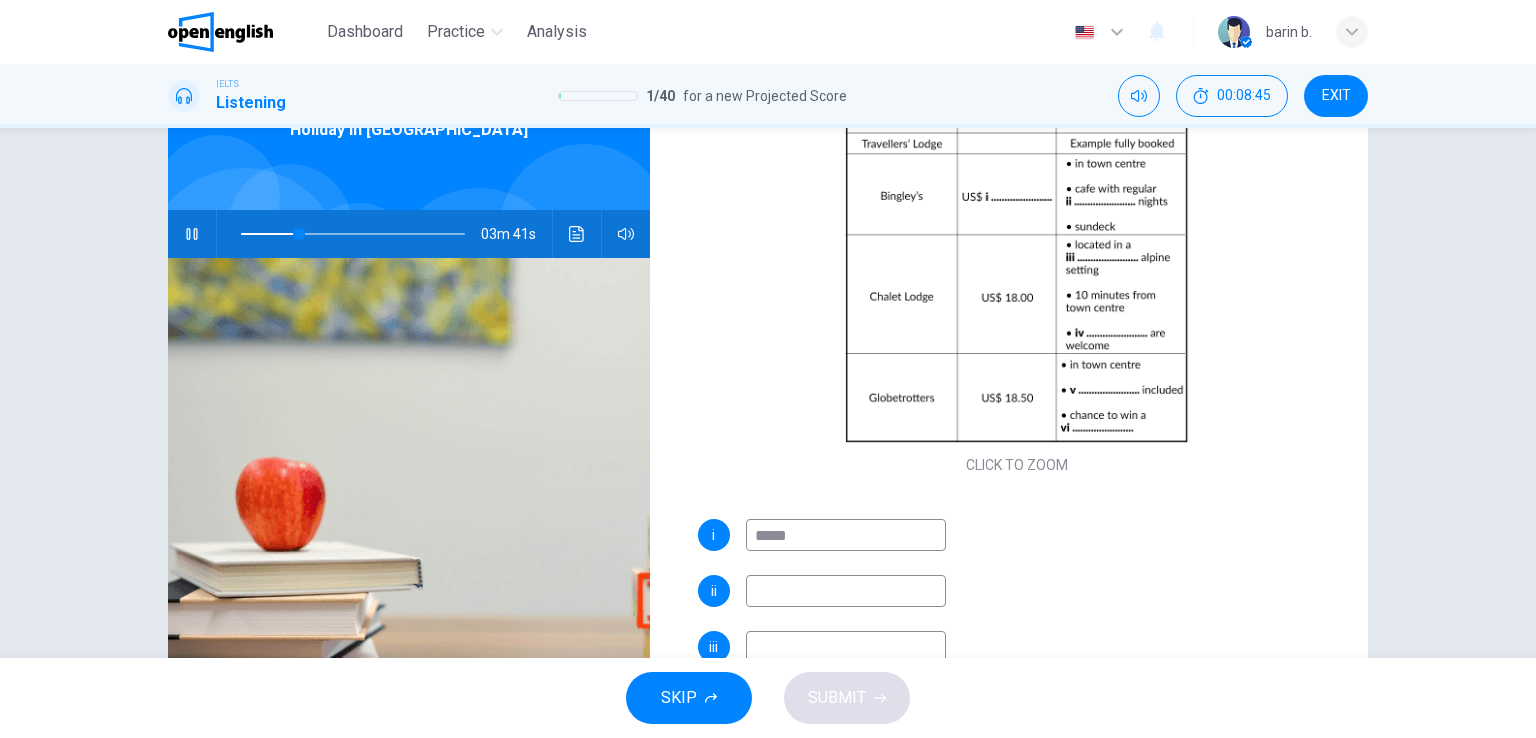 click at bounding box center [846, 591] 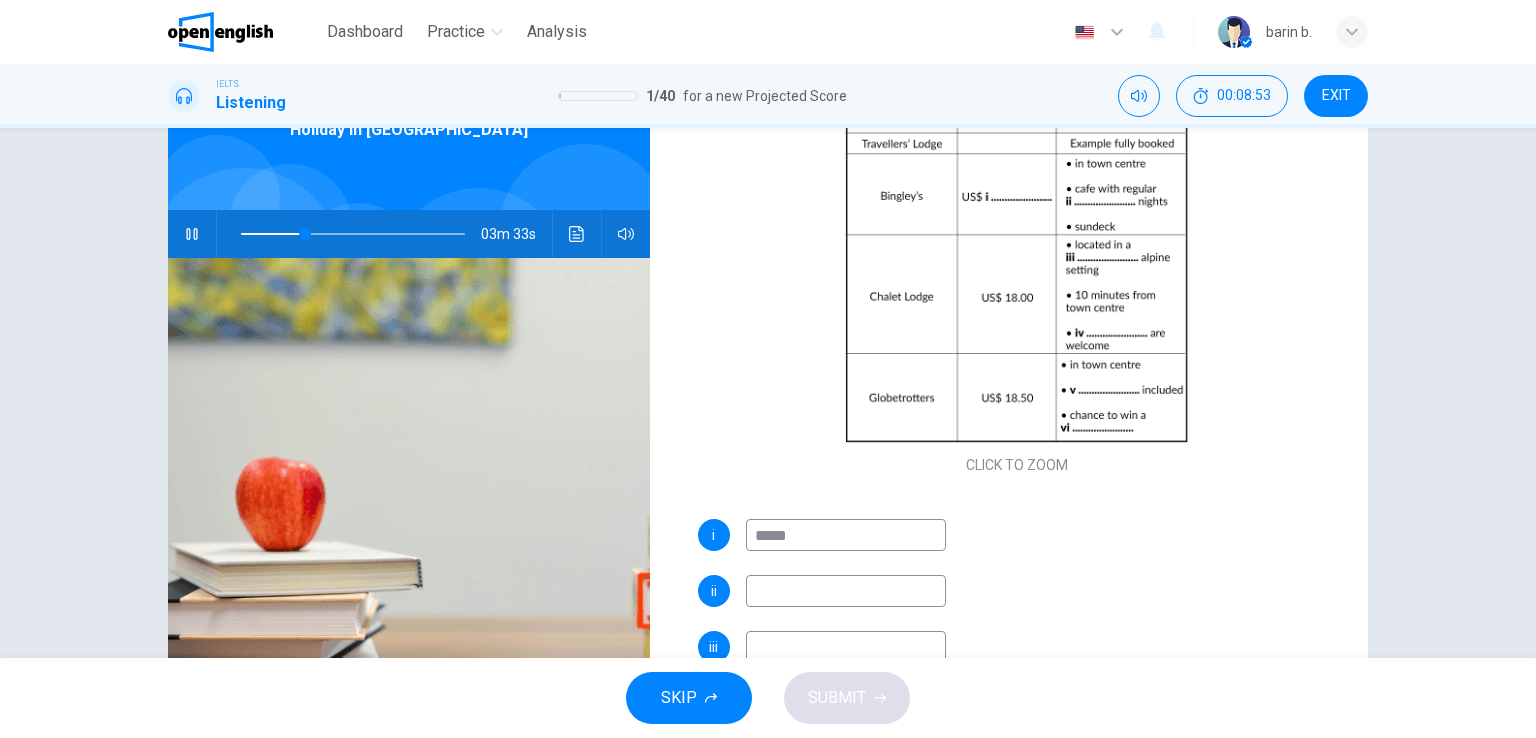 type on "**" 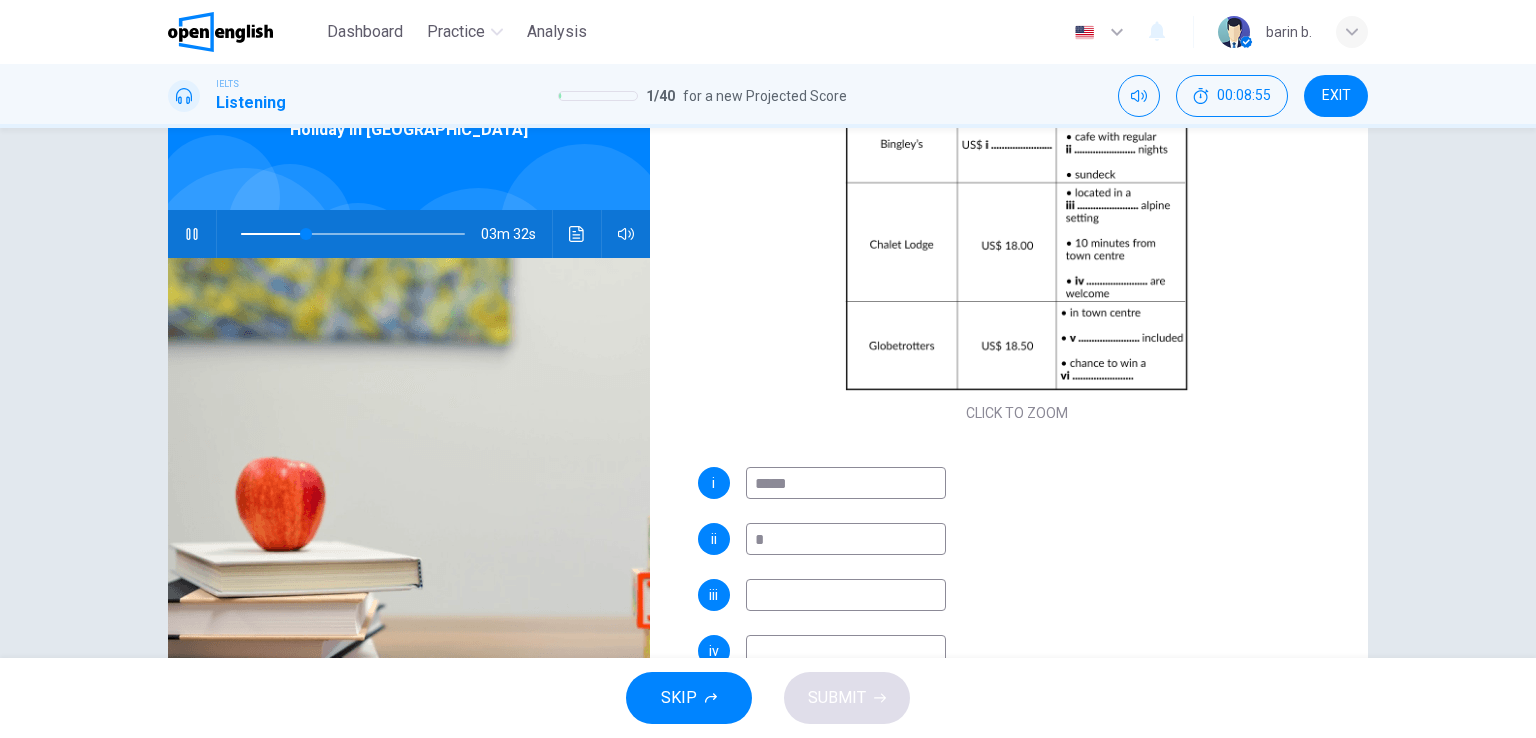 scroll, scrollTop: 260, scrollLeft: 0, axis: vertical 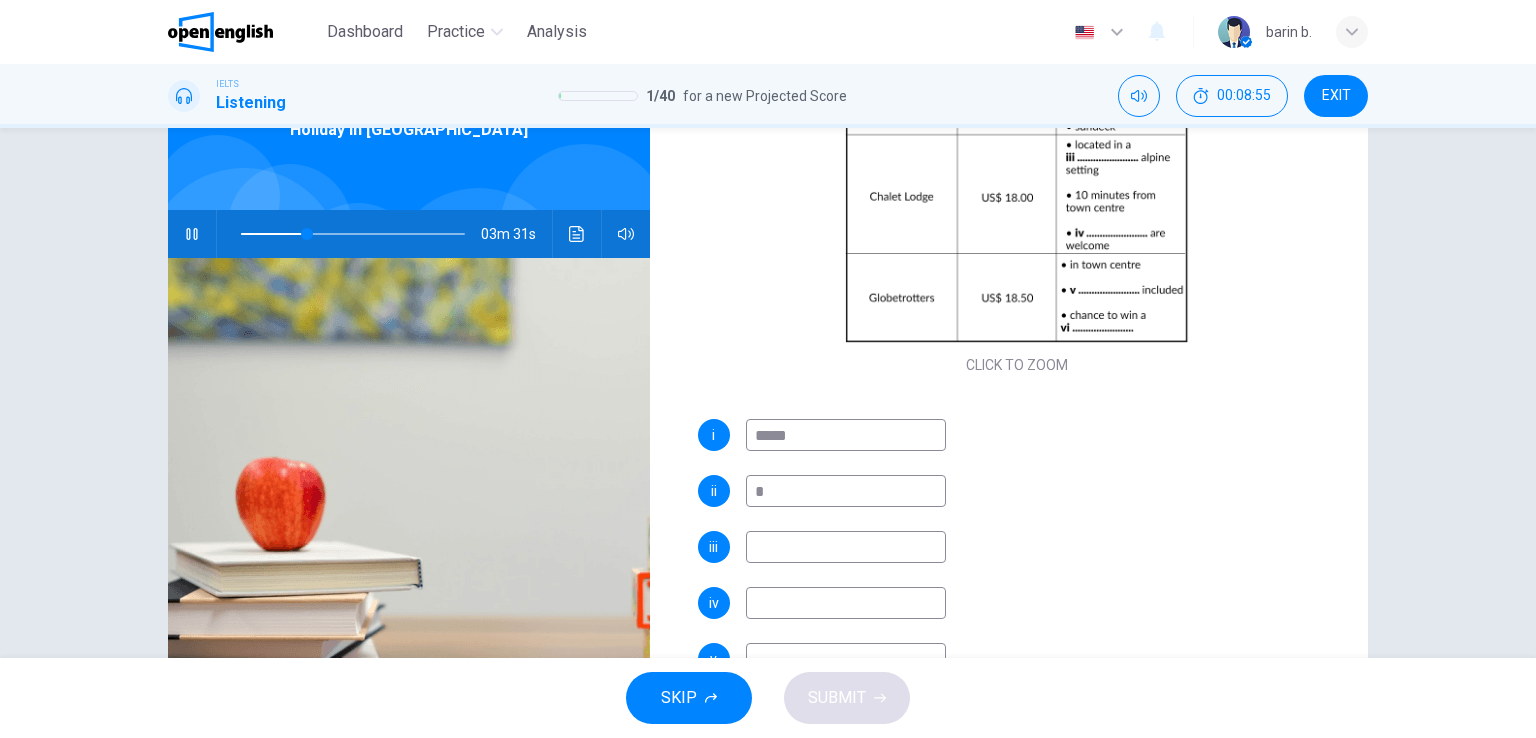 type on "**" 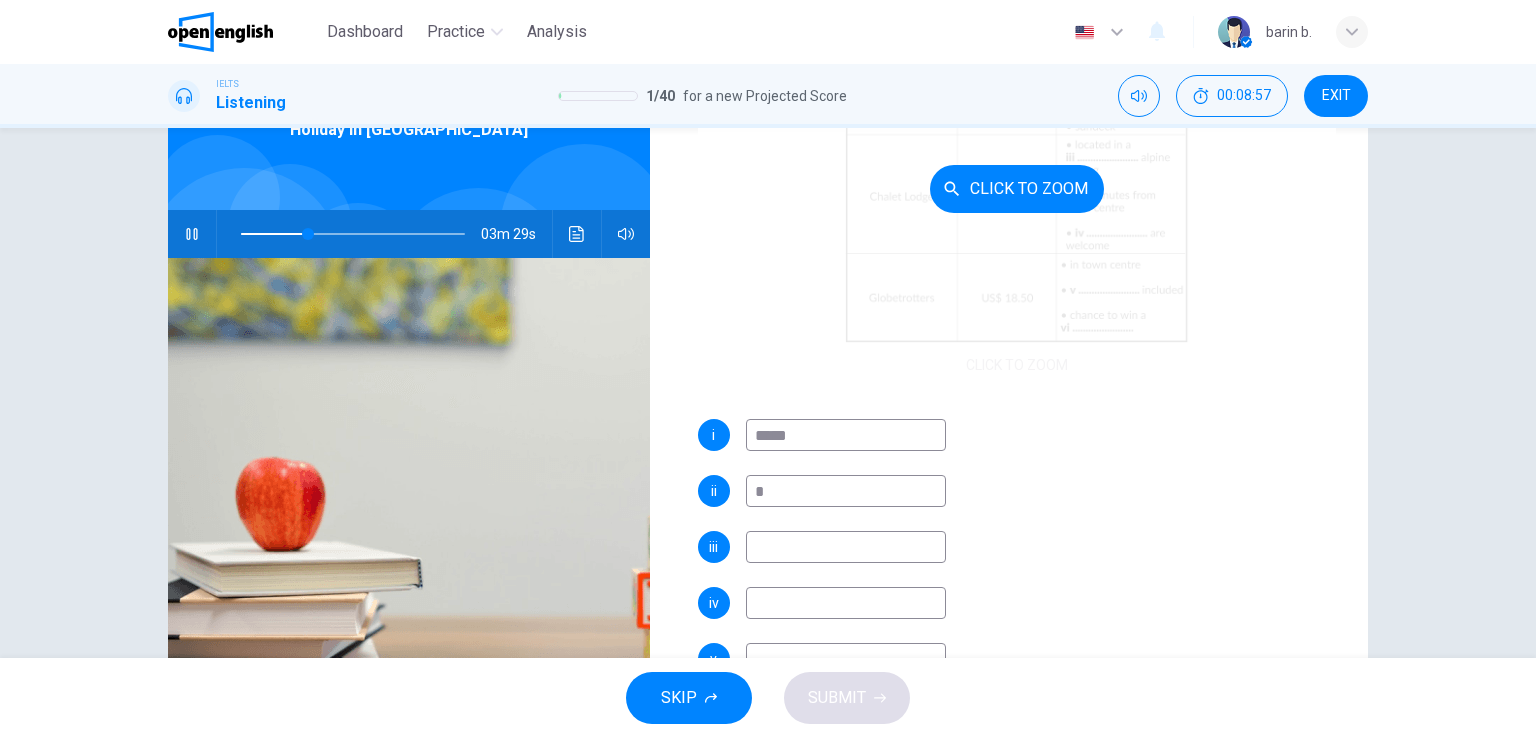 scroll, scrollTop: 160, scrollLeft: 0, axis: vertical 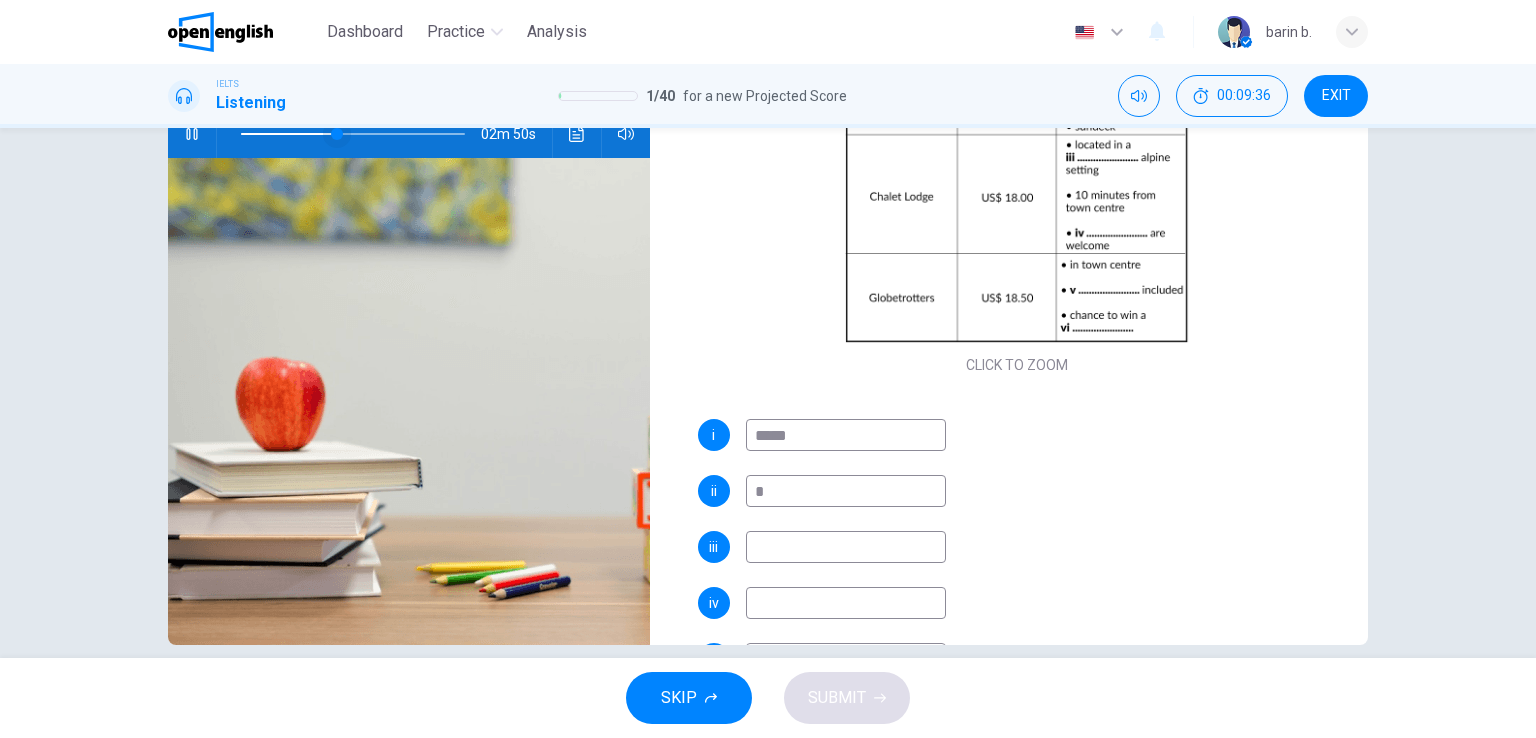 click at bounding box center [337, 134] 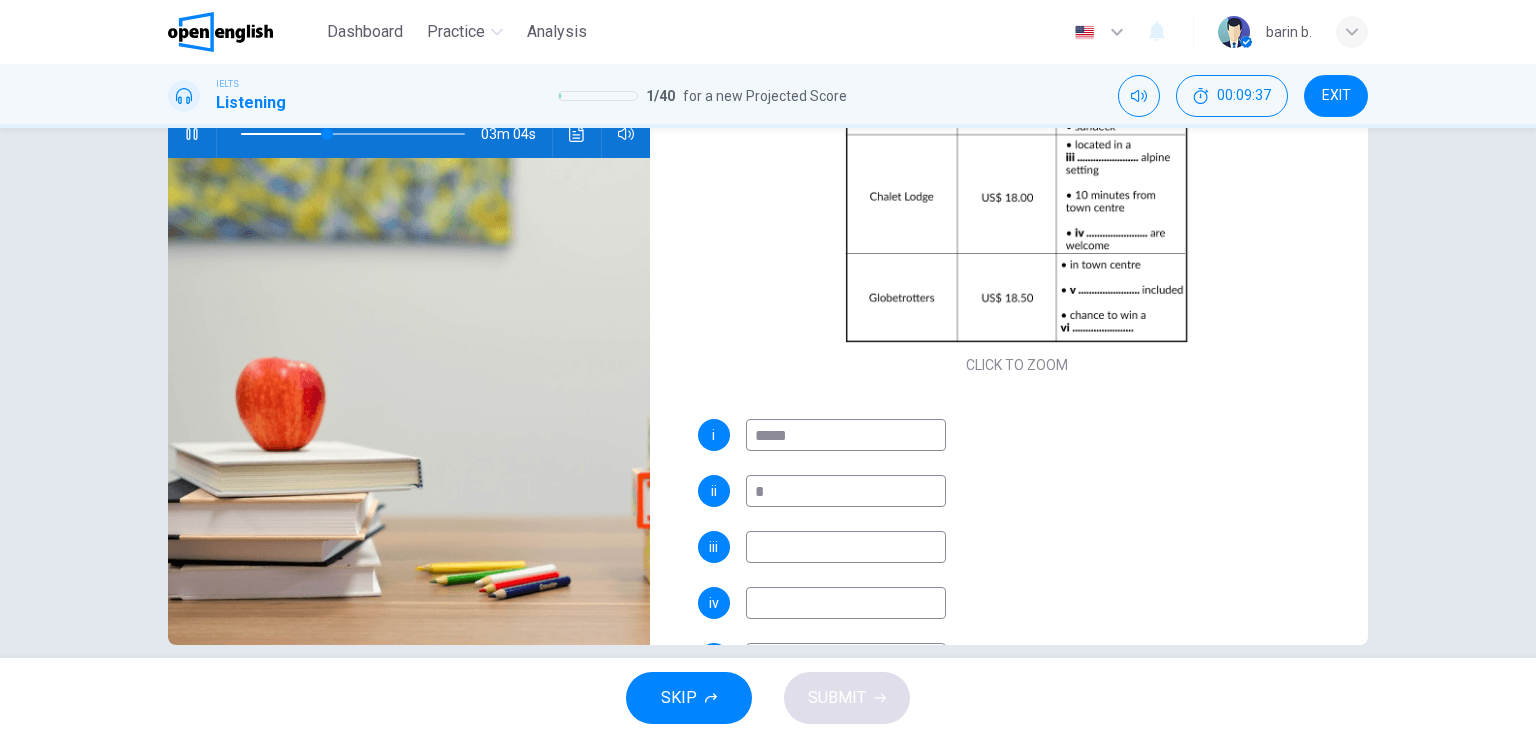 click at bounding box center [846, 547] 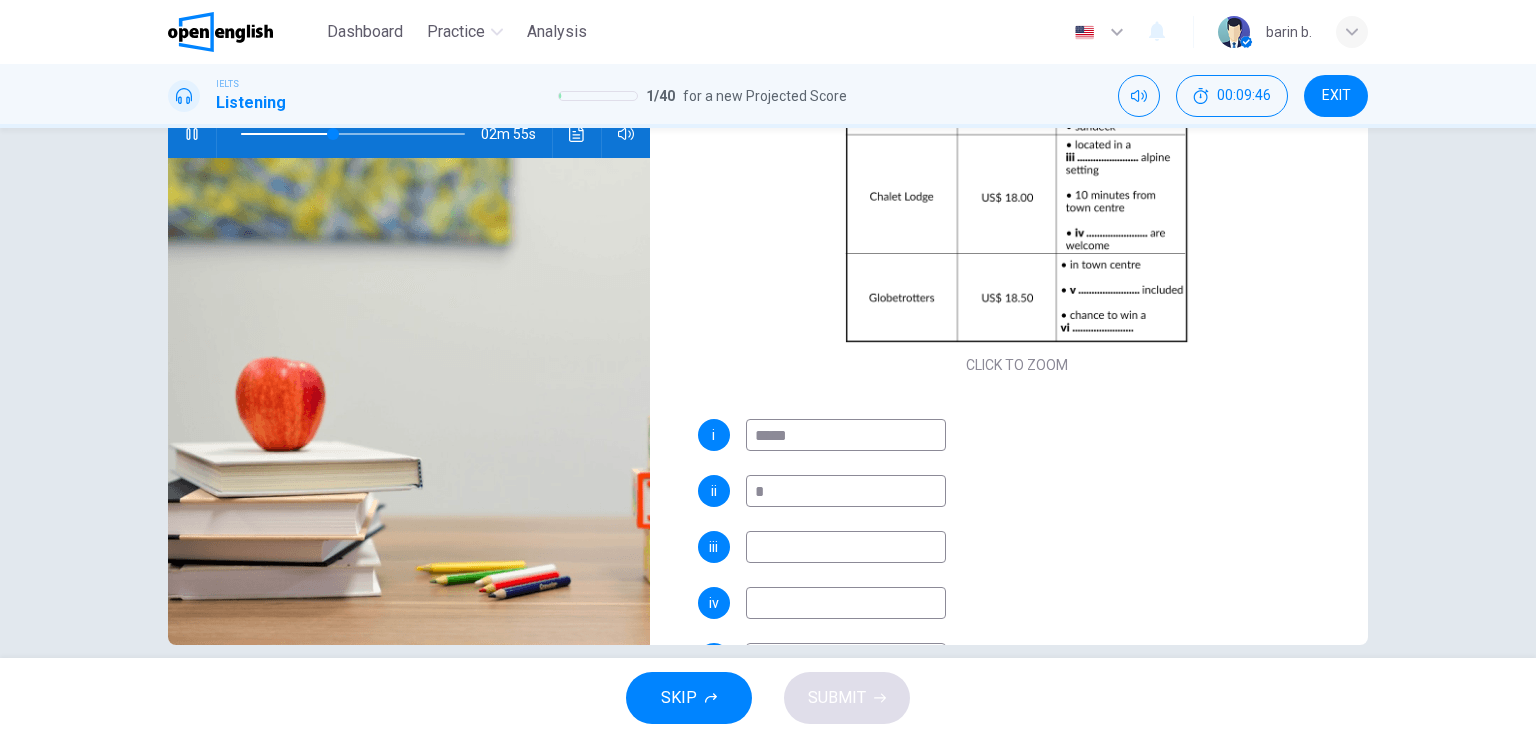 type on "**" 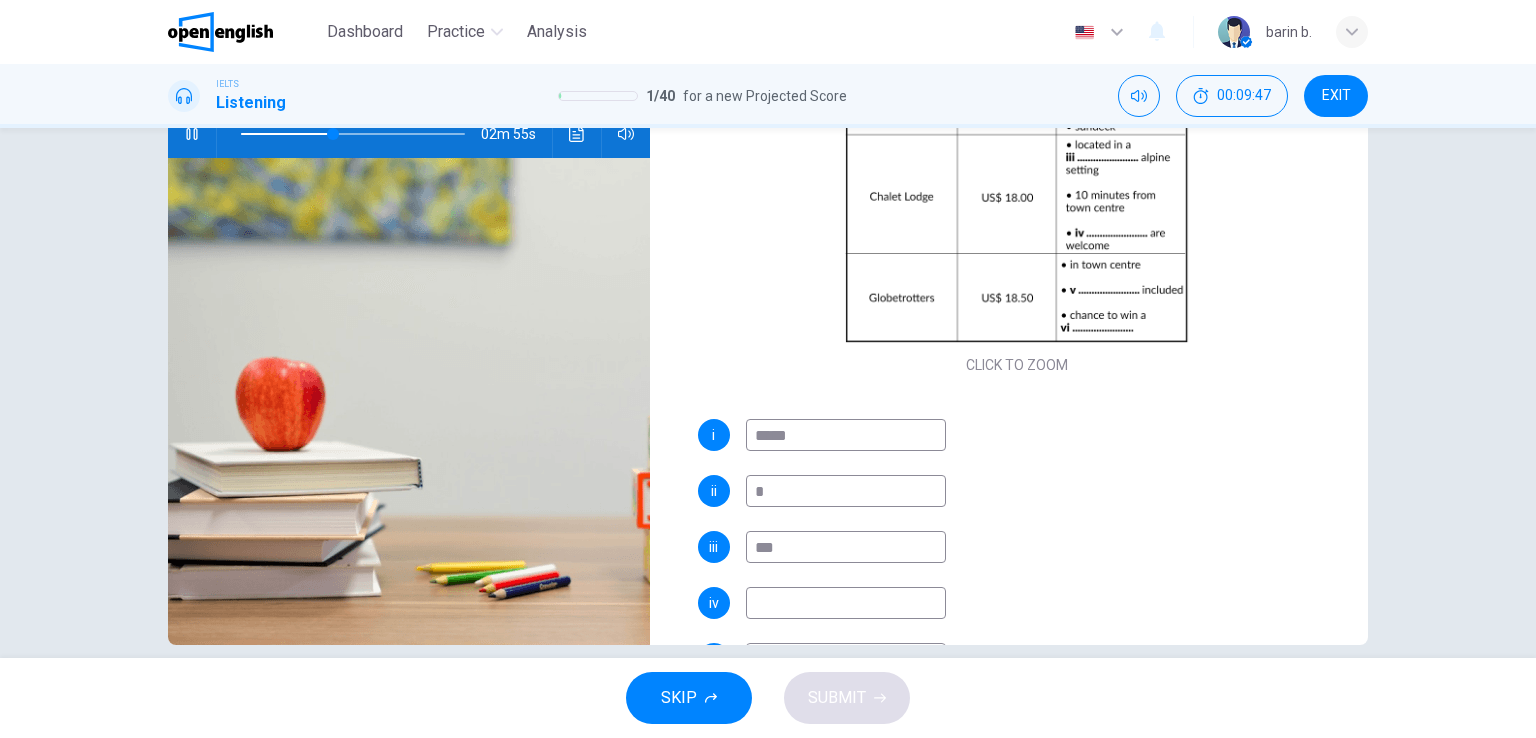 type on "***" 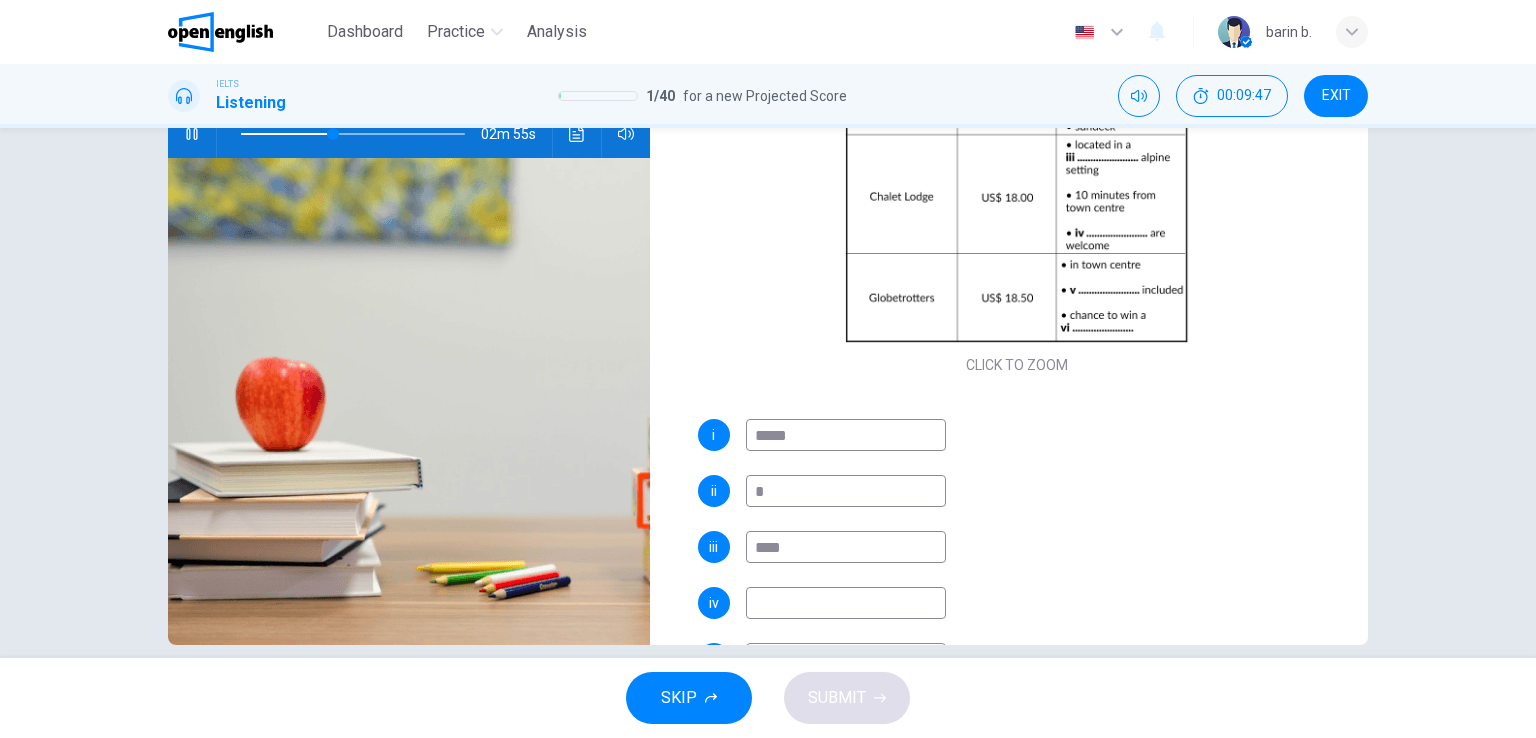 type on "**" 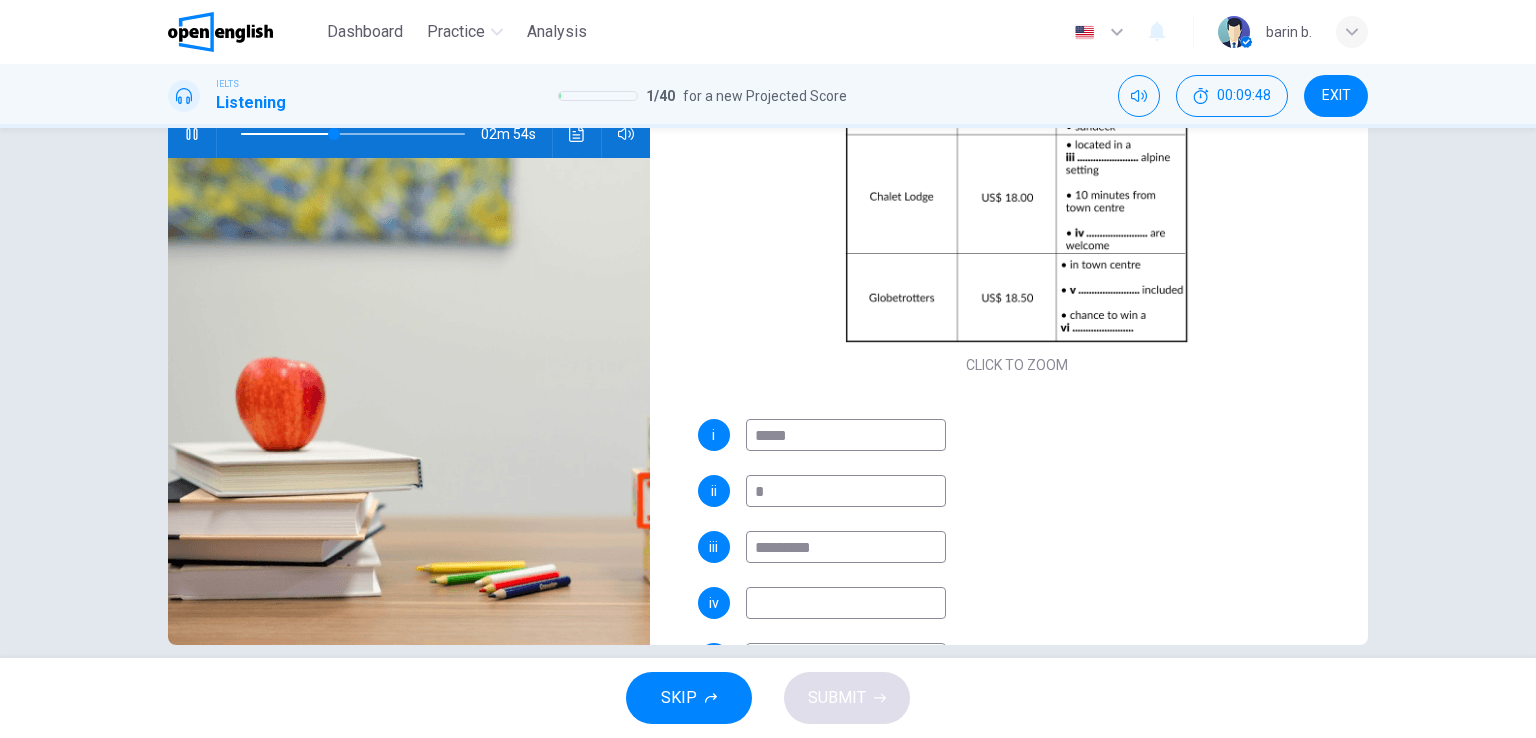 type on "**********" 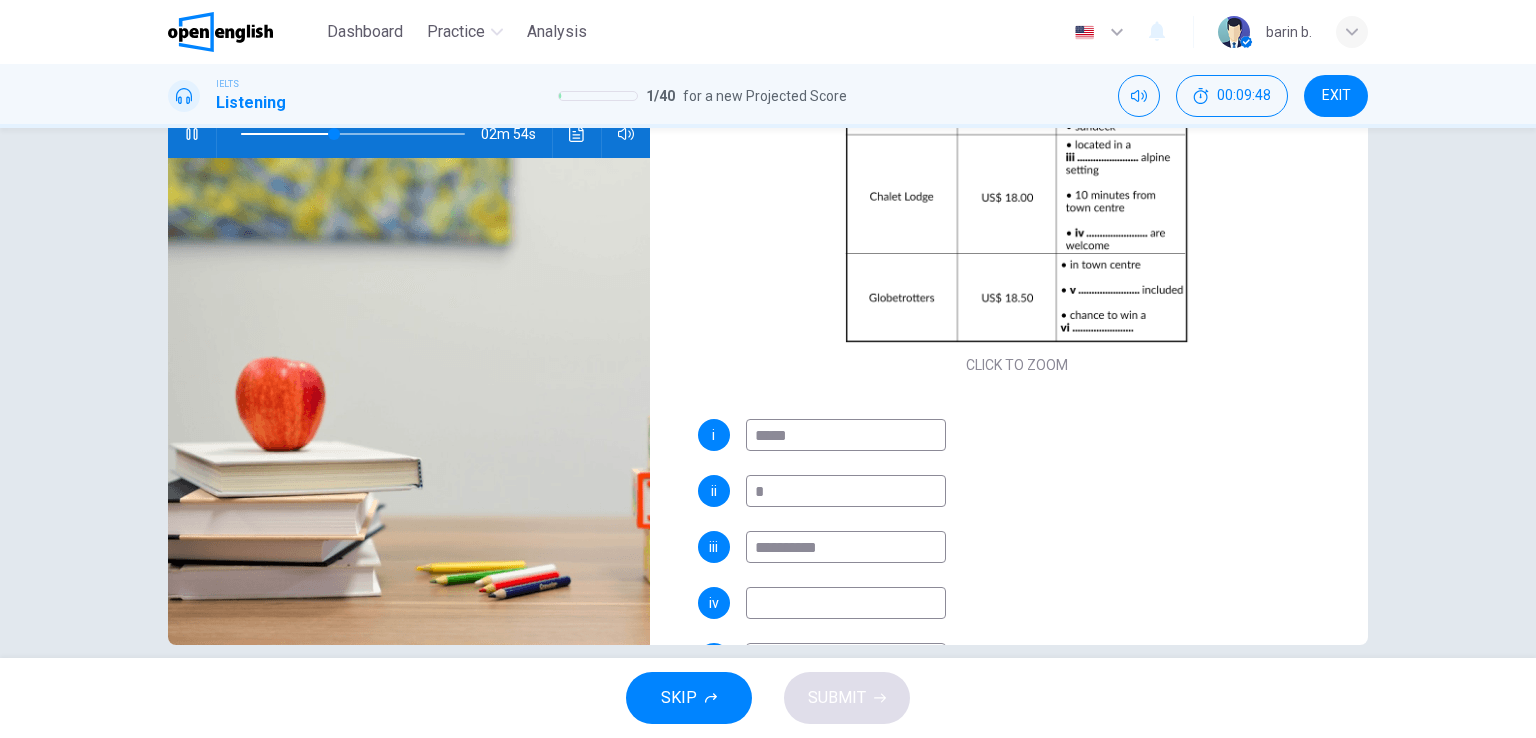type on "**" 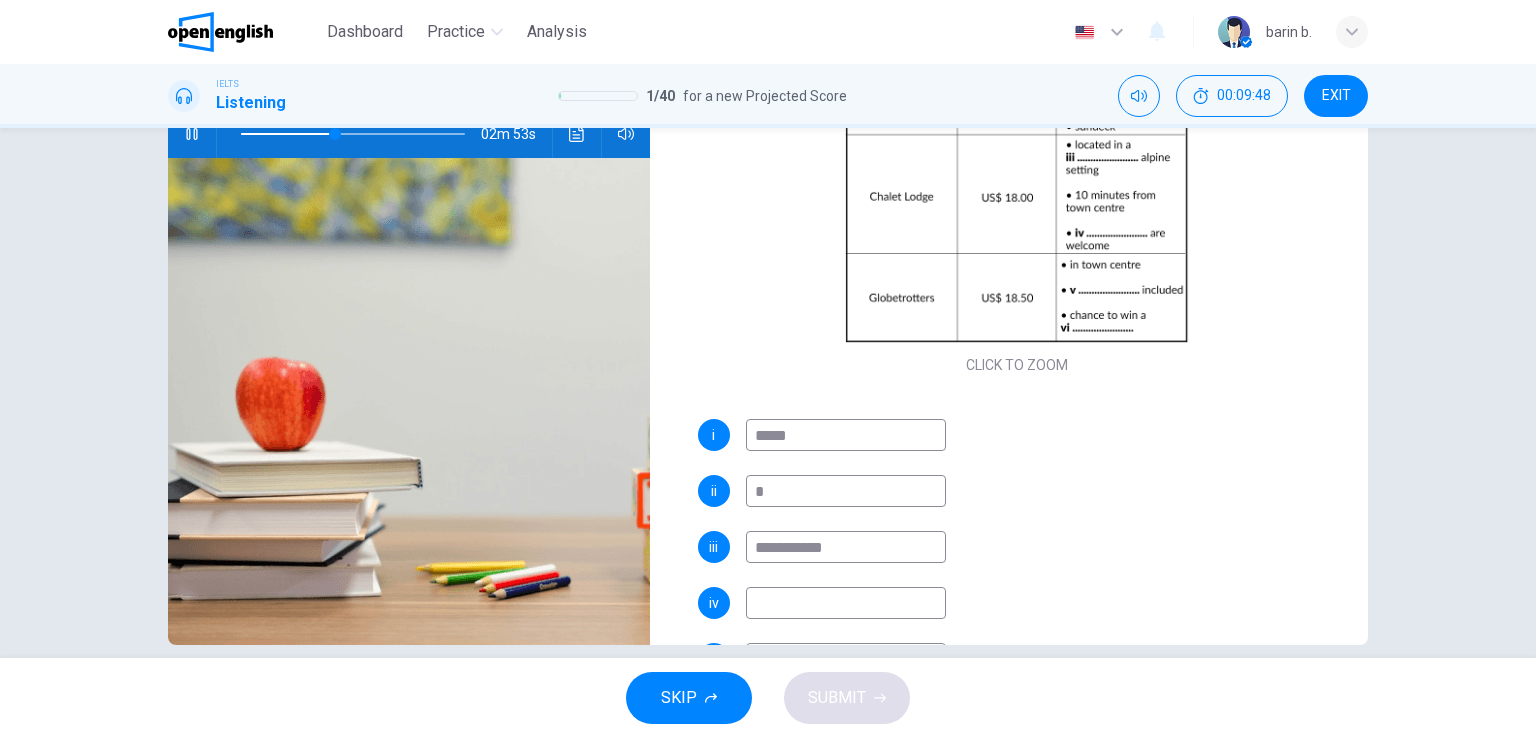 type on "**********" 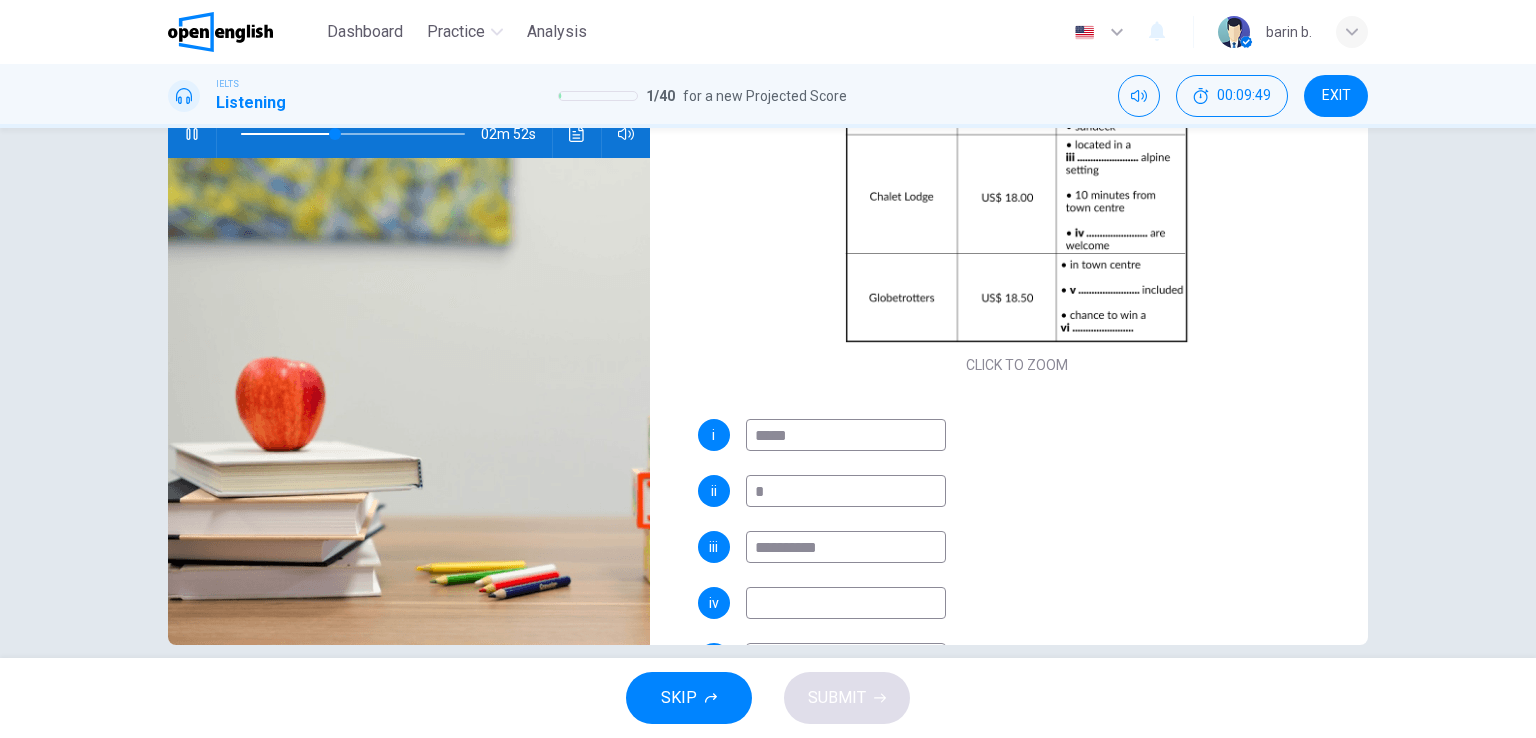 type on "**" 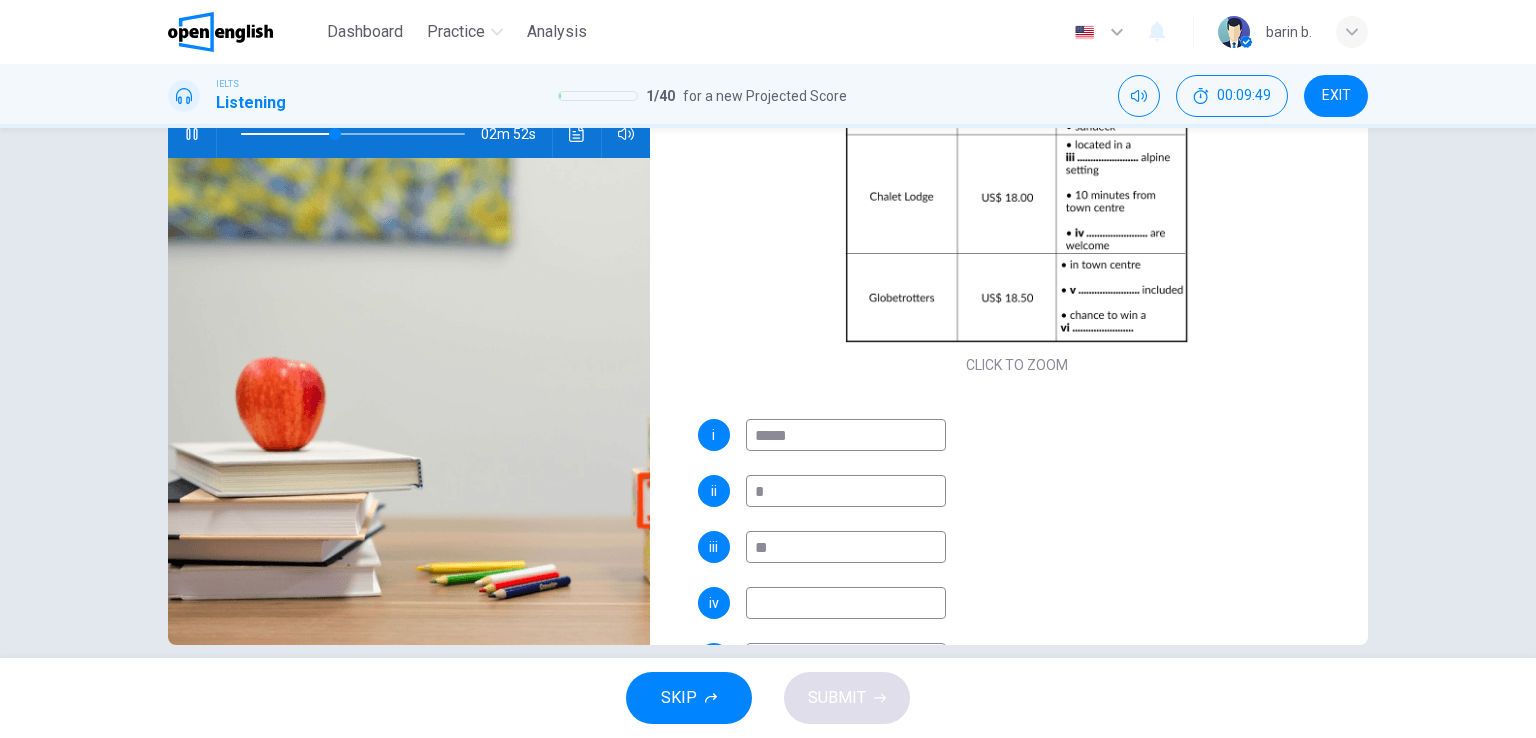 type on "*" 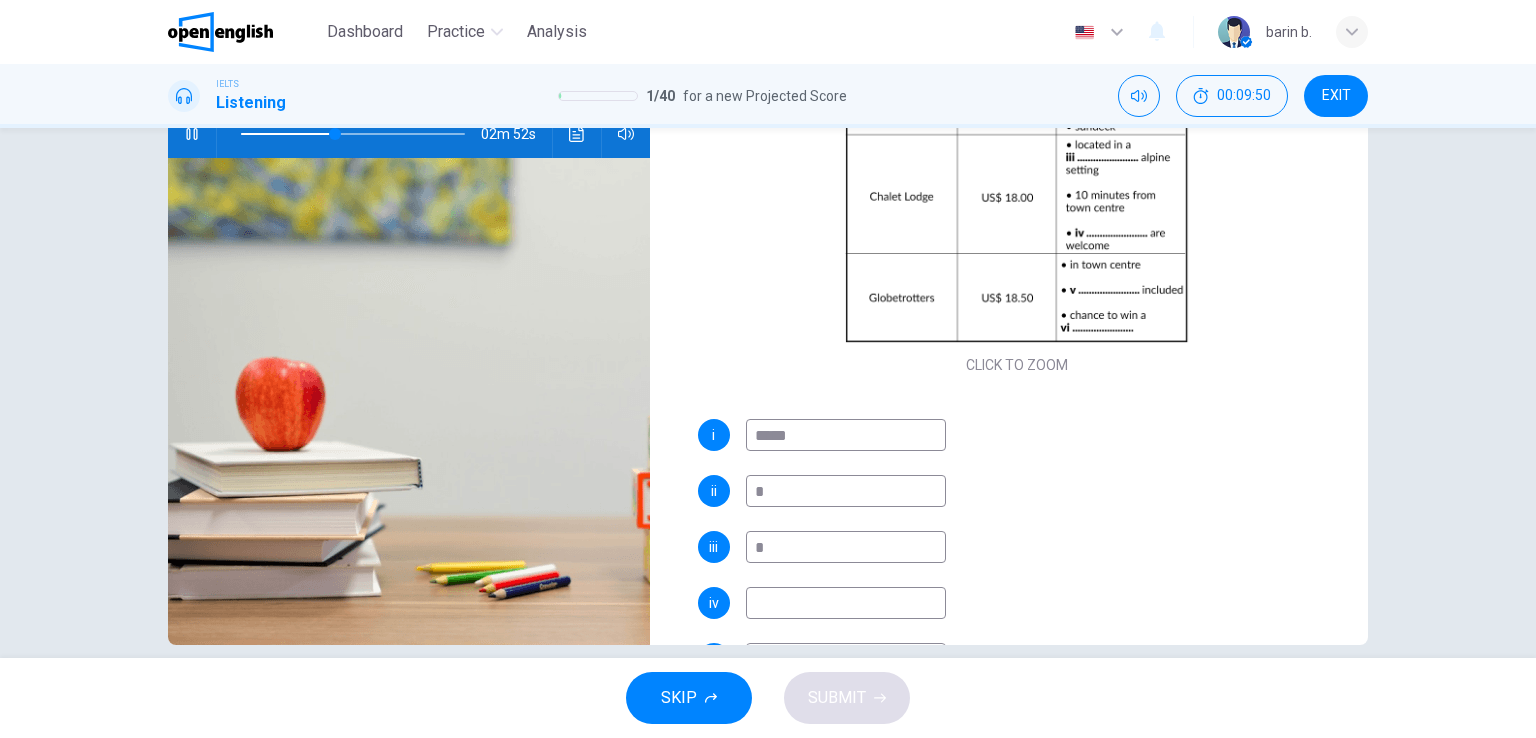 type on "**" 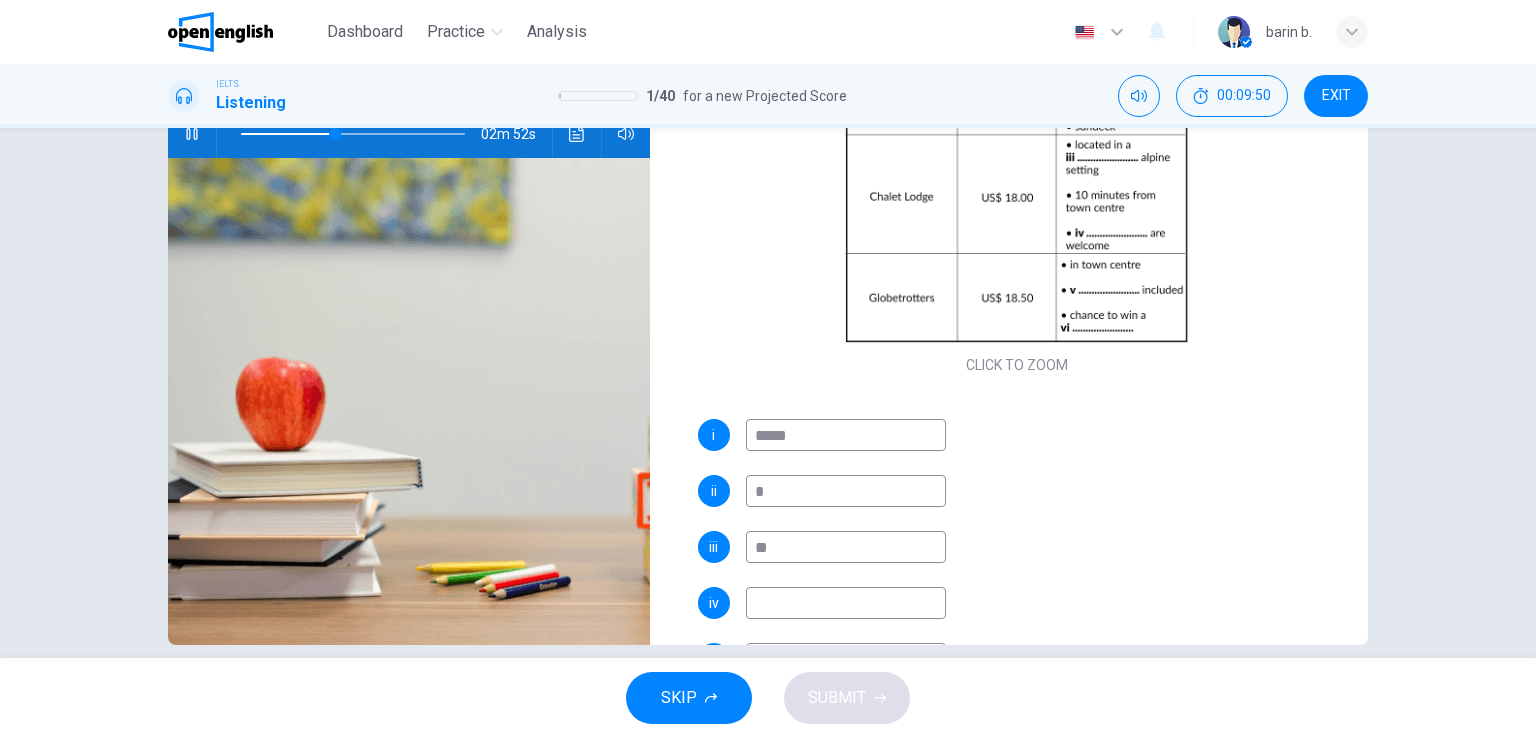type on "**" 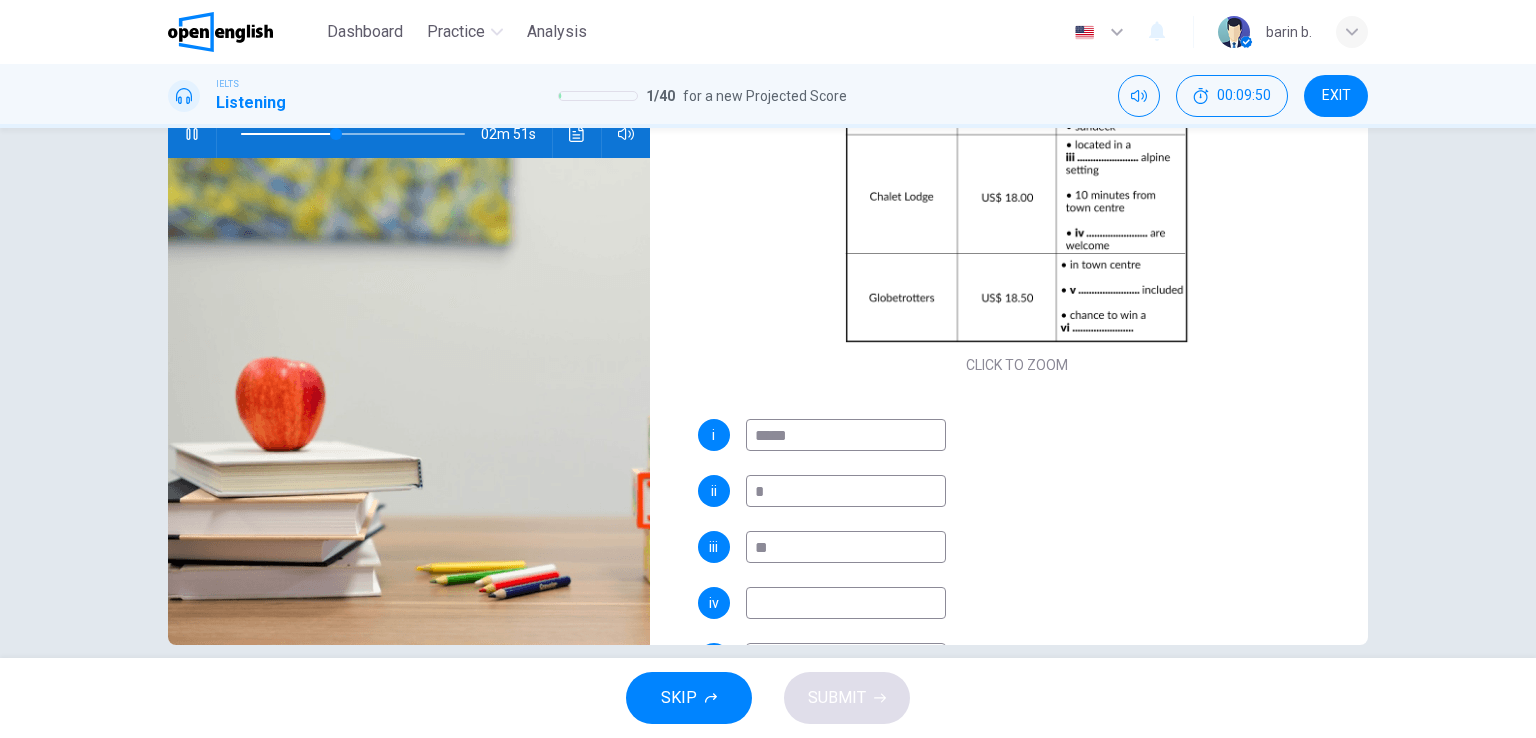 type on "***" 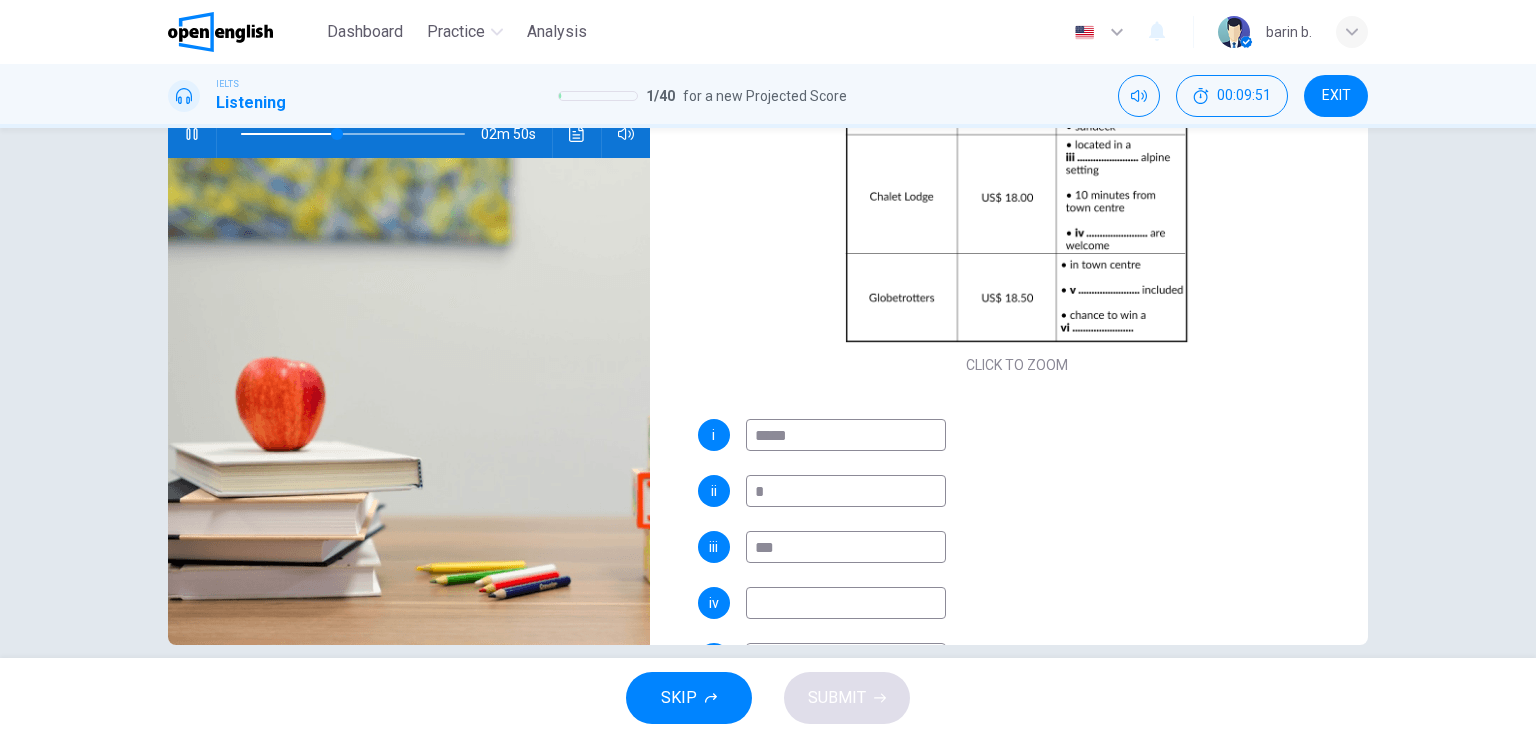 type on "**" 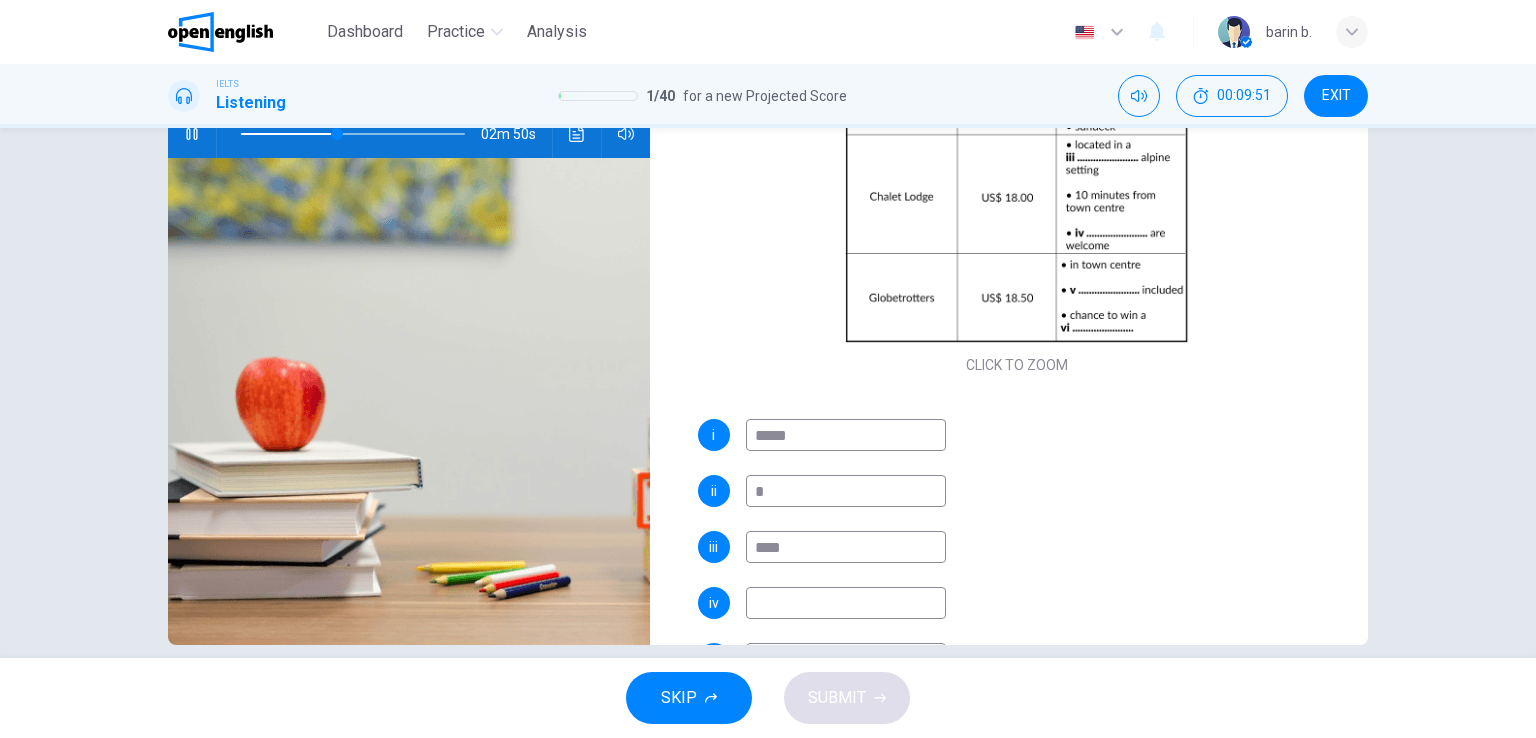 type on "*****" 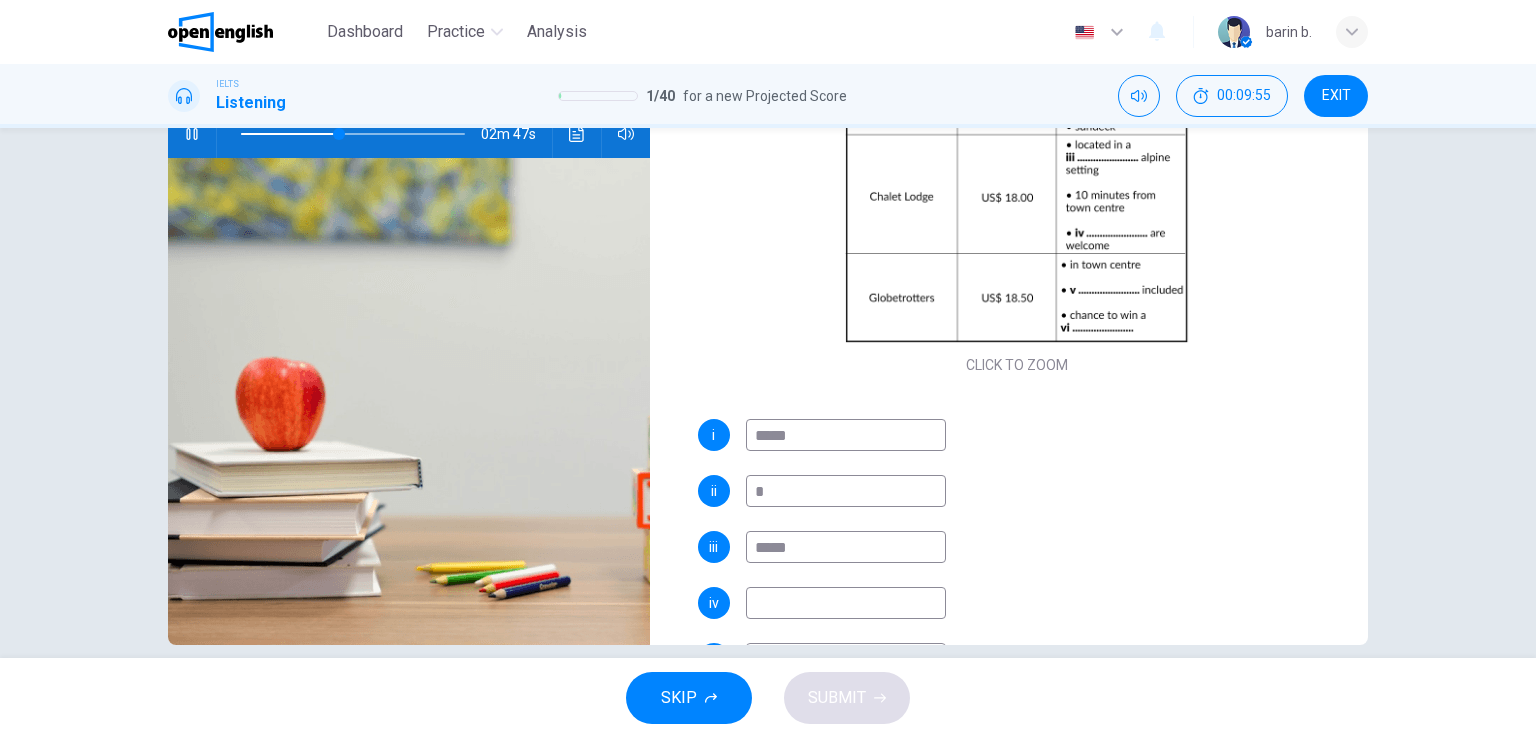 scroll, scrollTop: 285, scrollLeft: 0, axis: vertical 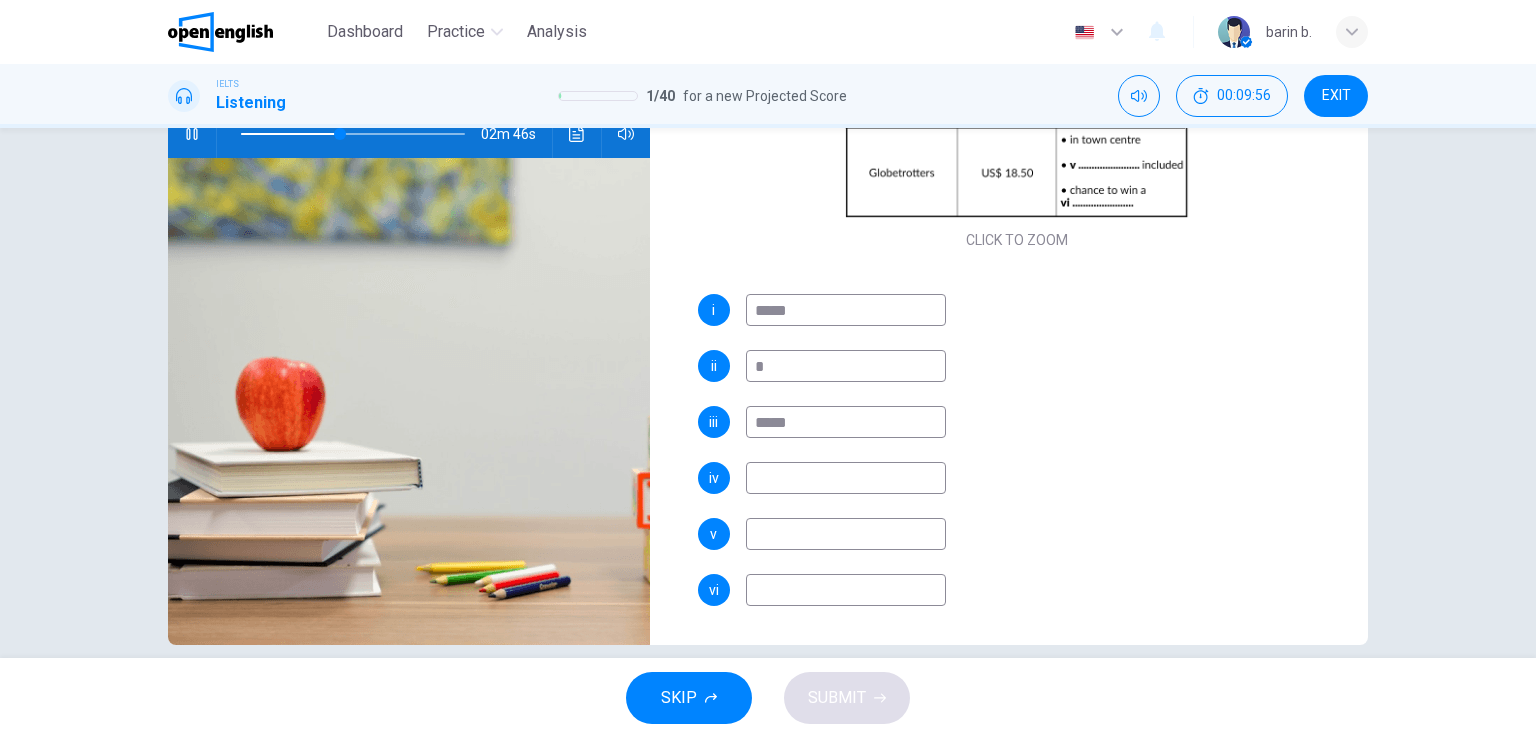 type on "**" 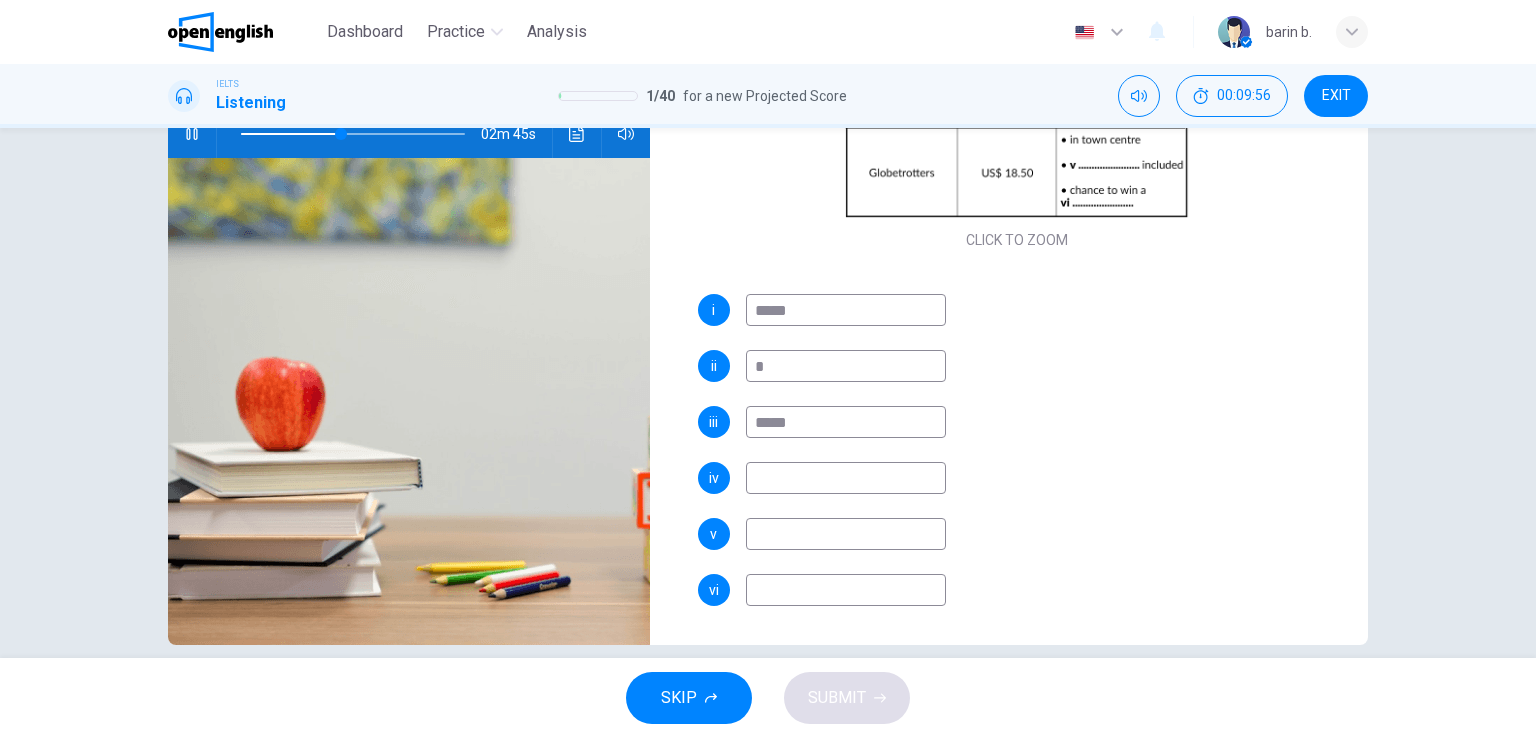type on "*****" 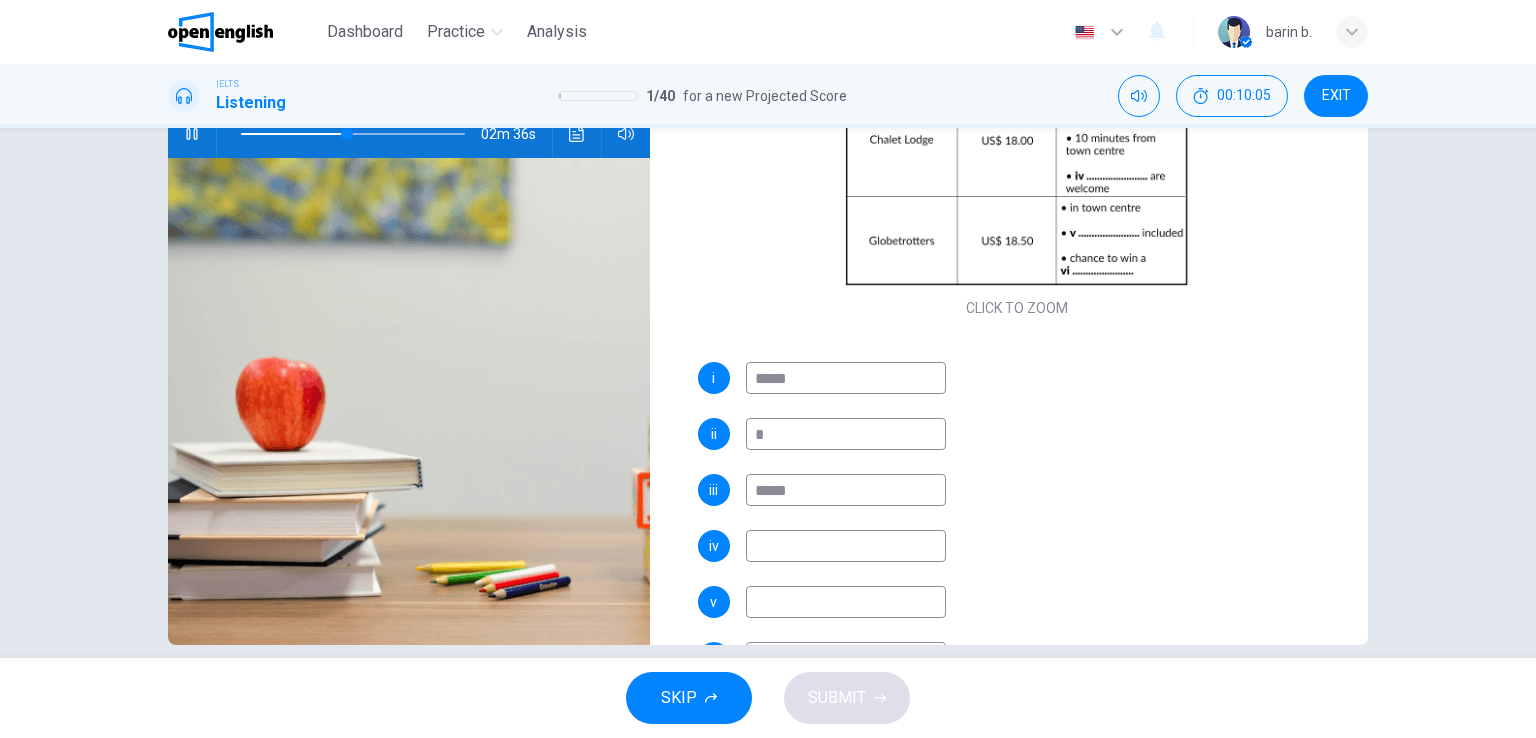 scroll, scrollTop: 216, scrollLeft: 0, axis: vertical 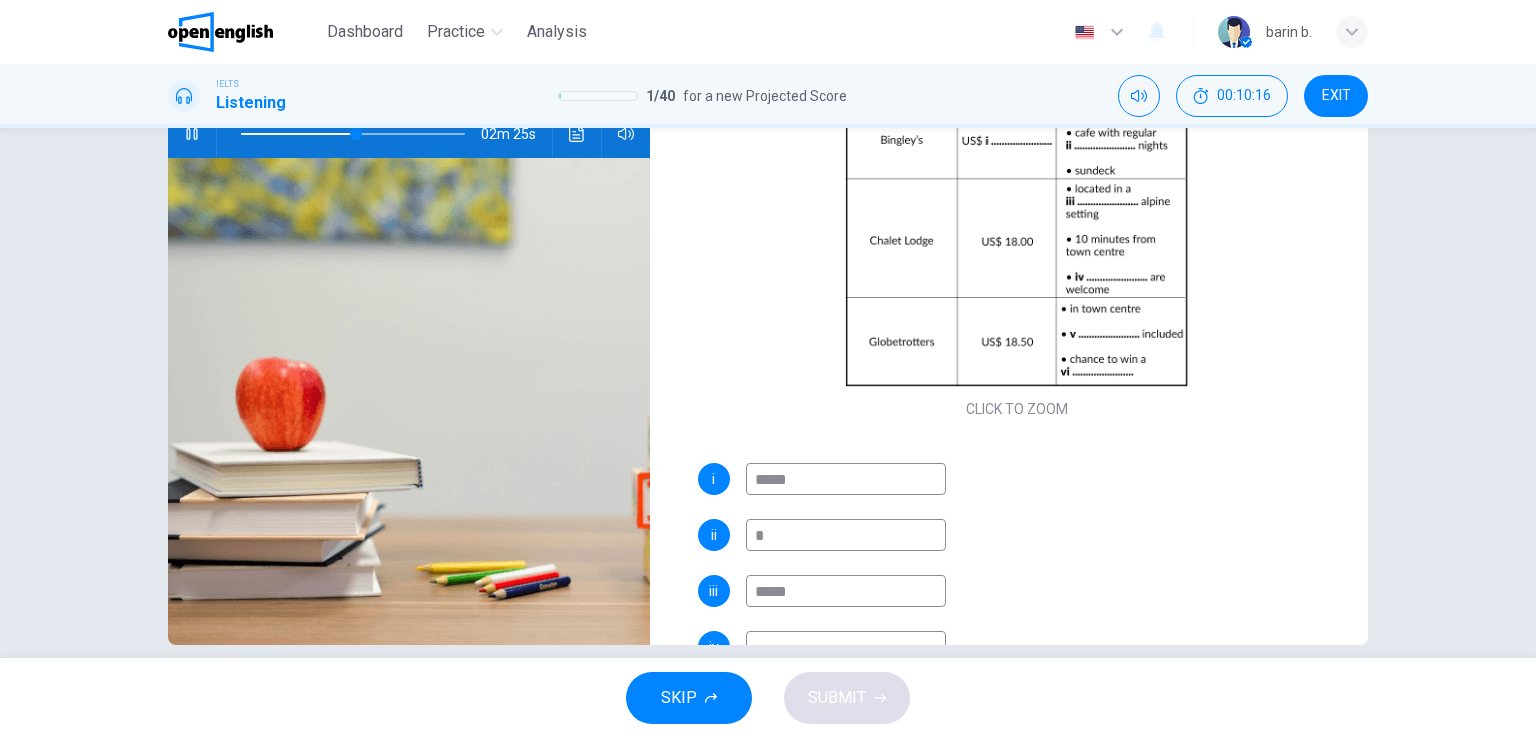 type on "**" 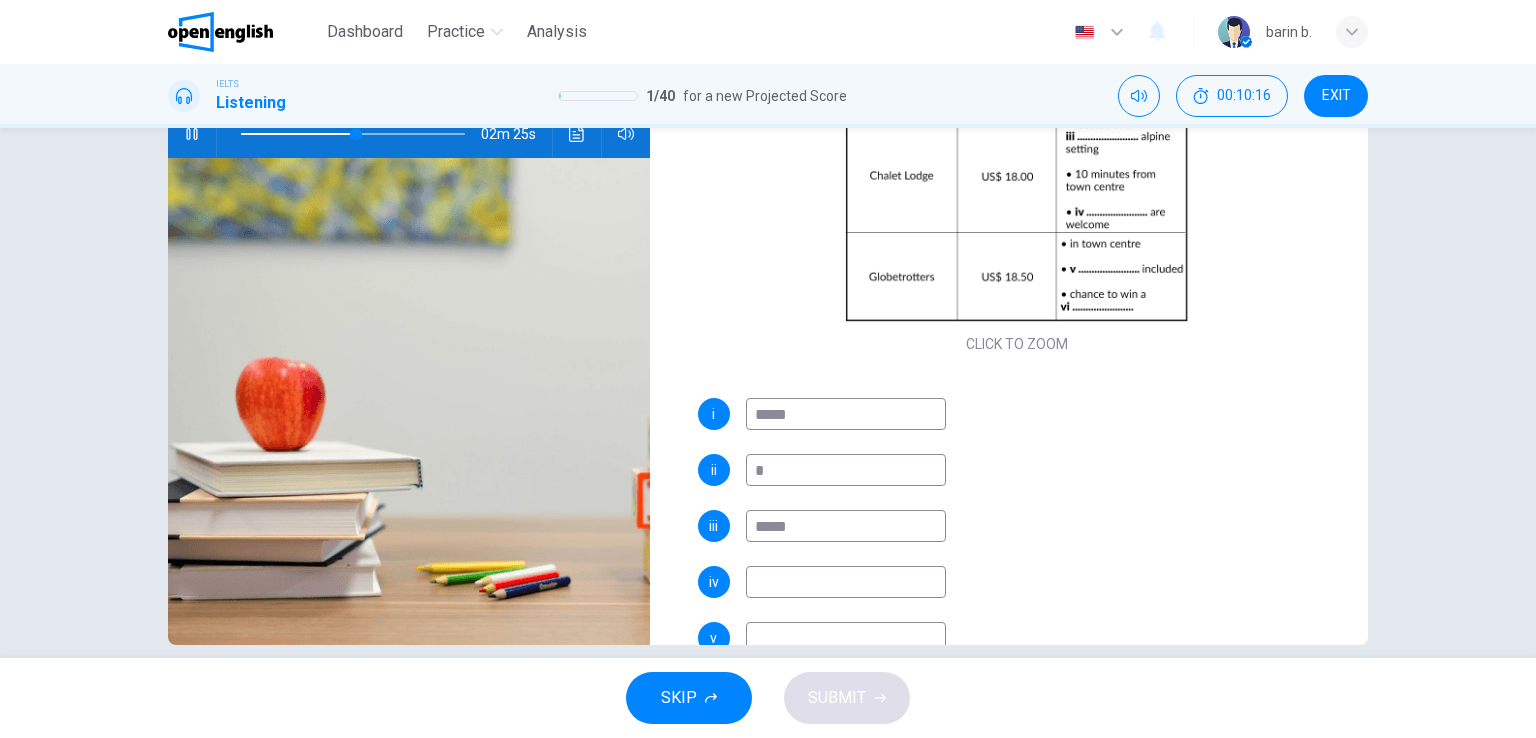 scroll, scrollTop: 216, scrollLeft: 0, axis: vertical 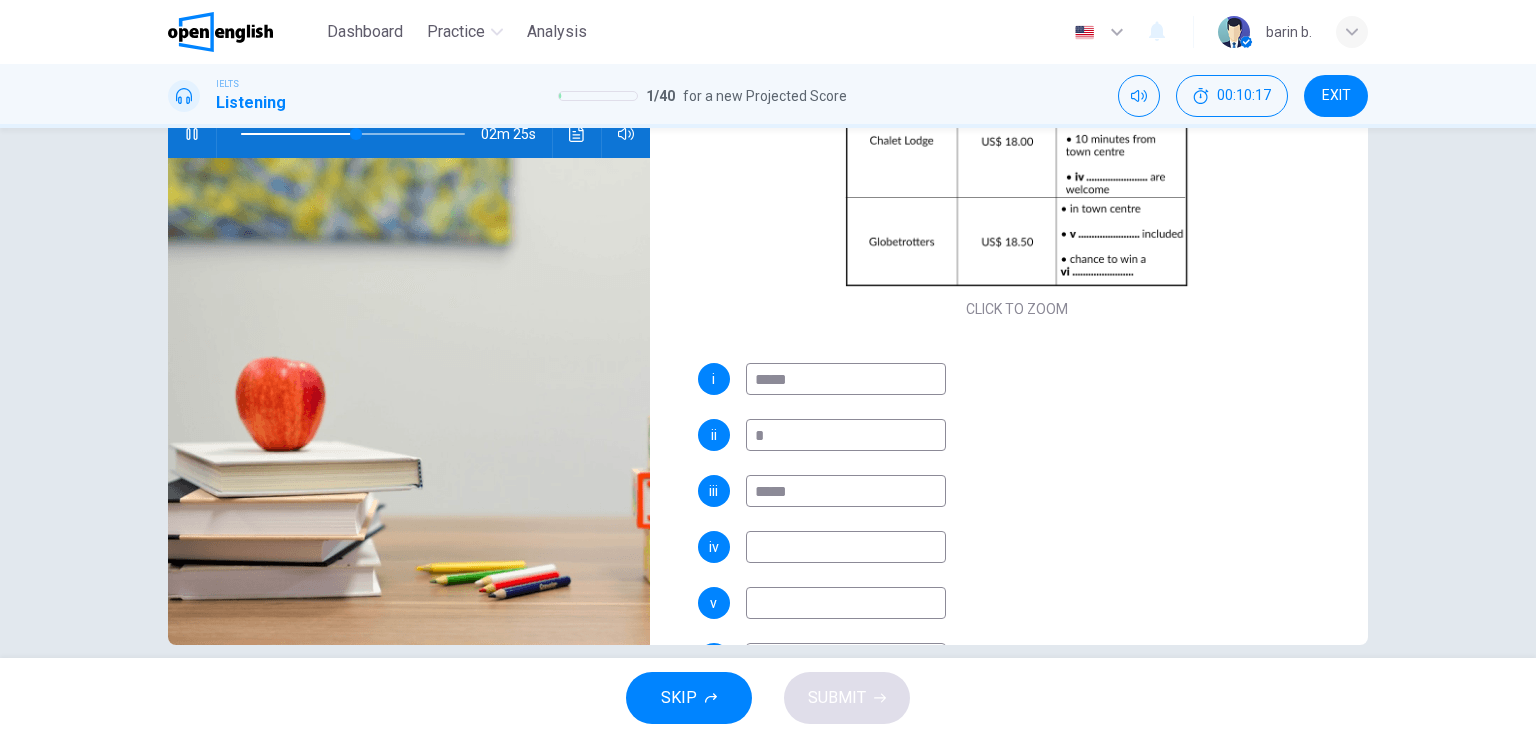 type on "*" 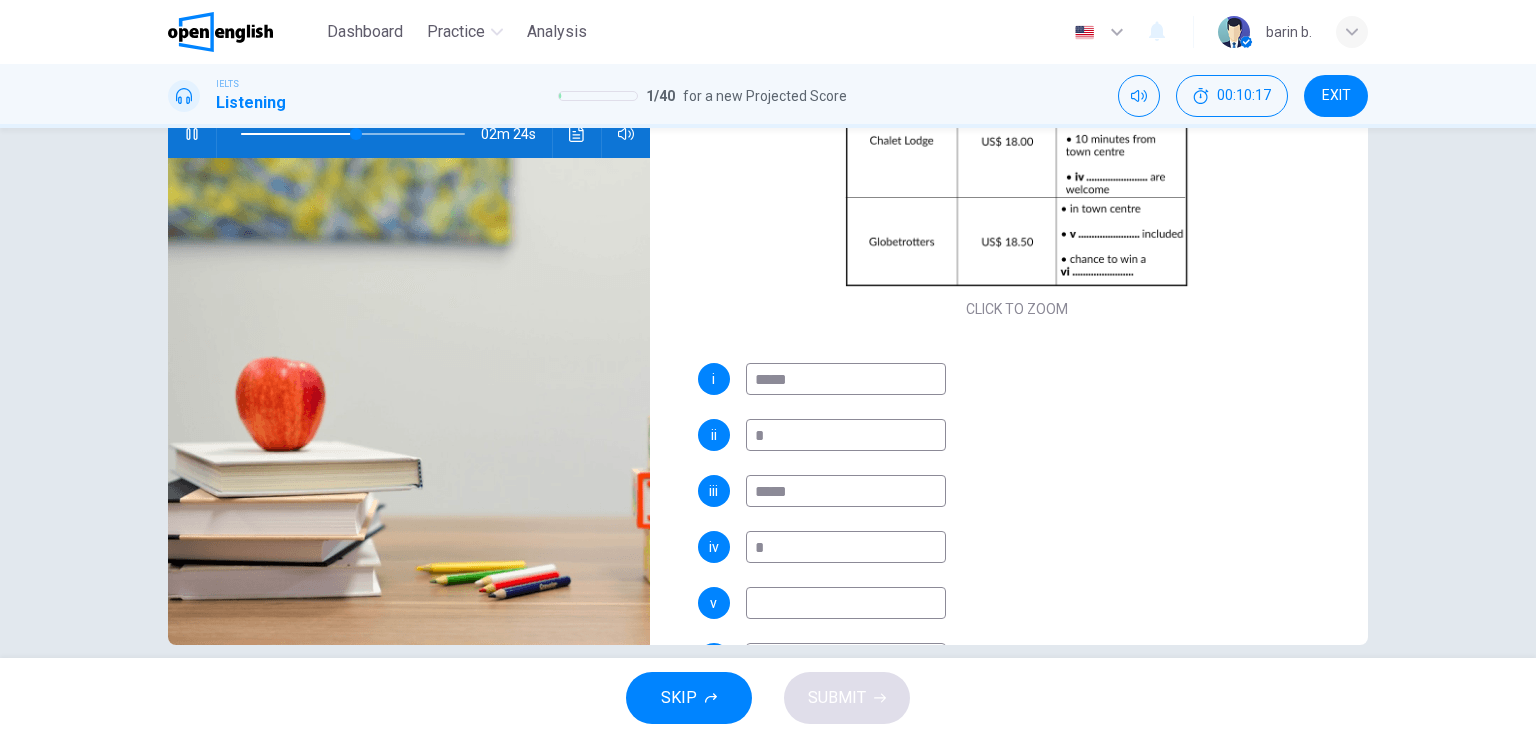 type on "**" 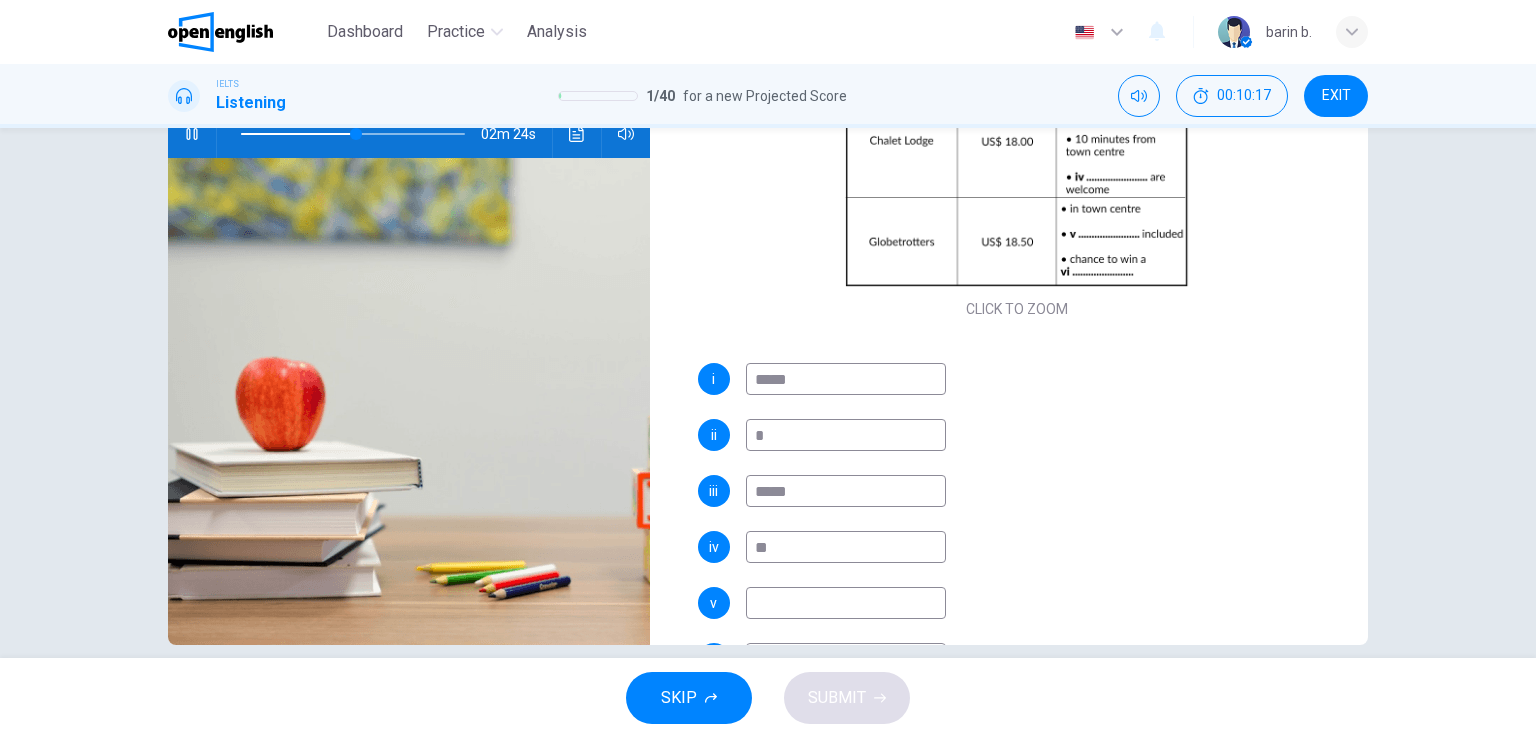 type on "***" 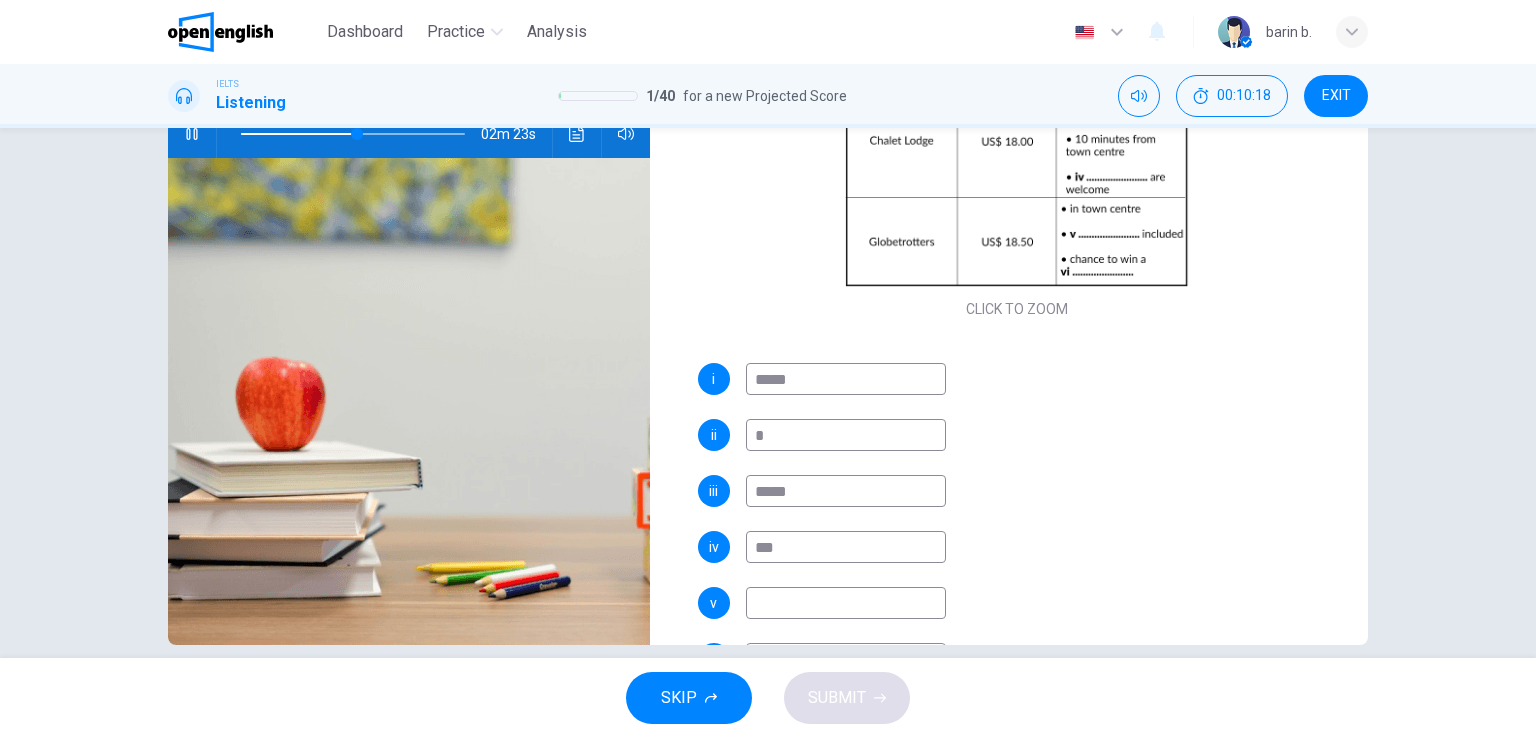 type on "**" 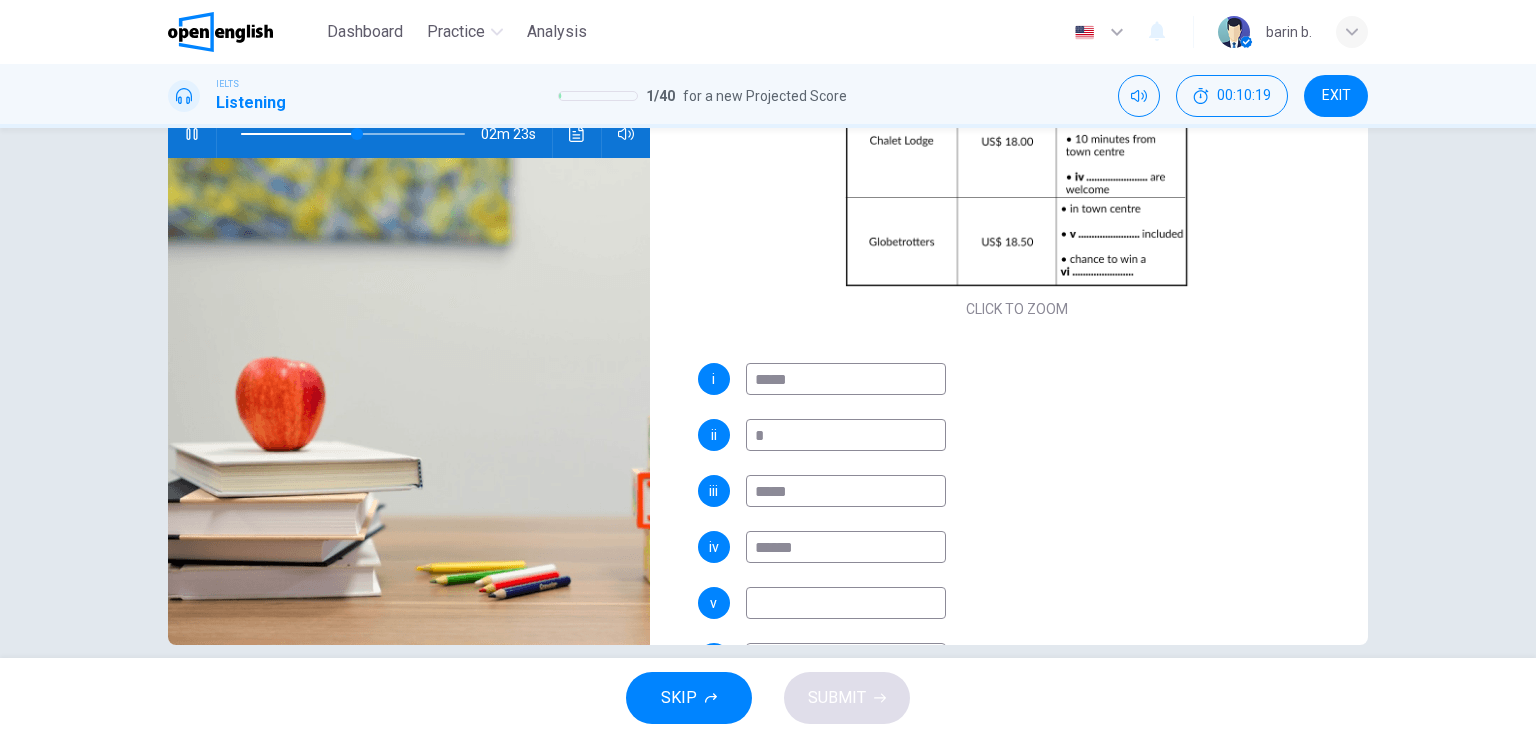 type on "*******" 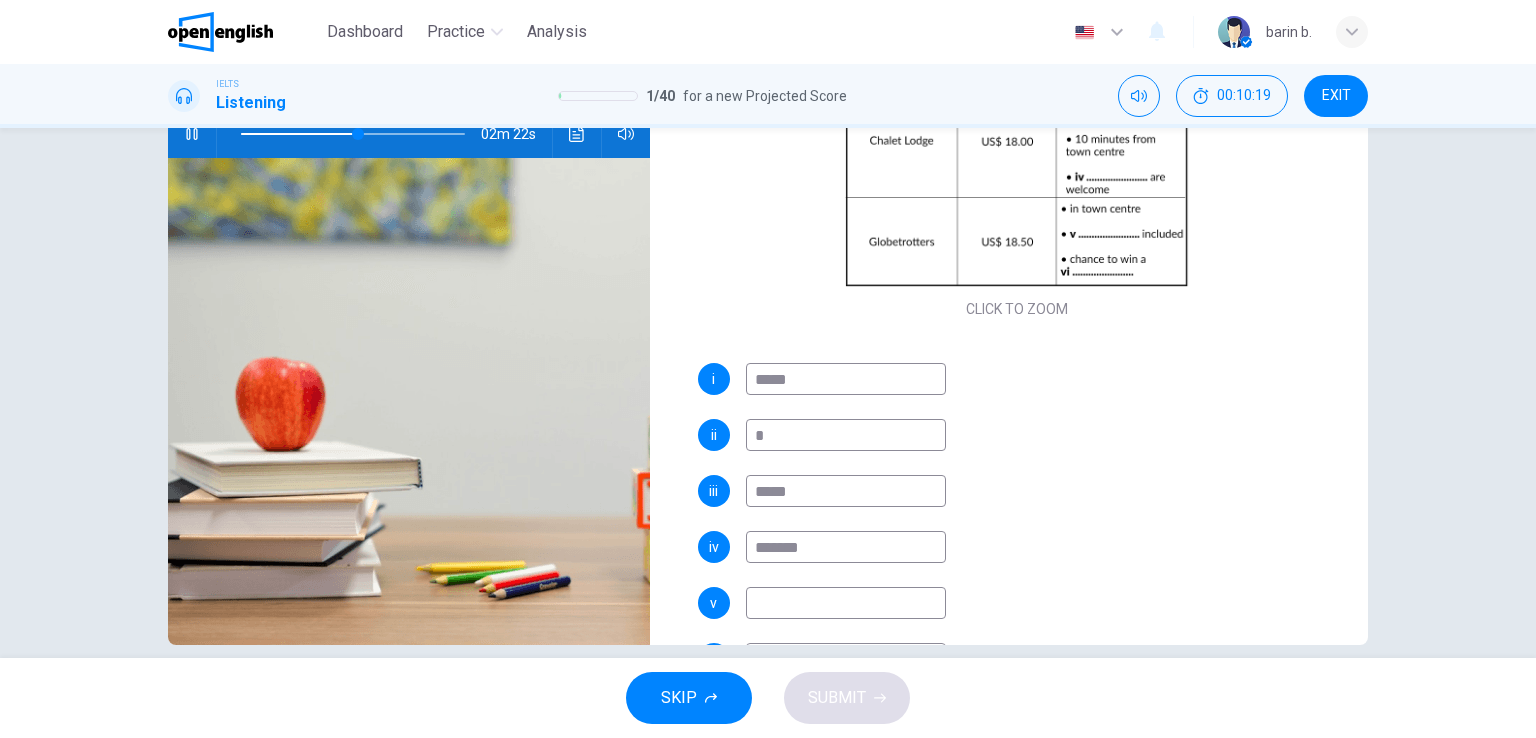 type on "**" 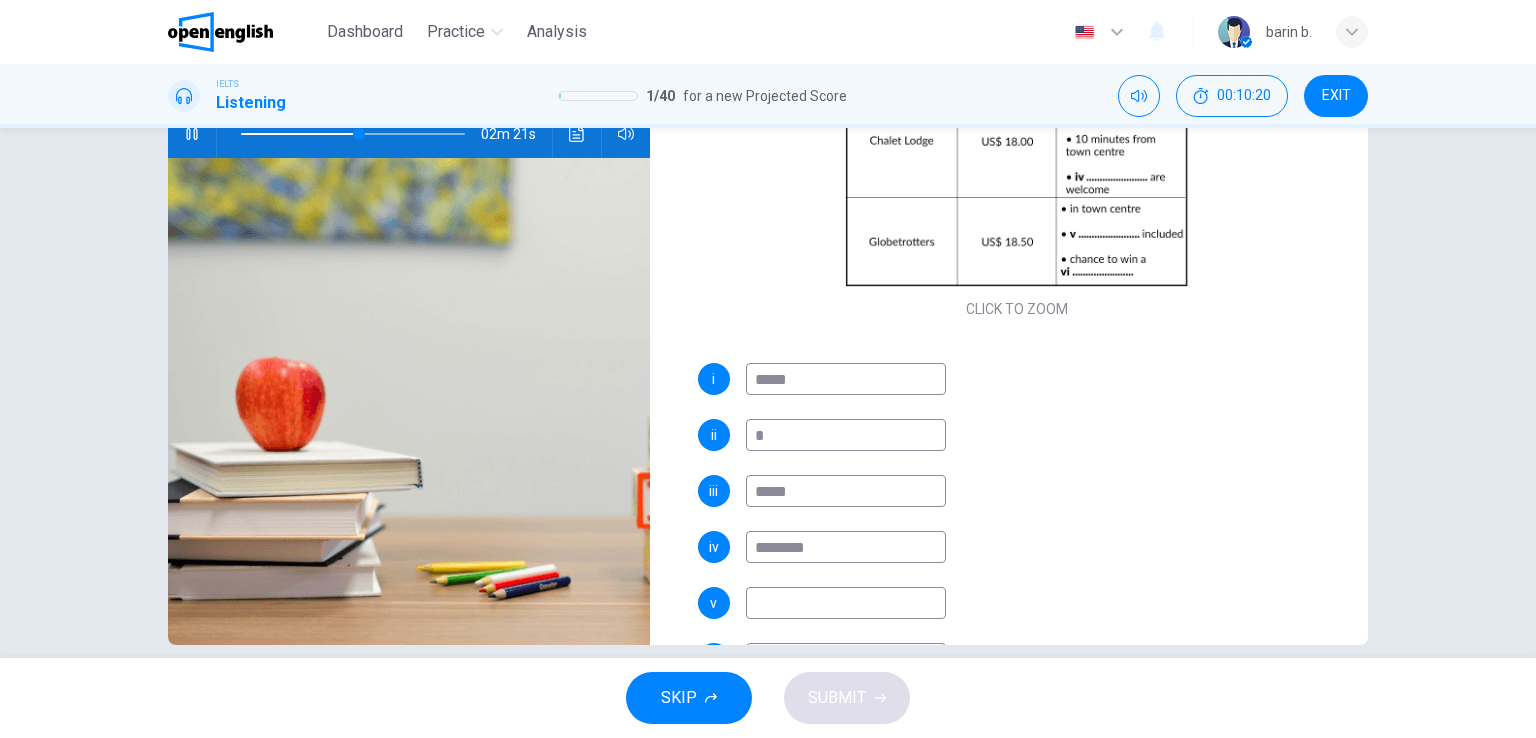 type on "**" 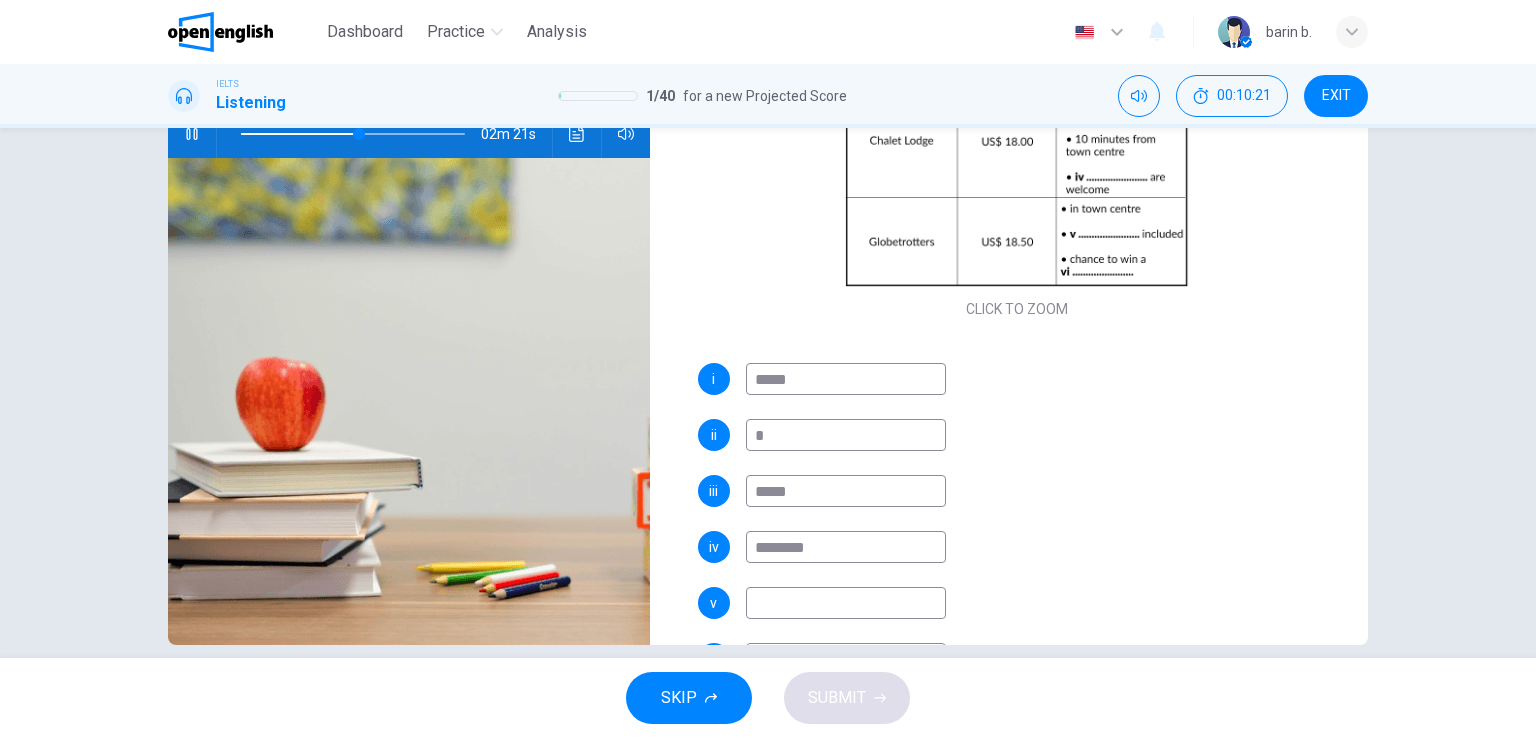 type on "********" 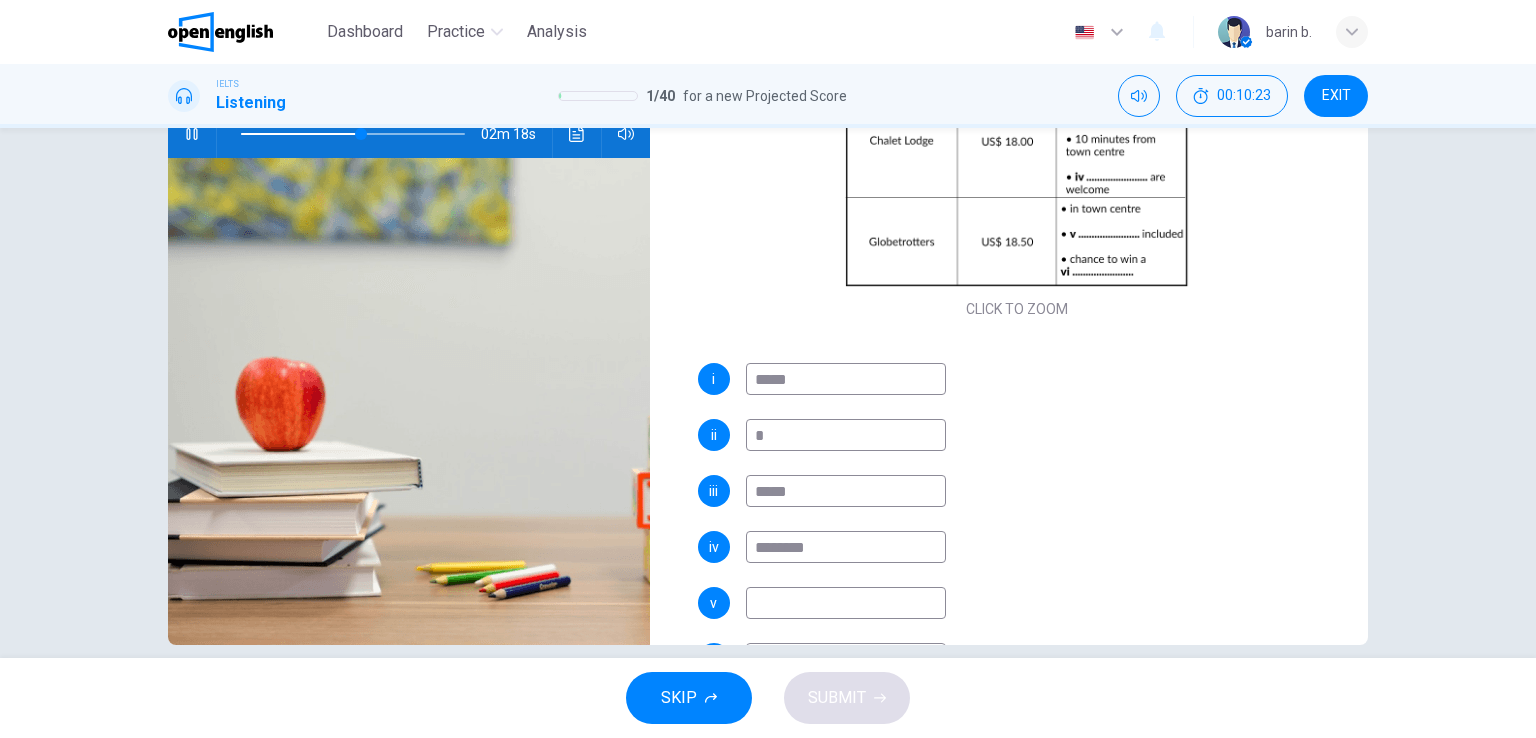 type on "**" 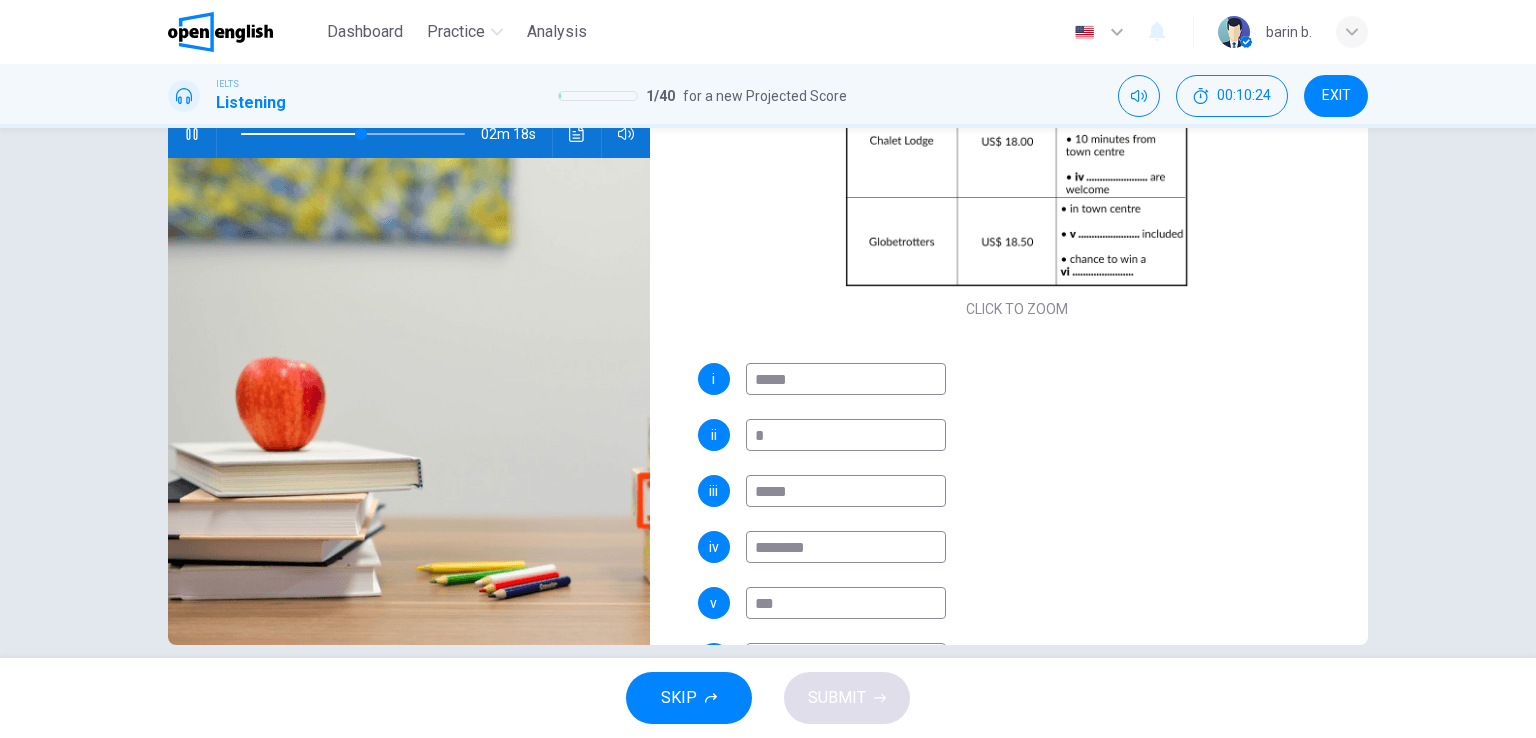 type on "****" 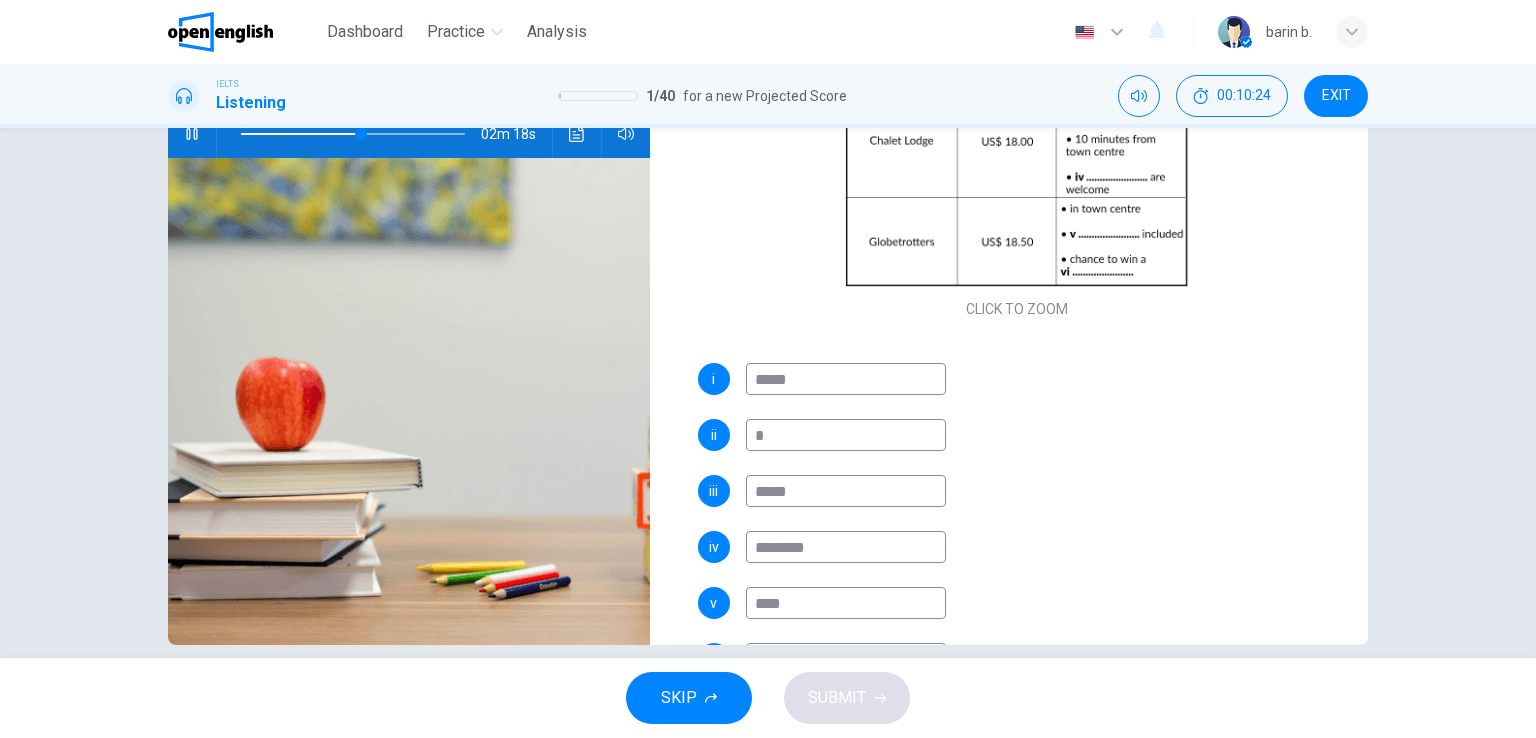type on "**" 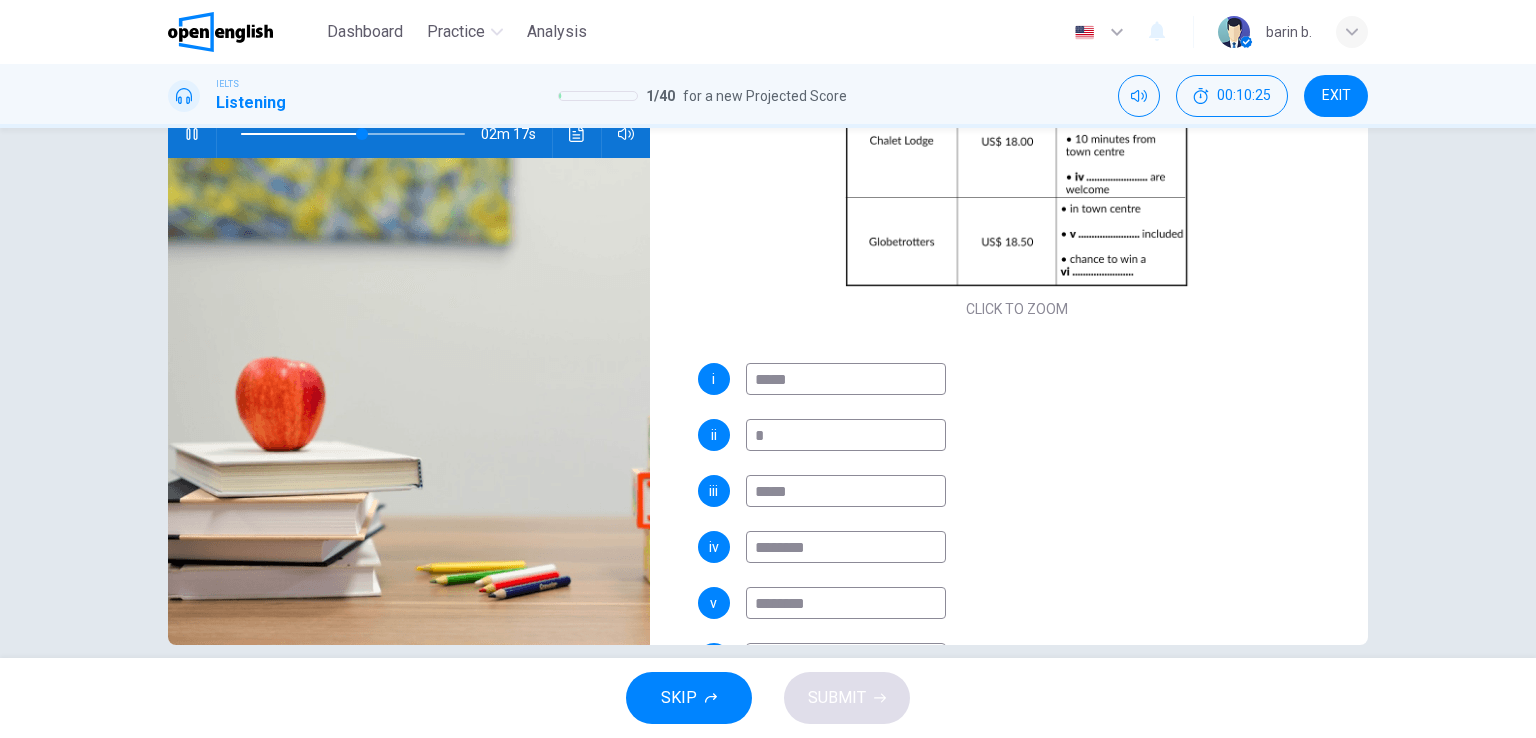type on "*********" 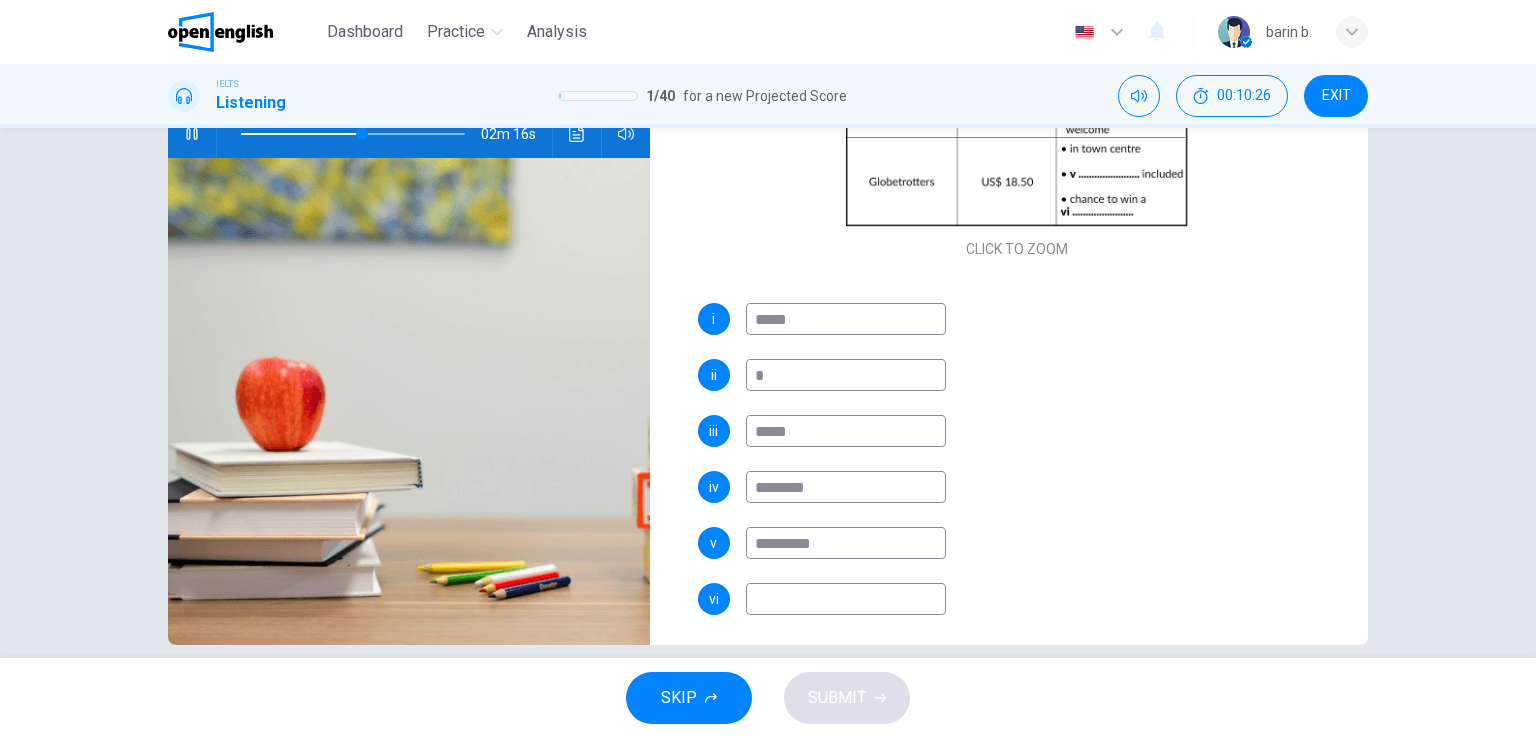 scroll, scrollTop: 285, scrollLeft: 0, axis: vertical 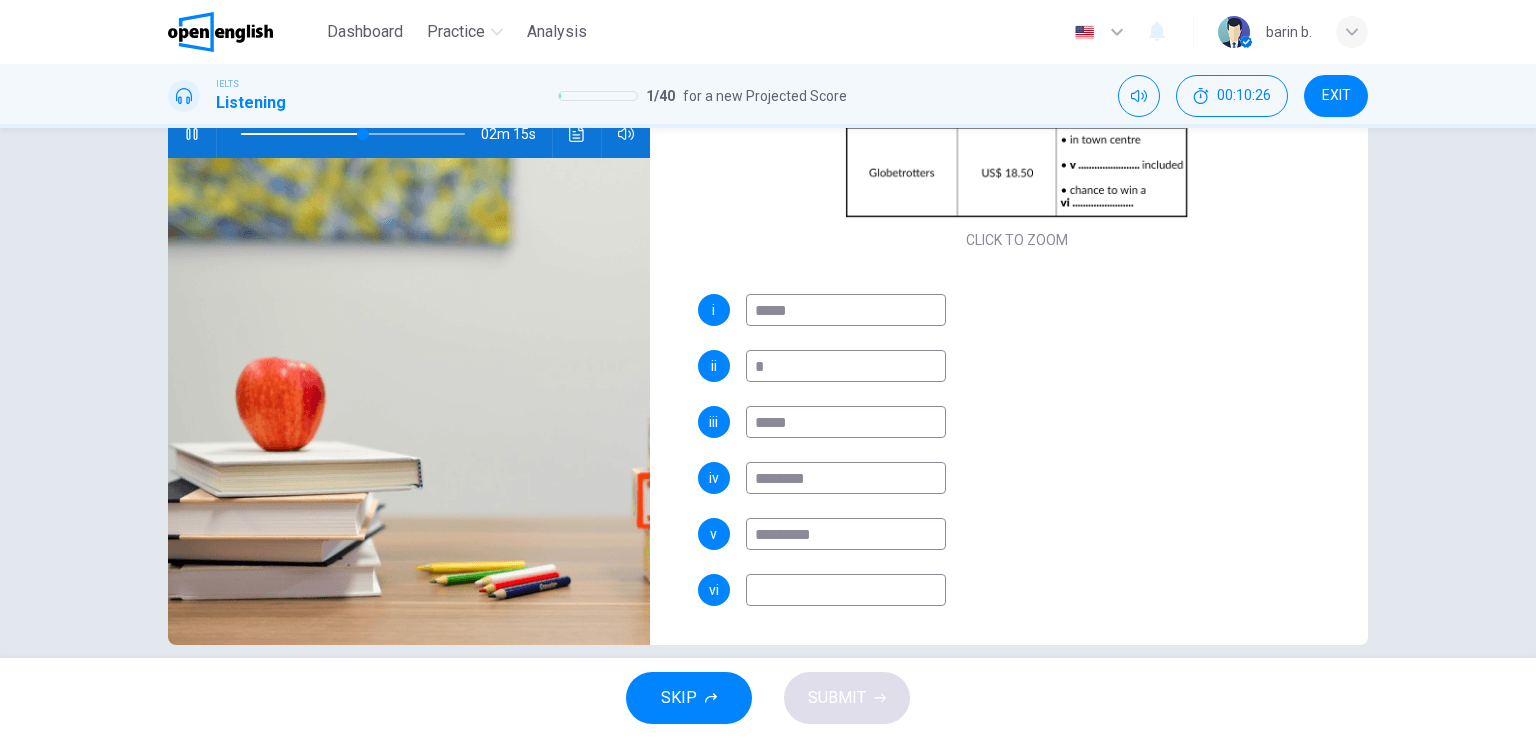 type on "**" 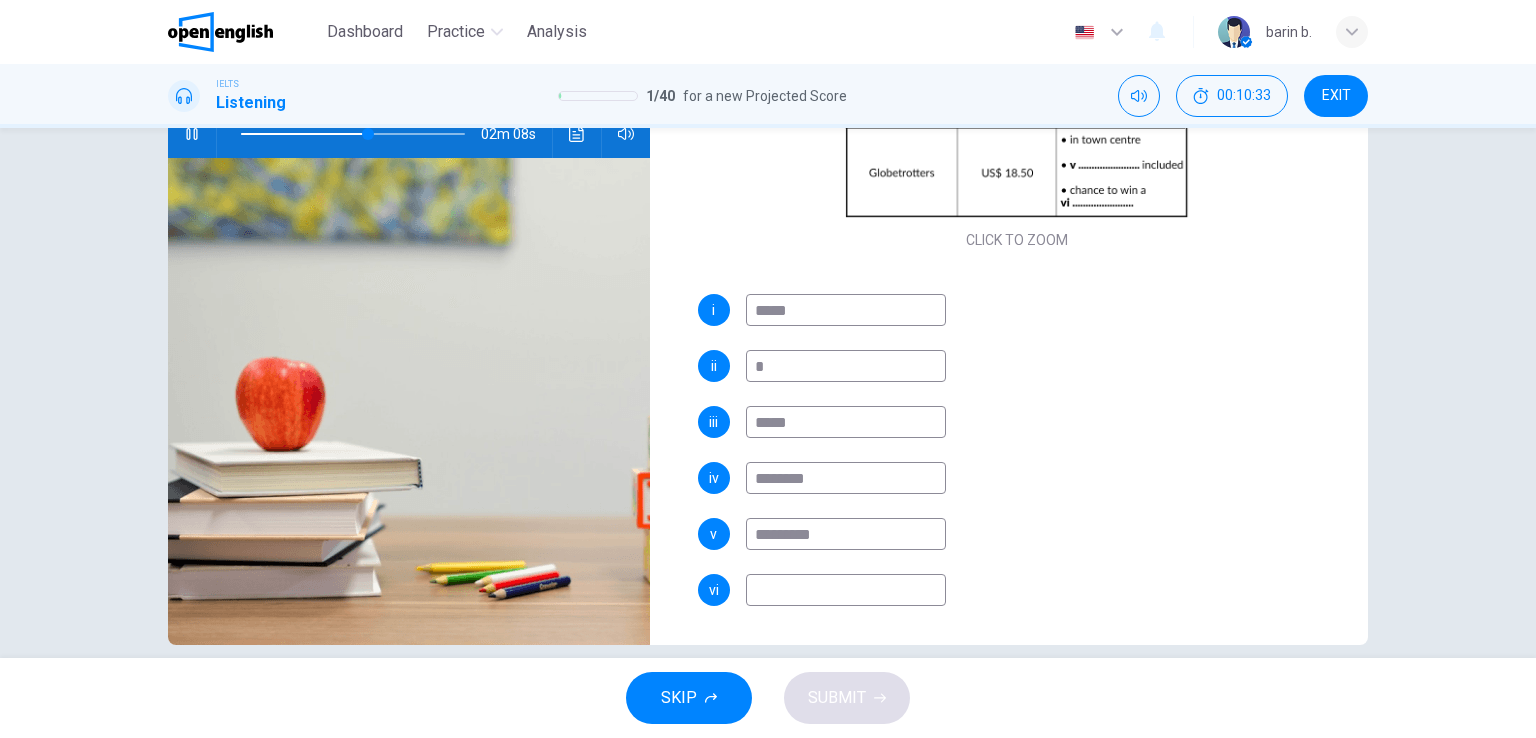 type on "**" 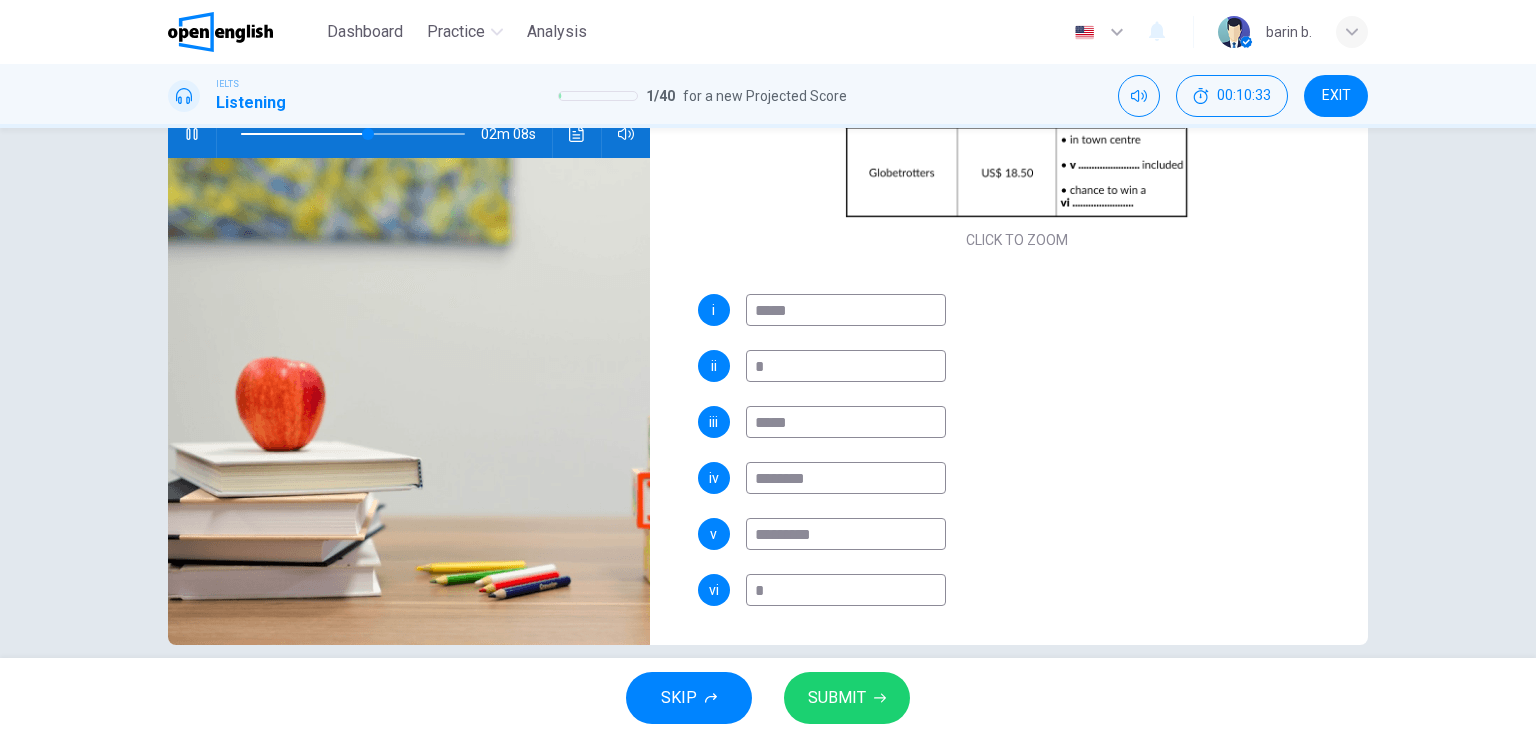 type on "**" 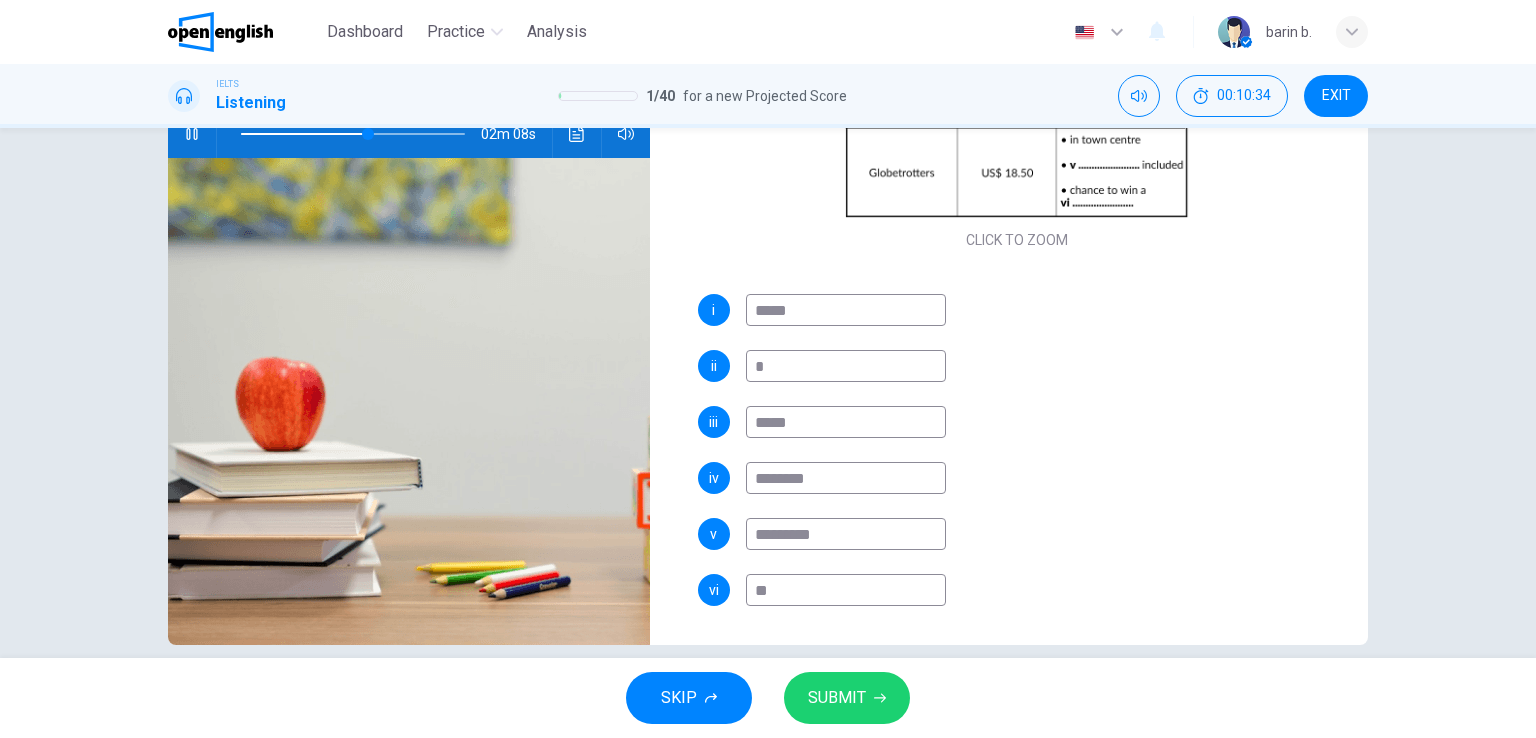 type on "***" 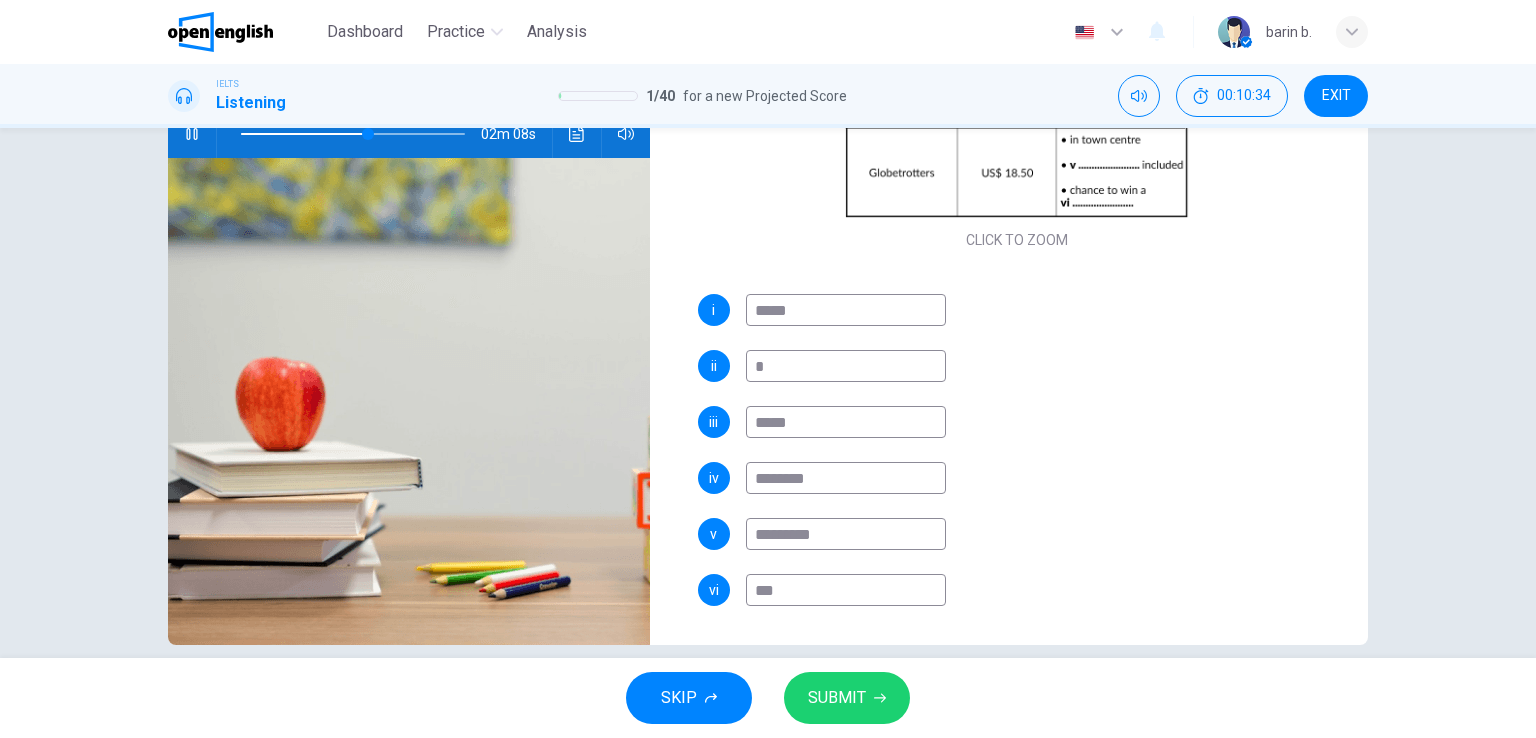 type on "**" 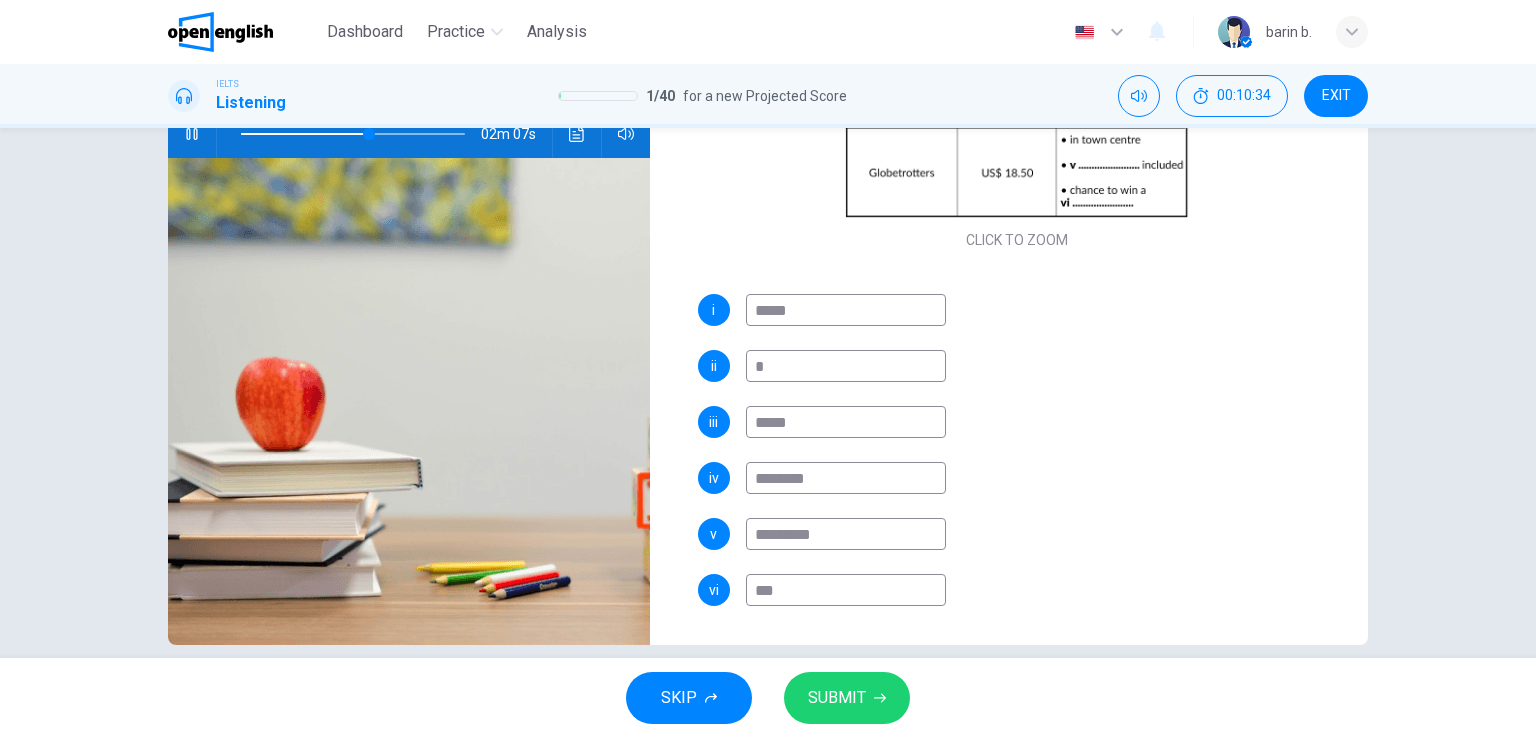 type on "****" 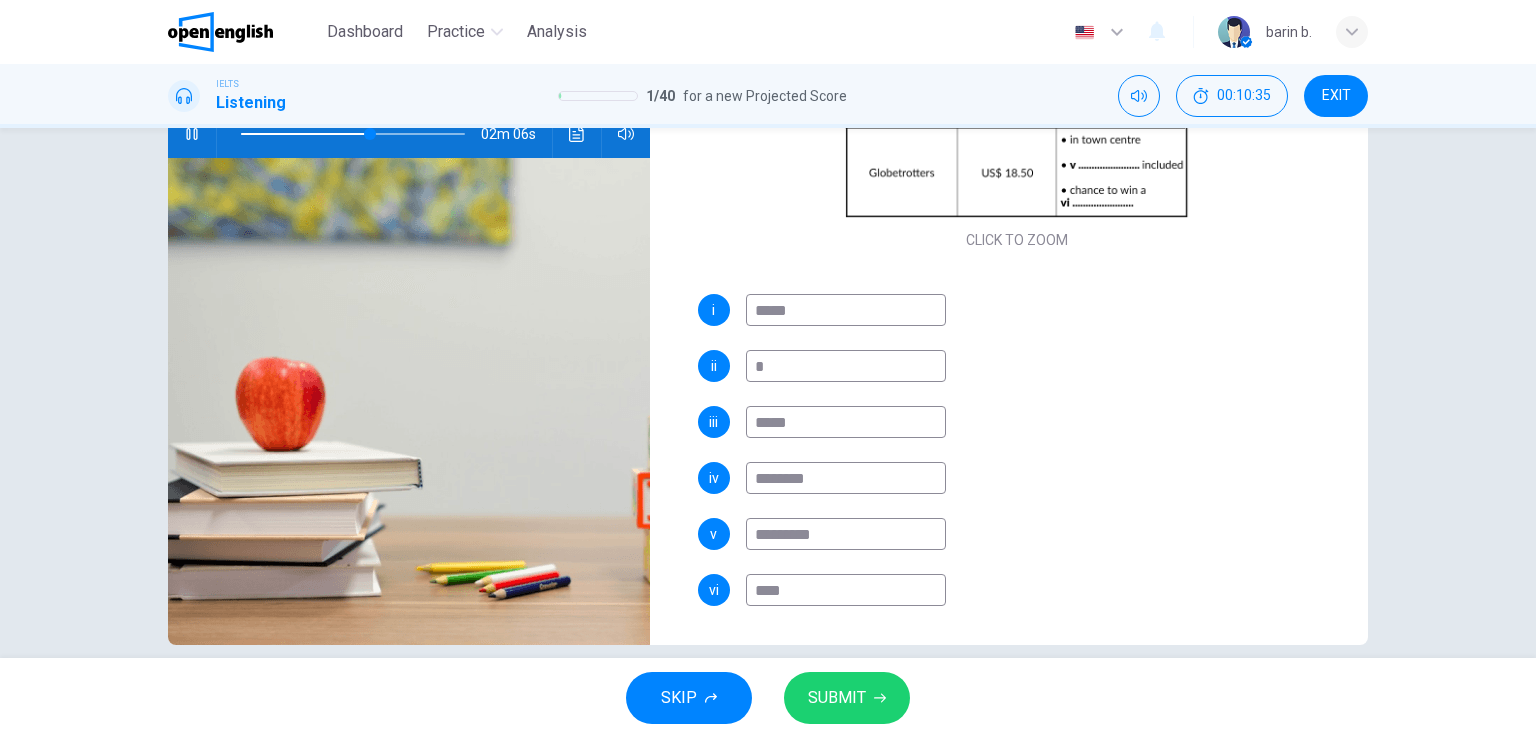 type on "**" 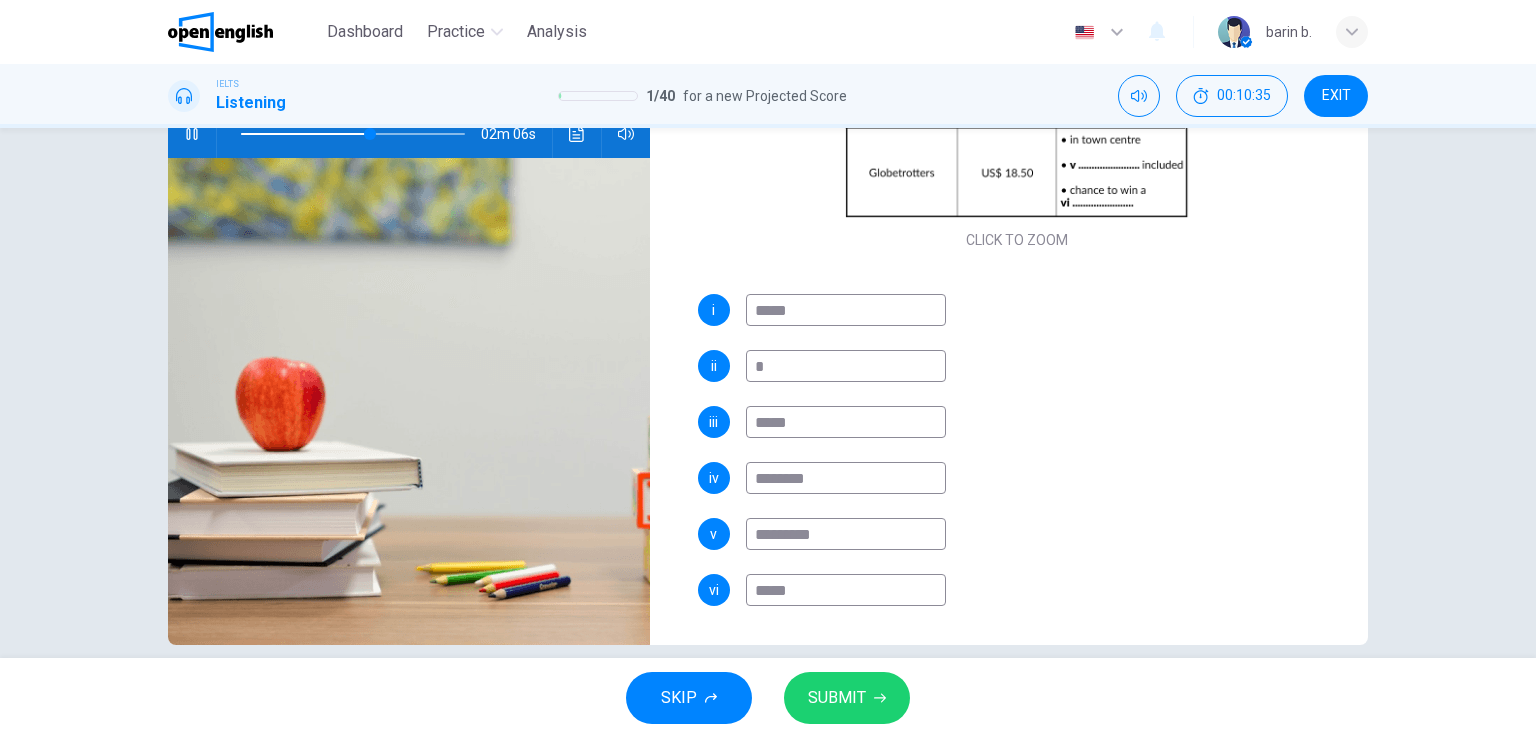 type on "******" 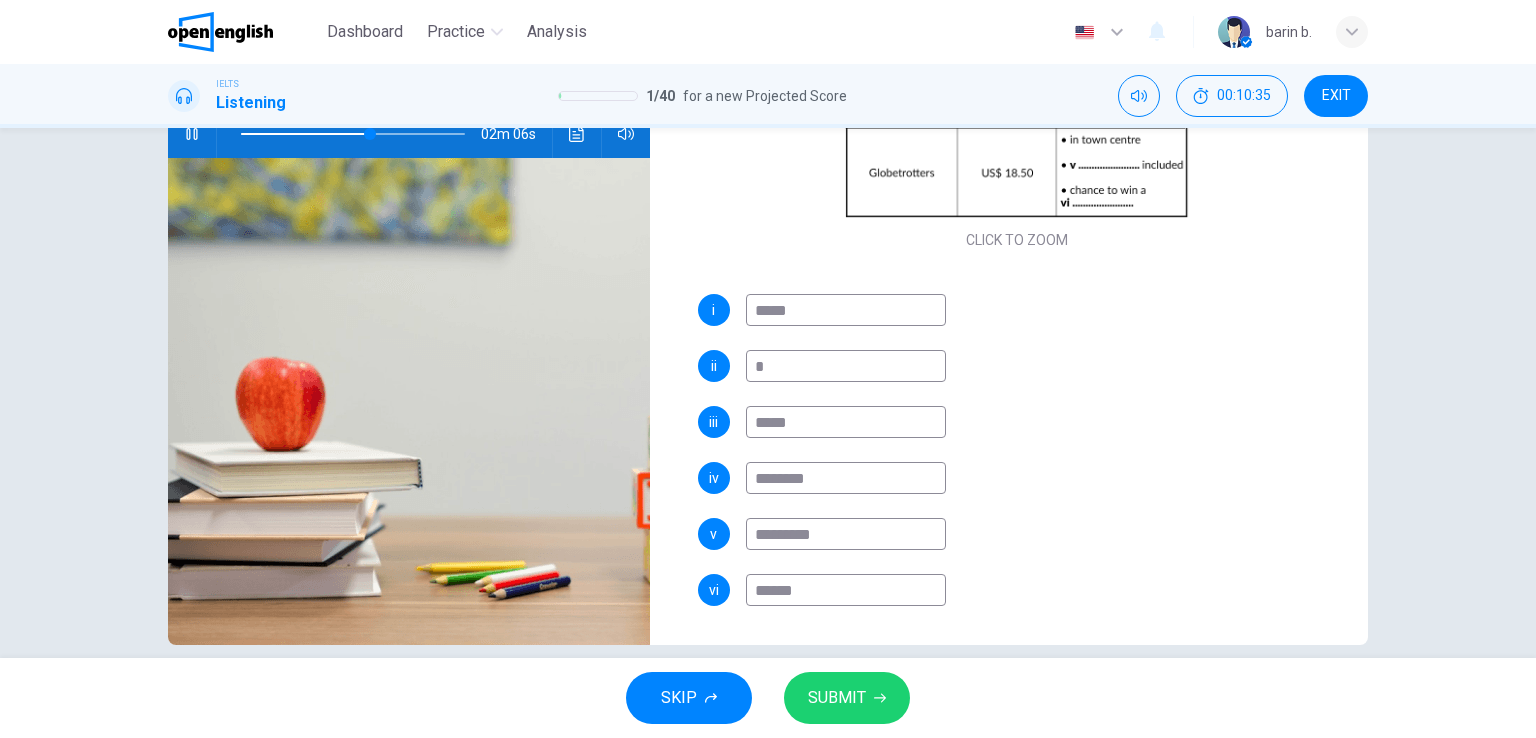 type on "**" 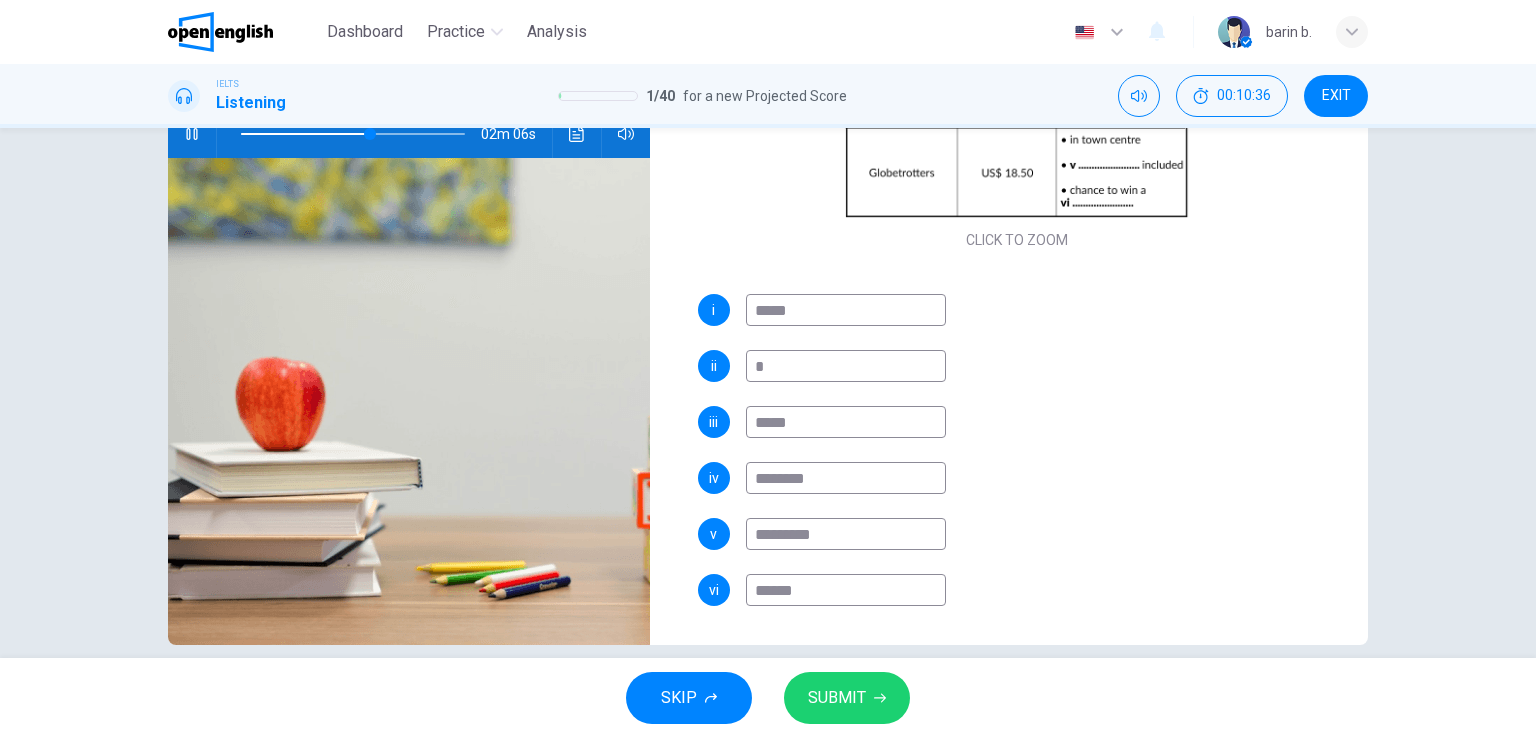 type on "*******" 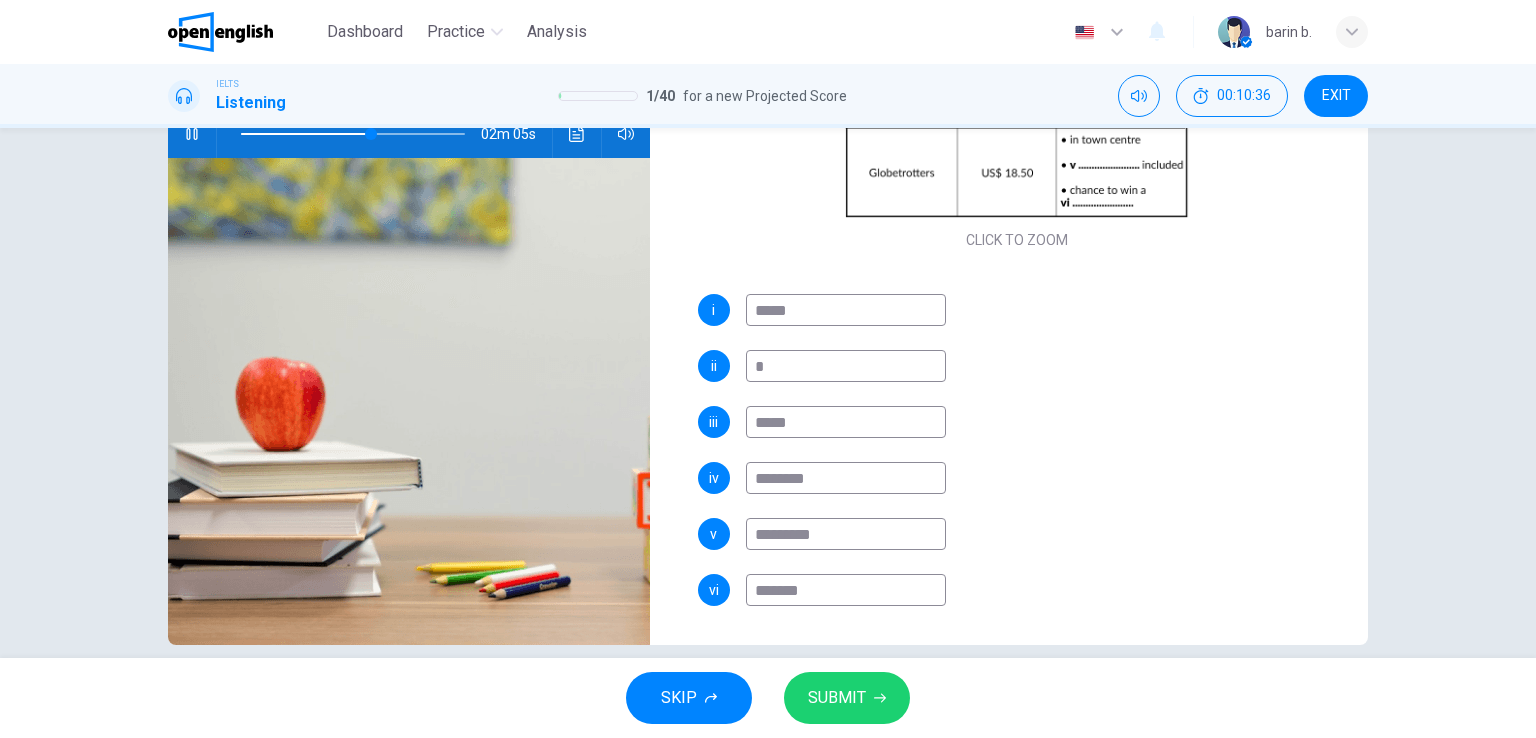 type on "**" 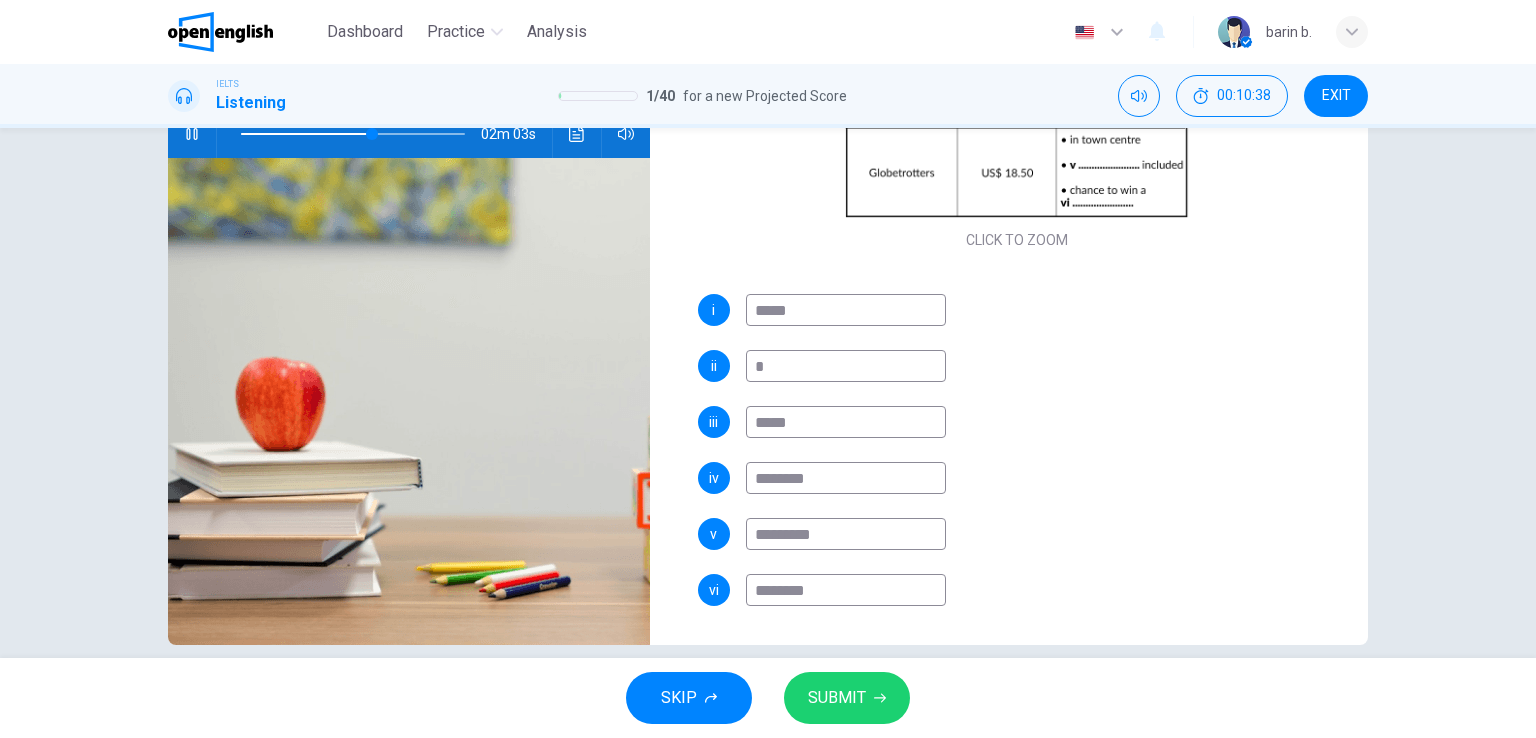 type on "**" 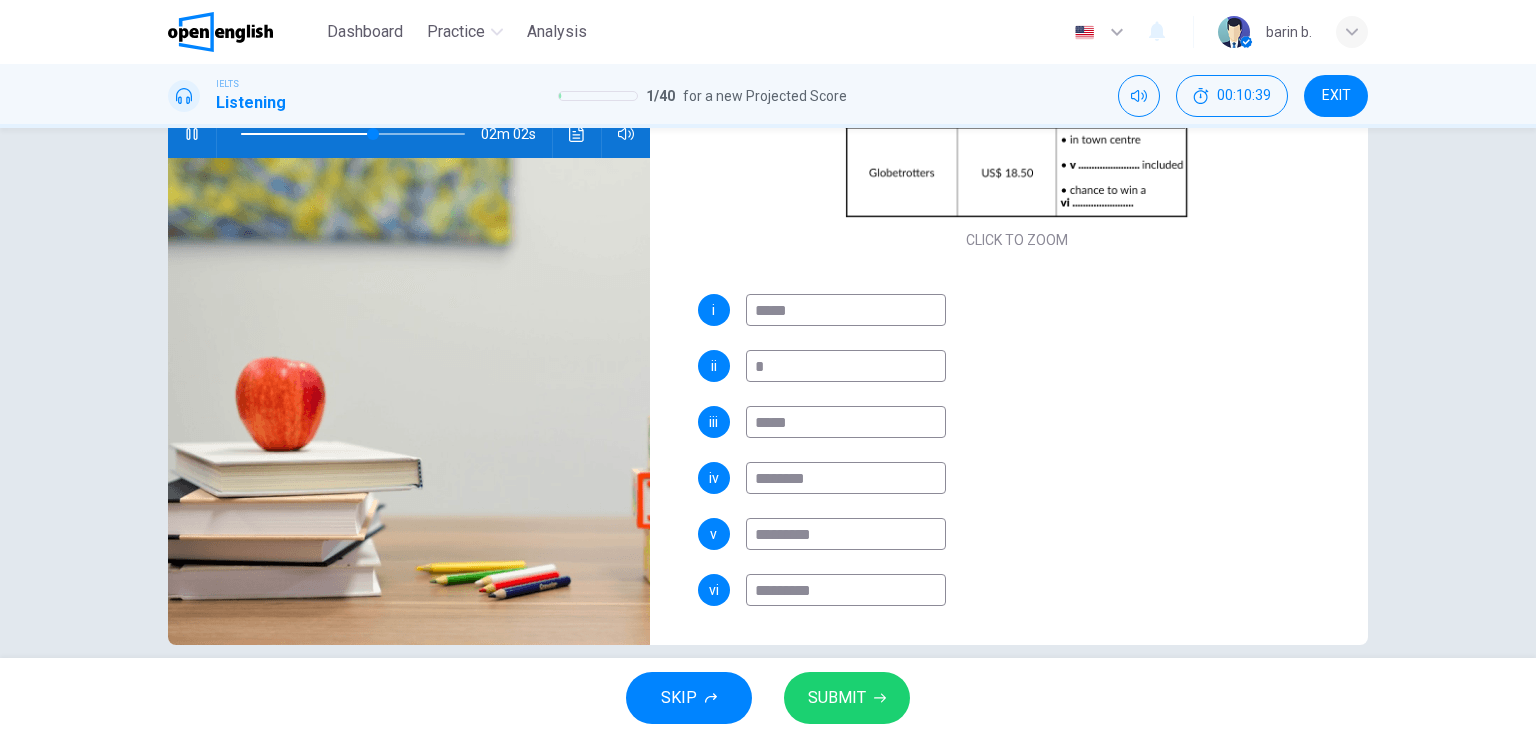 type on "**" 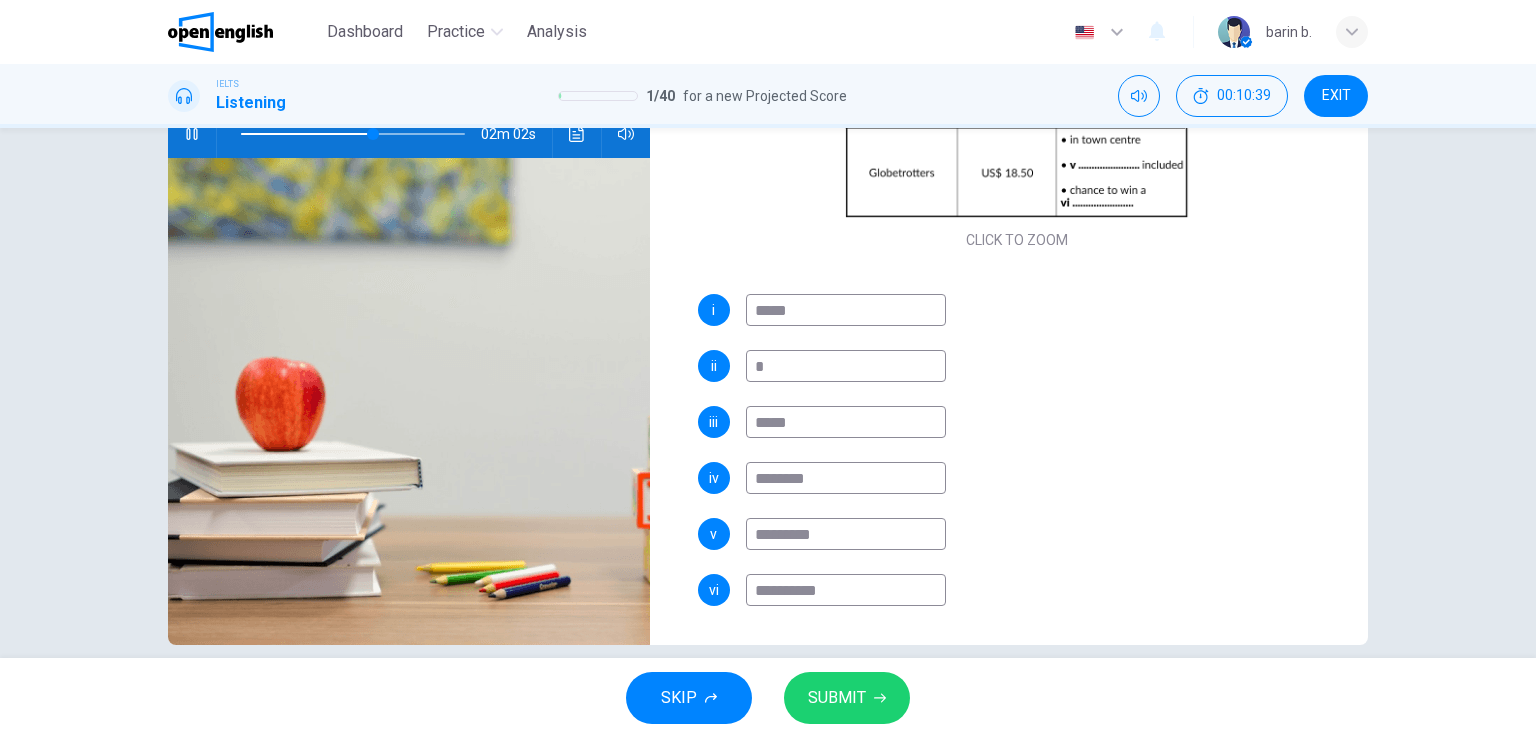 type on "**" 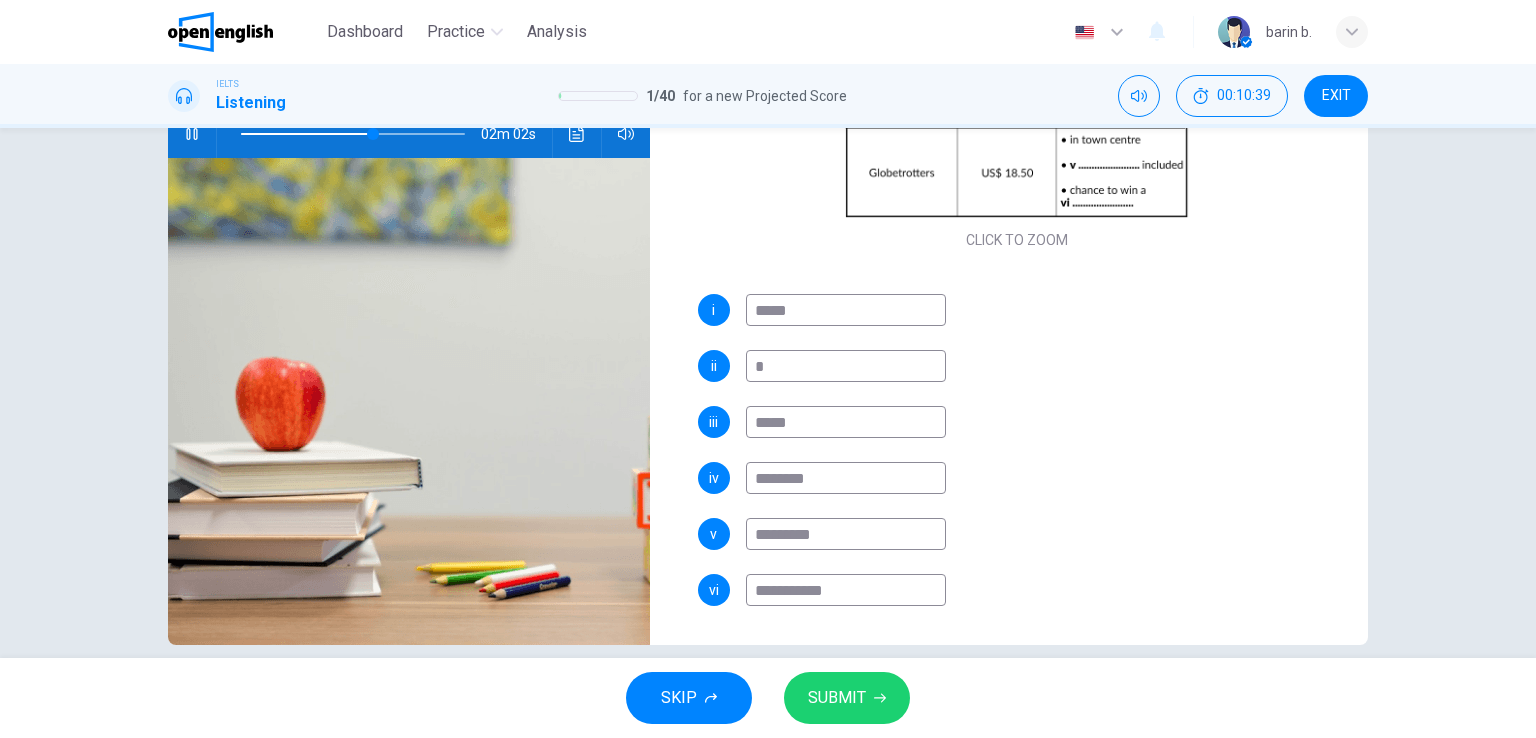 type on "**********" 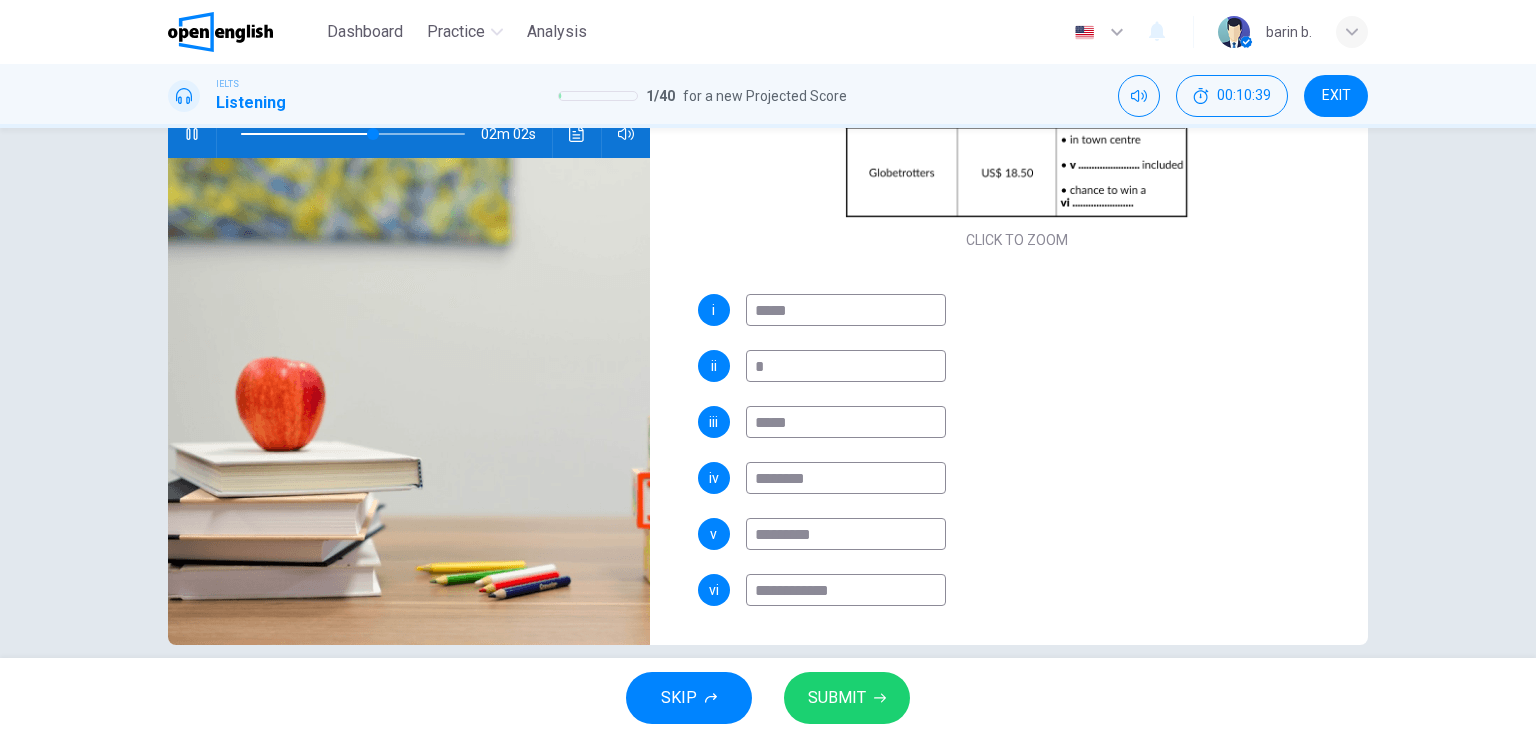type on "**" 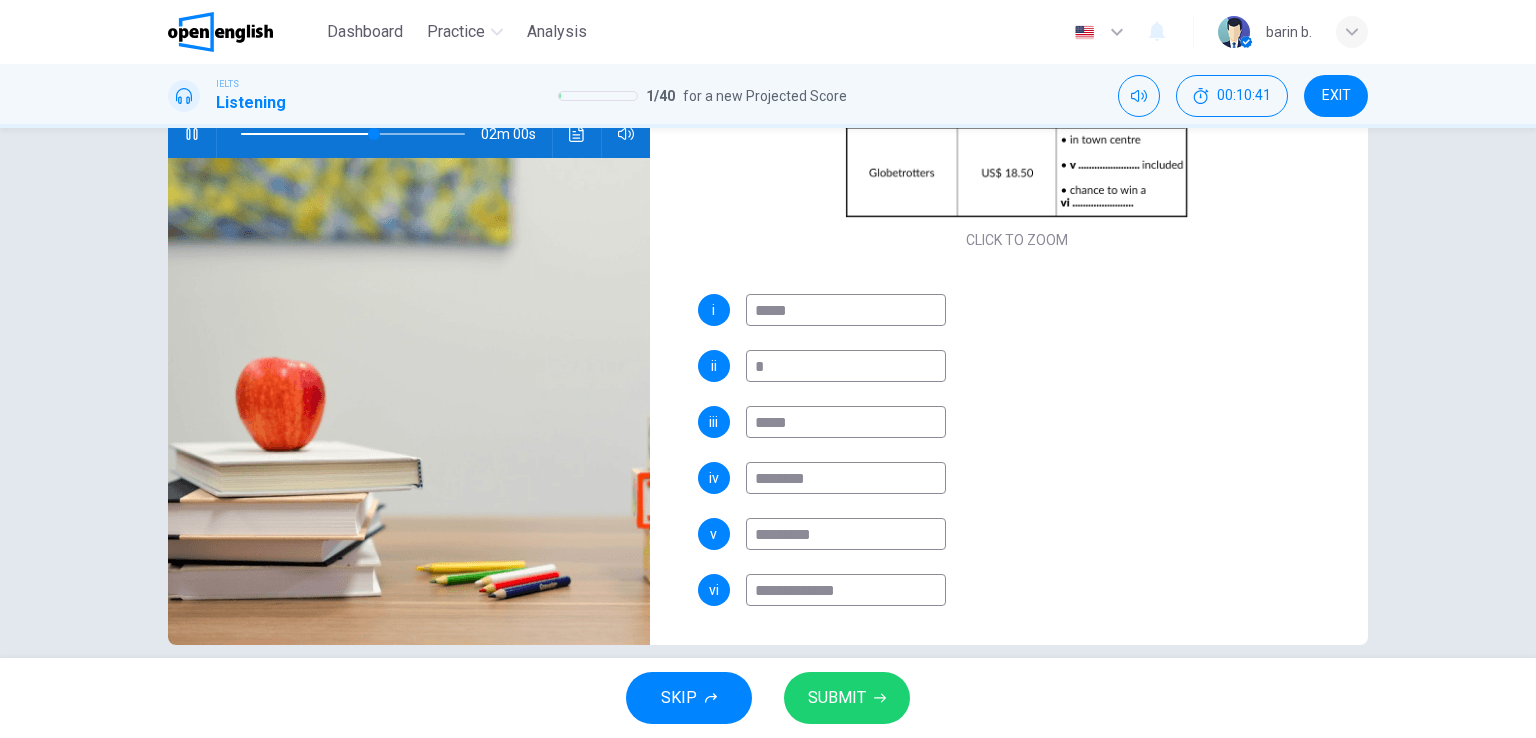 type on "**" 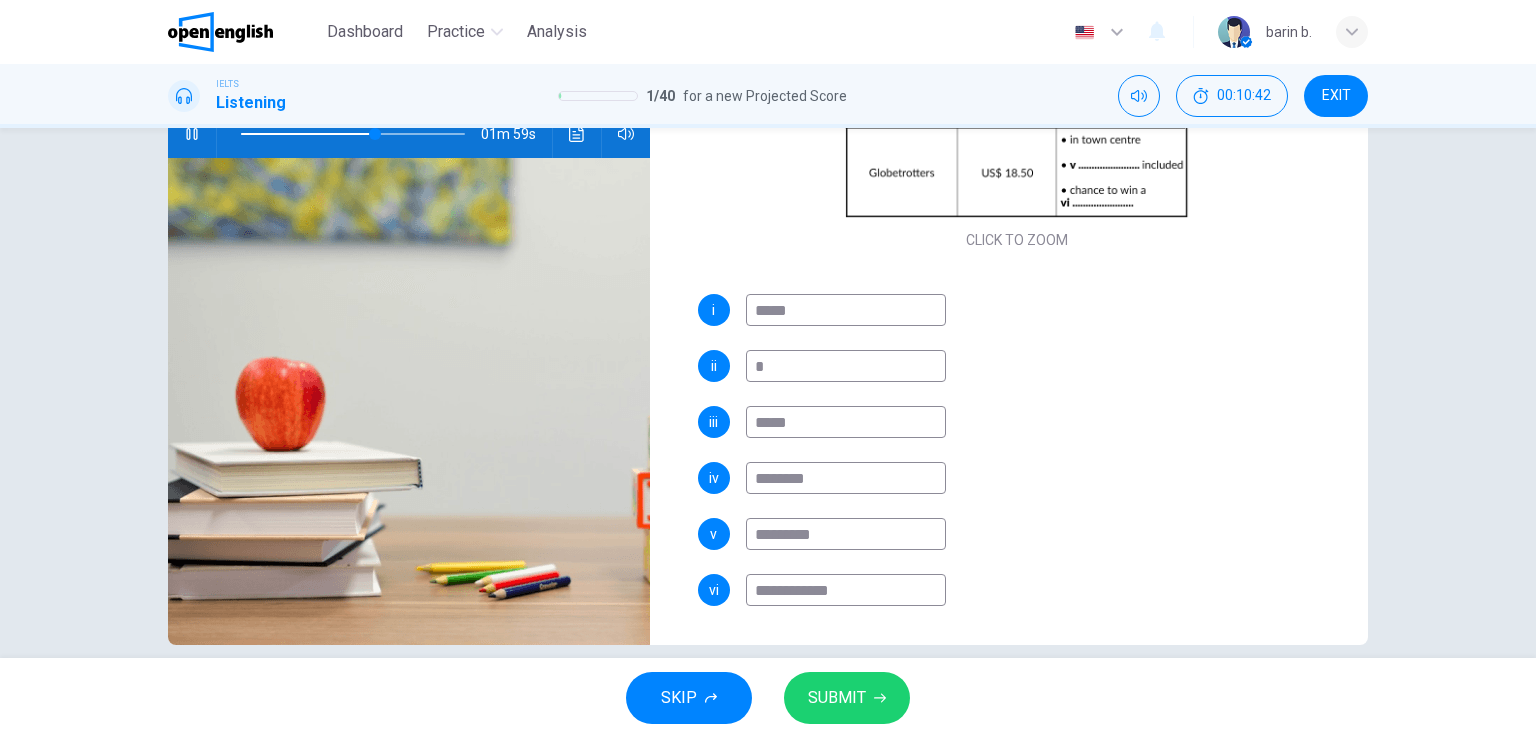 type on "**" 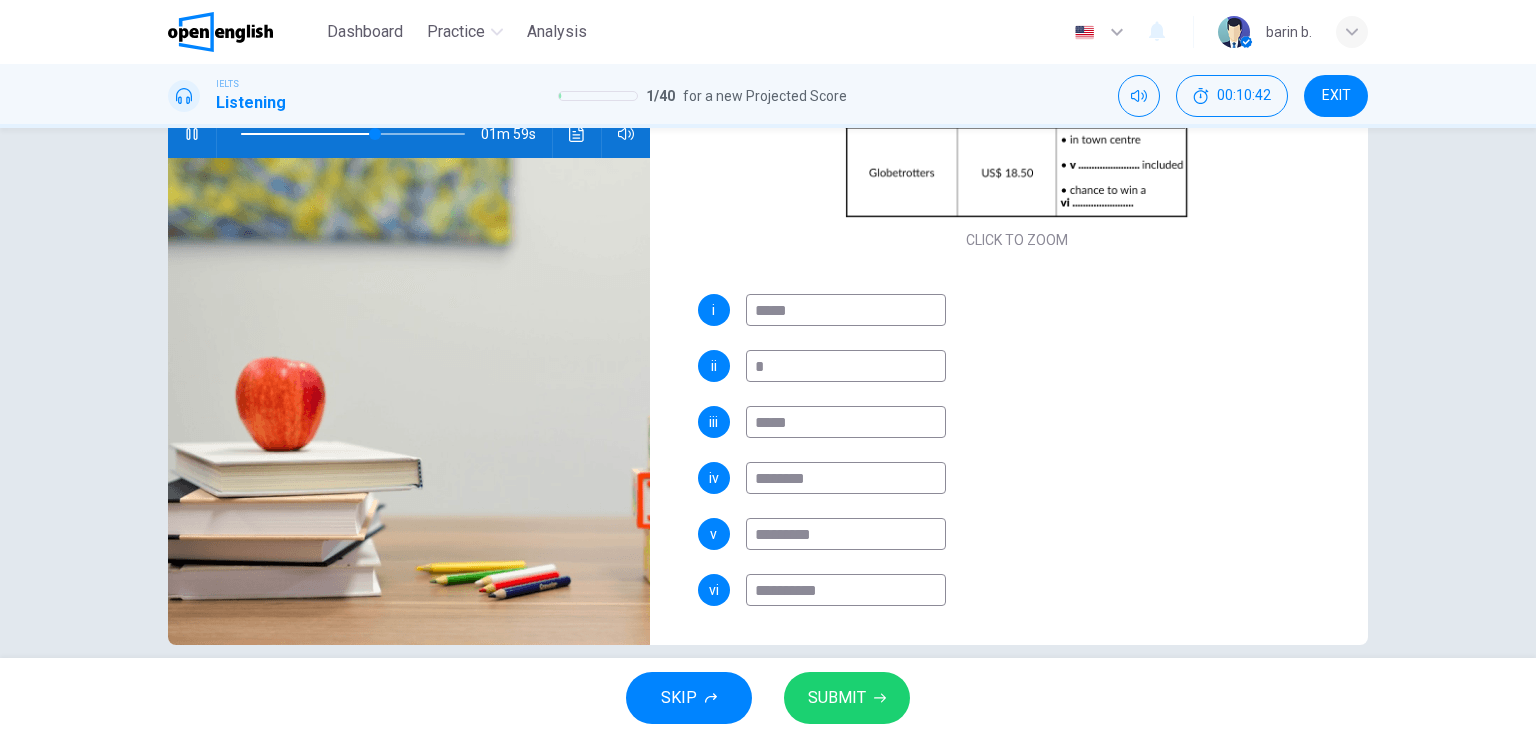 type on "*********" 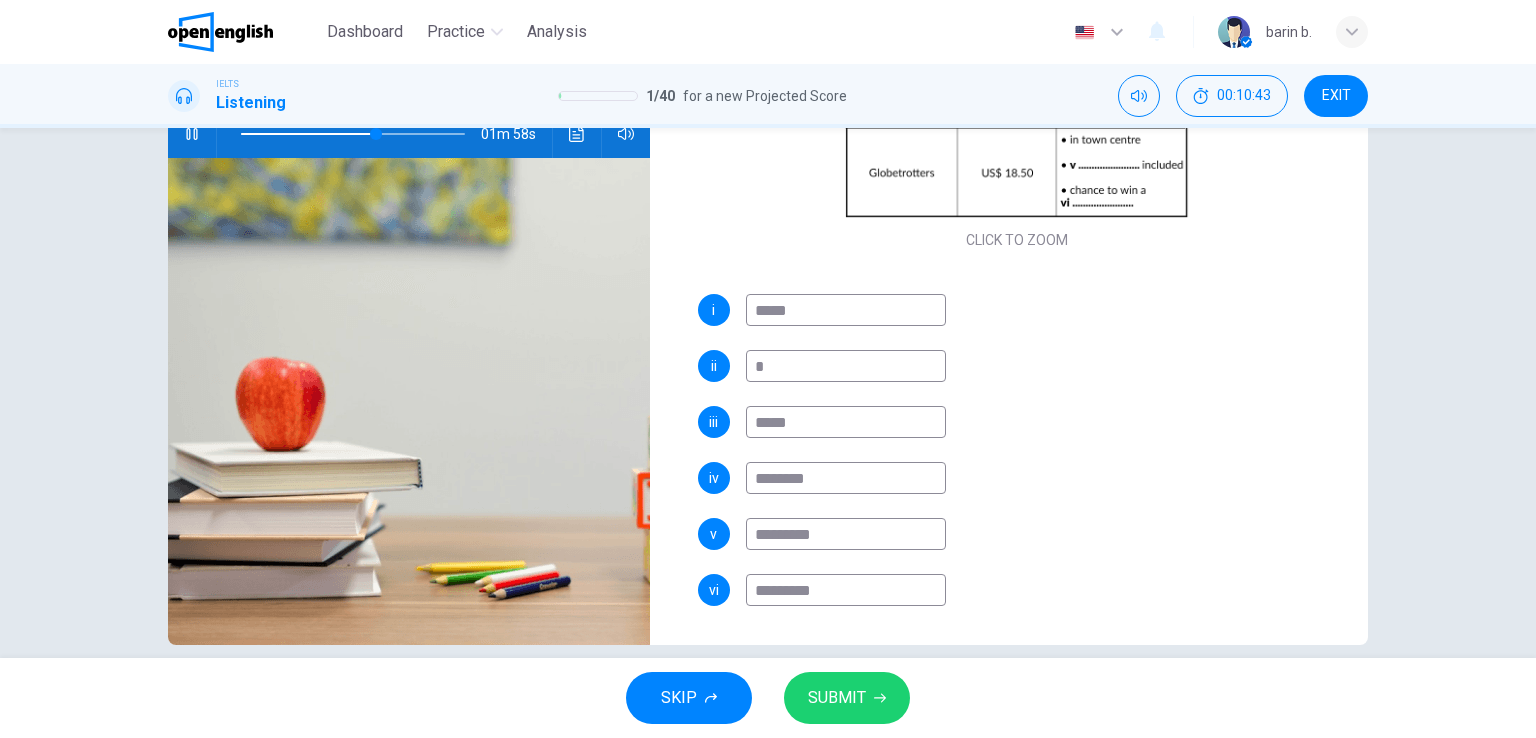 type on "**" 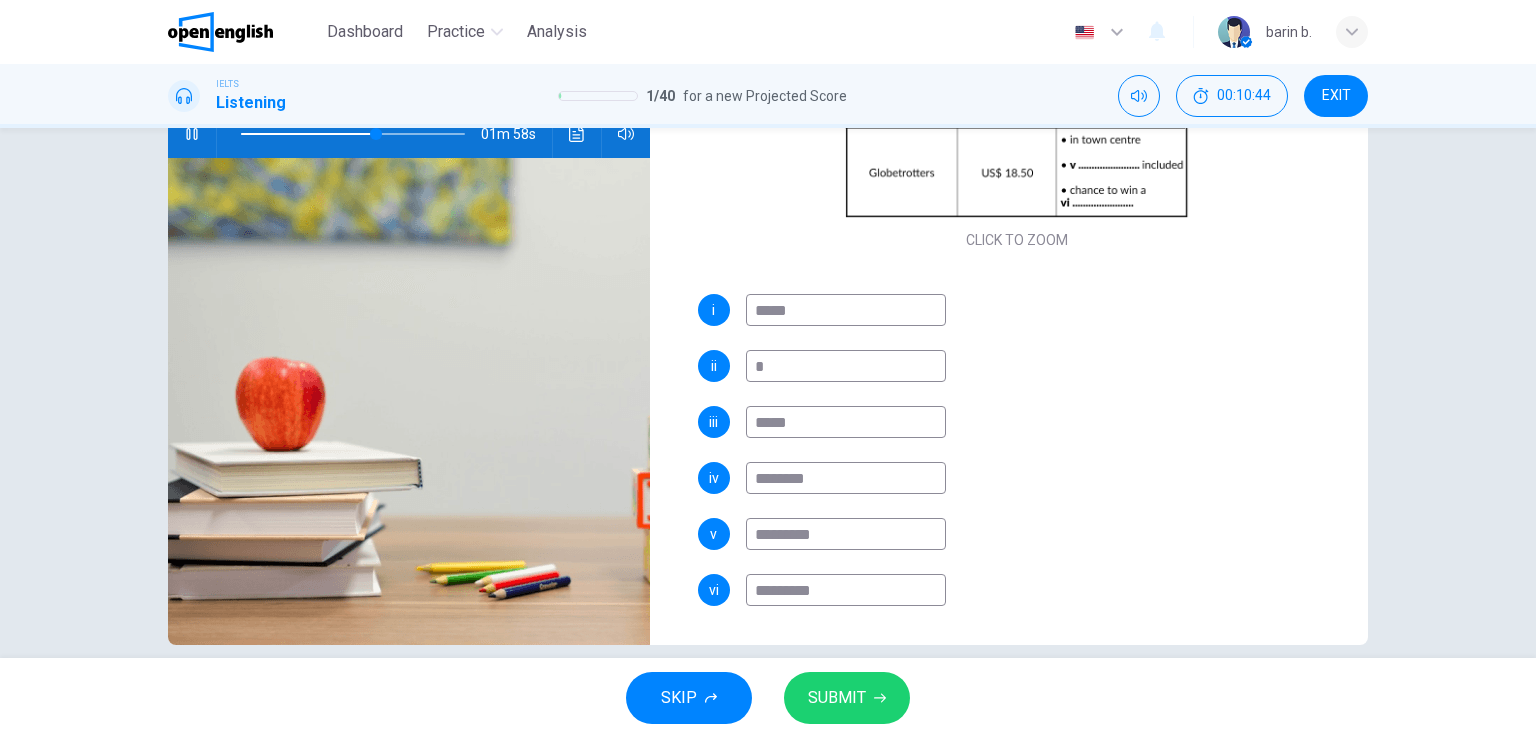 type on "********" 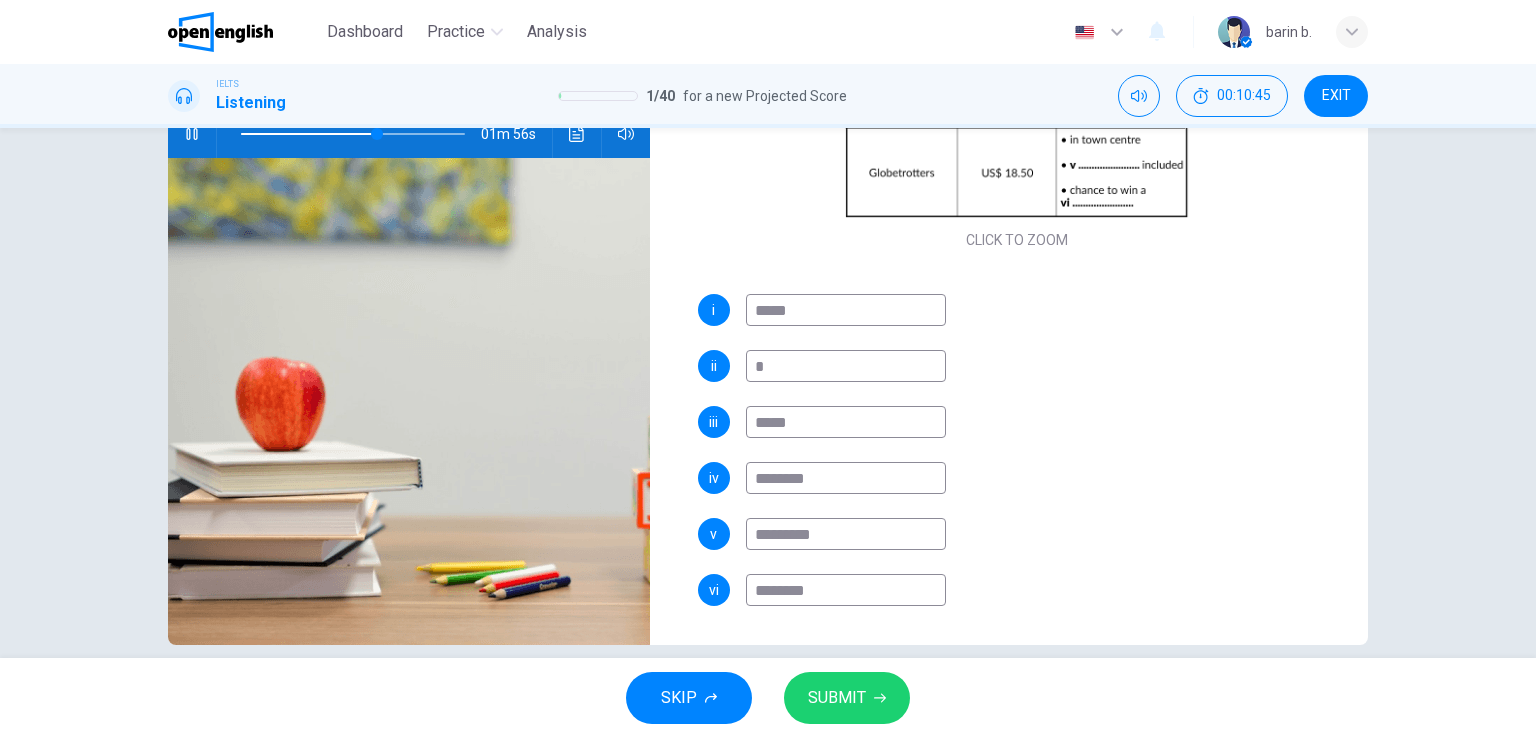 type on "**" 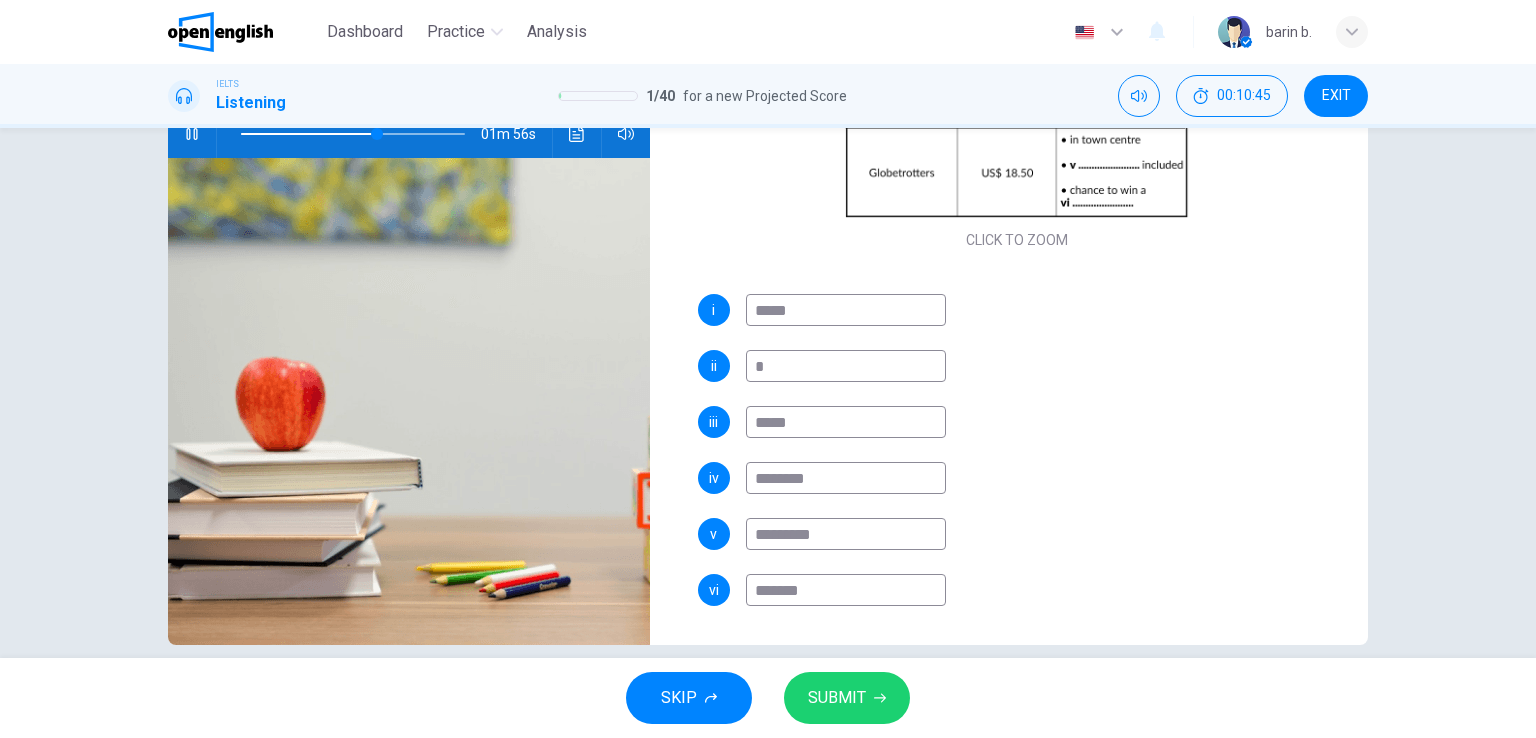 type on "**" 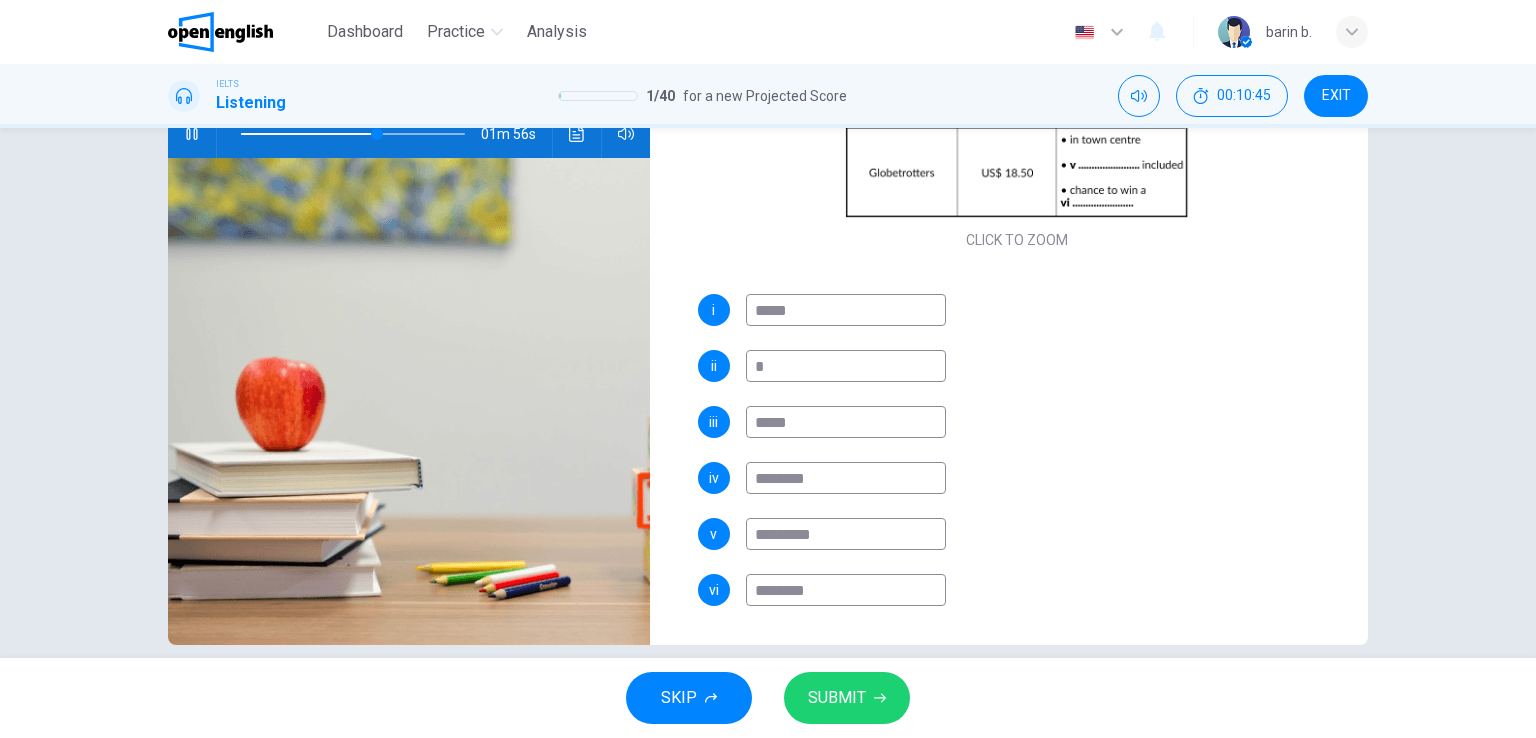 type on "**" 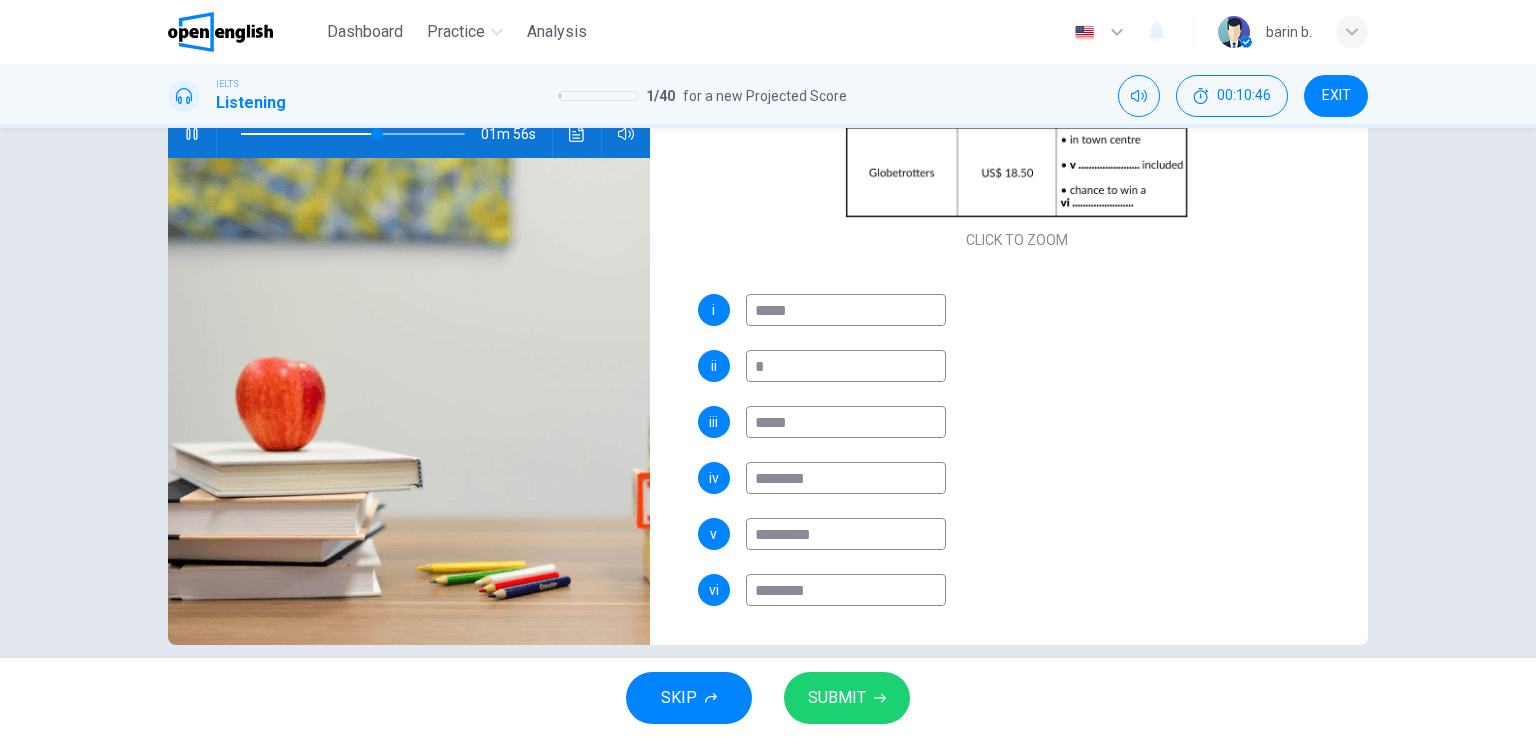 type on "*********" 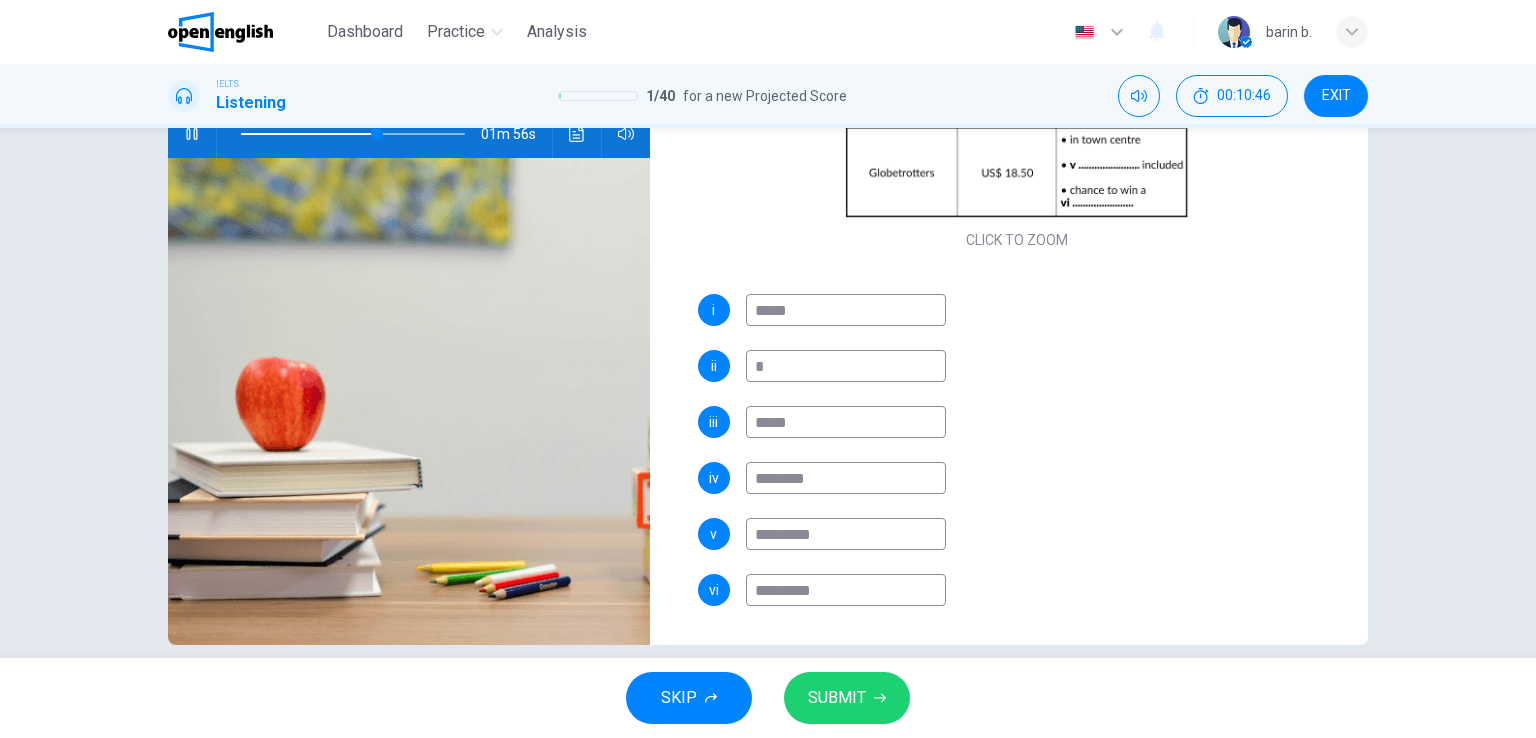 type on "**" 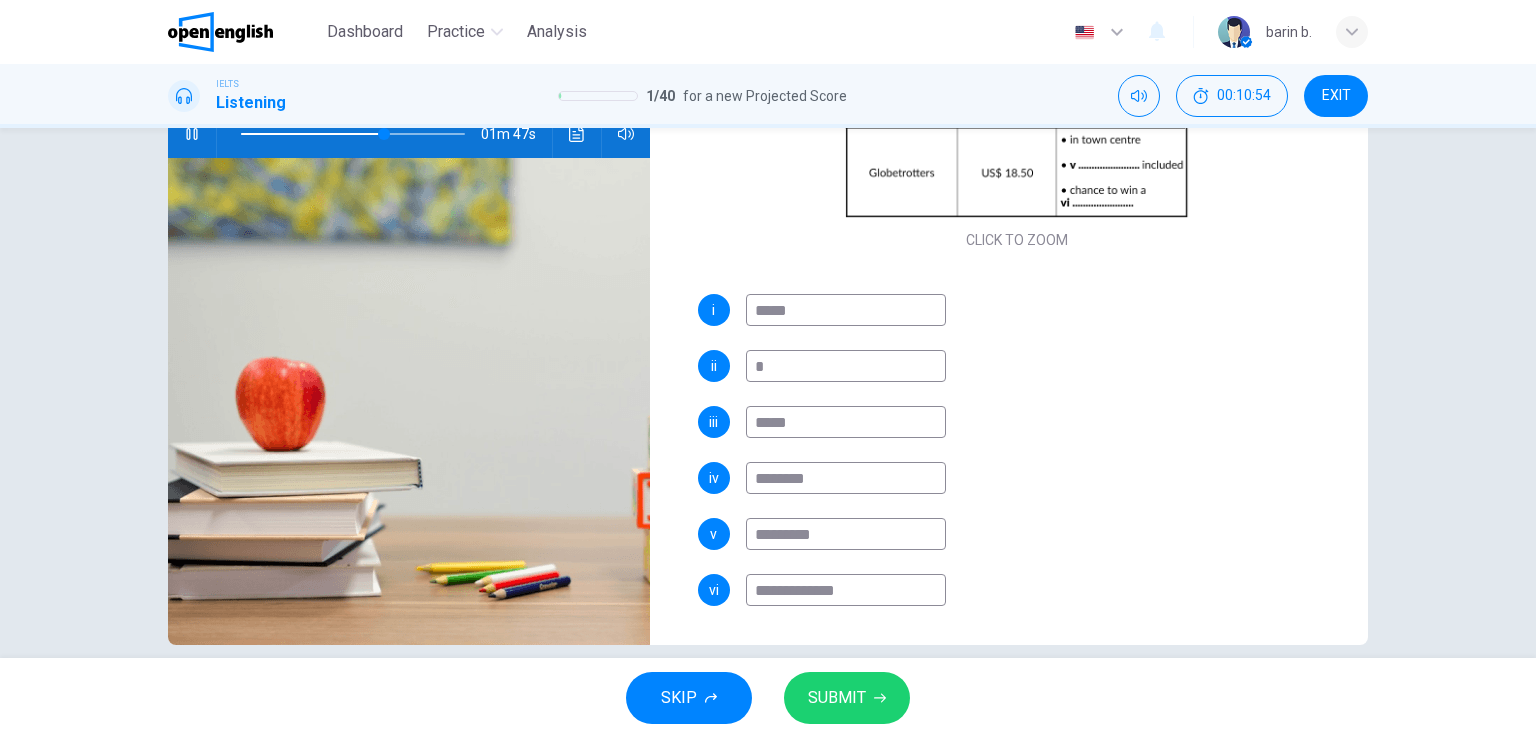 click on "SUBMIT" at bounding box center (837, 698) 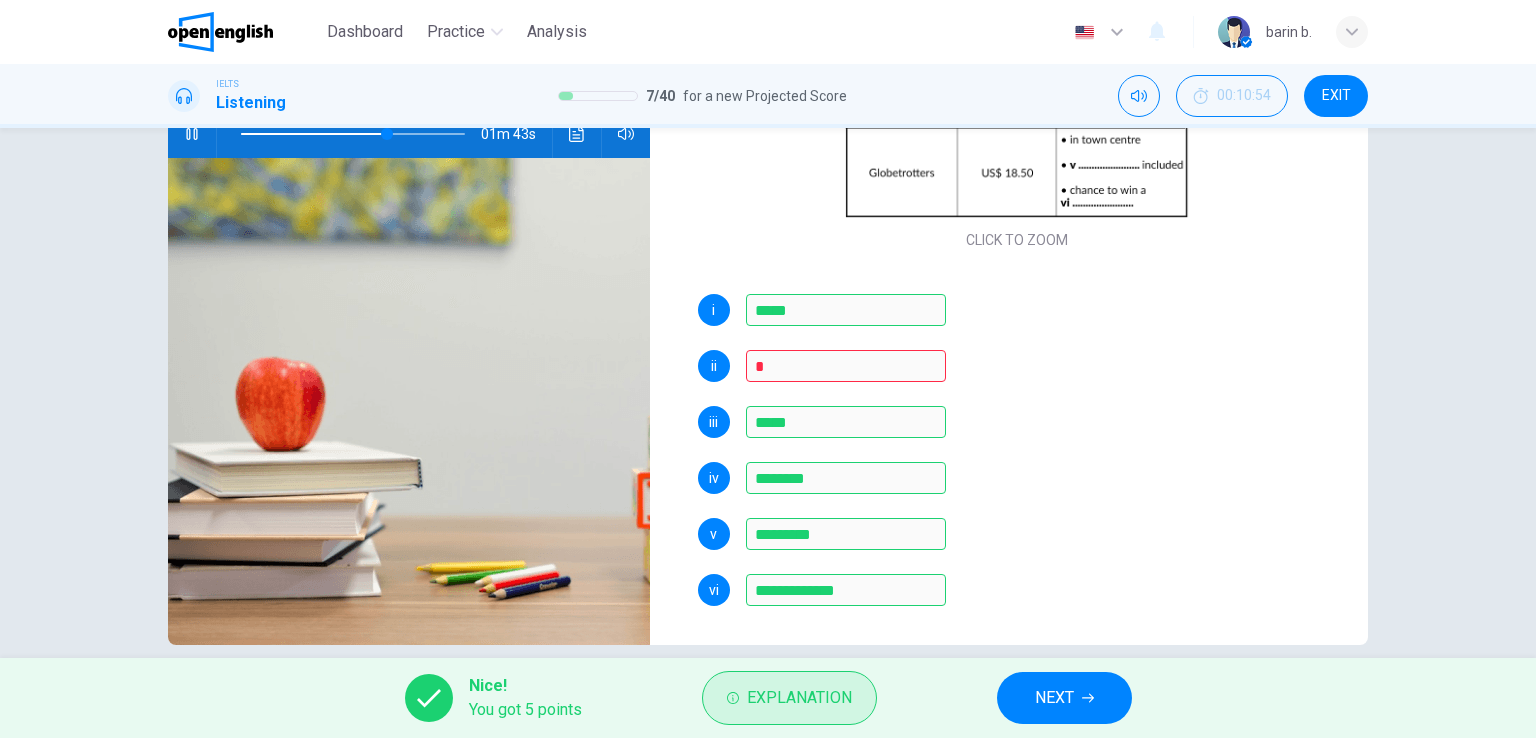 click on "Explanation" at bounding box center [789, 698] 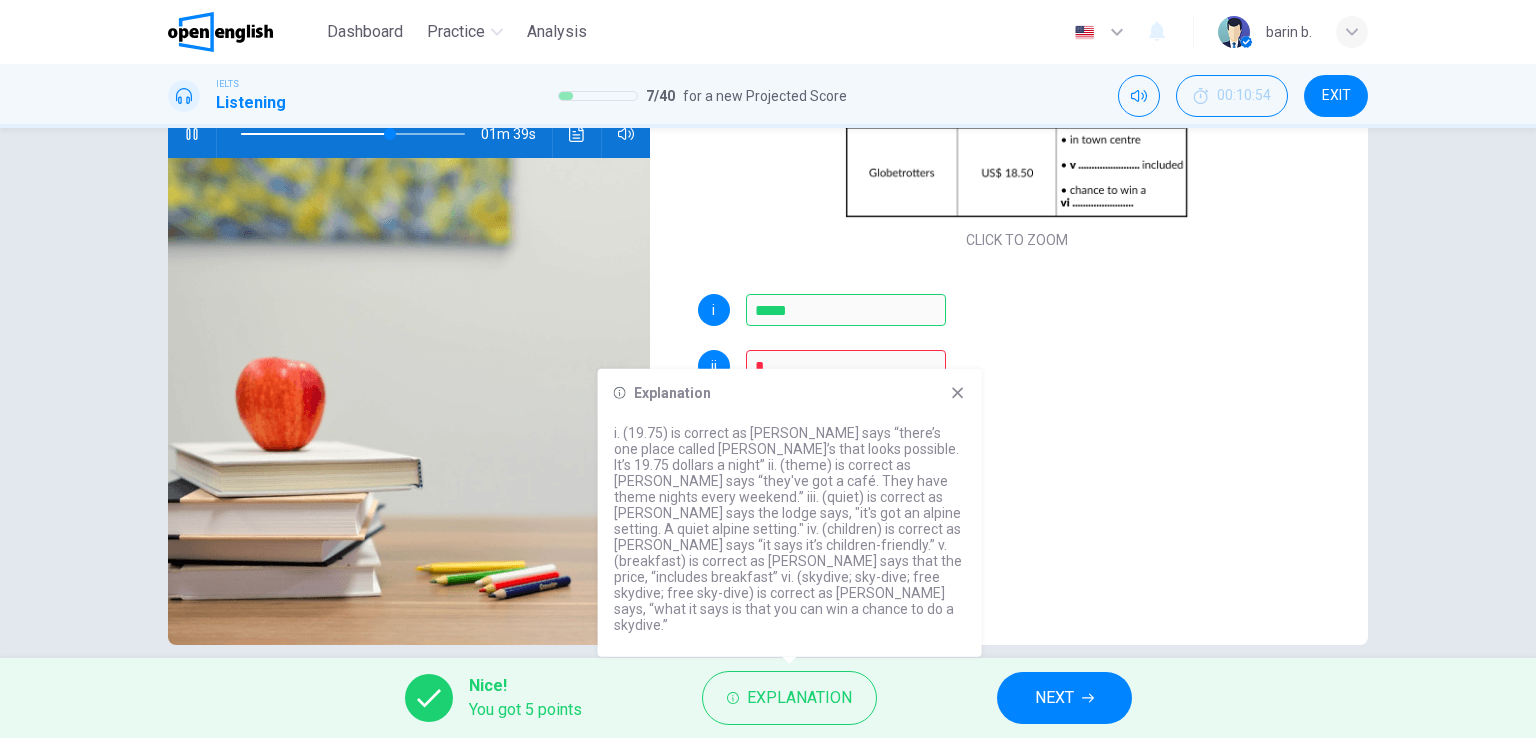 click 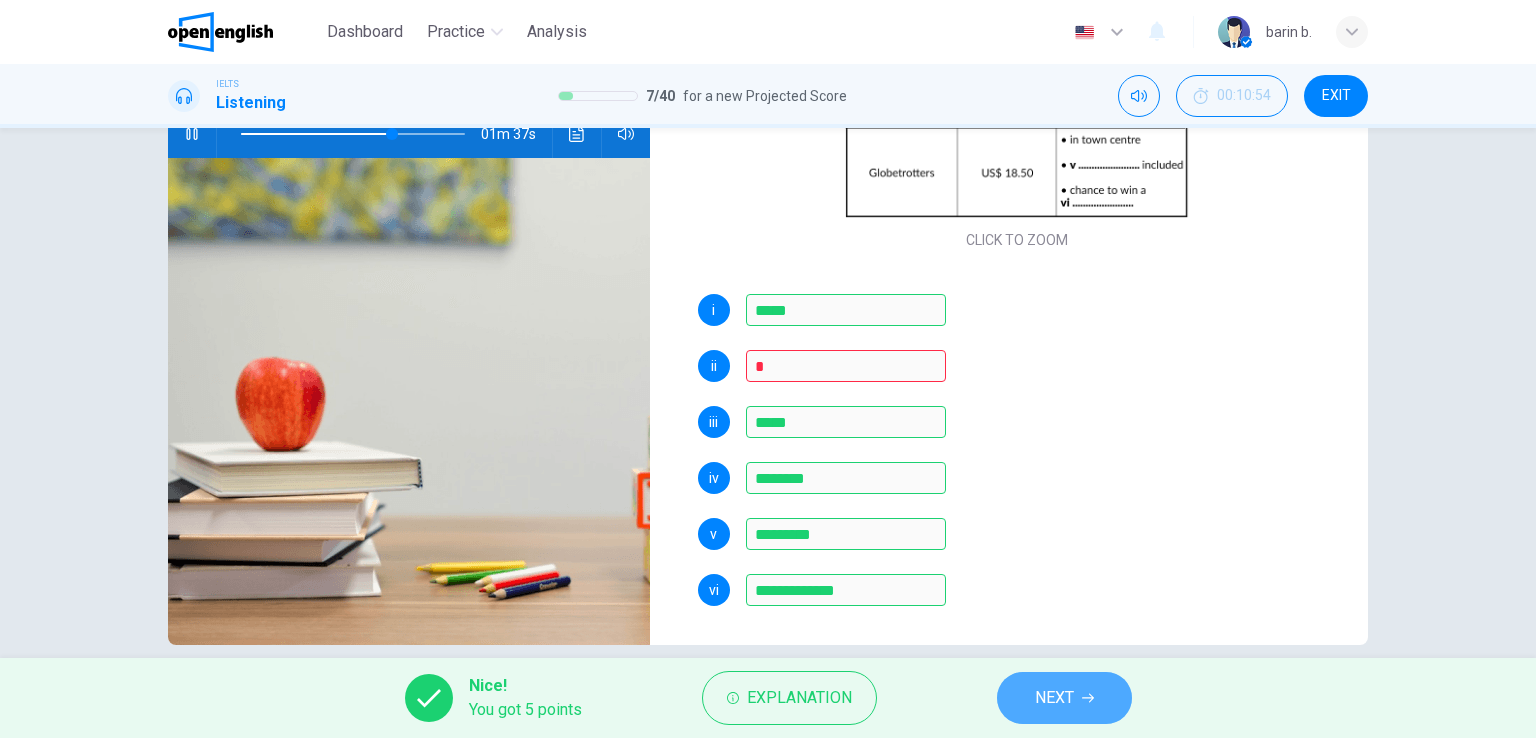 click on "NEXT" at bounding box center (1054, 698) 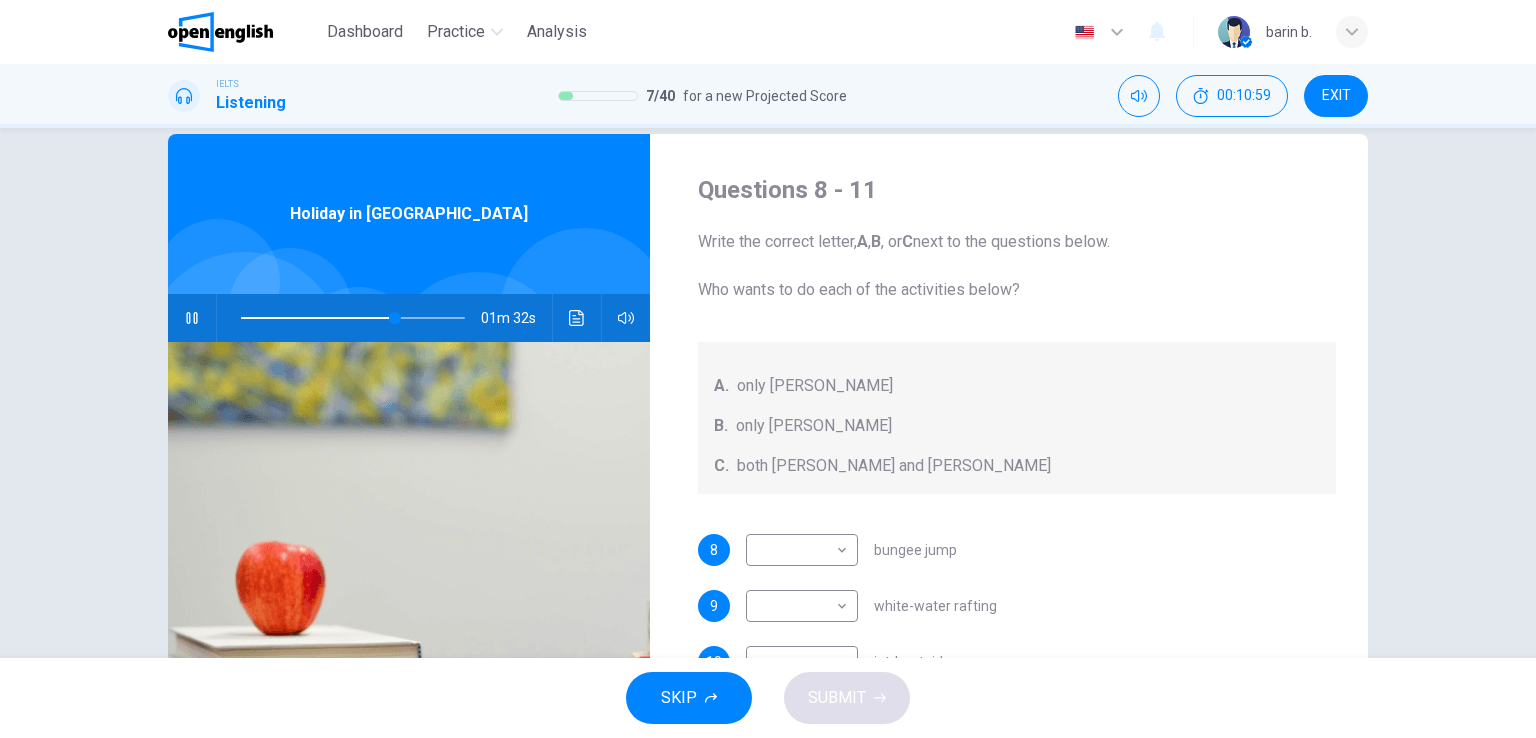 scroll, scrollTop: 0, scrollLeft: 0, axis: both 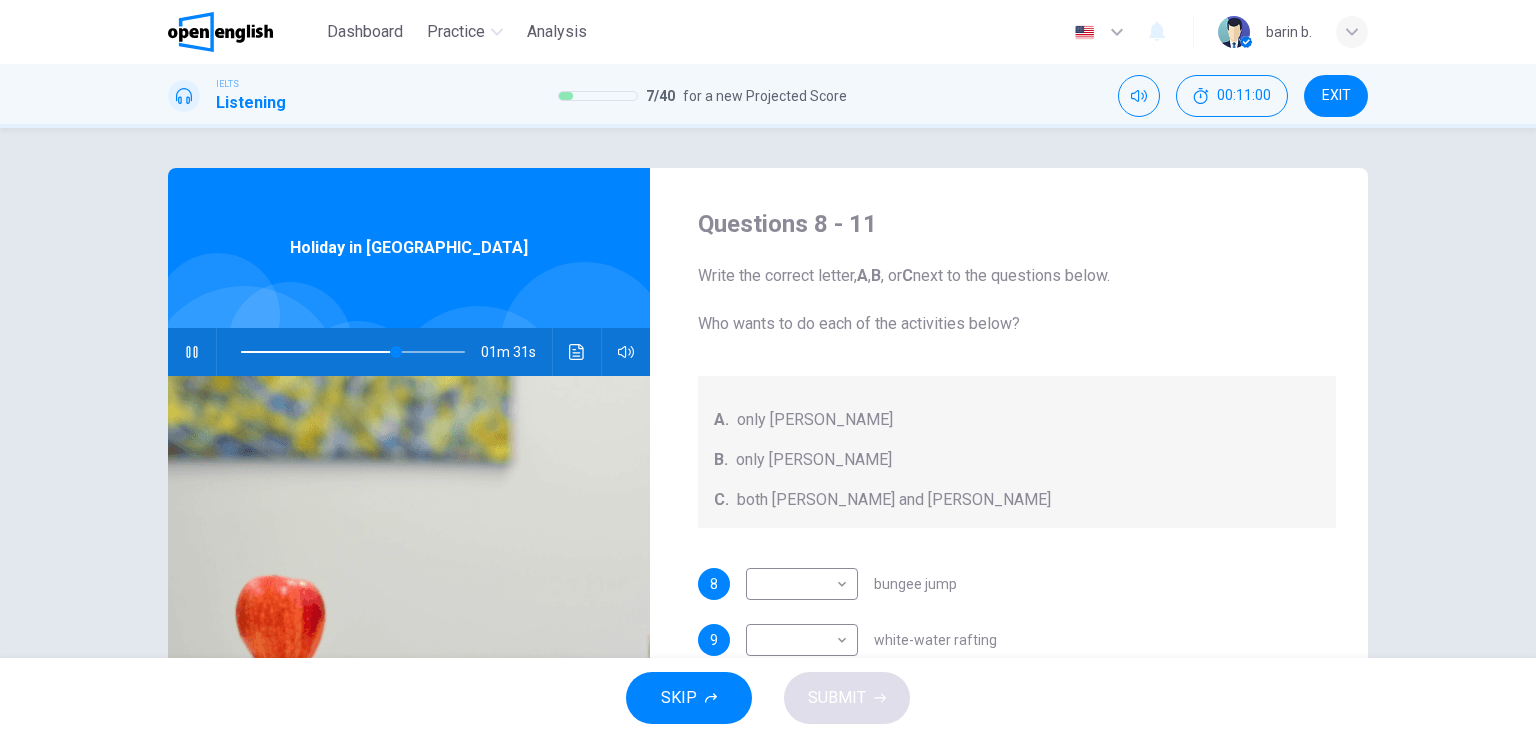 click at bounding box center (192, 352) 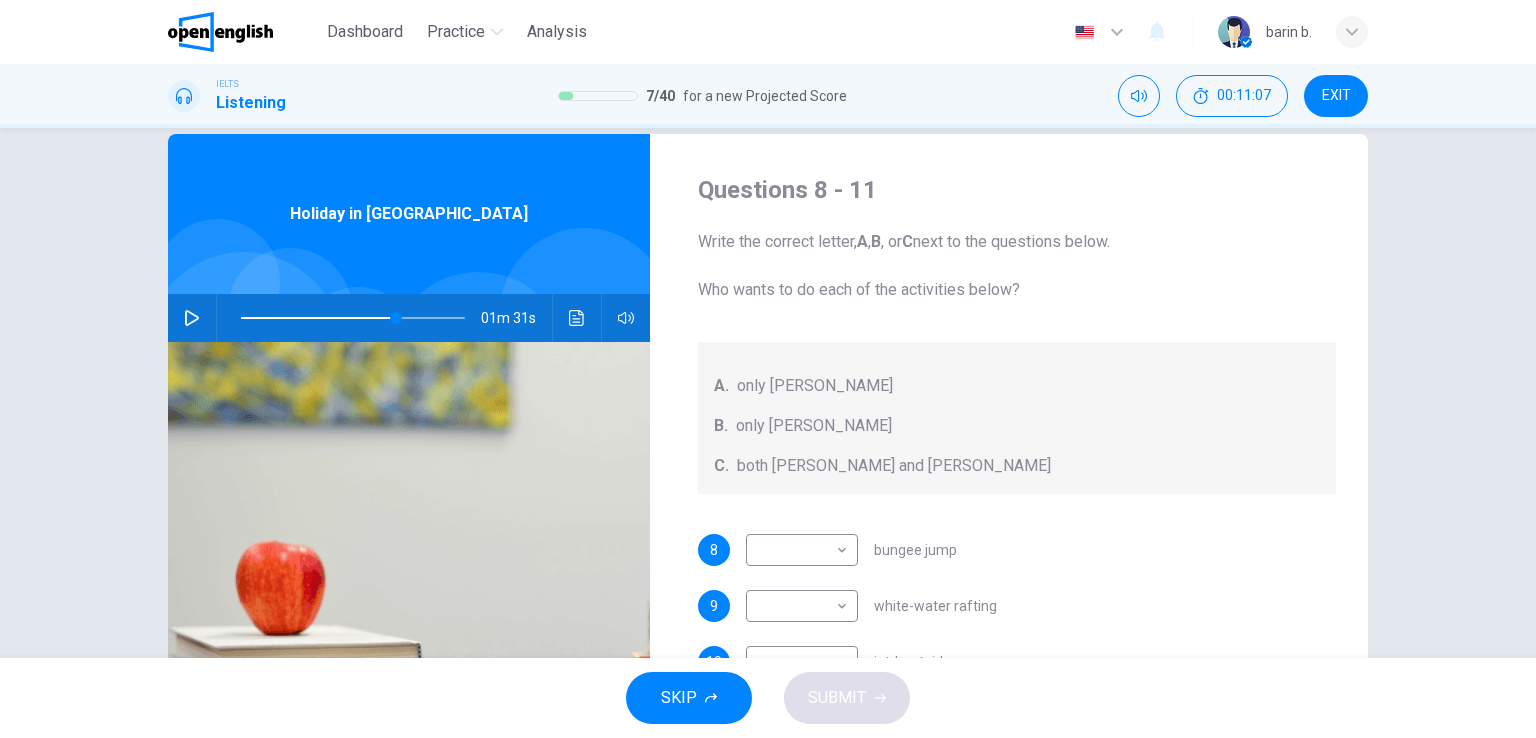 scroll, scrollTop: 0, scrollLeft: 0, axis: both 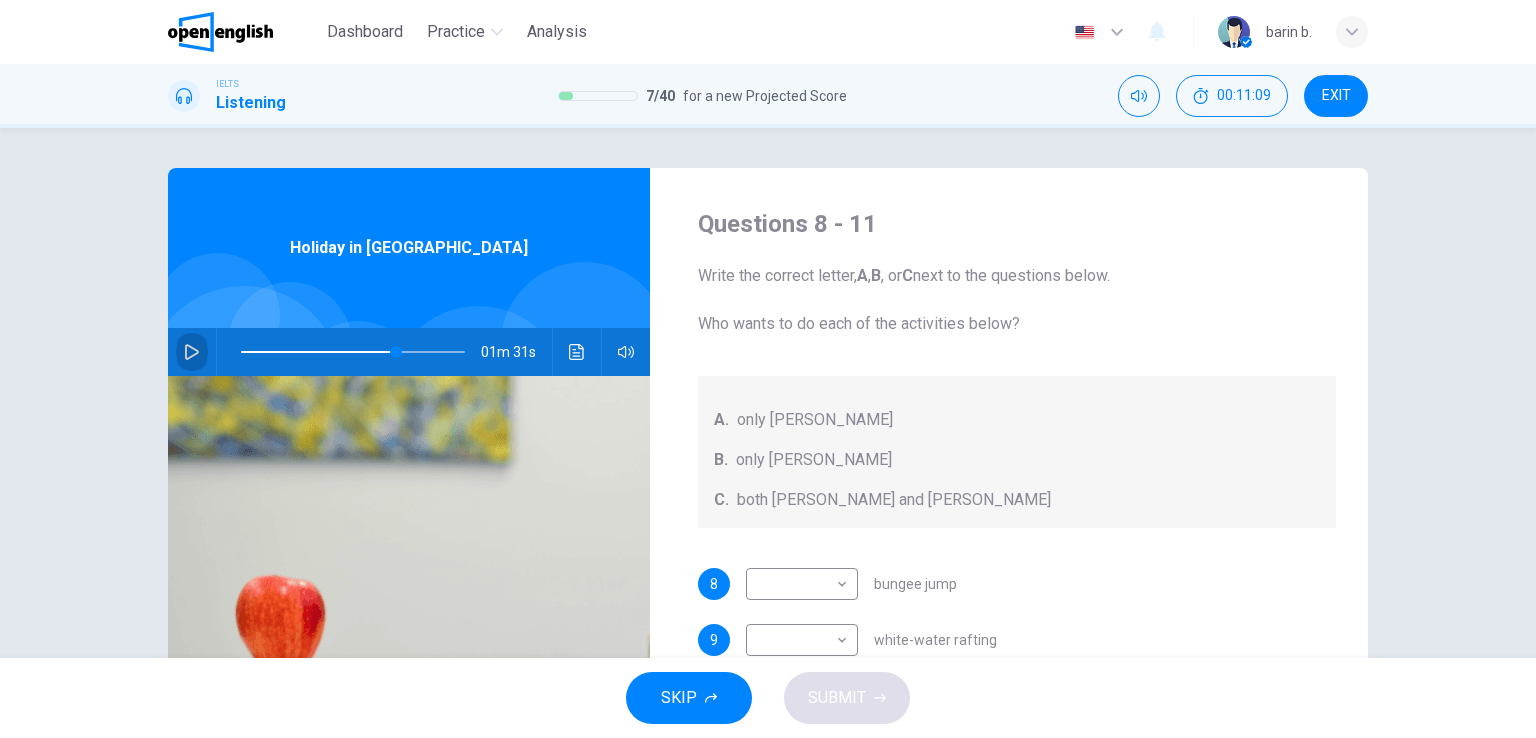click at bounding box center [192, 352] 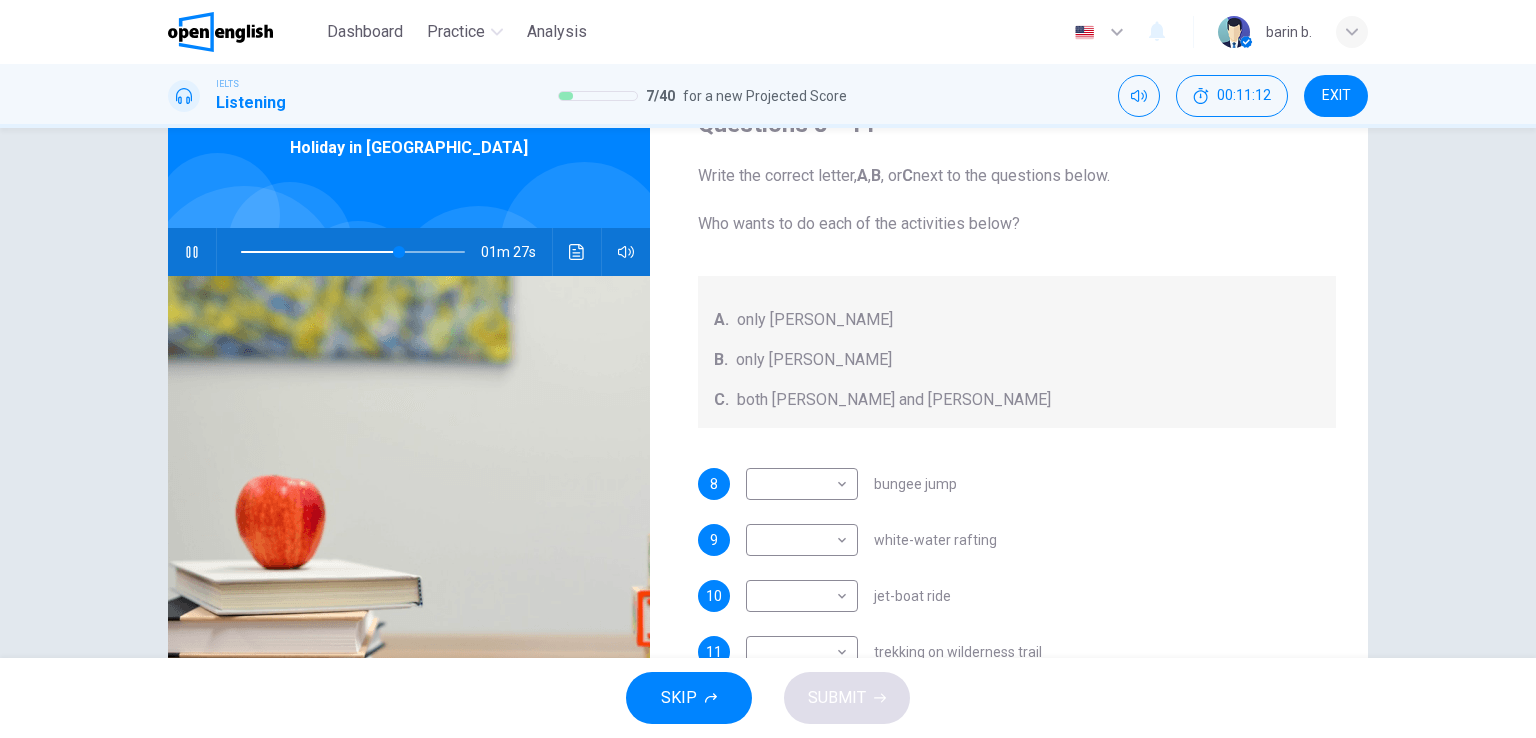 scroll, scrollTop: 200, scrollLeft: 0, axis: vertical 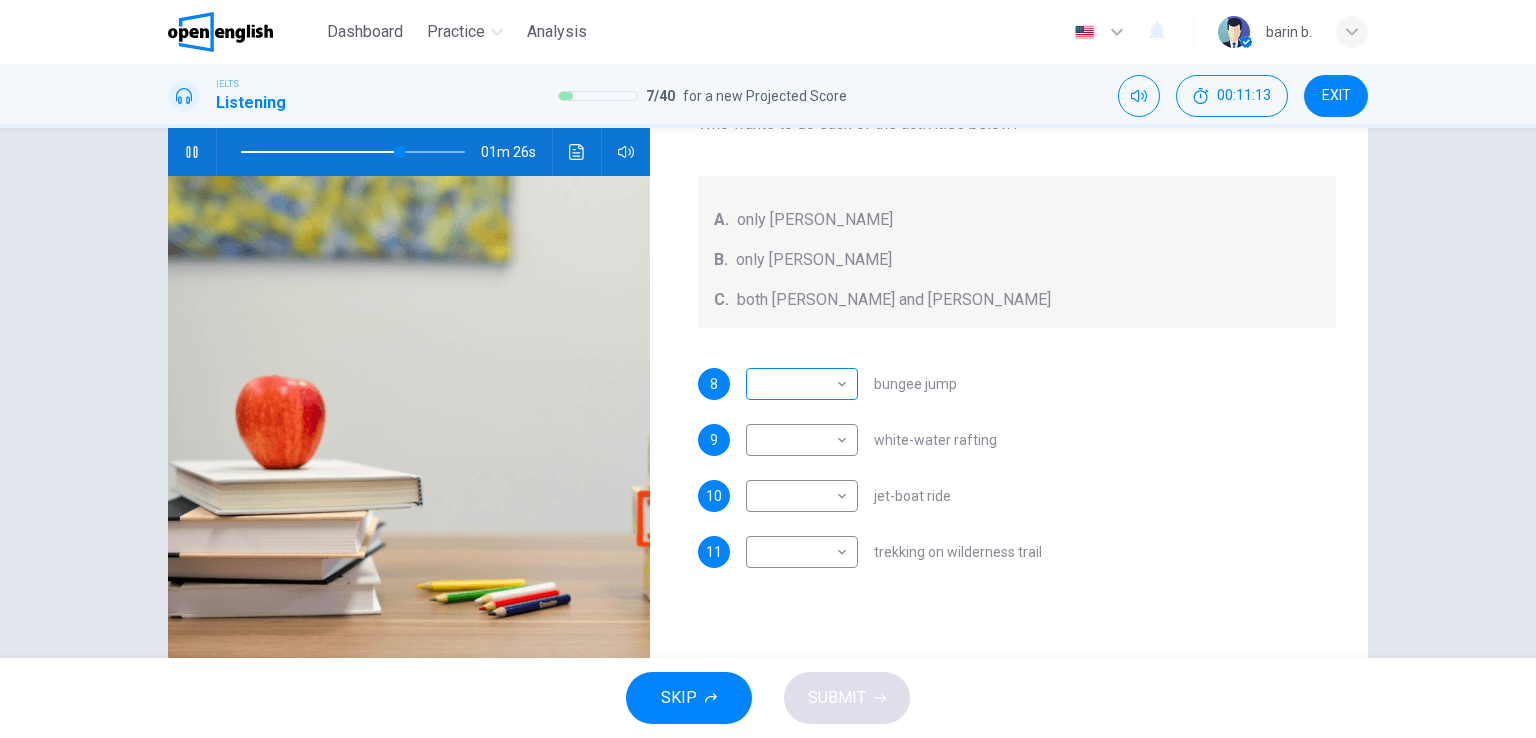 click on "This site uses cookies, as explained in our  Privacy Policy . If you agree to the use of cookies, please click the Accept button and continue to browse our site.   Privacy Policy Accept Dashboard Practice Analysis English ** ​ barin b. IELTS Listening 7 / 40 for a new Projected Score 00:11:13 EXIT Questions 8 - 11 Write the correct letter,  A ,  B , or  C  next to the questions below.
Who wants to do each of the activities below? A. only Jacinta B. only Lewis C. both Jacinta and Lewis 8 ​ ​ bungee jump 9 ​ ​ white-water rafting 10 ​ ​ jet-boat ride 11 ​ ​ trekking on wilderness trail Holiday in Queenstown 01m 26s SKIP SUBMIT Open English - Online English Dashboard Practice Analysis Notifications © Copyright  2025" at bounding box center (768, 369) 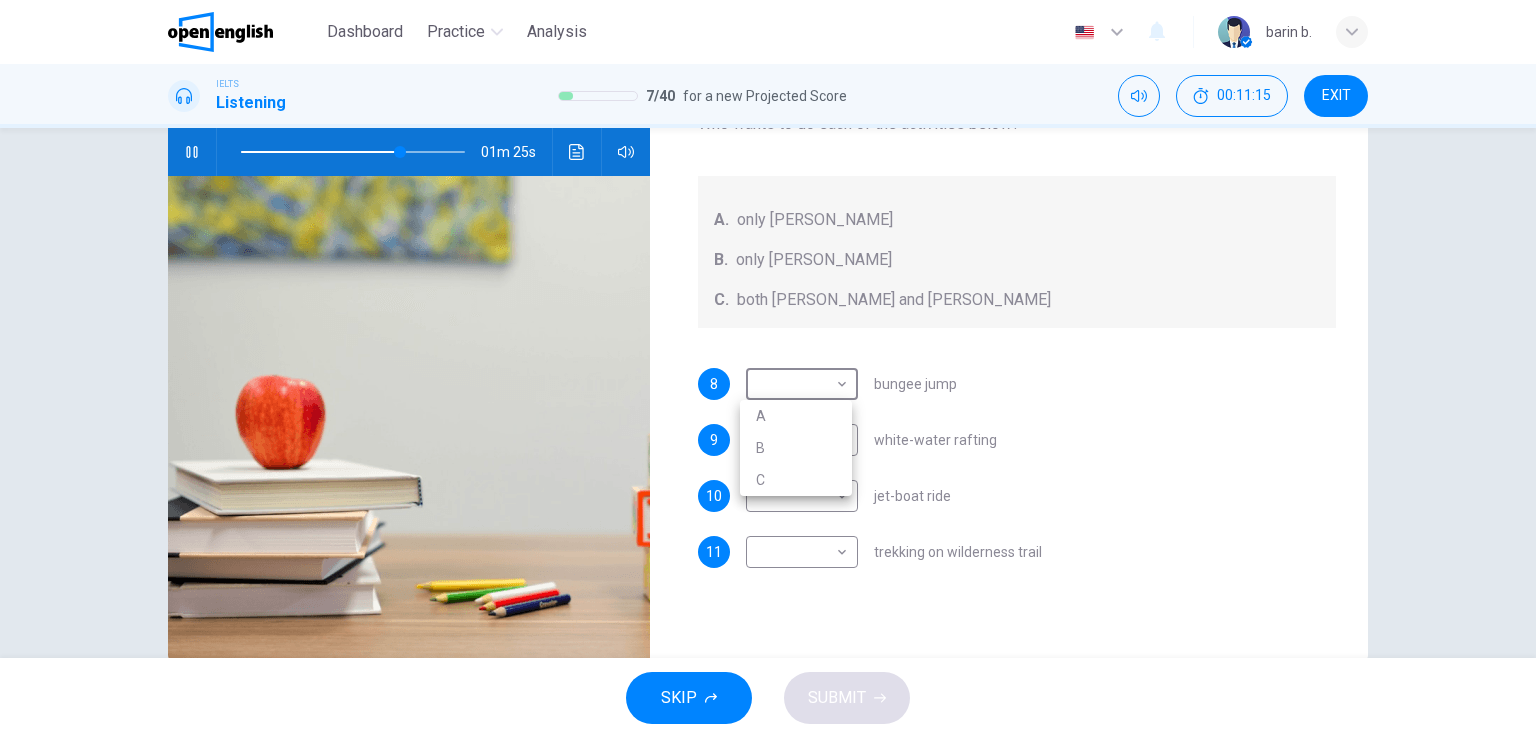 click at bounding box center [768, 369] 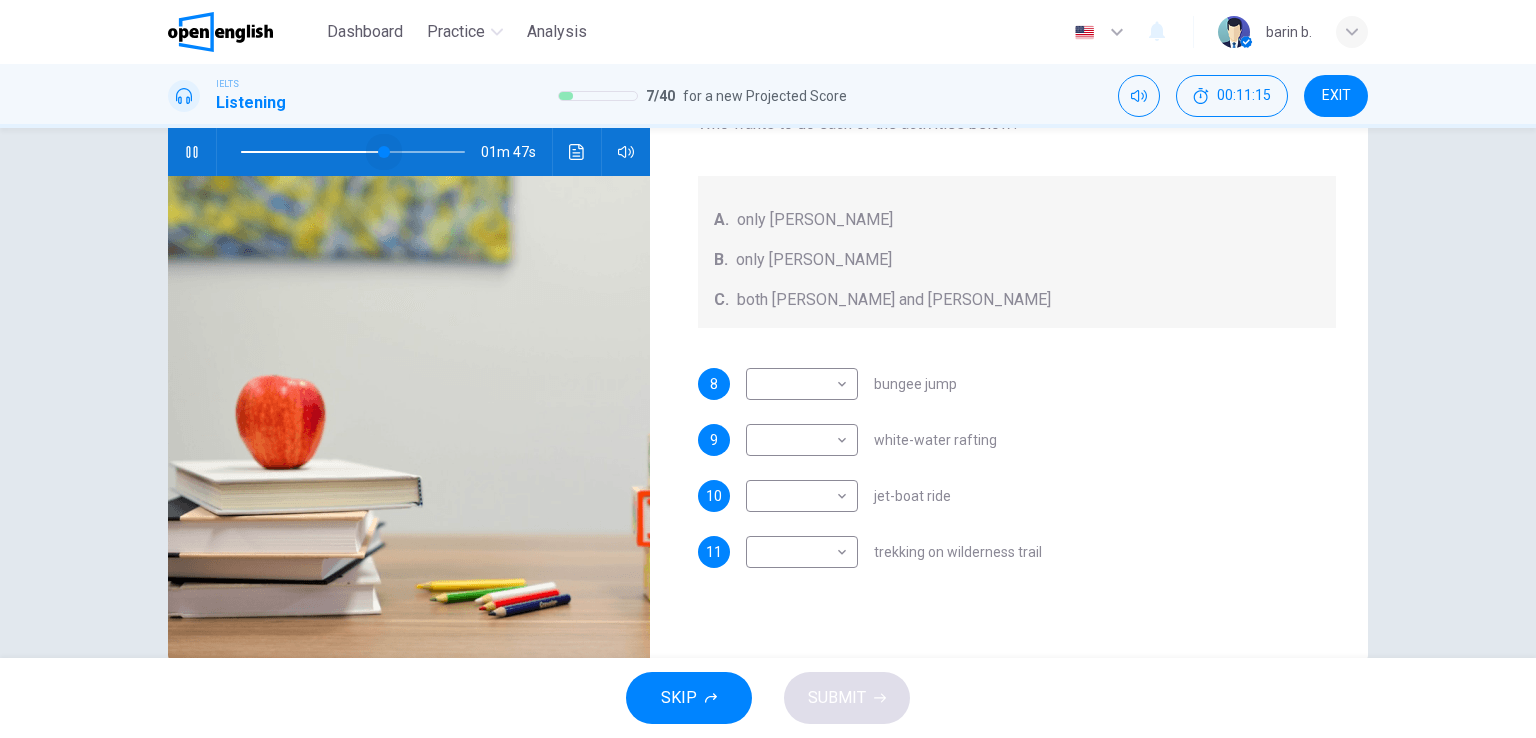click at bounding box center (384, 152) 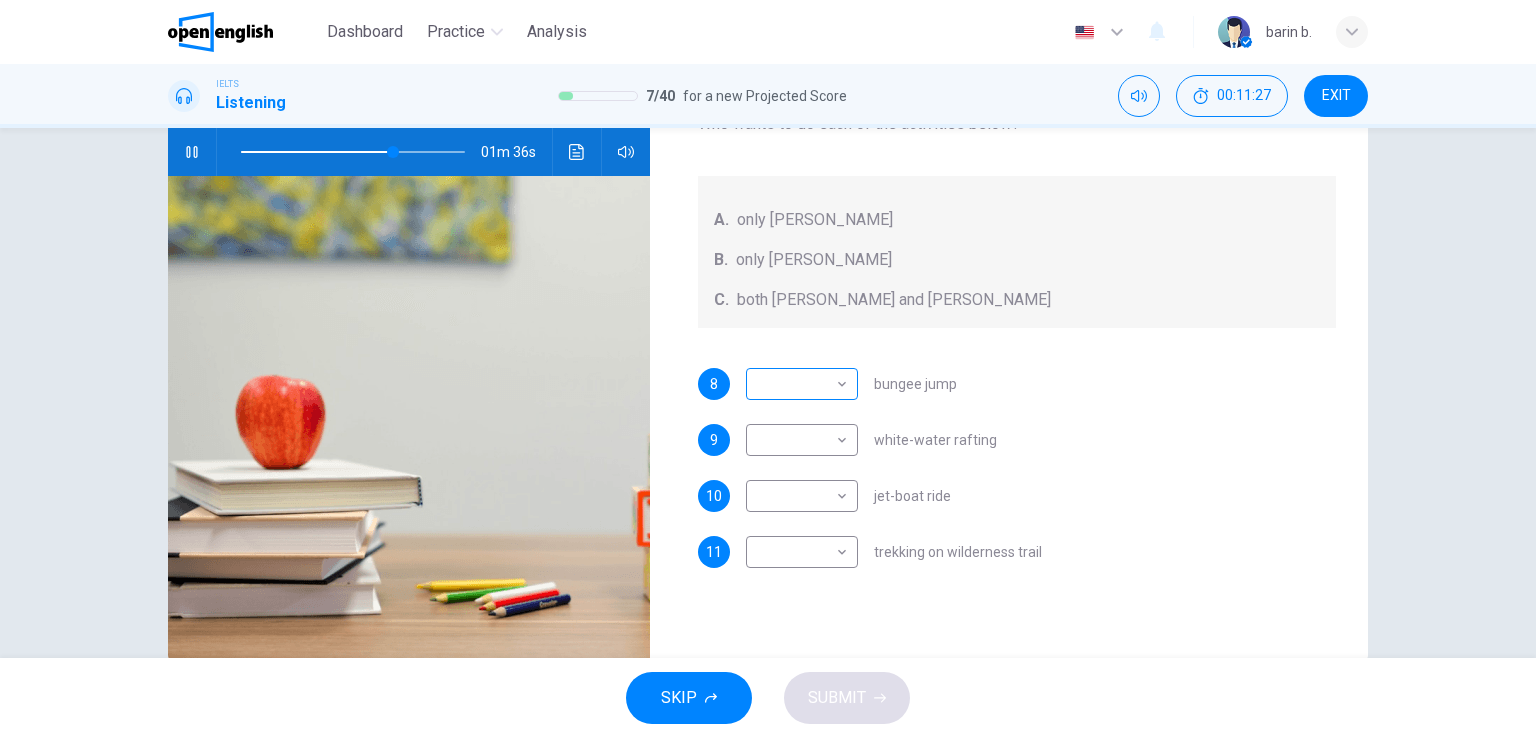 click on "This site uses cookies, as explained in our  Privacy Policy . If you agree to the use of cookies, please click the Accept button and continue to browse our site.   Privacy Policy Accept Dashboard Practice Analysis English ** ​ barin b. IELTS Listening 7 / 40 for a new Projected Score 00:11:27 EXIT Questions 8 - 11 Write the correct letter,  A ,  B , or  C  next to the questions below.
Who wants to do each of the activities below? A. only Jacinta B. only Lewis C. both Jacinta and Lewis 8 ​ ​ bungee jump 9 ​ ​ white-water rafting 10 ​ ​ jet-boat ride 11 ​ ​ trekking on wilderness trail Holiday in Queenstown 01m 36s SKIP SUBMIT Open English - Online English Dashboard Practice Analysis Notifications © Copyright  2025" at bounding box center [768, 369] 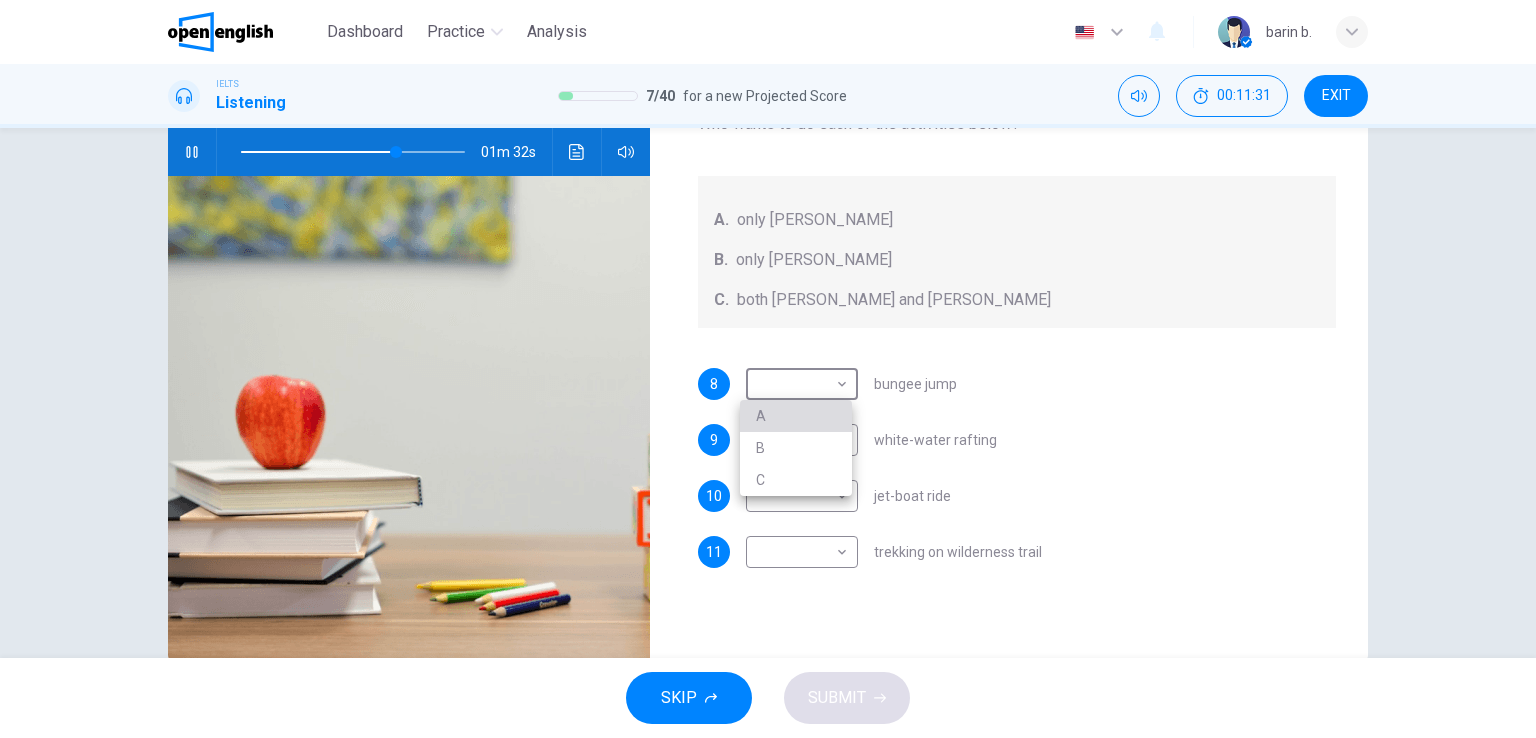 click on "A" at bounding box center [796, 416] 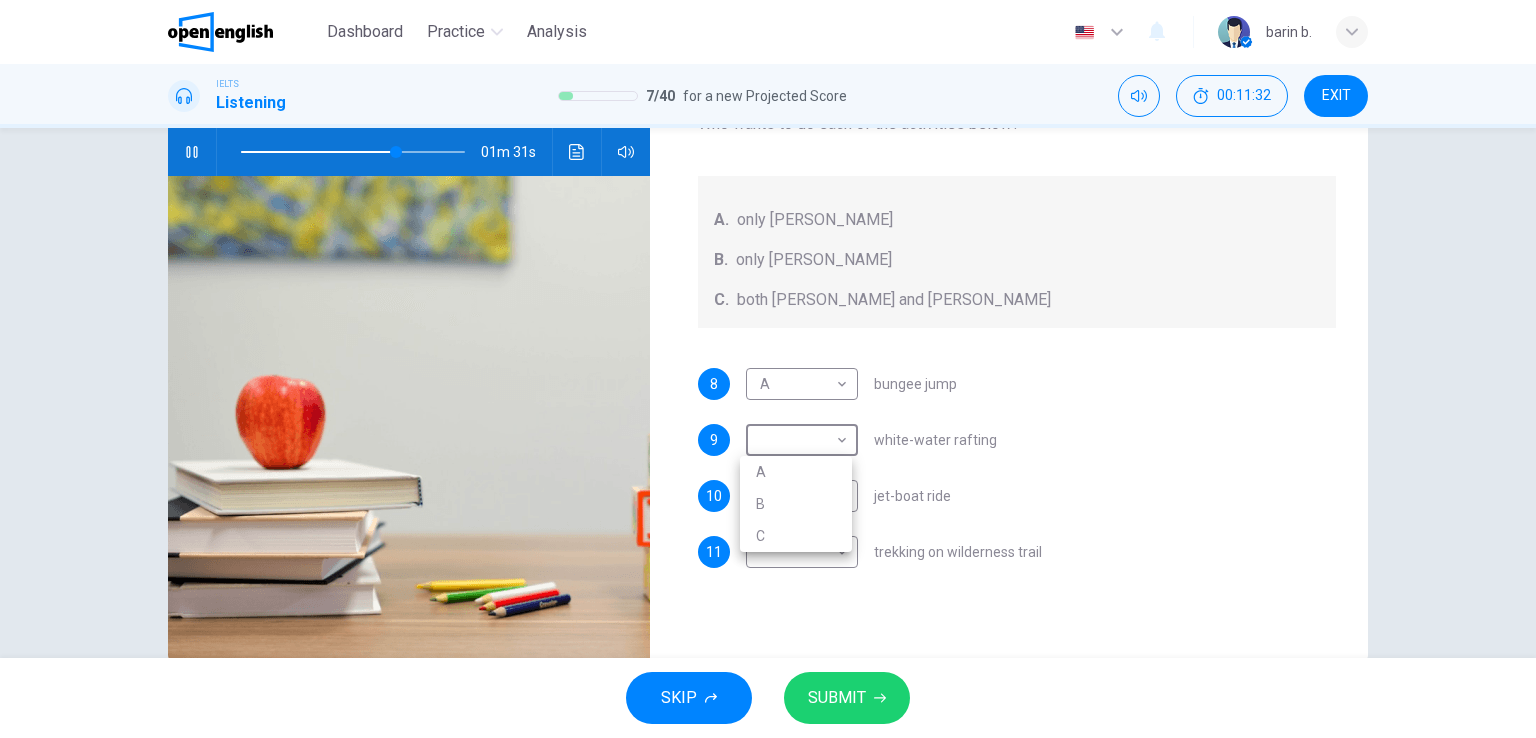 click on "This site uses cookies, as explained in our  Privacy Policy . If you agree to the use of cookies, please click the Accept button and continue to browse our site.   Privacy Policy Accept Dashboard Practice Analysis English ** ​ barin b. IELTS Listening 7 / 40 for a new Projected Score 00:11:32 EXIT Questions 8 - 11 Write the correct letter,  A ,  B , or  C  next to the questions below.
Who wants to do each of the activities below? A. only Jacinta B. only Lewis C. both Jacinta and Lewis 8 A * ​ bungee jump 9 ​ ​ white-water rafting 10 ​ ​ jet-boat ride 11 ​ ​ trekking on wilderness trail Holiday in Queenstown 01m 31s SKIP SUBMIT Open English - Online English Dashboard Practice Analysis Notifications © Copyright  2025 A B C" at bounding box center (768, 369) 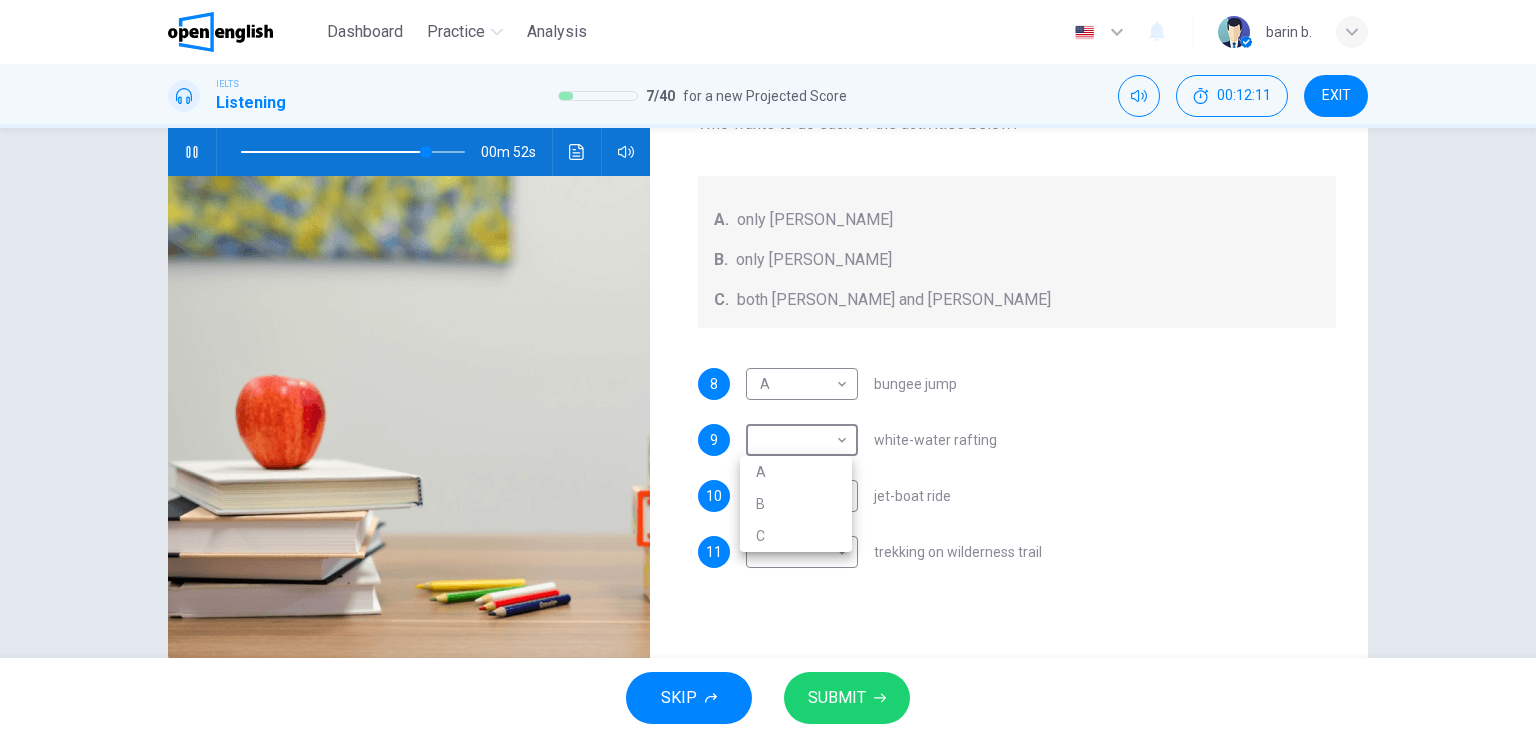 click on "C" at bounding box center (796, 536) 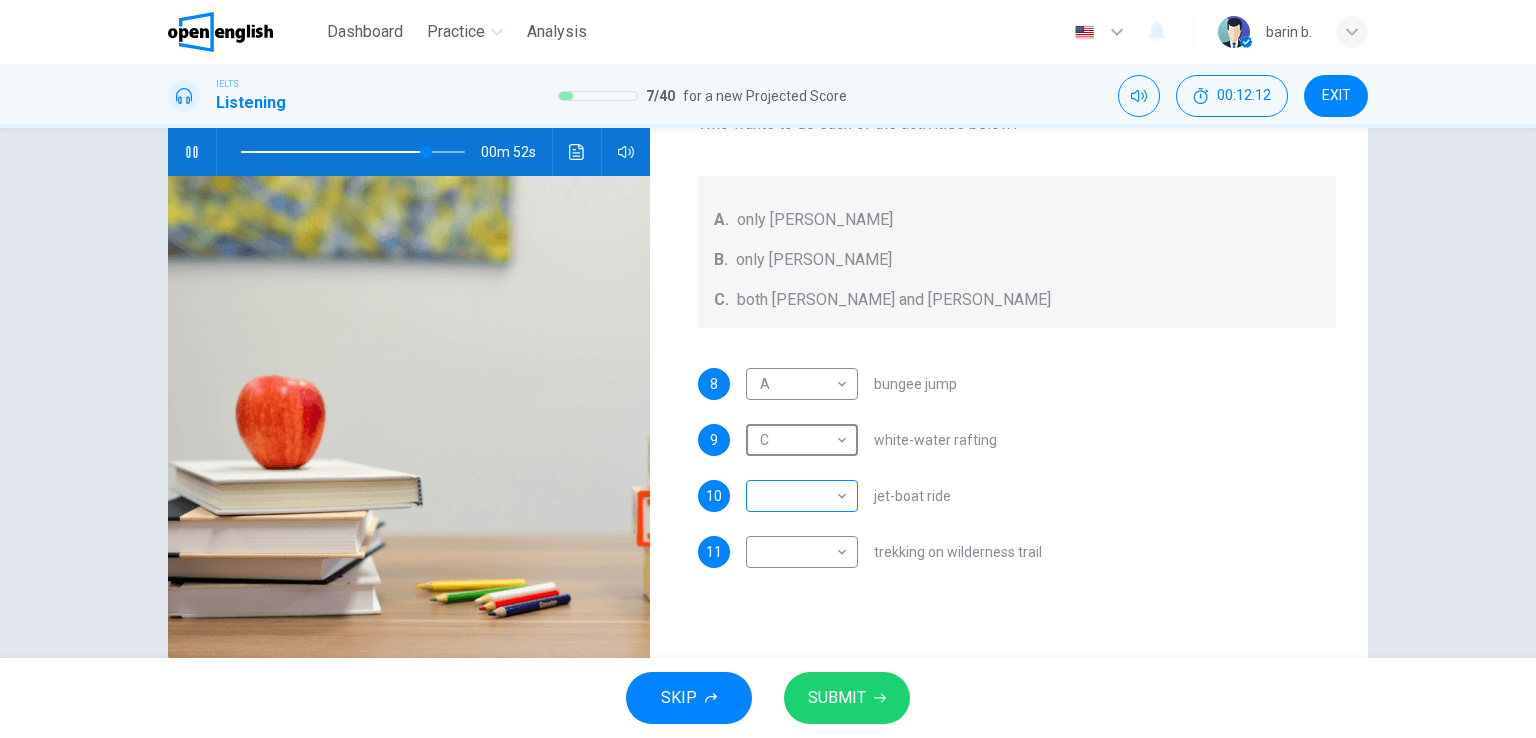 click on "This site uses cookies, as explained in our  Privacy Policy . If you agree to the use of cookies, please click the Accept button and continue to browse our site.   Privacy Policy Accept Dashboard Practice Analysis English ** ​ barin b. IELTS Listening 7 / 40 for a new Projected Score 00:12:12 EXIT Questions 8 - 11 Write the correct letter,  A ,  B , or  C  next to the questions below.
Who wants to do each of the activities below? A. only Jacinta B. only Lewis C. both Jacinta and Lewis 8 A * ​ bungee jump 9 C * ​ white-water rafting 10 ​ ​ jet-boat ride 11 ​ ​ trekking on wilderness trail Holiday in Queenstown 00m 52s SKIP SUBMIT Open English - Online English Dashboard Practice Analysis Notifications © Copyright  2025" at bounding box center [768, 369] 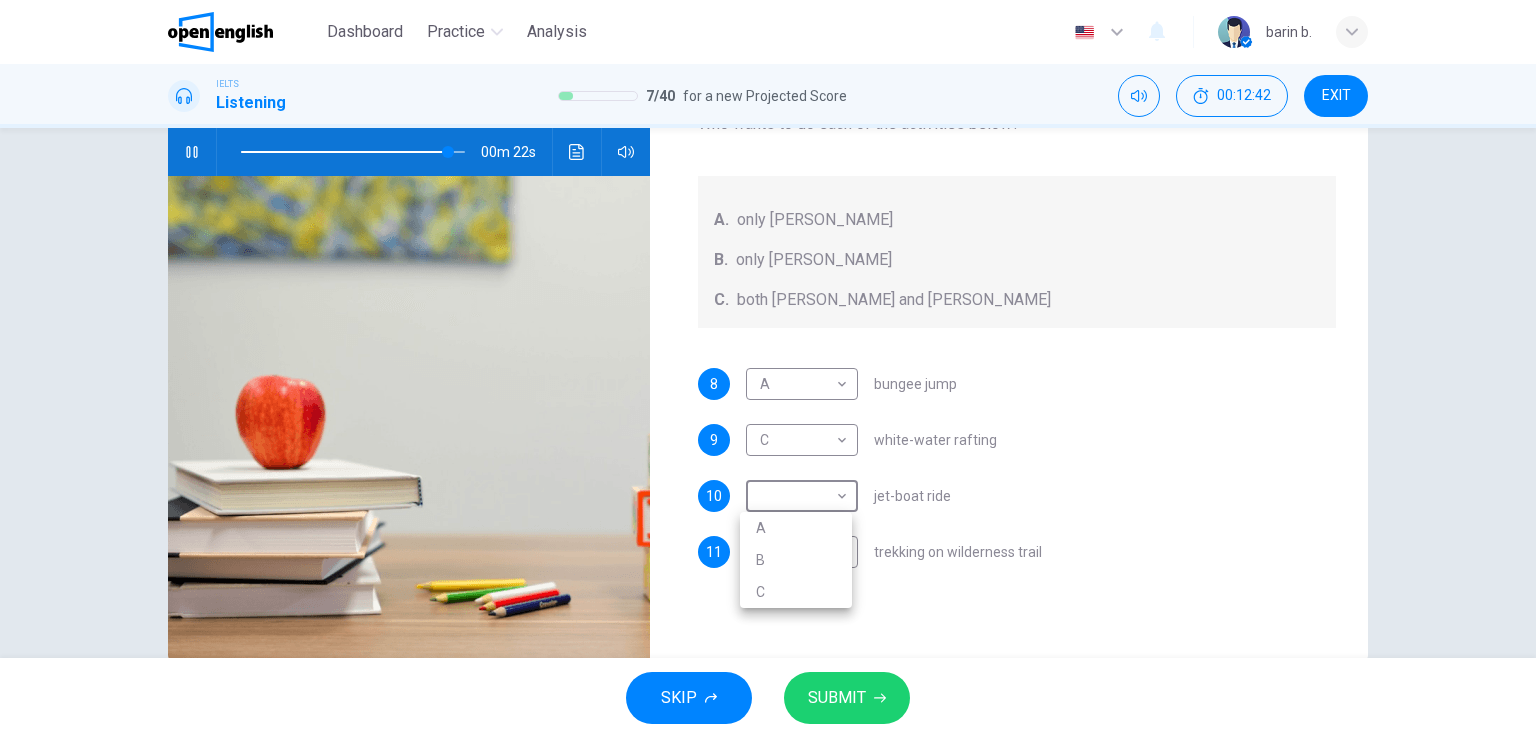click on "C" at bounding box center [796, 592] 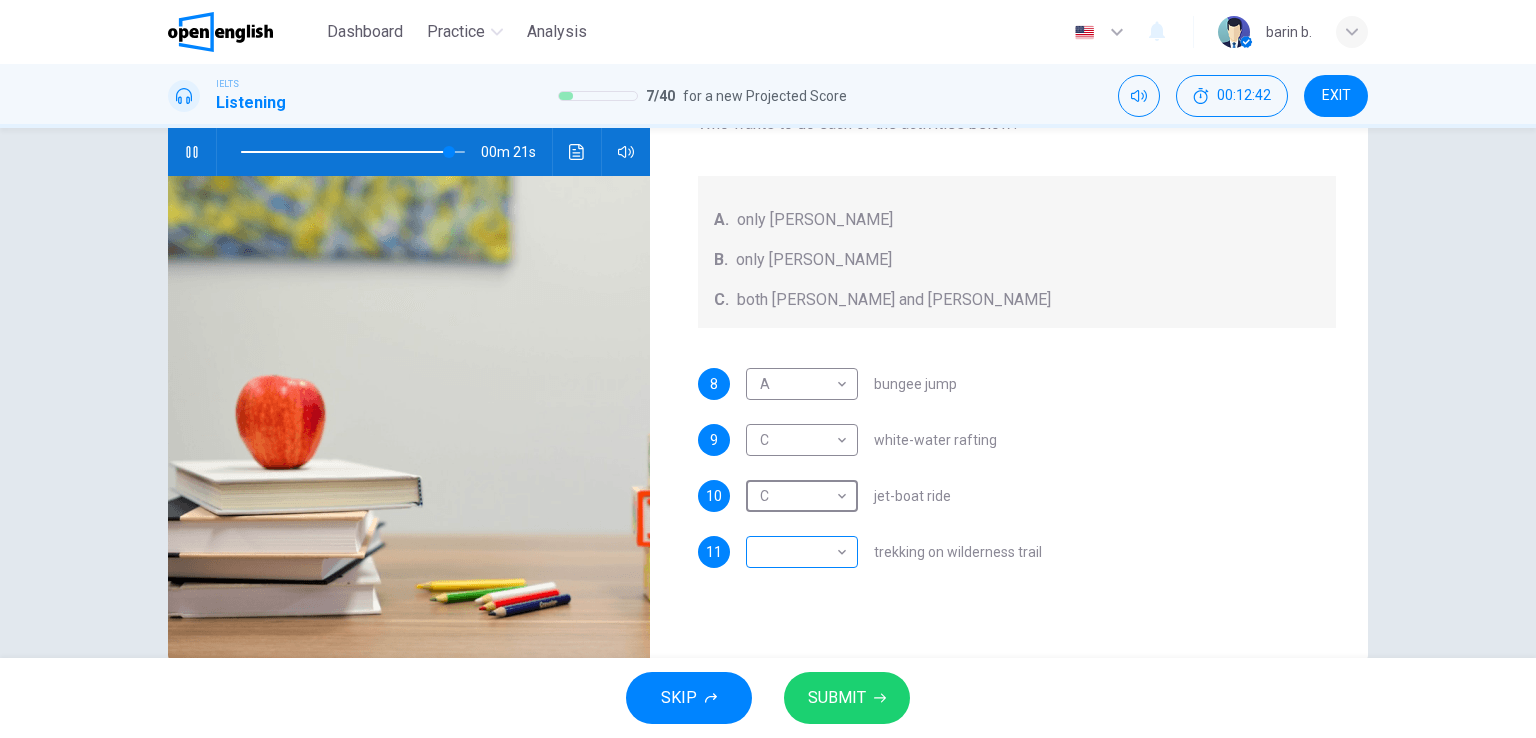 click on "This site uses cookies, as explained in our  Privacy Policy . If you agree to the use of cookies, please click the Accept button and continue to browse our site.   Privacy Policy Accept Dashboard Practice Analysis English ** ​ barin b. IELTS Listening 7 / 40 for a new Projected Score 00:12:42 EXIT Questions 8 - 11 Write the correct letter,  A ,  B , or  C  next to the questions below.
Who wants to do each of the activities below? A. only Jacinta B. only Lewis C. both Jacinta and Lewis 8 A * ​ bungee jump 9 C * ​ white-water rafting 10 C * ​ jet-boat ride 11 ​ ​ trekking on wilderness trail Holiday in Queenstown 00m 21s SKIP SUBMIT Open English - Online English Dashboard Practice Analysis Notifications © Copyright  2025" at bounding box center (768, 369) 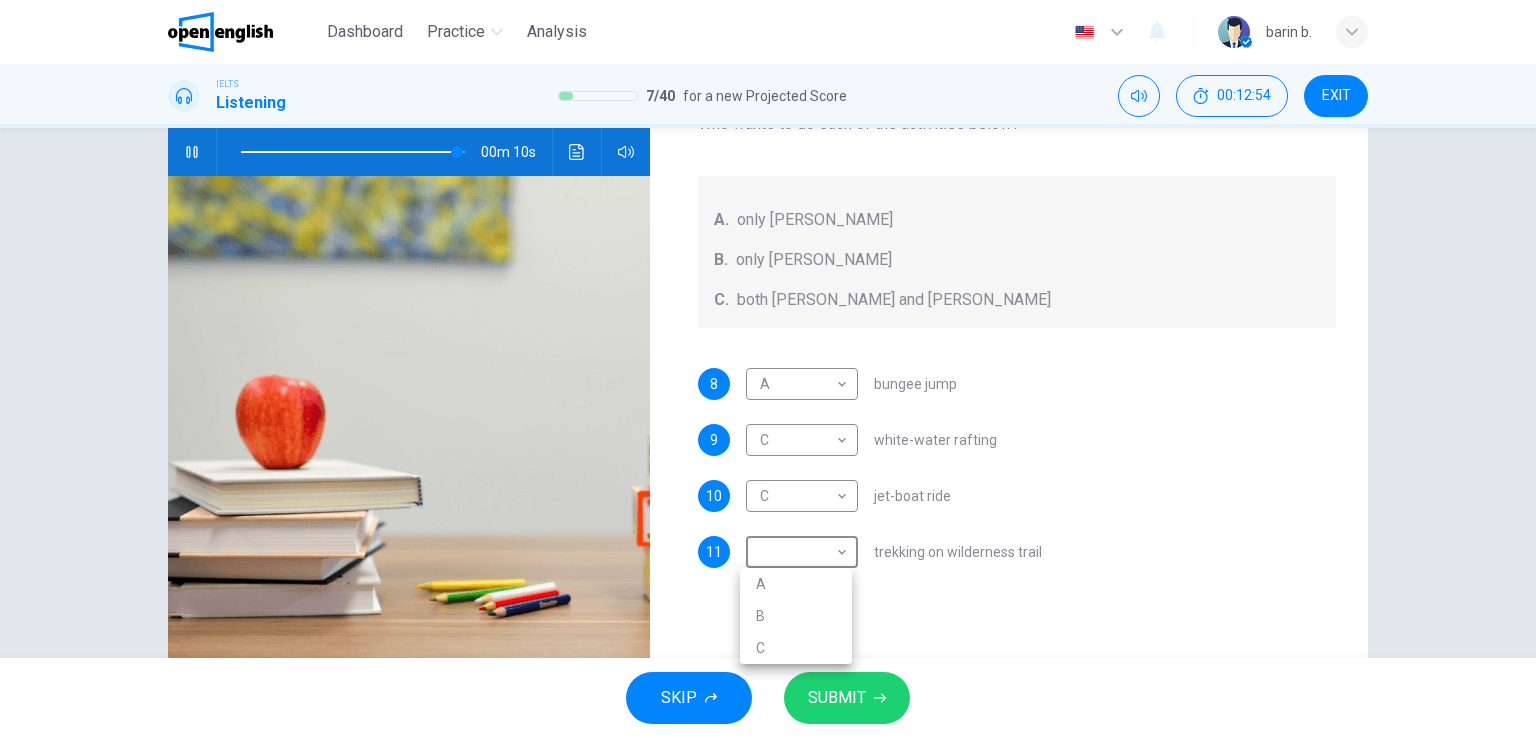 click on "C" at bounding box center (796, 648) 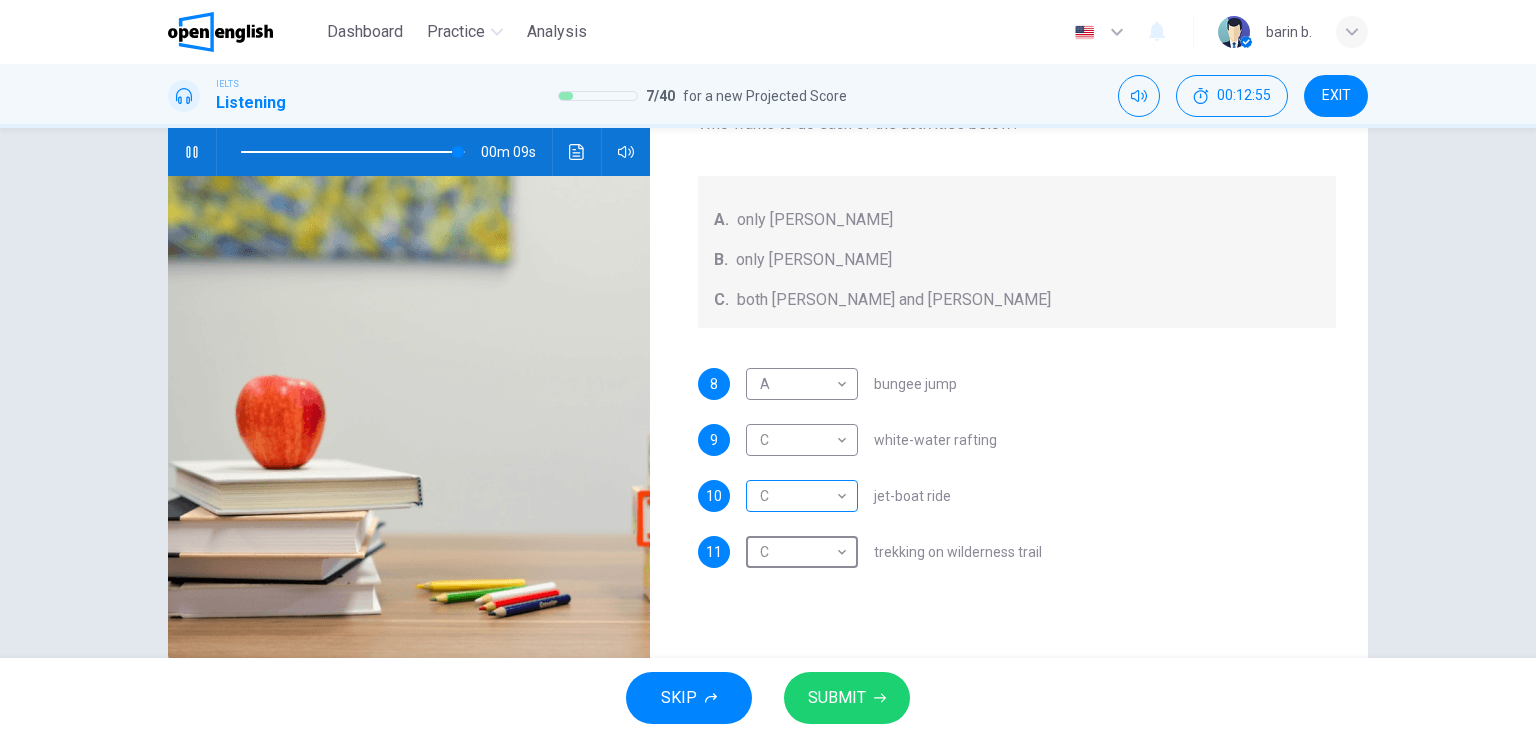 click on "This site uses cookies, as explained in our  Privacy Policy . If you agree to the use of cookies, please click the Accept button and continue to browse our site.   Privacy Policy Accept Dashboard Practice Analysis English ** ​ barin b. IELTS Listening 7 / 40 for a new Projected Score 00:12:55 EXIT Questions 8 - 11 Write the correct letter,  A ,  B , or  C  next to the questions below.
Who wants to do each of the activities below? A. only Jacinta B. only Lewis C. both Jacinta and Lewis 8 A * ​ bungee jump 9 C * ​ white-water rafting 10 C * ​ jet-boat ride 11 C * ​ trekking on wilderness trail Holiday in Queenstown 00m 09s SKIP SUBMIT Open English - Online English Dashboard Practice Analysis Notifications © Copyright  2025" at bounding box center (768, 369) 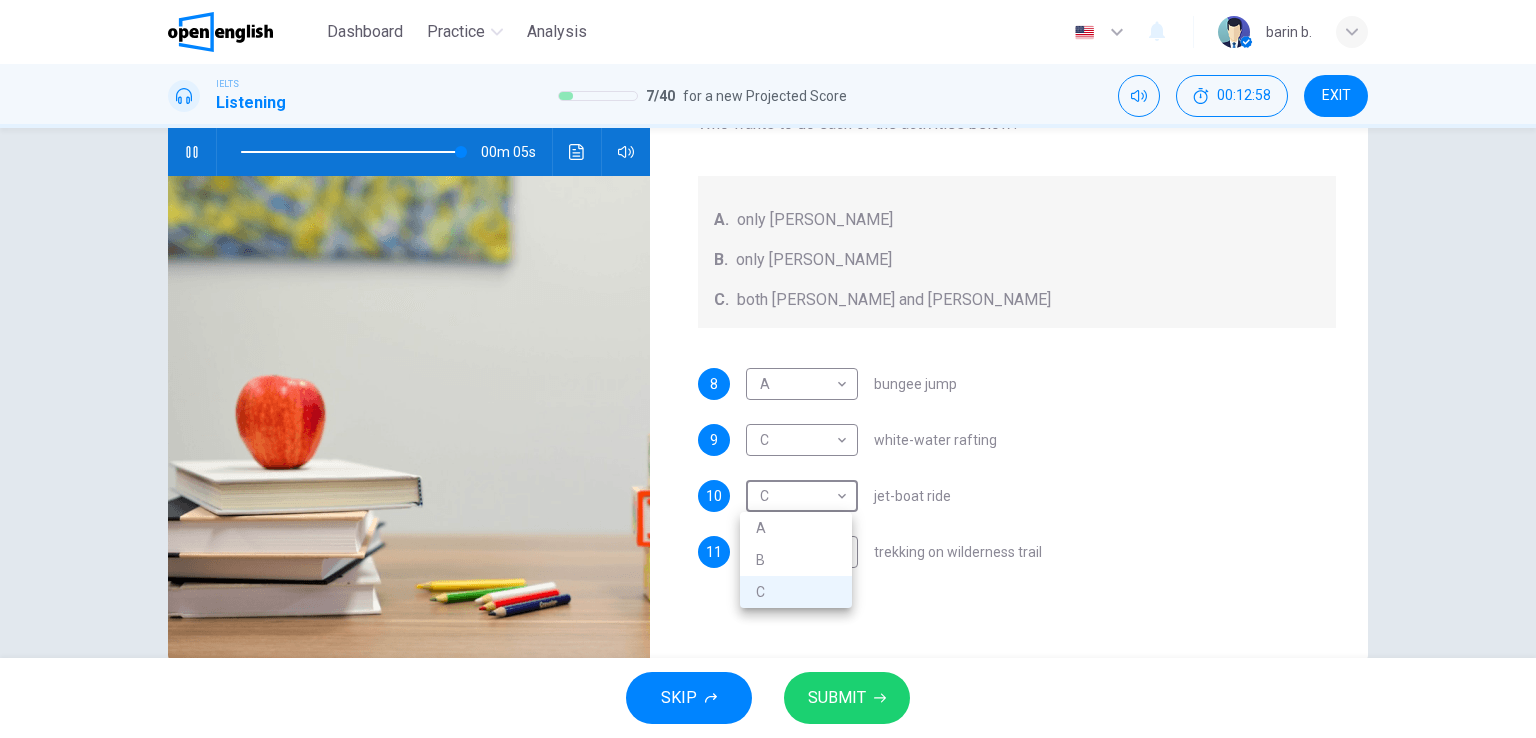 click on "B" at bounding box center [796, 560] 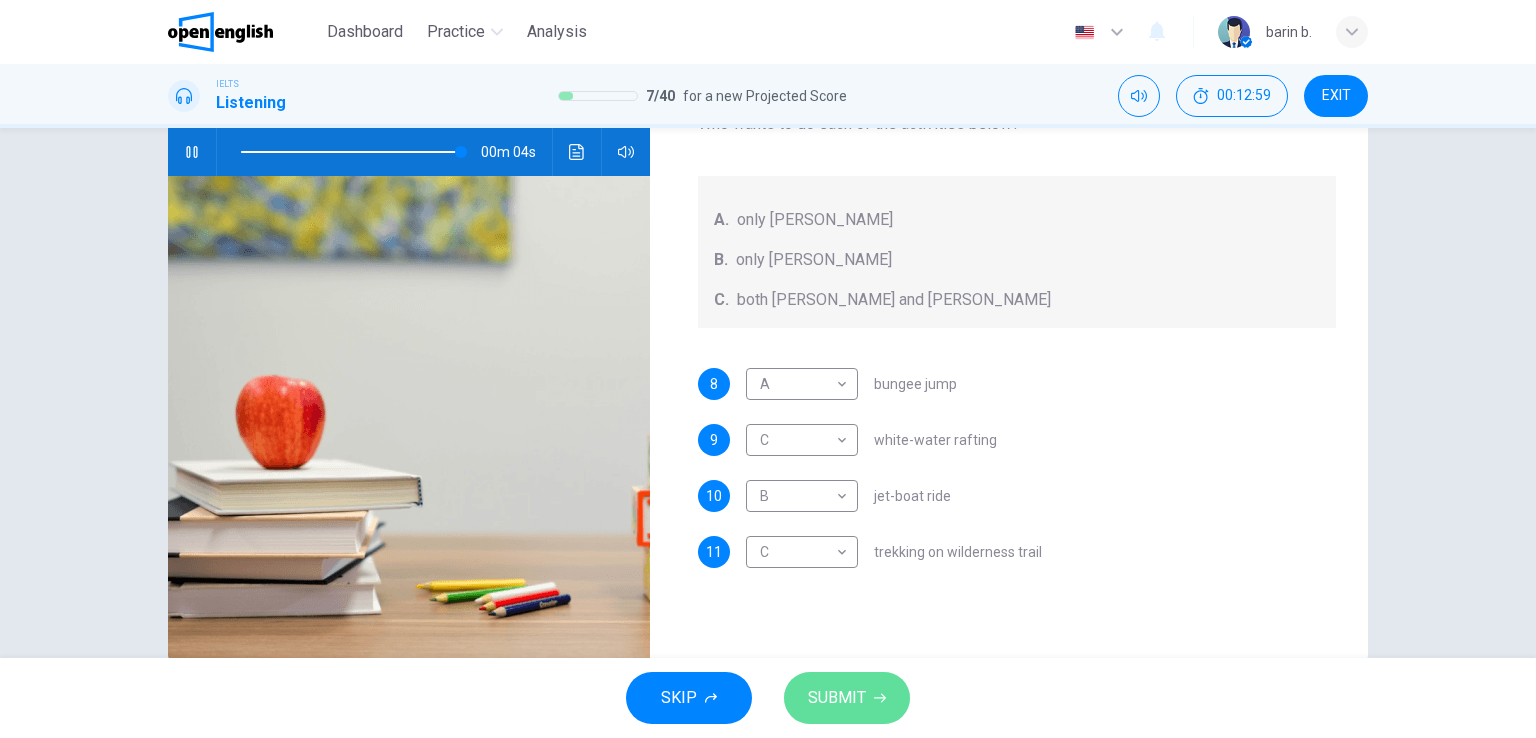 click on "SUBMIT" at bounding box center [837, 698] 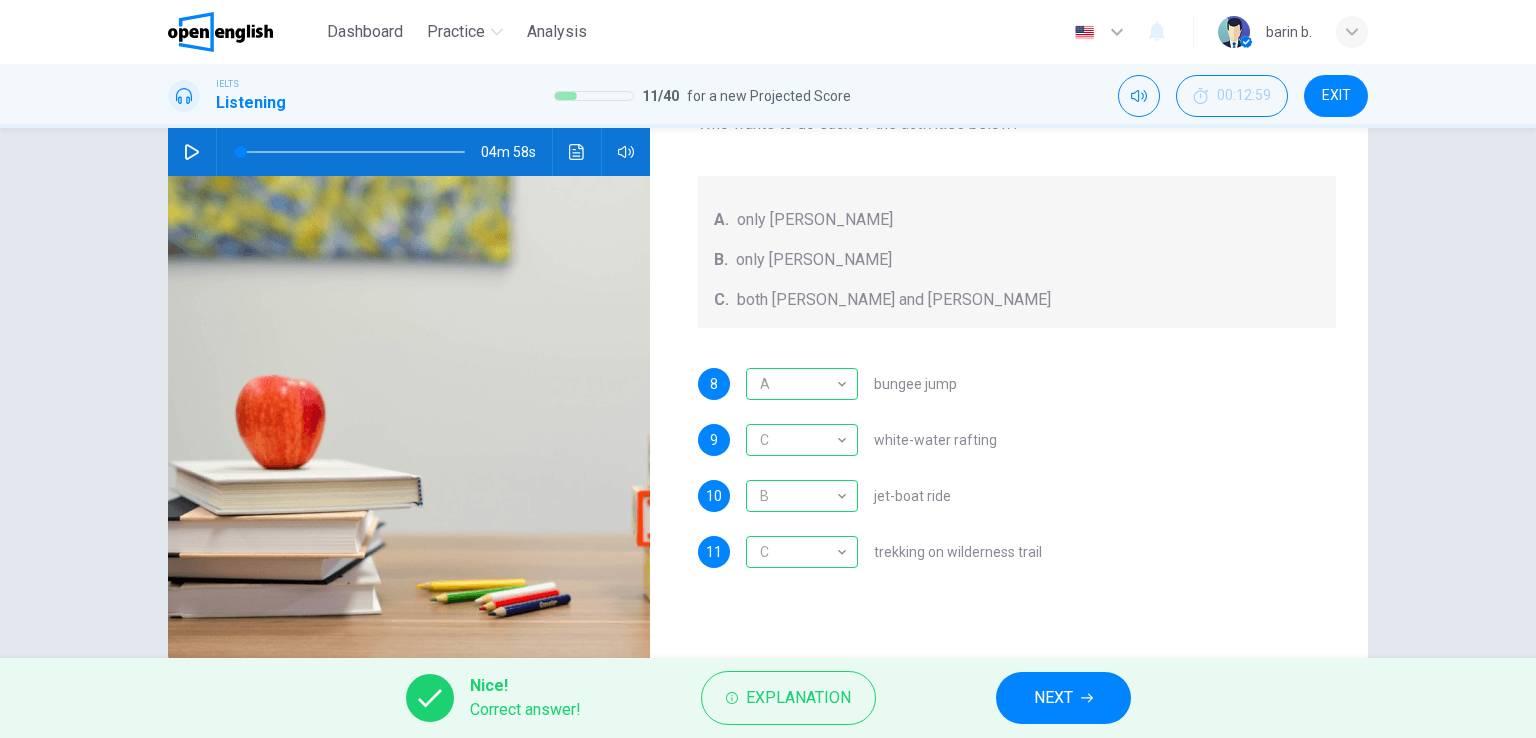 click on "NEXT" at bounding box center [1053, 698] 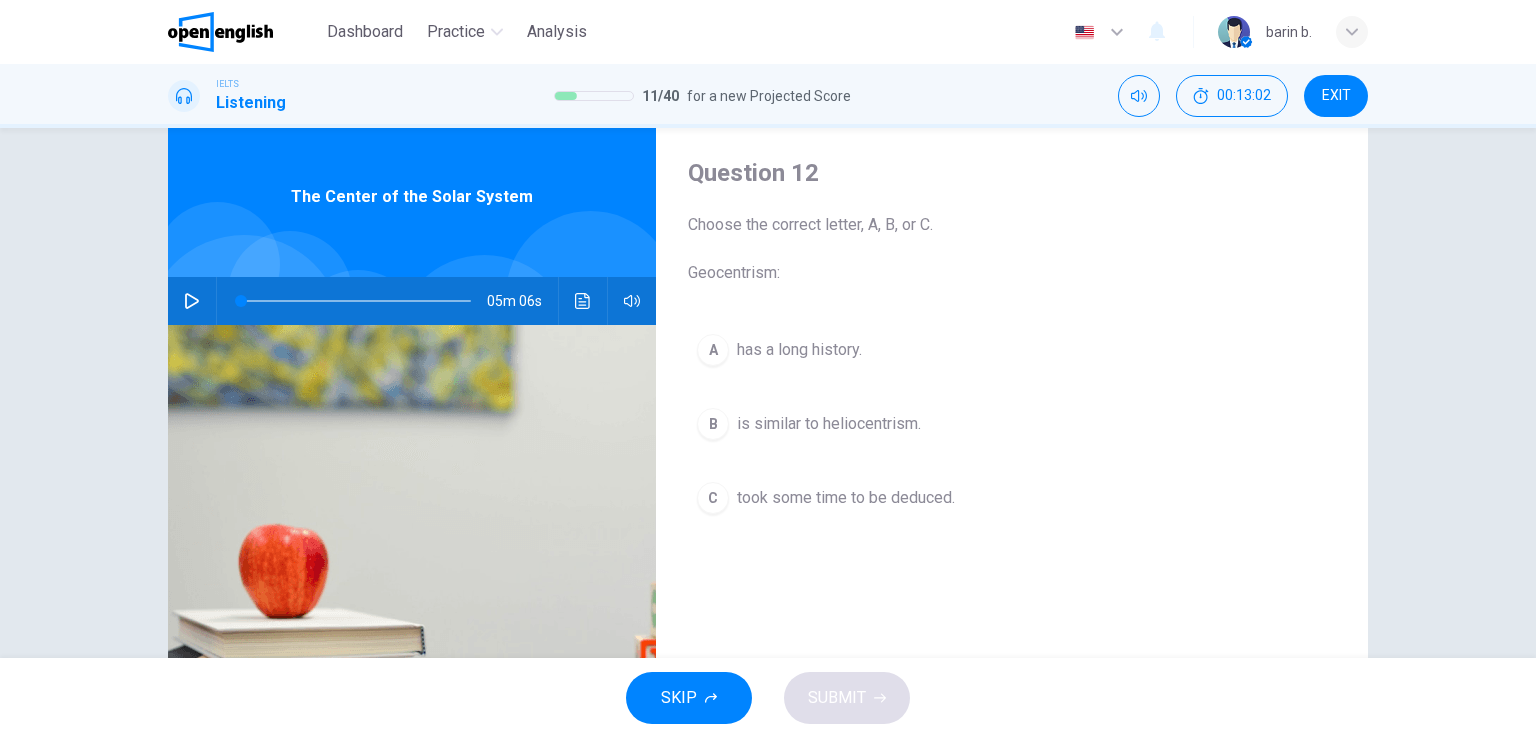 scroll, scrollTop: 100, scrollLeft: 0, axis: vertical 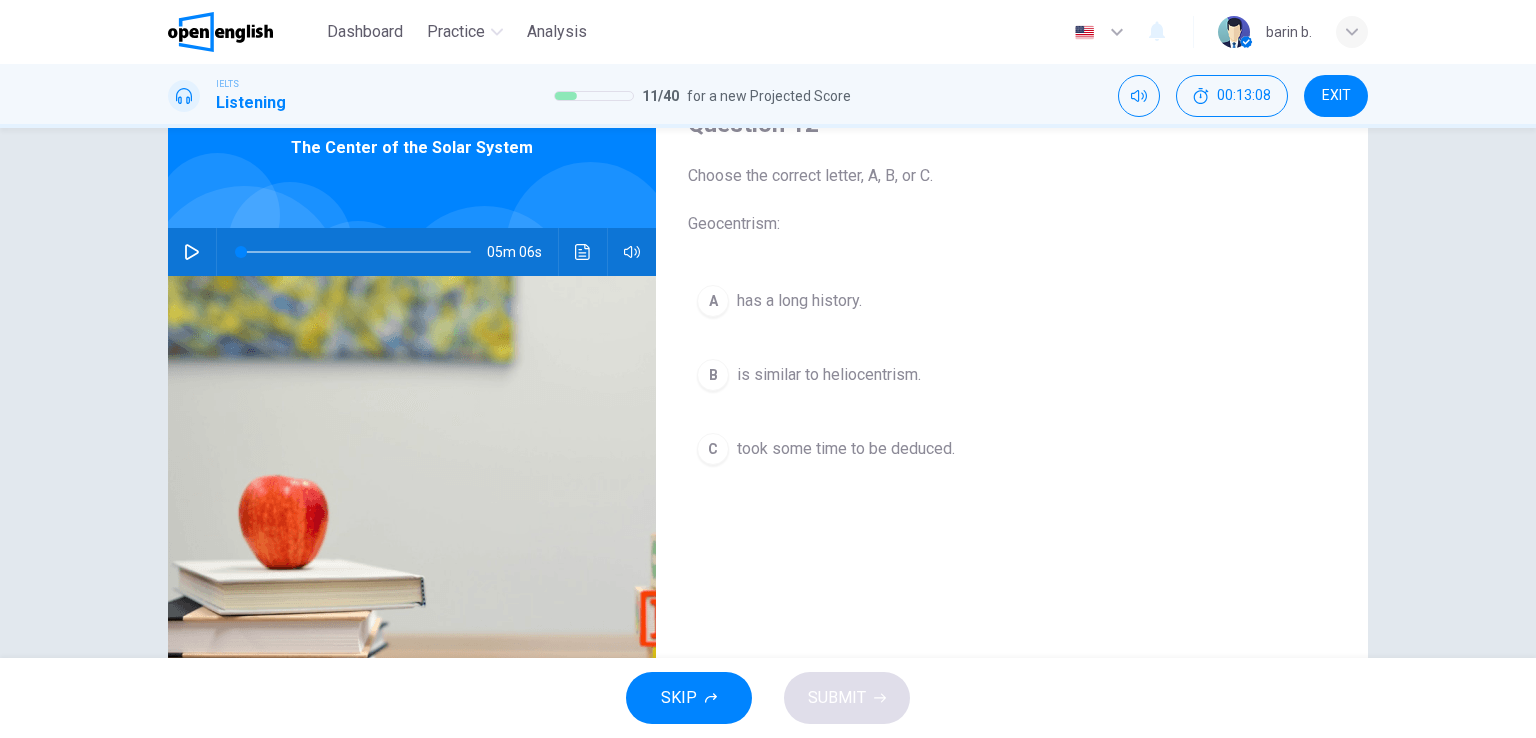 click at bounding box center (192, 252) 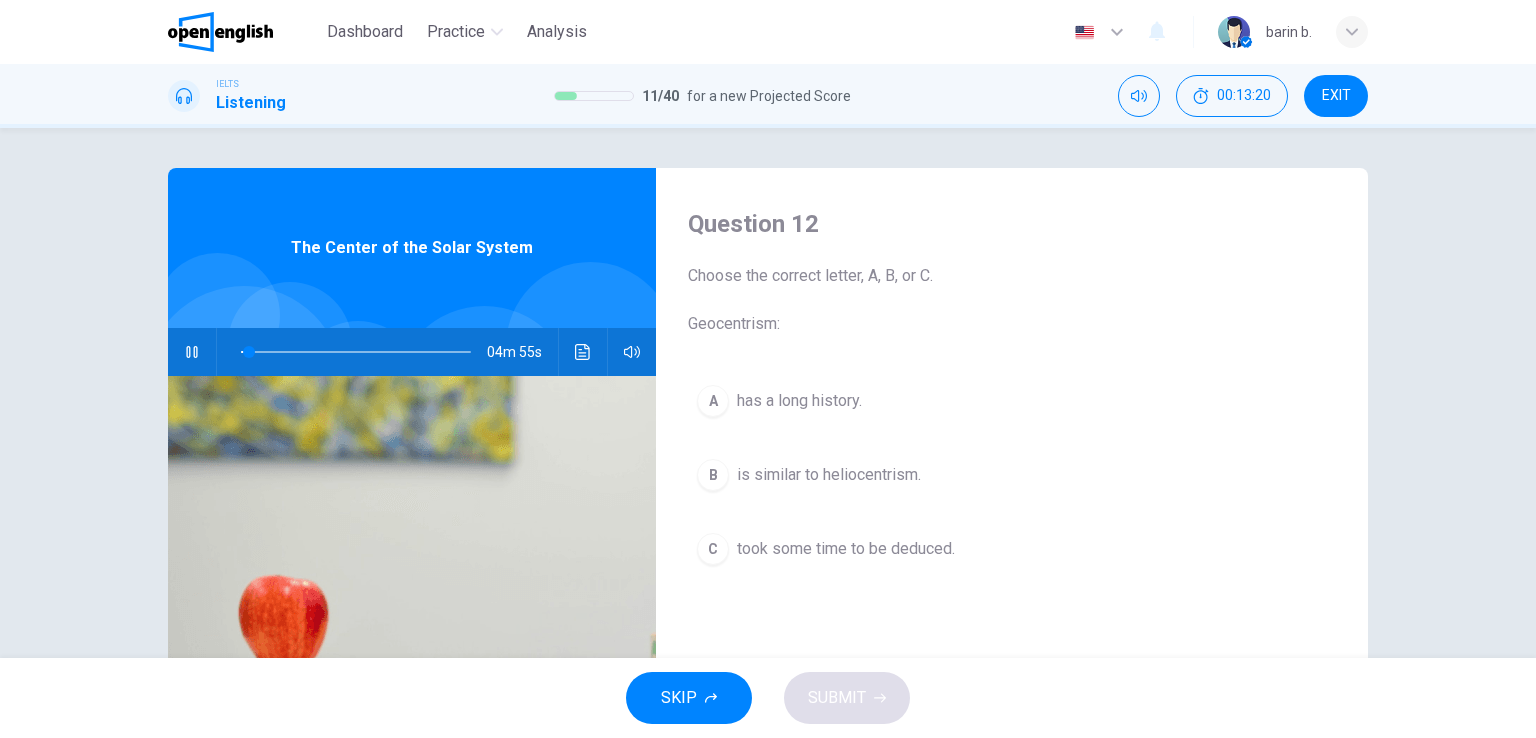 scroll, scrollTop: 100, scrollLeft: 0, axis: vertical 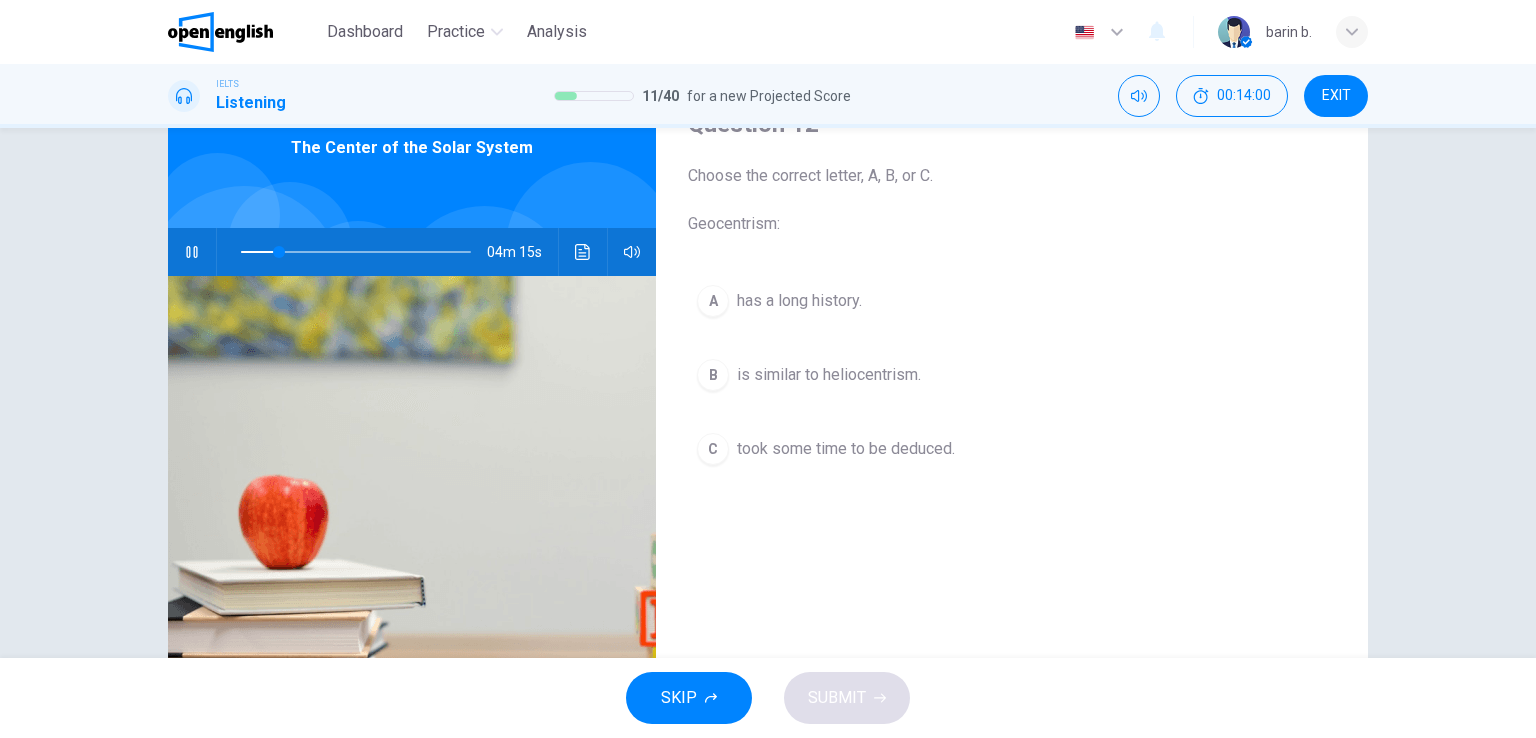 click on "took some time to be deduced." at bounding box center [846, 449] 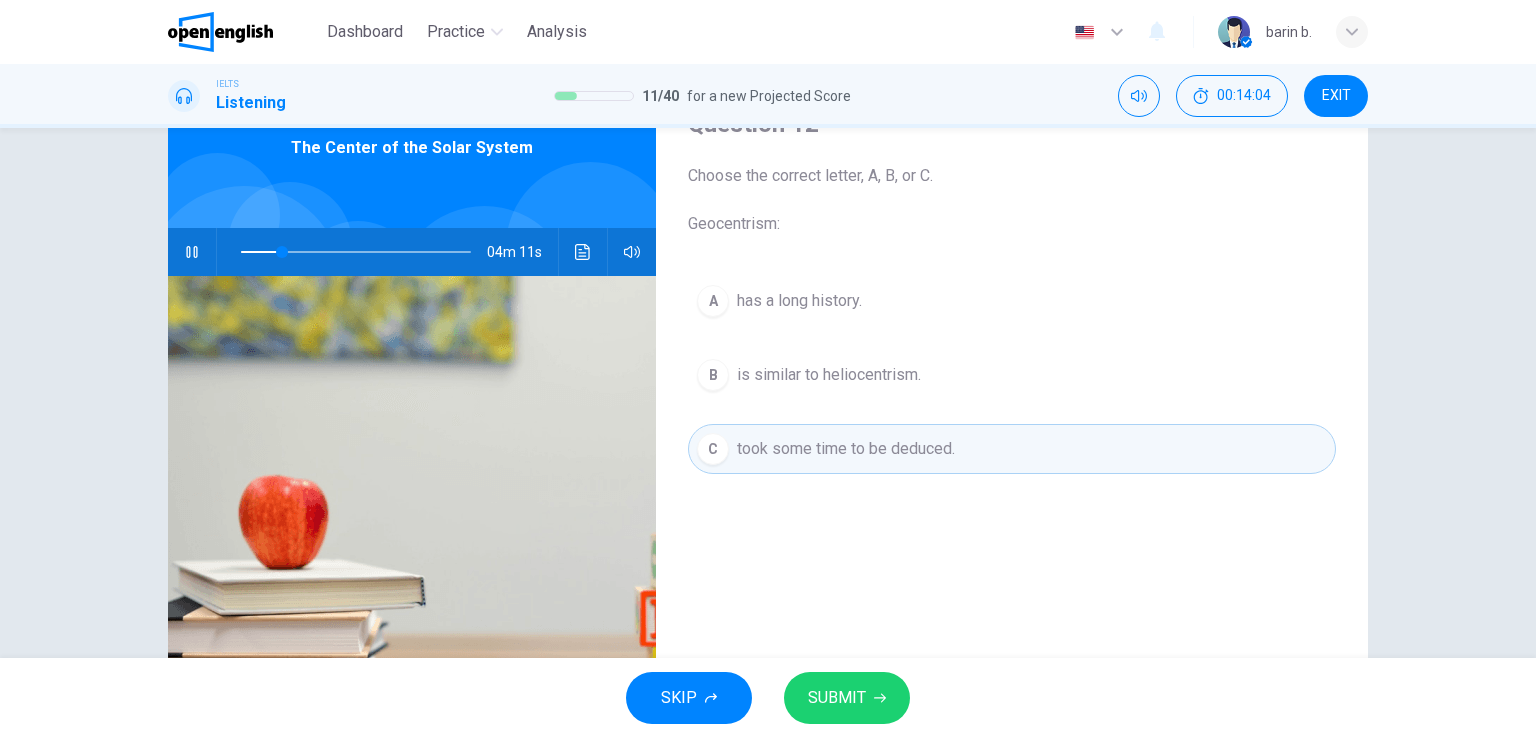 click on "SUBMIT" at bounding box center [837, 698] 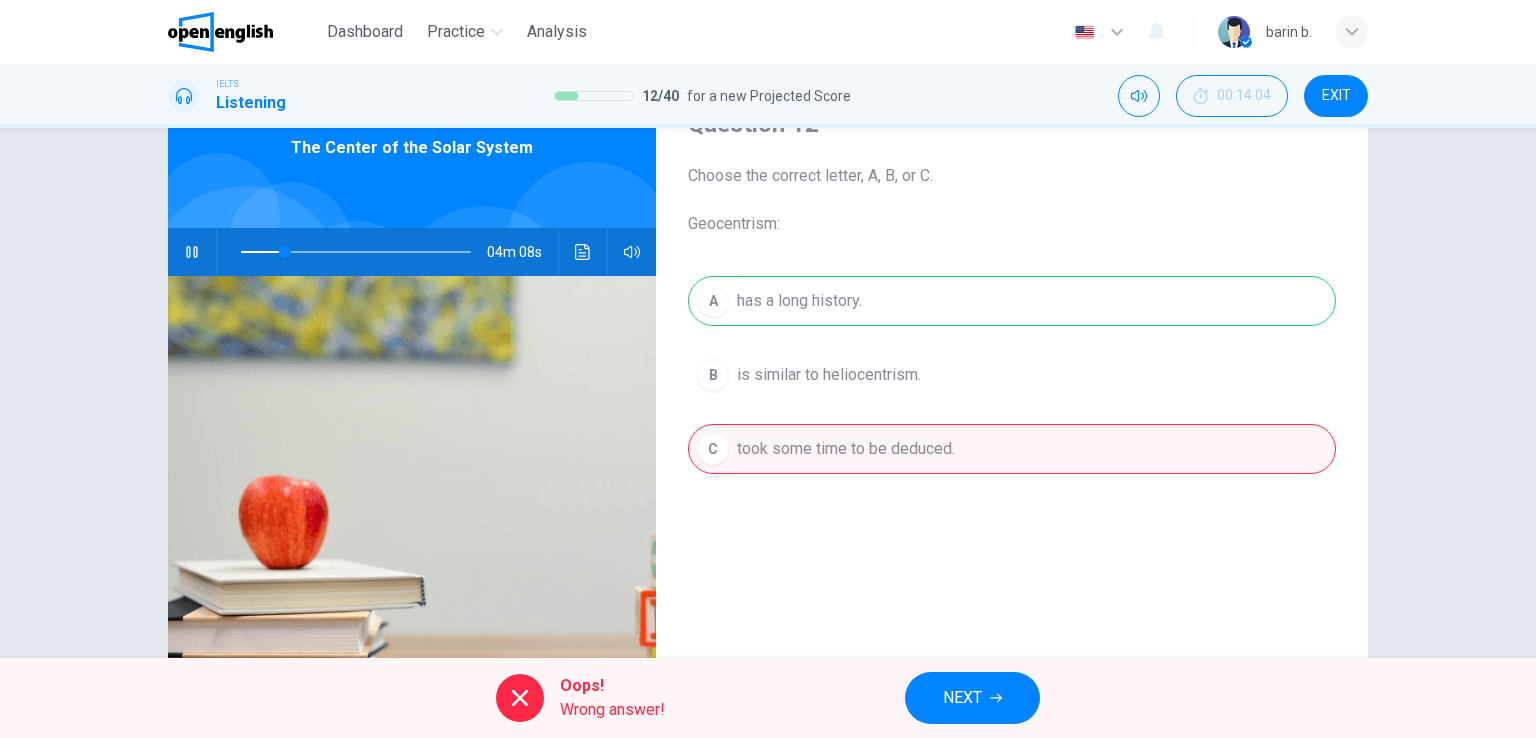 click on "NEXT" at bounding box center [962, 698] 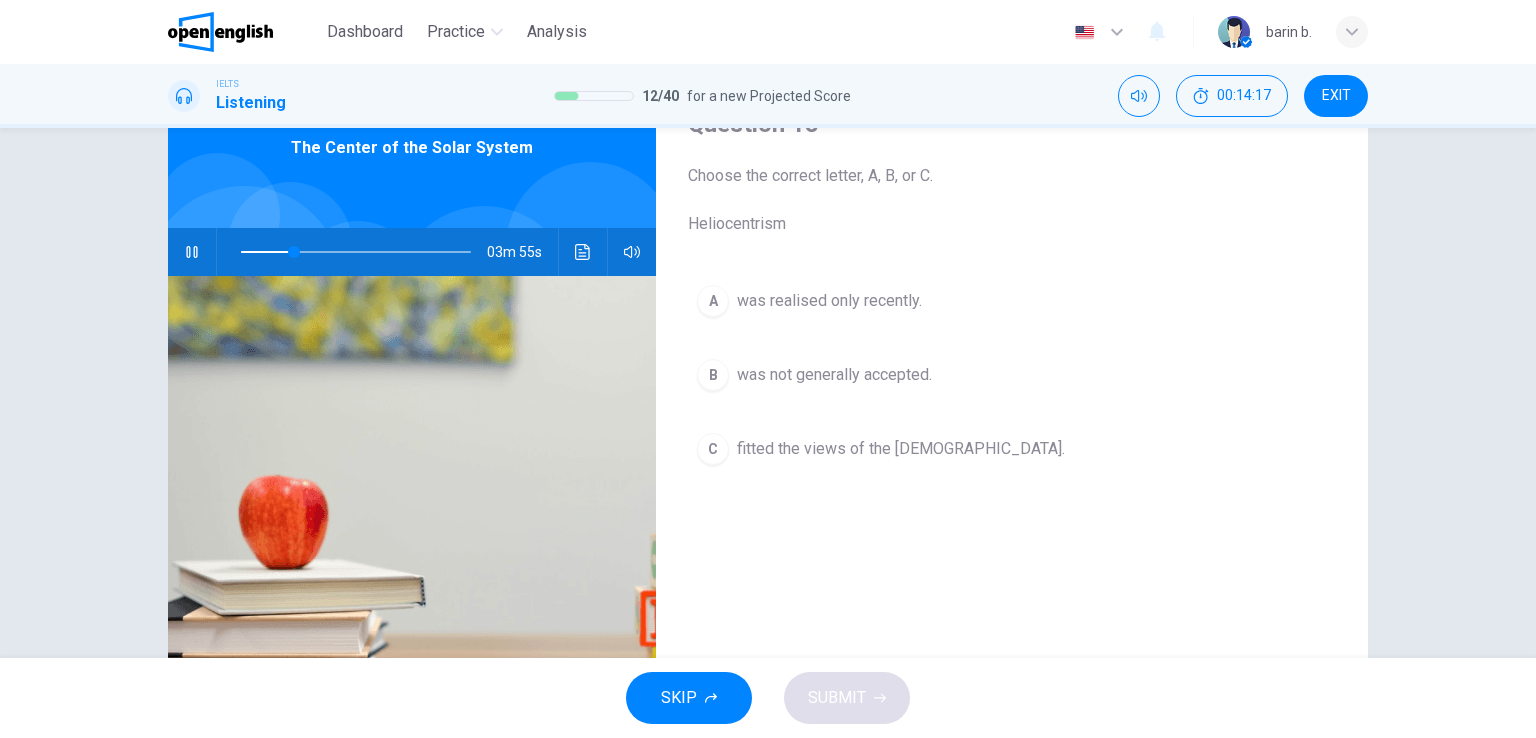 click on "fitted the views of the church." at bounding box center (901, 449) 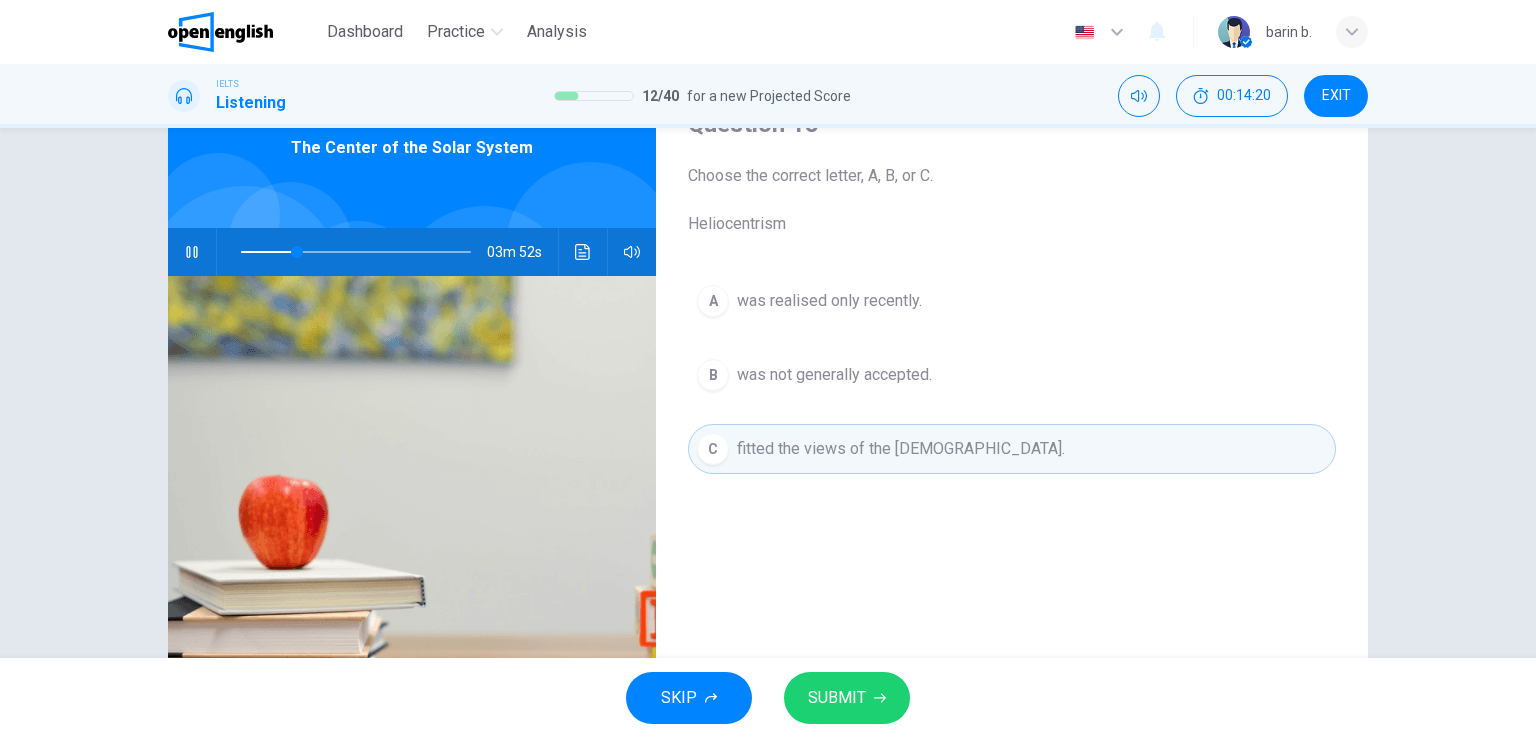 click on "was not generally accepted." at bounding box center [834, 375] 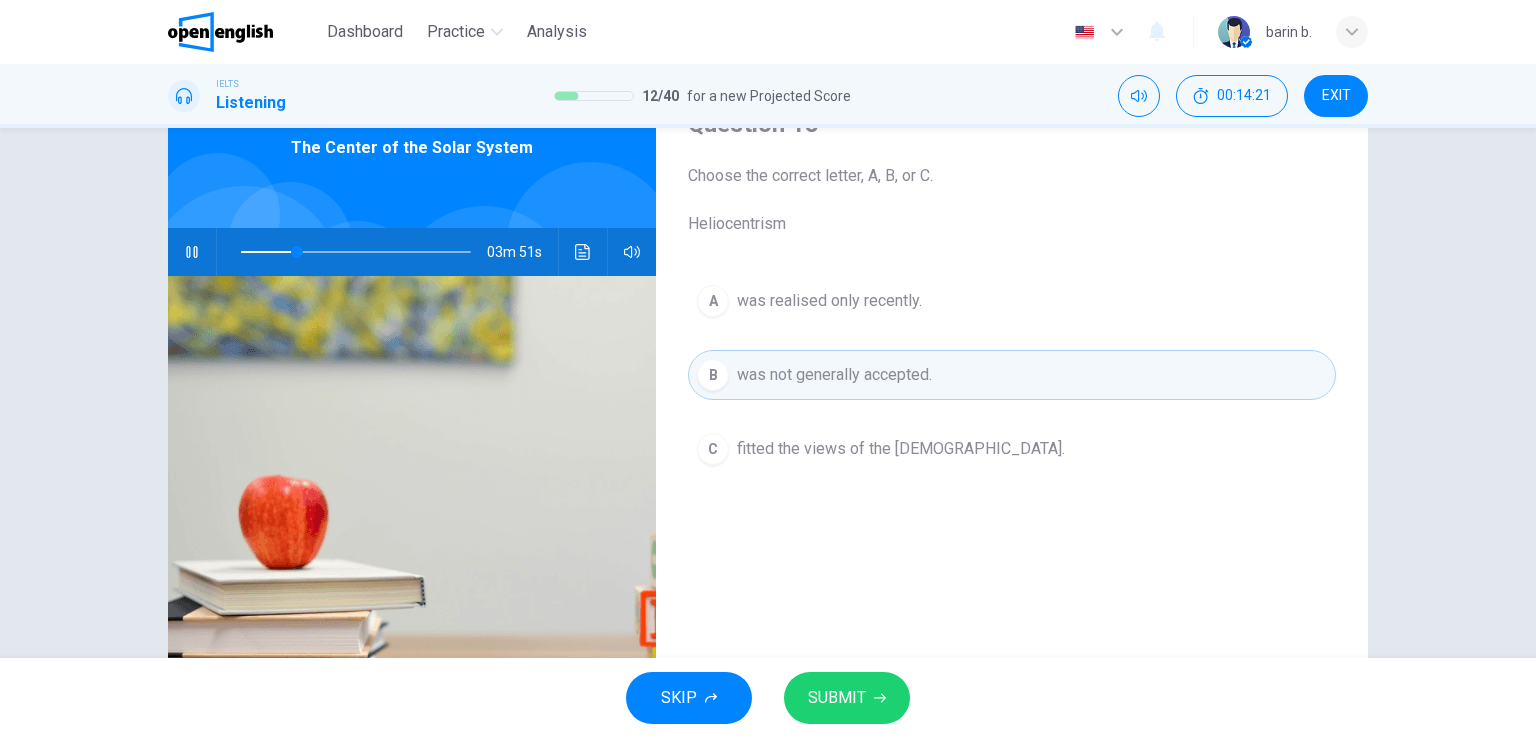 click on "SUBMIT" at bounding box center [837, 698] 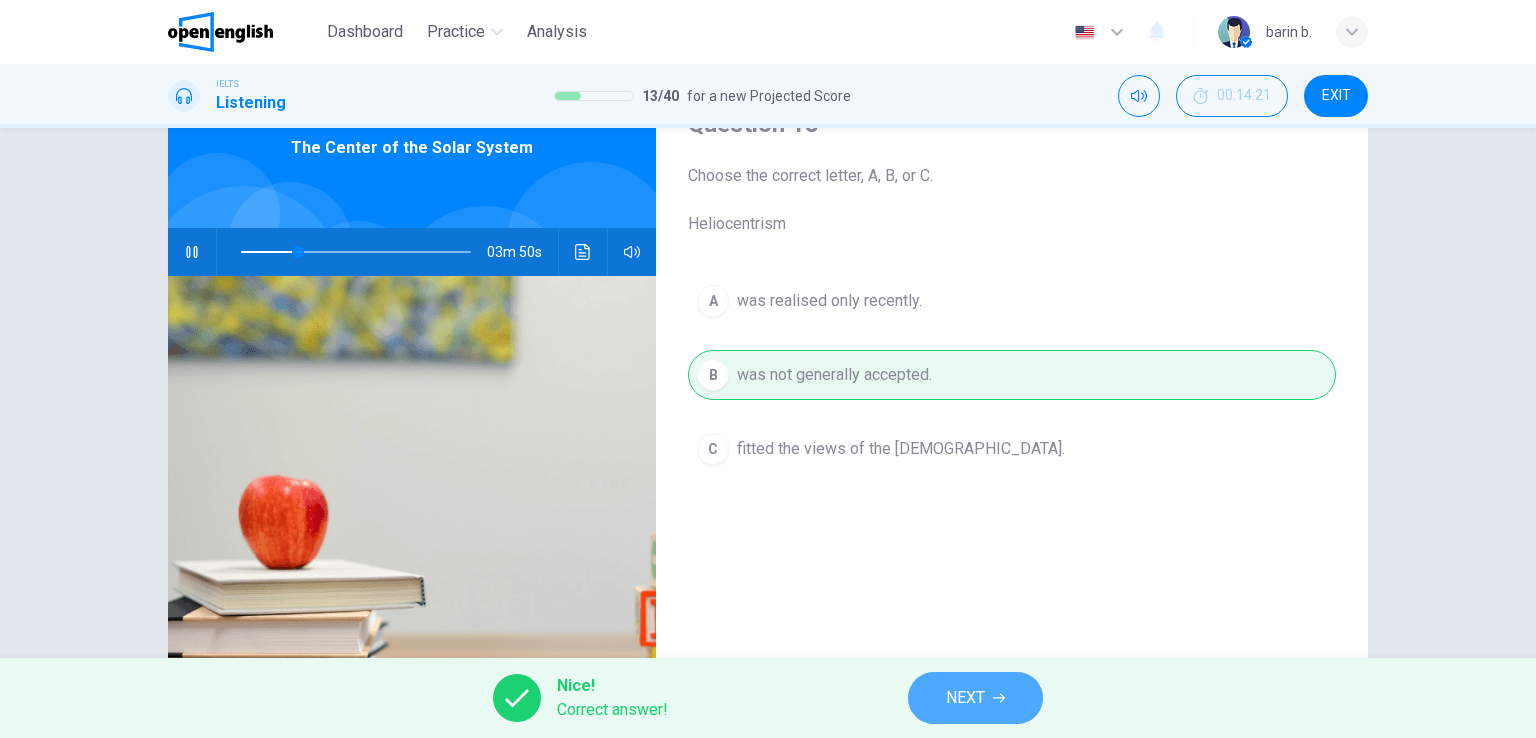 click on "NEXT" at bounding box center (975, 698) 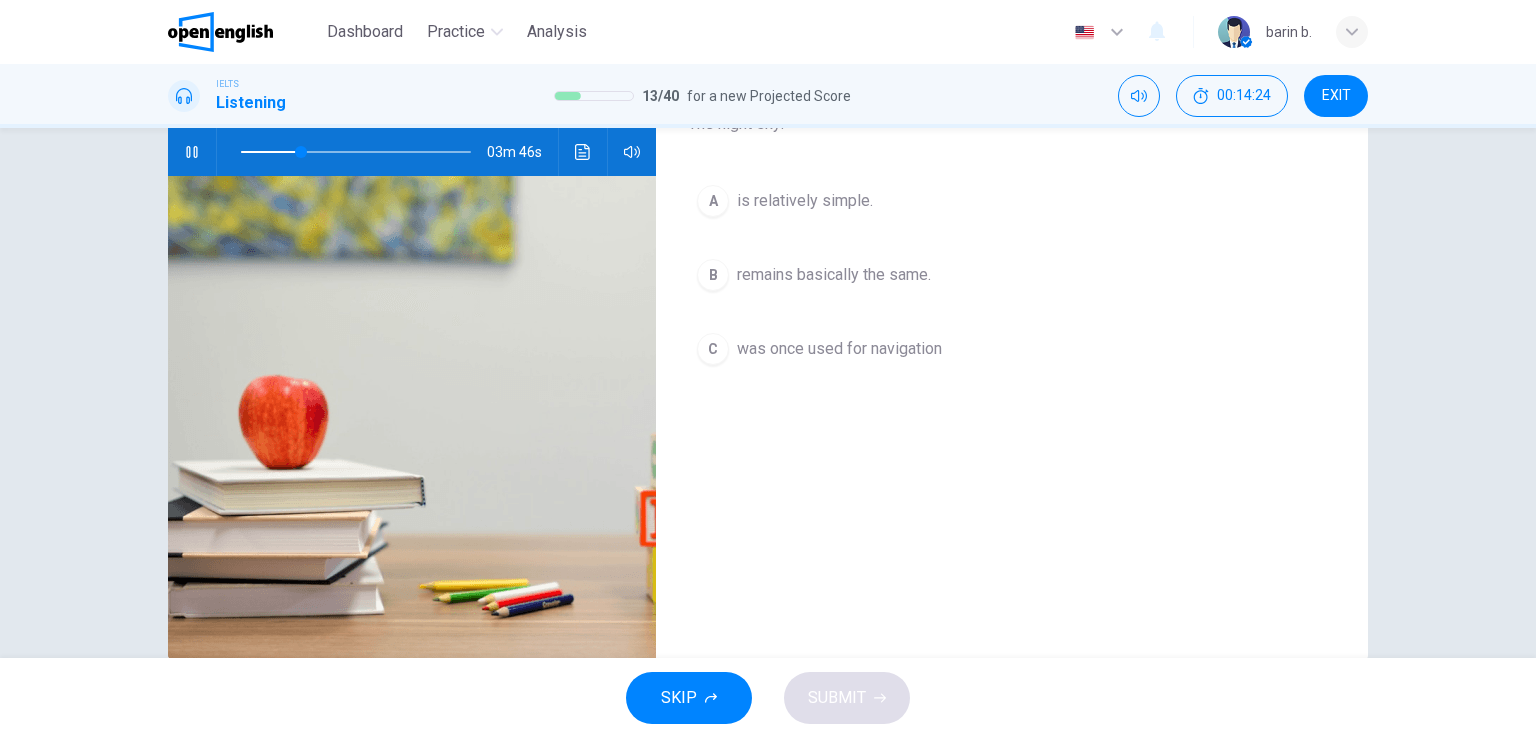 scroll, scrollTop: 100, scrollLeft: 0, axis: vertical 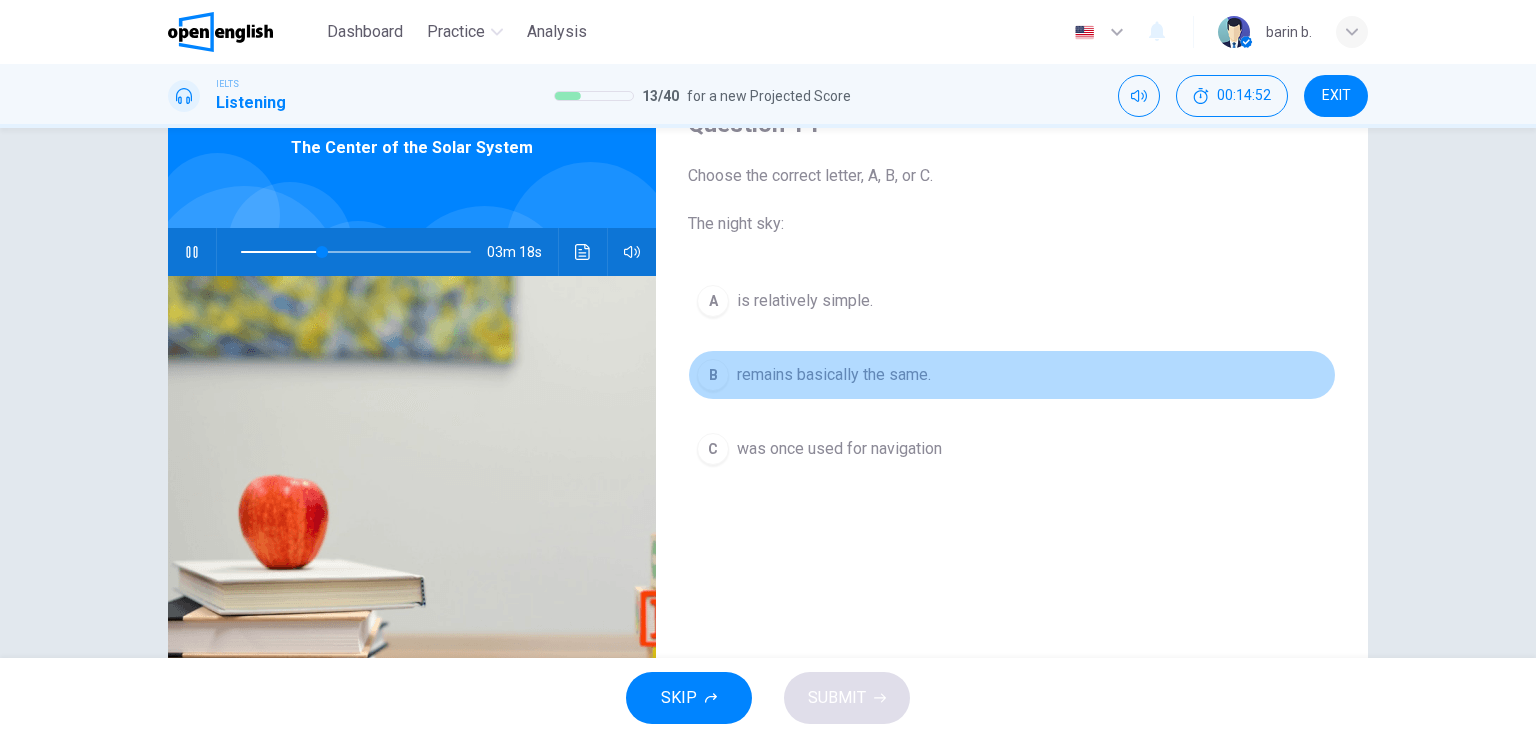 click on "remains basically the same." at bounding box center [834, 375] 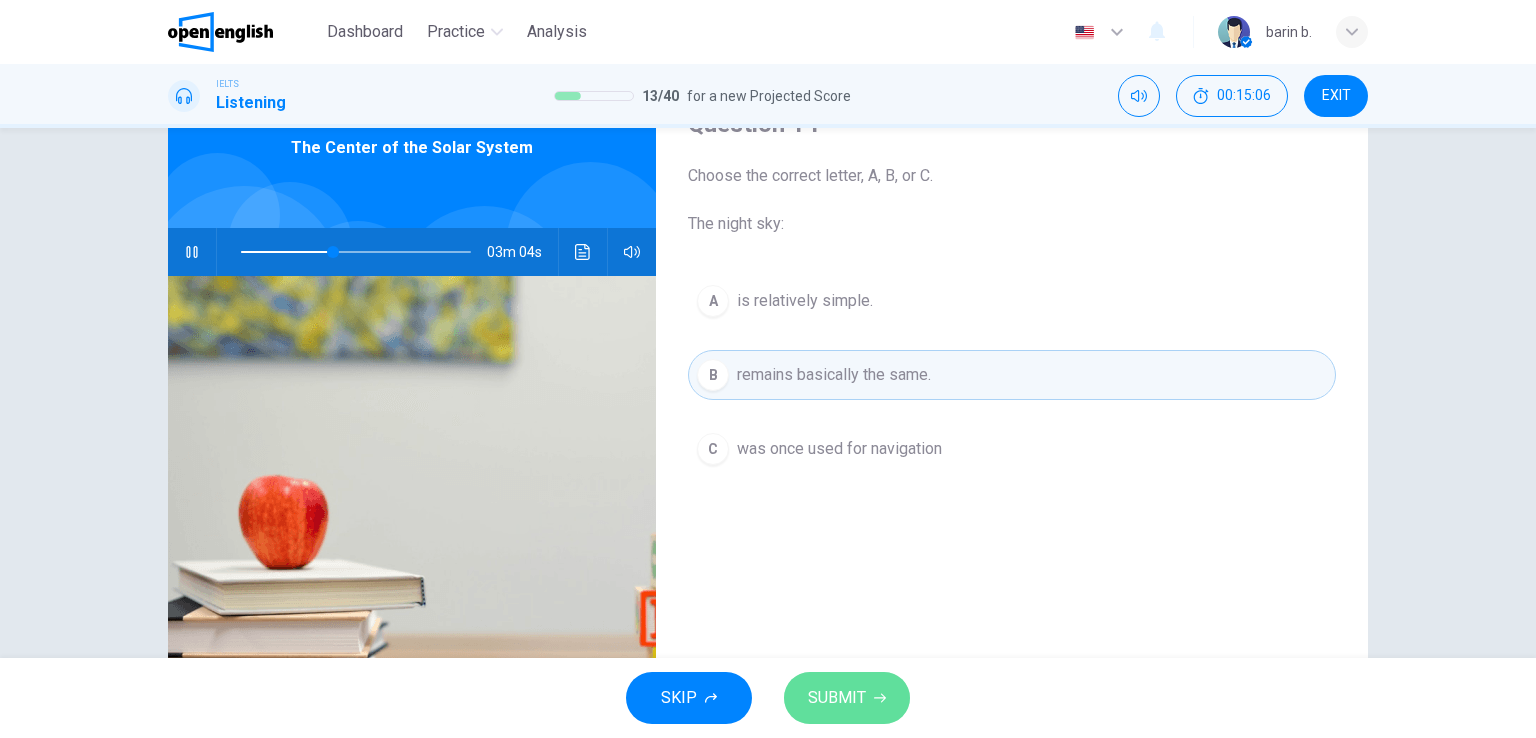 click on "SUBMIT" at bounding box center (837, 698) 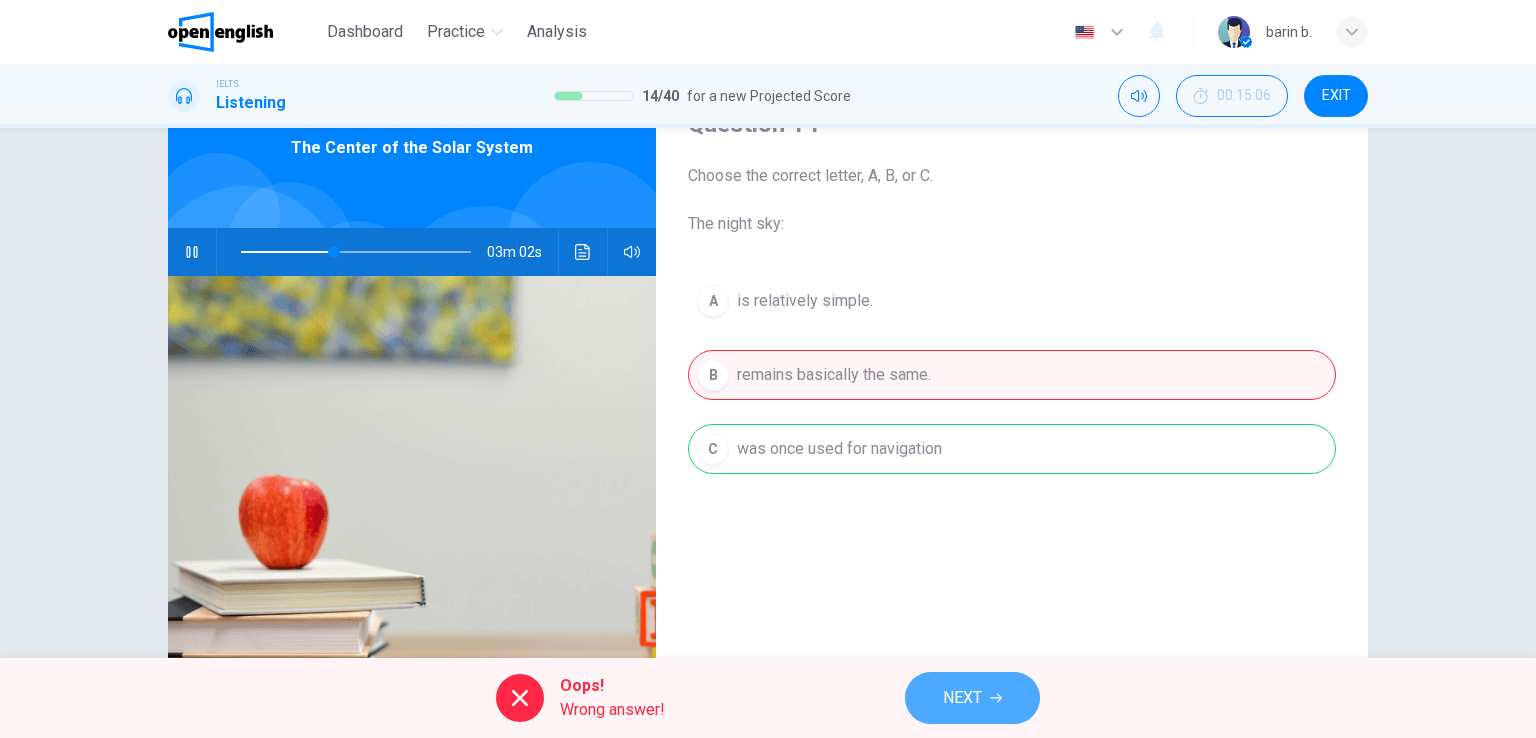 click on "NEXT" at bounding box center [962, 698] 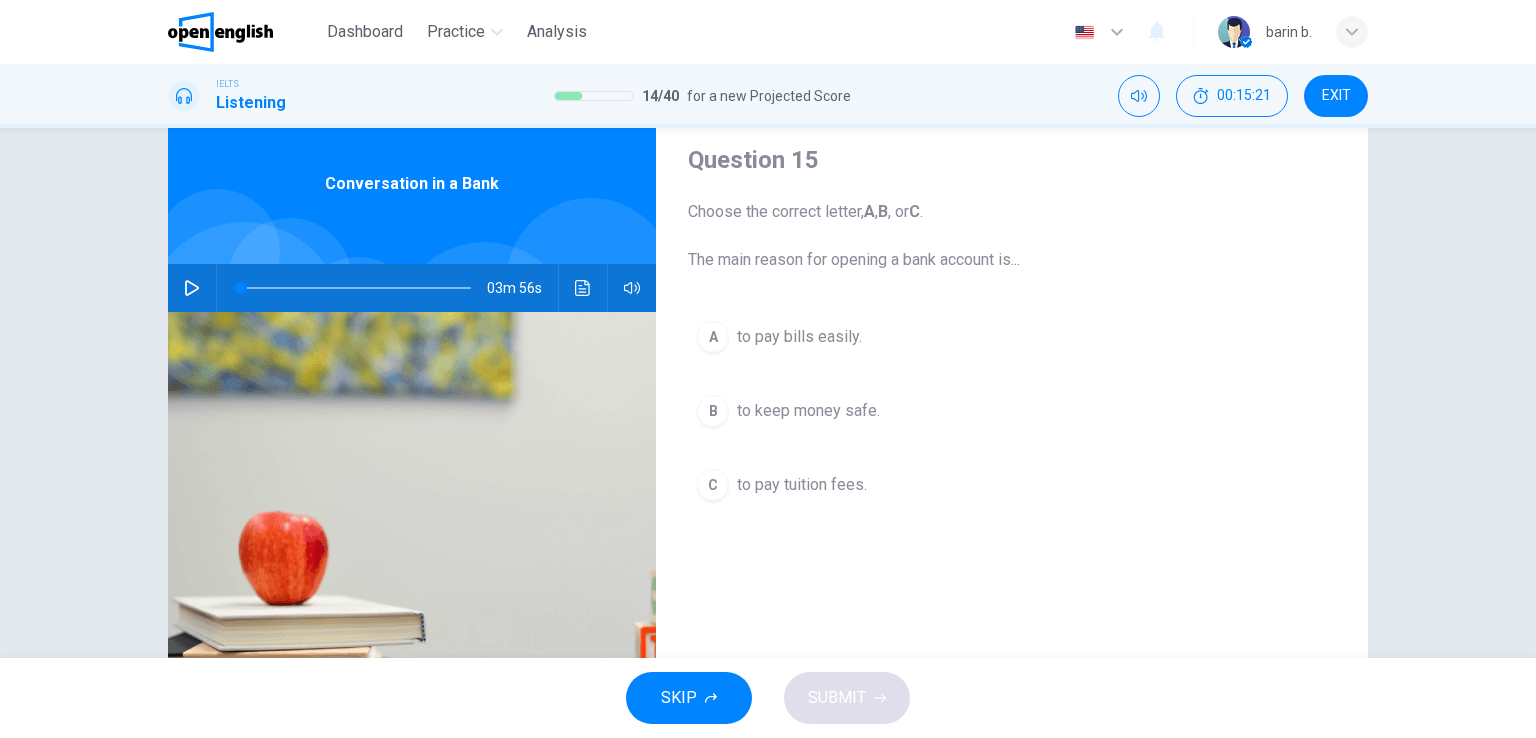scroll, scrollTop: 30, scrollLeft: 0, axis: vertical 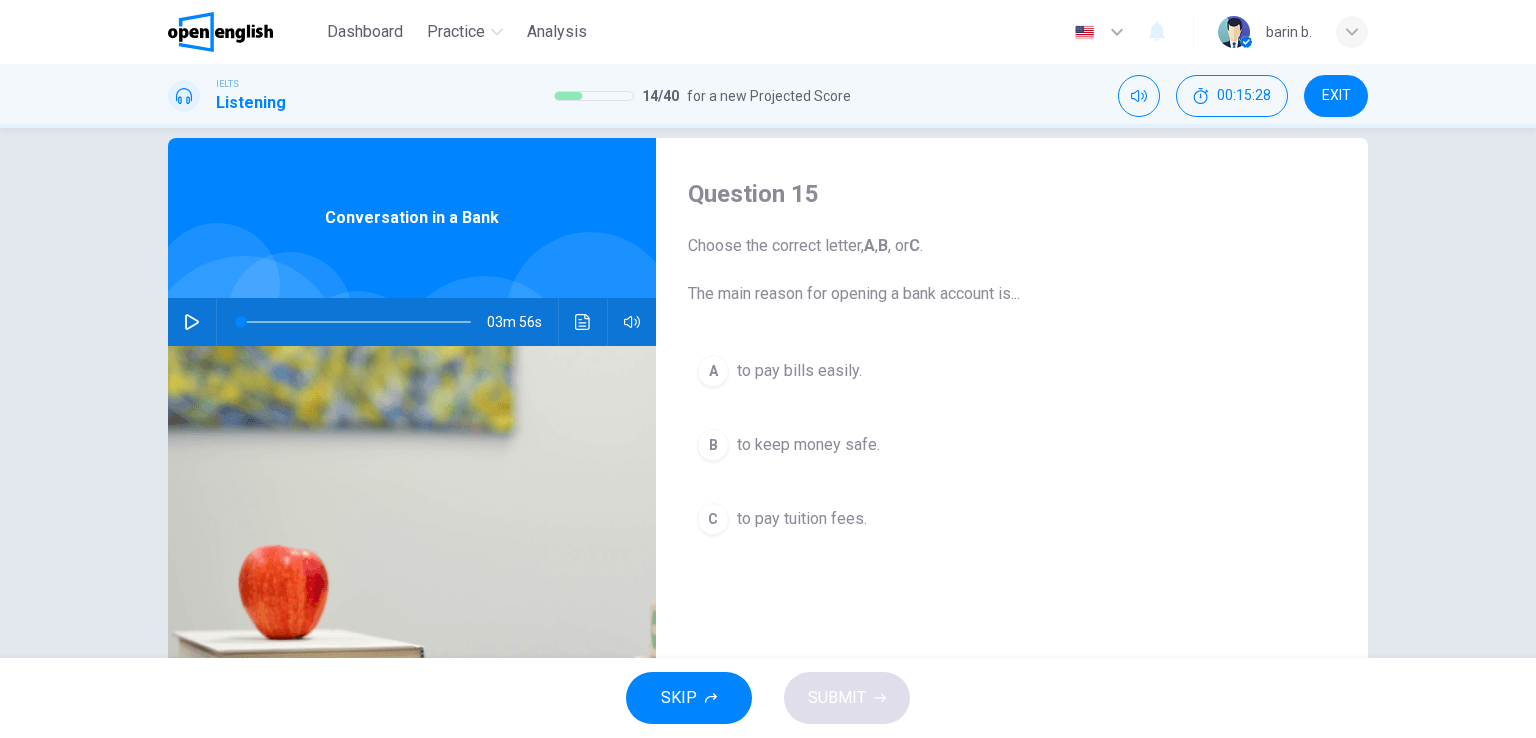click 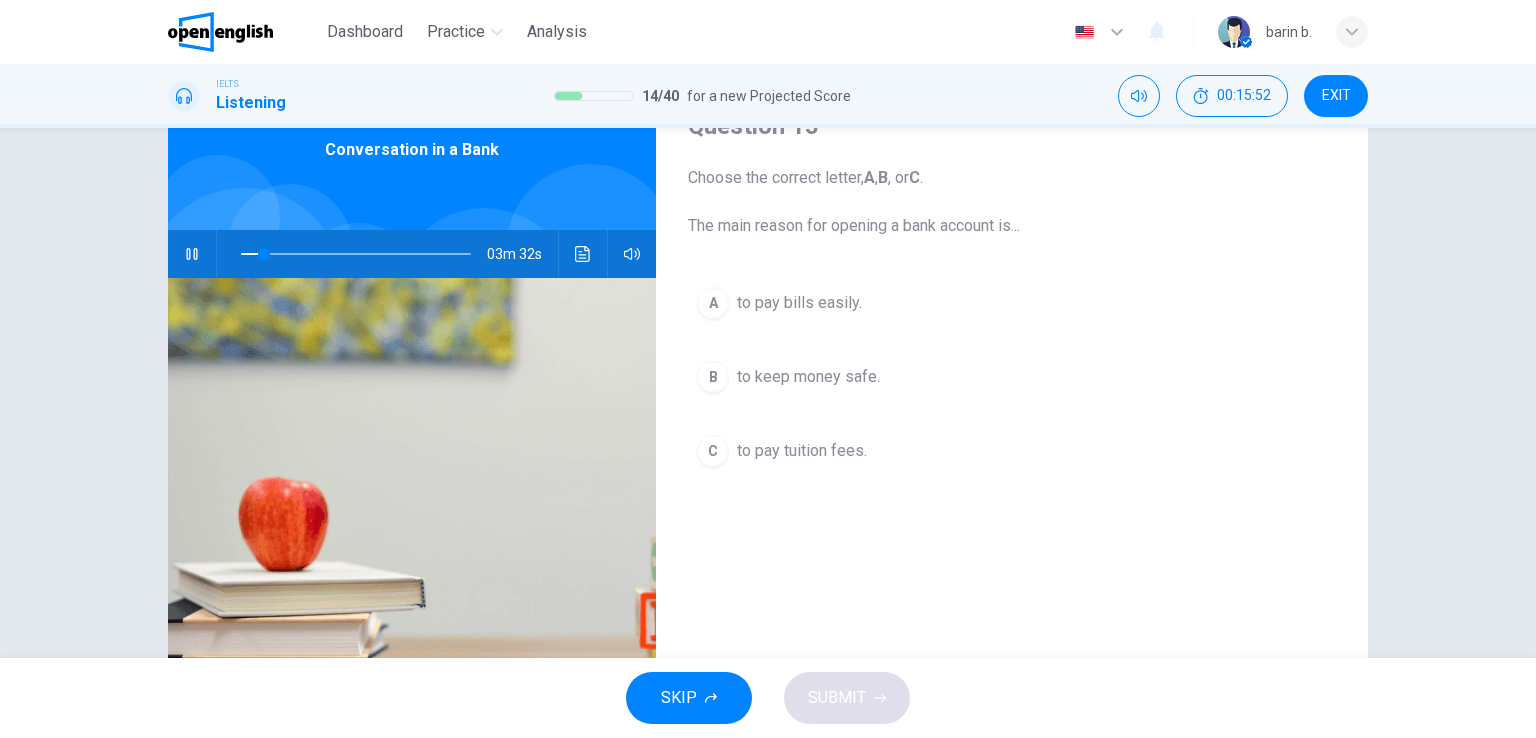scroll, scrollTop: 130, scrollLeft: 0, axis: vertical 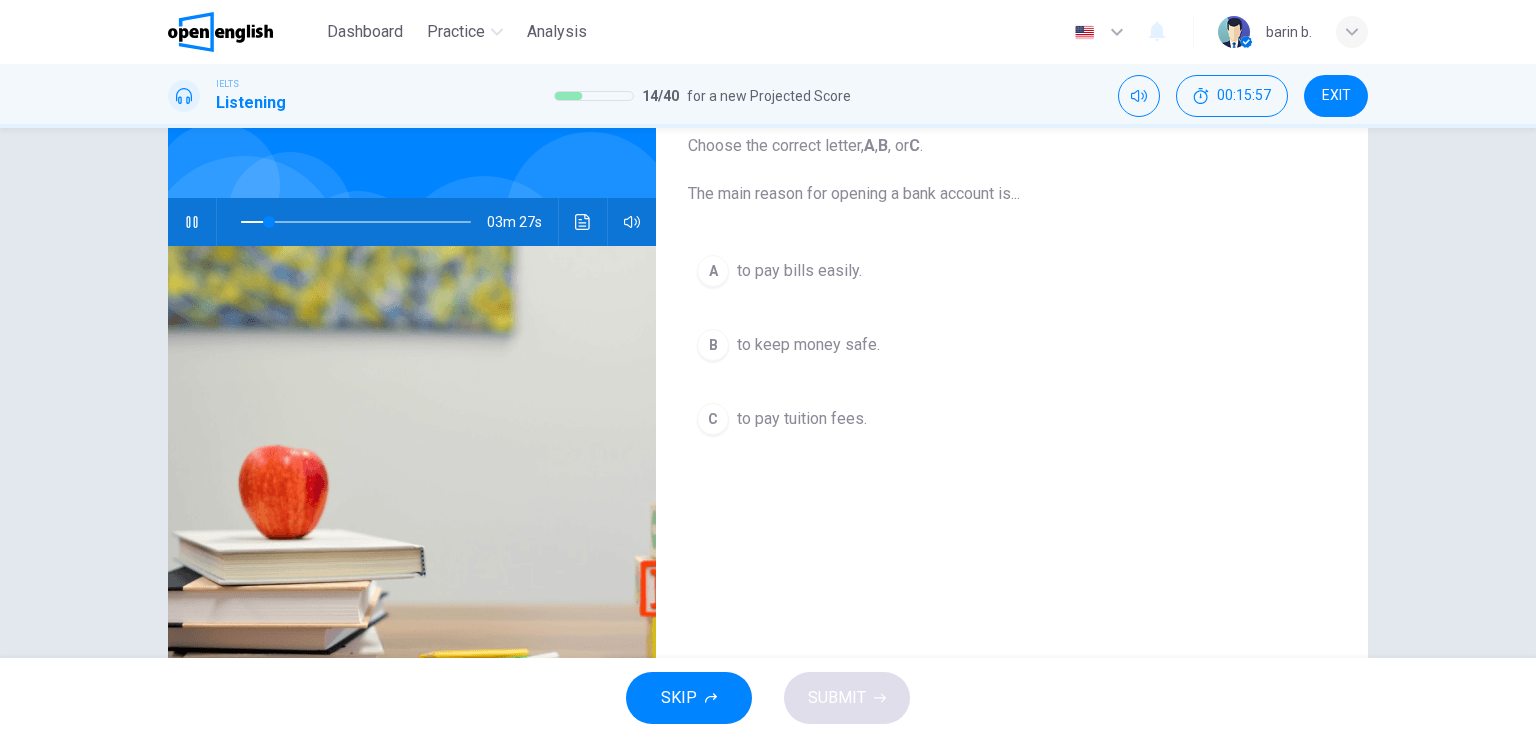 click on "A" at bounding box center [713, 271] 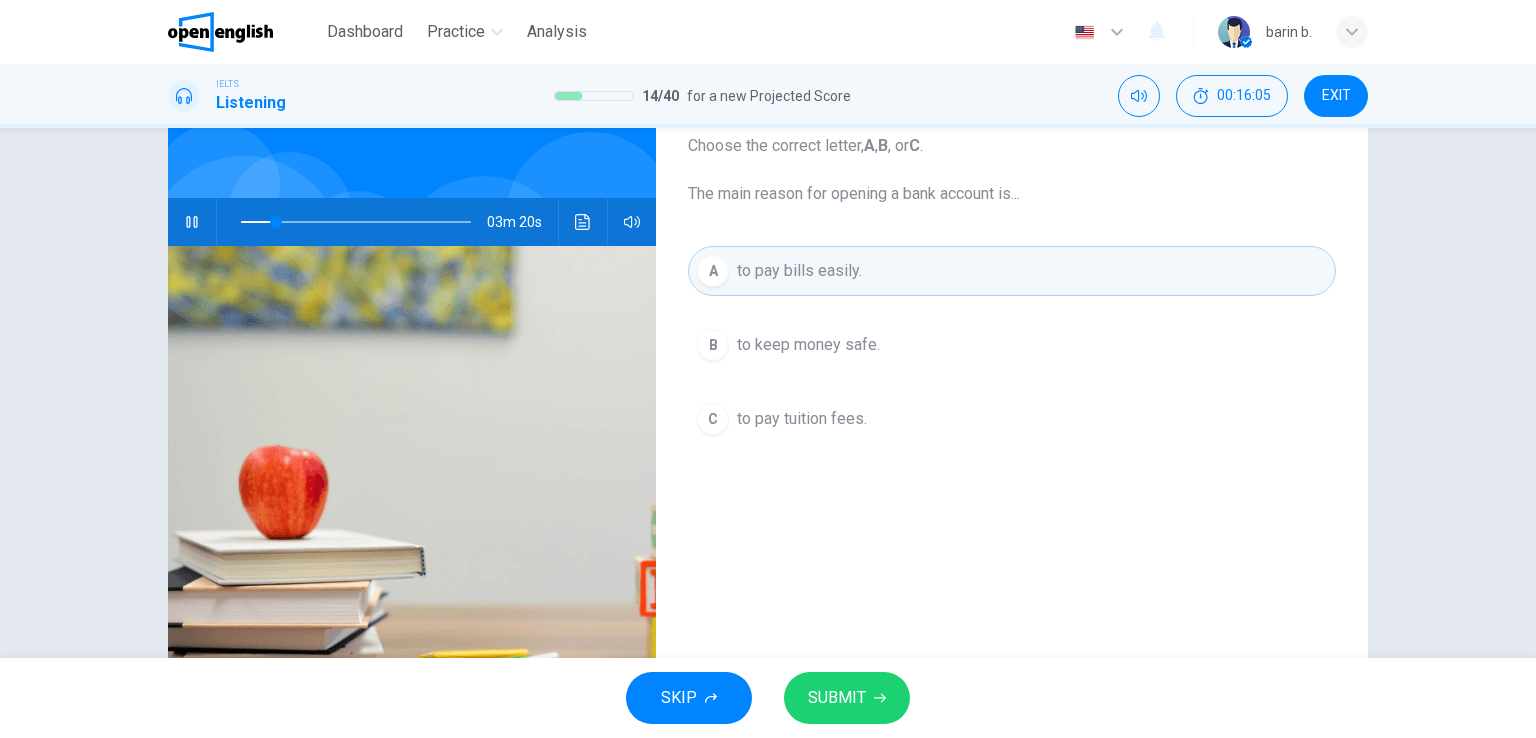 click on "SUBMIT" at bounding box center (837, 698) 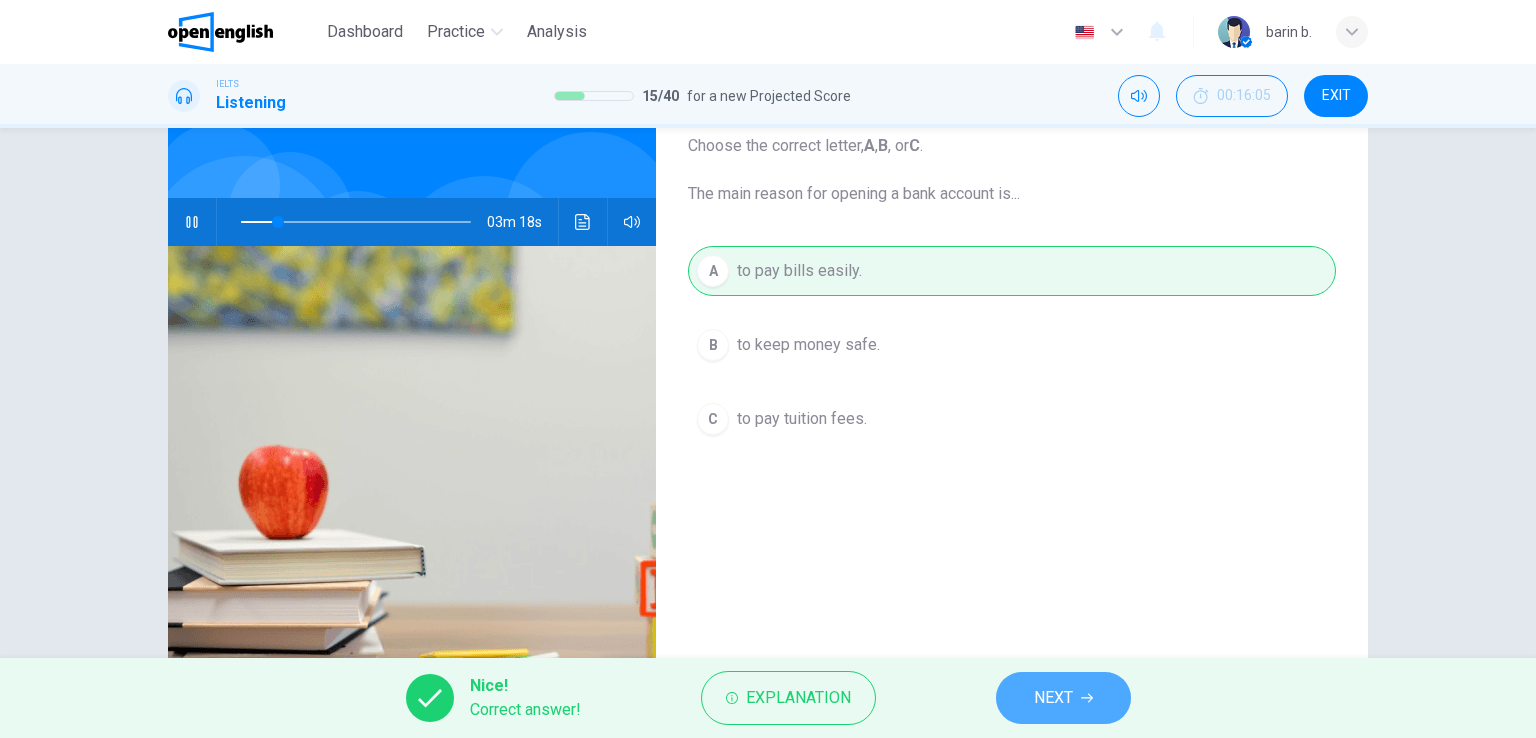 click on "NEXT" at bounding box center (1063, 698) 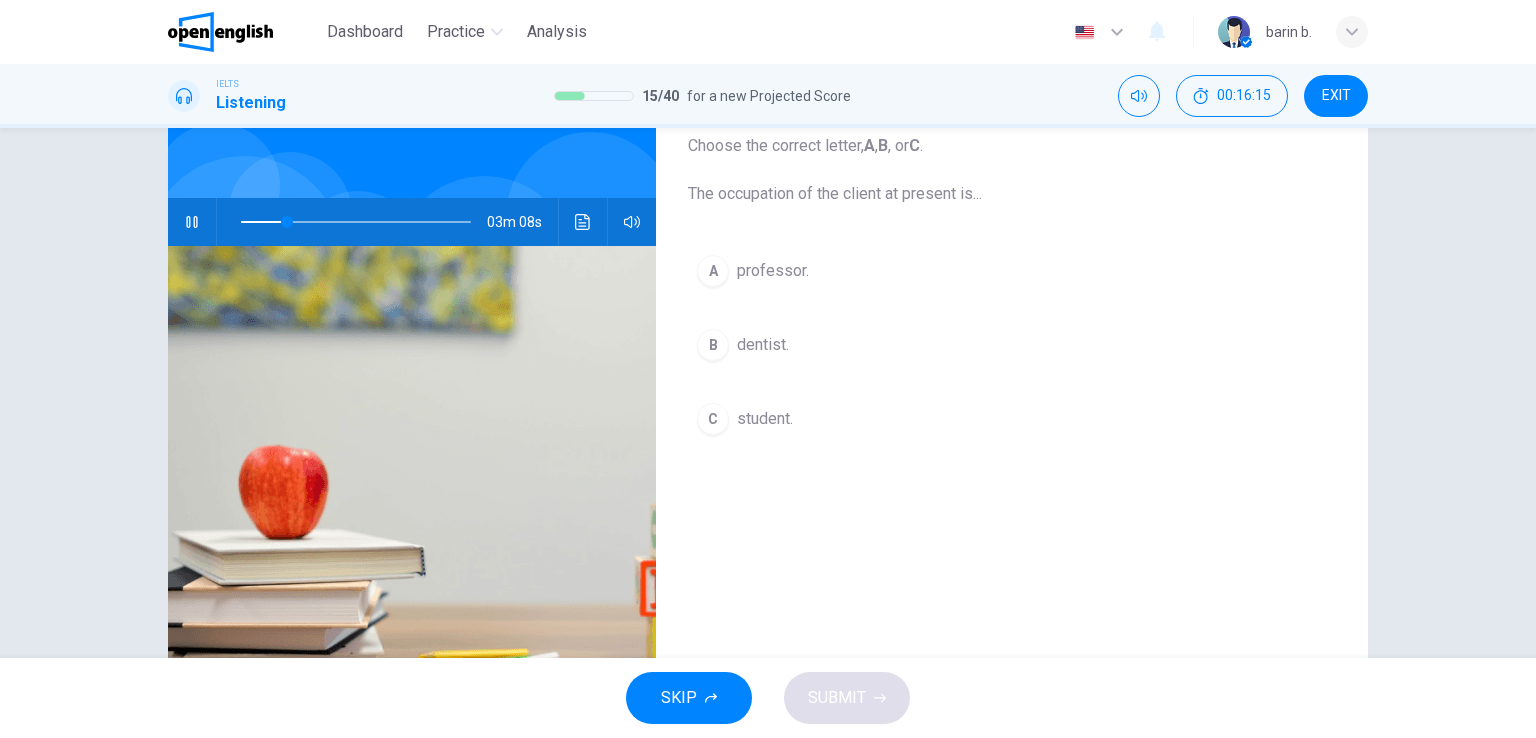click on "student." at bounding box center (765, 419) 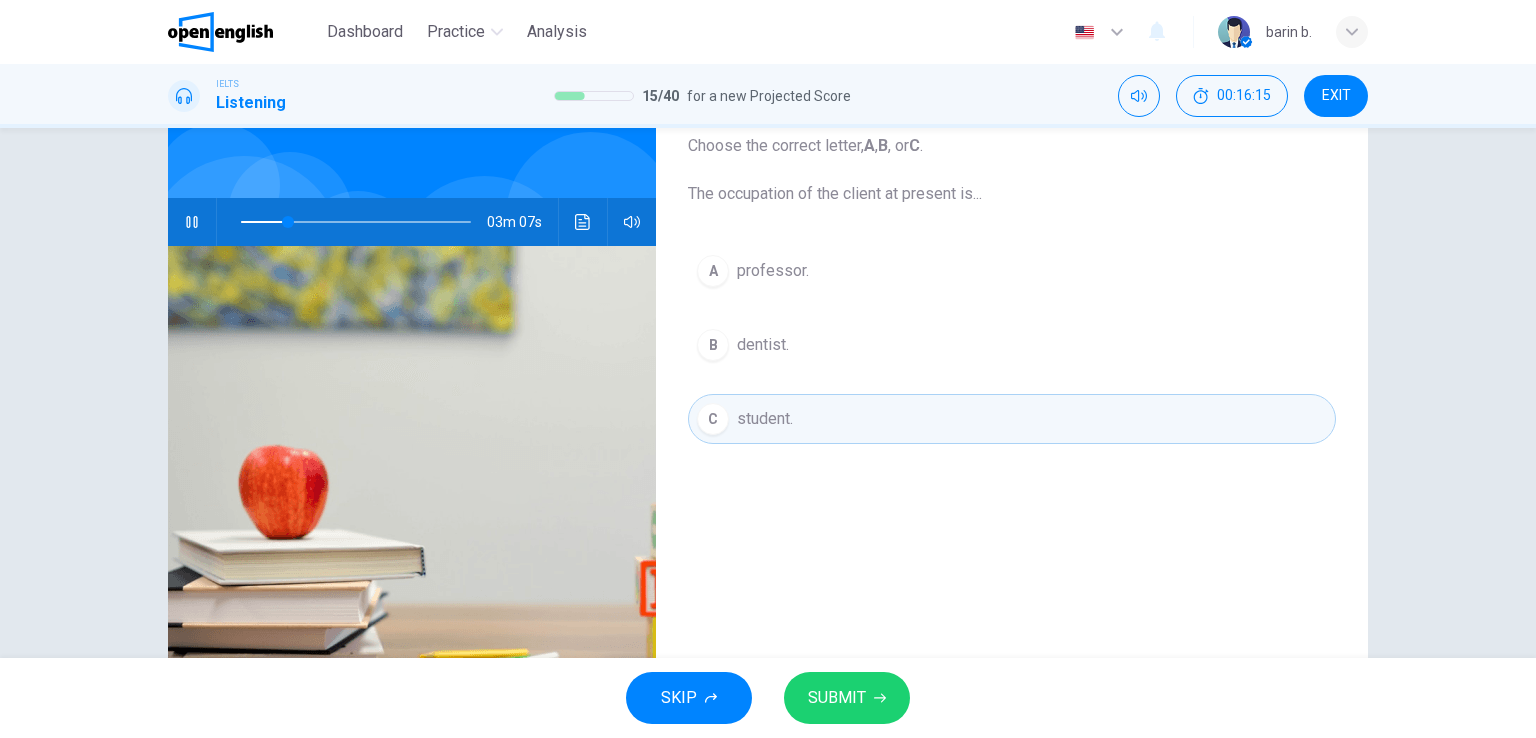 click on "SUBMIT" at bounding box center (837, 698) 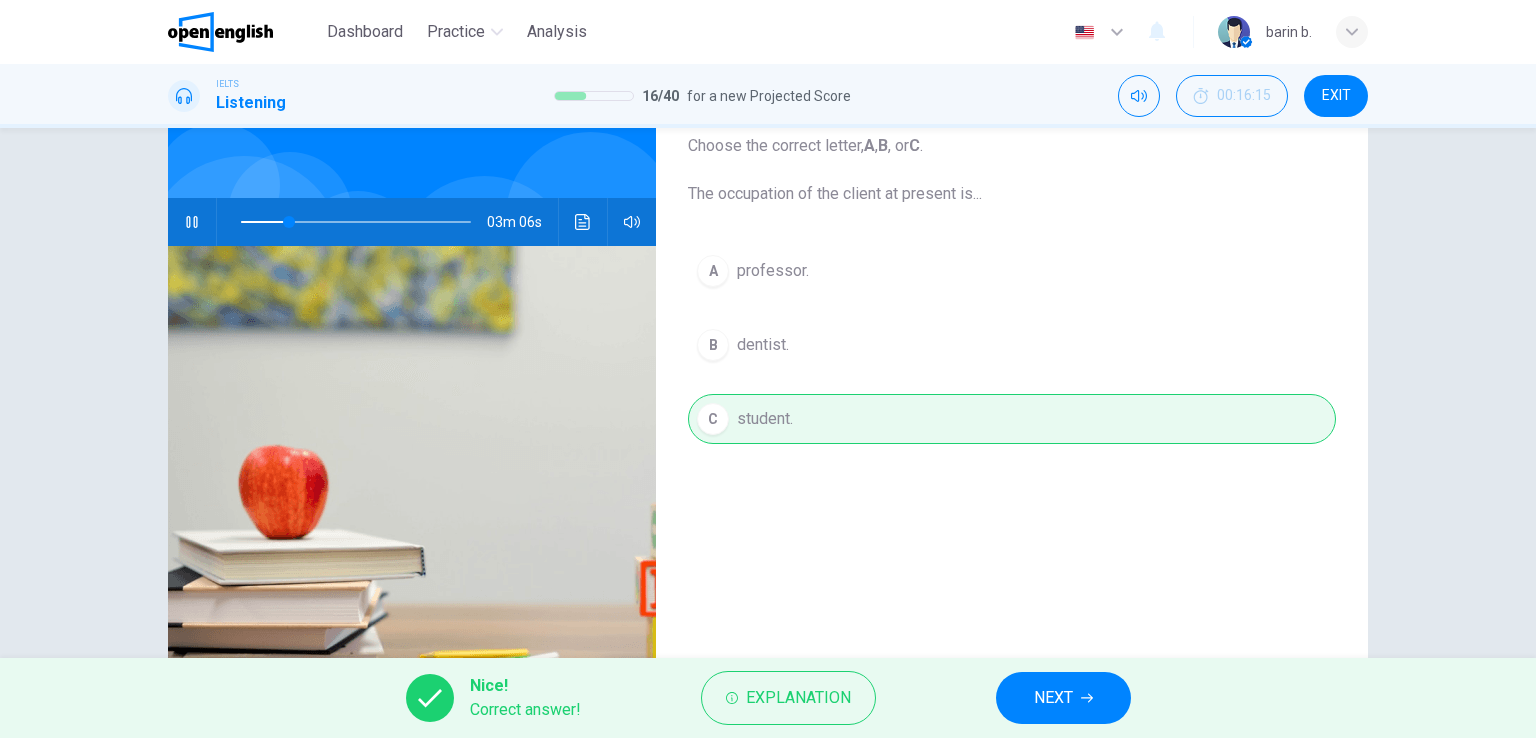click on "NEXT" at bounding box center [1053, 698] 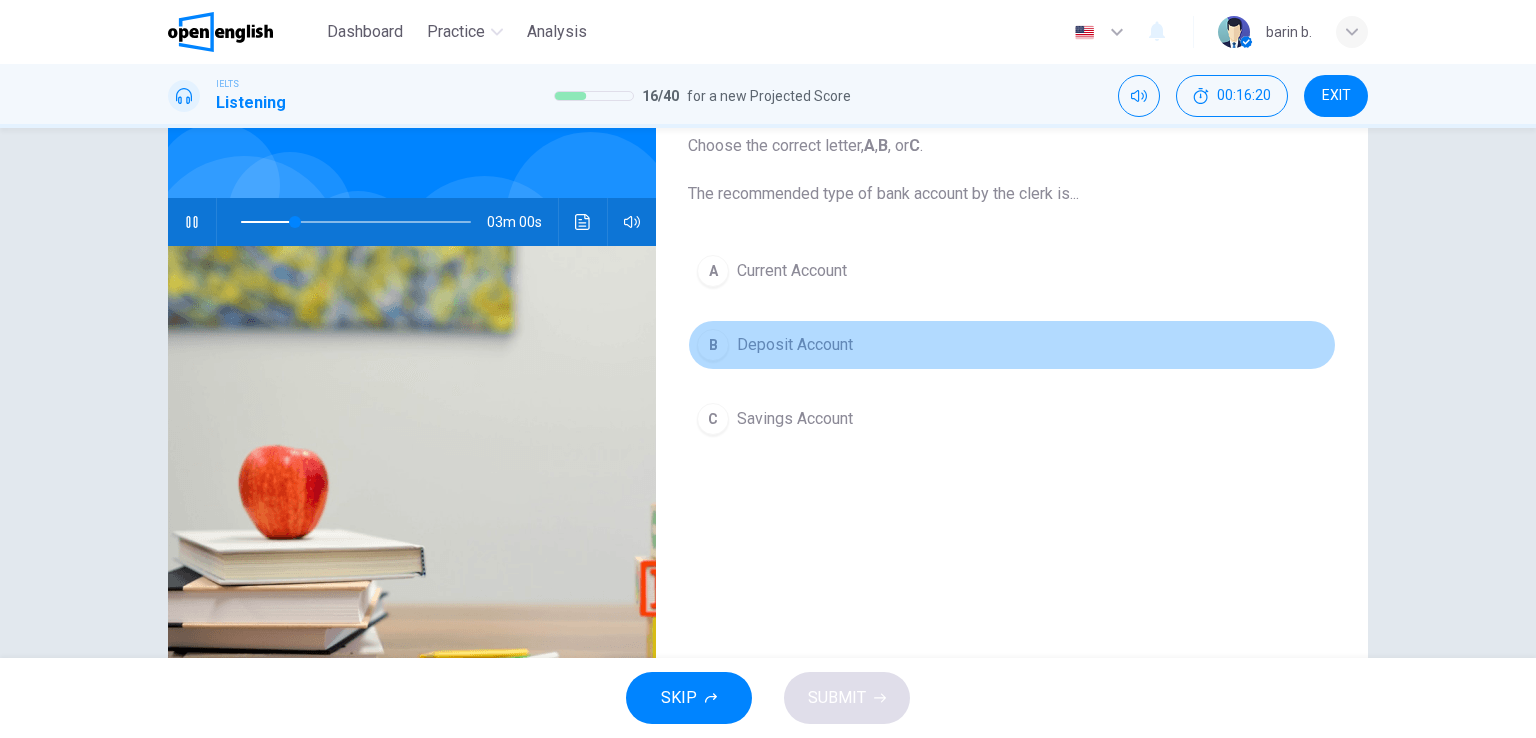click on "Deposit Account" at bounding box center [795, 345] 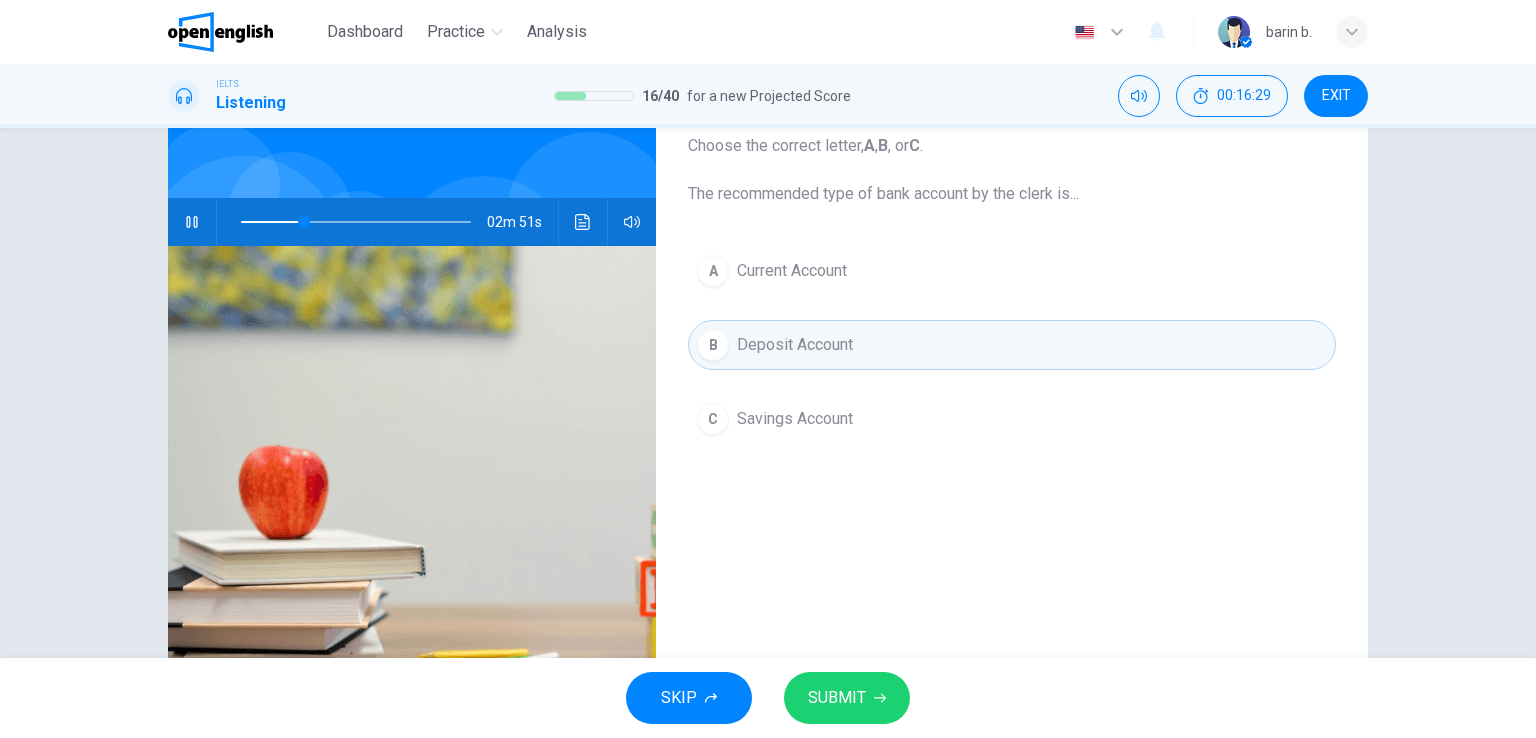 click on "SUBMIT" at bounding box center (847, 698) 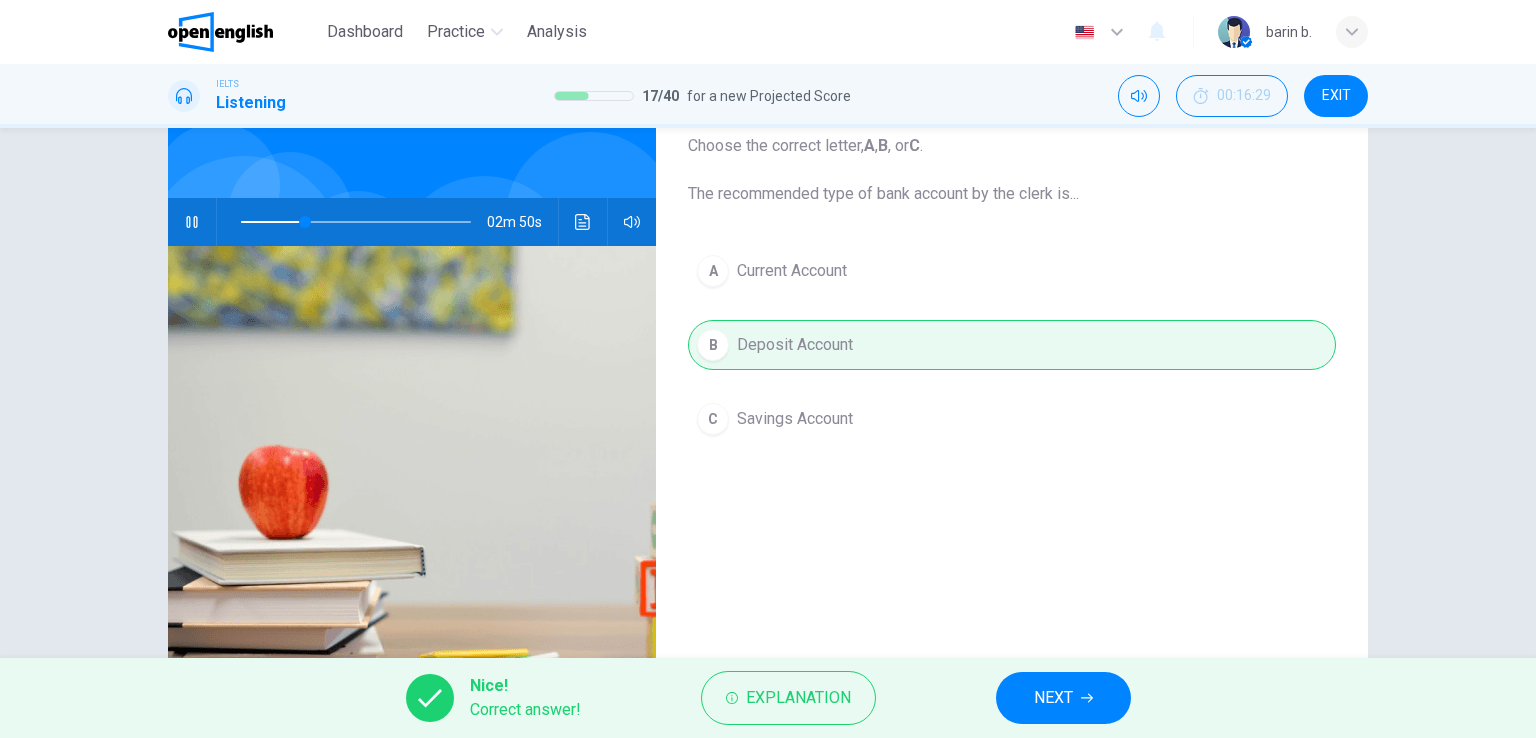 click on "NEXT" at bounding box center [1053, 698] 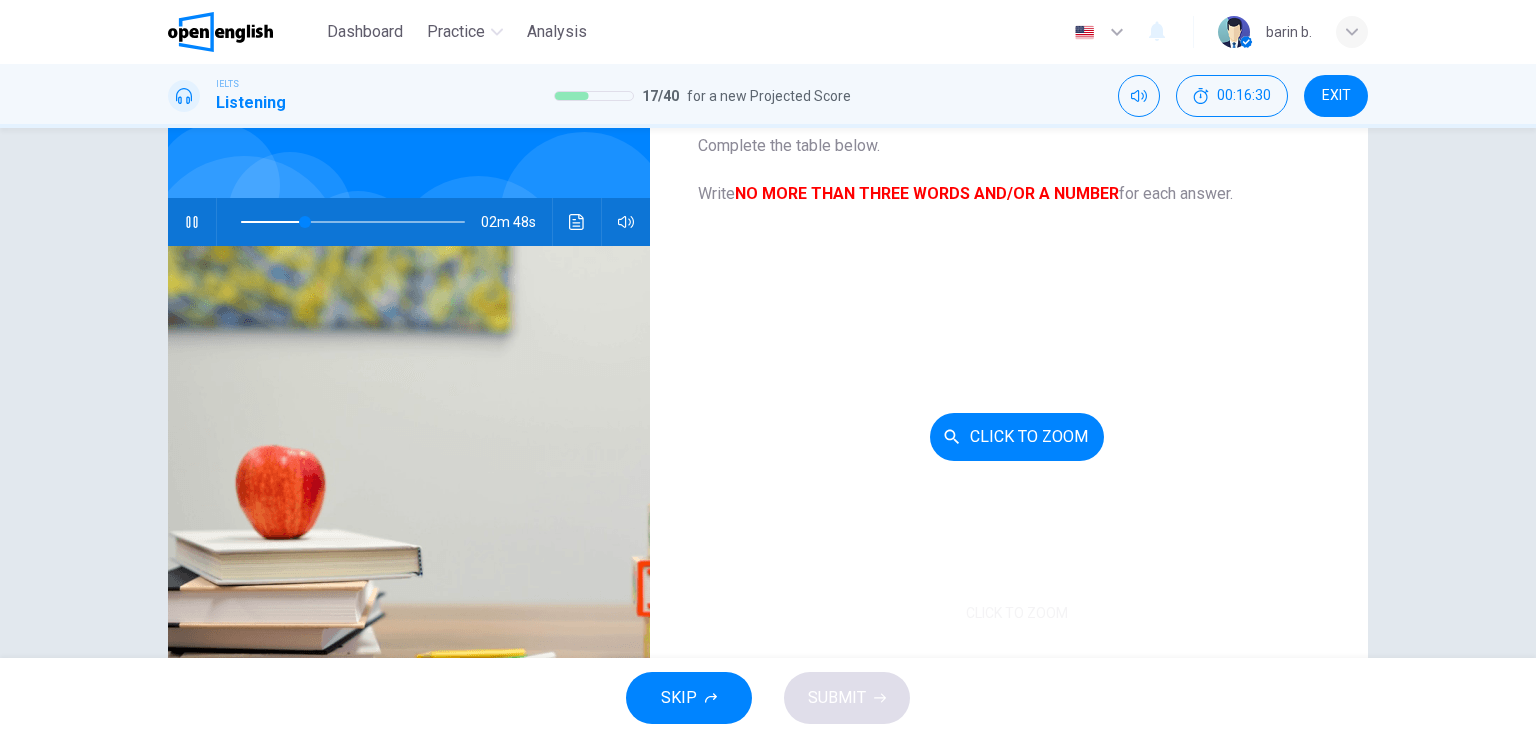 scroll, scrollTop: 100, scrollLeft: 0, axis: vertical 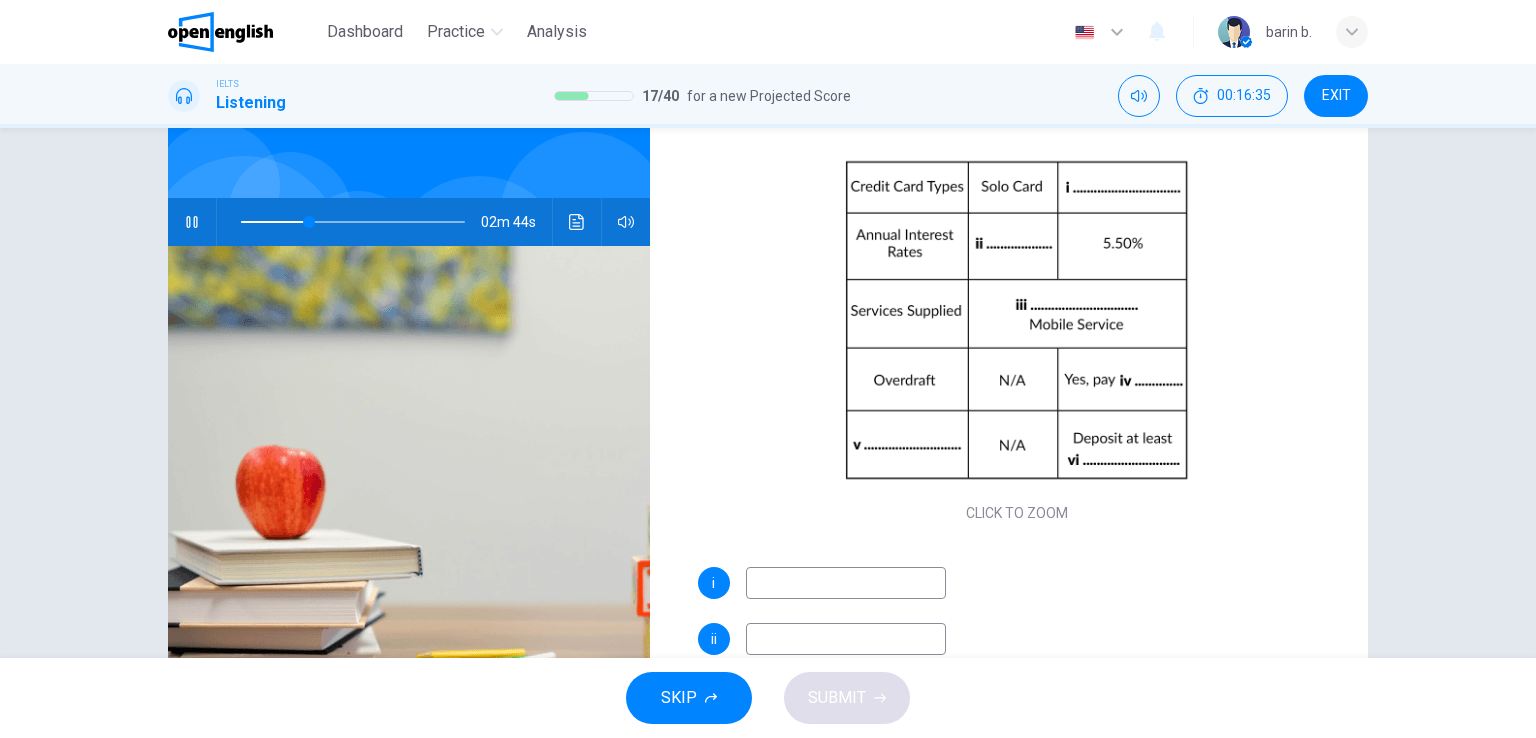 click at bounding box center [846, 583] 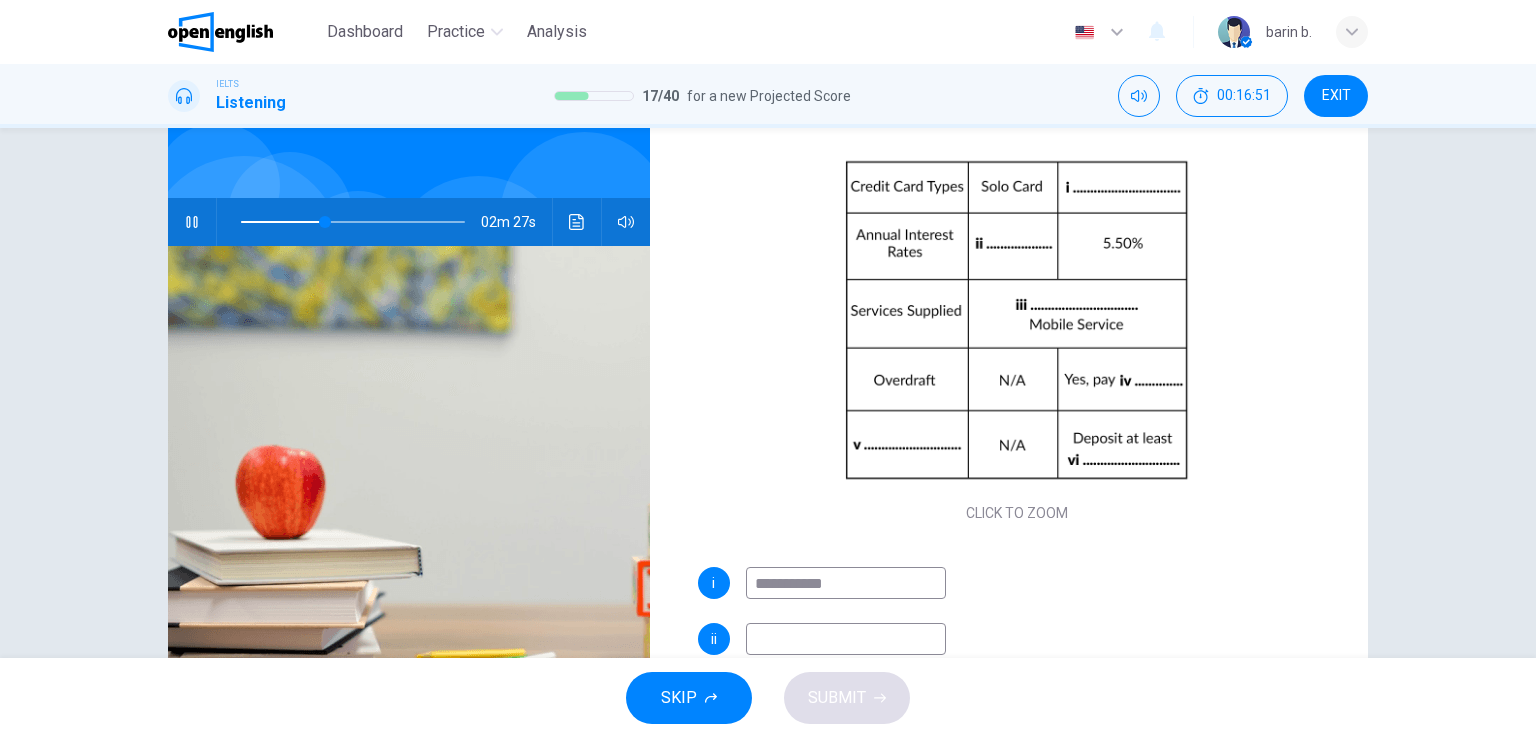 scroll, scrollTop: 146, scrollLeft: 0, axis: vertical 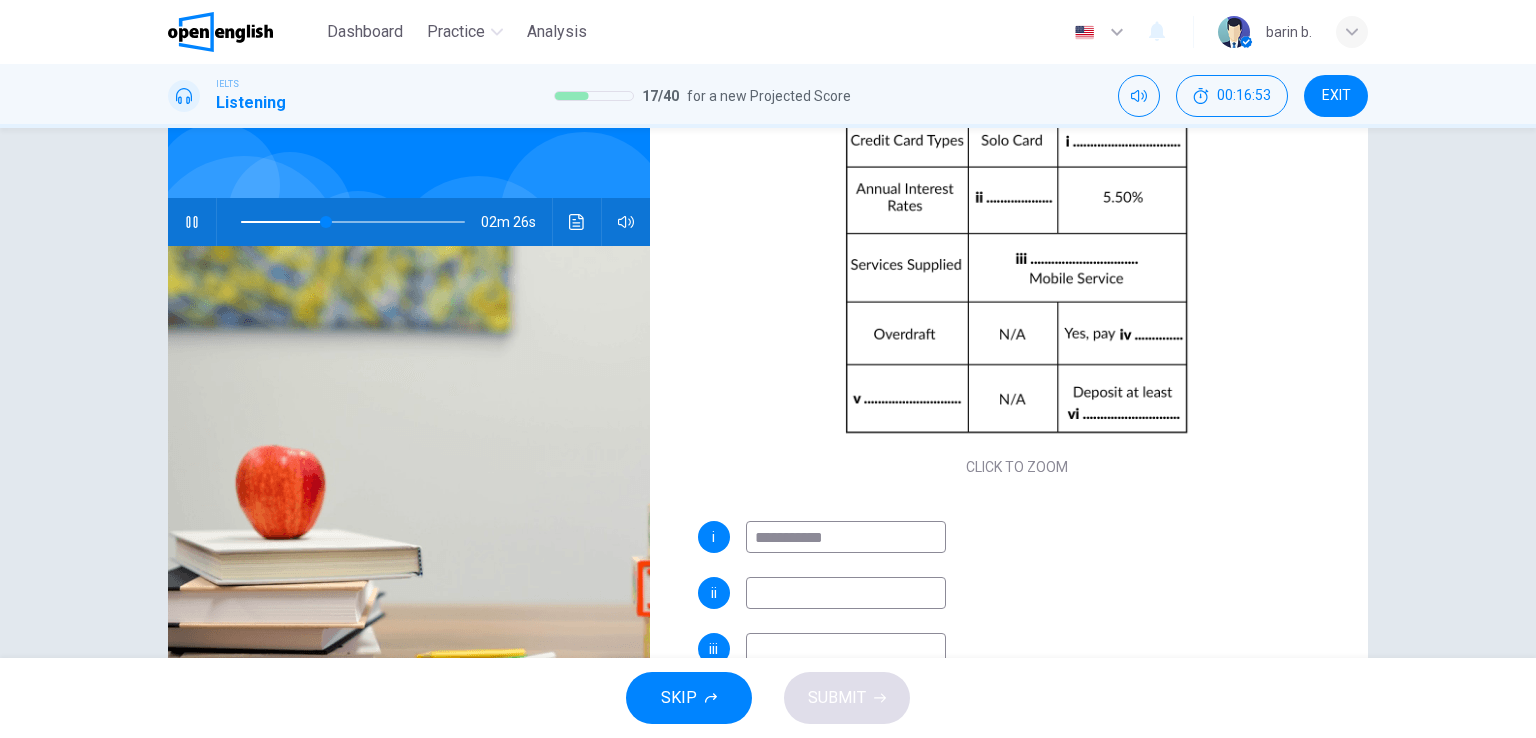 click at bounding box center (846, 593) 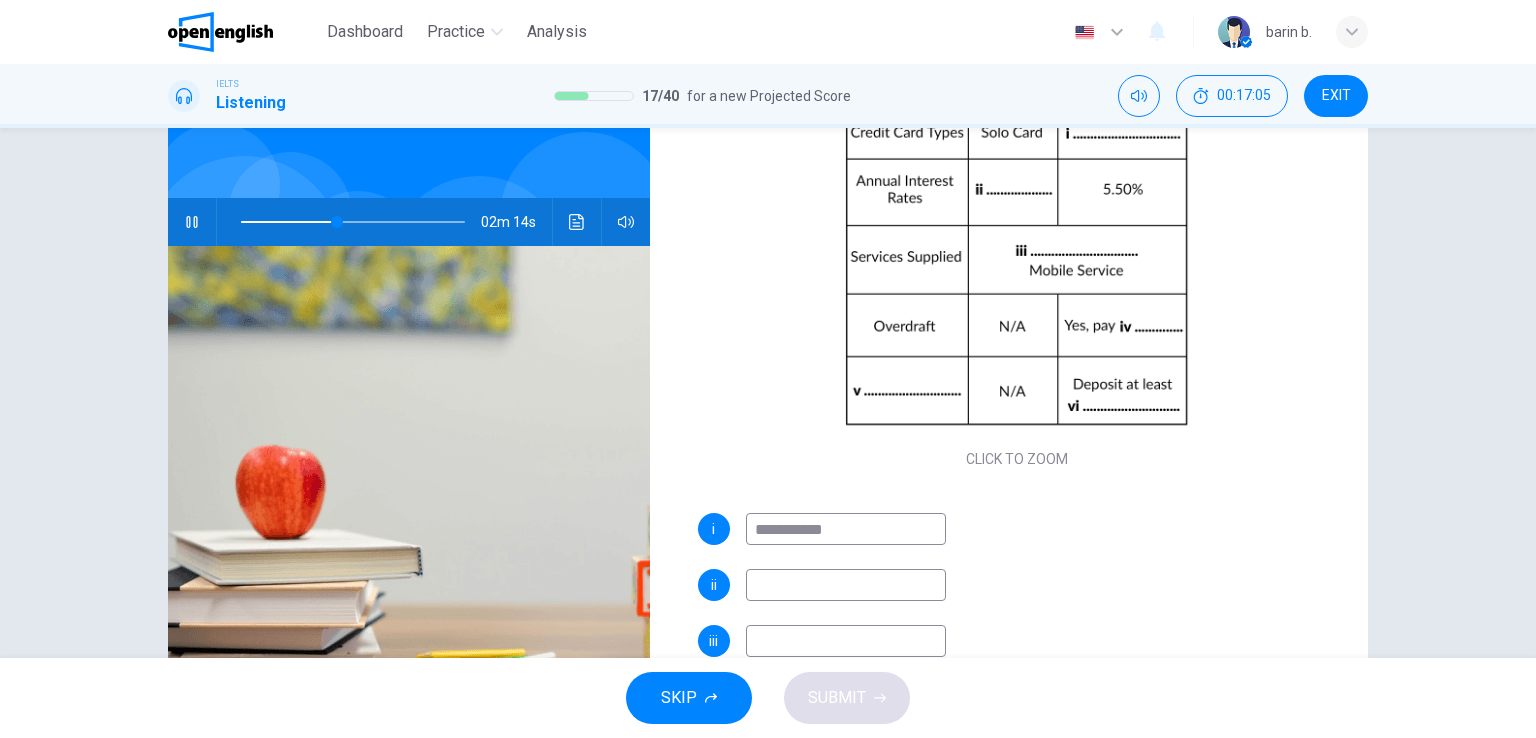 scroll, scrollTop: 180, scrollLeft: 0, axis: vertical 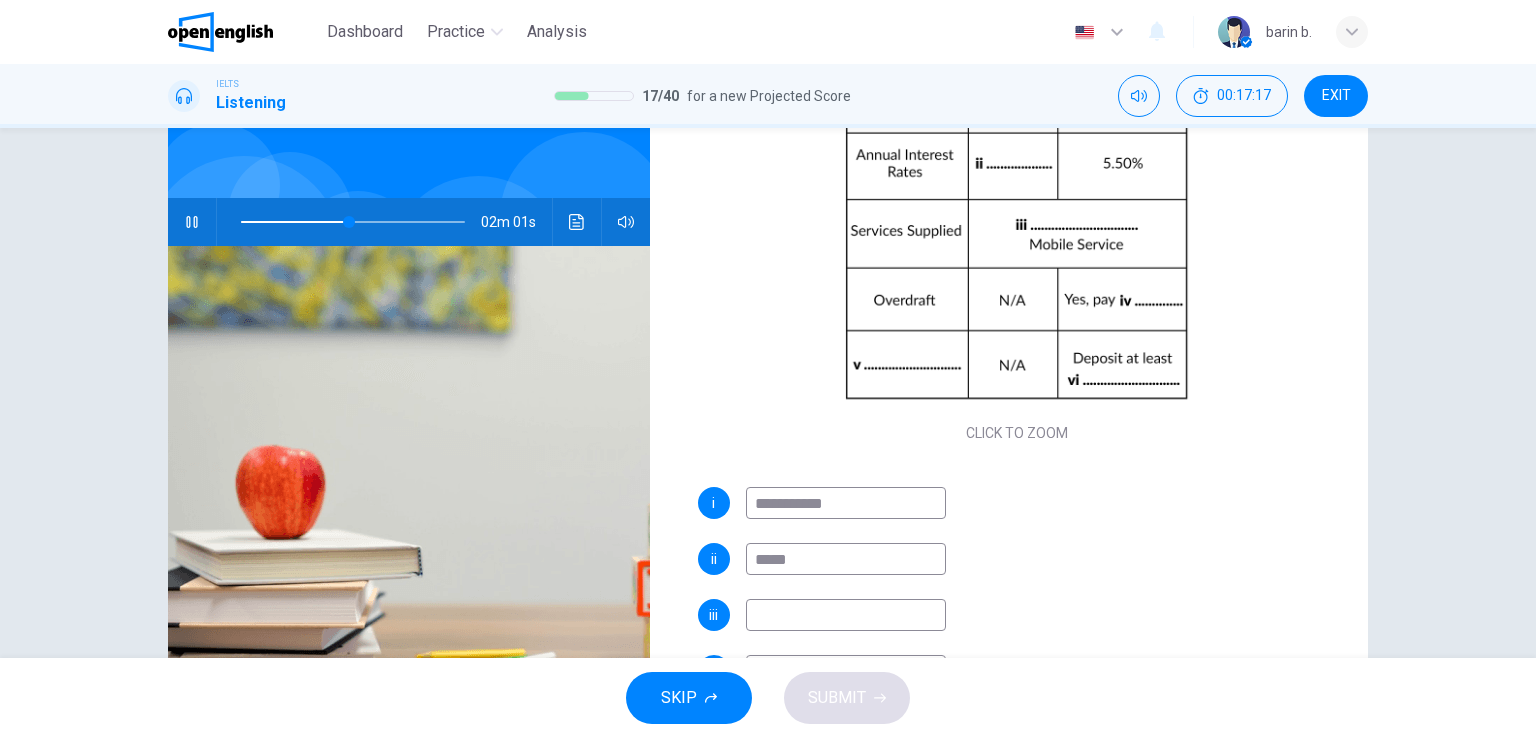 click at bounding box center [846, 615] 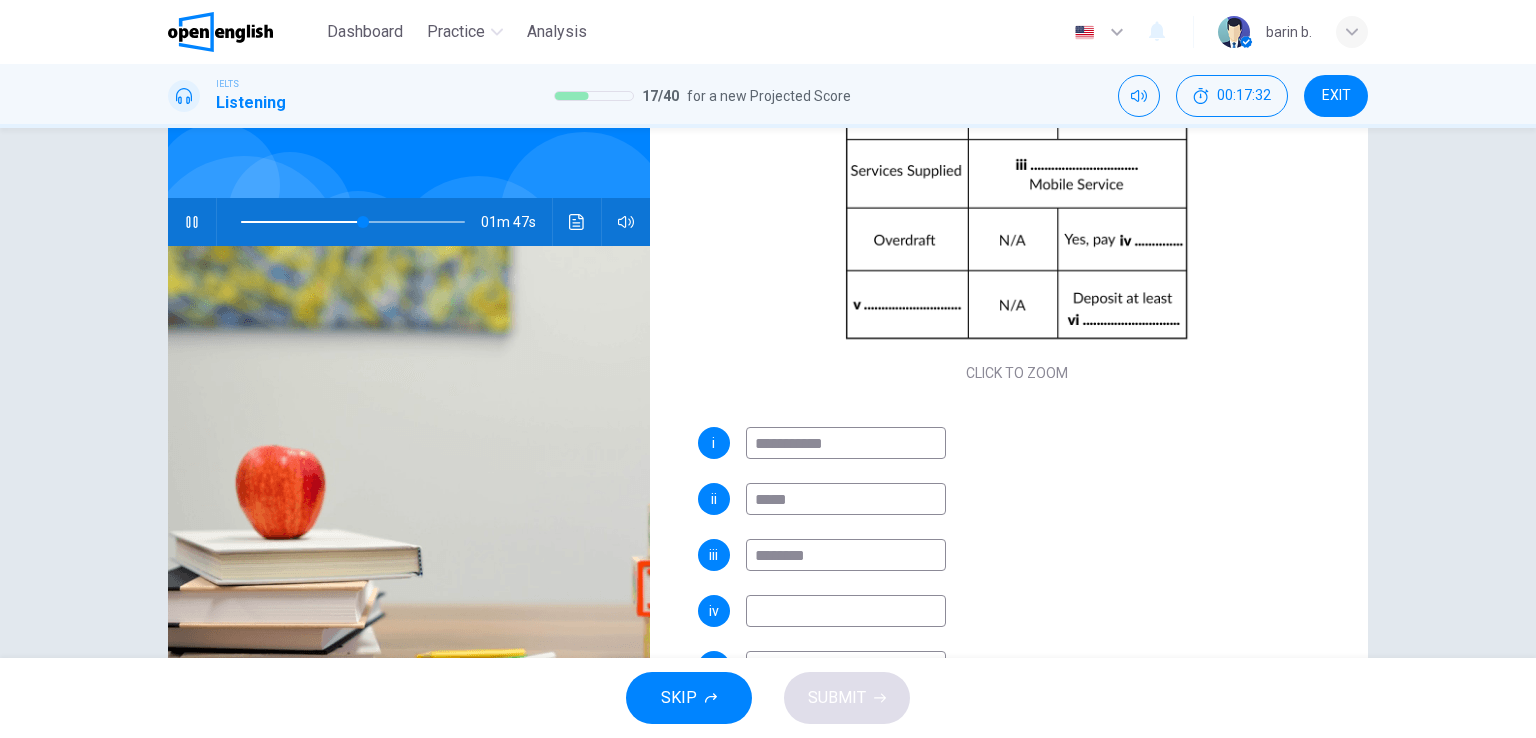 scroll, scrollTop: 252, scrollLeft: 0, axis: vertical 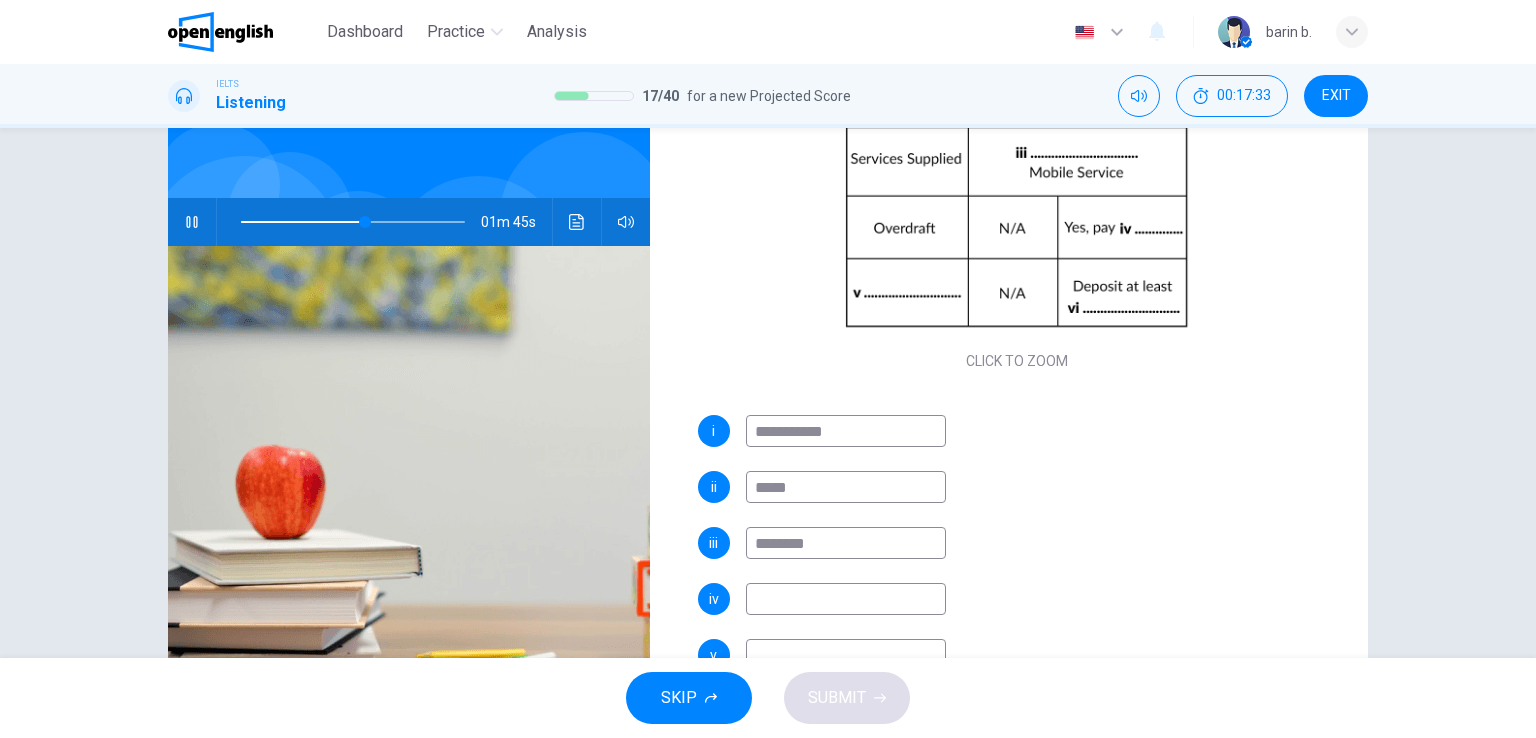 click on "**********" at bounding box center [1017, 591] 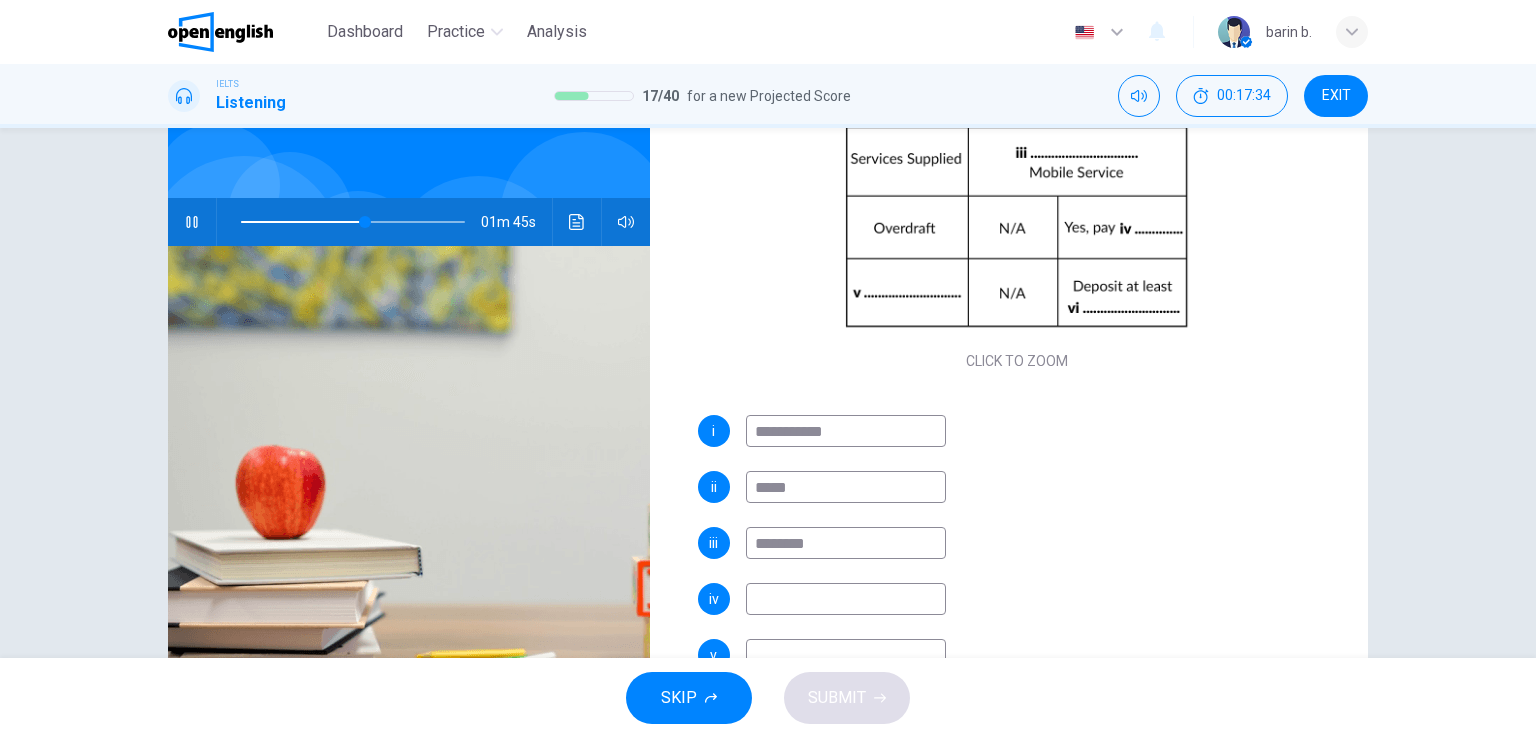 click at bounding box center [846, 599] 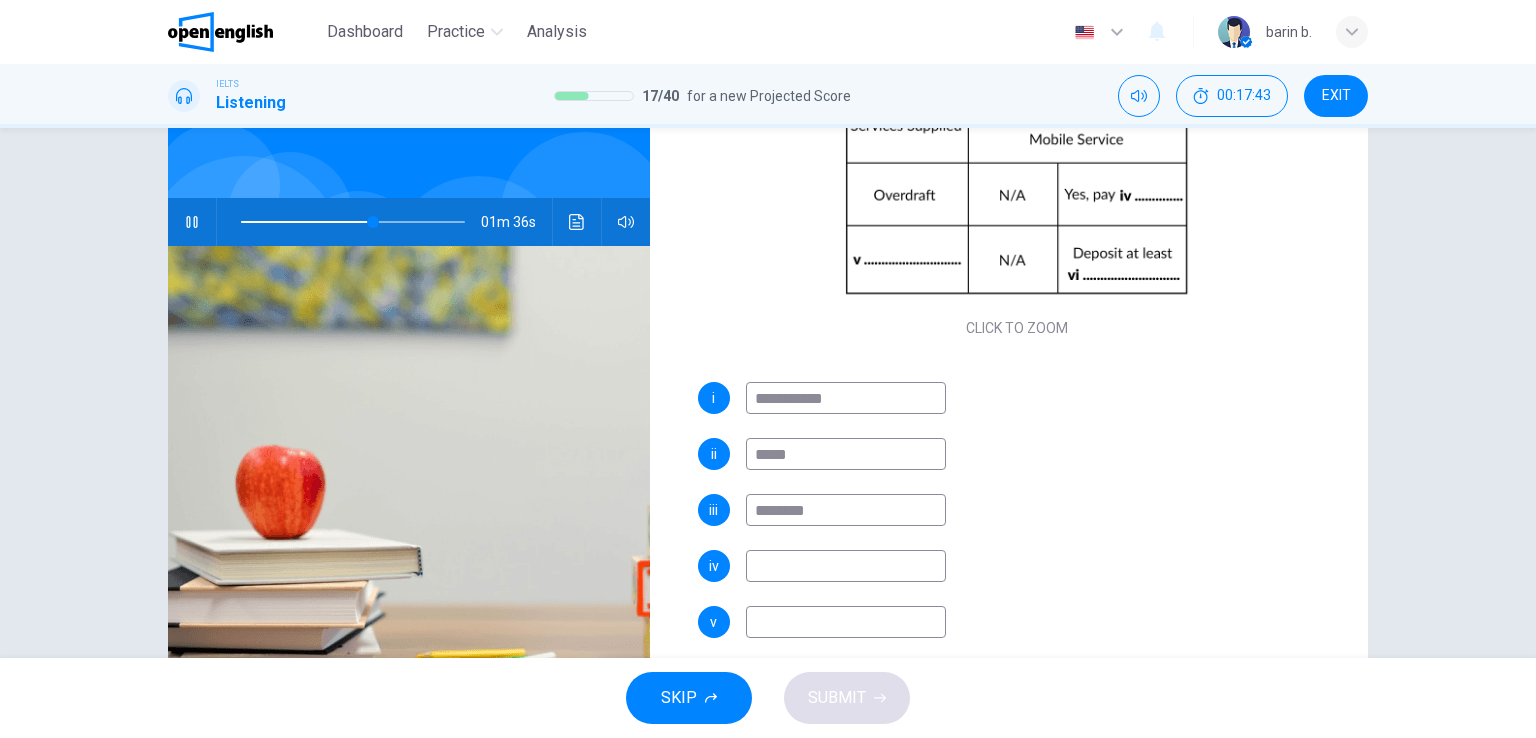 scroll, scrollTop: 284, scrollLeft: 0, axis: vertical 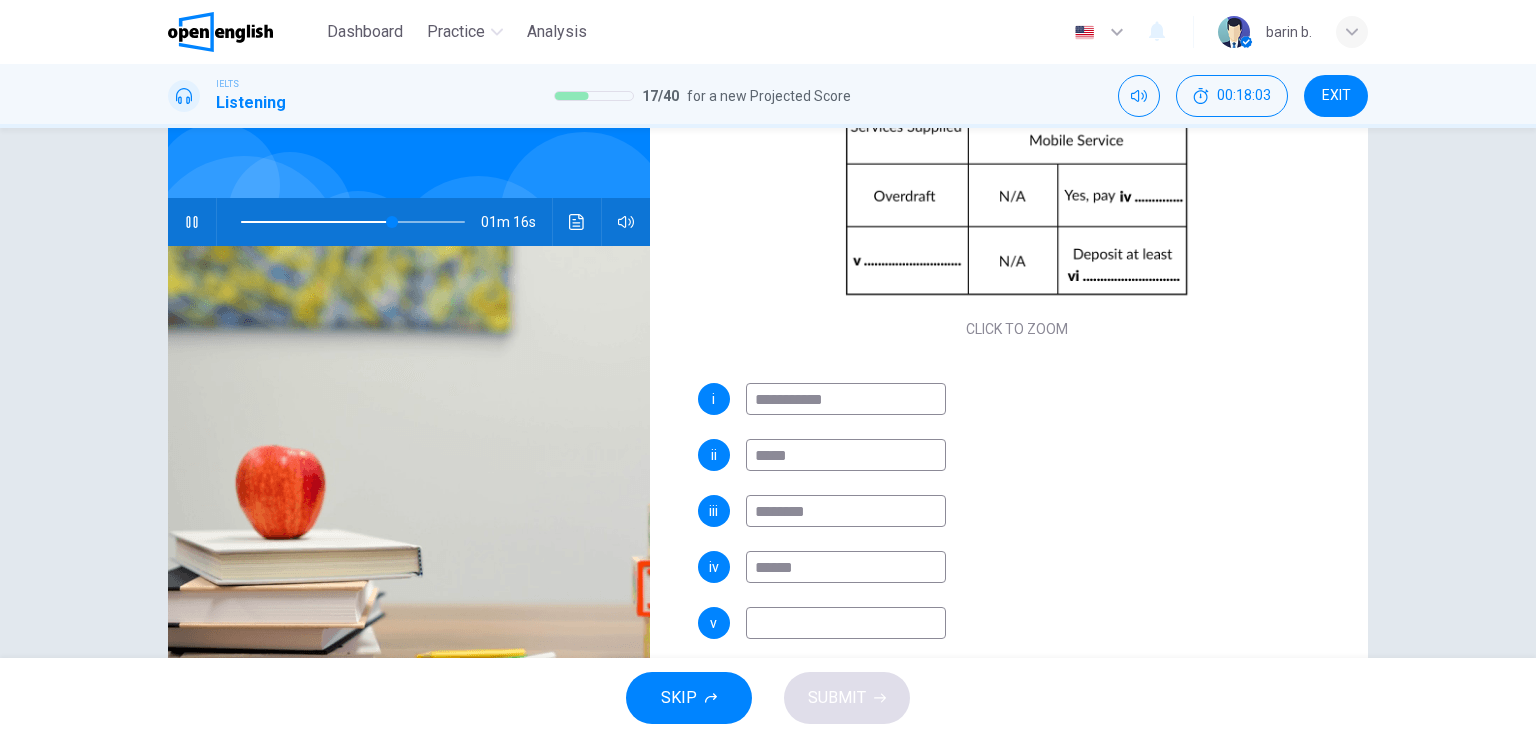 click at bounding box center (846, 623) 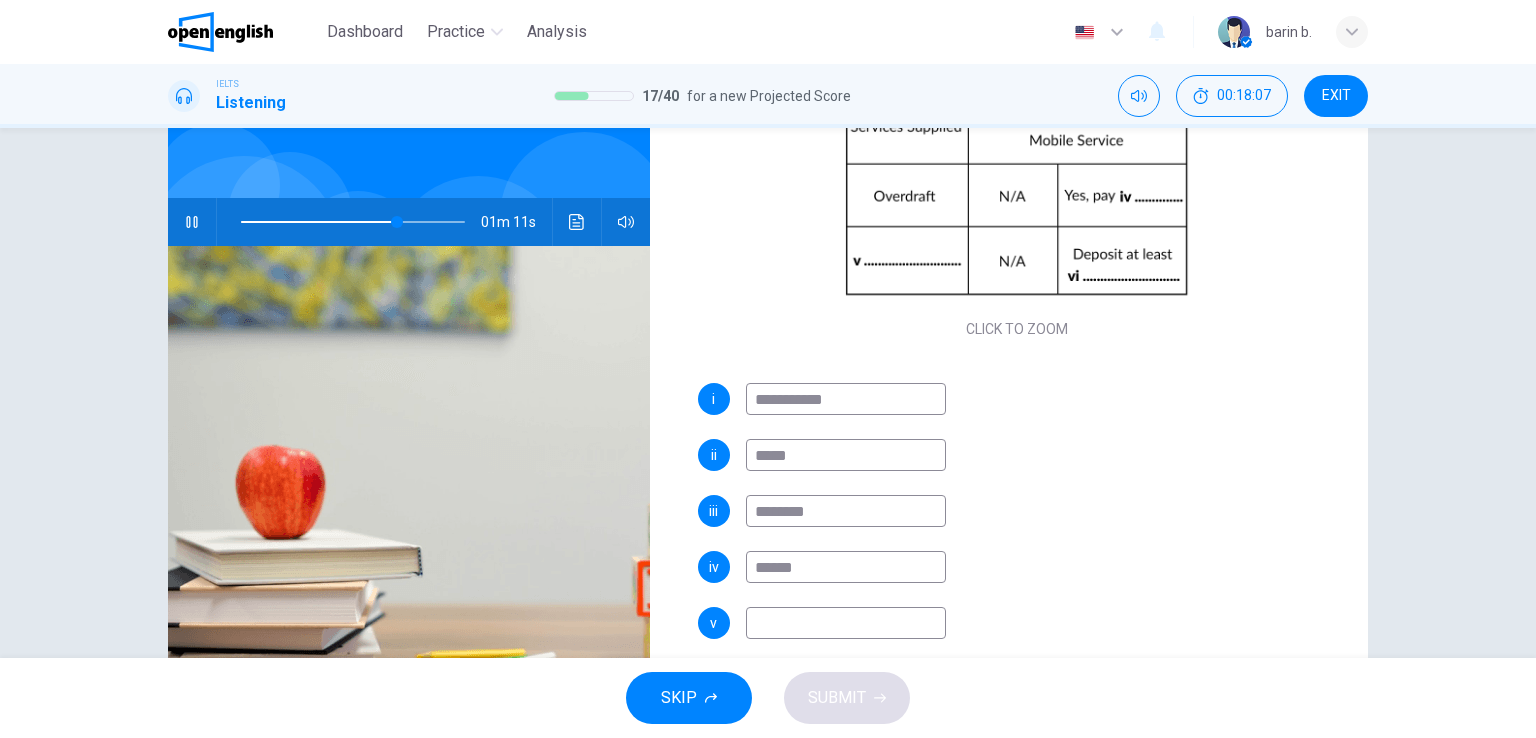 click on "******" at bounding box center [846, 567] 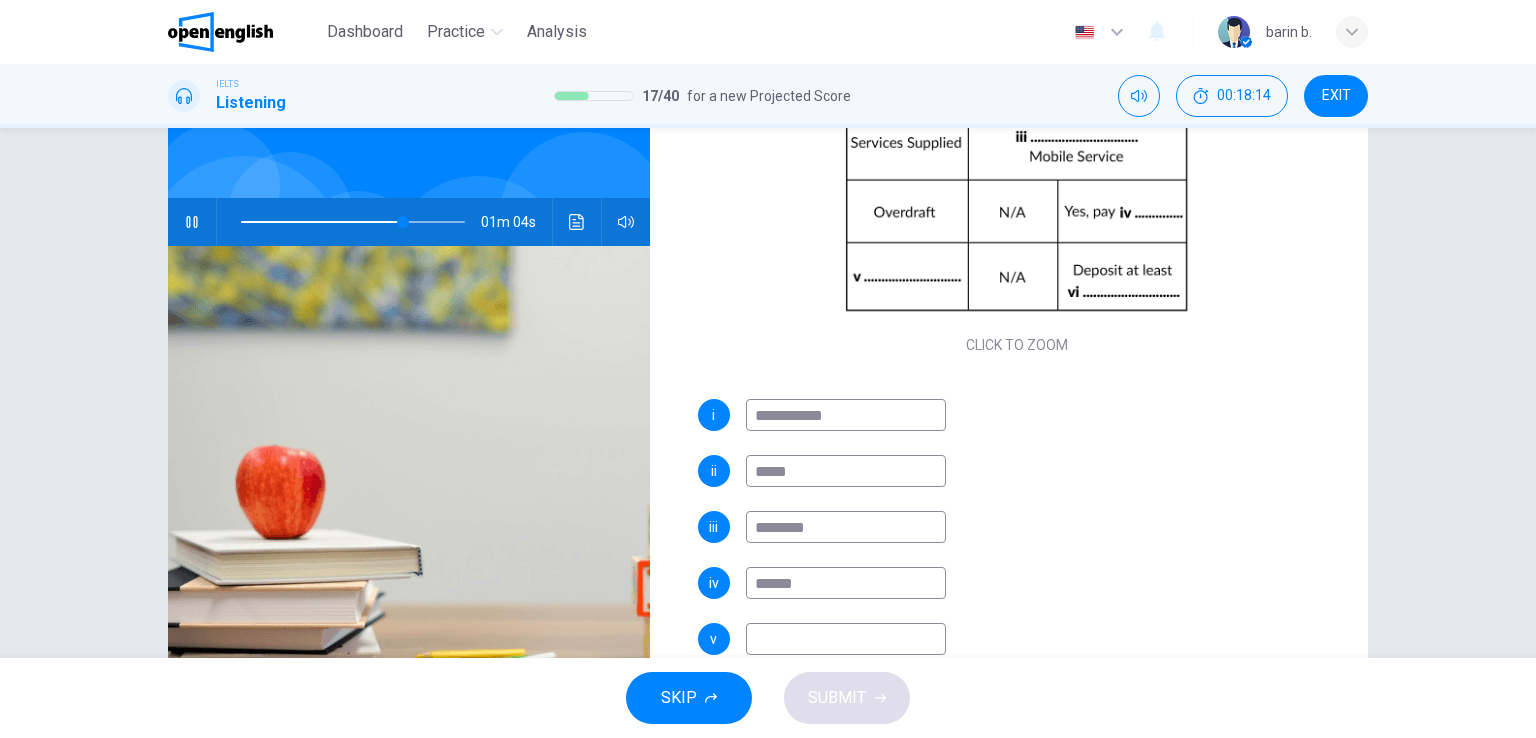 scroll, scrollTop: 285, scrollLeft: 0, axis: vertical 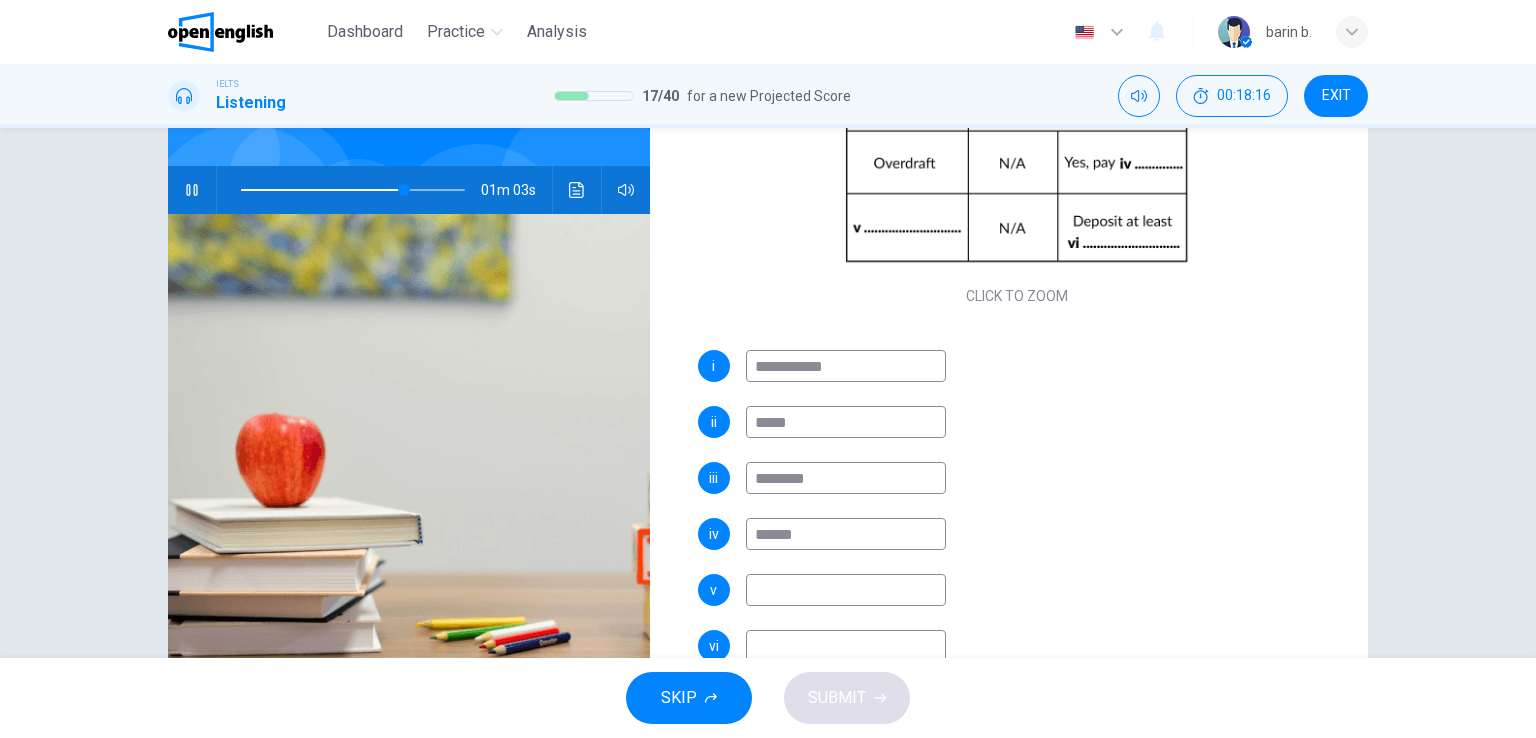 click at bounding box center (846, 590) 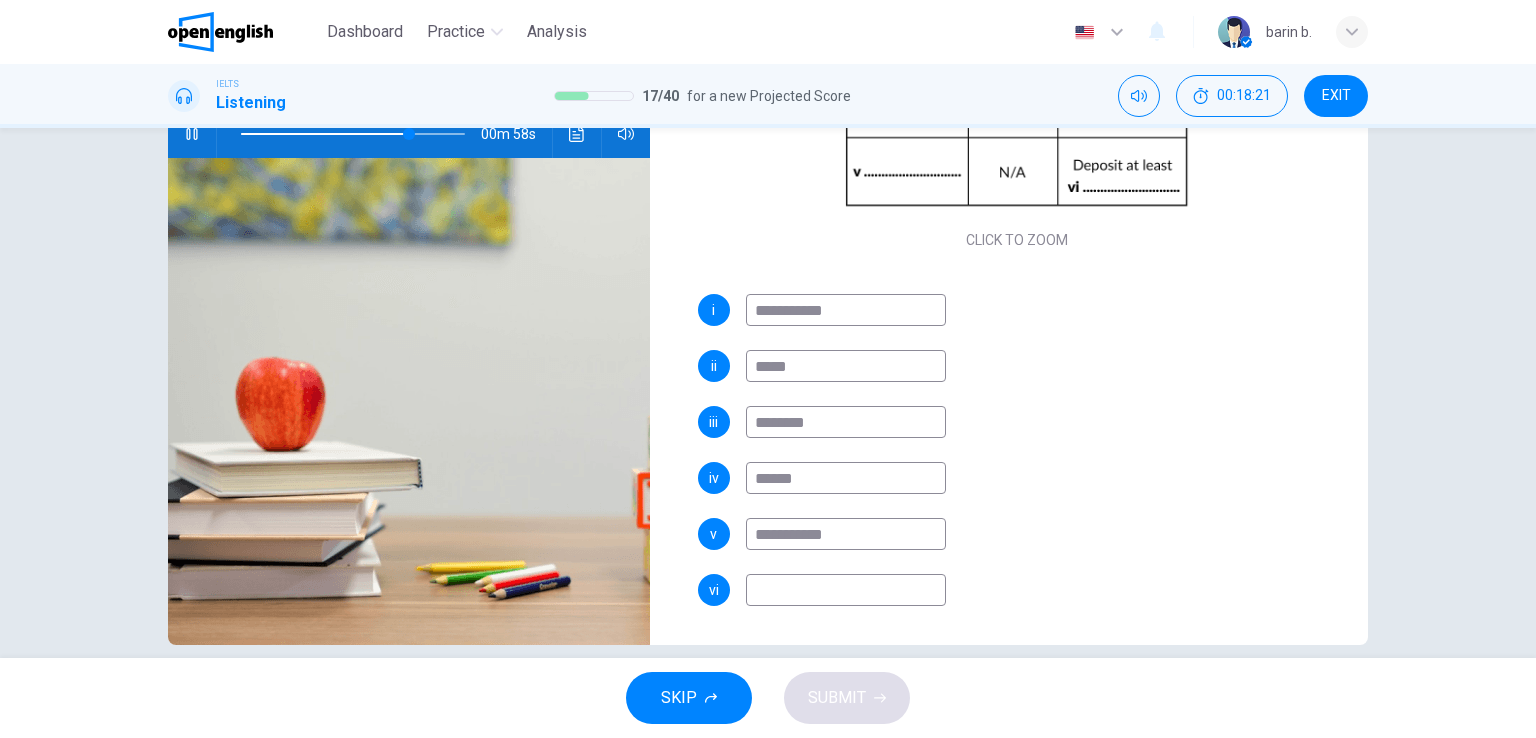 scroll, scrollTop: 227, scrollLeft: 0, axis: vertical 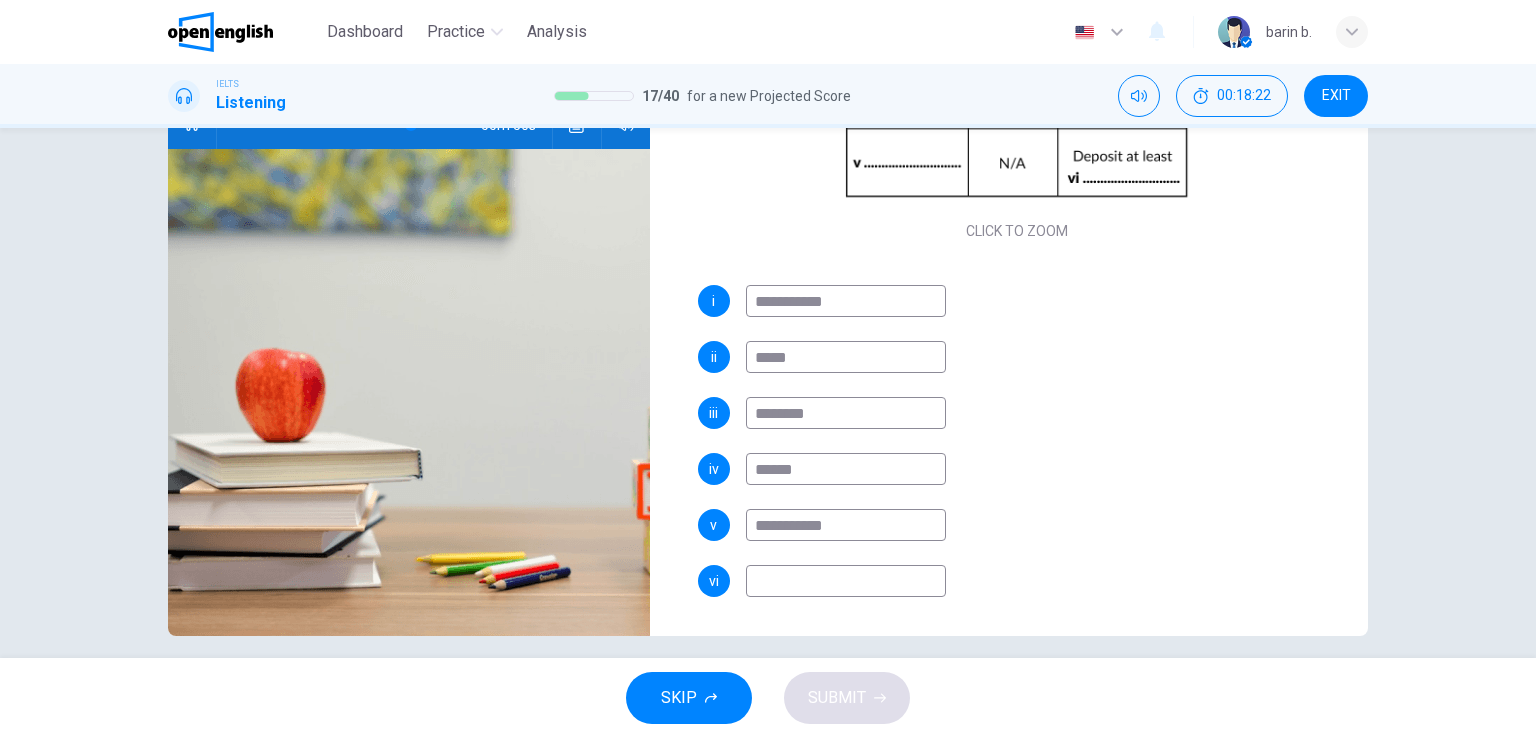 click at bounding box center (846, 581) 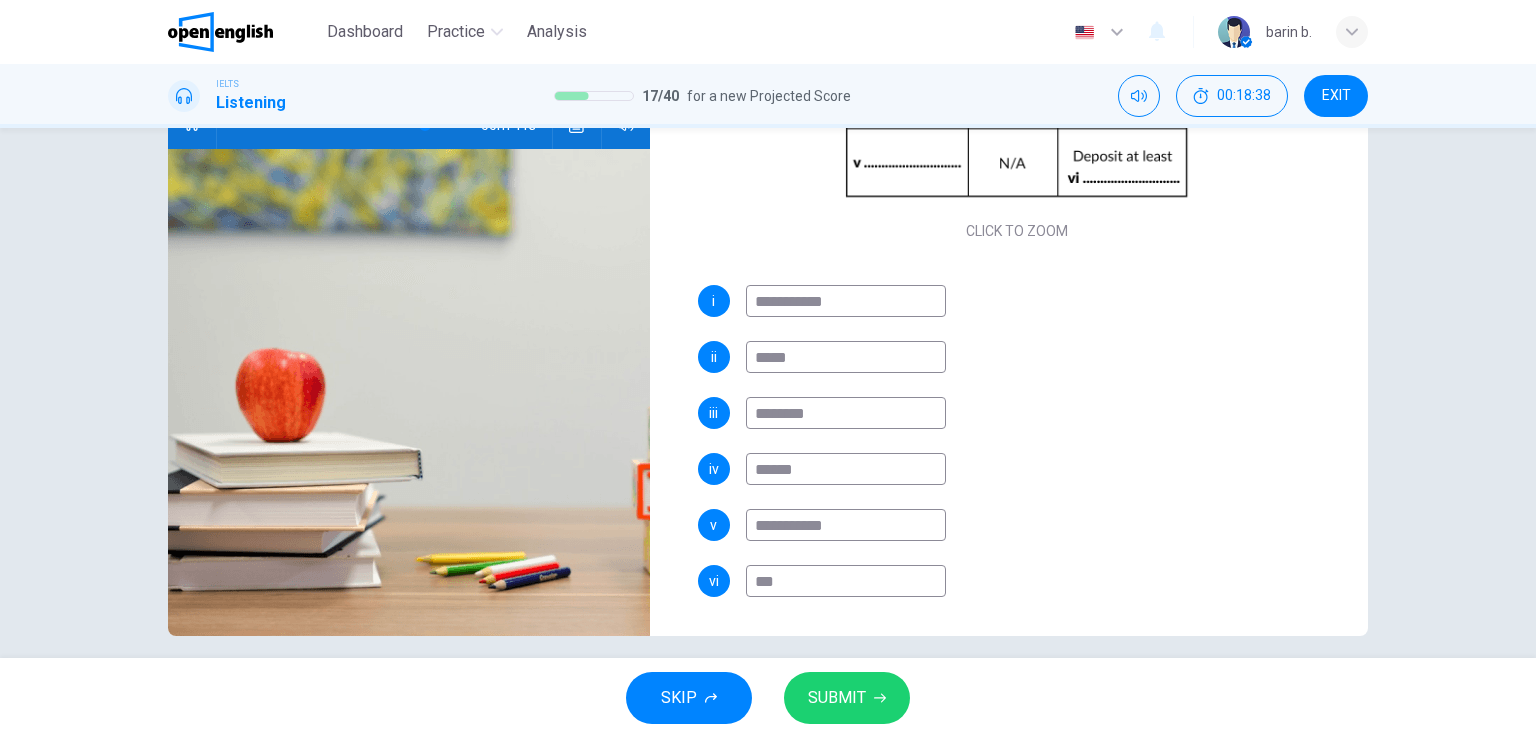 click on "SUBMIT" at bounding box center (837, 698) 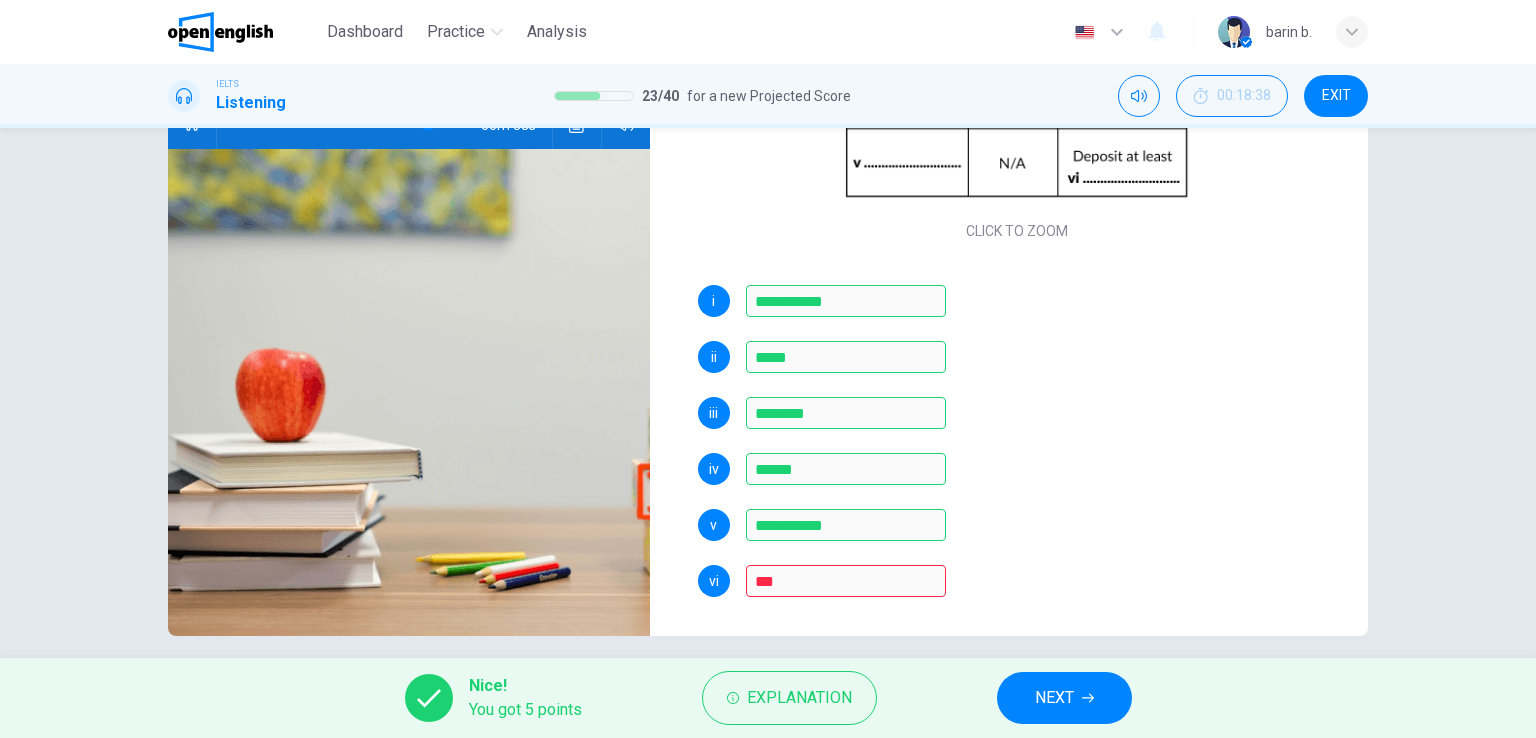 click on "**********" at bounding box center [1017, 461] 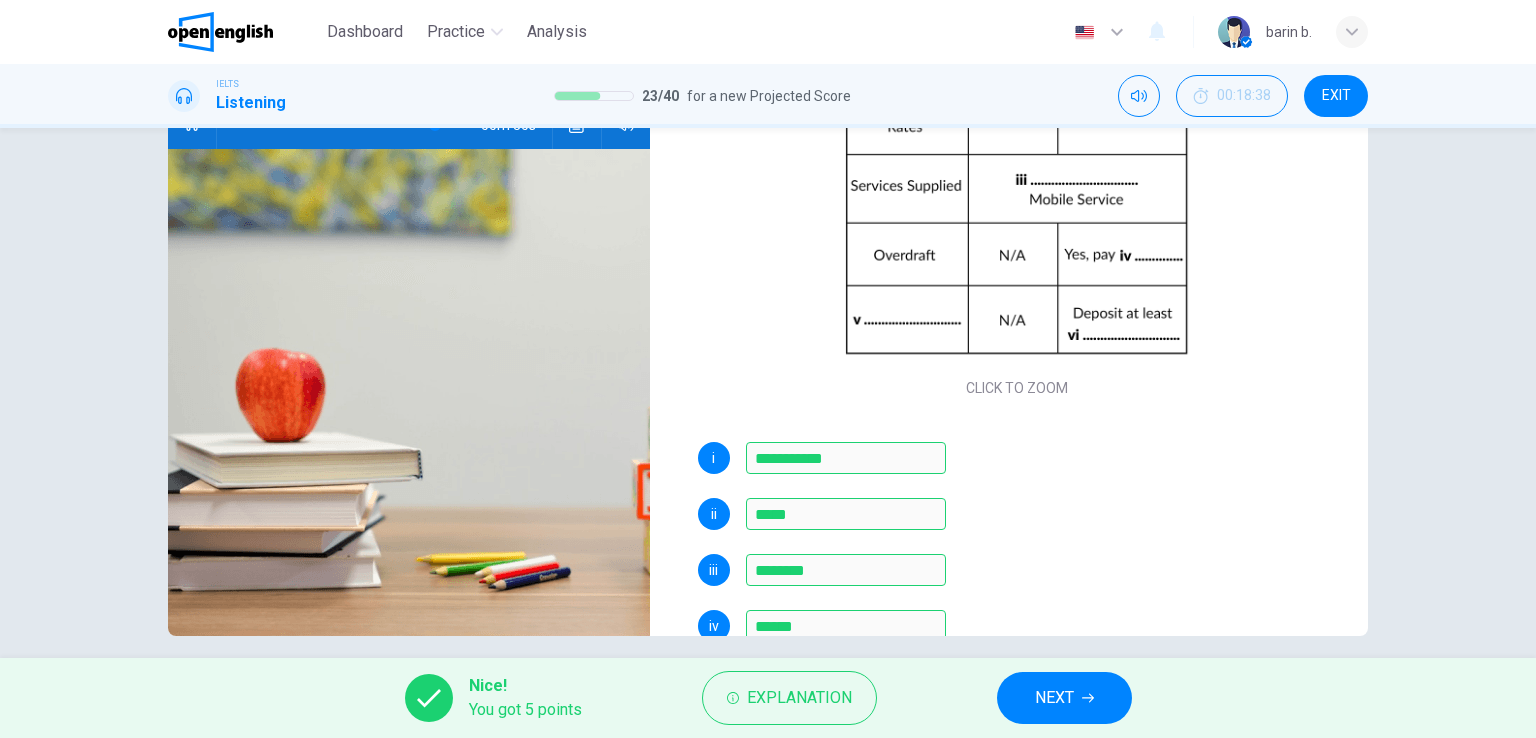 scroll, scrollTop: 0, scrollLeft: 0, axis: both 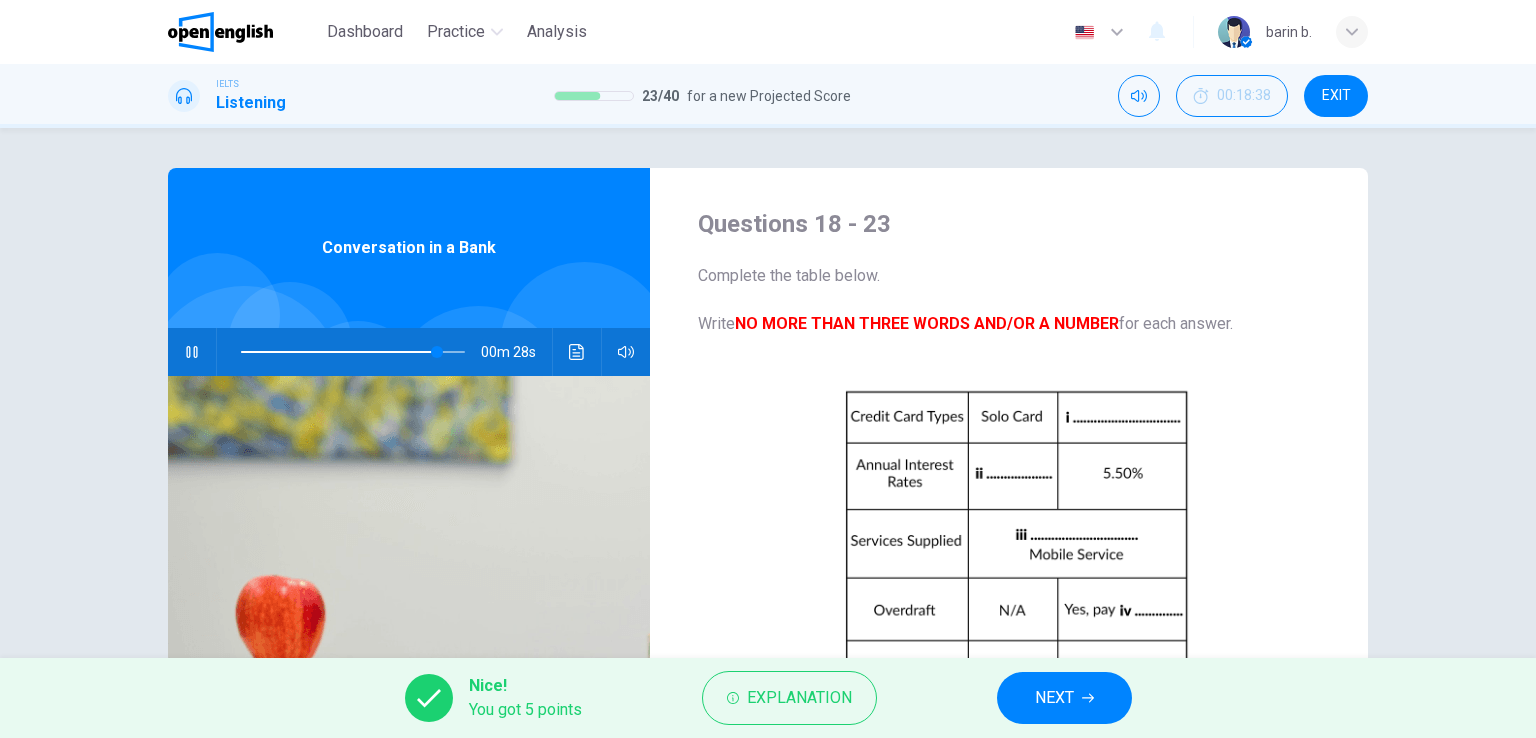 click on "NEXT" at bounding box center [1064, 698] 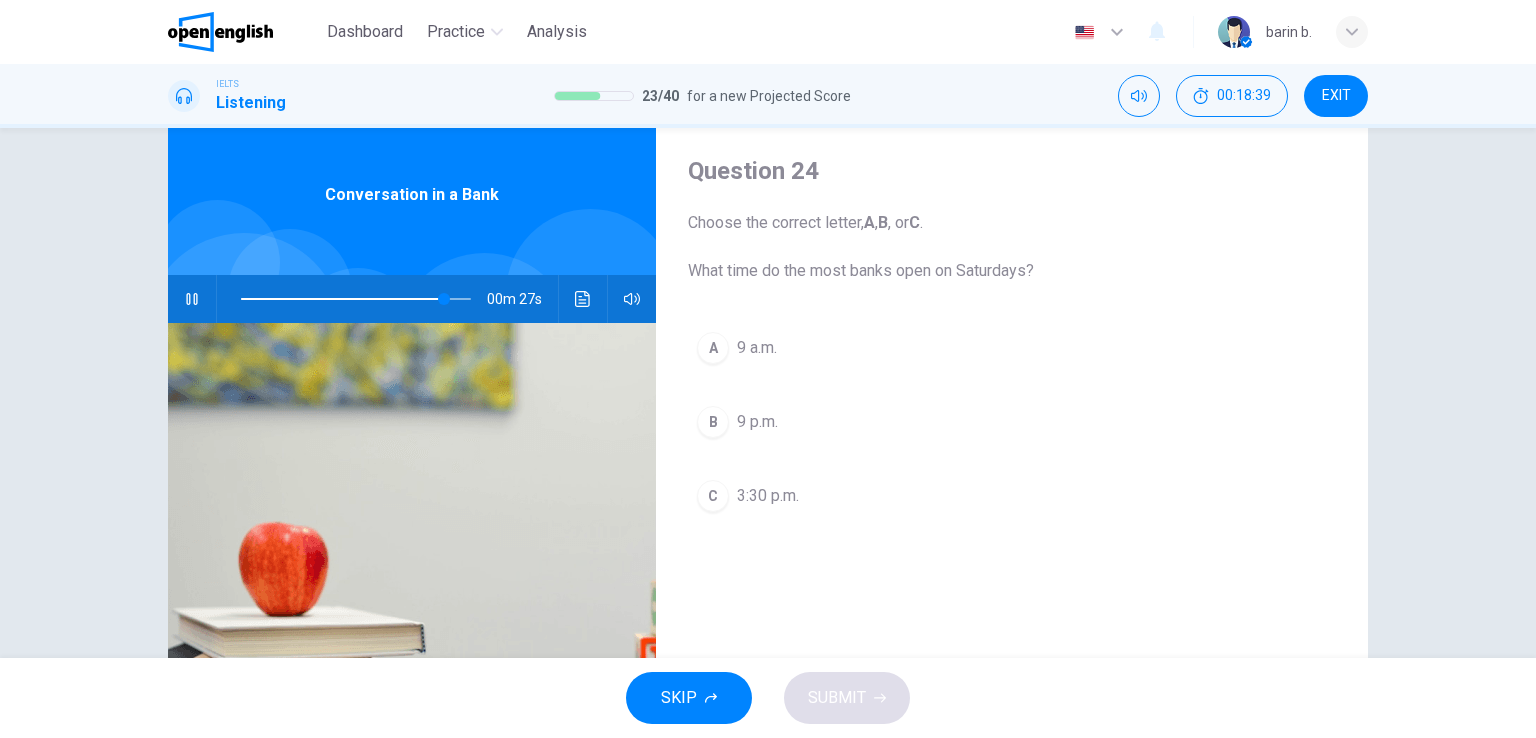 scroll, scrollTop: 100, scrollLeft: 0, axis: vertical 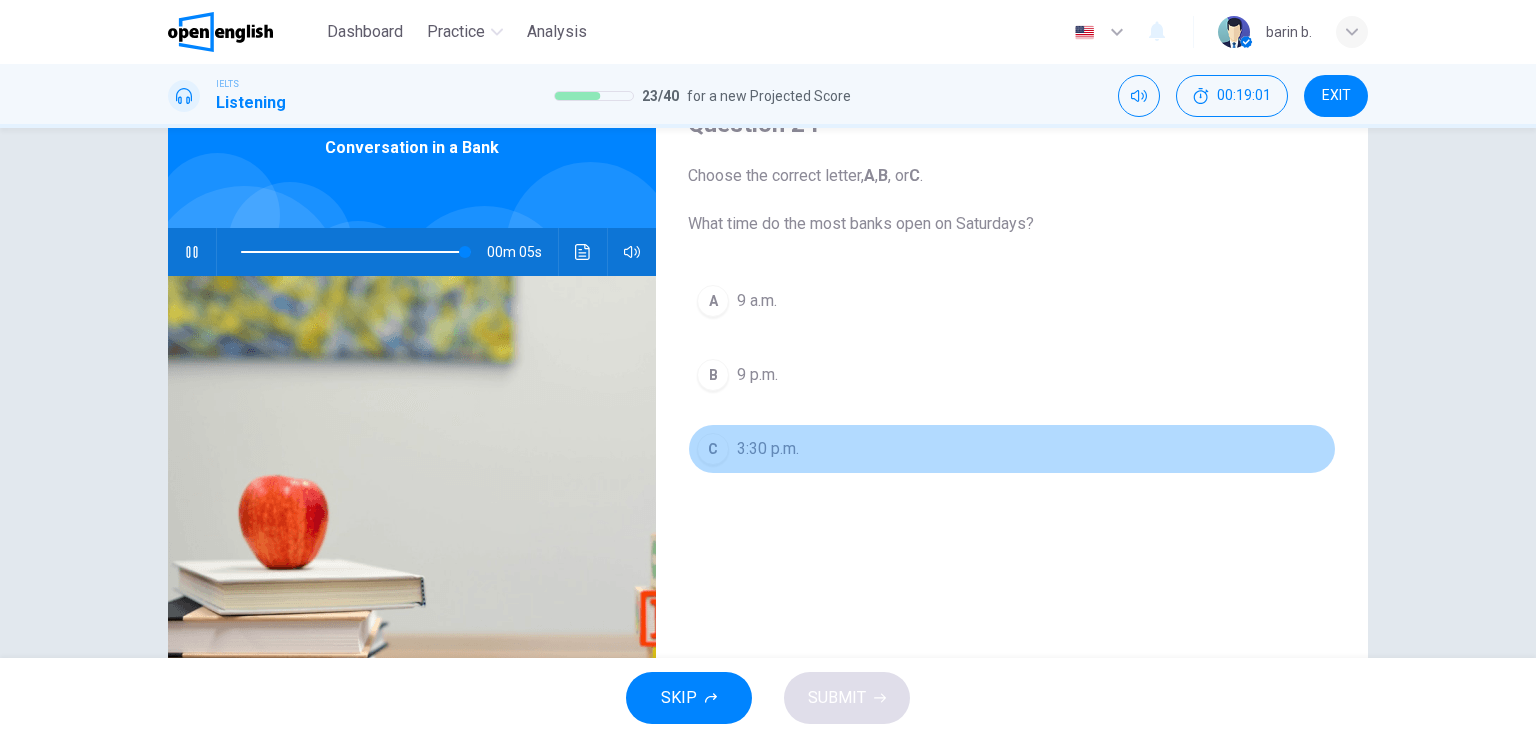 click on "C 3:30 p.m." at bounding box center [1012, 449] 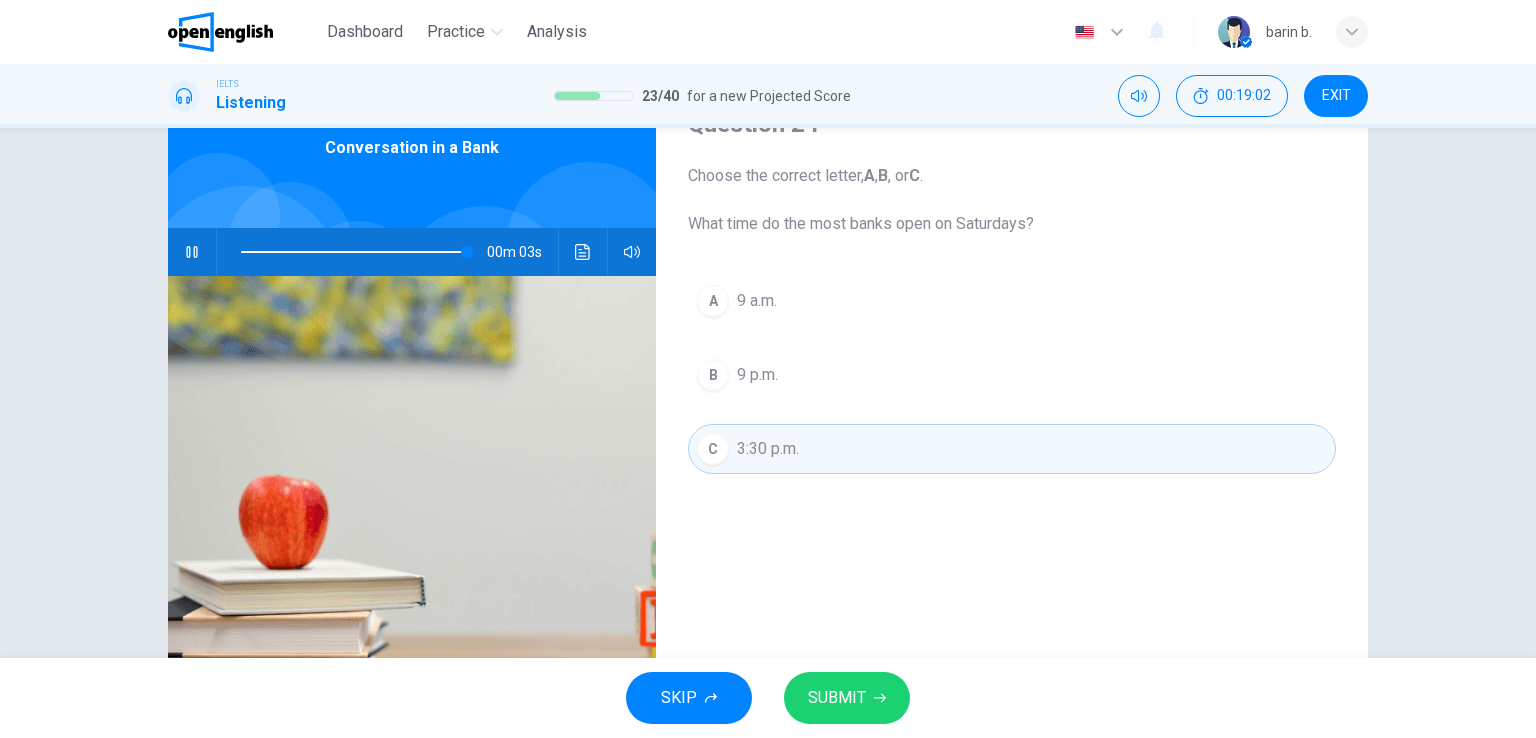 click on "SUBMIT" at bounding box center [847, 698] 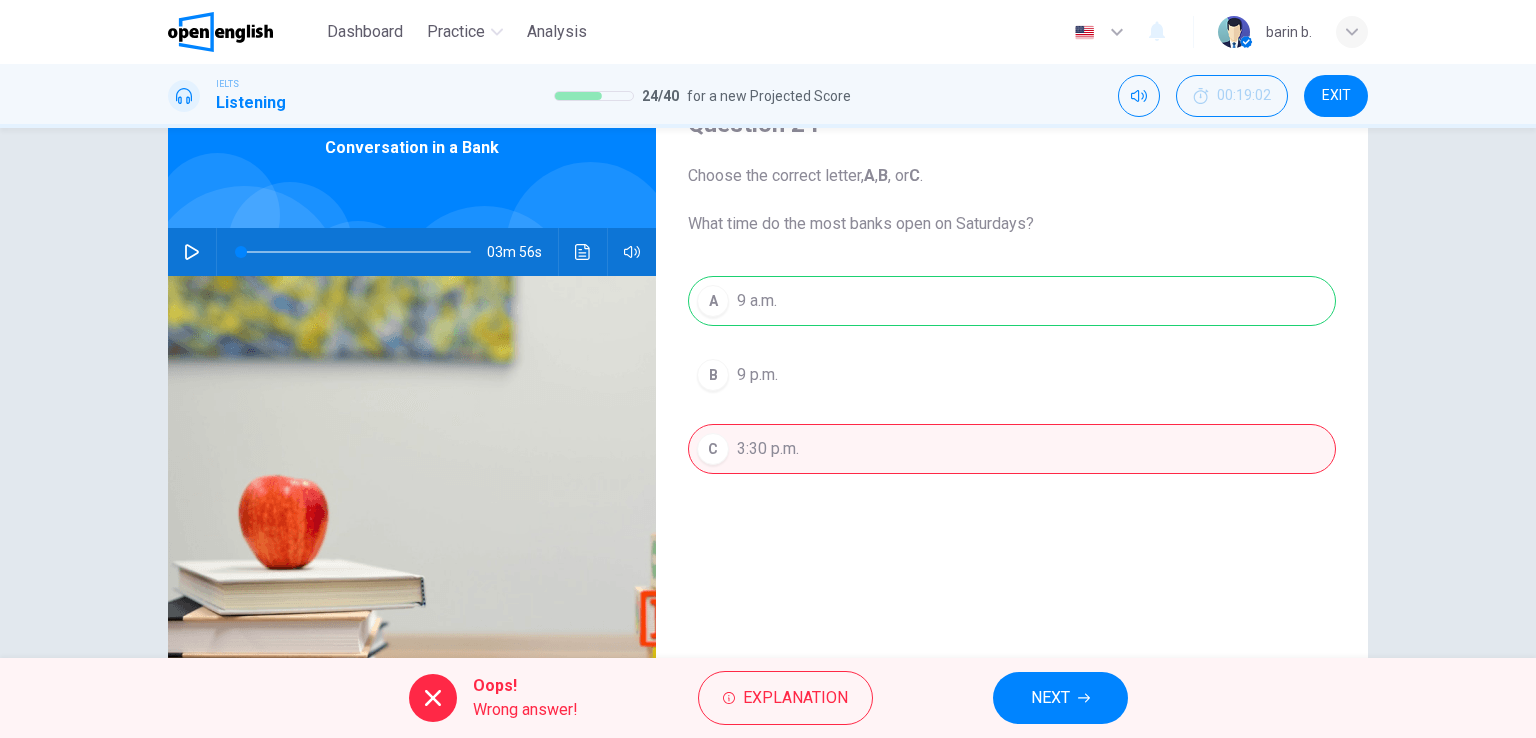 click on "NEXT" at bounding box center [1060, 698] 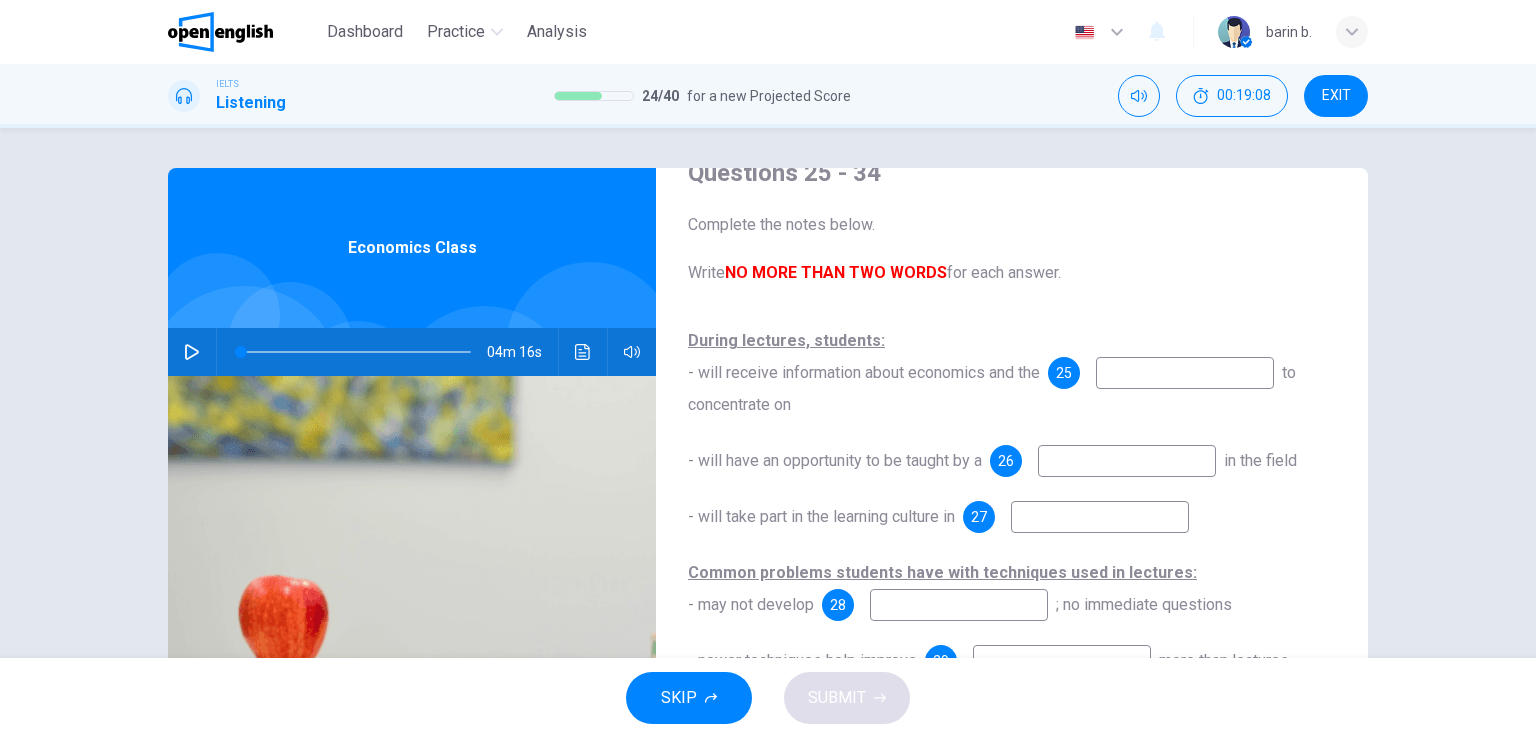 scroll, scrollTop: 100, scrollLeft: 0, axis: vertical 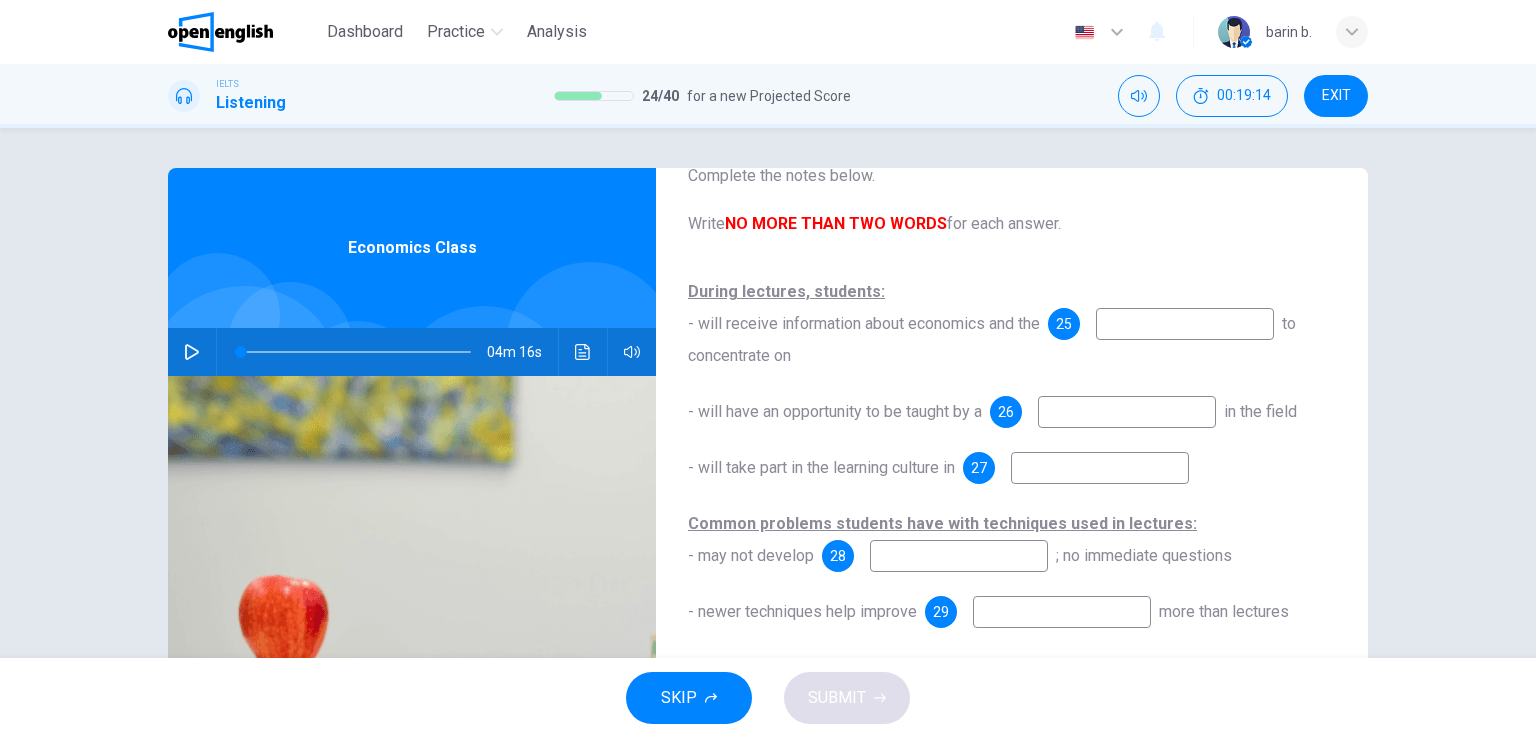 drag, startPoint x: 684, startPoint y: 298, endPoint x: 870, endPoint y: 297, distance: 186.00269 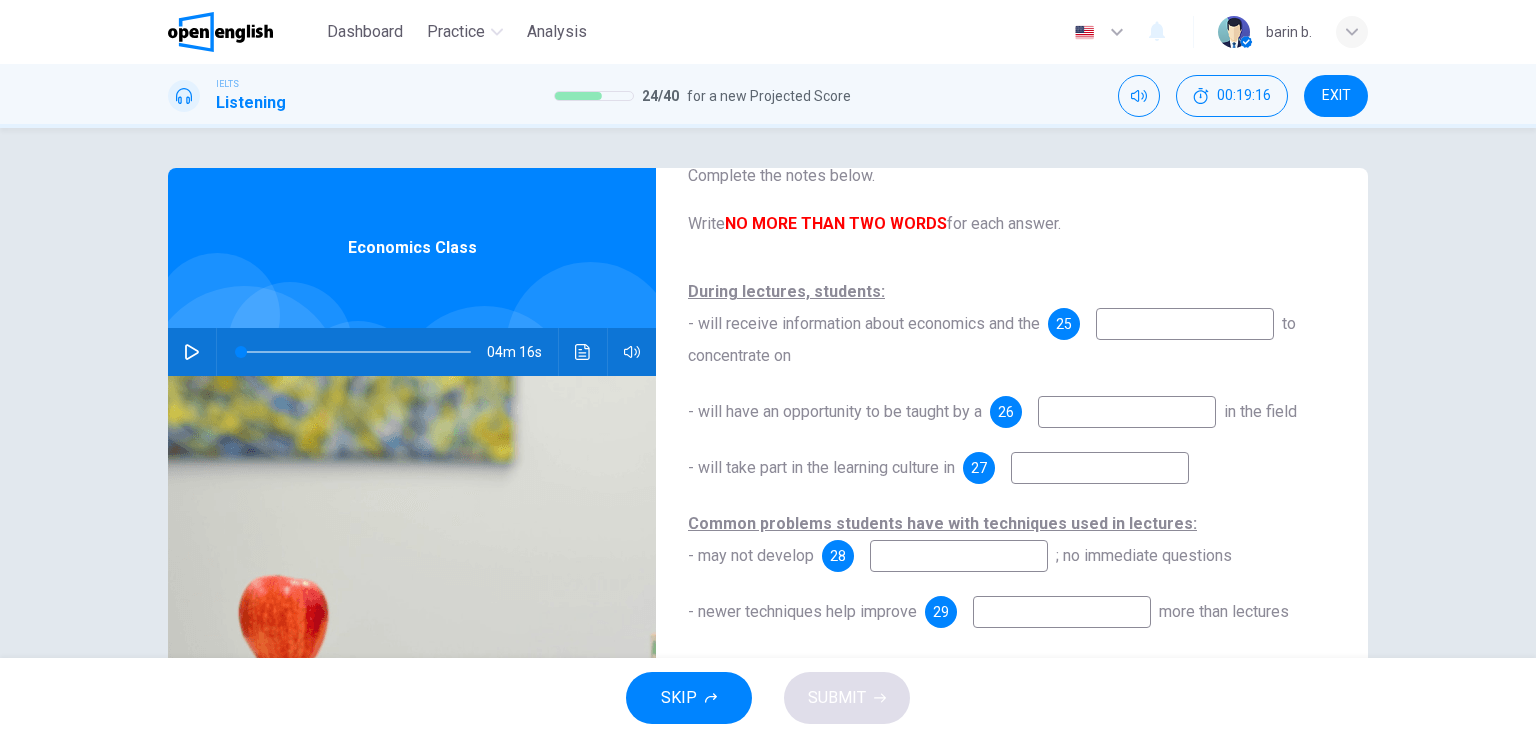 click 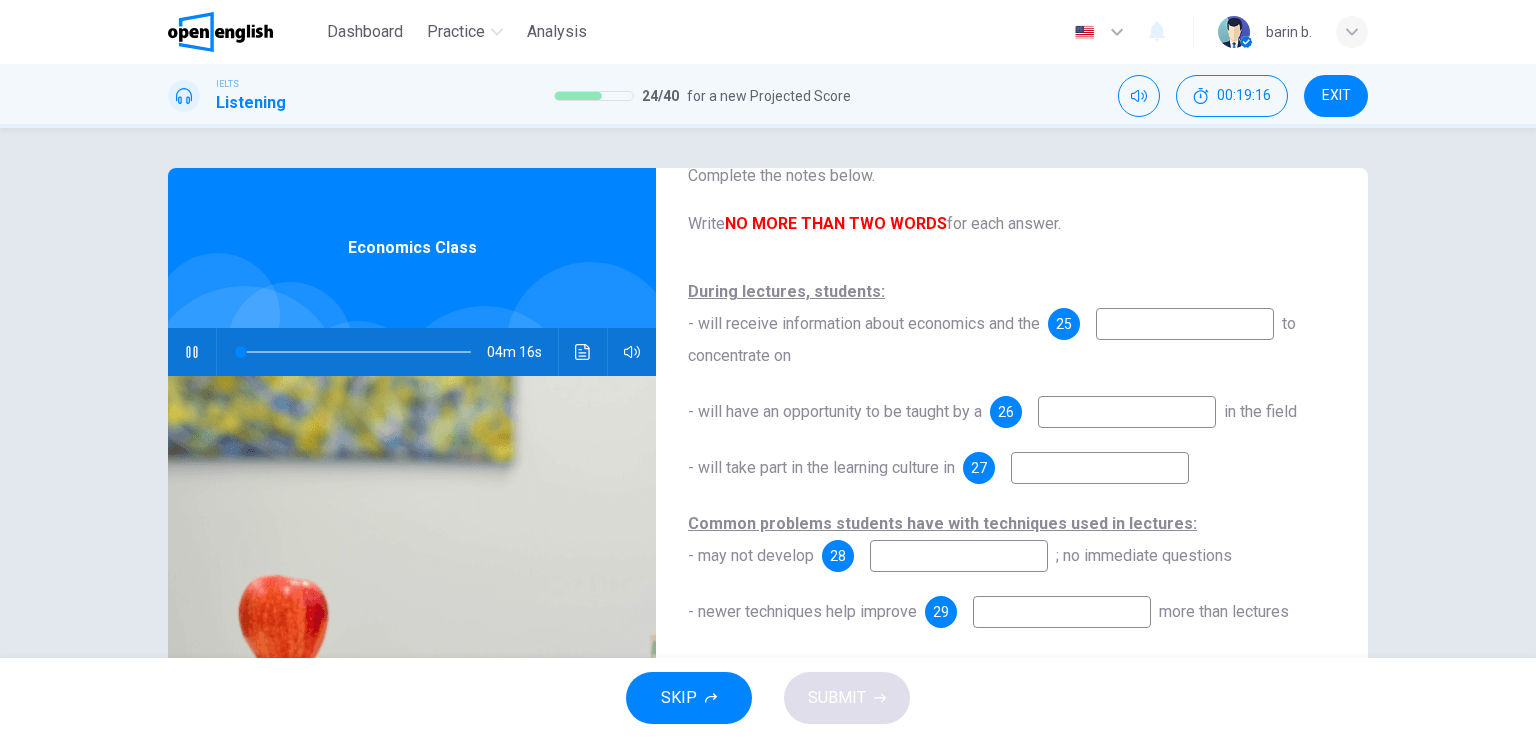 click at bounding box center (1185, 324) 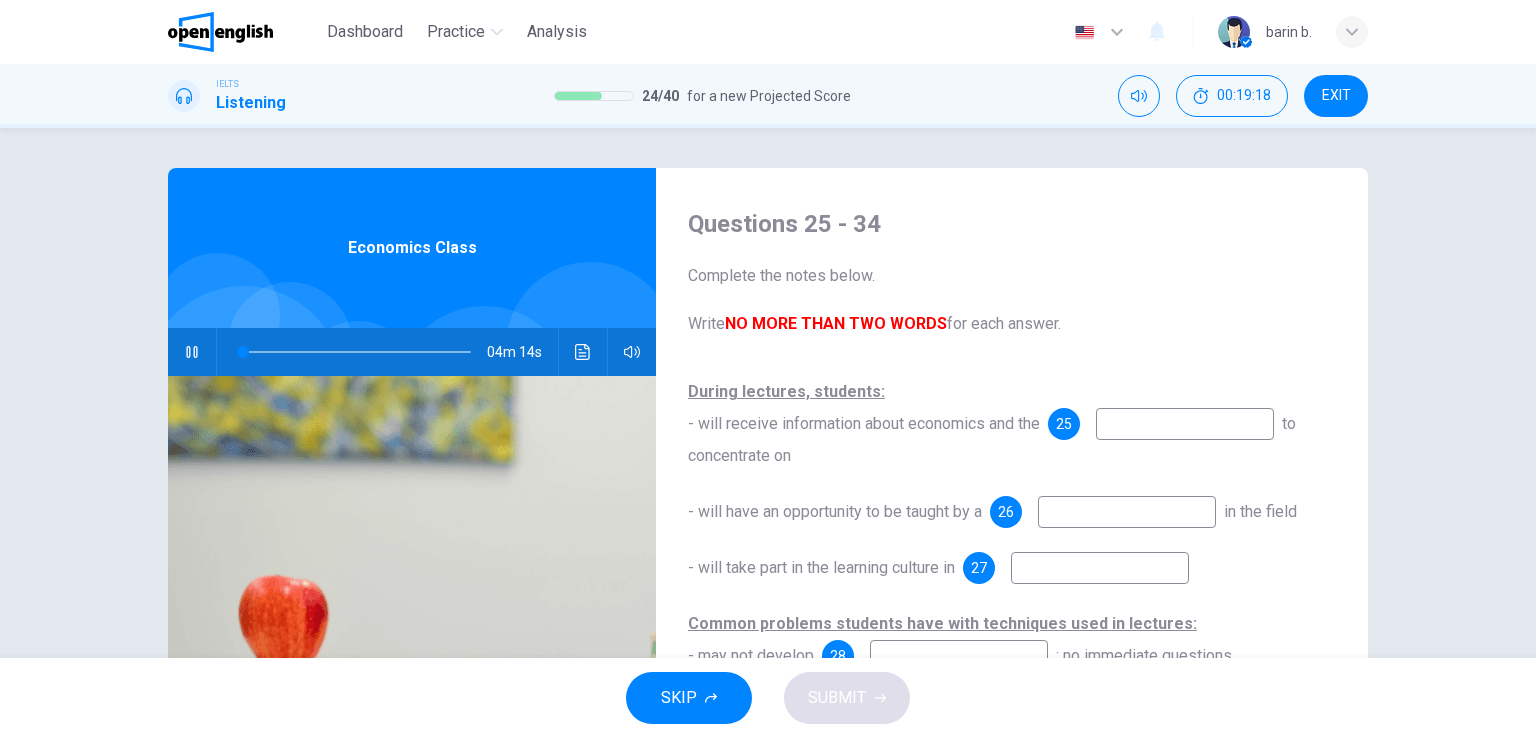 scroll, scrollTop: 287, scrollLeft: 0, axis: vertical 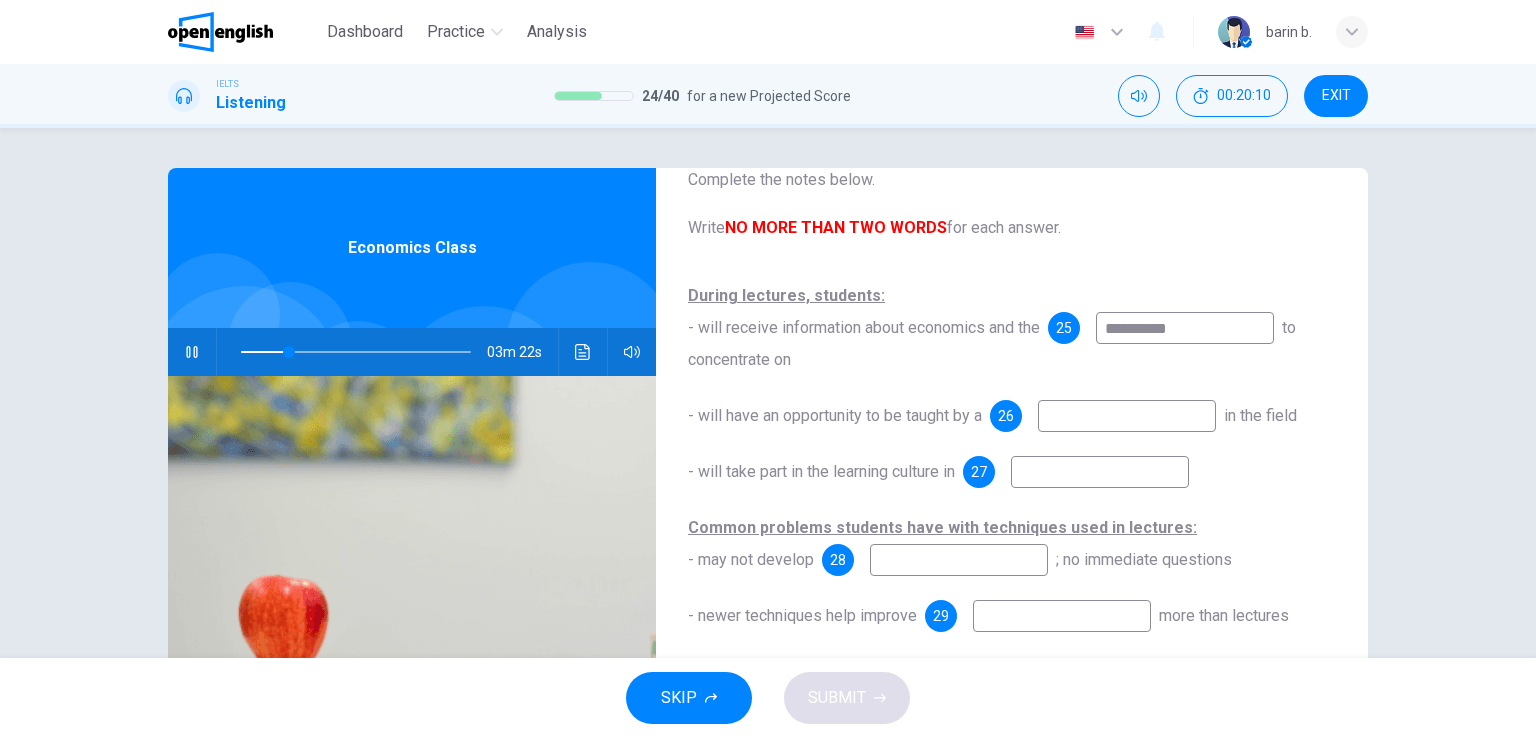 click at bounding box center (1127, 416) 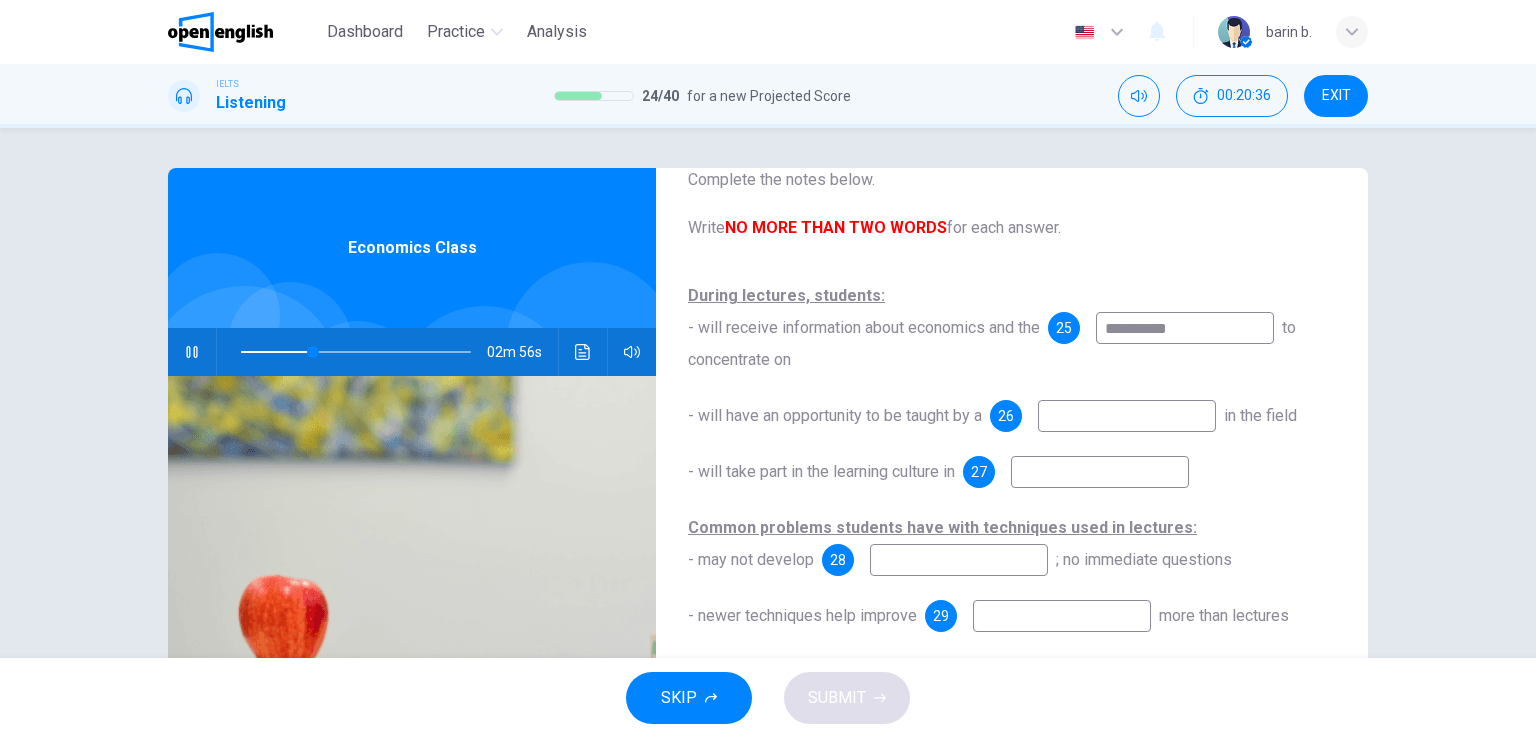 click at bounding box center (1100, 472) 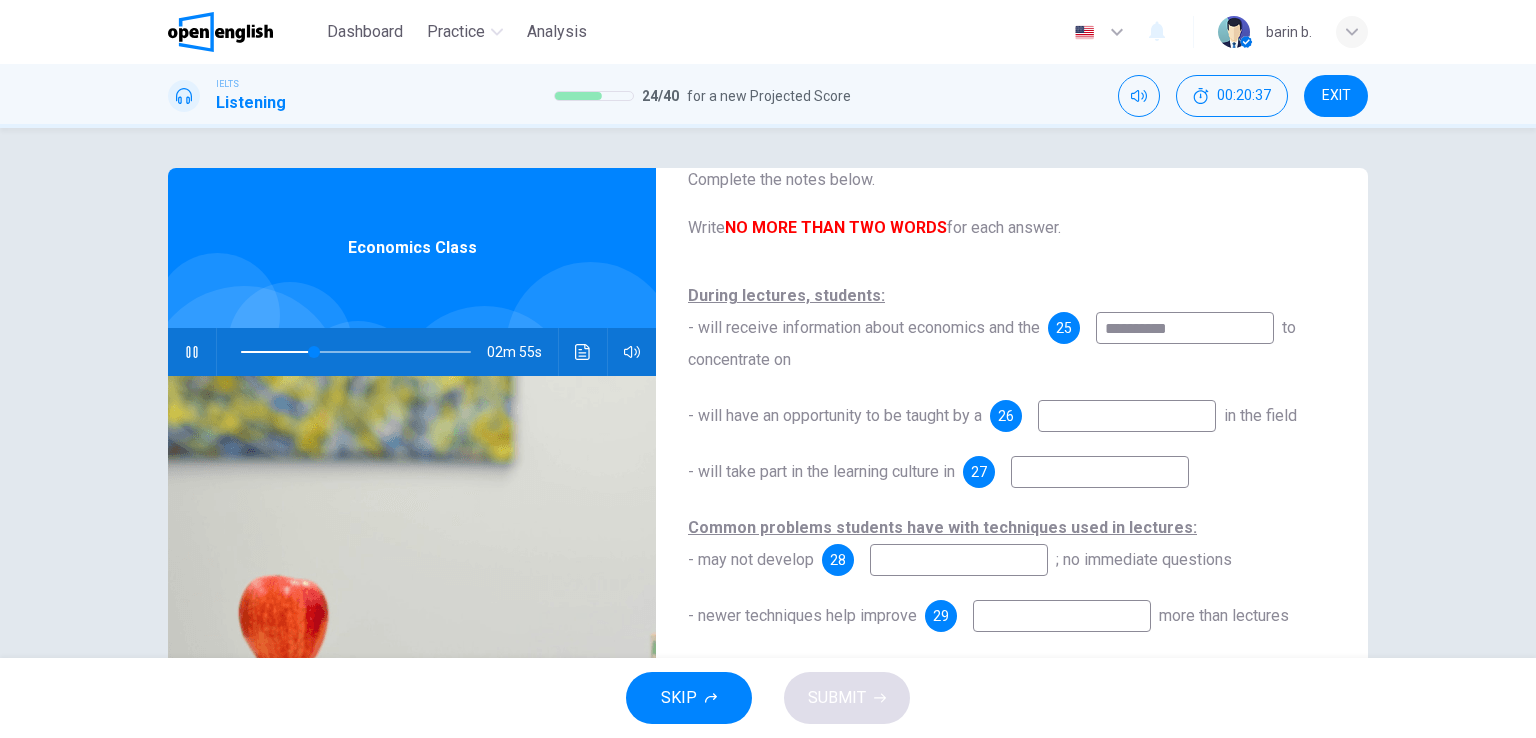 click at bounding box center (1127, 416) 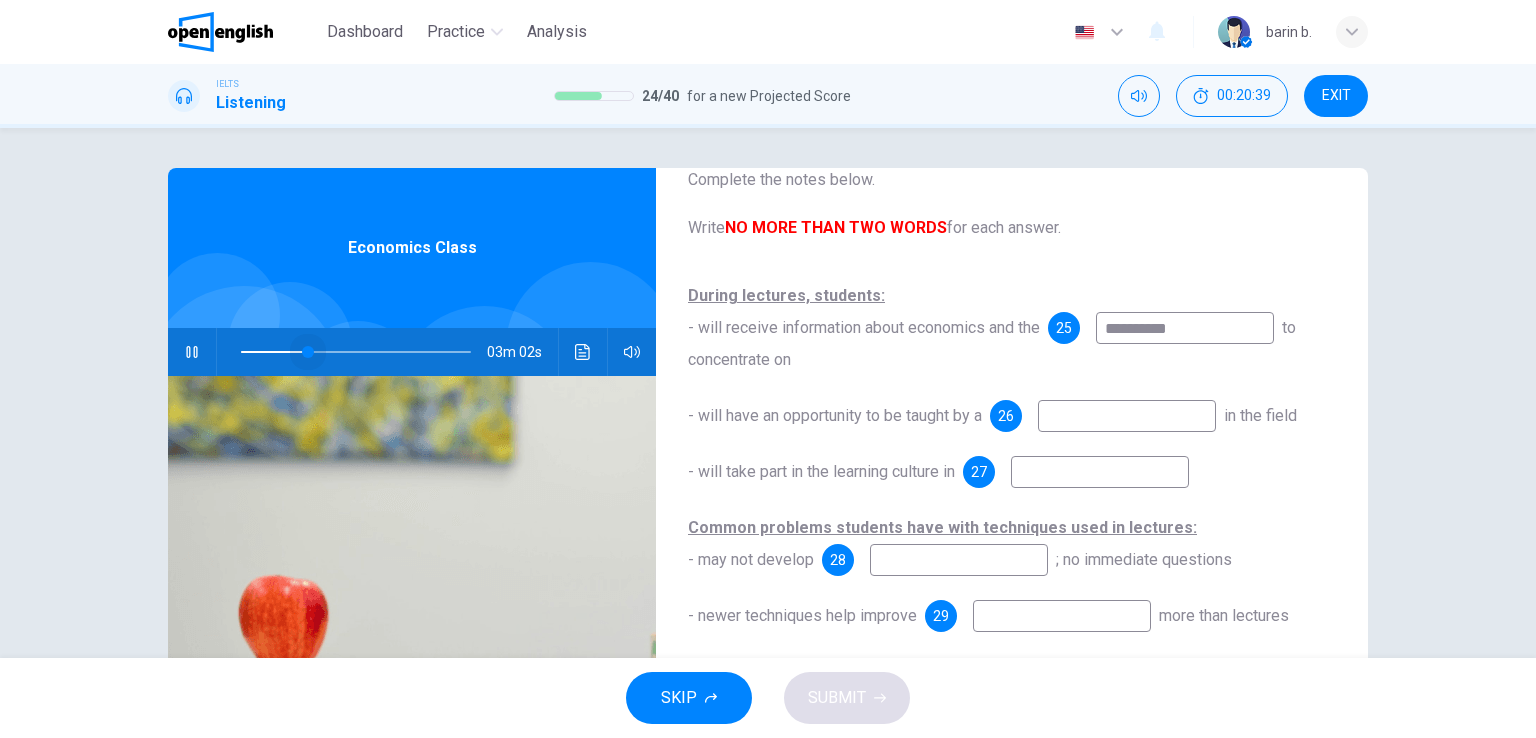 click at bounding box center (308, 352) 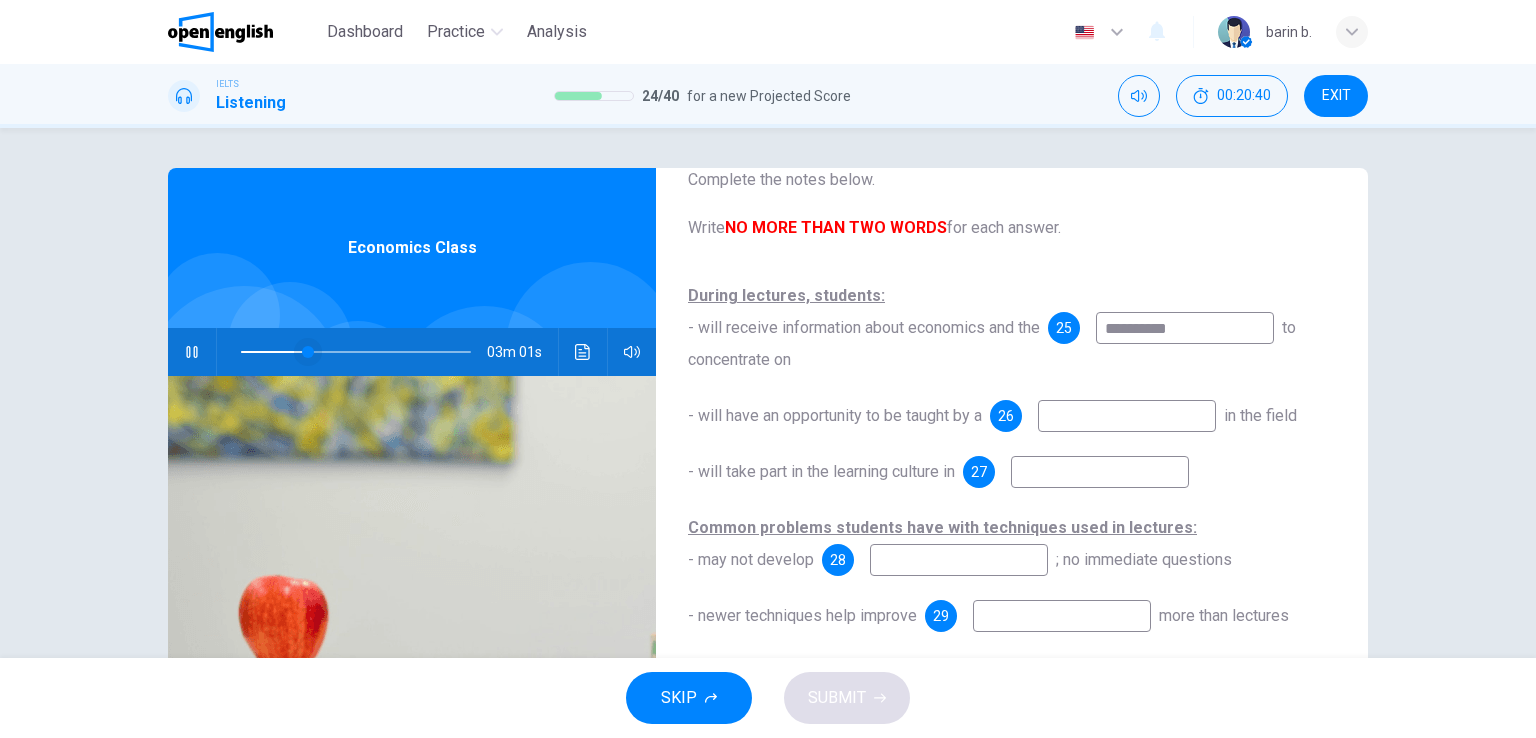 click at bounding box center (308, 352) 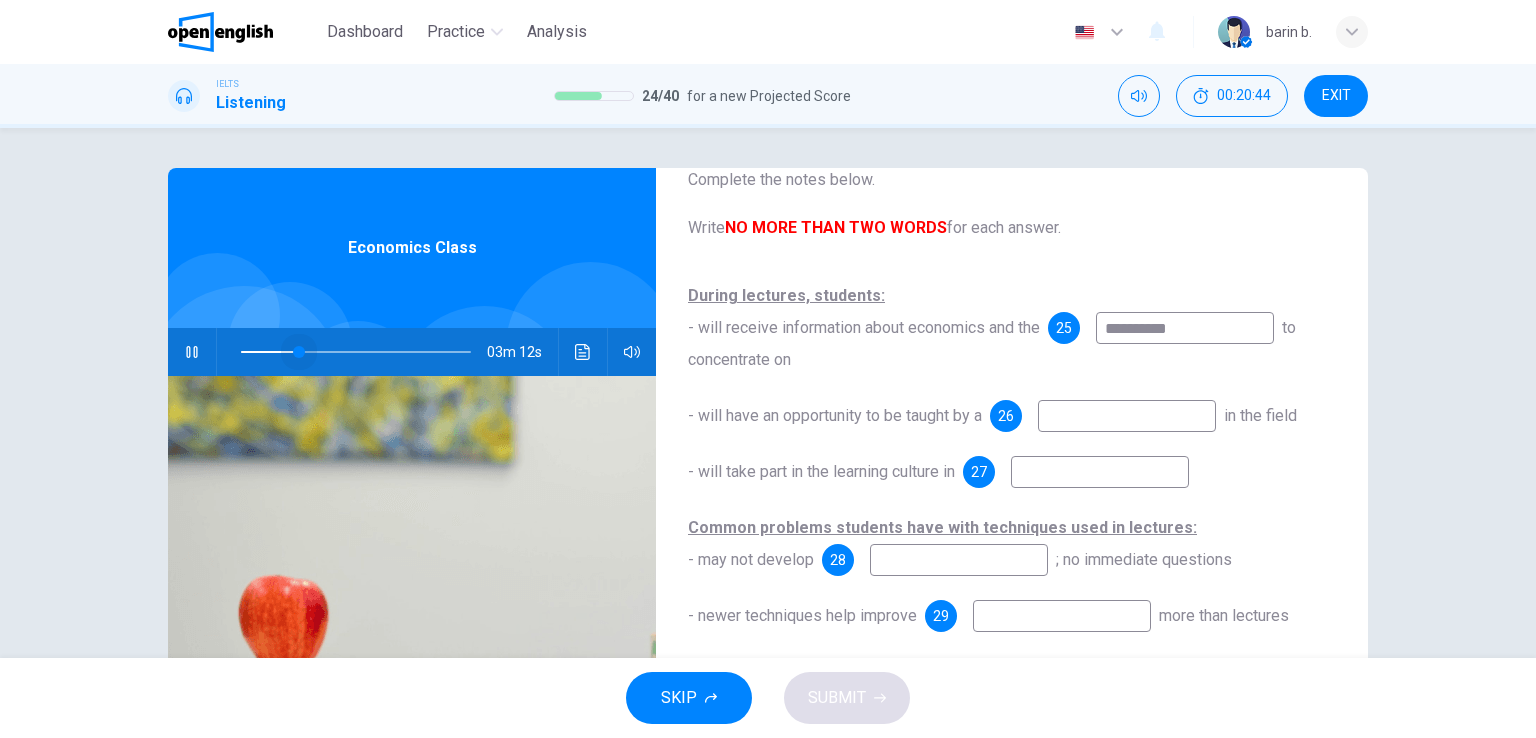 click at bounding box center (299, 352) 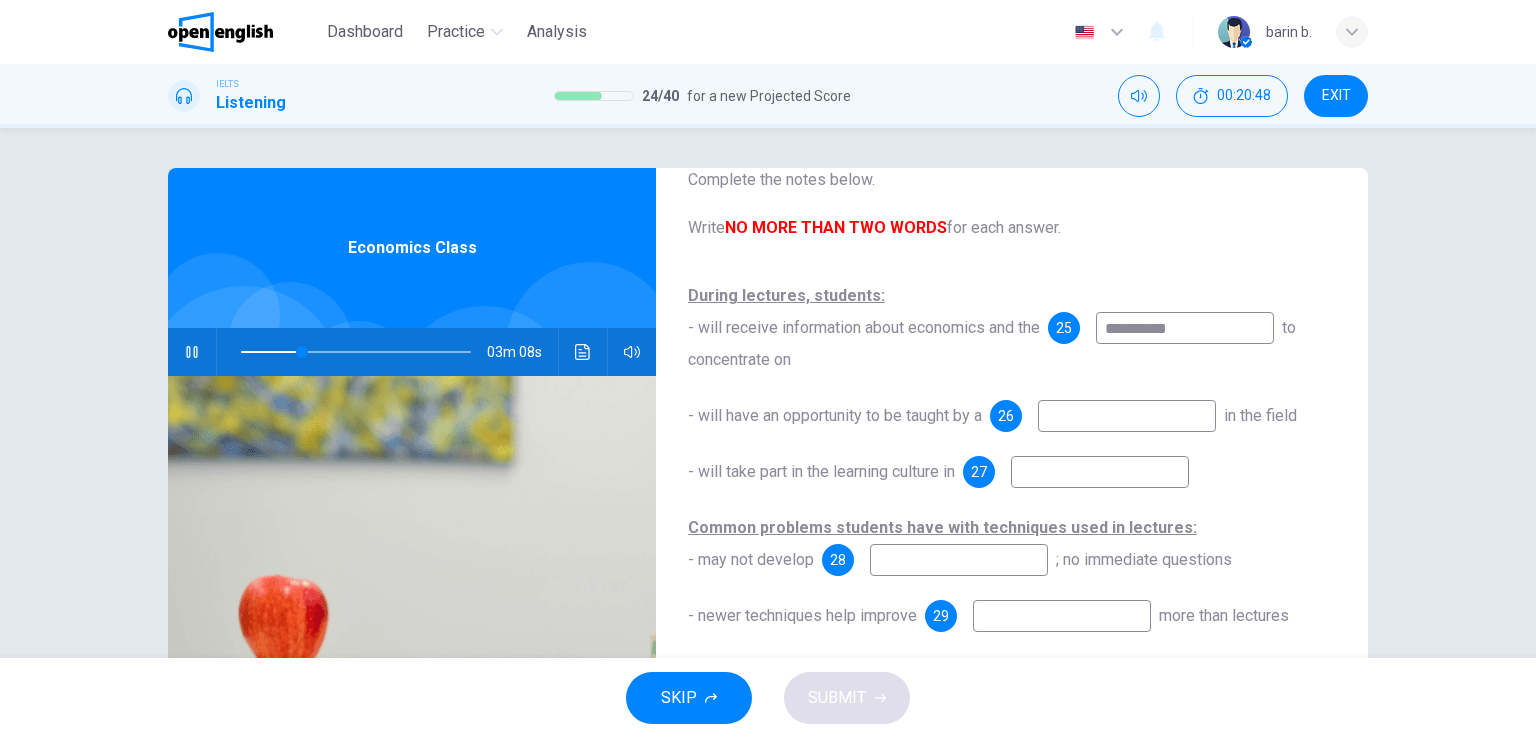 click at bounding box center [1127, 416] 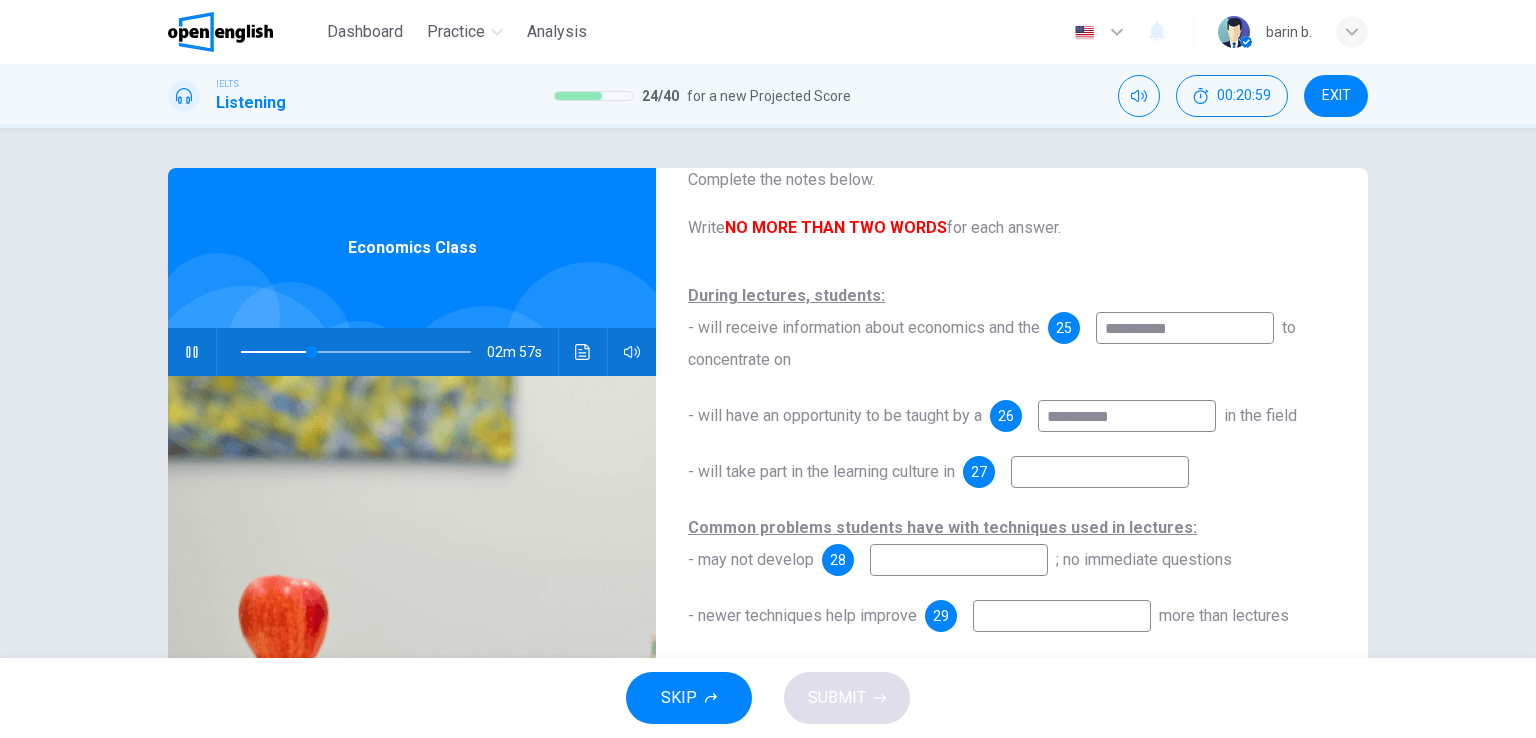 click at bounding box center (1100, 472) 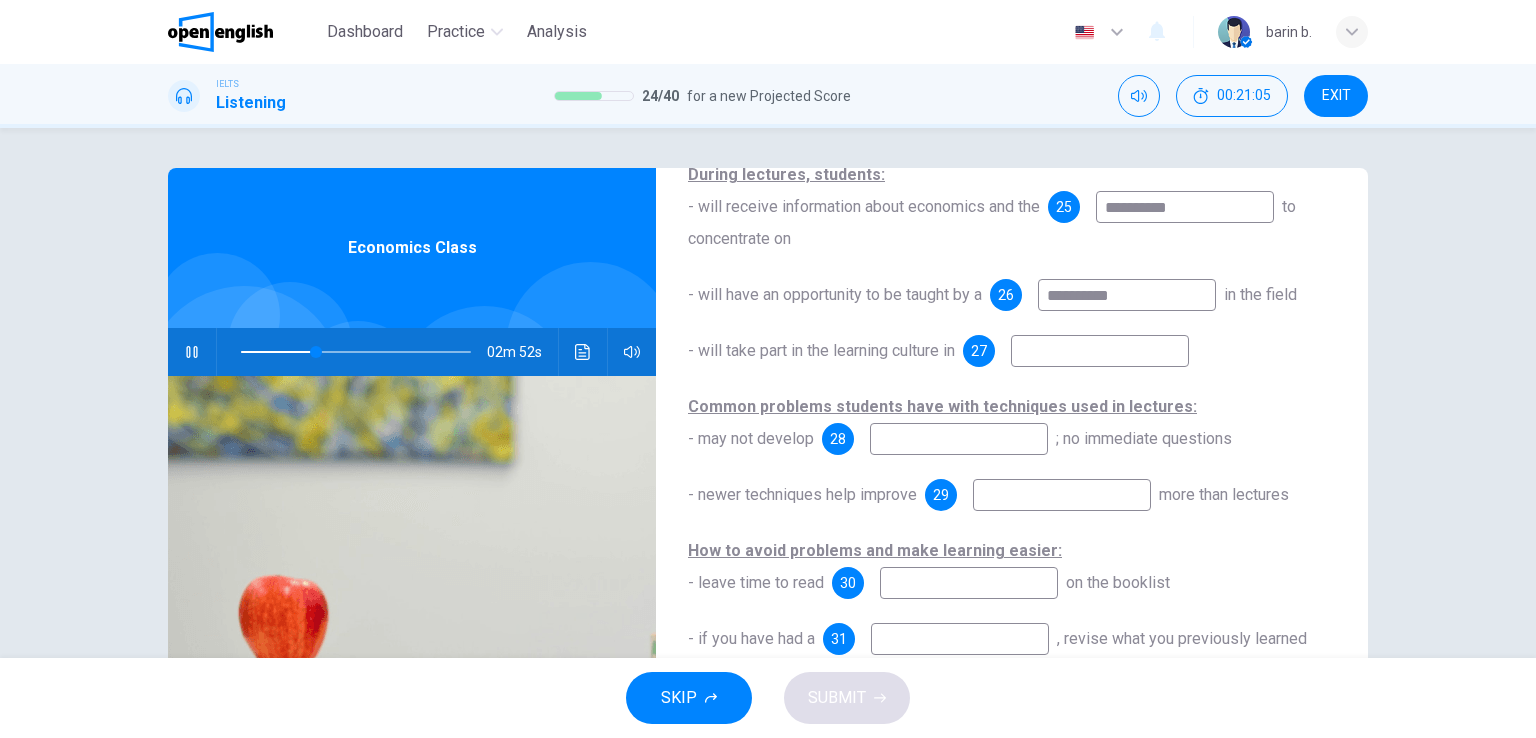 scroll, scrollTop: 287, scrollLeft: 0, axis: vertical 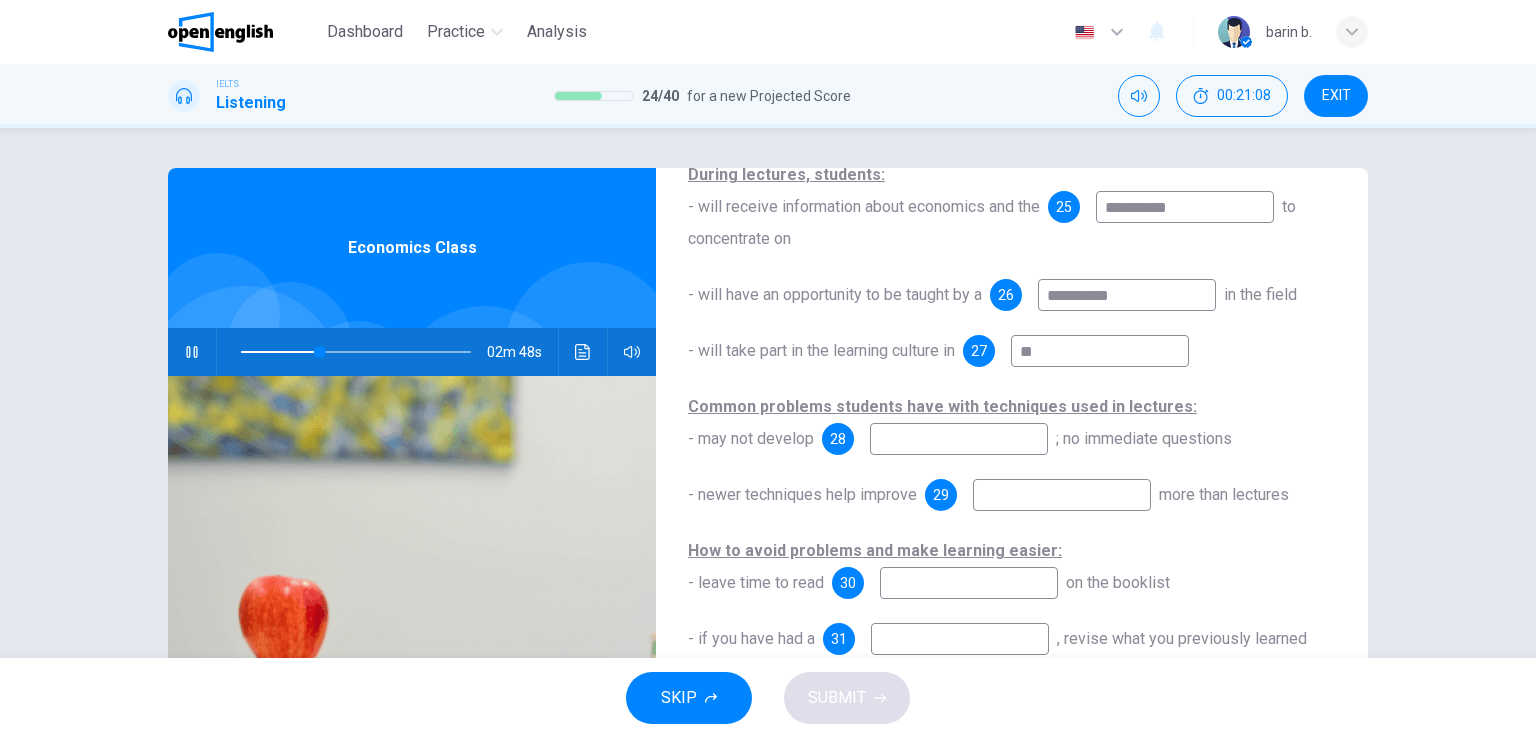 drag, startPoint x: 1058, startPoint y: 318, endPoint x: 984, endPoint y: 316, distance: 74.02702 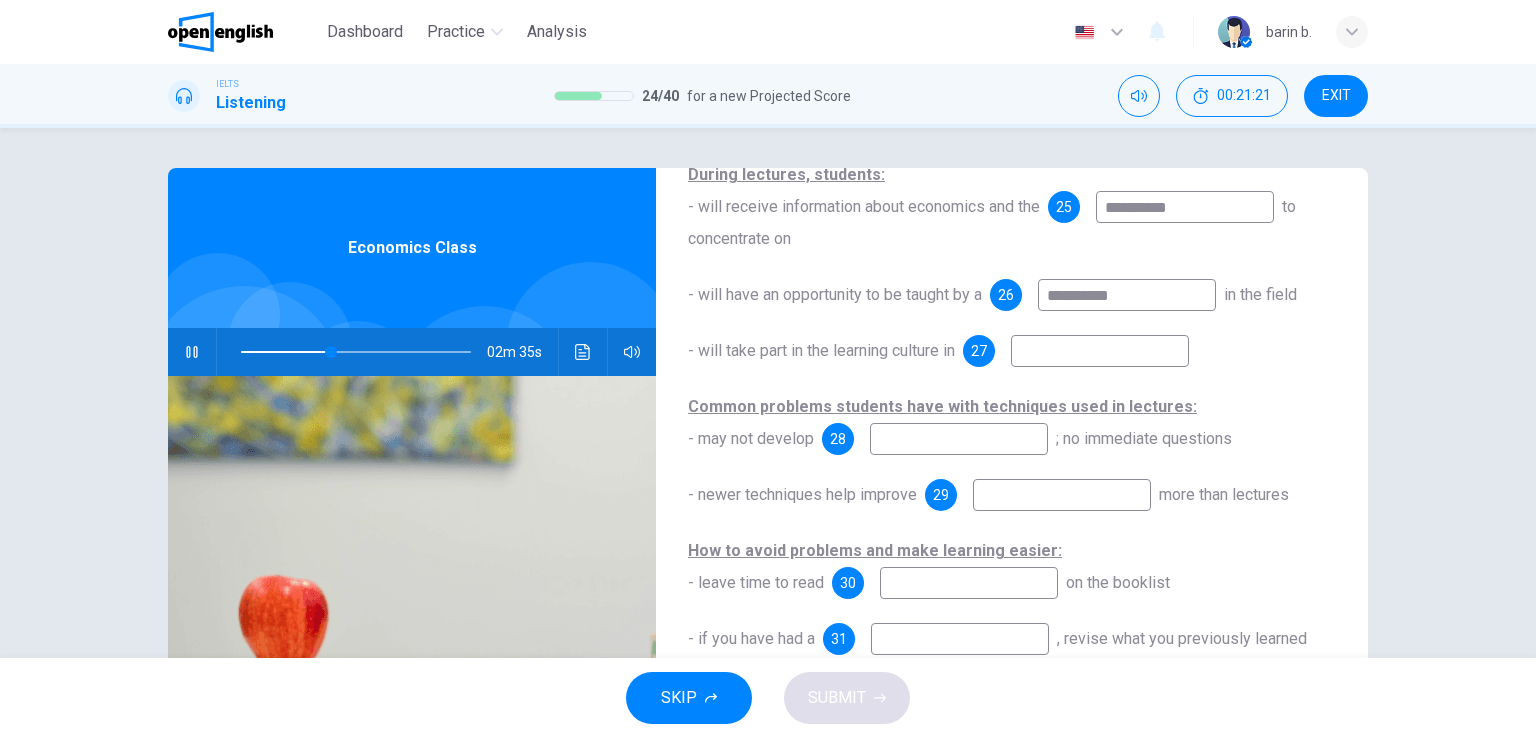 click at bounding box center (959, 439) 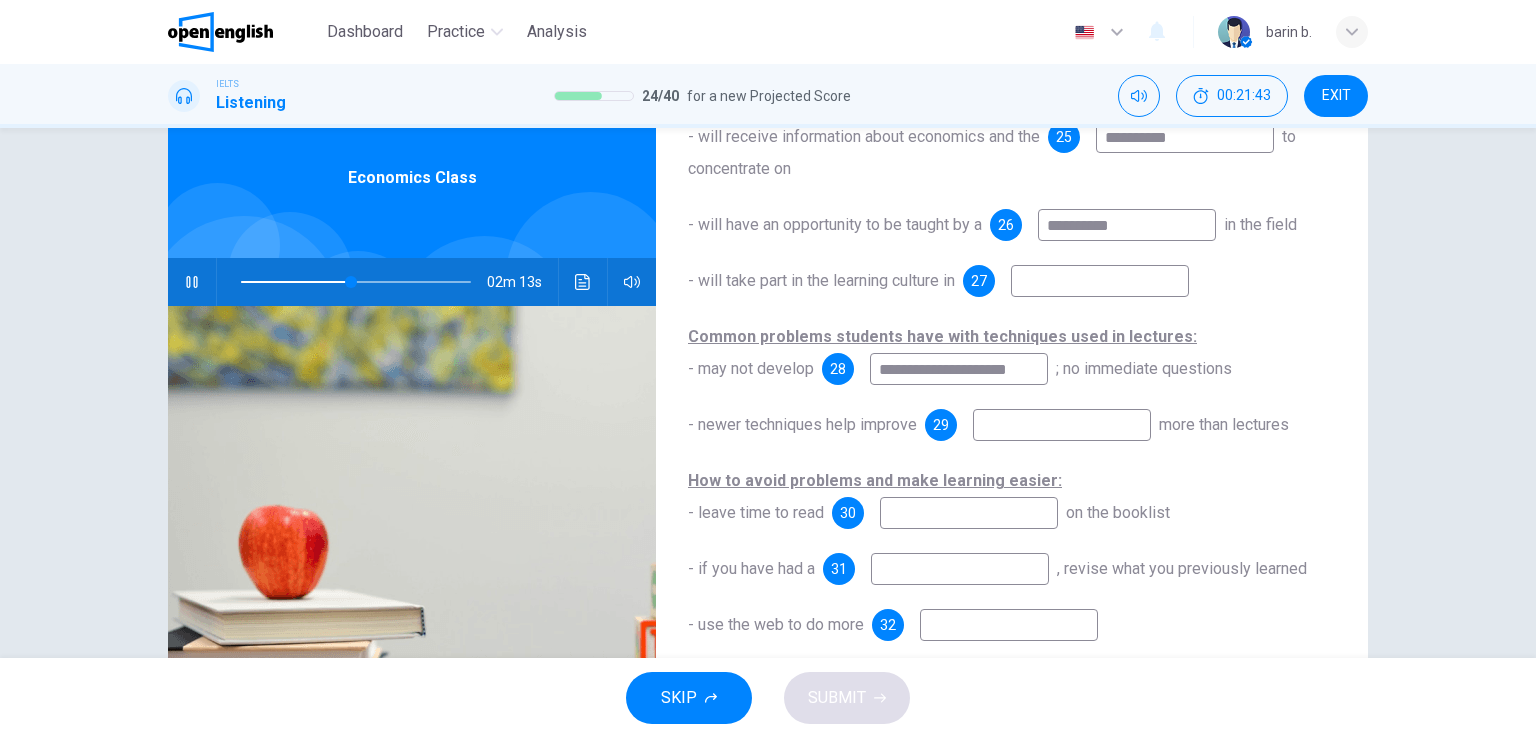 scroll, scrollTop: 75, scrollLeft: 0, axis: vertical 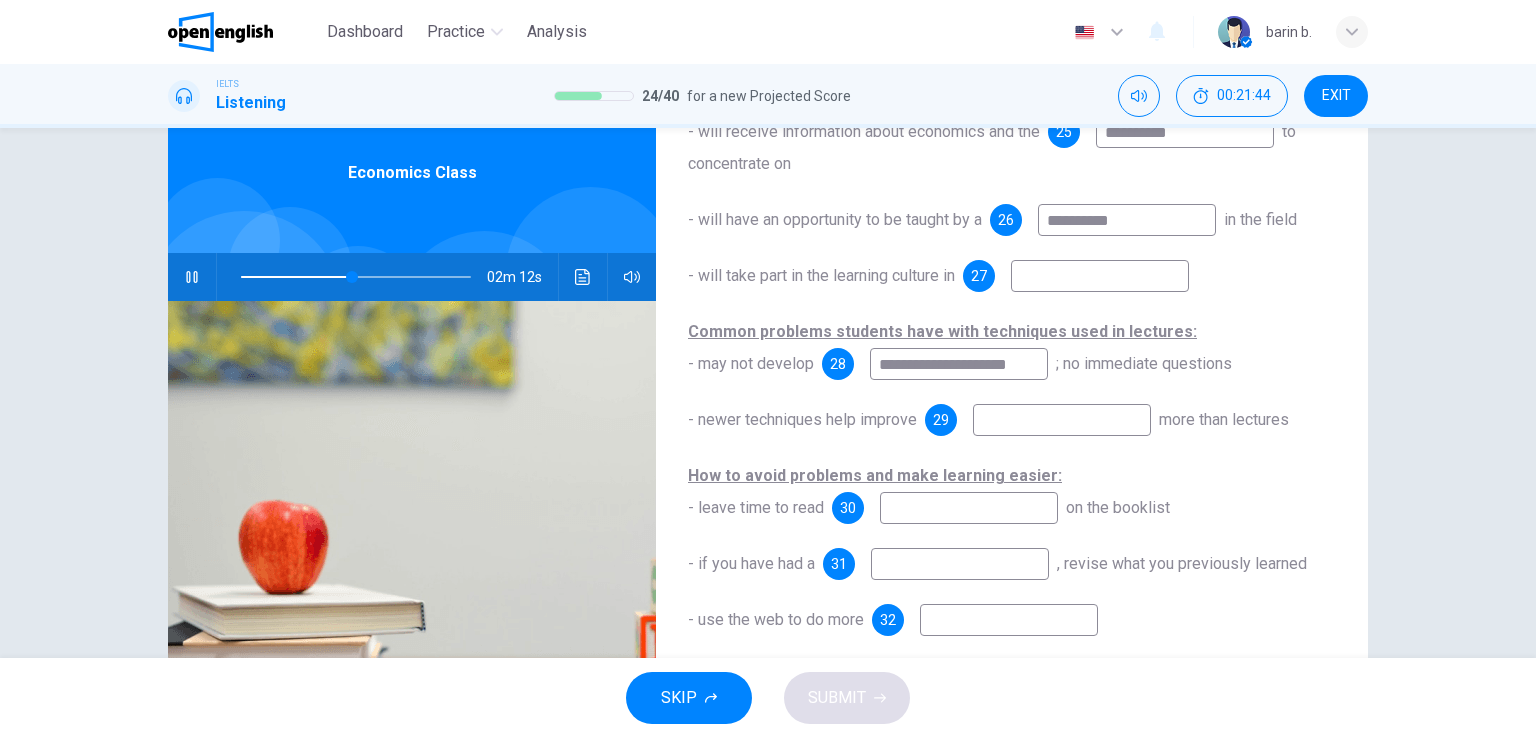 click on "**********" at bounding box center [1012, 436] 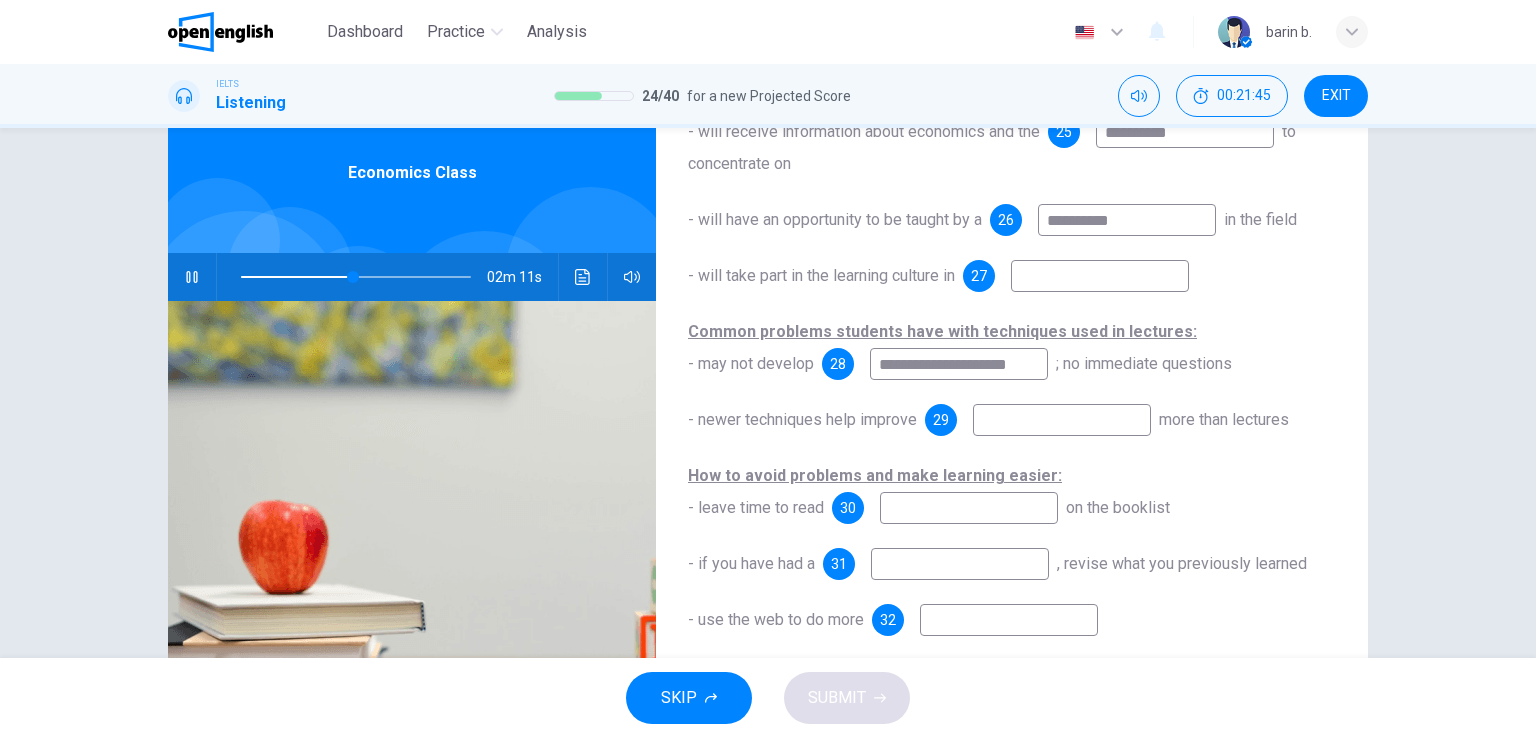 click at bounding box center [1062, 420] 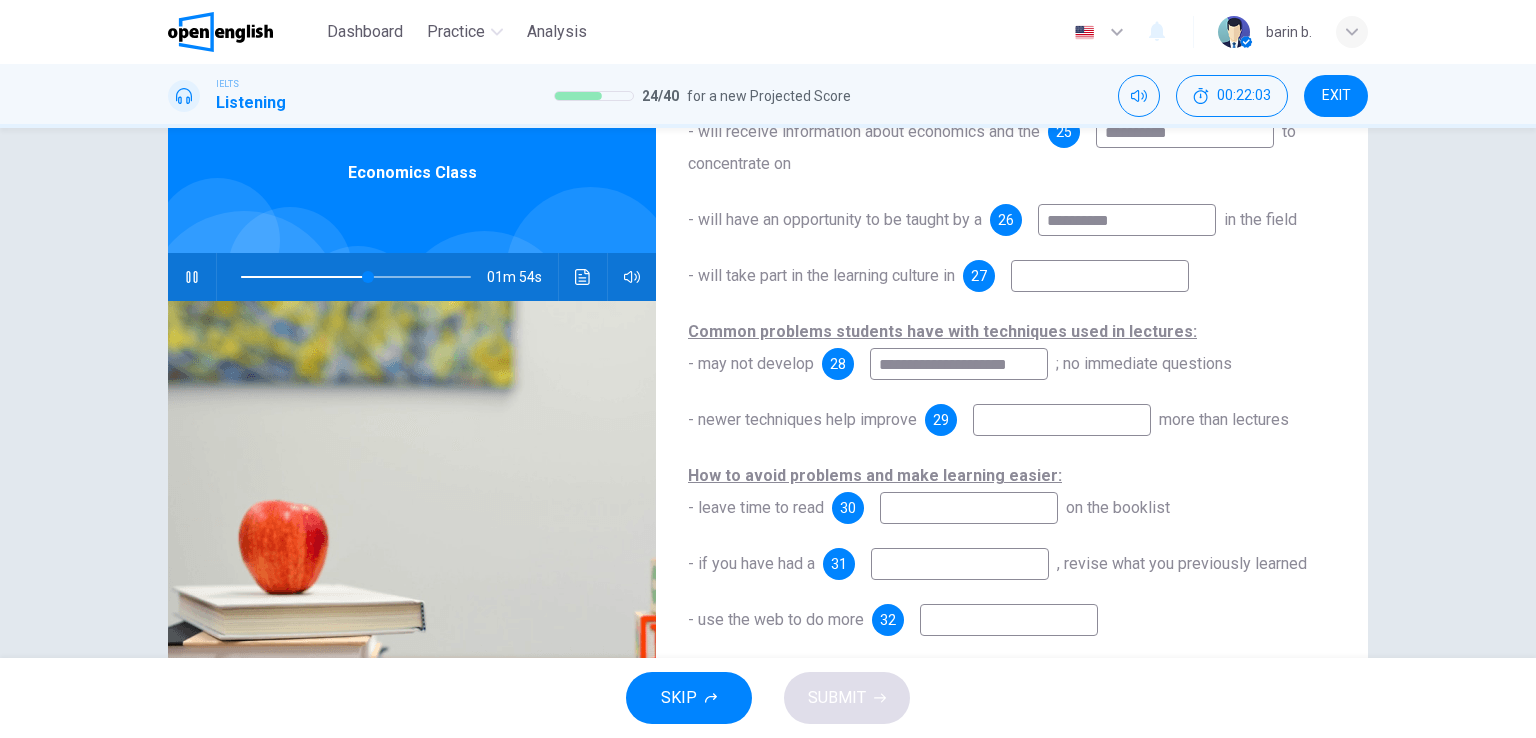 scroll, scrollTop: 286, scrollLeft: 0, axis: vertical 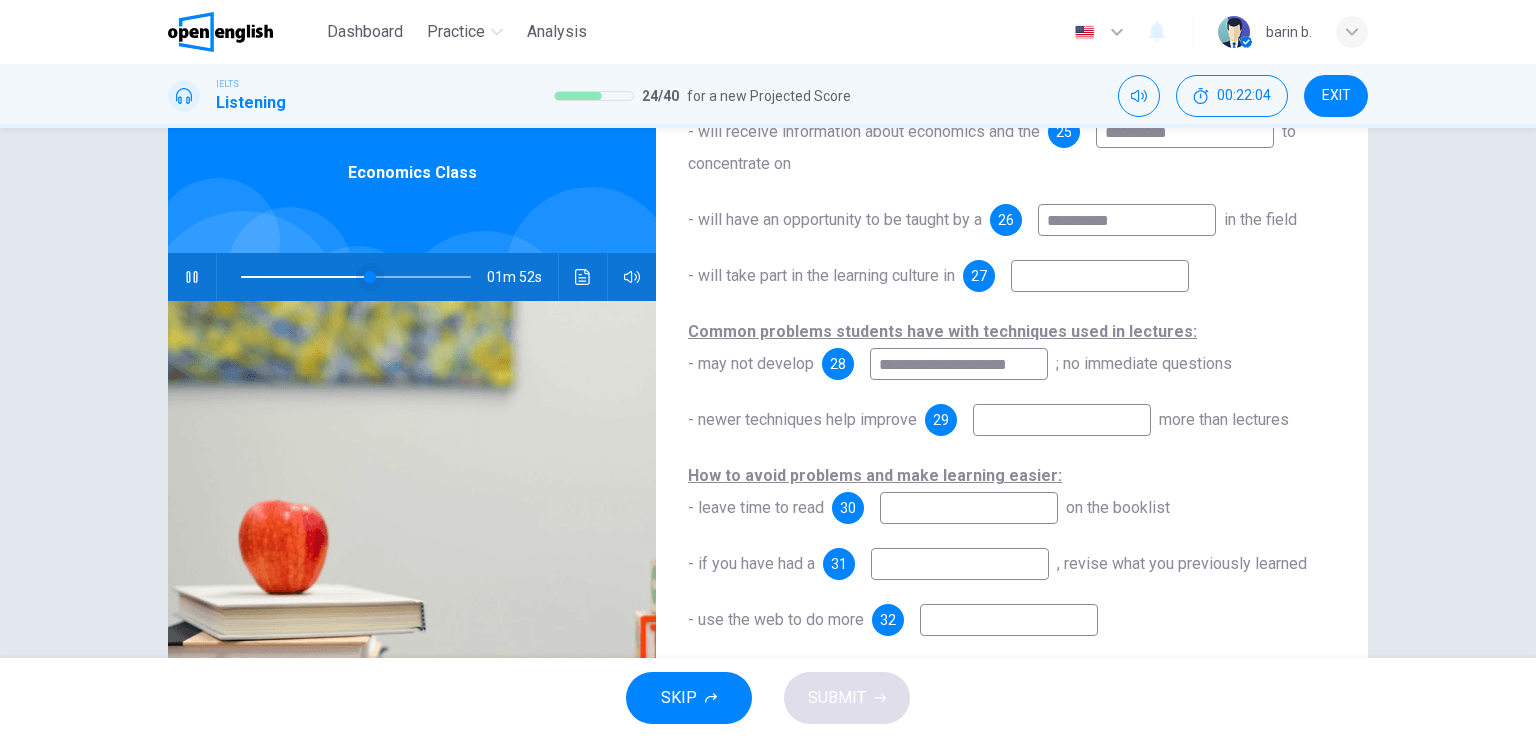 click at bounding box center [370, 277] 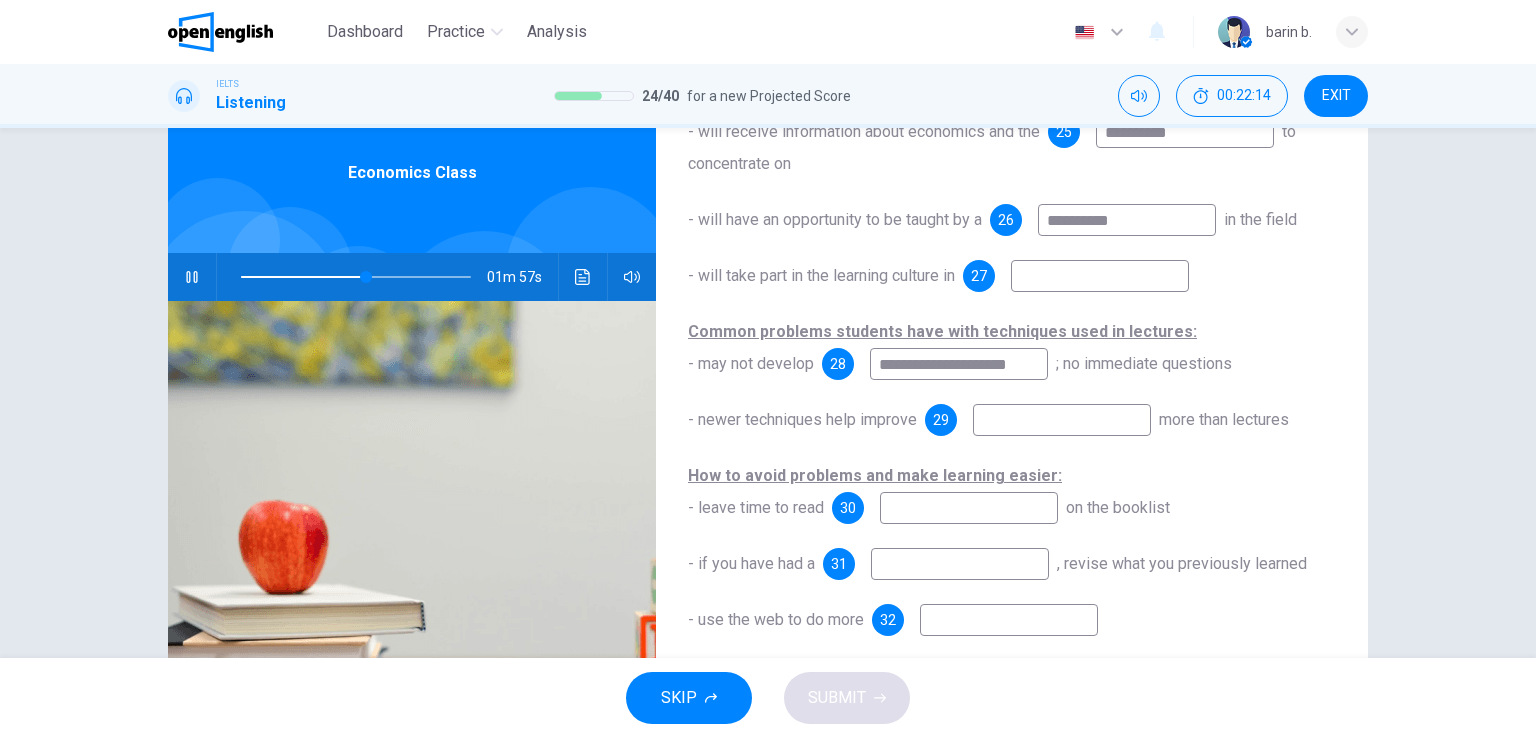 drag, startPoint x: 690, startPoint y: 388, endPoint x: 798, endPoint y: 385, distance: 108.04166 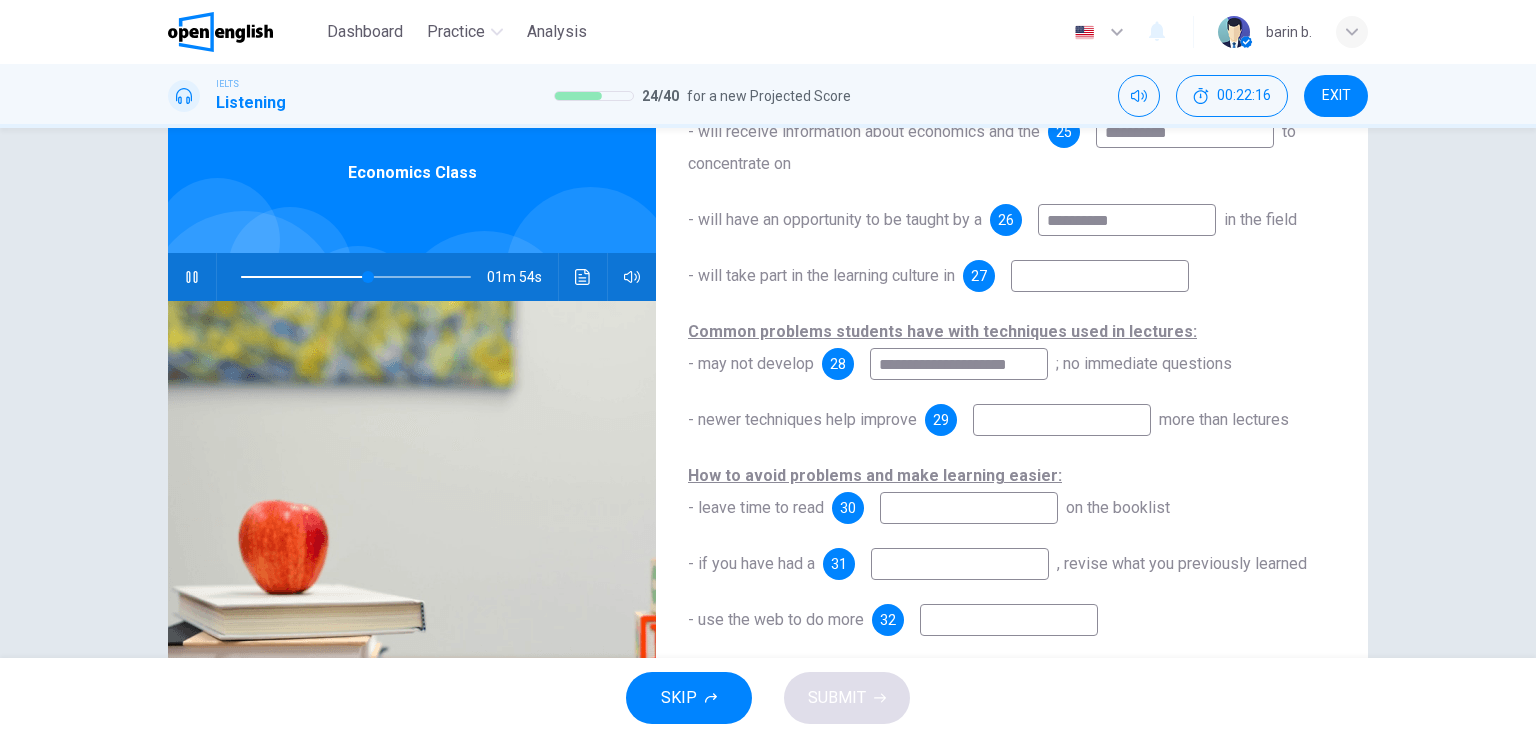 scroll, scrollTop: 287, scrollLeft: 0, axis: vertical 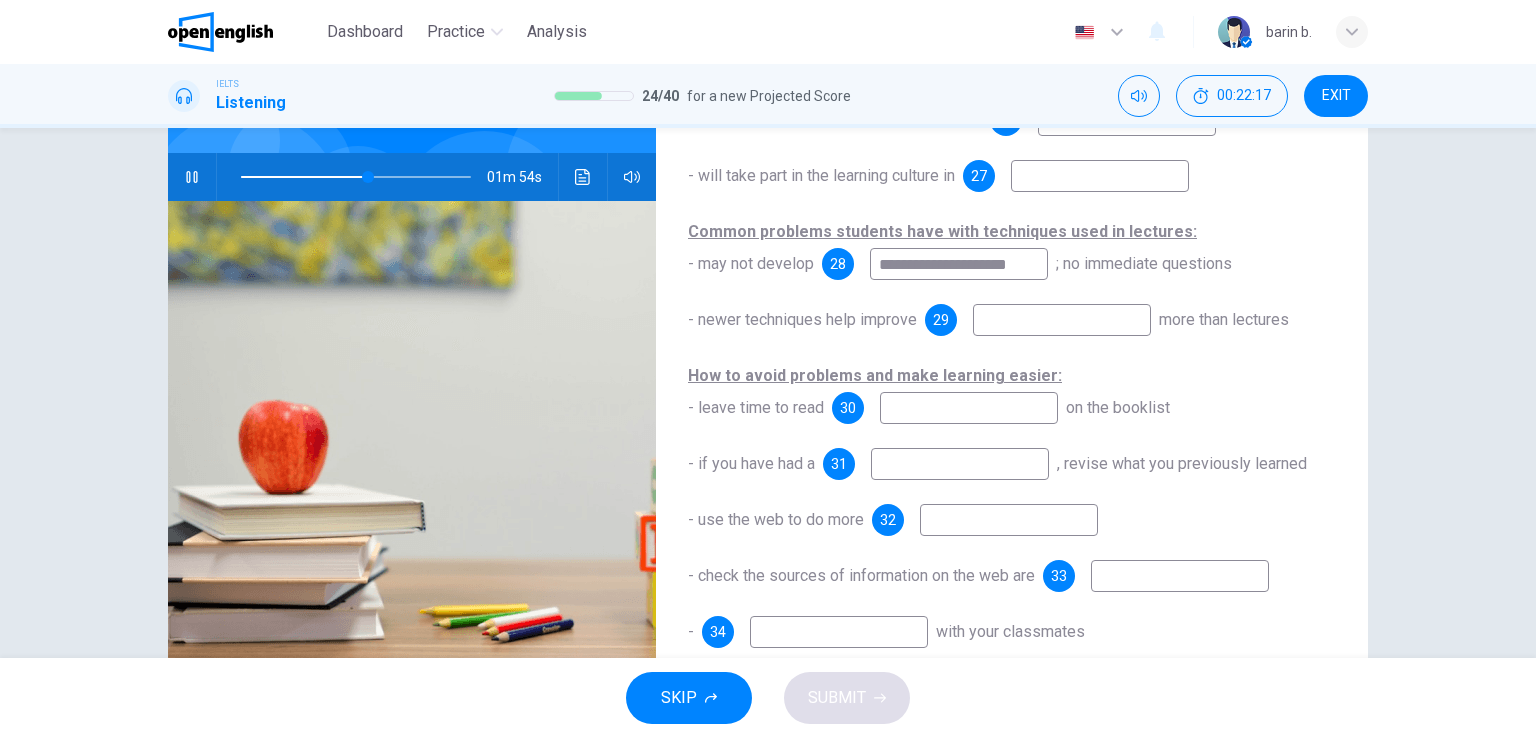 click on "- if you have had a" at bounding box center (751, 463) 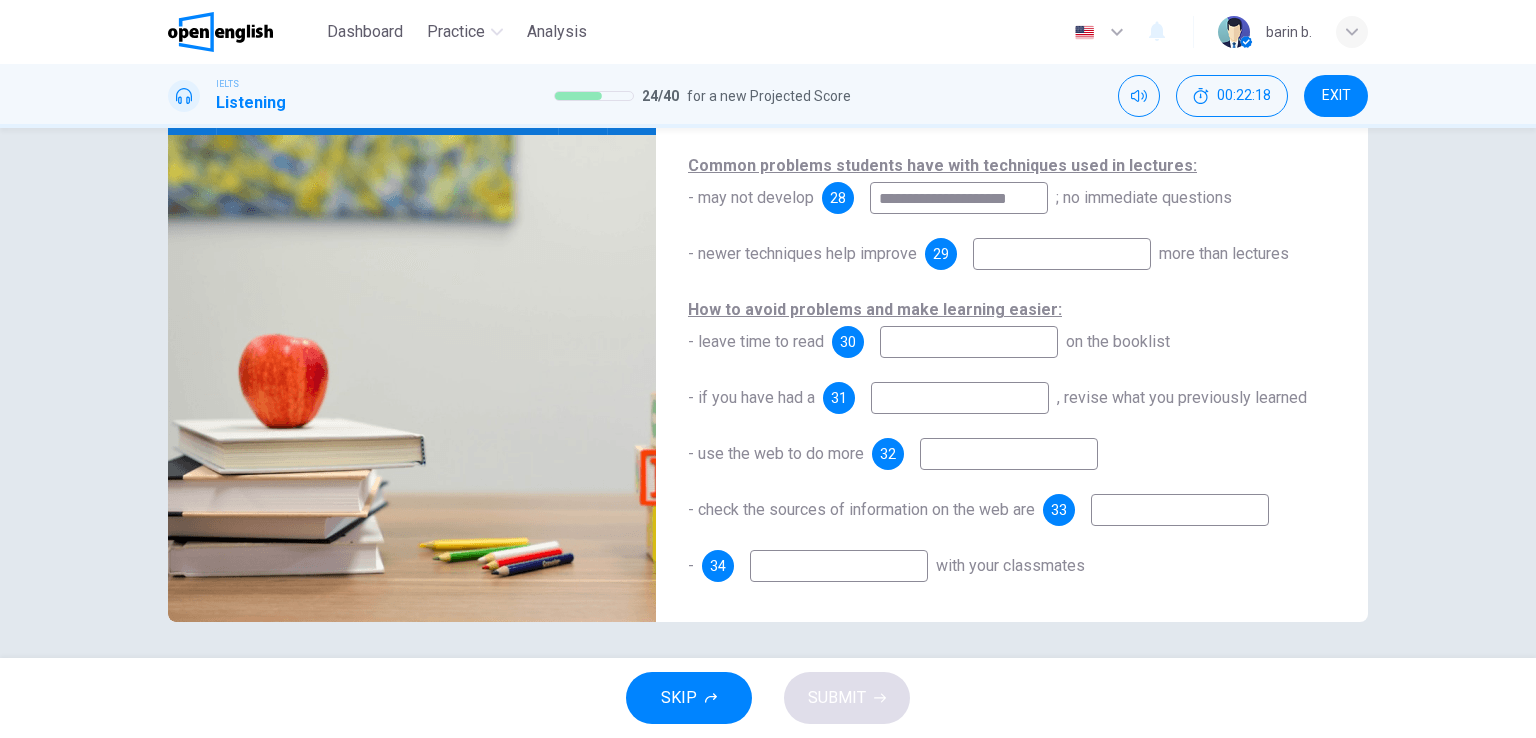 scroll, scrollTop: 245, scrollLeft: 0, axis: vertical 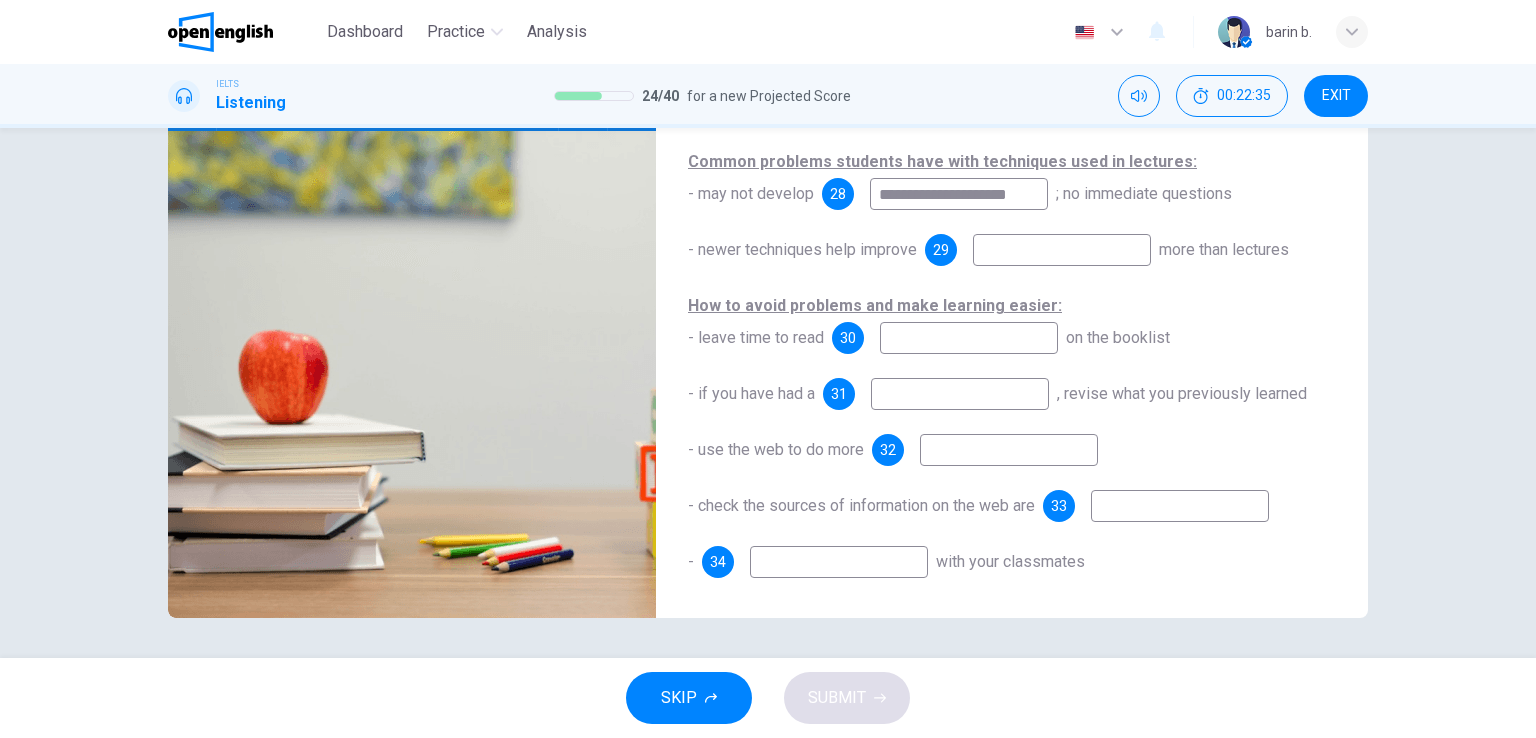 click at bounding box center [969, 338] 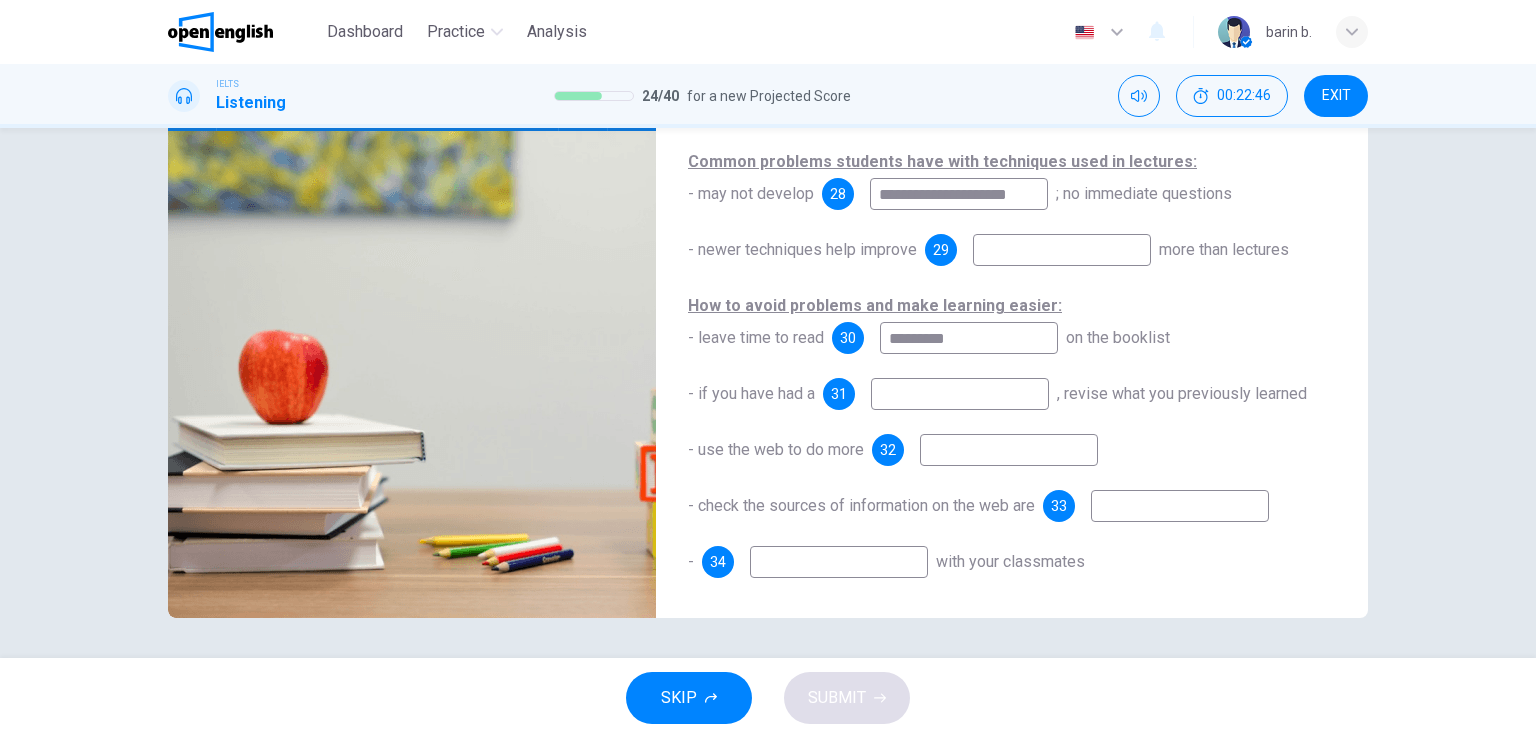 click at bounding box center [960, 394] 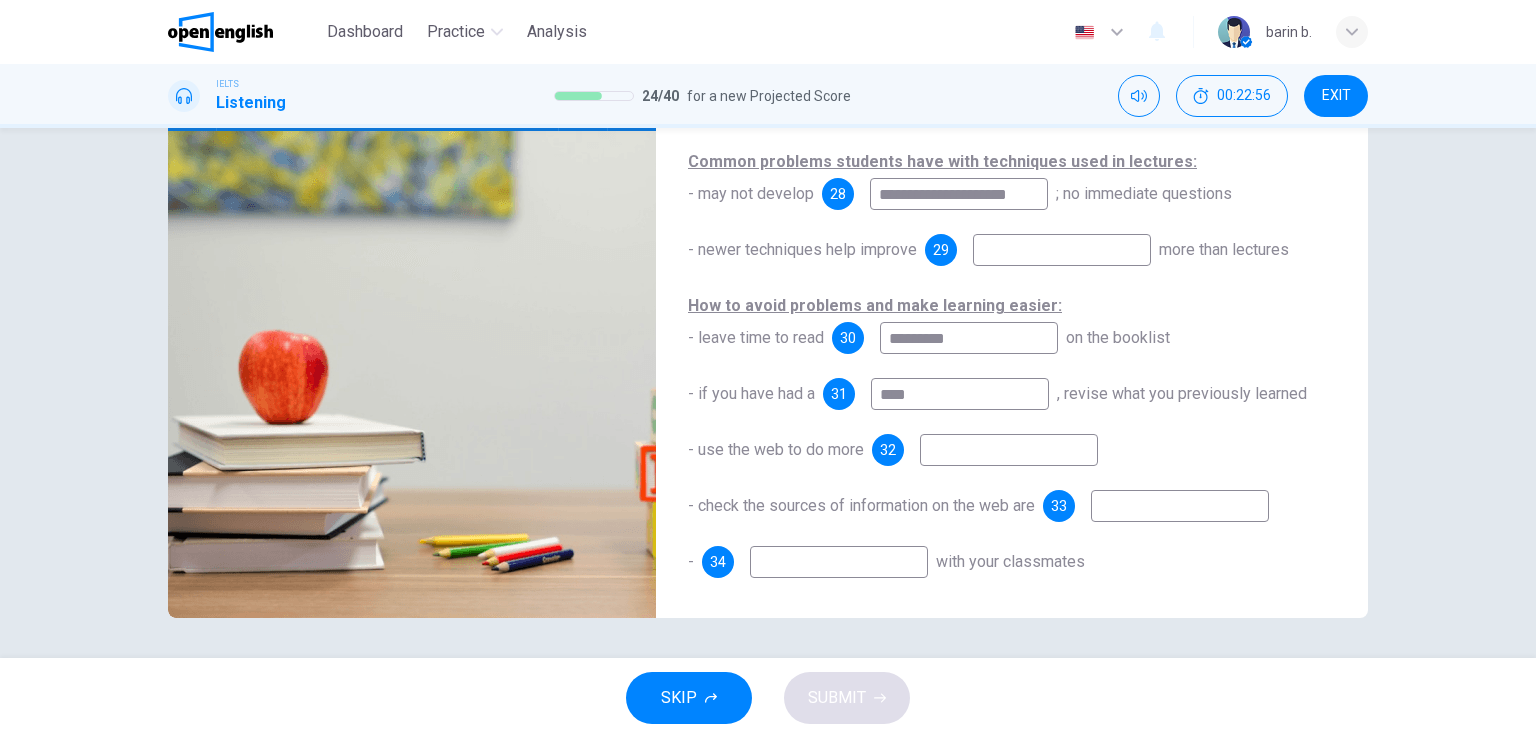 click at bounding box center (1009, 450) 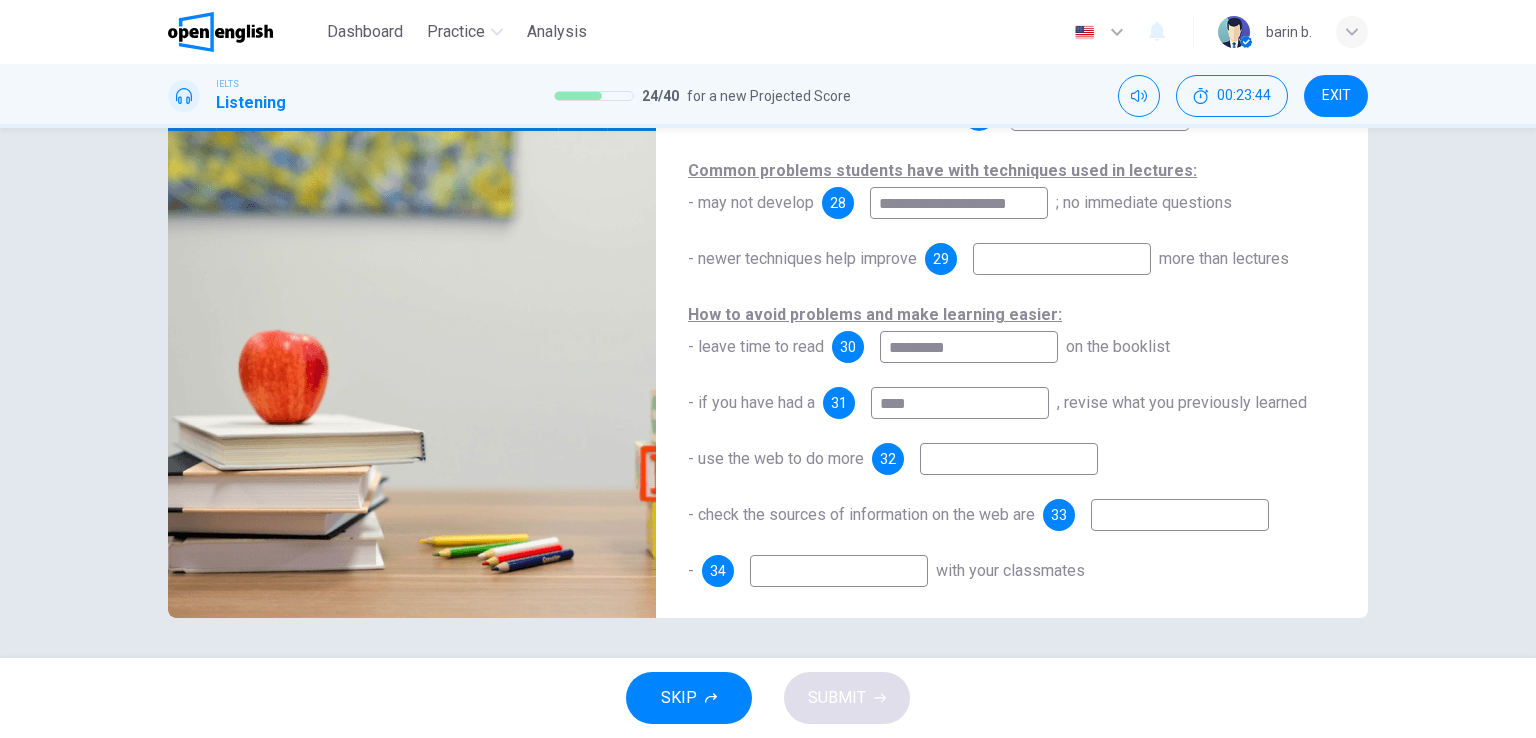 scroll, scrollTop: 187, scrollLeft: 0, axis: vertical 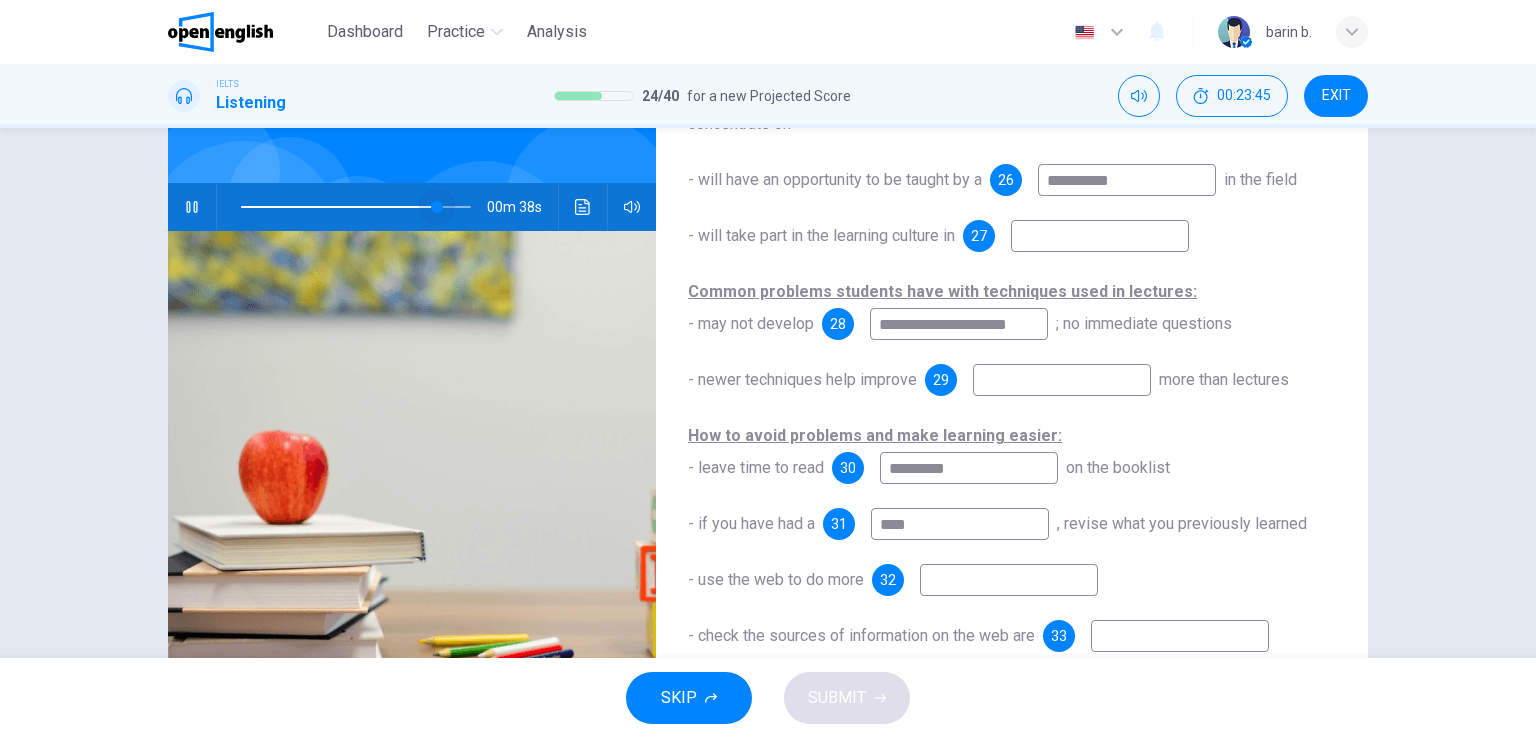 click at bounding box center [437, 207] 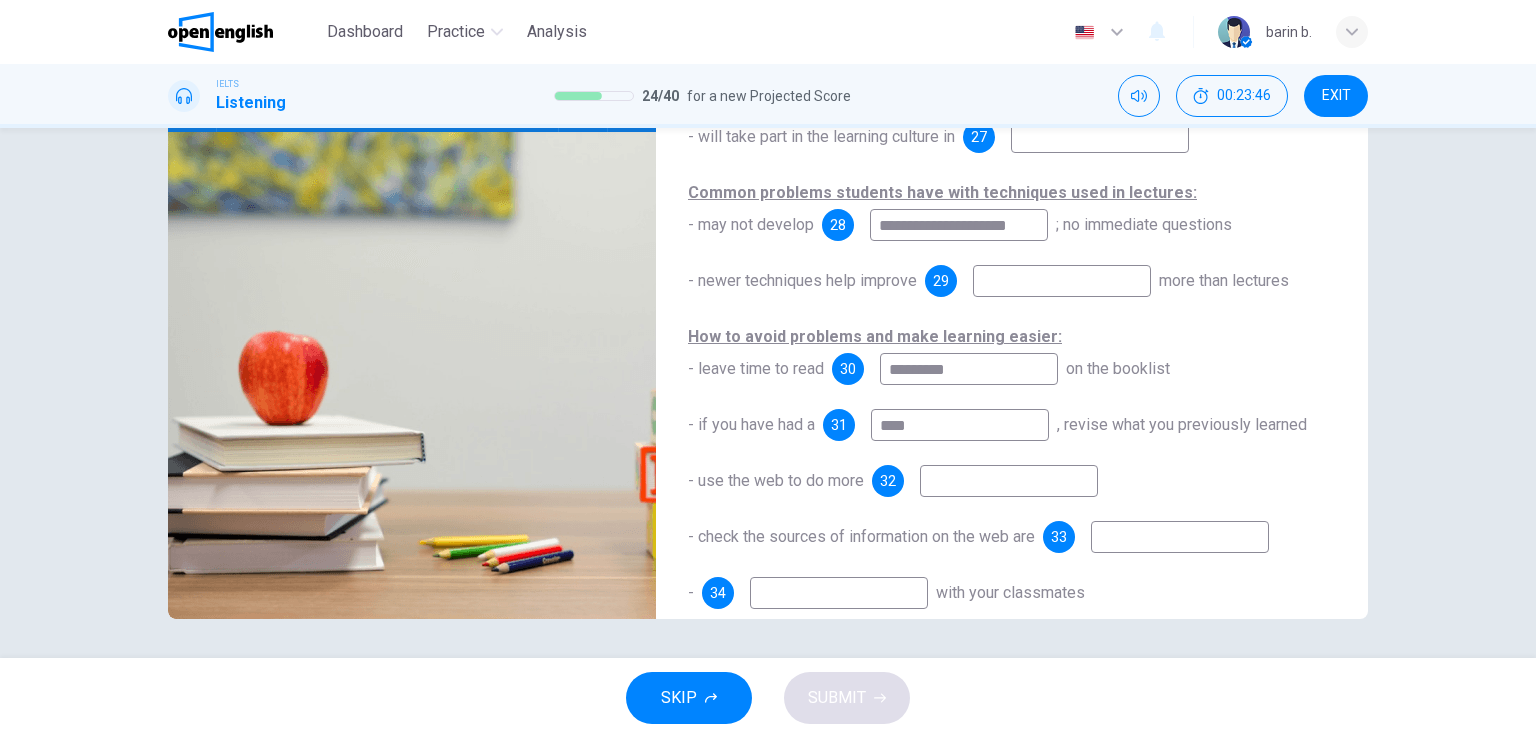 scroll, scrollTop: 245, scrollLeft: 0, axis: vertical 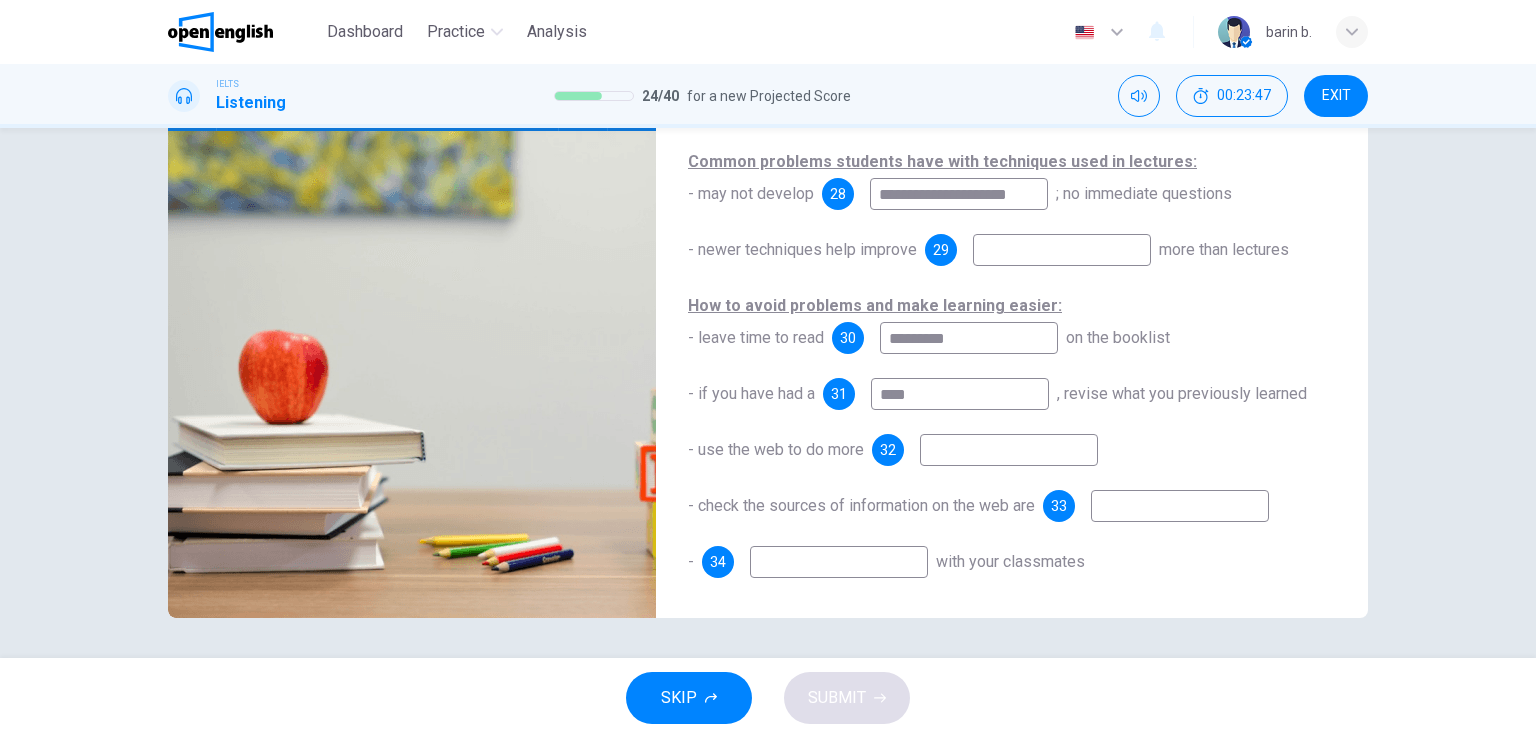 click on "**********" at bounding box center (1012, 266) 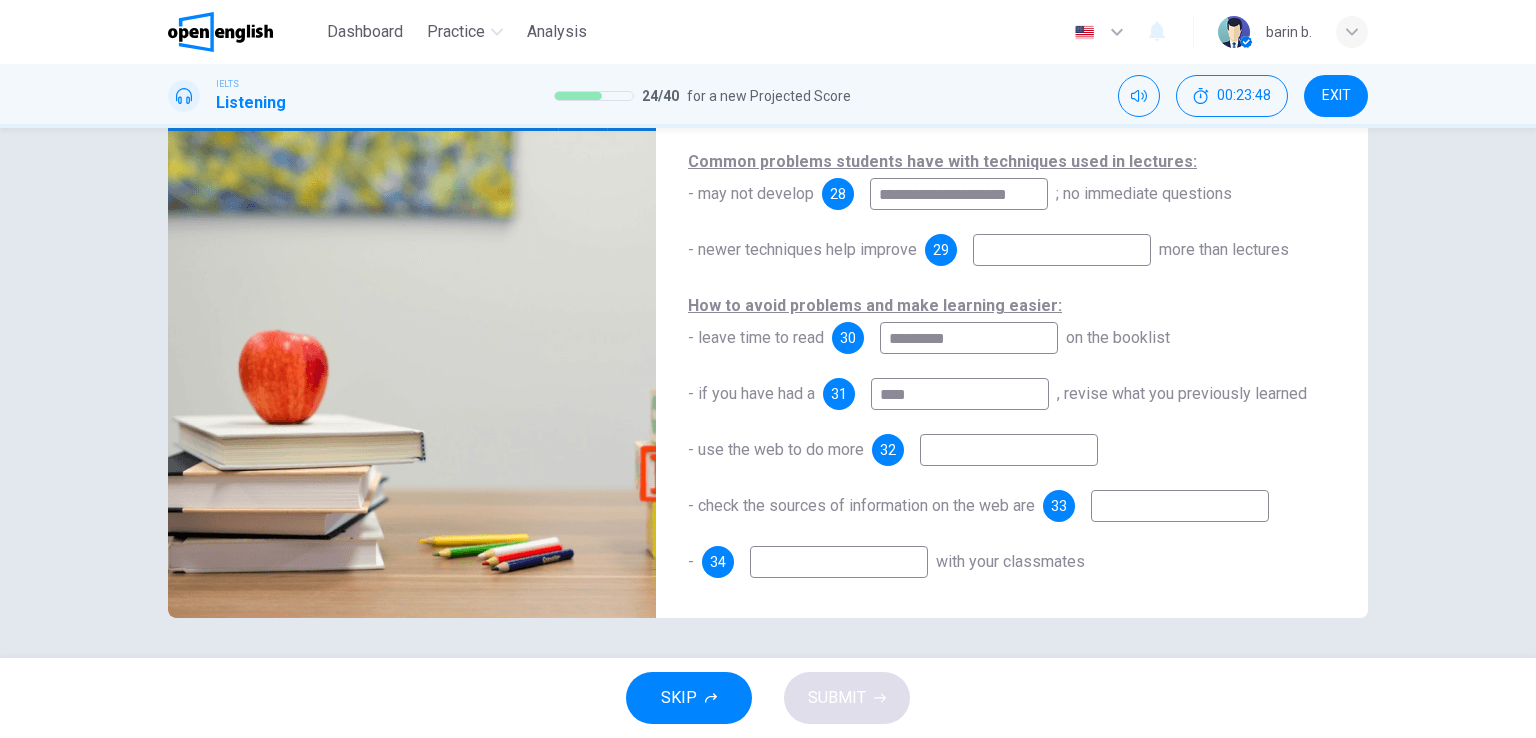 click at bounding box center [1009, 450] 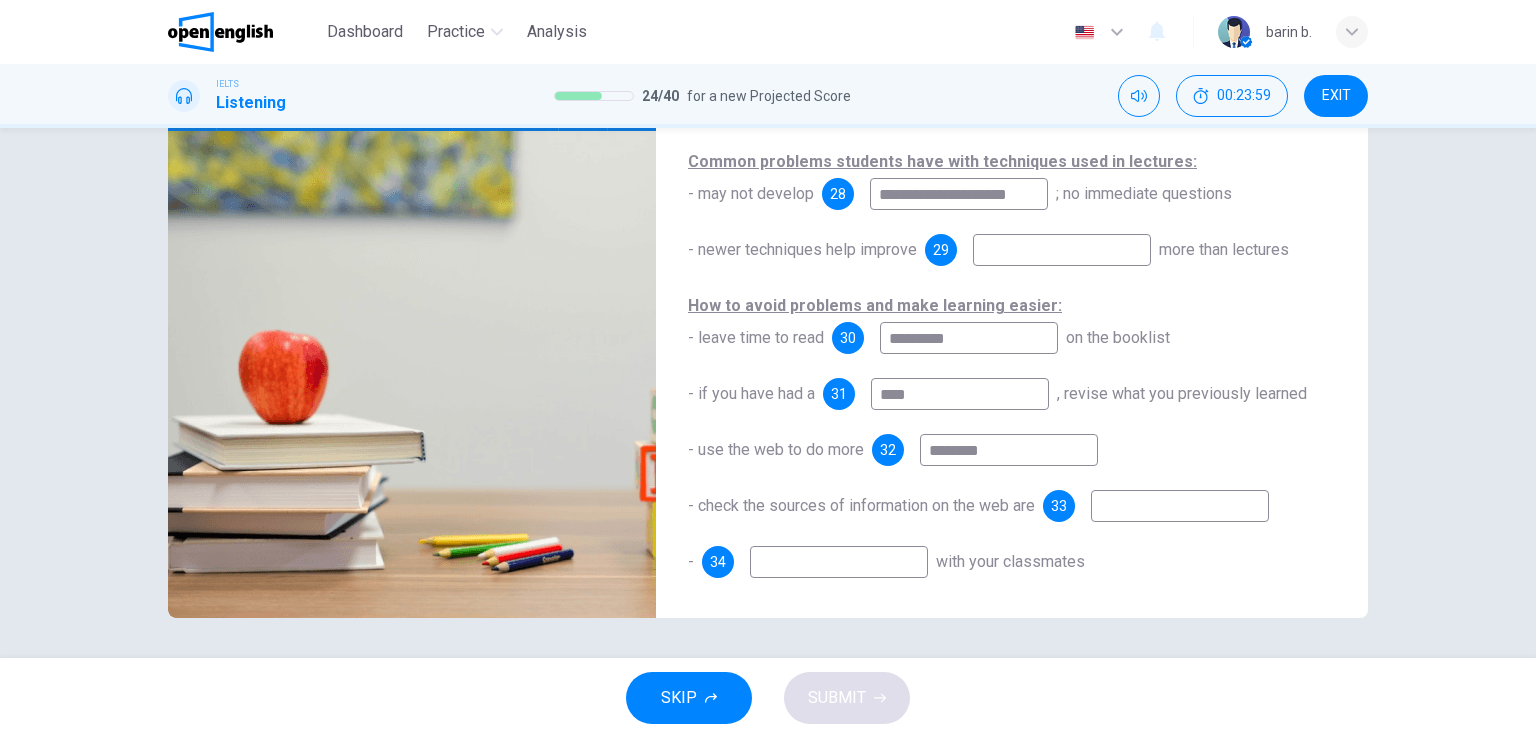 click at bounding box center [1180, 506] 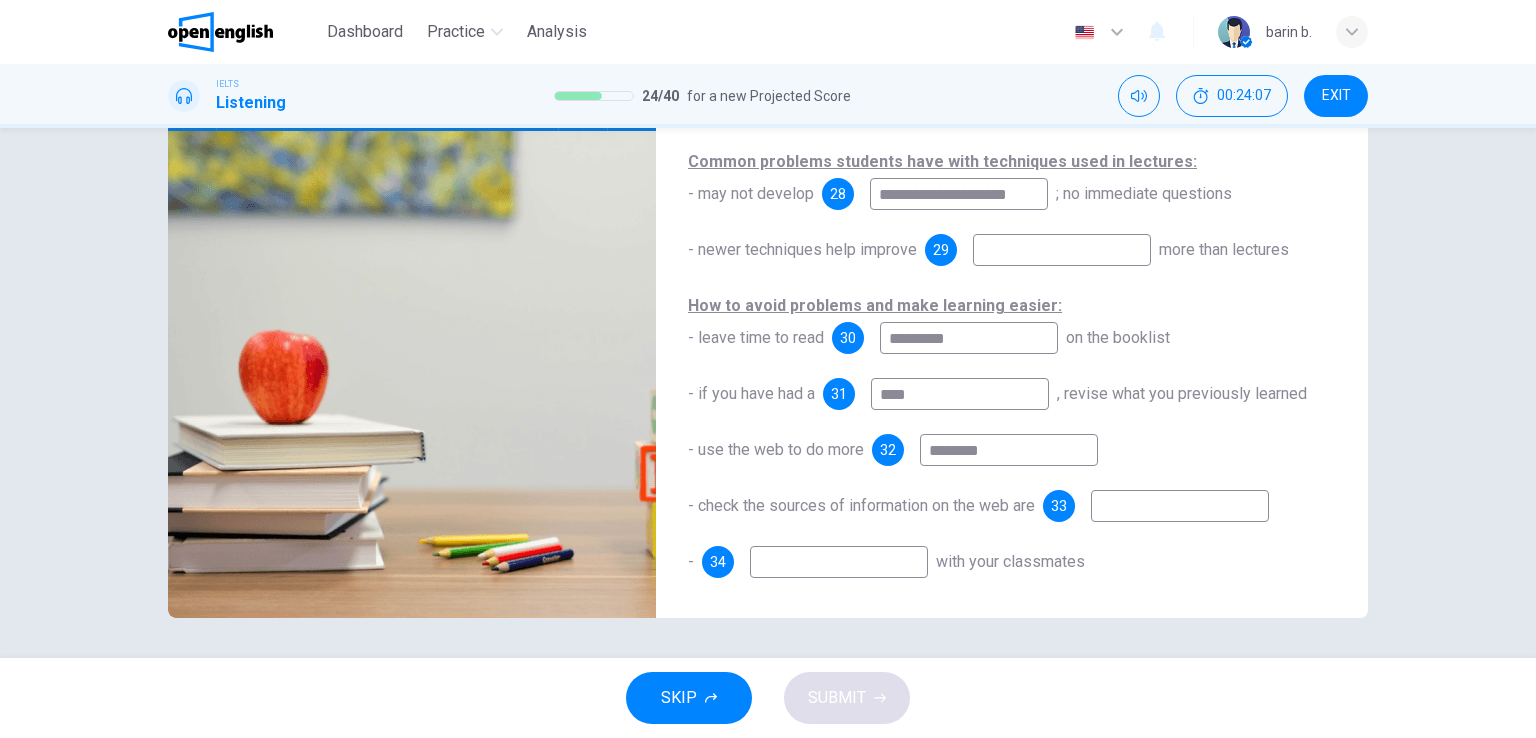 click at bounding box center (839, 562) 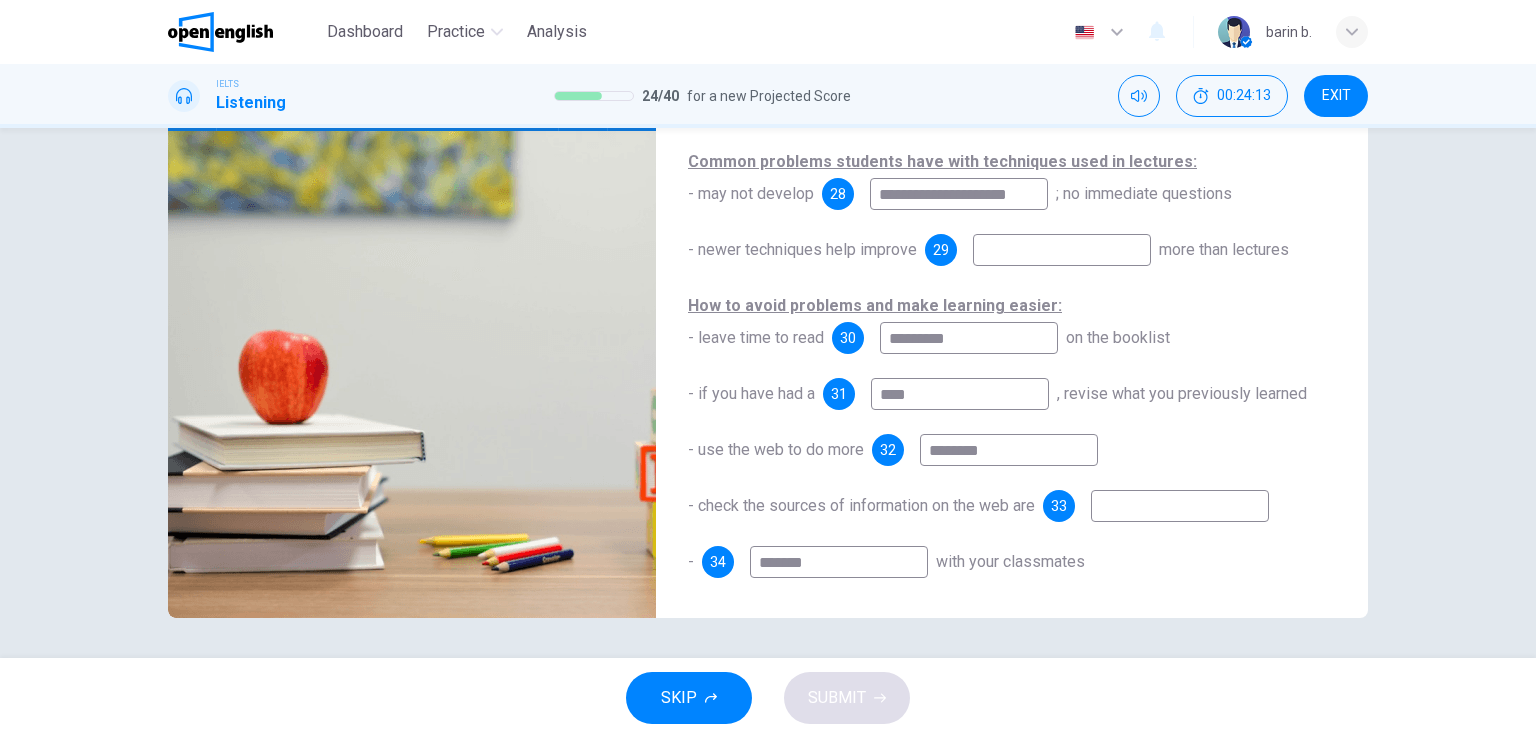 click at bounding box center (1180, 506) 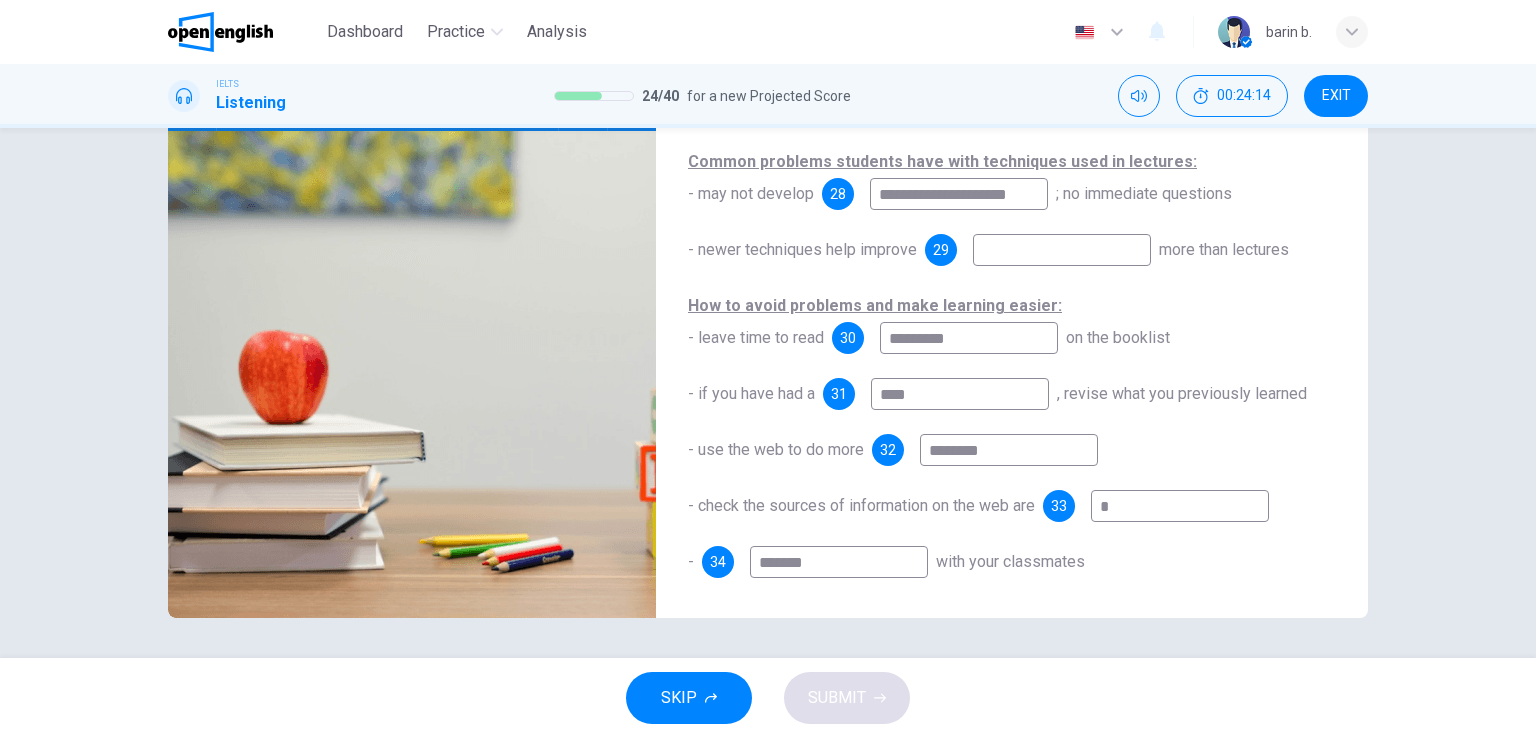 click at bounding box center (1062, 250) 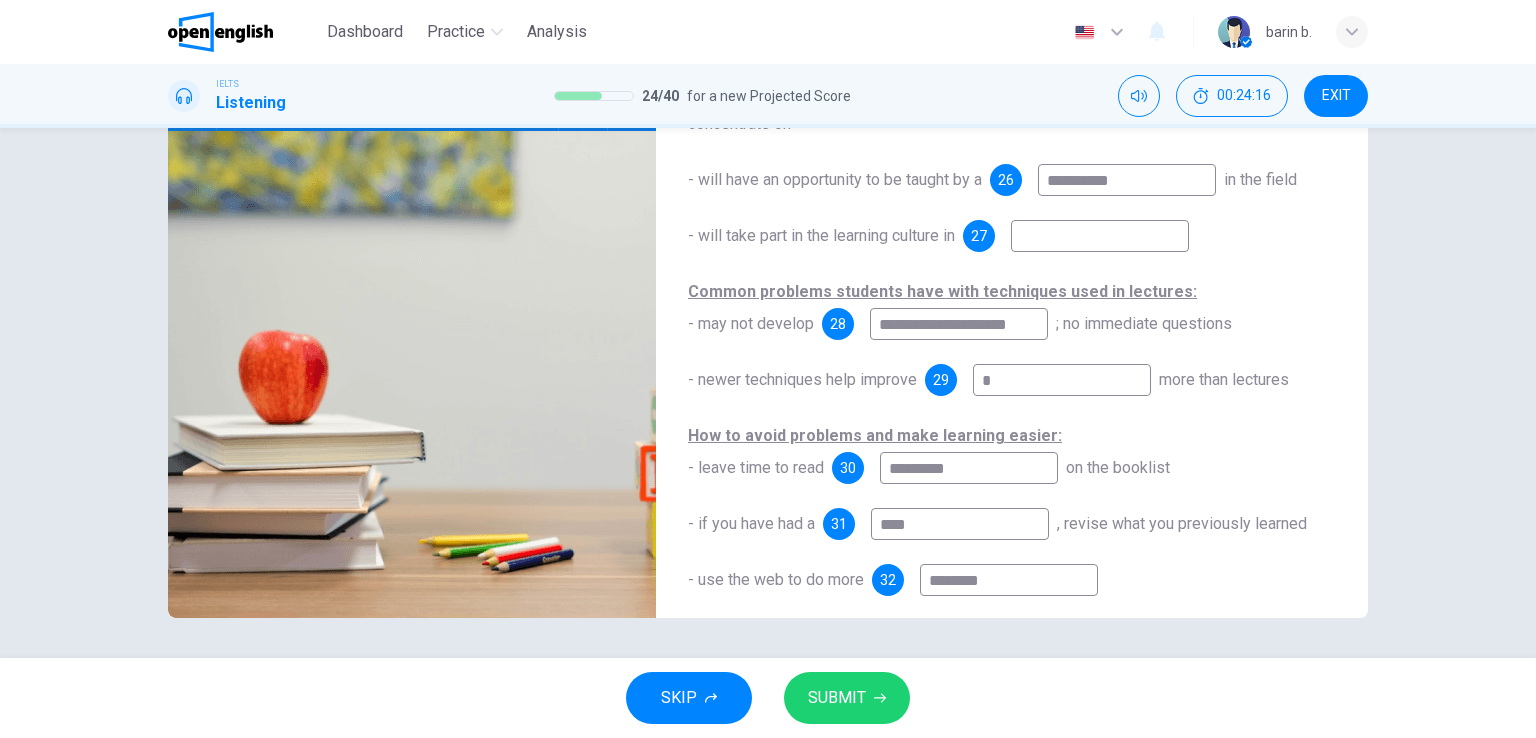 click at bounding box center [1100, 236] 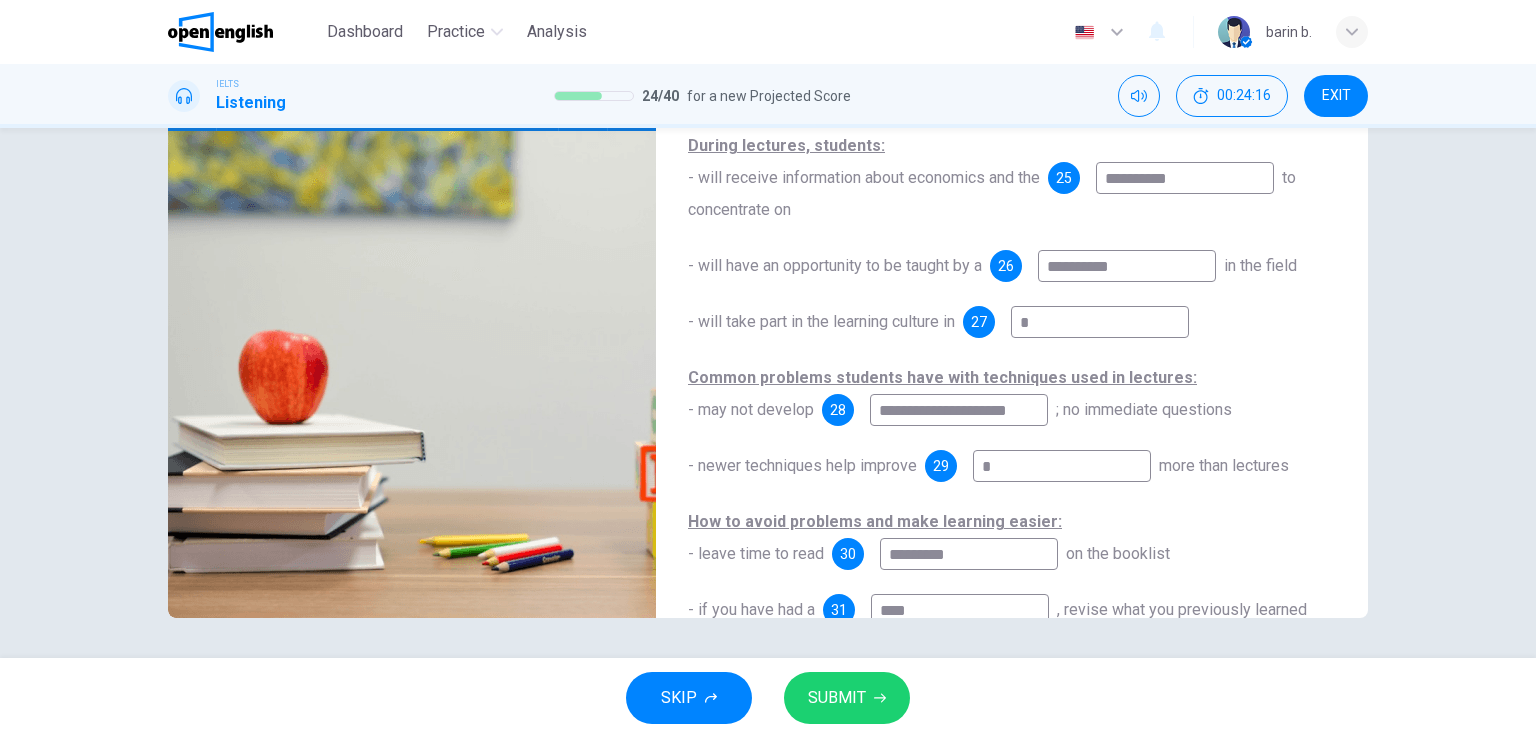 scroll, scrollTop: 0, scrollLeft: 0, axis: both 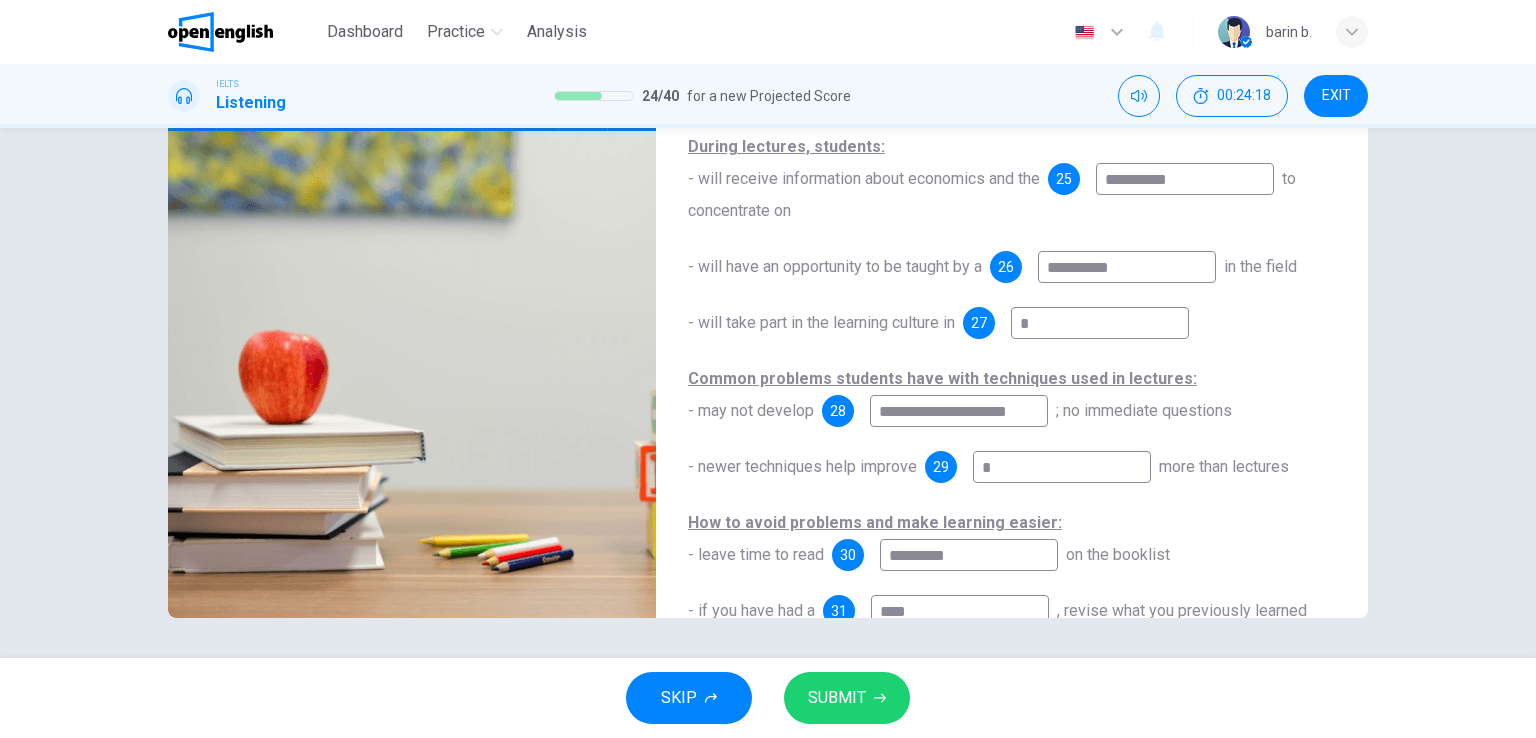 click on "SUBMIT" at bounding box center (837, 698) 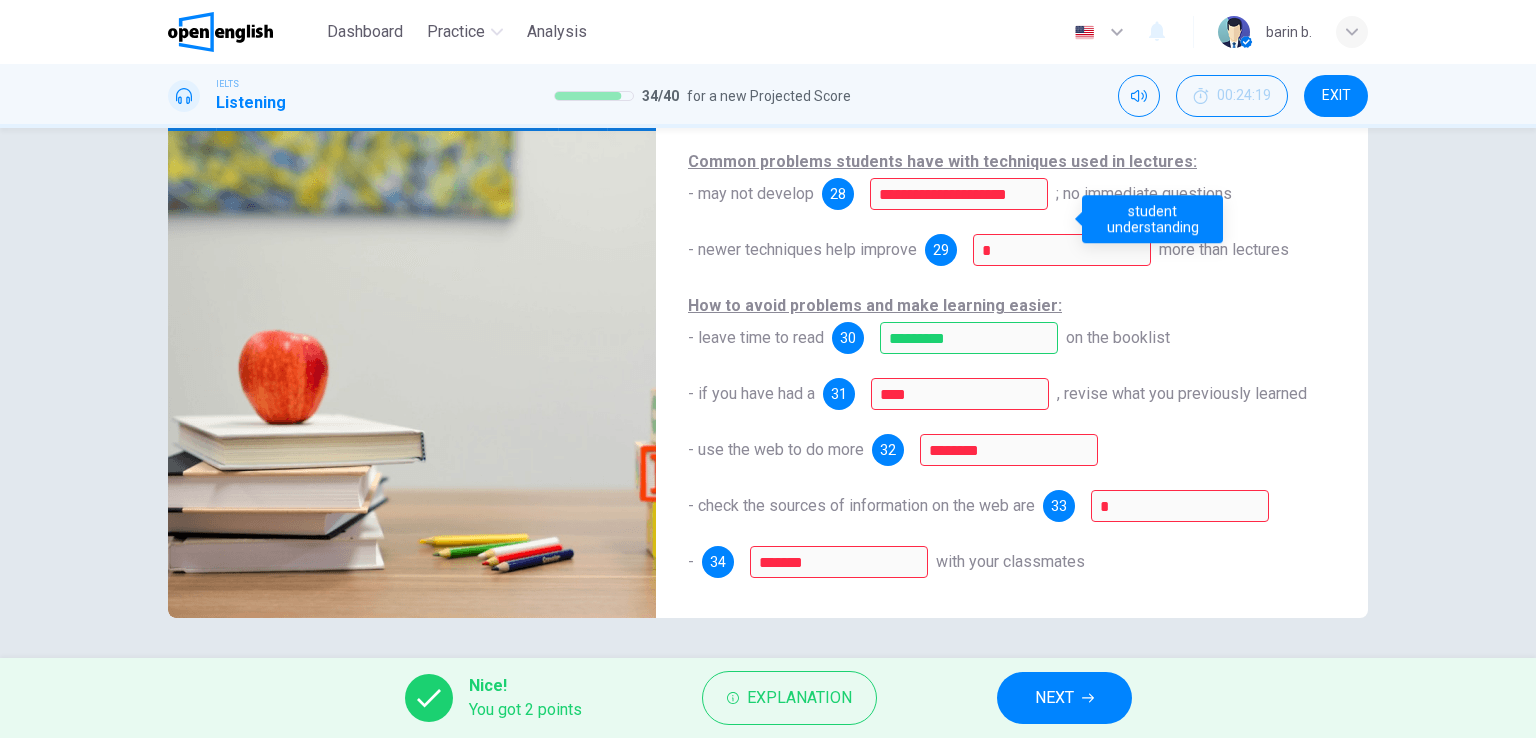 scroll, scrollTop: 287, scrollLeft: 0, axis: vertical 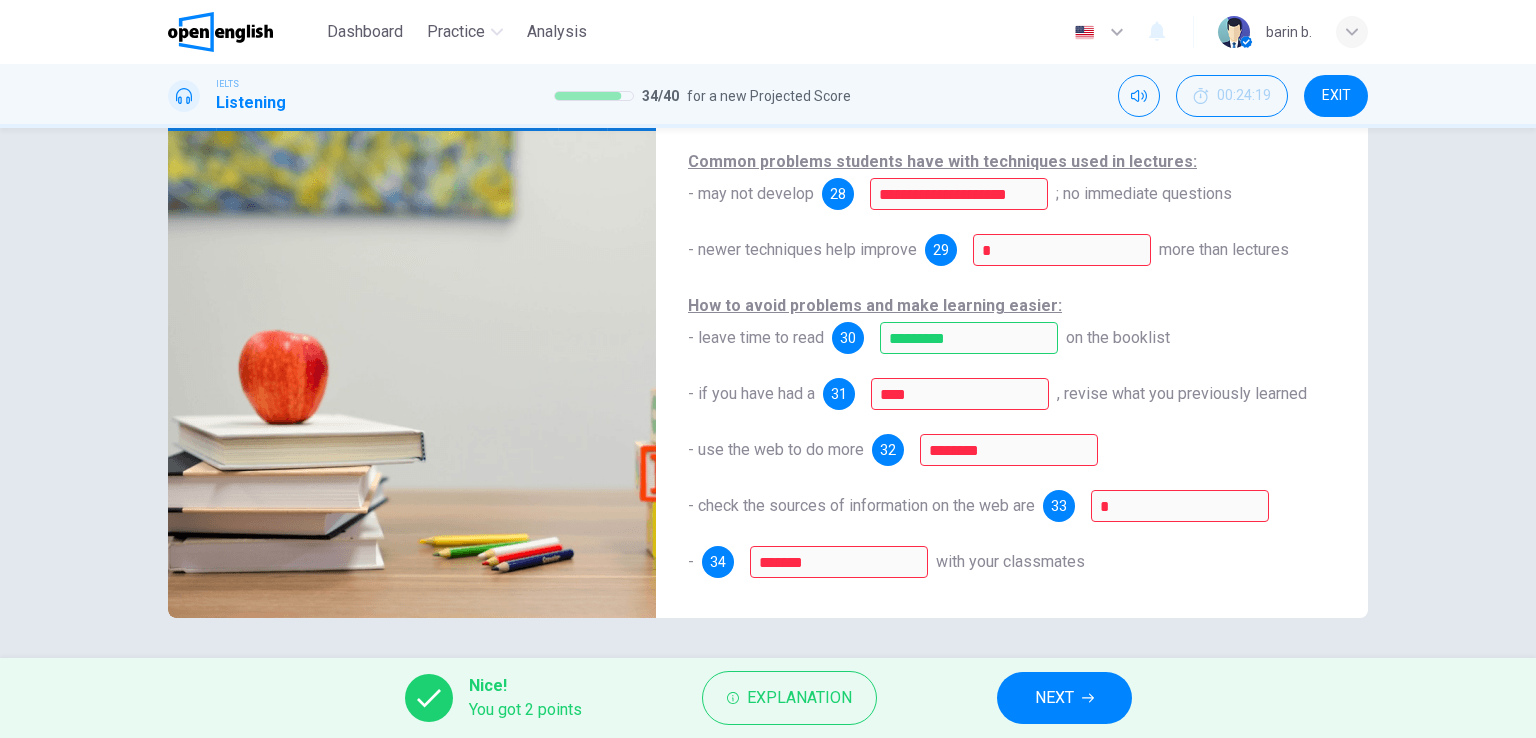 click on "NEXT" at bounding box center [1064, 698] 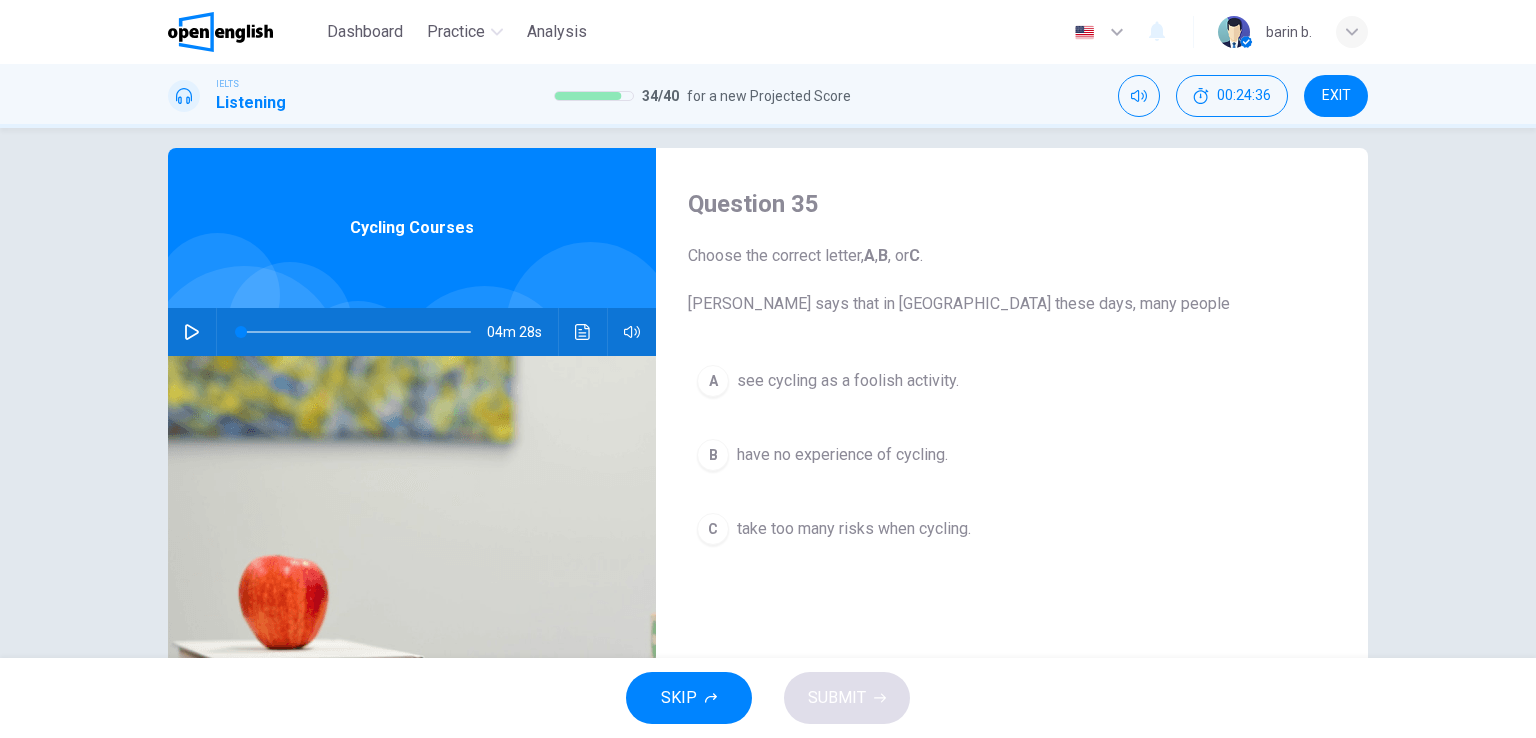 scroll, scrollTop: 0, scrollLeft: 0, axis: both 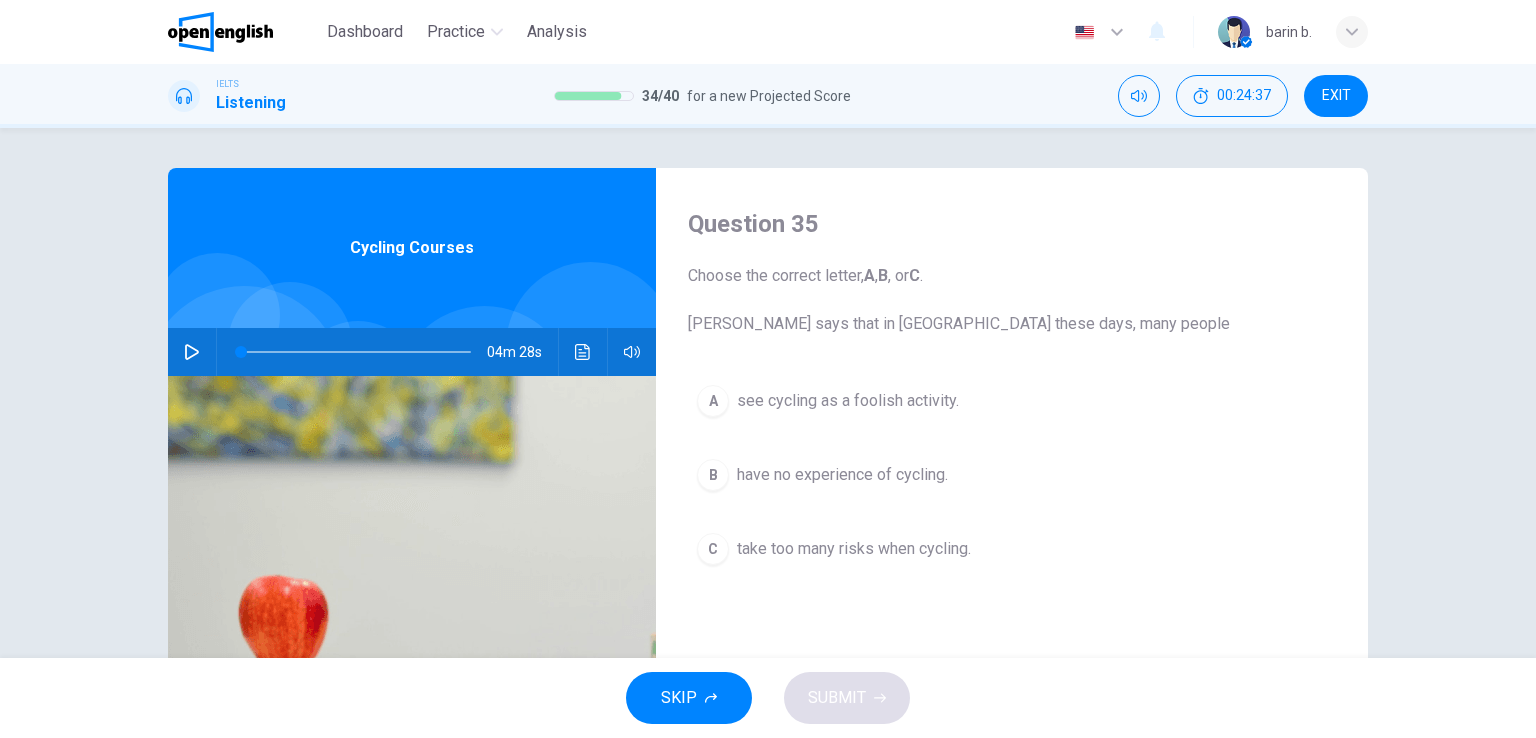 click at bounding box center [192, 352] 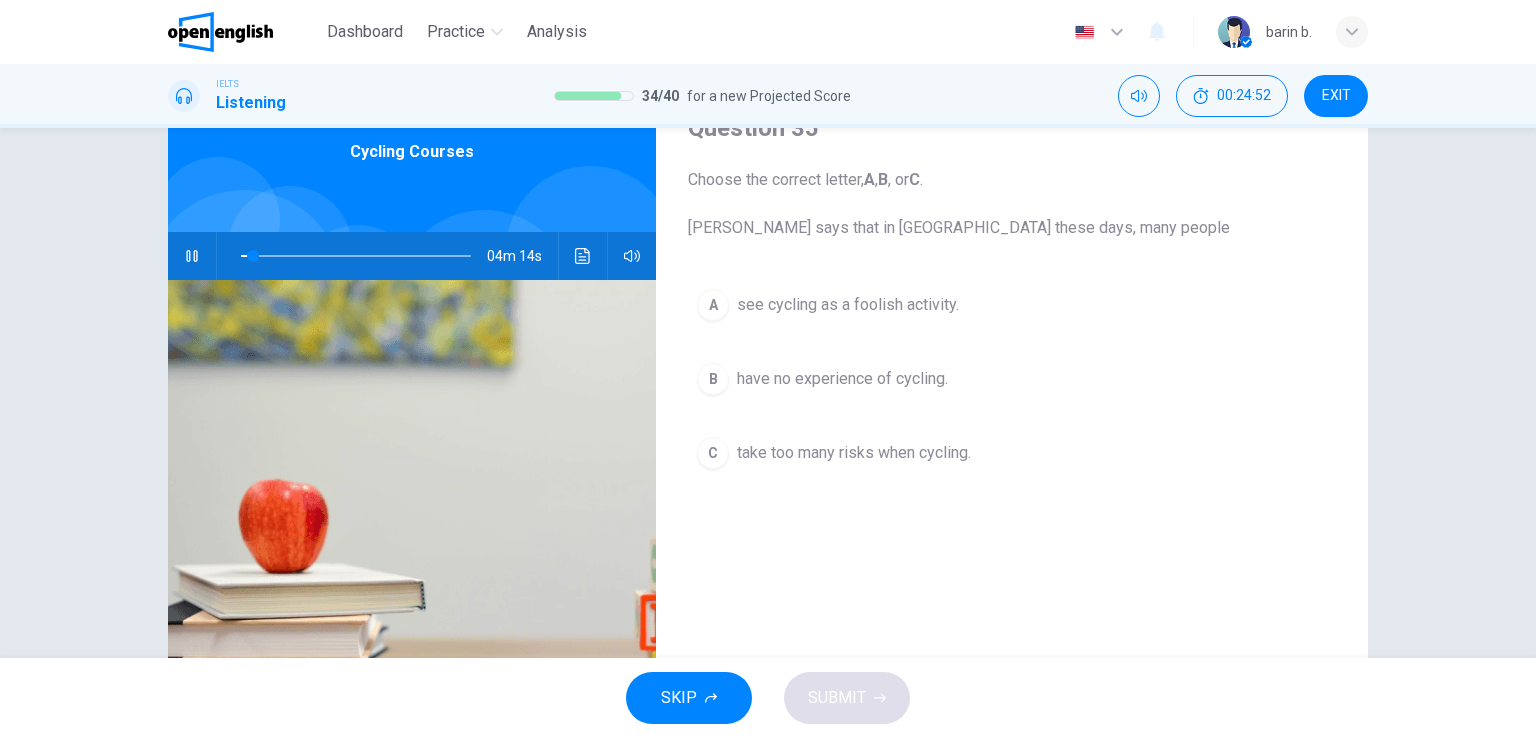 scroll, scrollTop: 100, scrollLeft: 0, axis: vertical 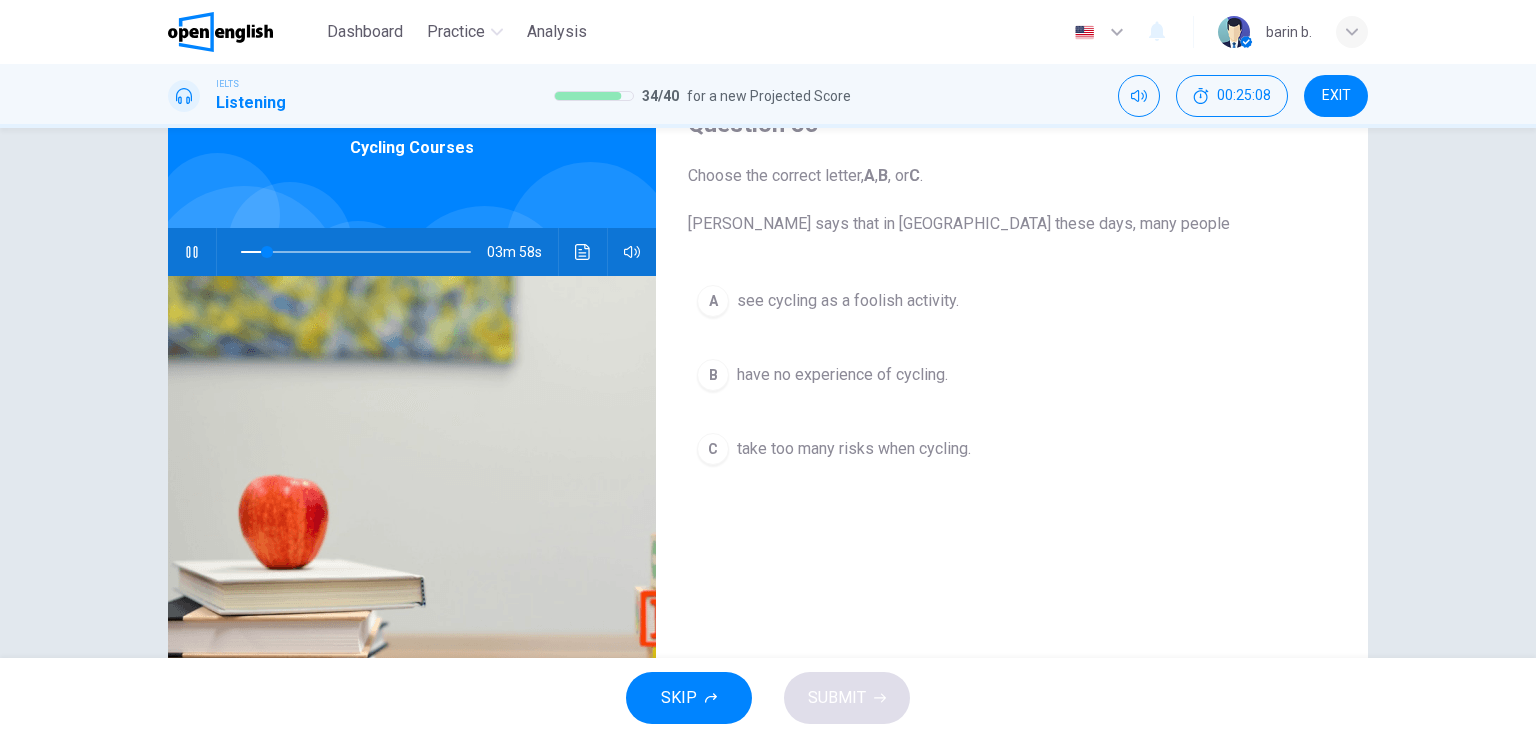 click on "B have no experience of cycling." at bounding box center (1012, 375) 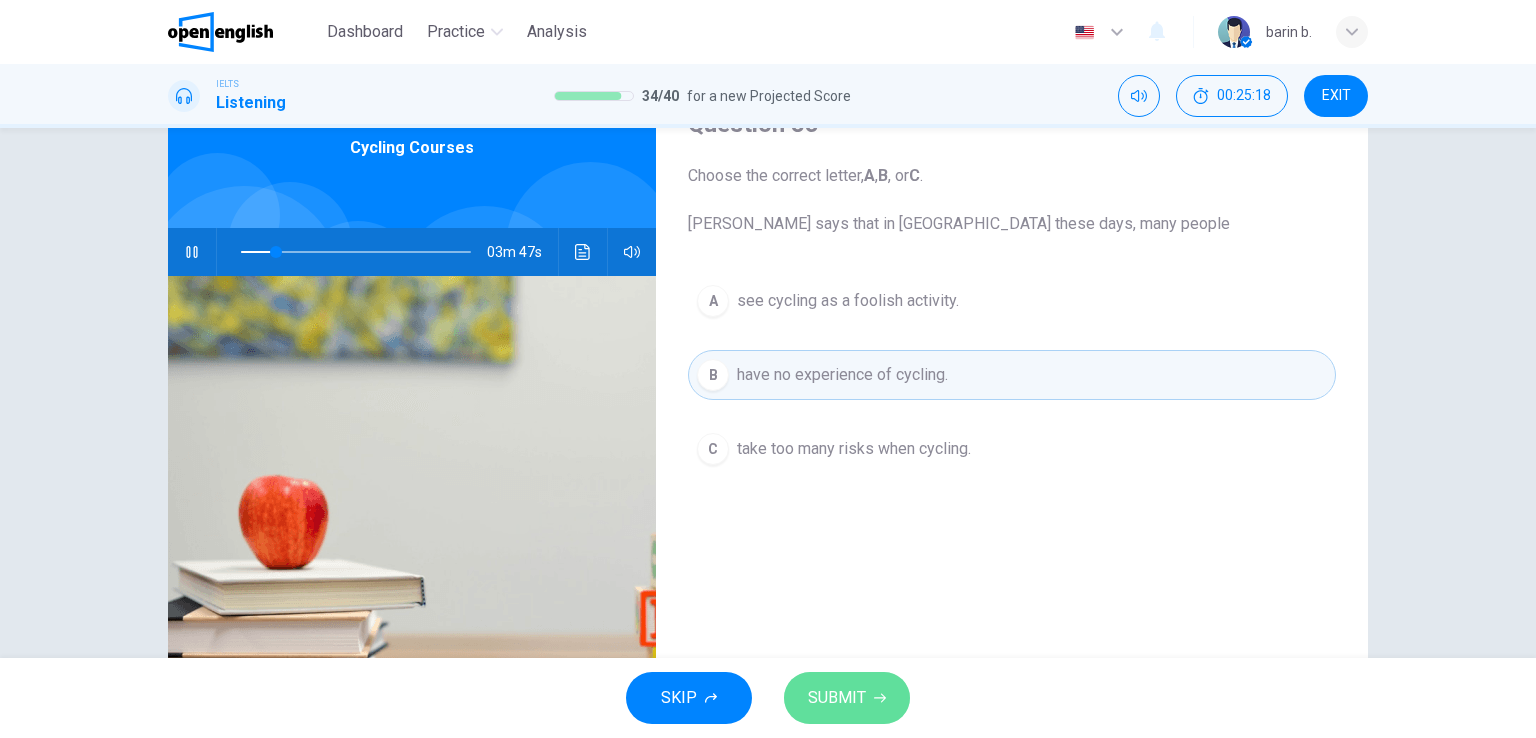 click on "SUBMIT" at bounding box center [837, 698] 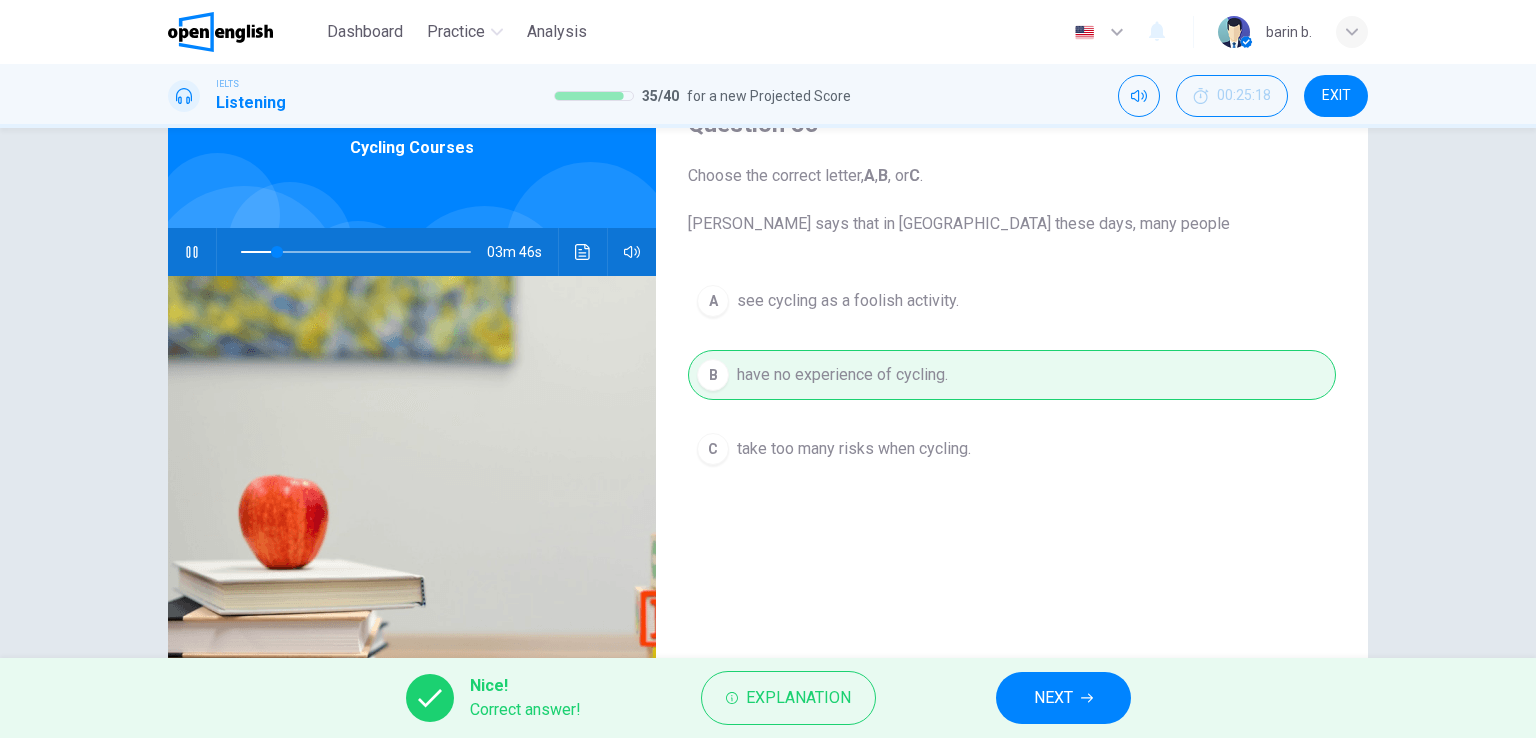 click on "NEXT" at bounding box center [1053, 698] 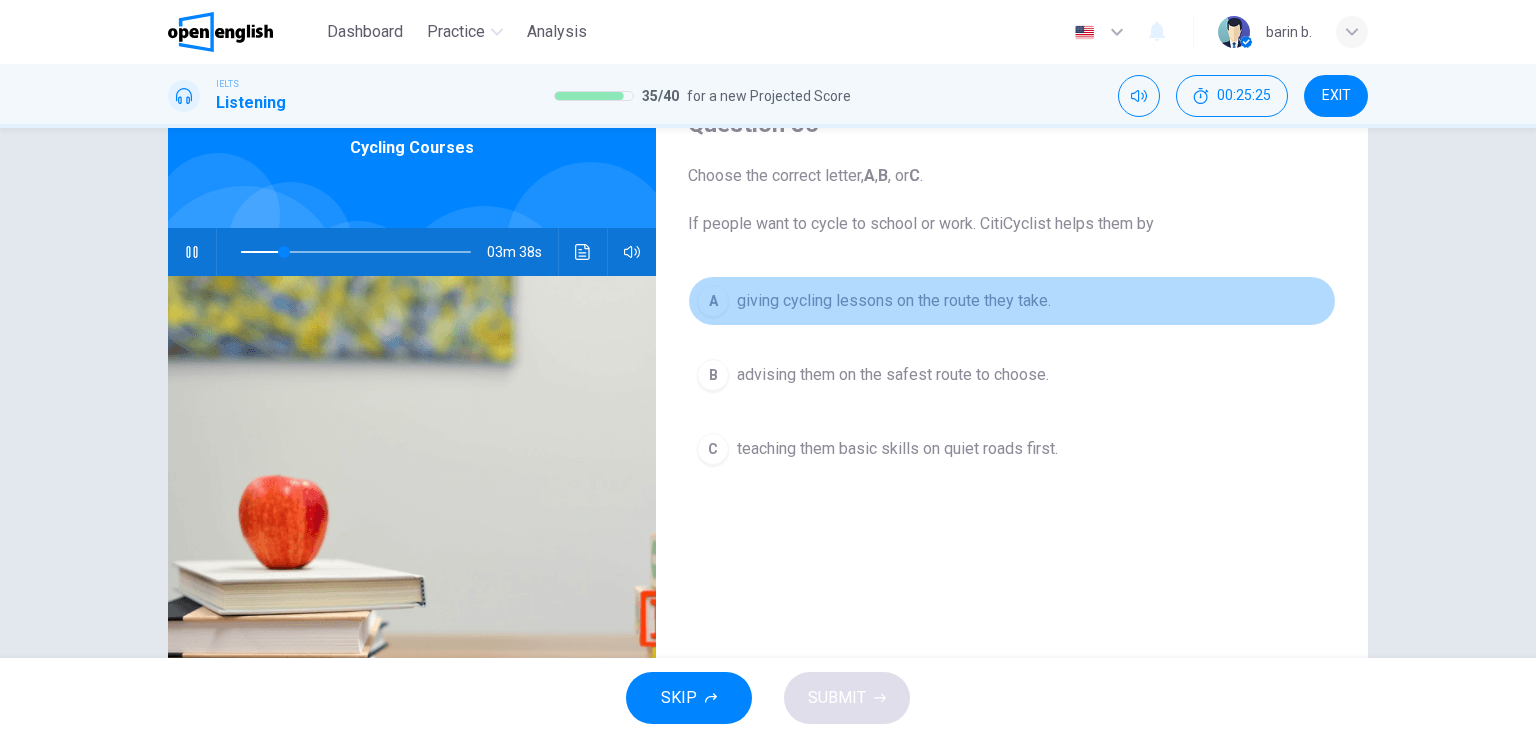click on "A giving cycling lessons on the route they take." at bounding box center [1012, 301] 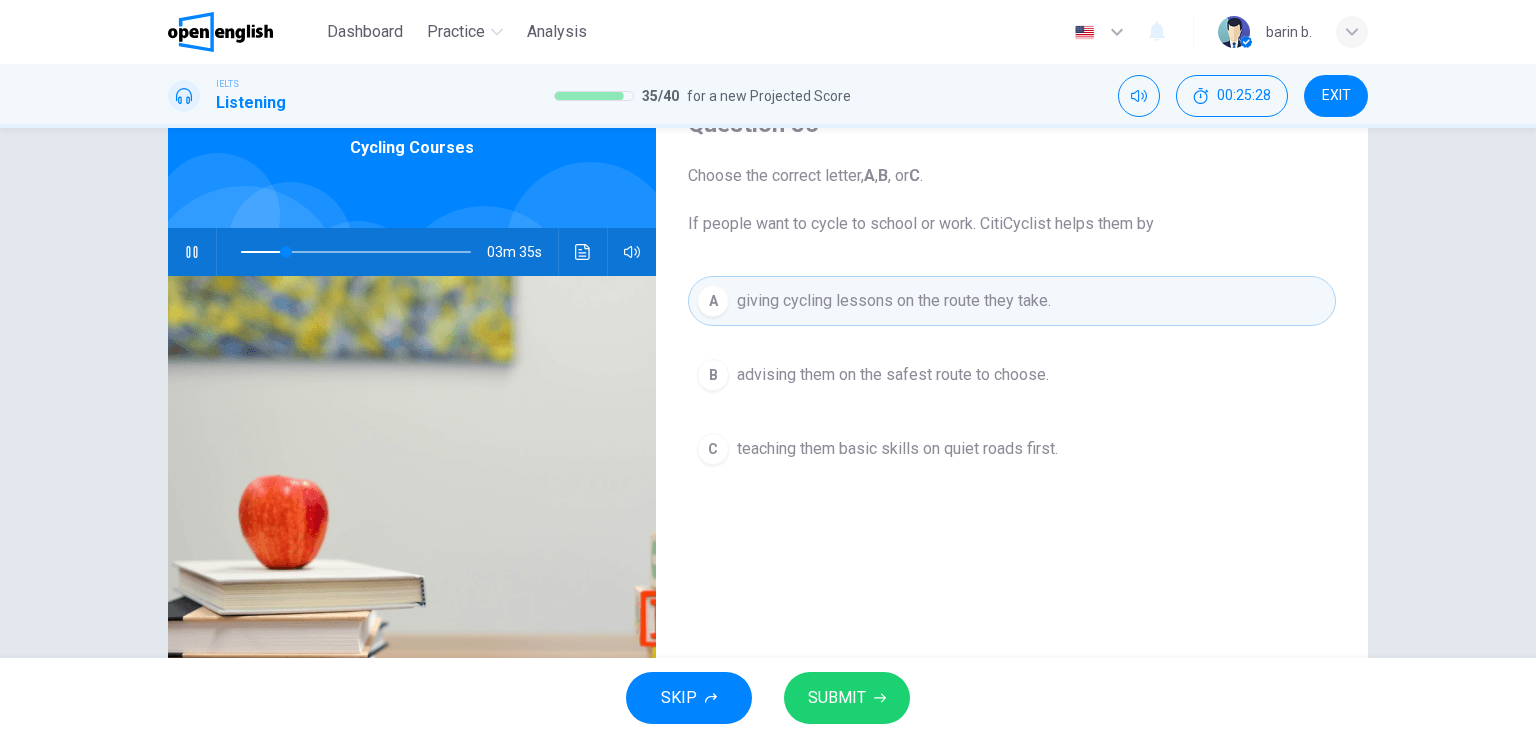 click on "B advising them on the safest route to choose." at bounding box center (1012, 375) 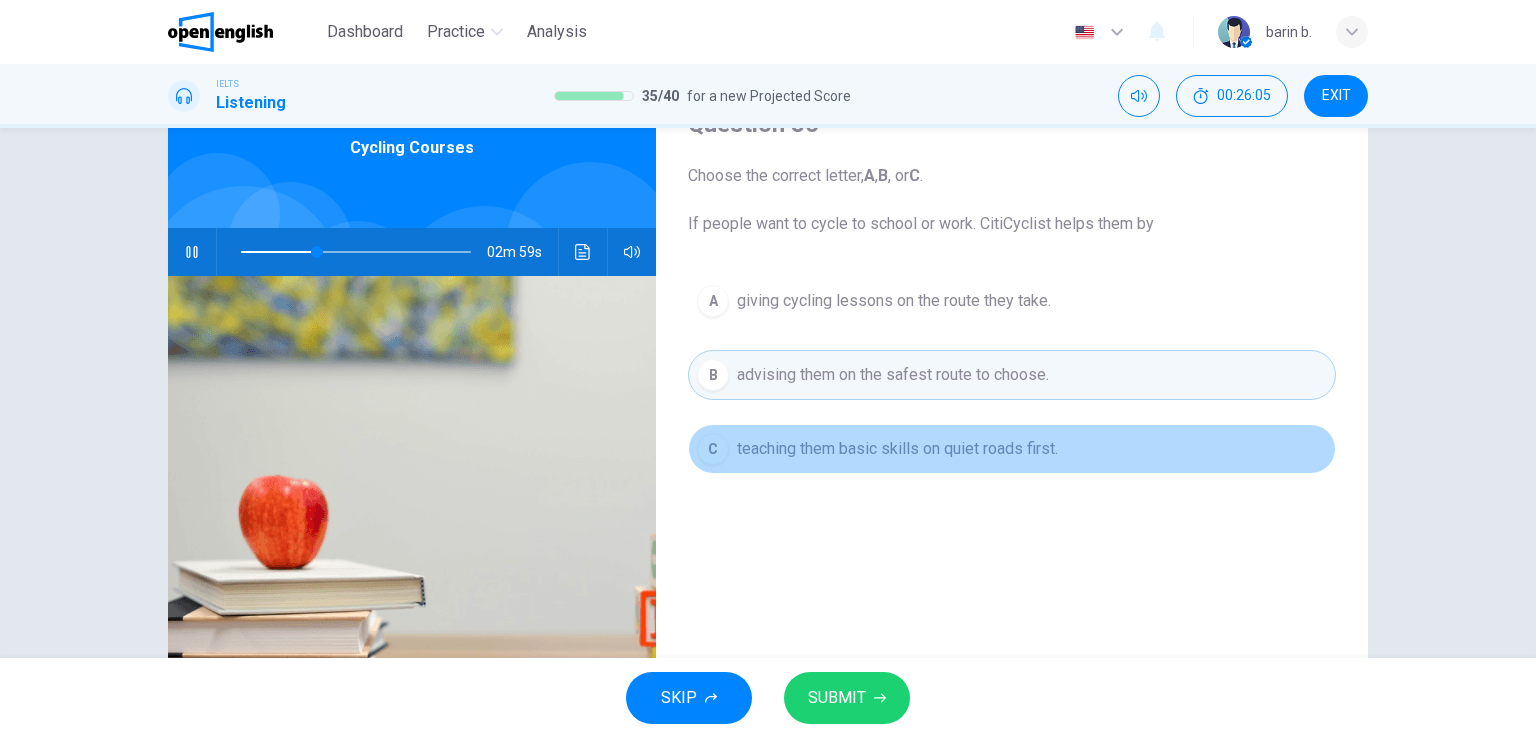 click on "C teaching them basic skills on quiet roads first." at bounding box center [1012, 449] 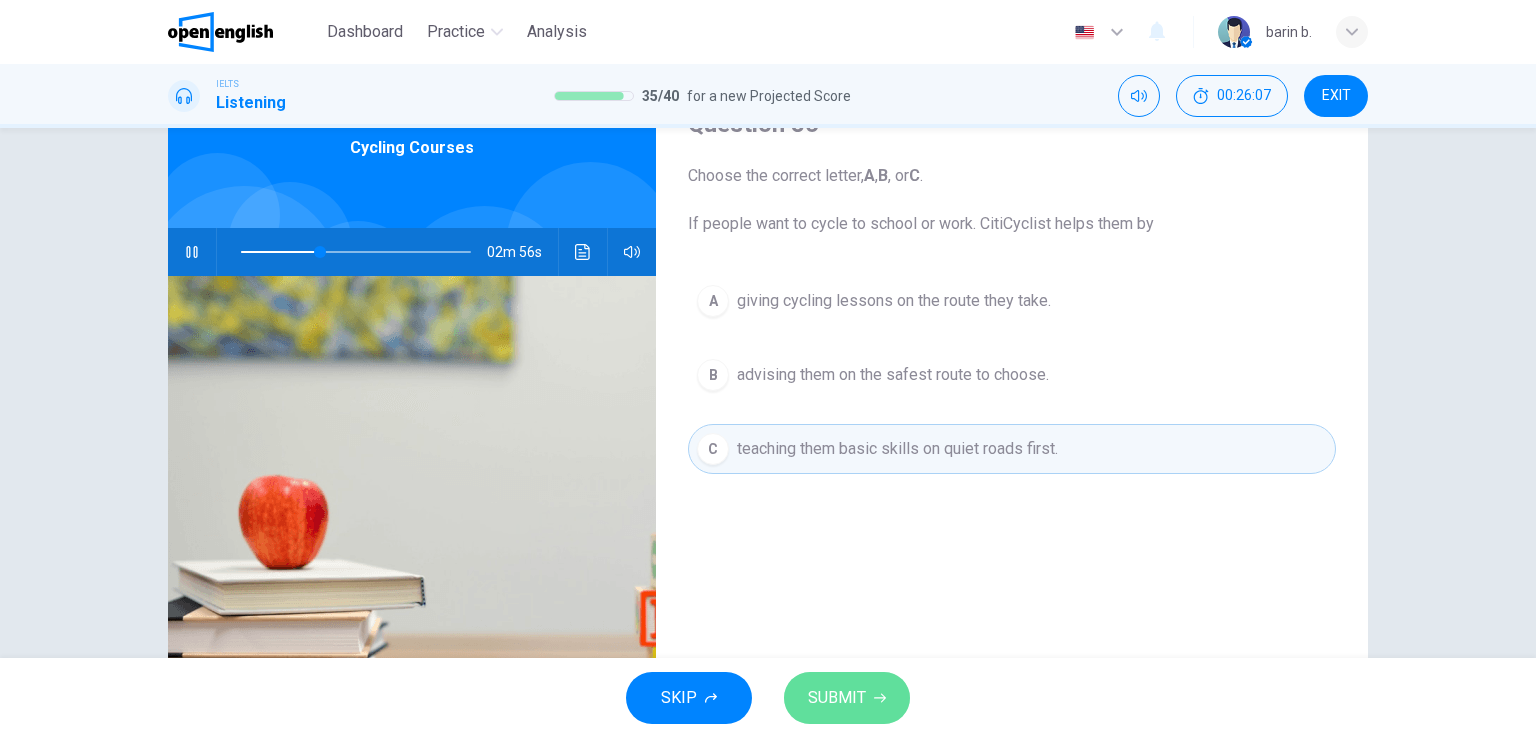 click on "SUBMIT" at bounding box center (837, 698) 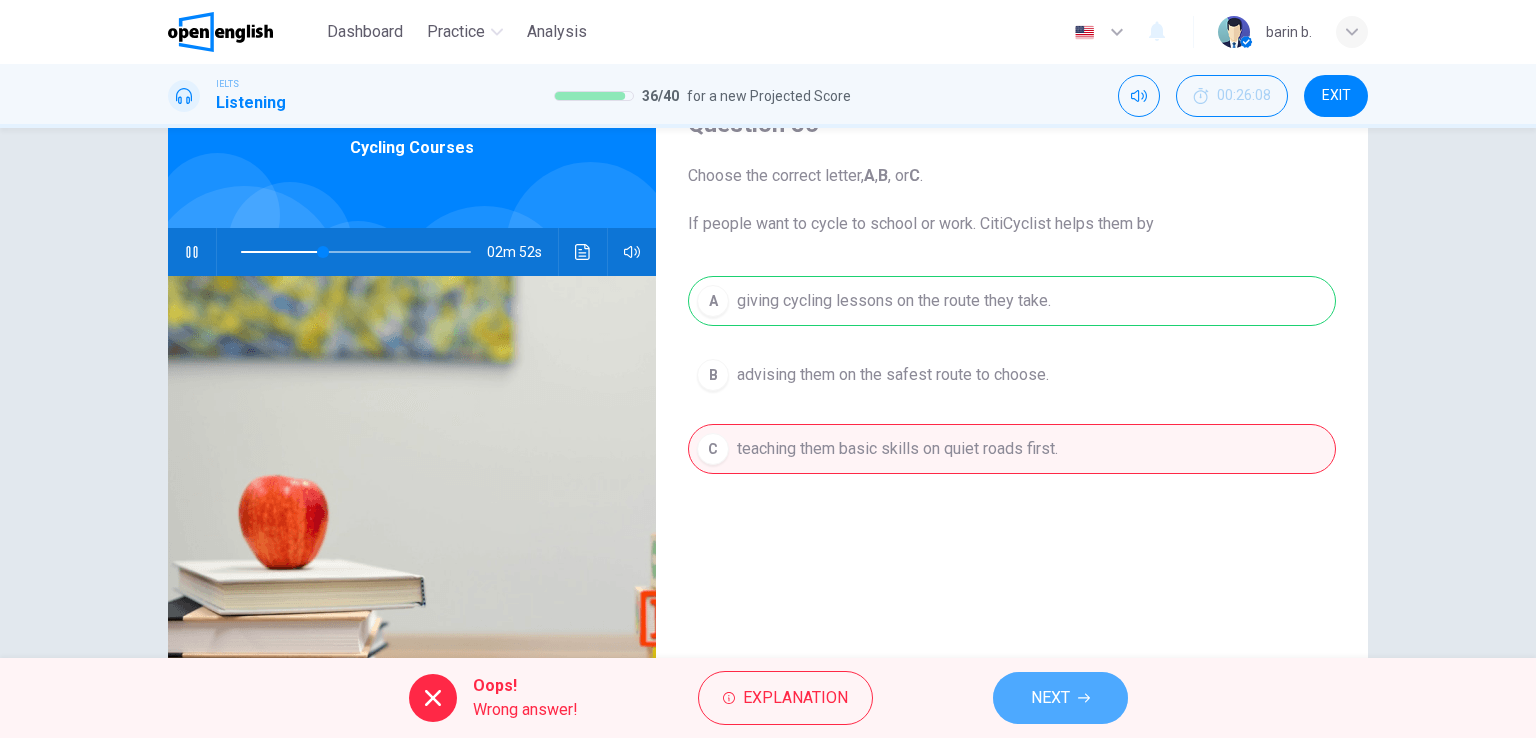 click on "NEXT" at bounding box center (1050, 698) 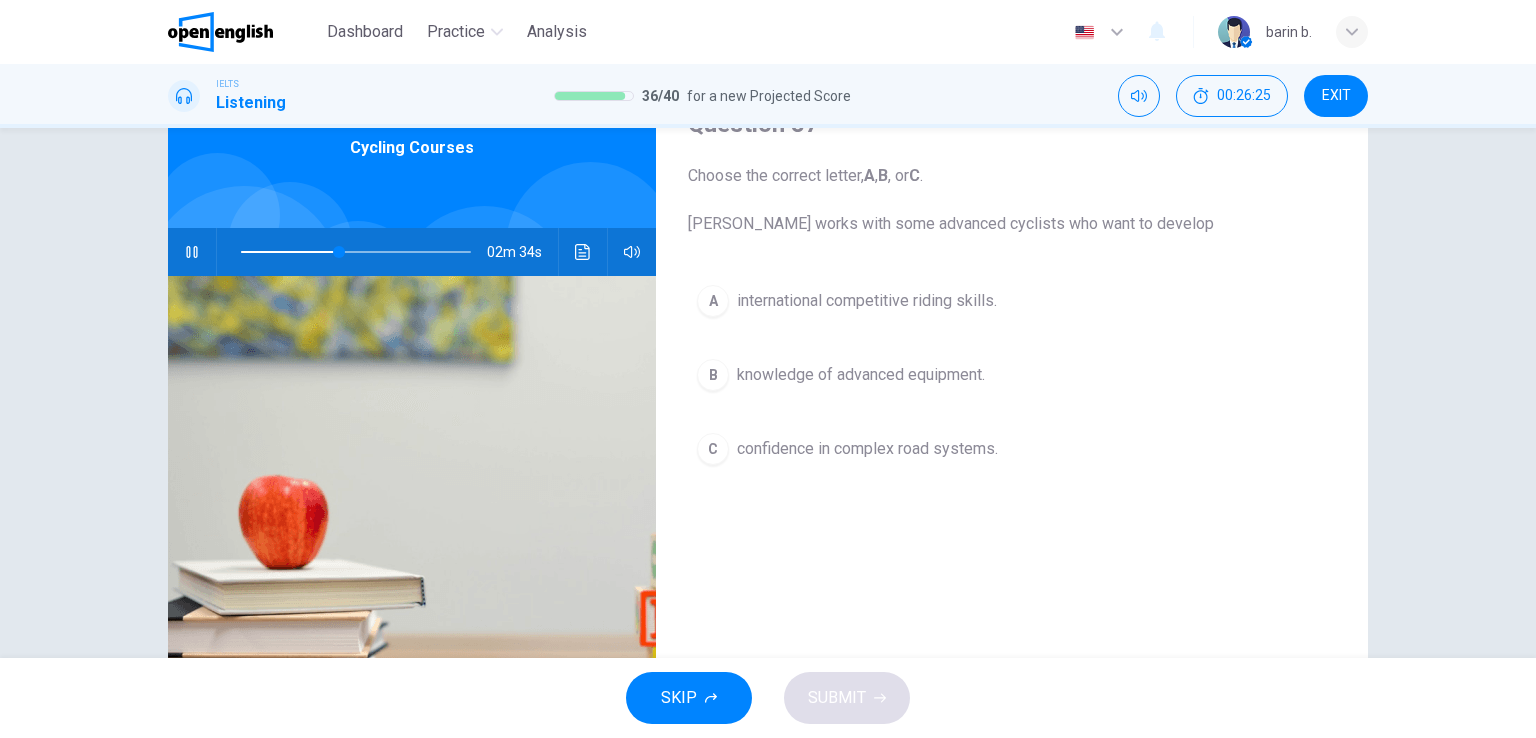 click on "confidence in complex road systems." at bounding box center (867, 449) 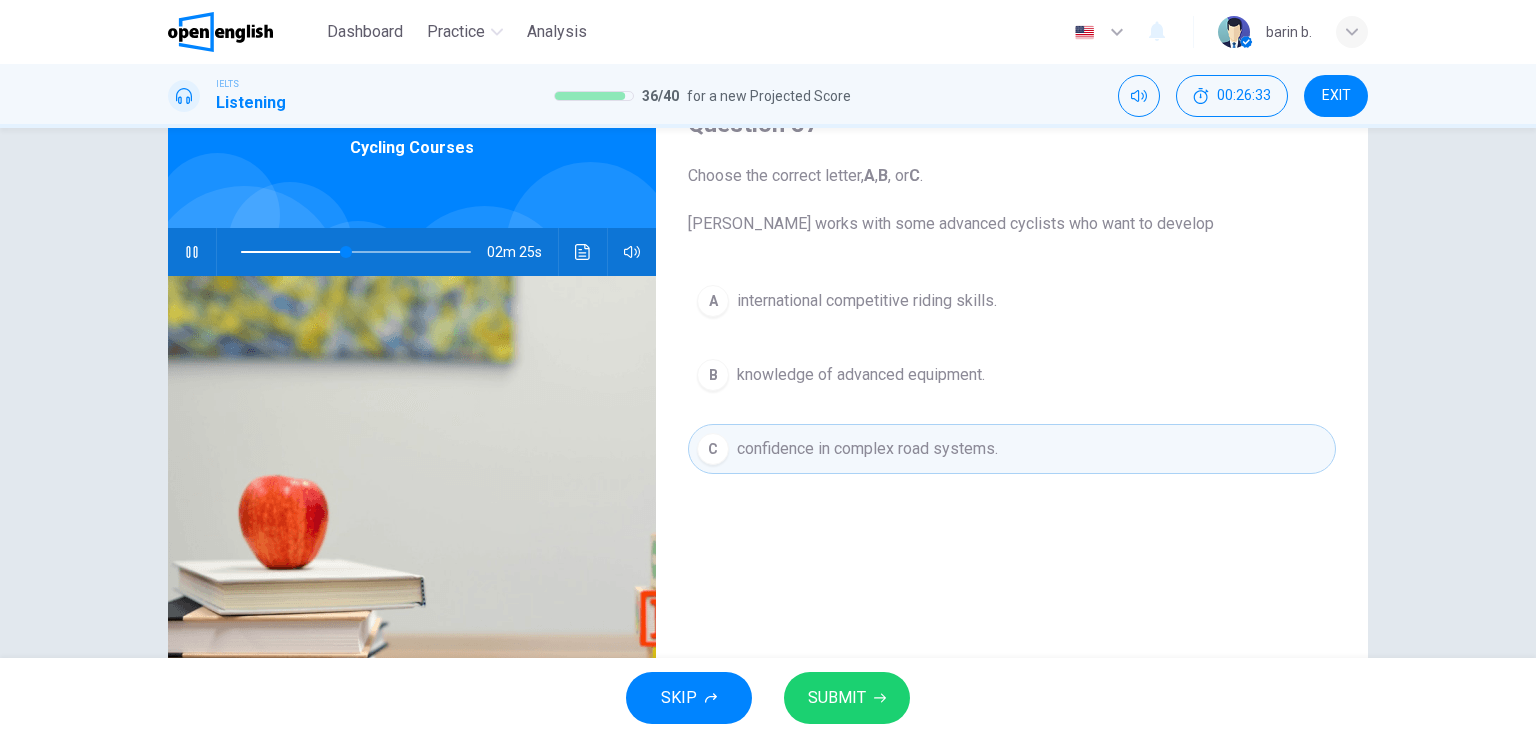 click on "SUBMIT" at bounding box center (837, 698) 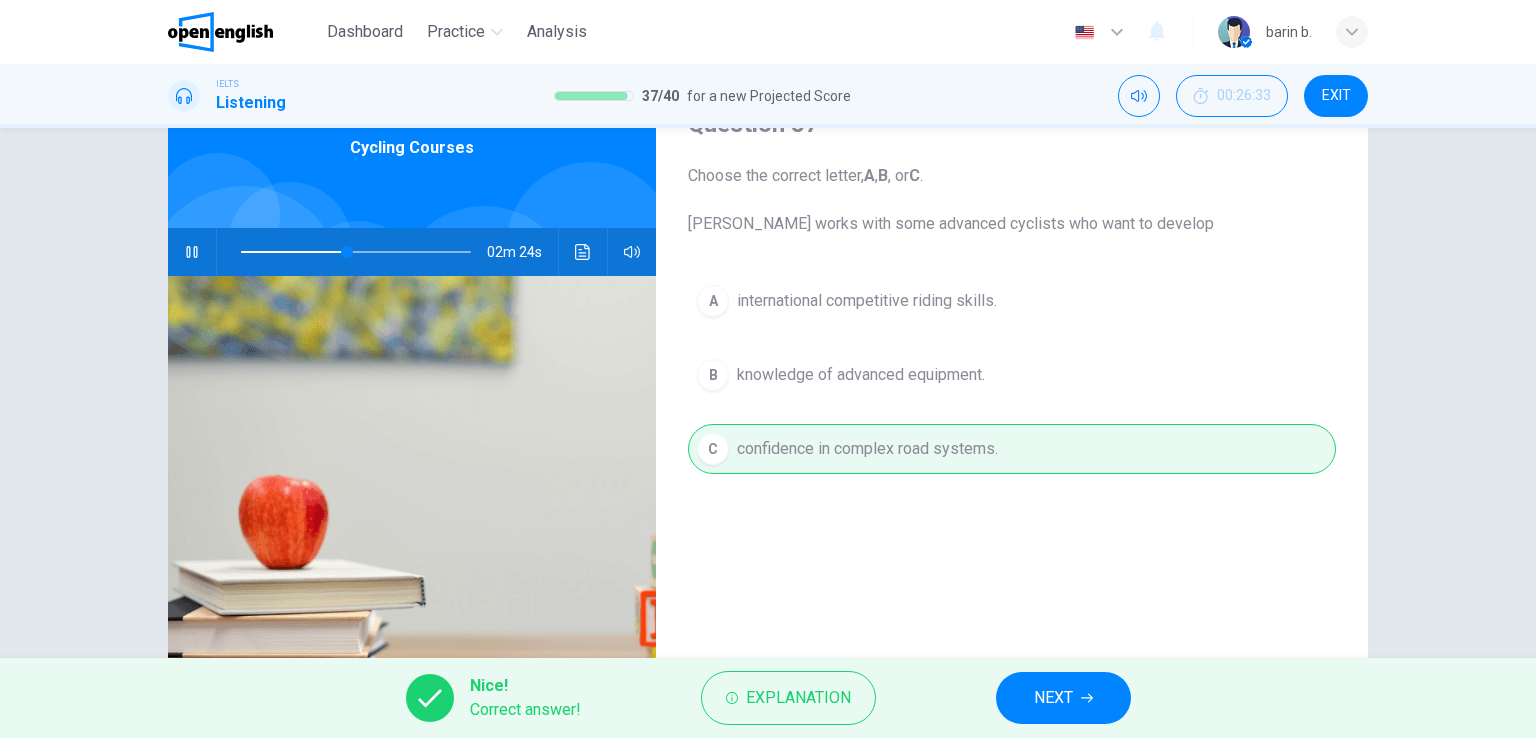 click on "NEXT" at bounding box center (1063, 698) 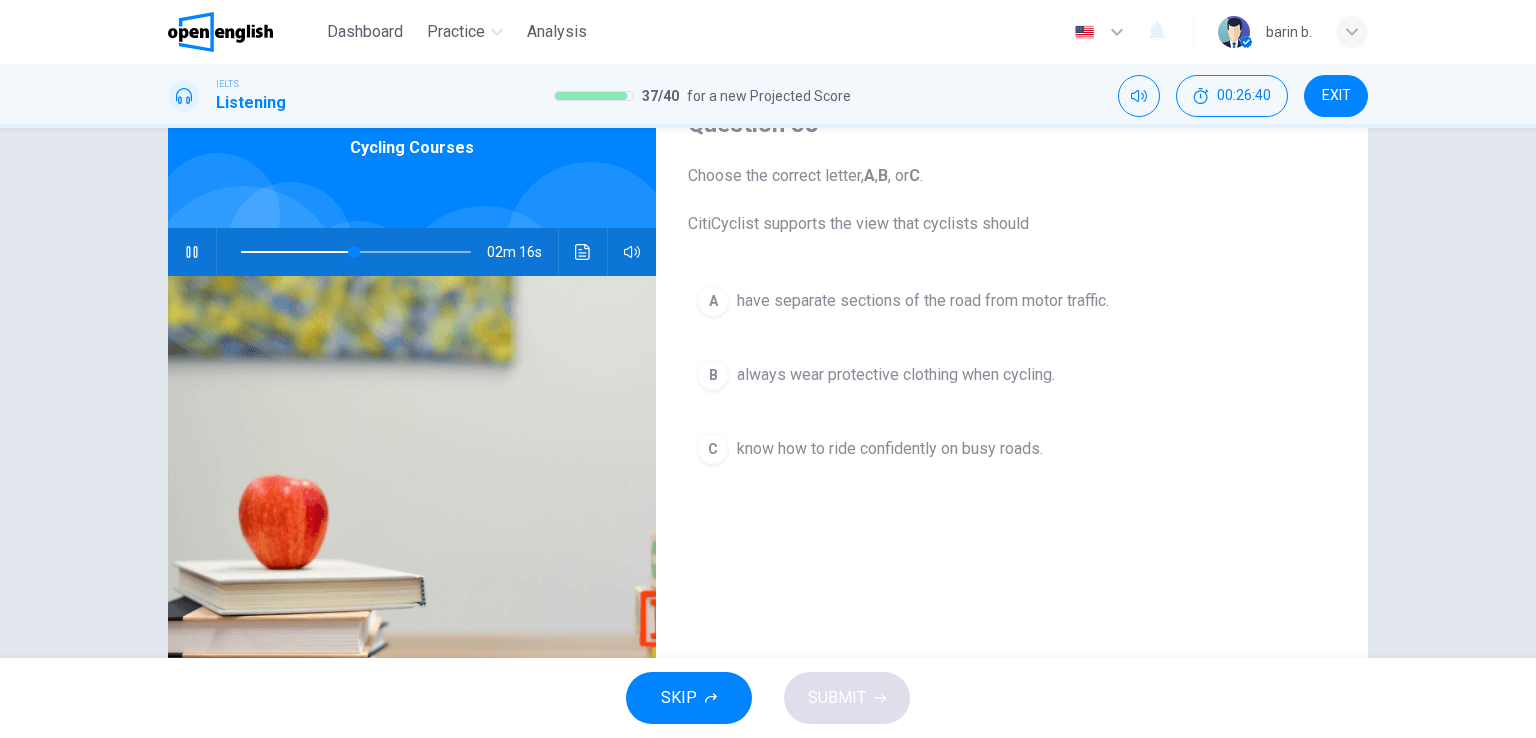 click on "B always wear protective clothing when cycling." at bounding box center (1012, 375) 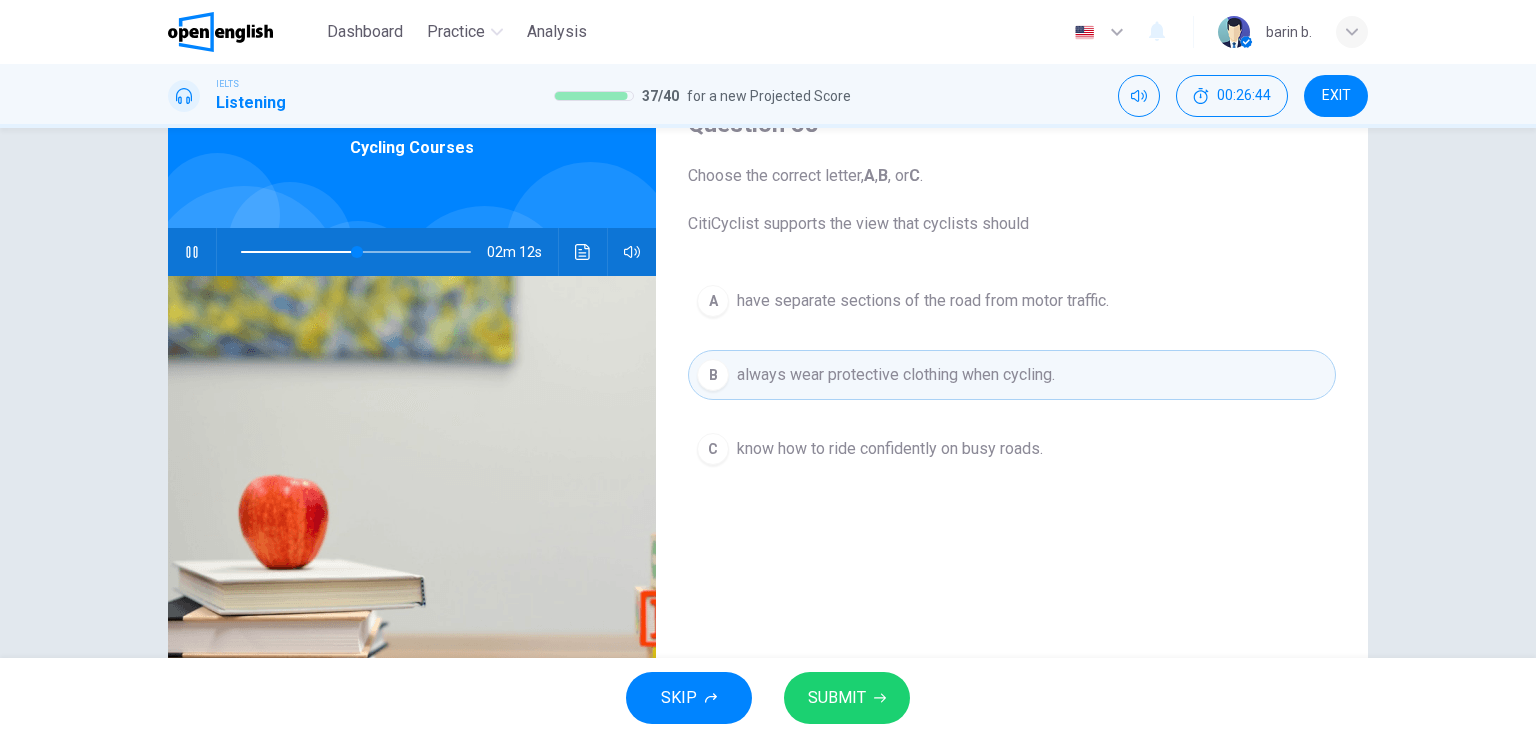 click on "SUBMIT" at bounding box center (837, 698) 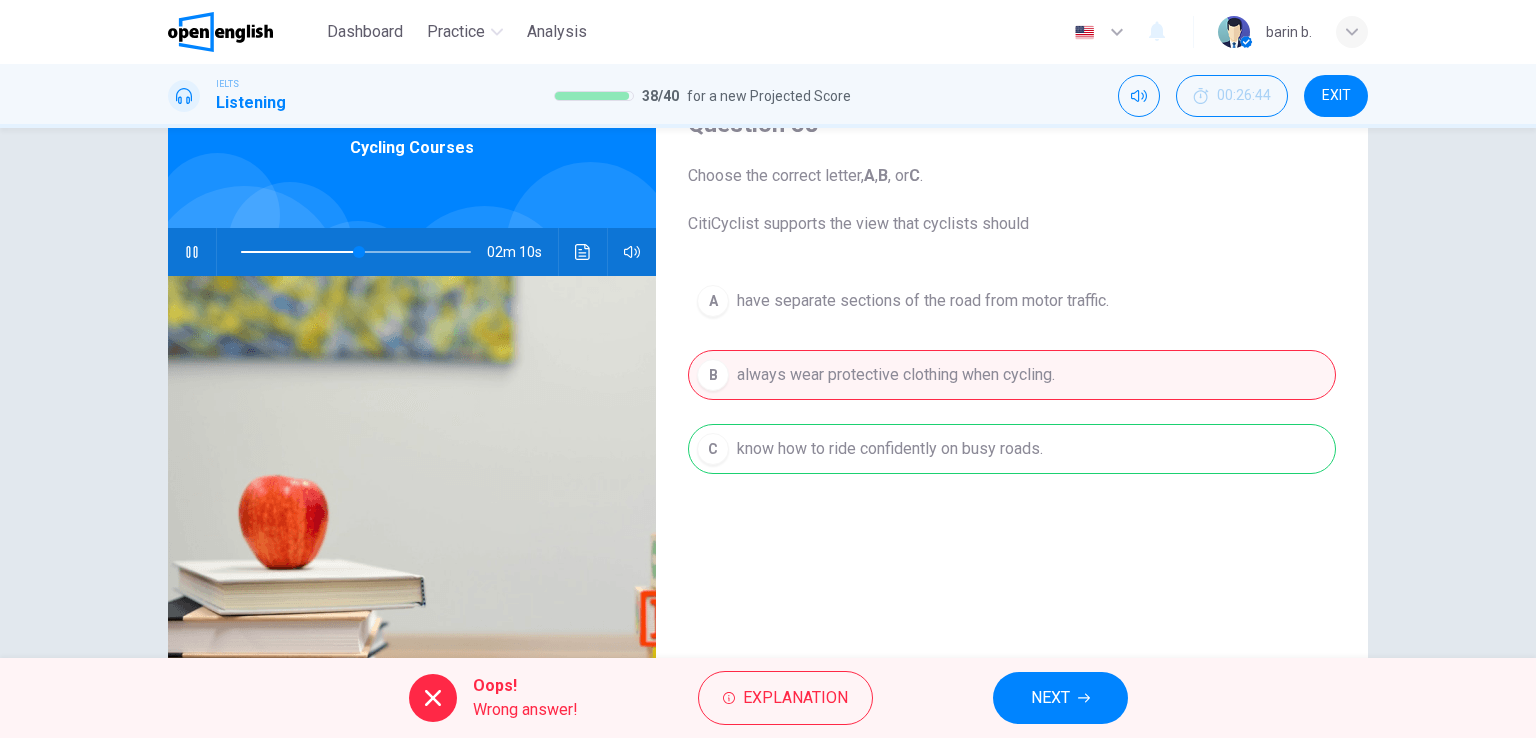 click on "NEXT" at bounding box center [1050, 698] 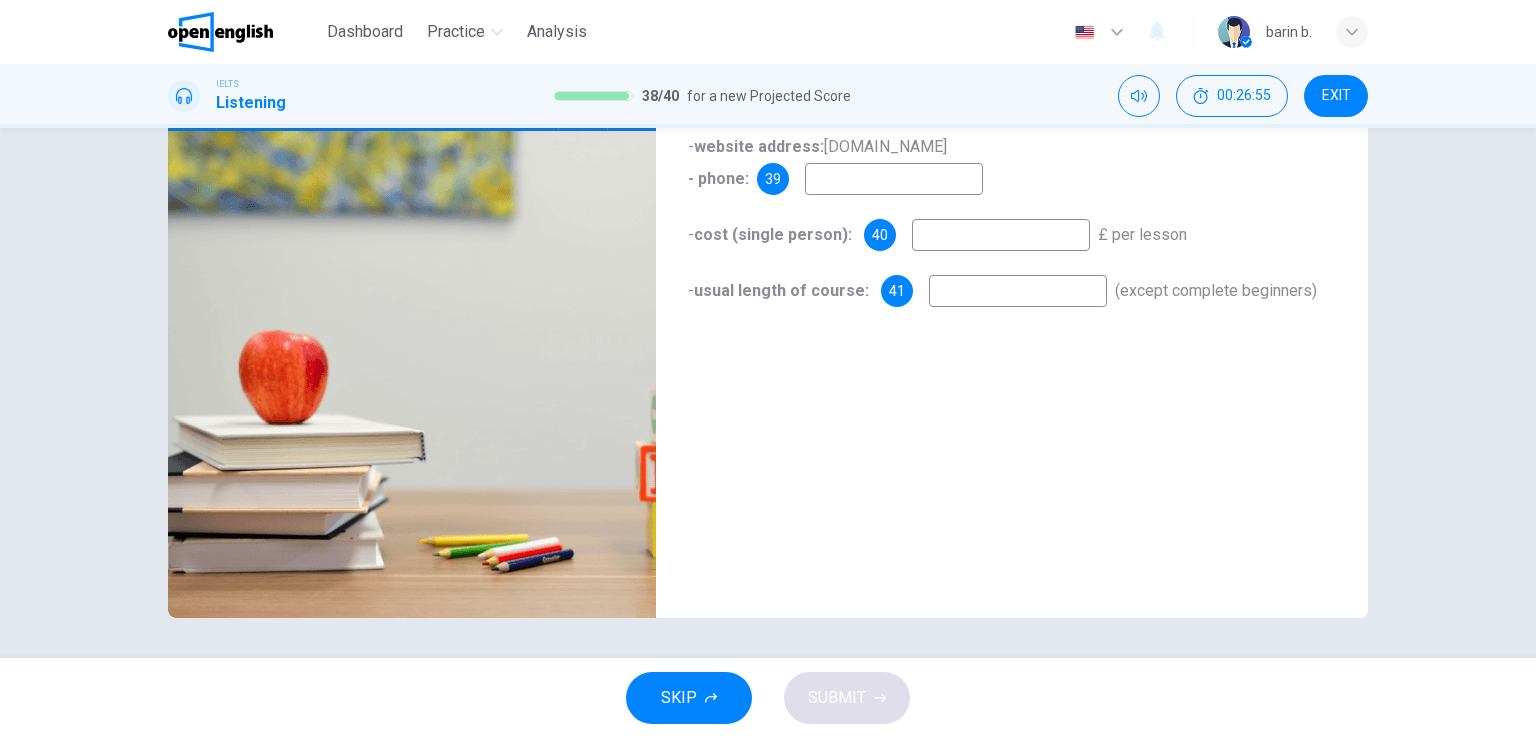 scroll, scrollTop: 0, scrollLeft: 0, axis: both 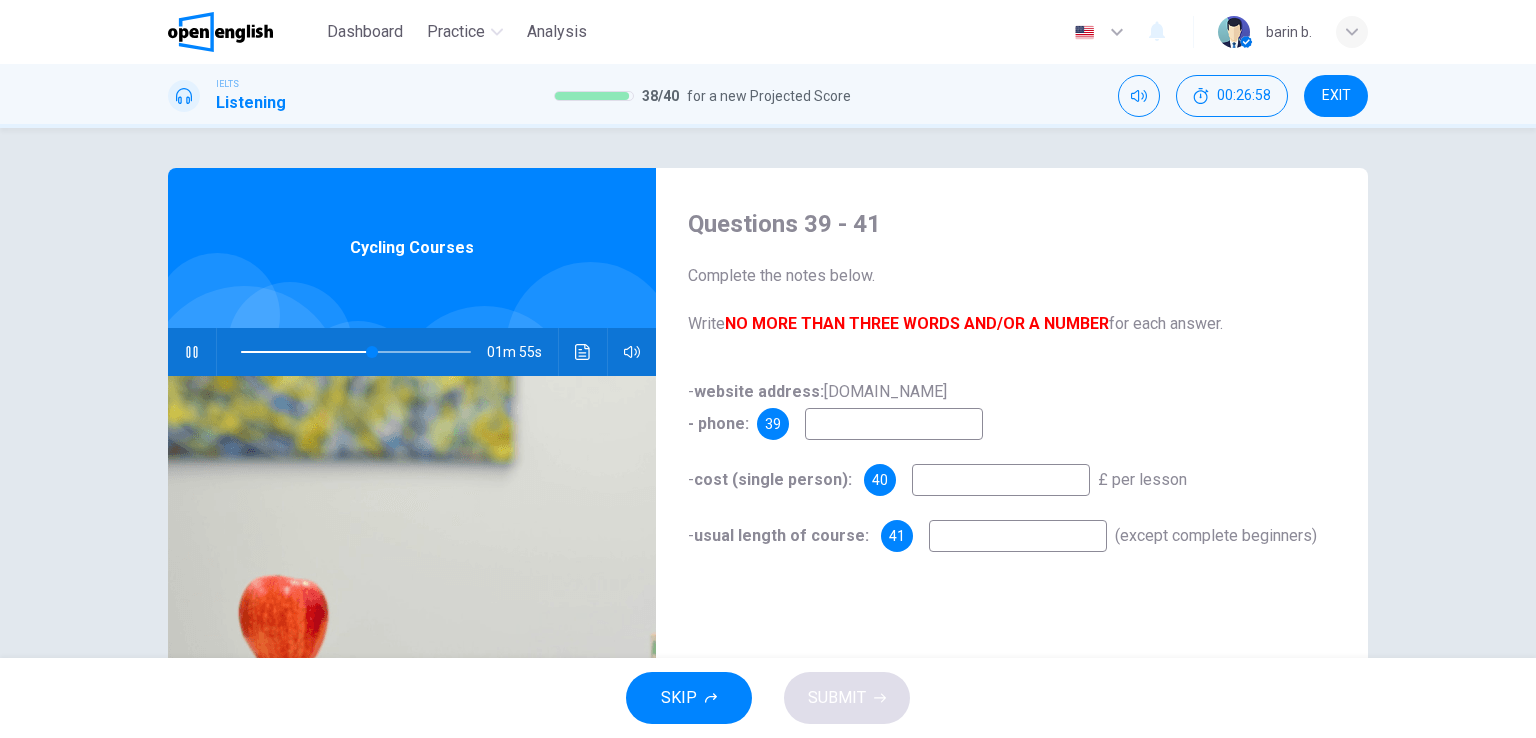 click at bounding box center (894, 424) 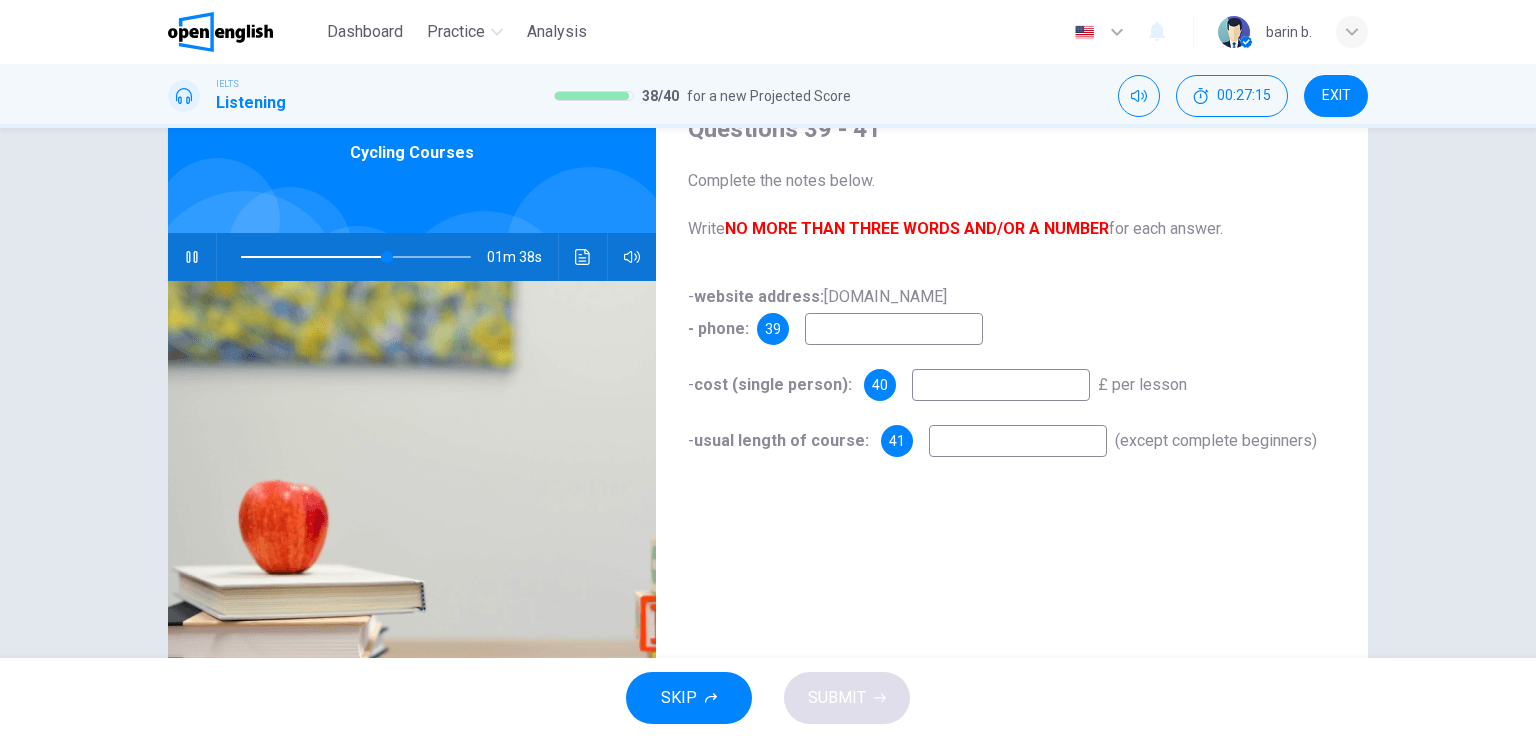 scroll, scrollTop: 100, scrollLeft: 0, axis: vertical 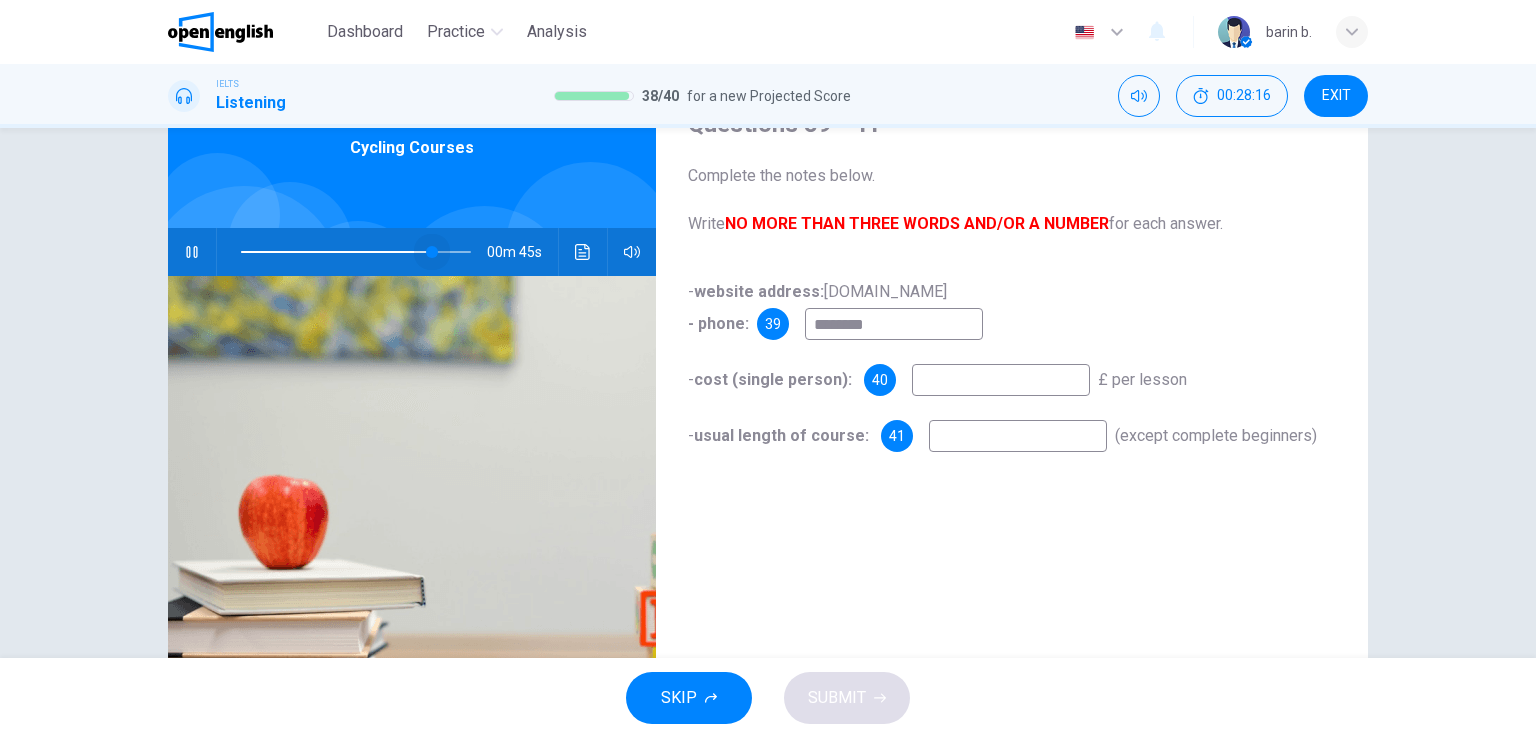 click at bounding box center [432, 252] 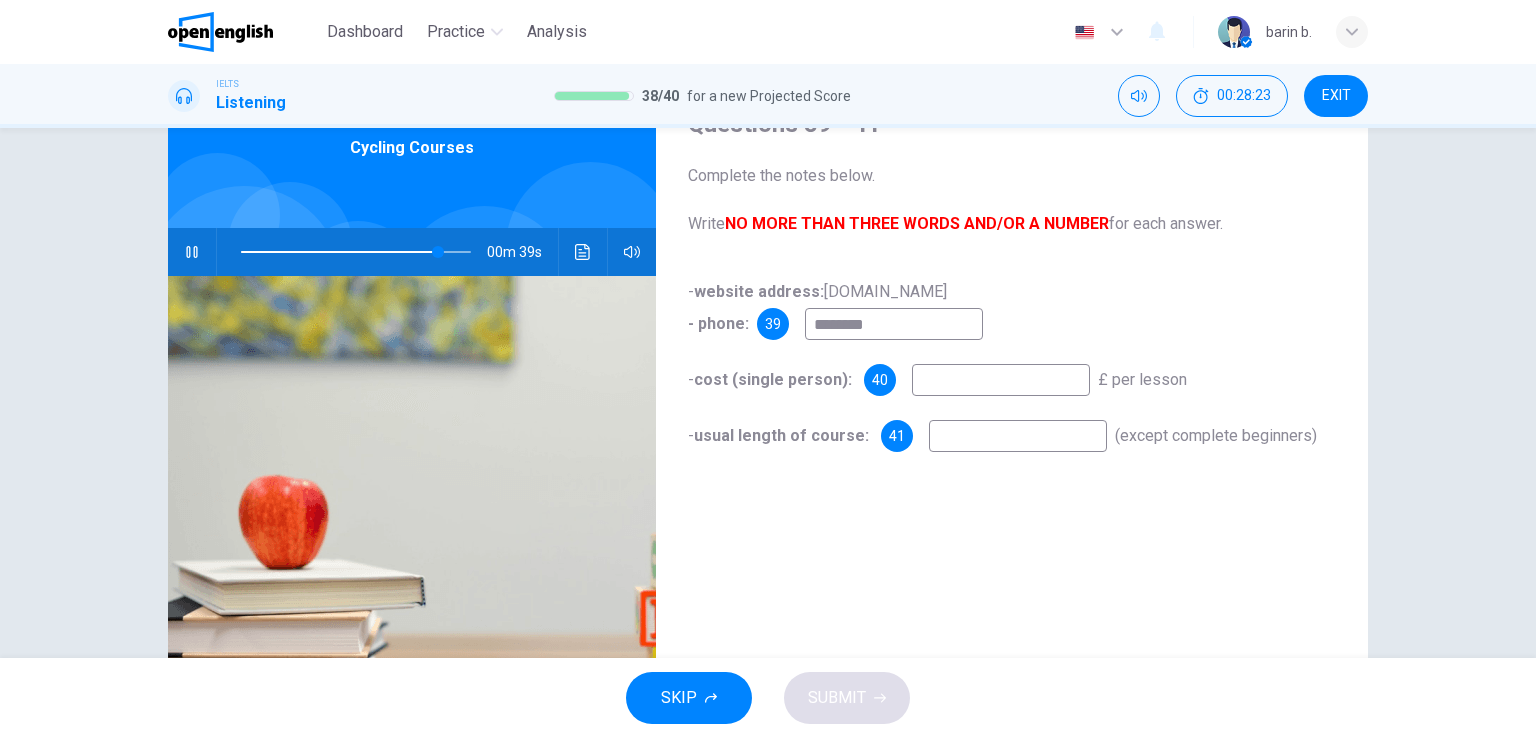 click on "********" at bounding box center (894, 324) 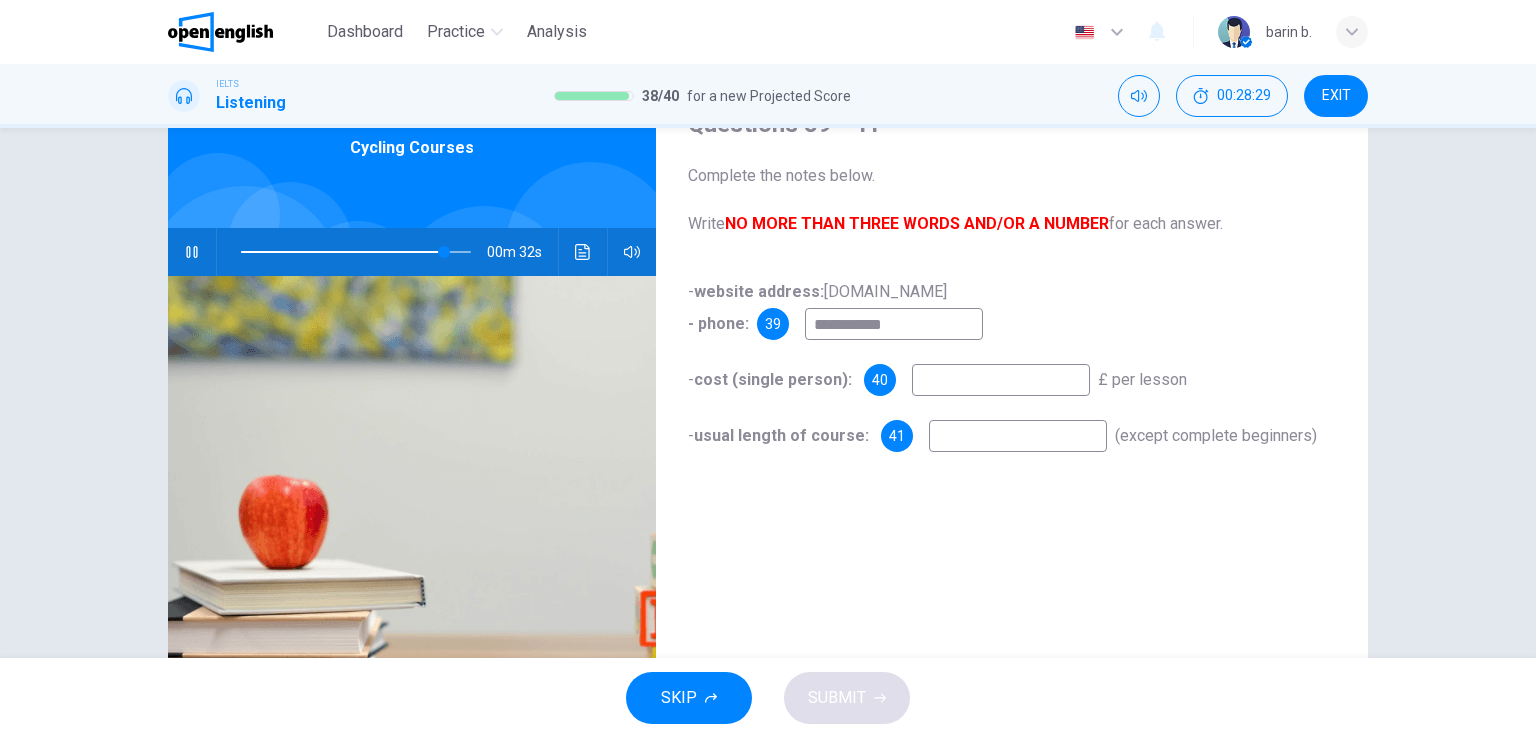 click at bounding box center (1001, 380) 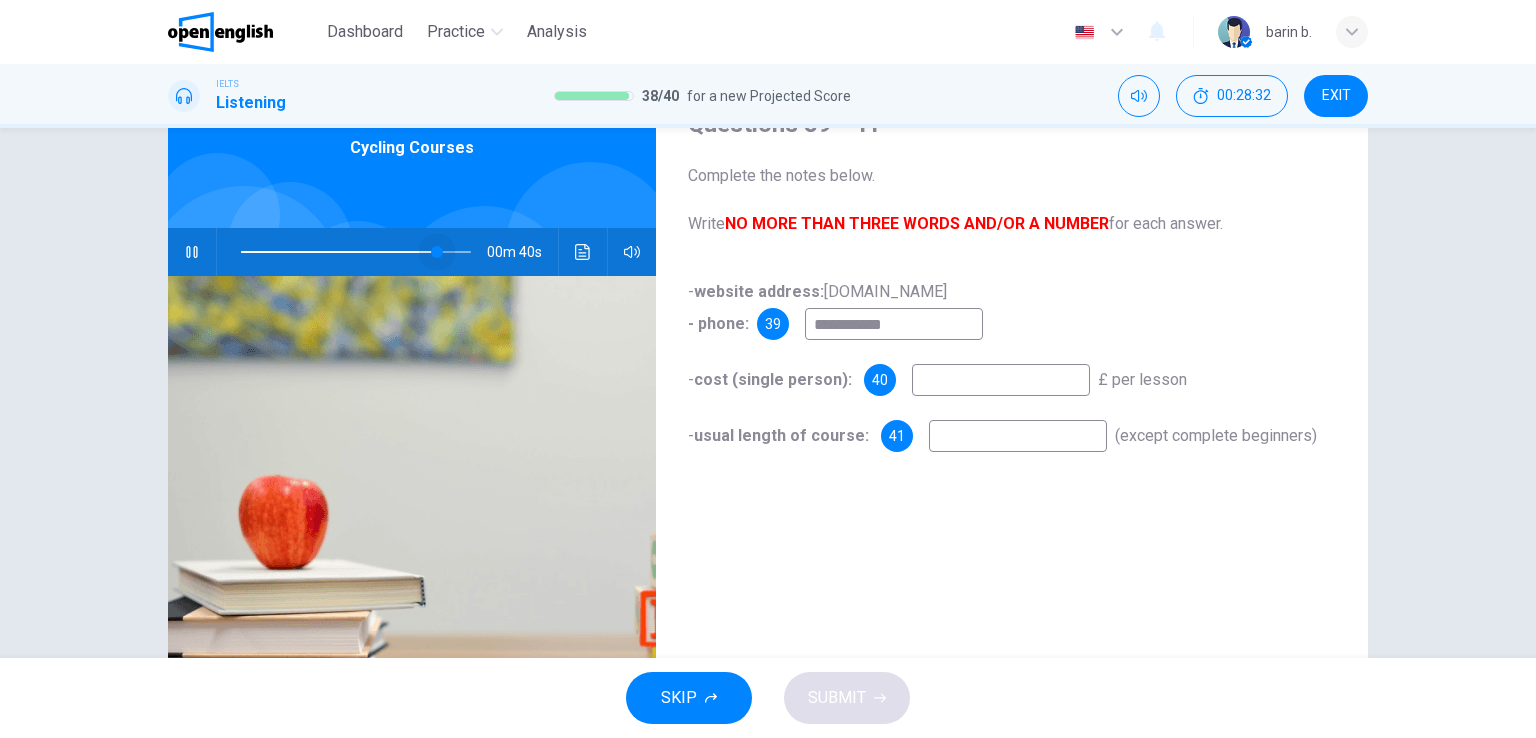 click at bounding box center [437, 252] 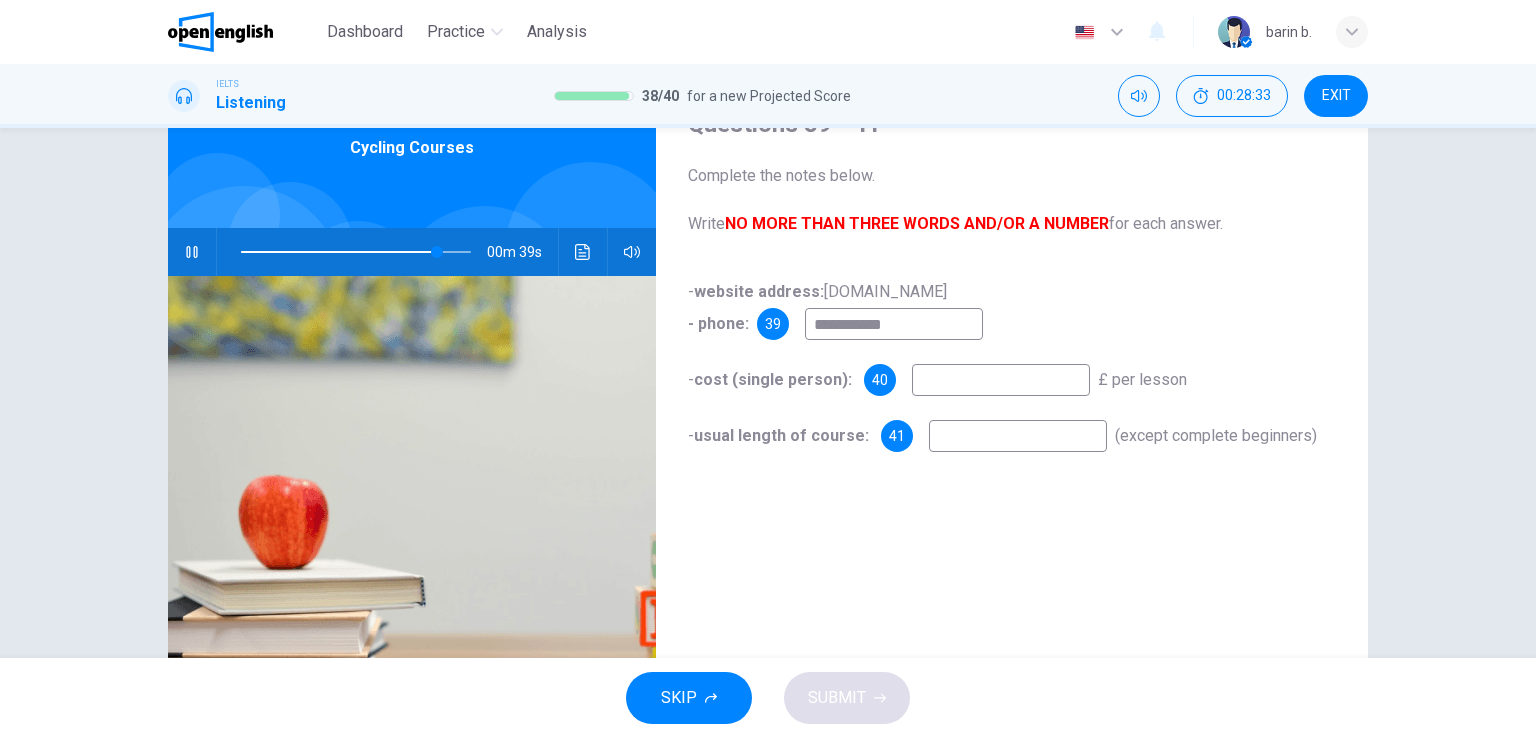 click at bounding box center [1001, 380] 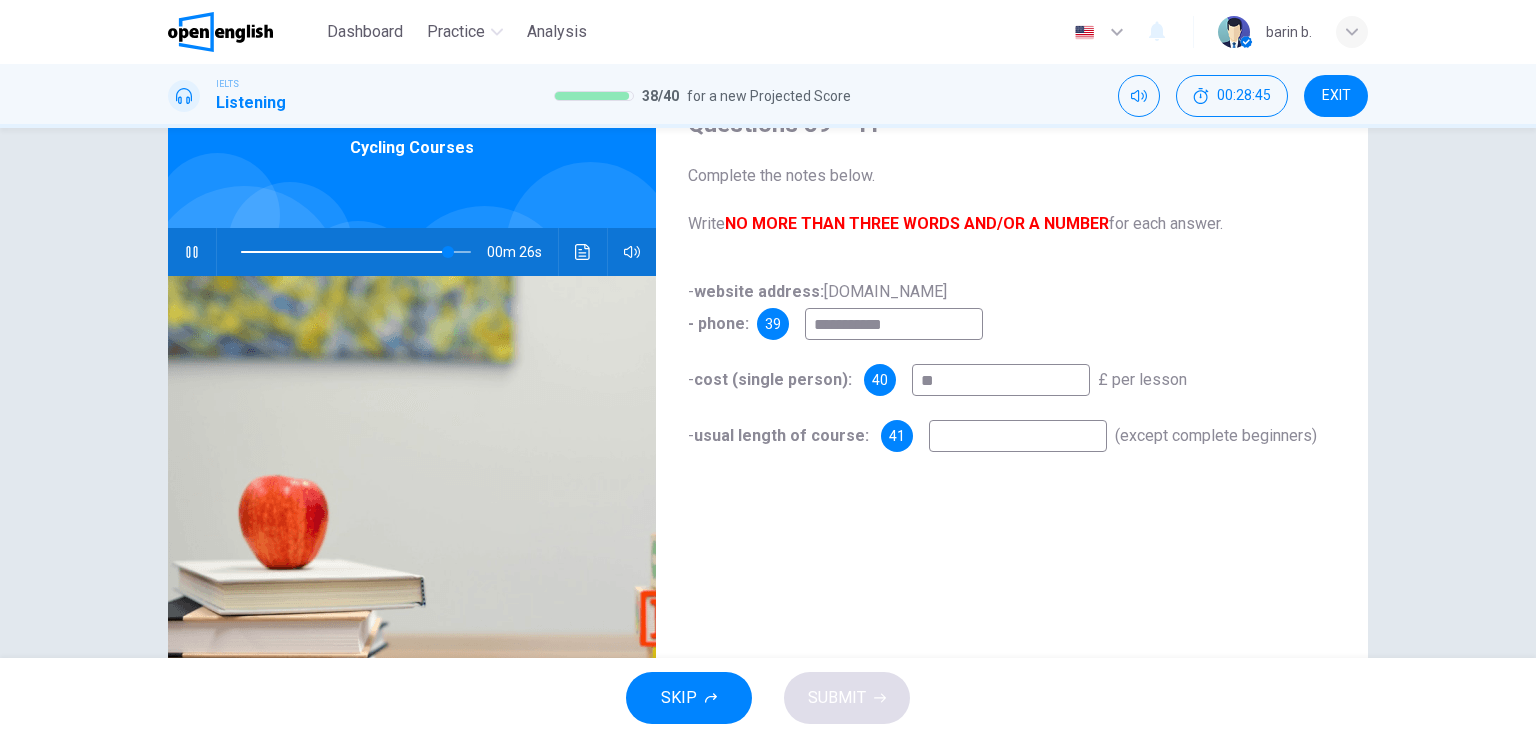 click at bounding box center [1018, 436] 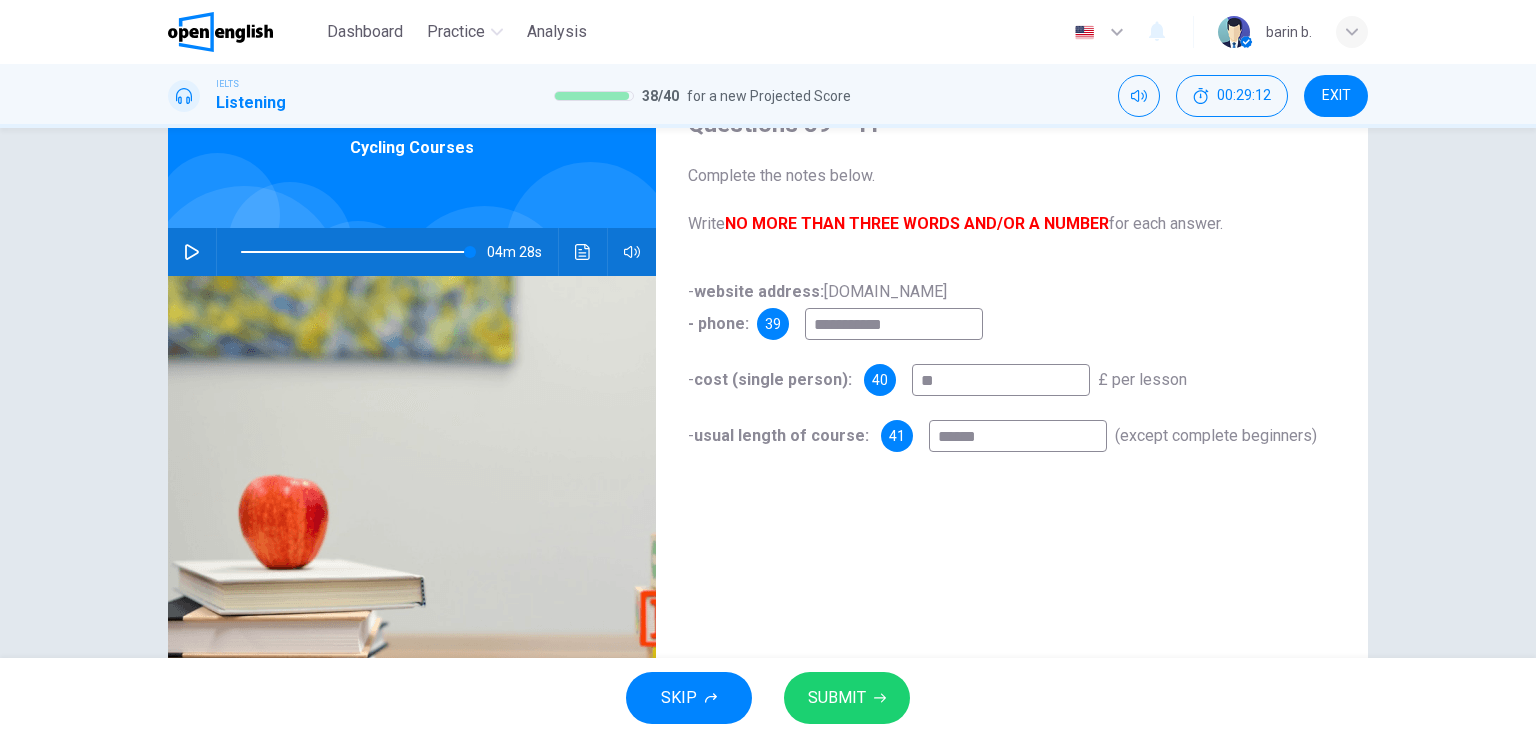 click on "SUBMIT" at bounding box center [837, 698] 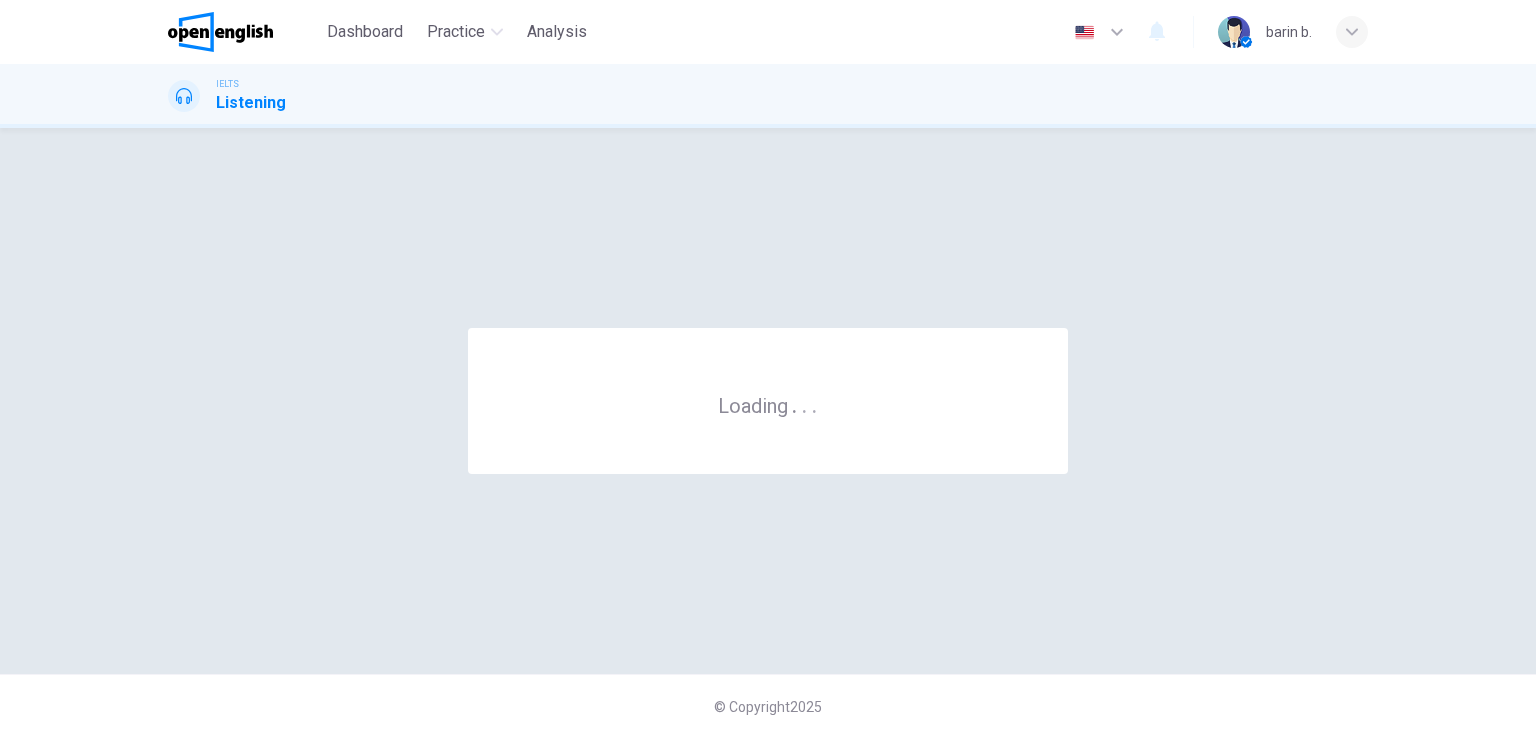 scroll, scrollTop: 0, scrollLeft: 0, axis: both 